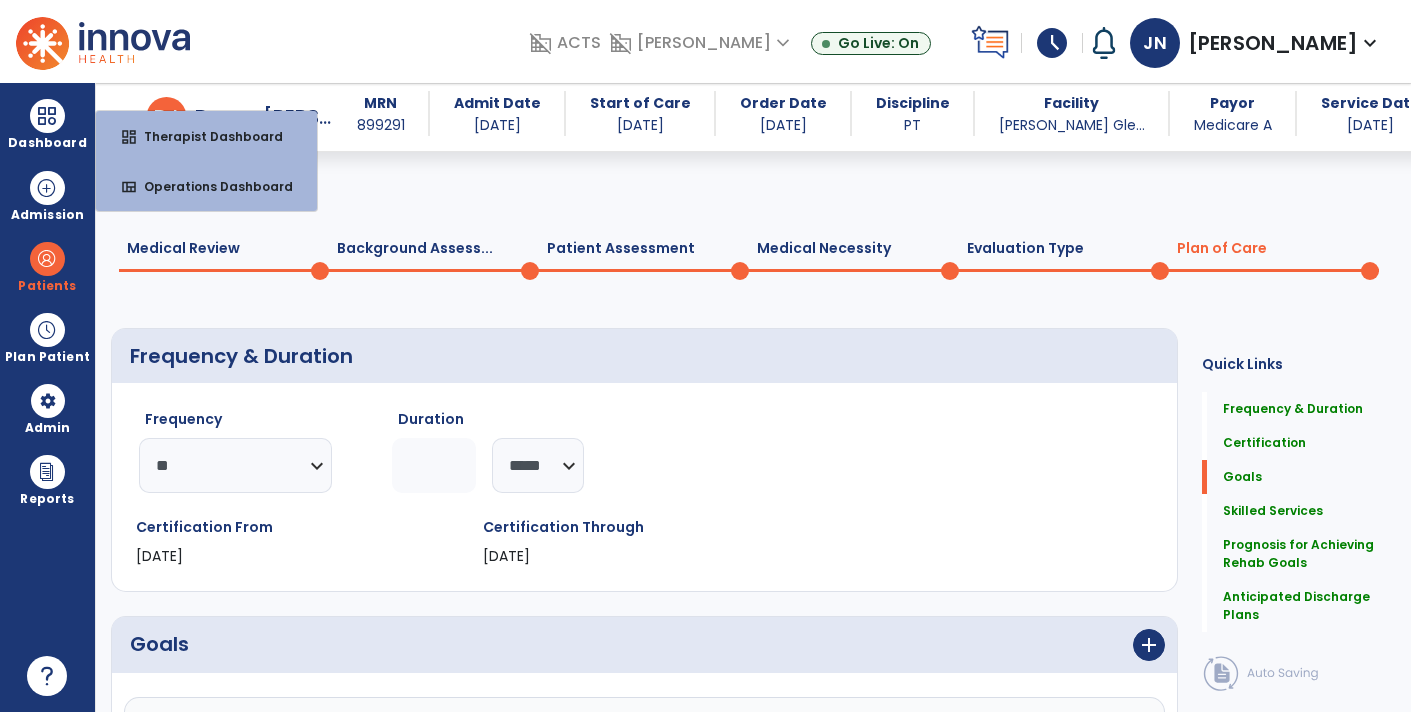 select on "**" 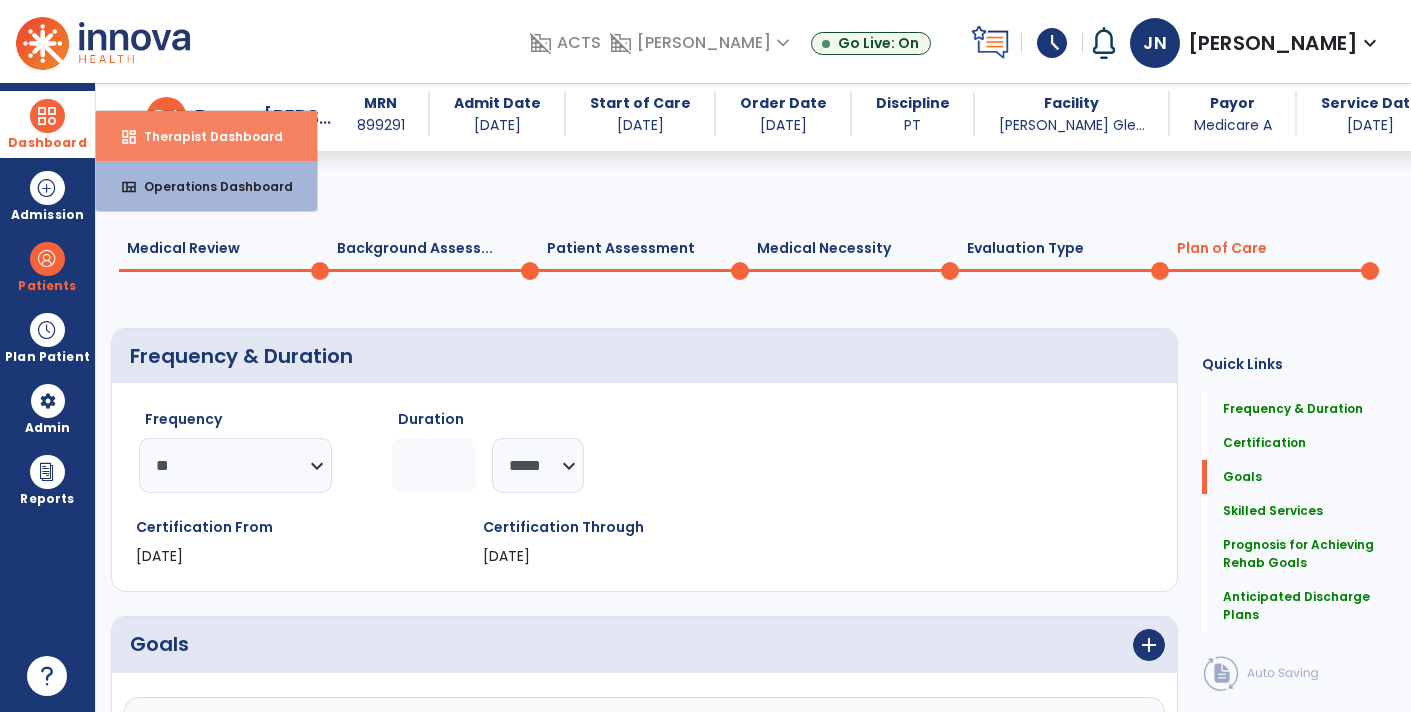 click on "Therapist Dashboard" at bounding box center (205, 136) 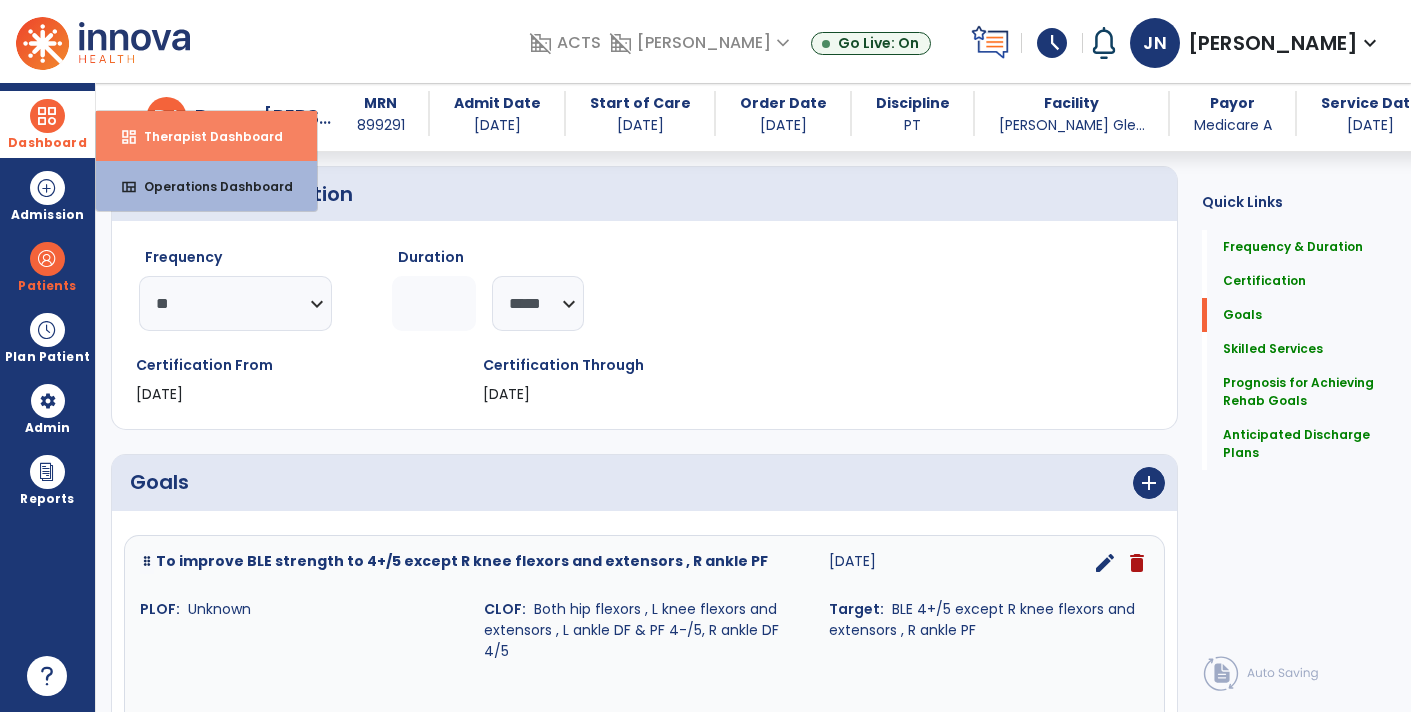 select on "****" 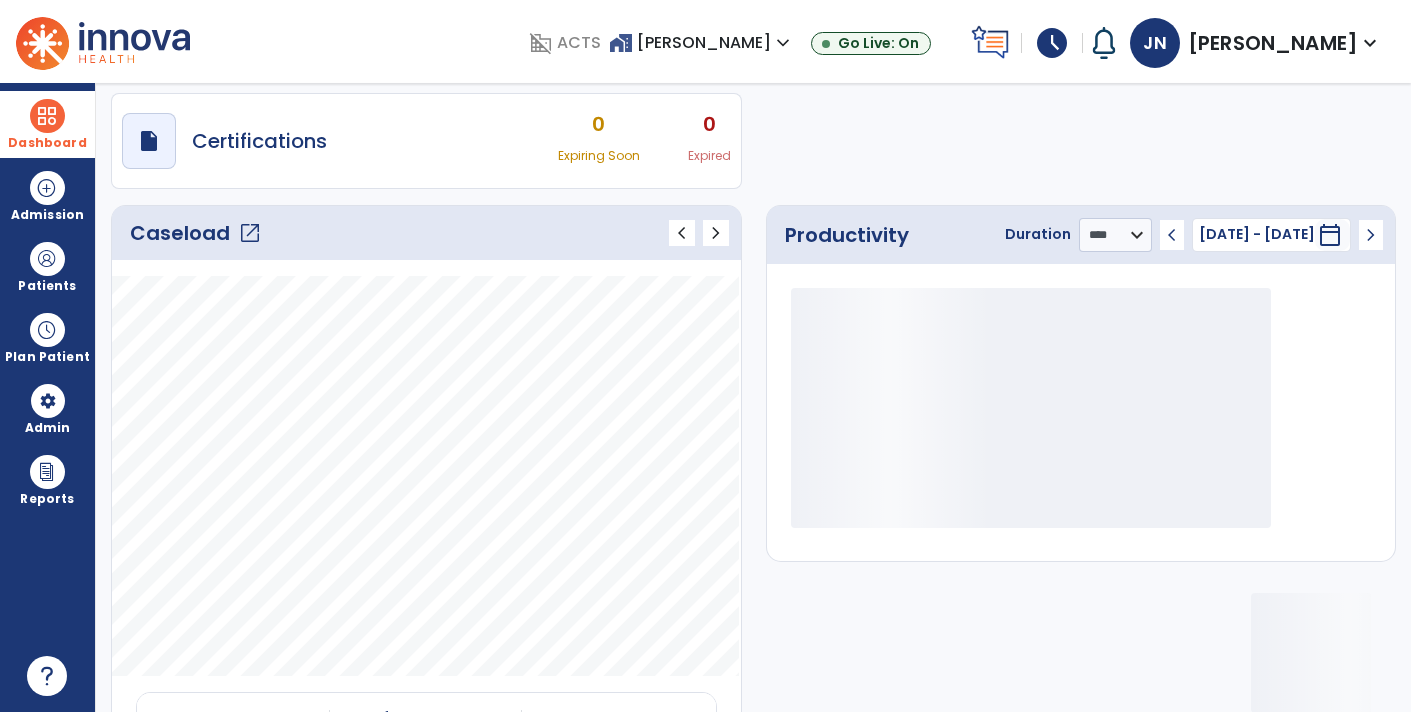 click on "open_in_new" 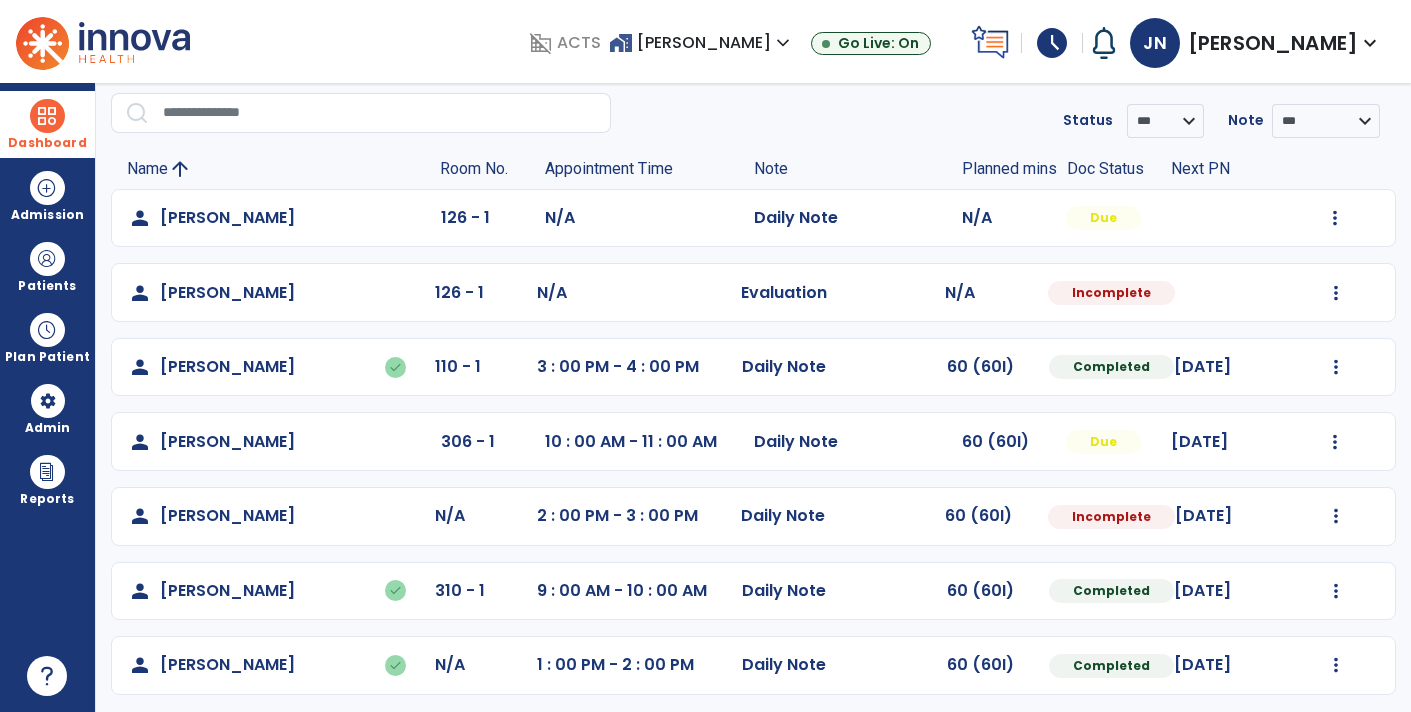 scroll, scrollTop: 72, scrollLeft: 0, axis: vertical 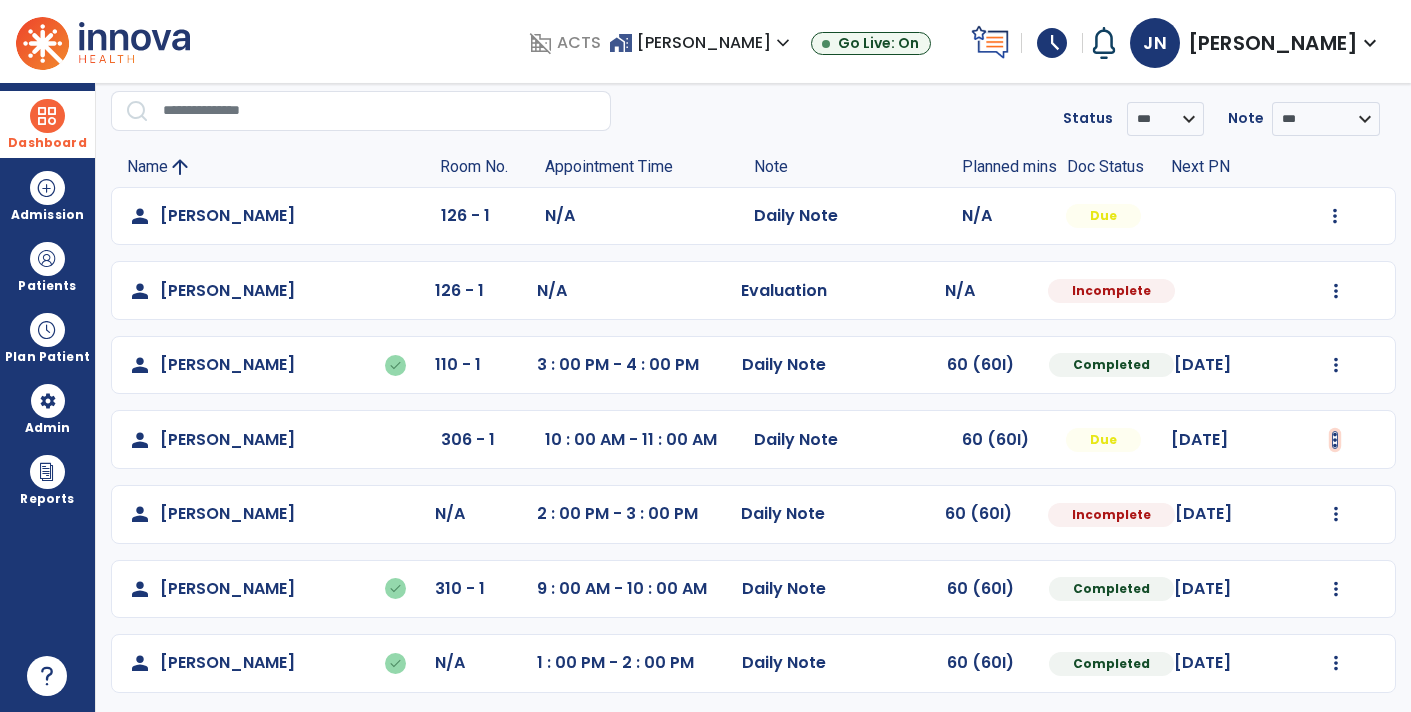 click at bounding box center (1335, 216) 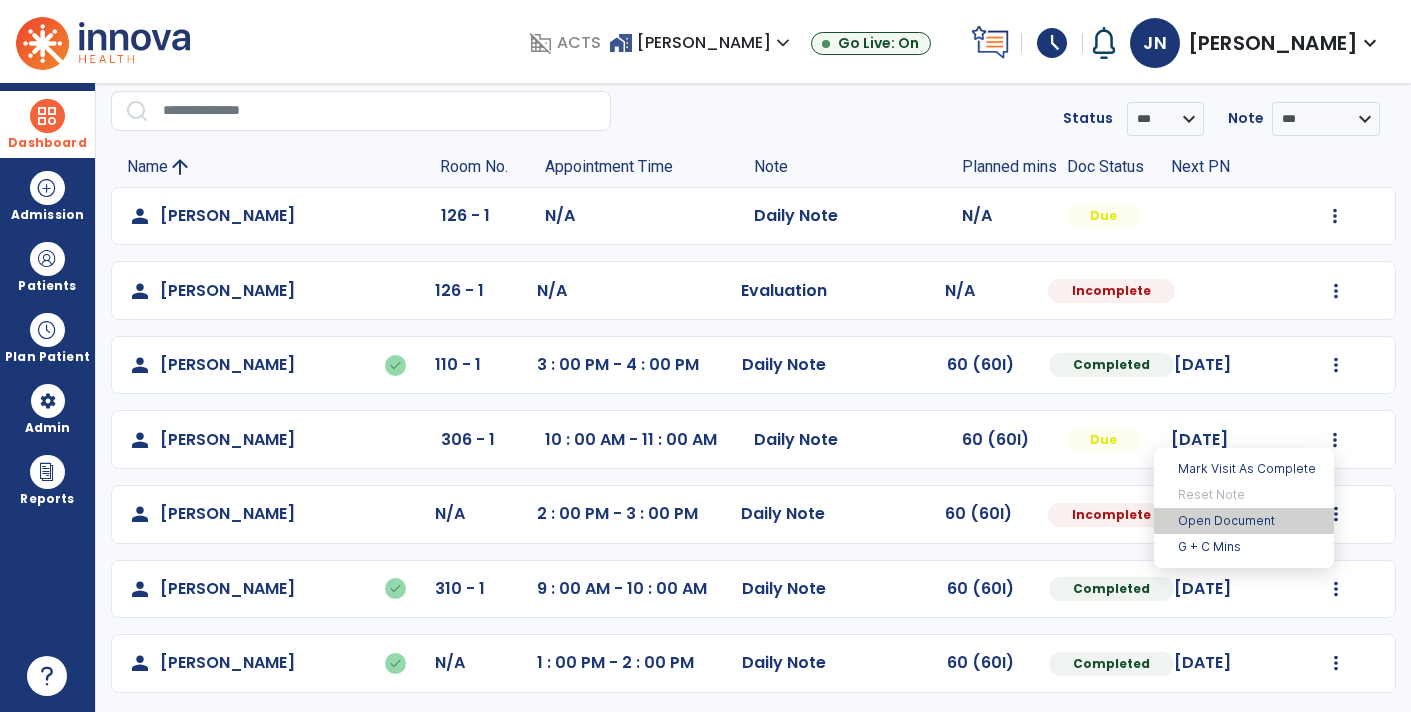 click on "Open Document" at bounding box center [1244, 521] 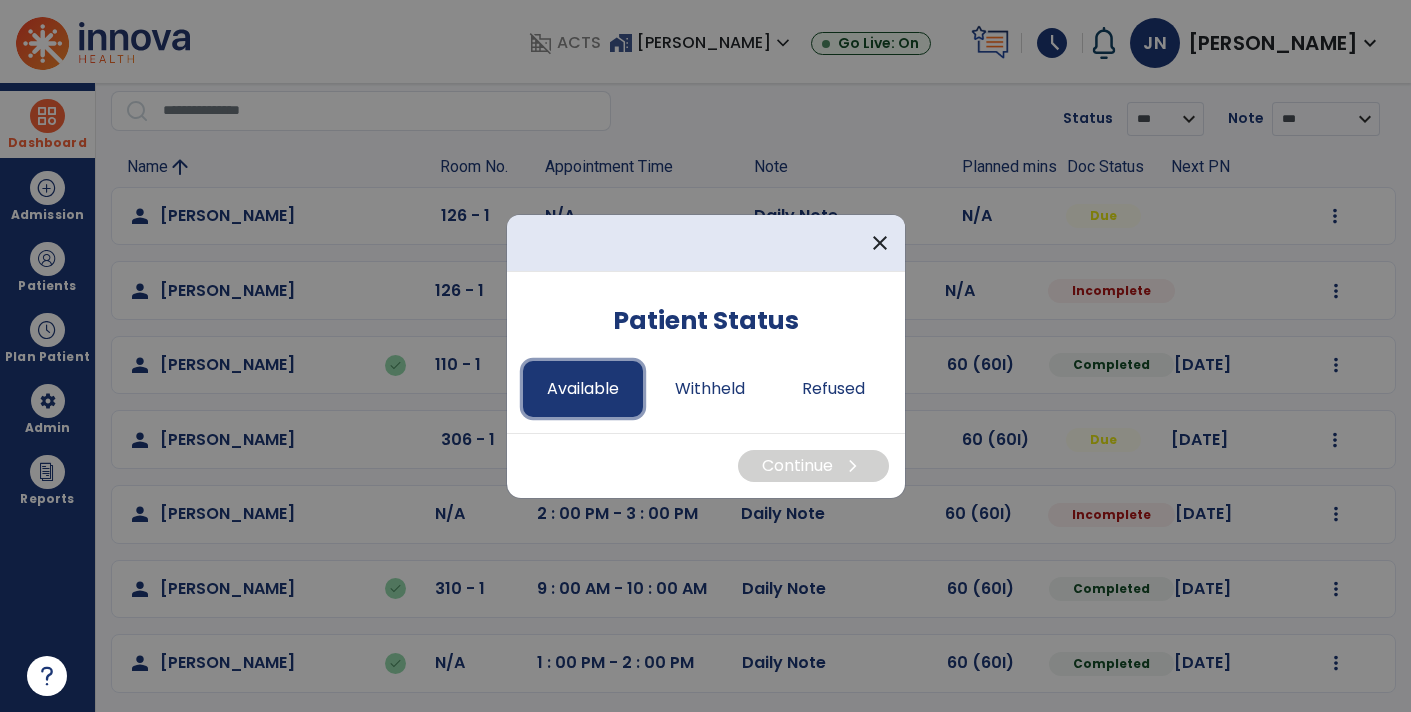 click on "Available" at bounding box center (583, 389) 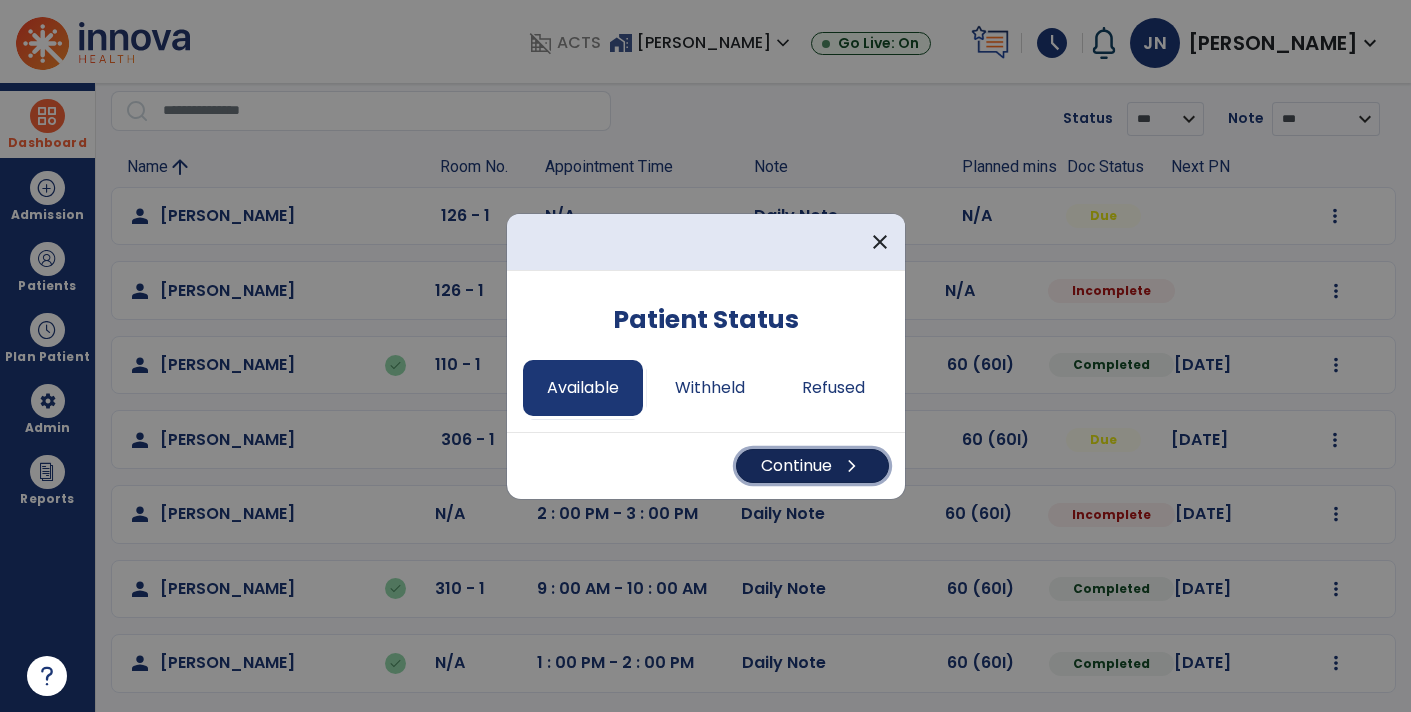 click on "Continue   chevron_right" at bounding box center [812, 466] 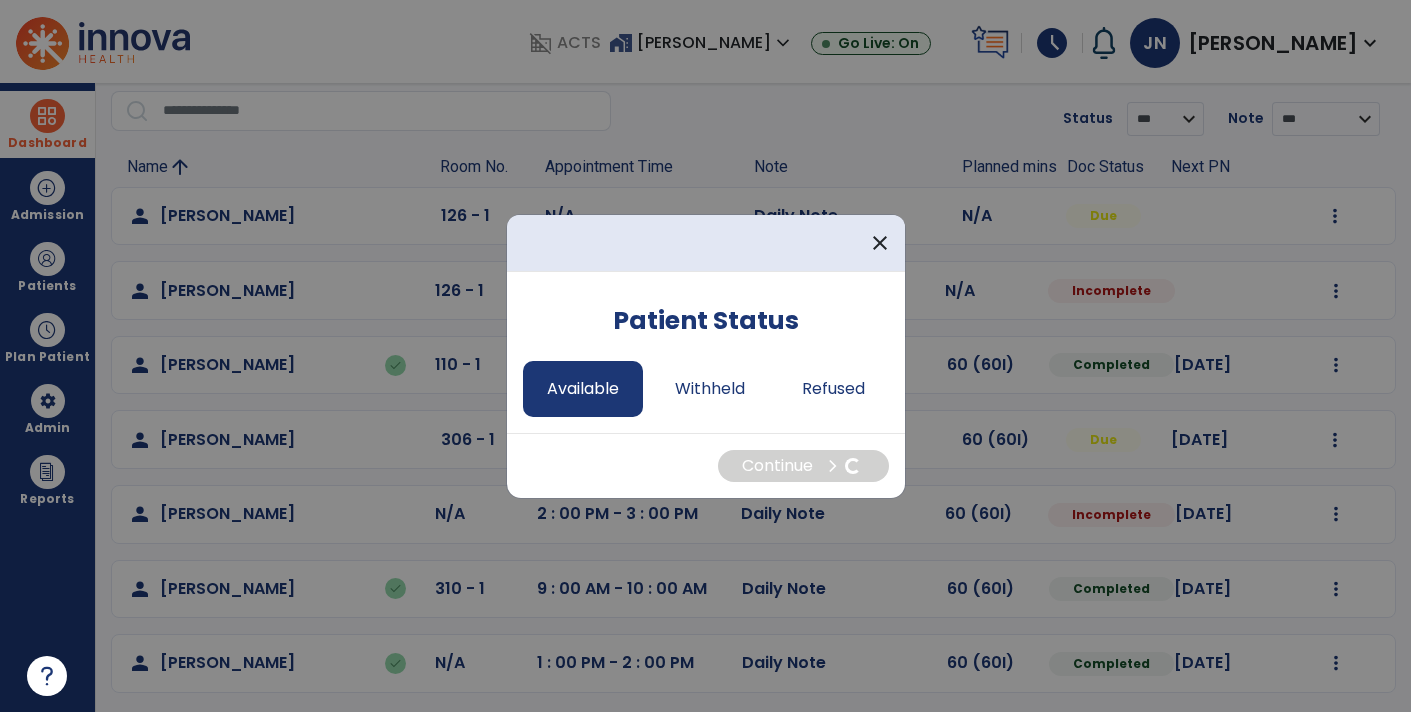 select on "*" 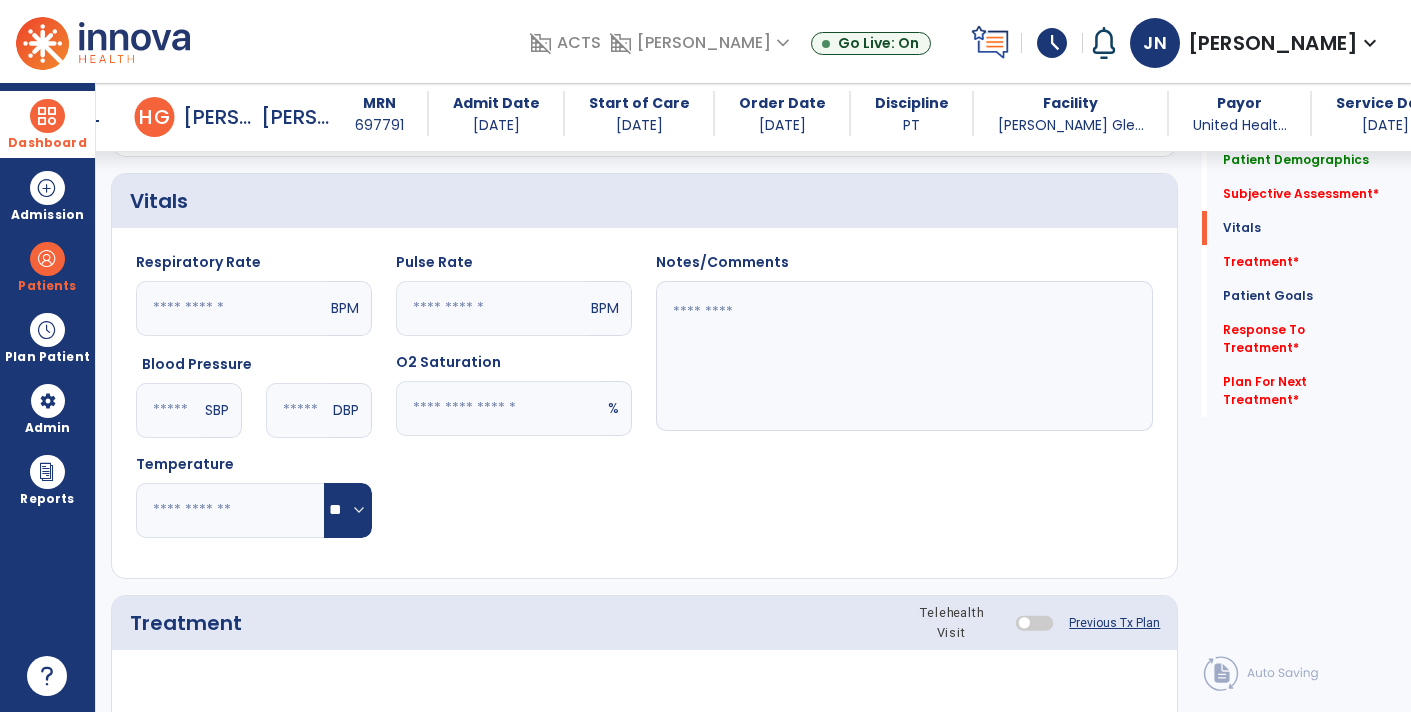click on "Previous Tx Plan" 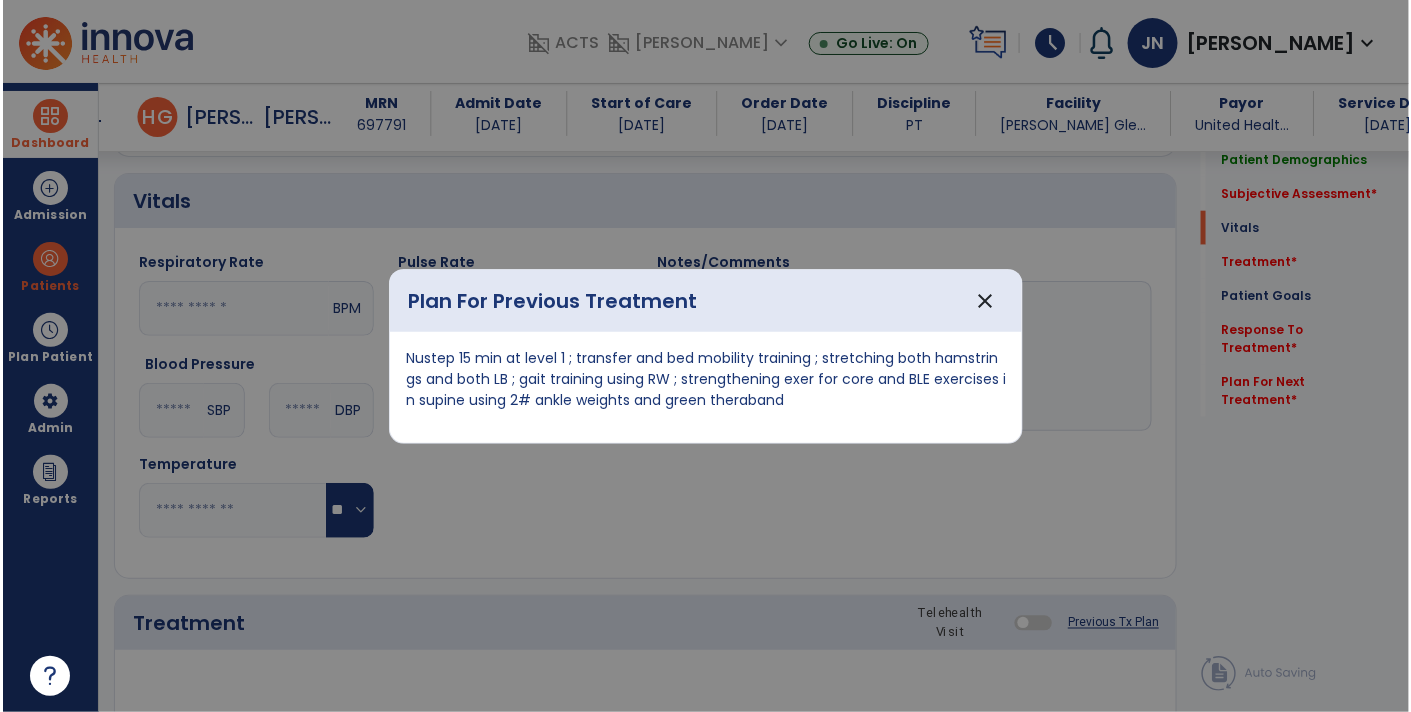 scroll, scrollTop: 654, scrollLeft: 0, axis: vertical 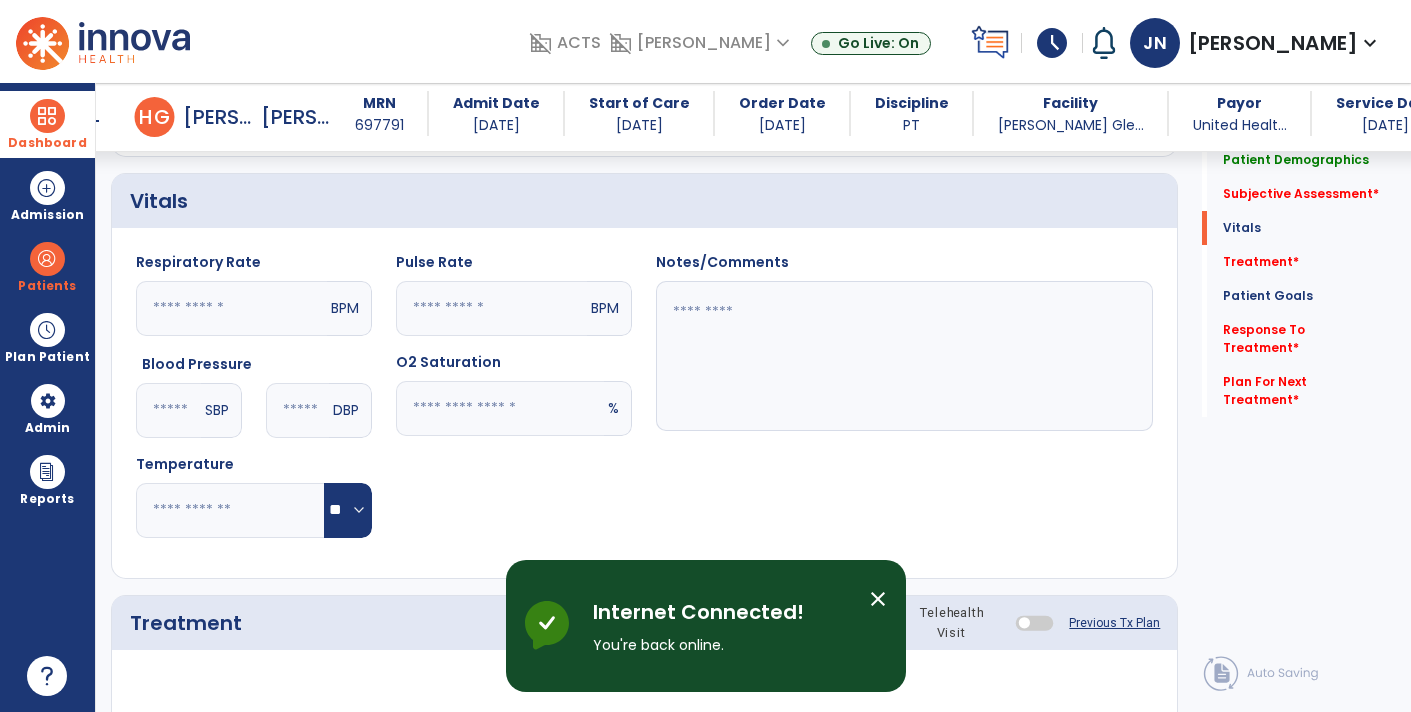 click at bounding box center (47, 116) 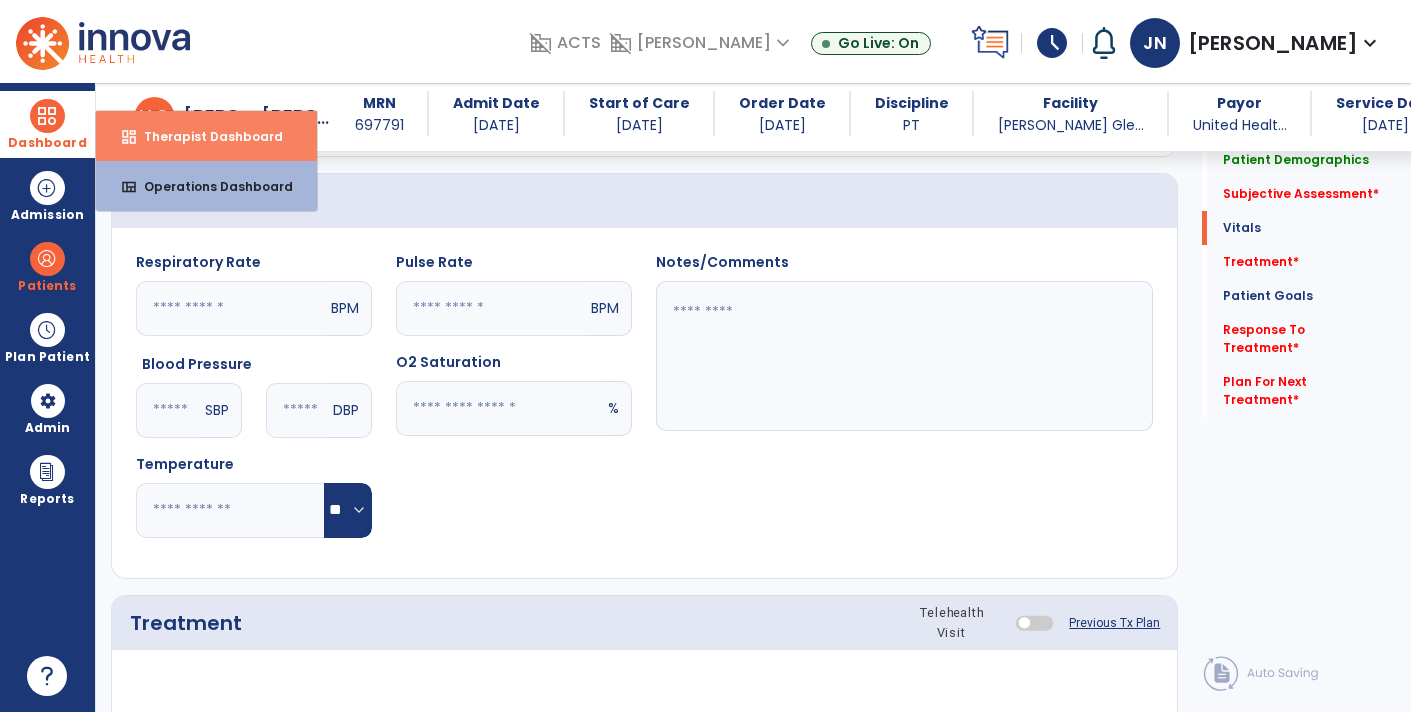 click on "dashboard  Therapist Dashboard" at bounding box center (206, 136) 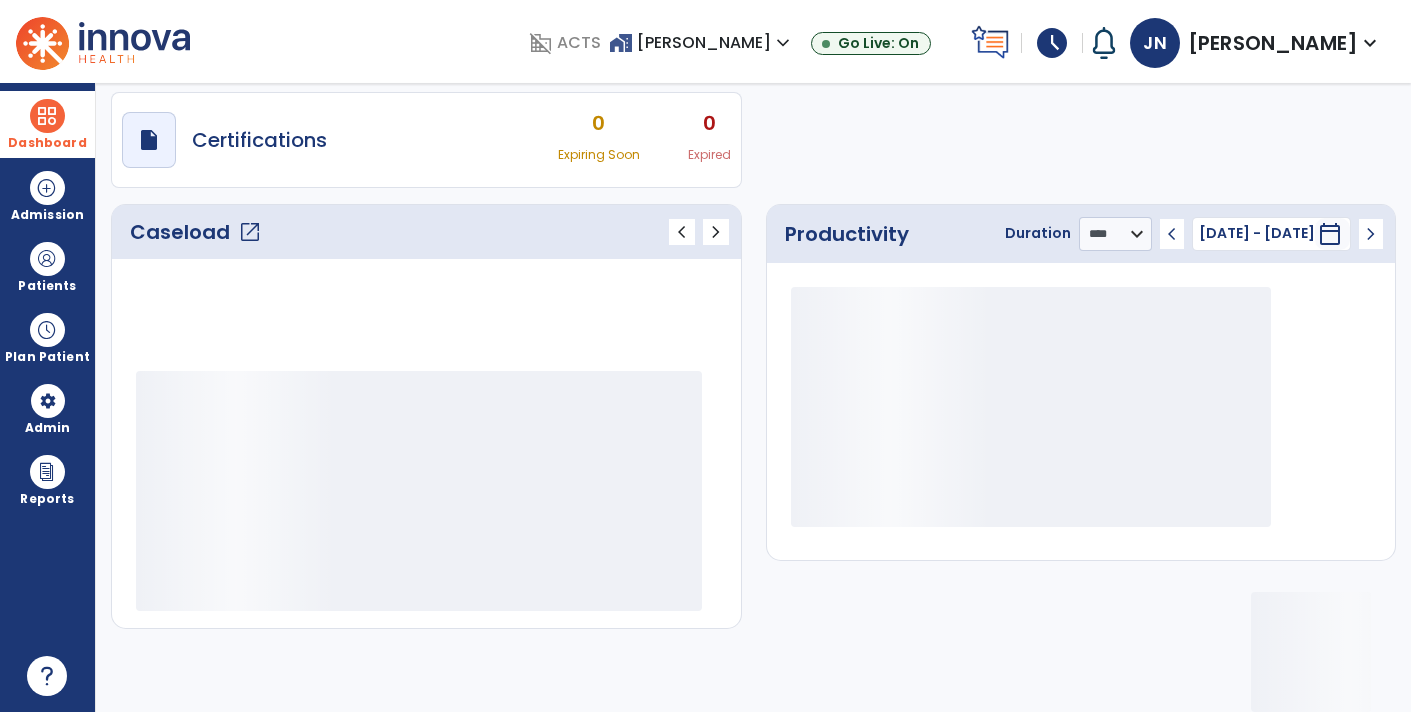 scroll, scrollTop: 162, scrollLeft: 0, axis: vertical 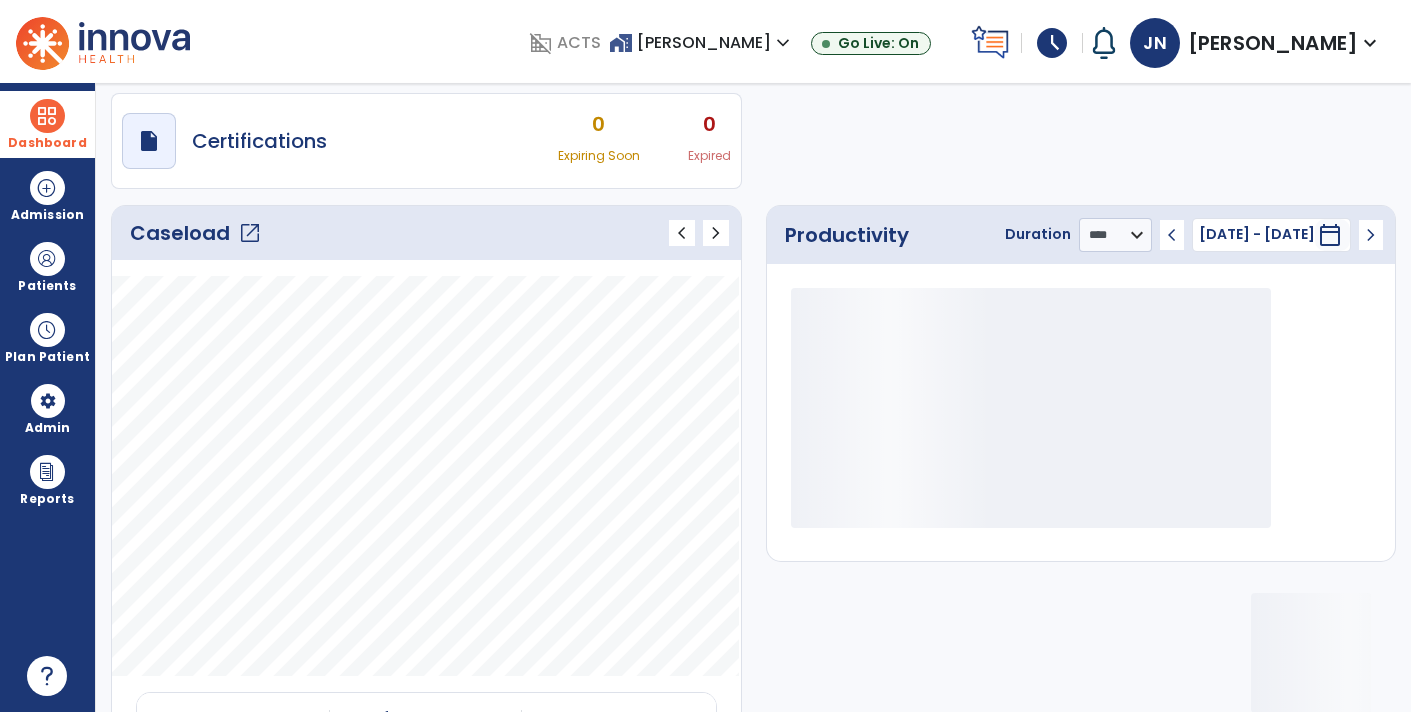 click on "open_in_new" 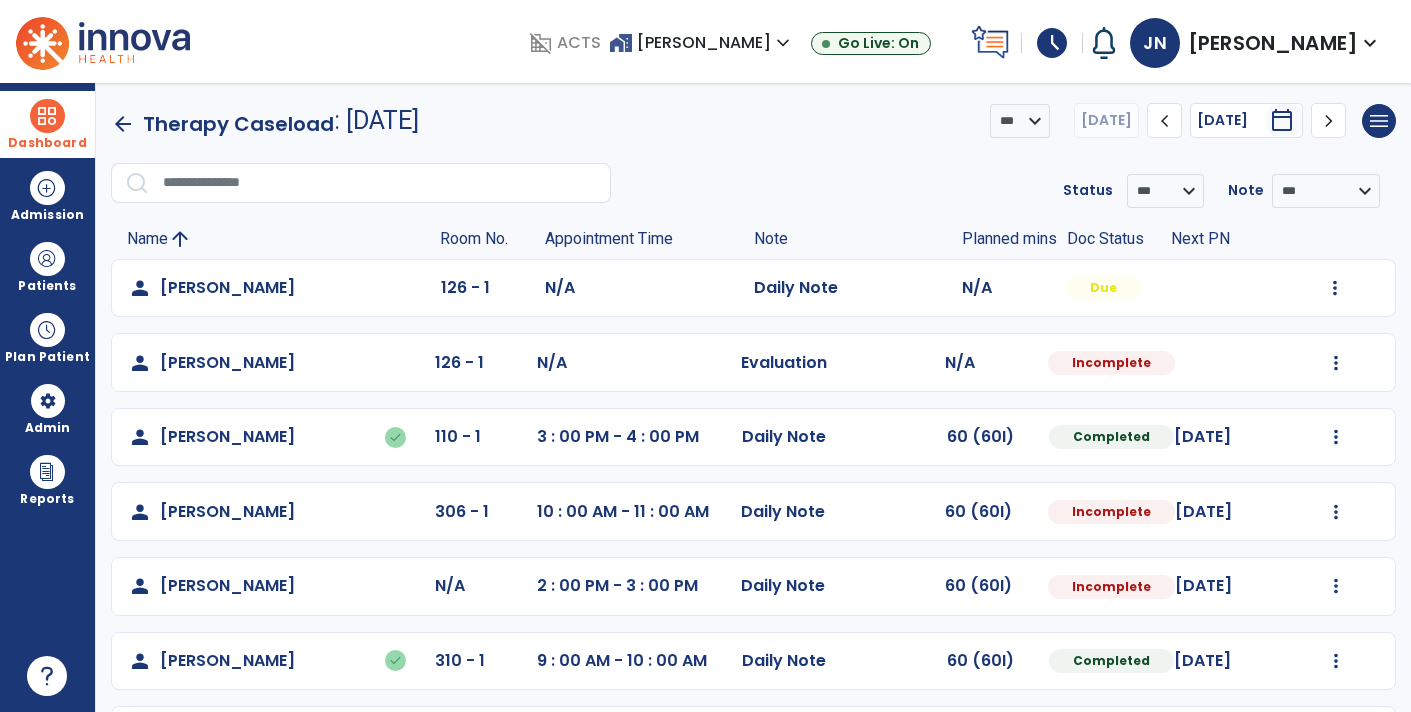 scroll, scrollTop: 72, scrollLeft: 0, axis: vertical 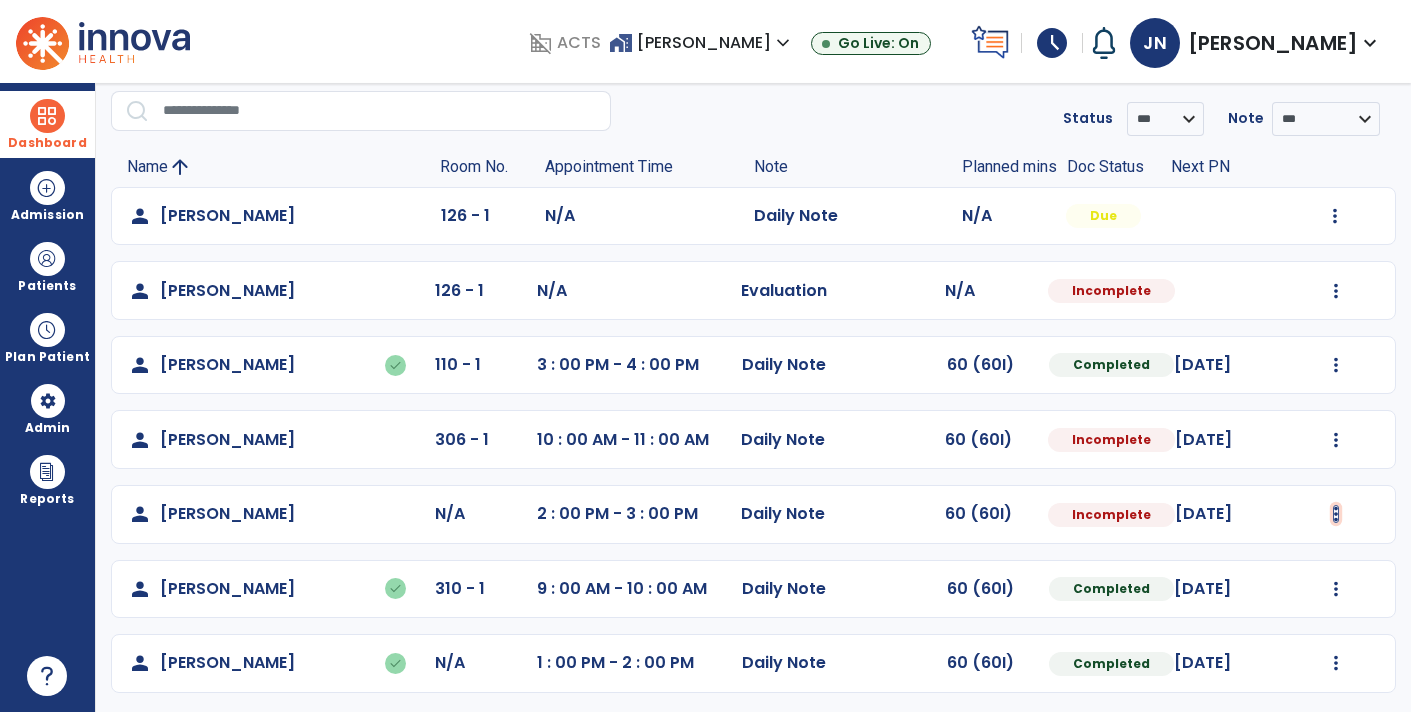click at bounding box center [1335, 216] 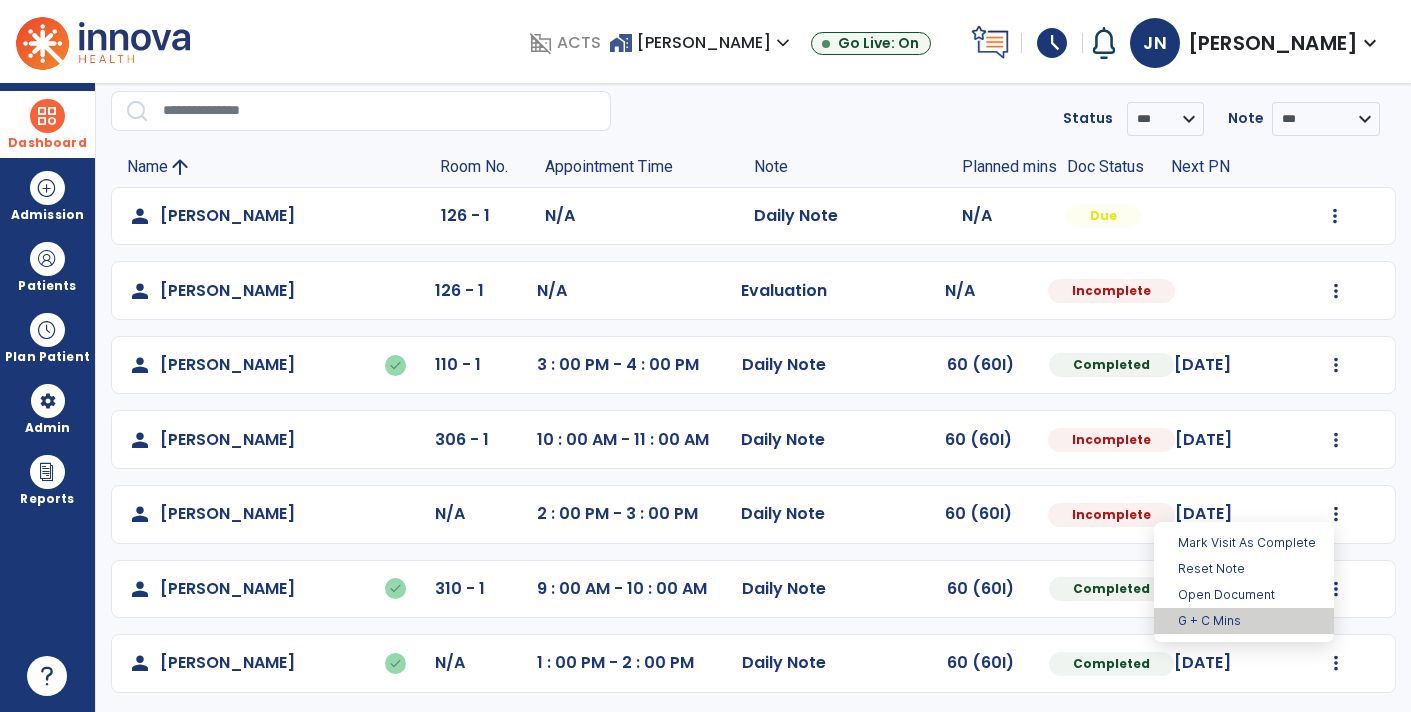 click on "G + C Mins" at bounding box center (1244, 621) 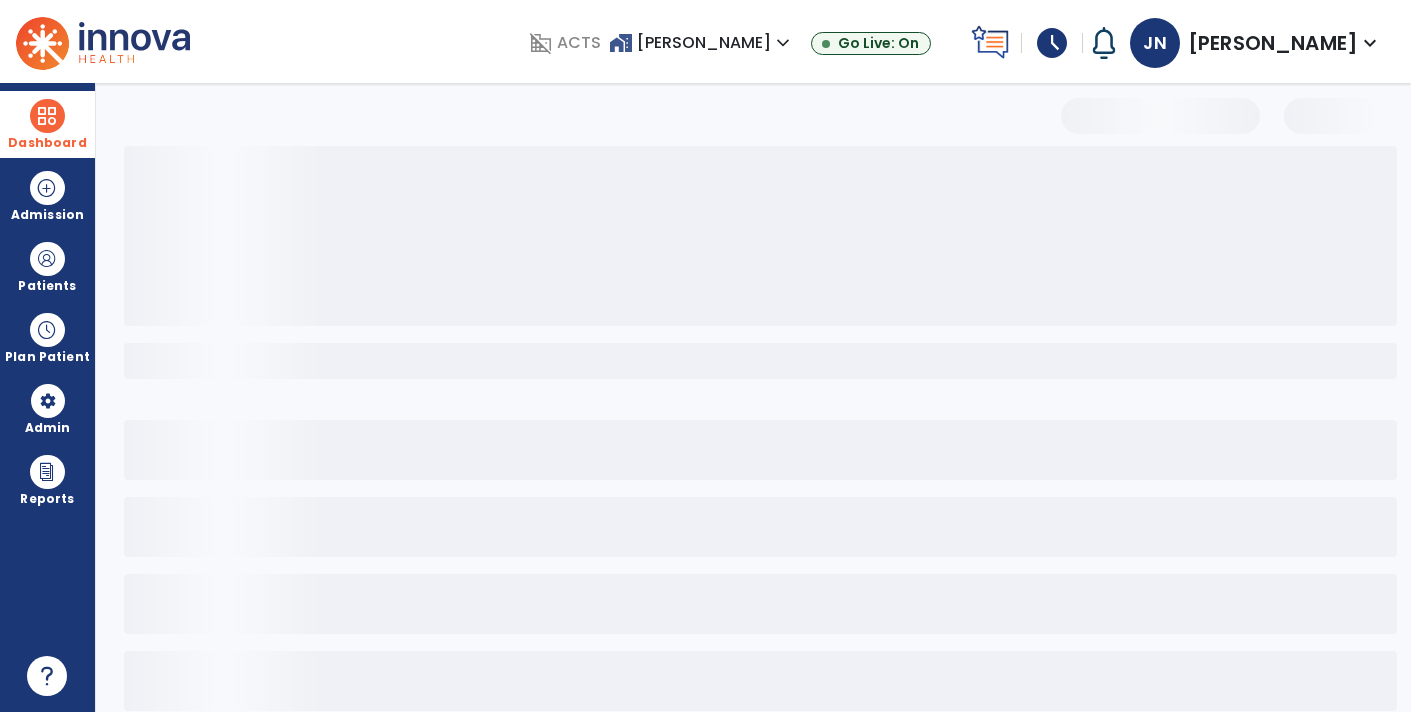 select on "***" 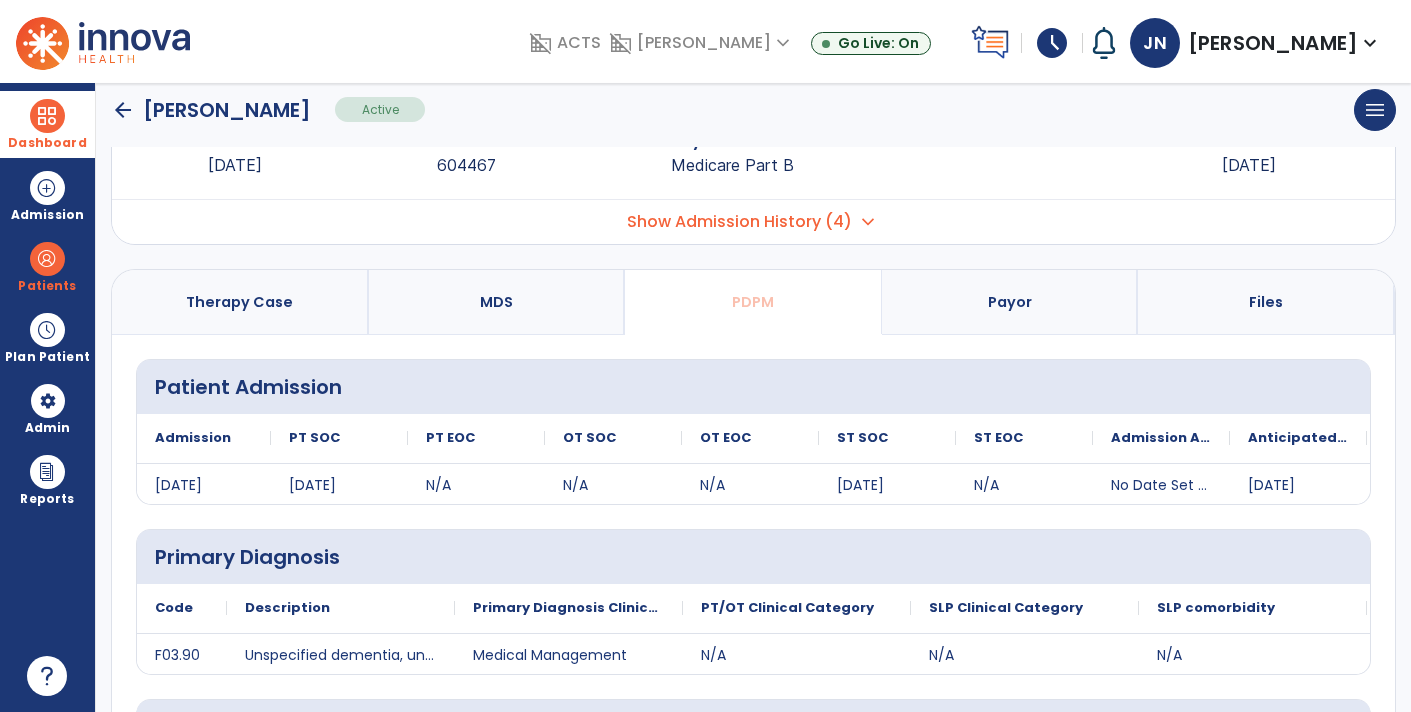 scroll, scrollTop: 371, scrollLeft: 0, axis: vertical 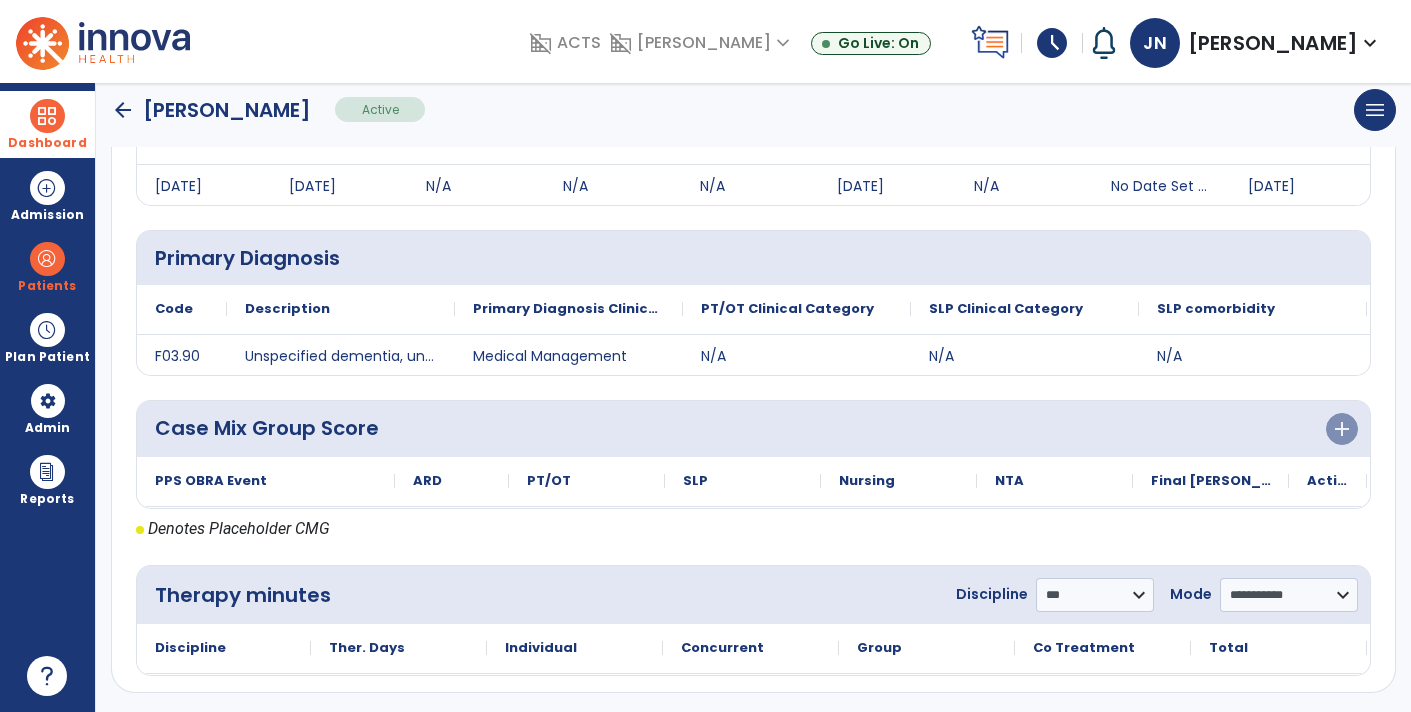 click on "arrow_back" 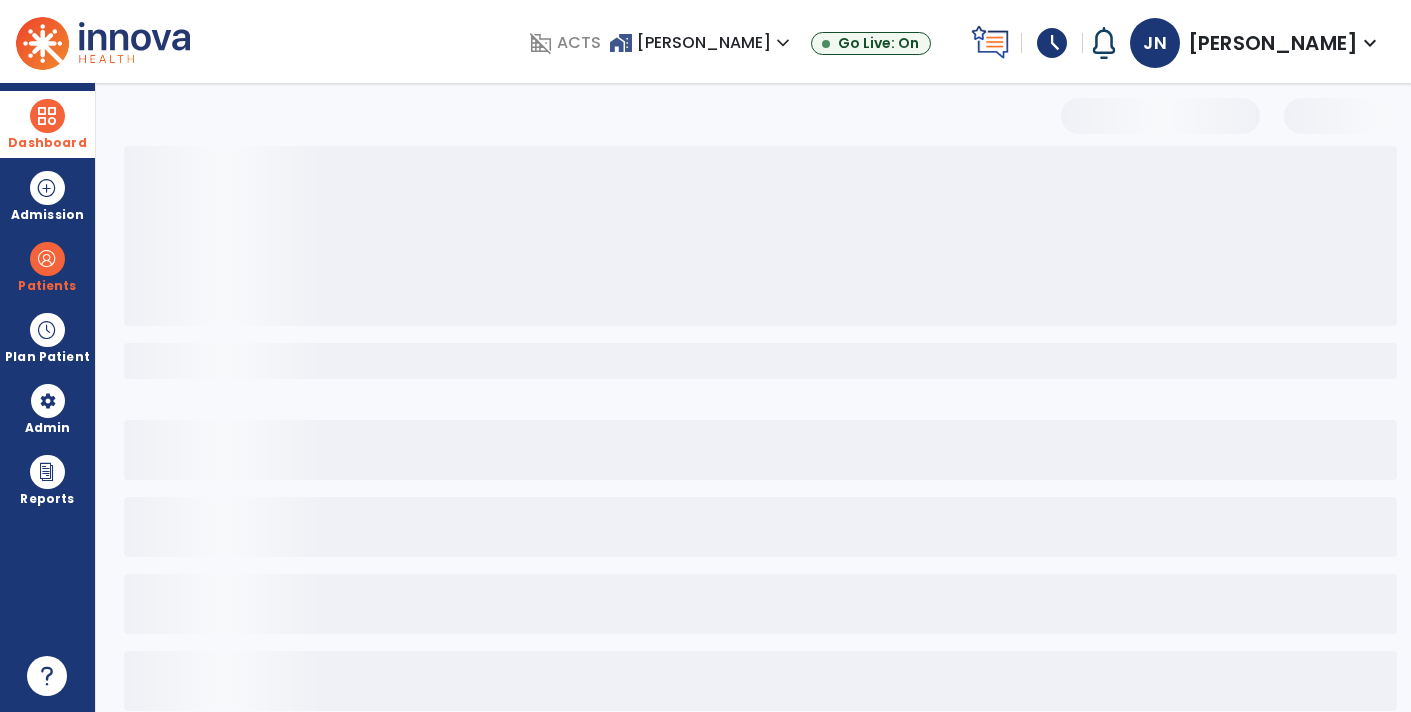 scroll, scrollTop: 0, scrollLeft: 0, axis: both 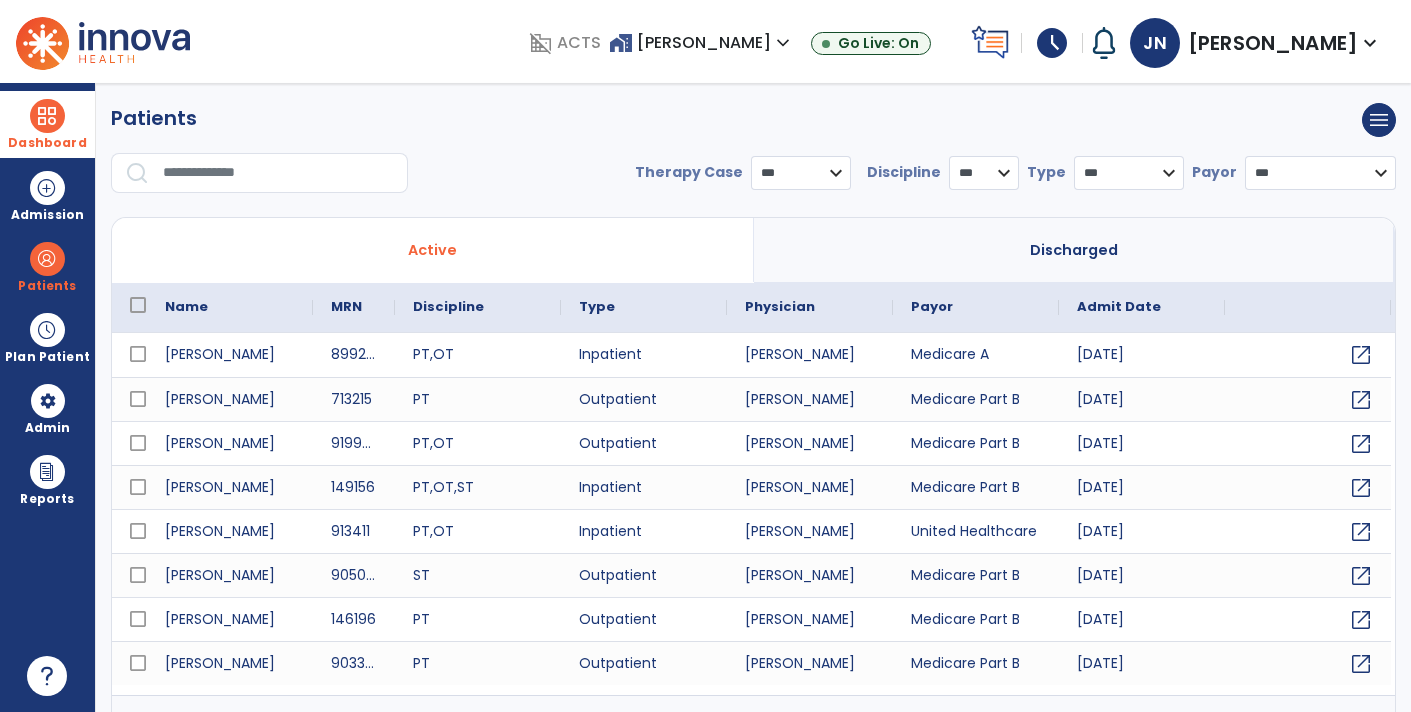 click on "Dashboard" at bounding box center (47, 143) 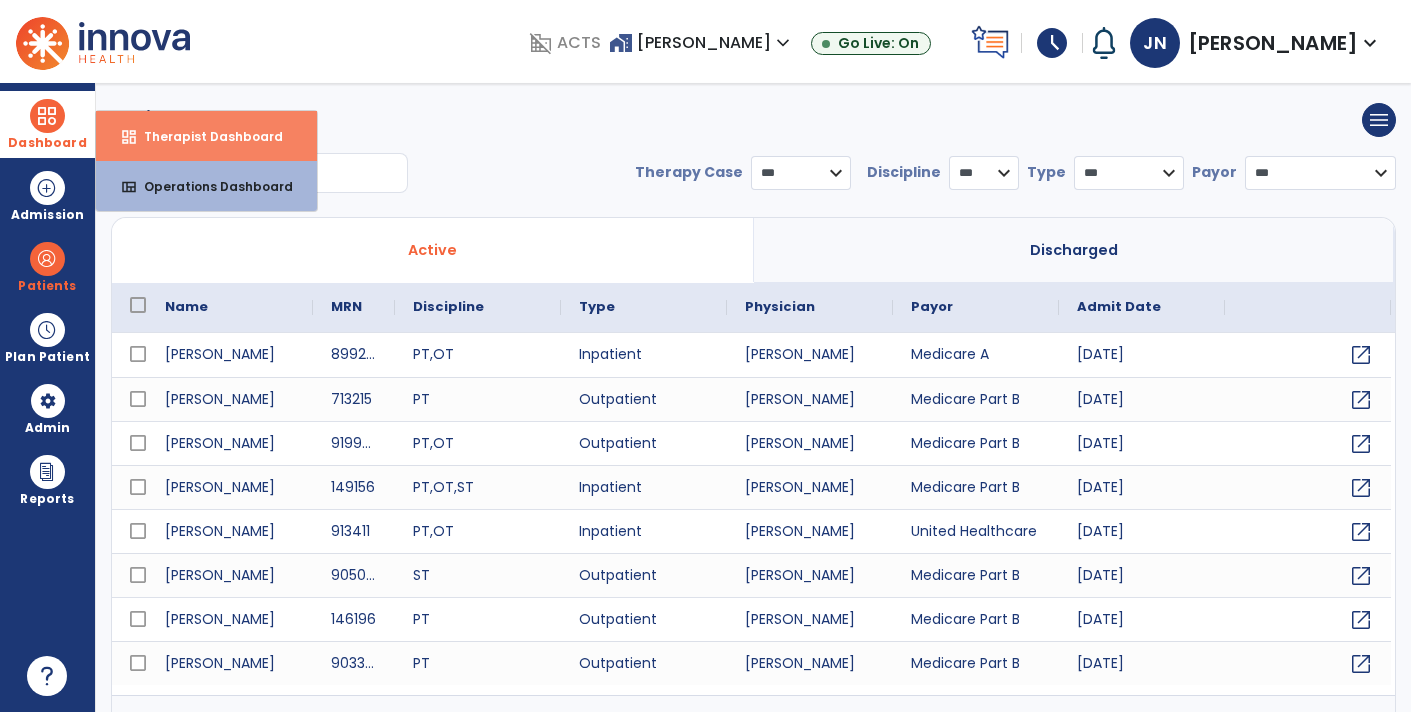 click on "Therapist Dashboard" at bounding box center [205, 136] 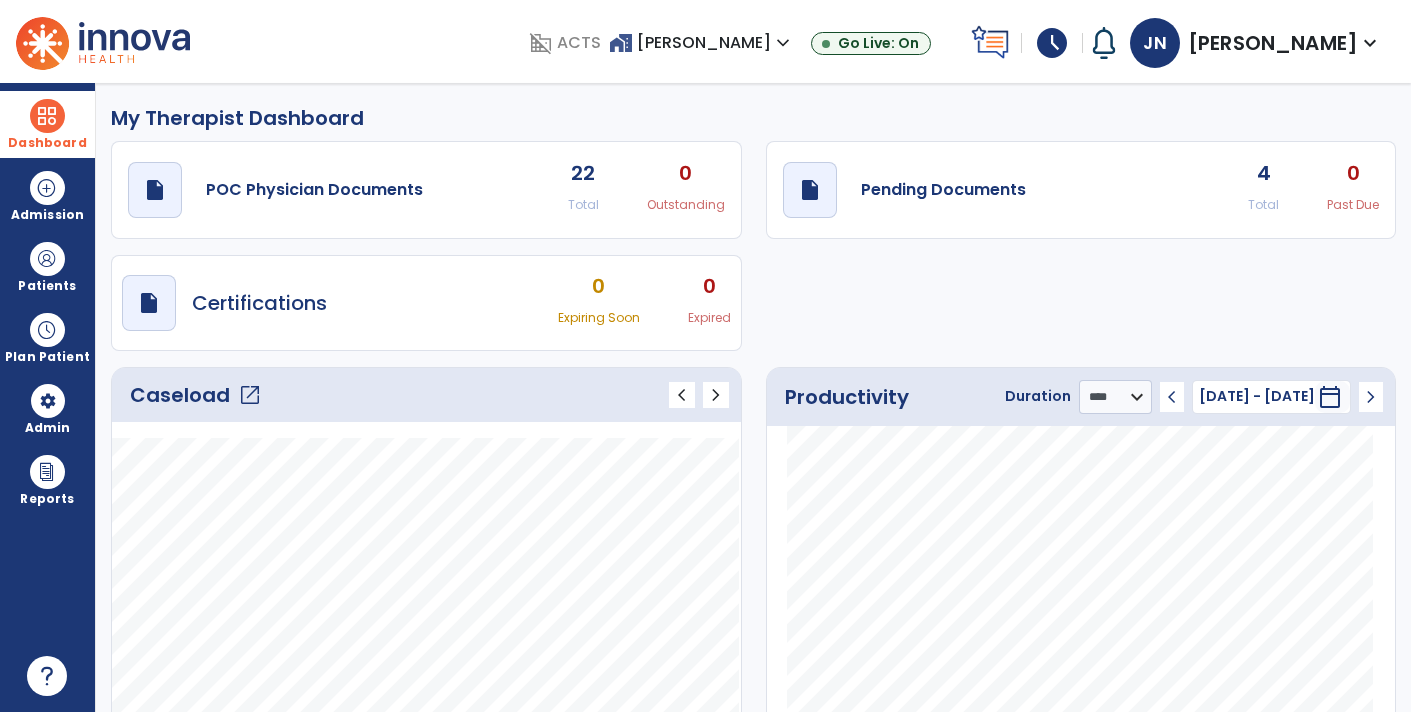 click on "open_in_new" 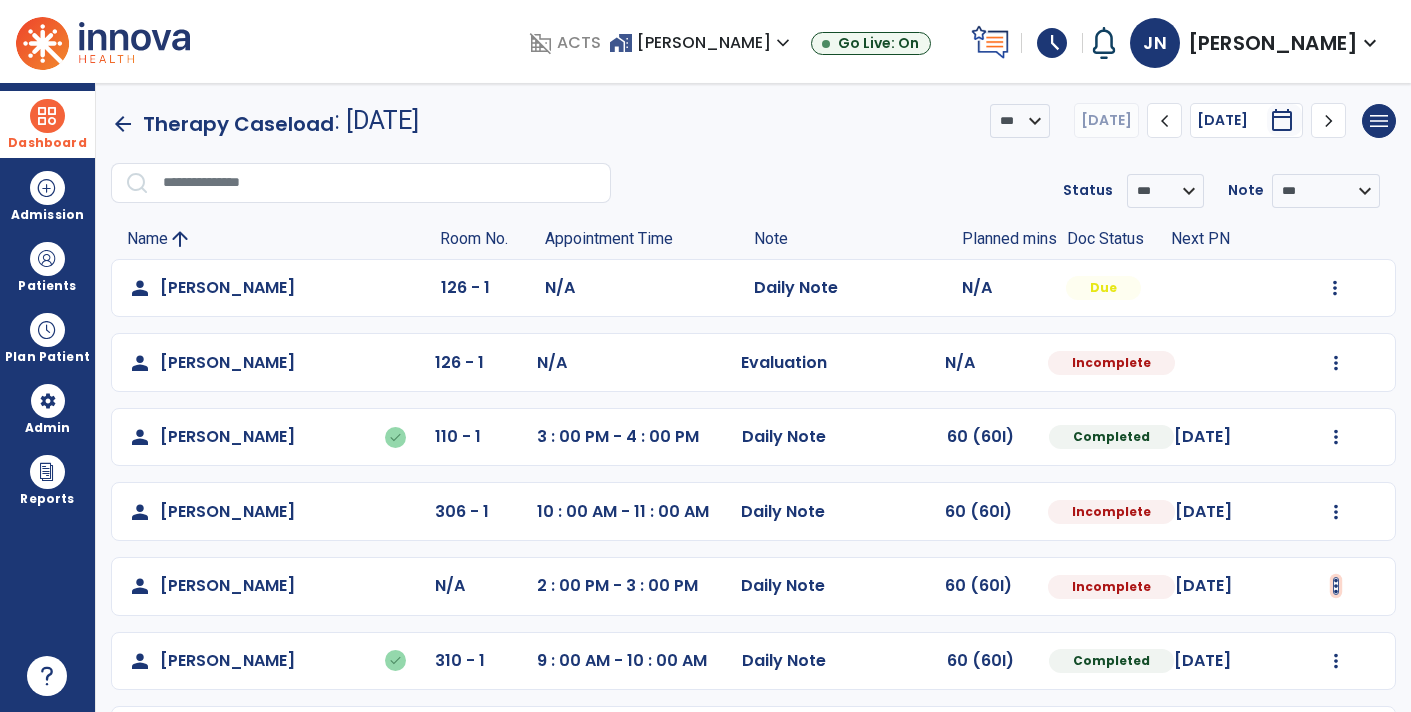 click at bounding box center [1335, 288] 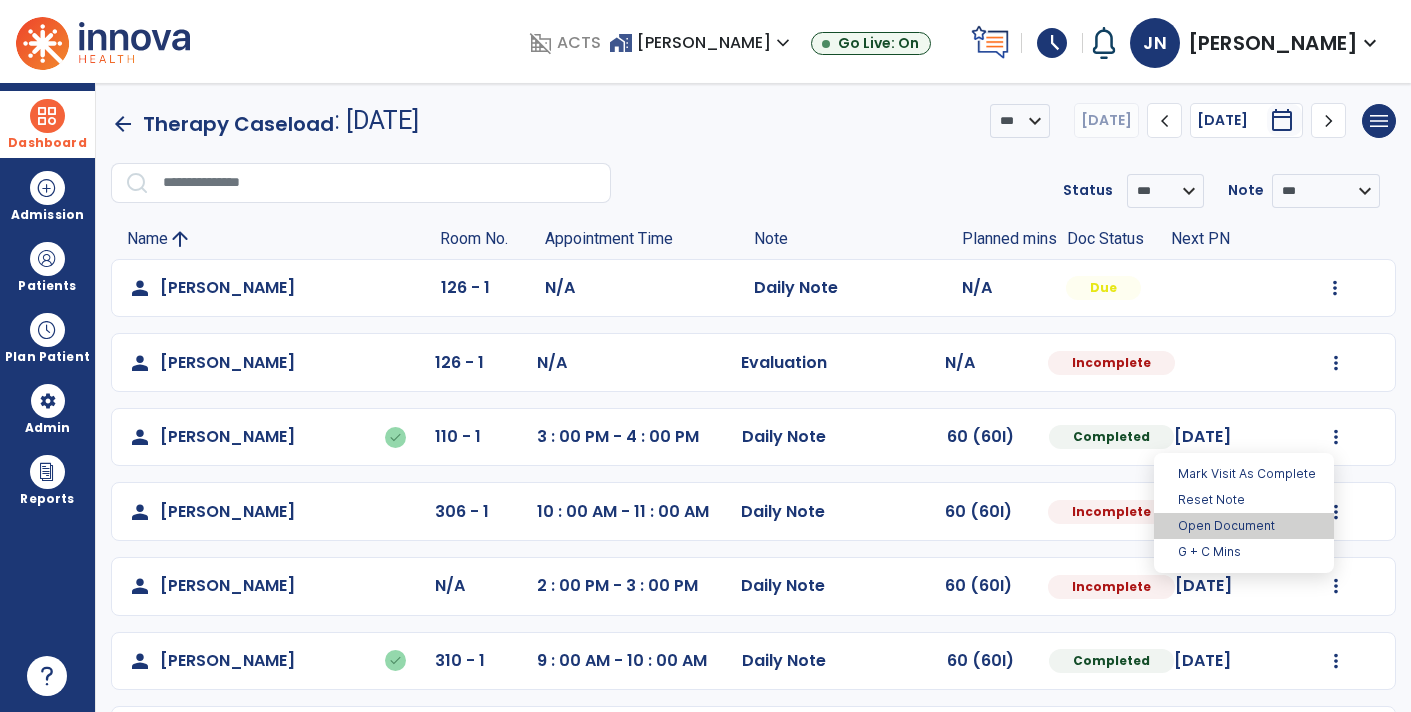 click on "Open Document" at bounding box center (1244, 526) 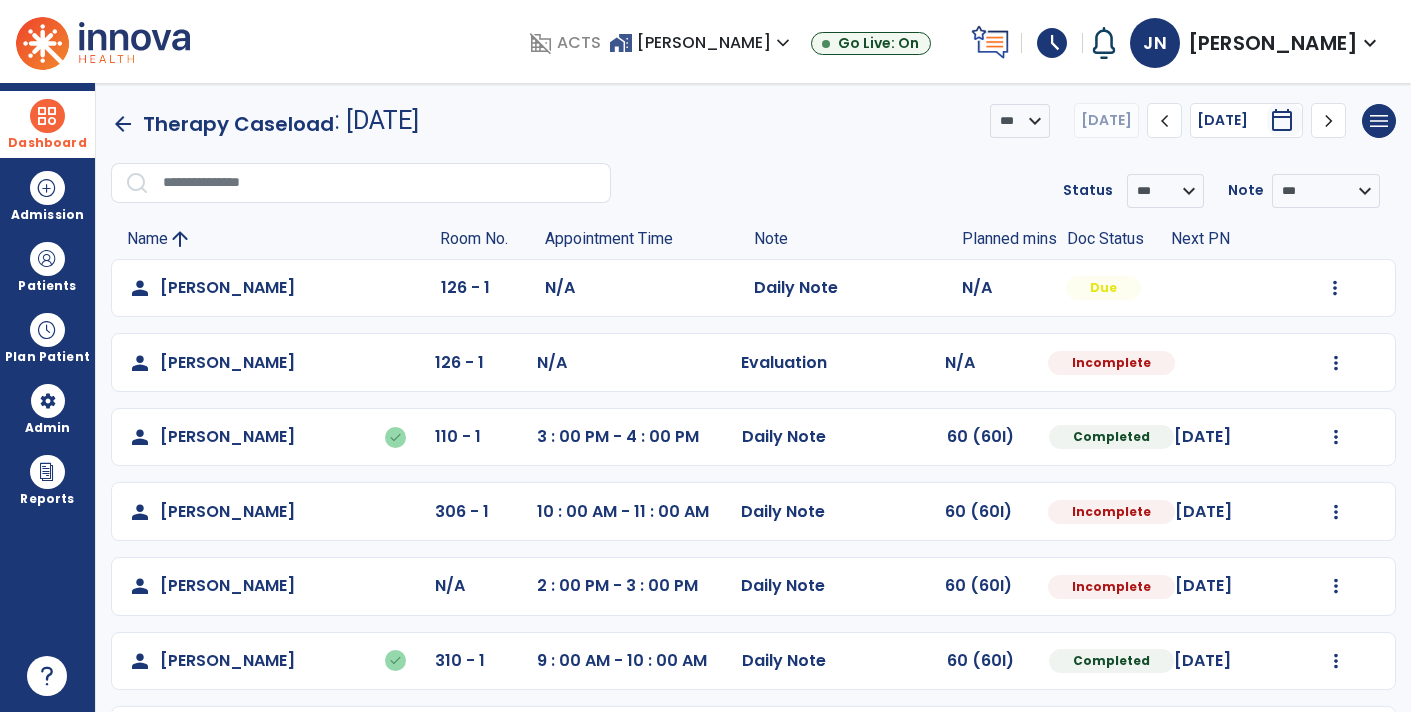 select on "*" 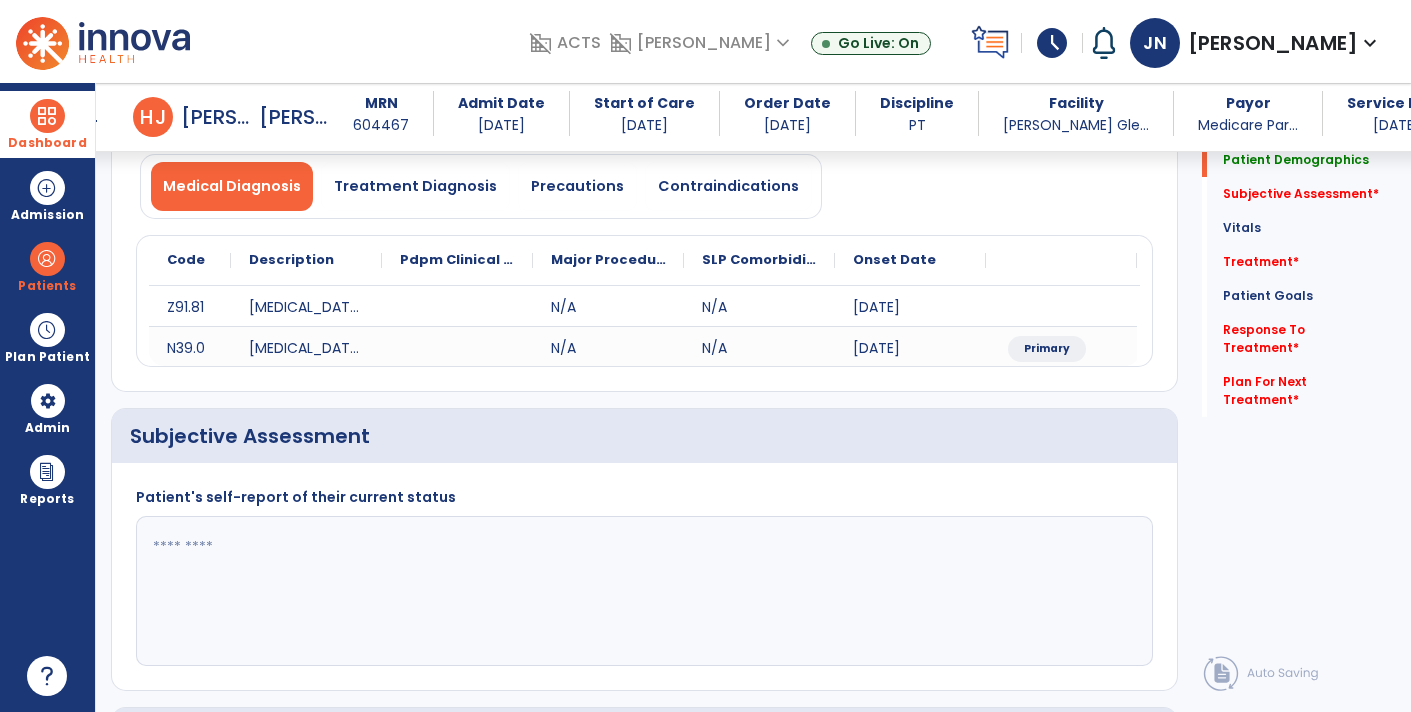 scroll, scrollTop: 174, scrollLeft: 0, axis: vertical 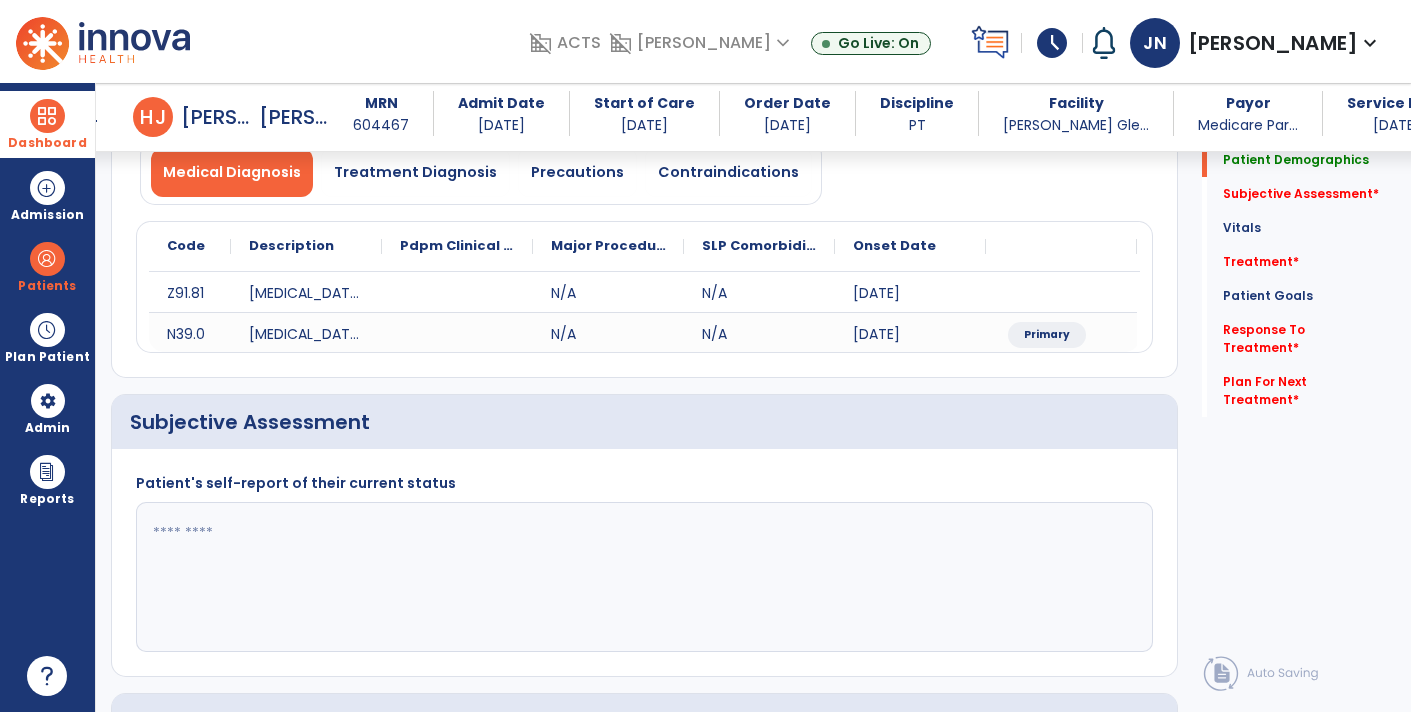 click 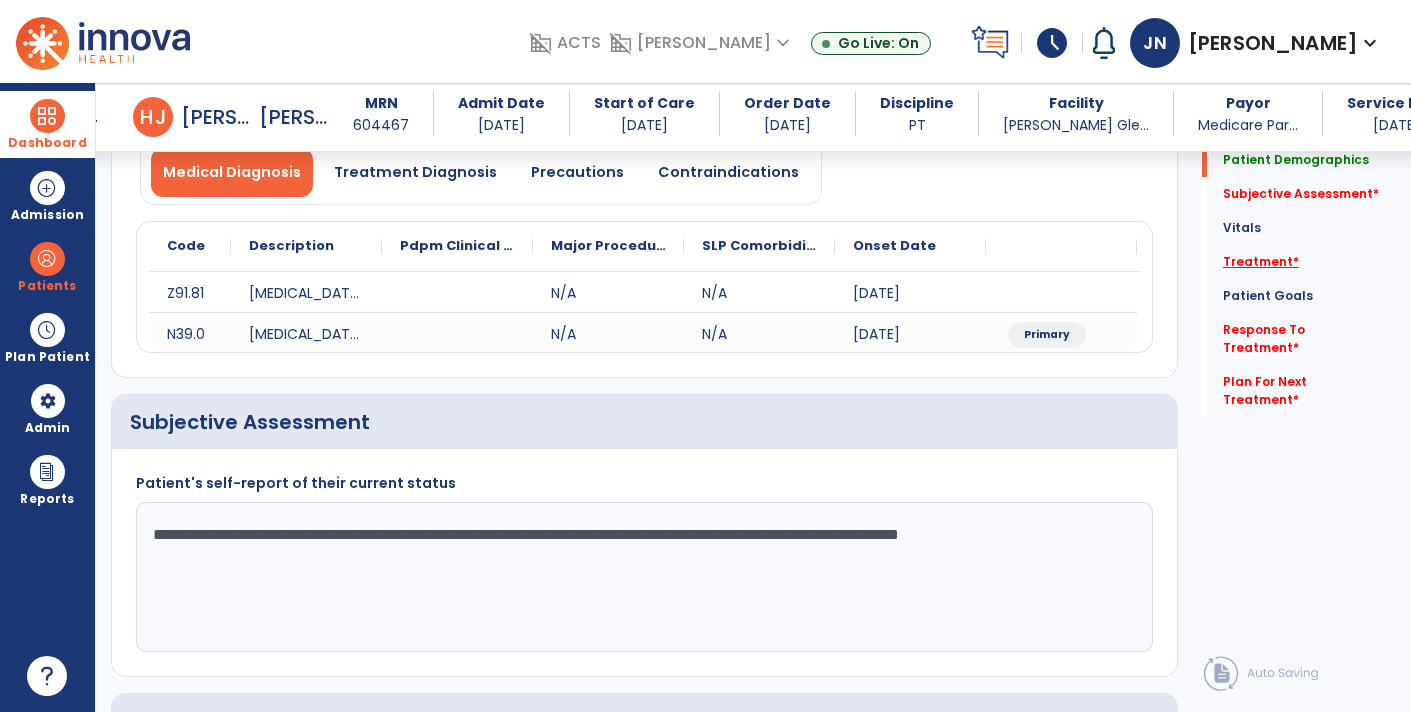 type on "**********" 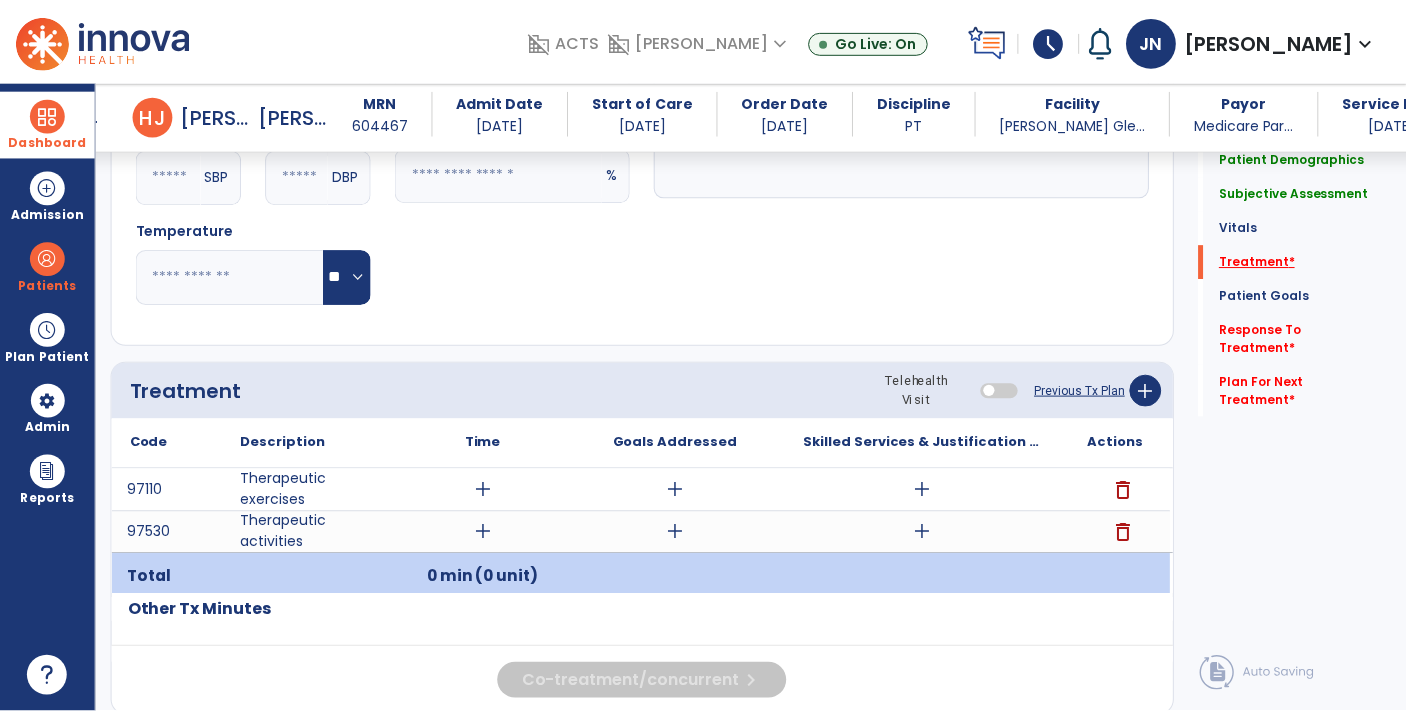 scroll, scrollTop: 982, scrollLeft: 0, axis: vertical 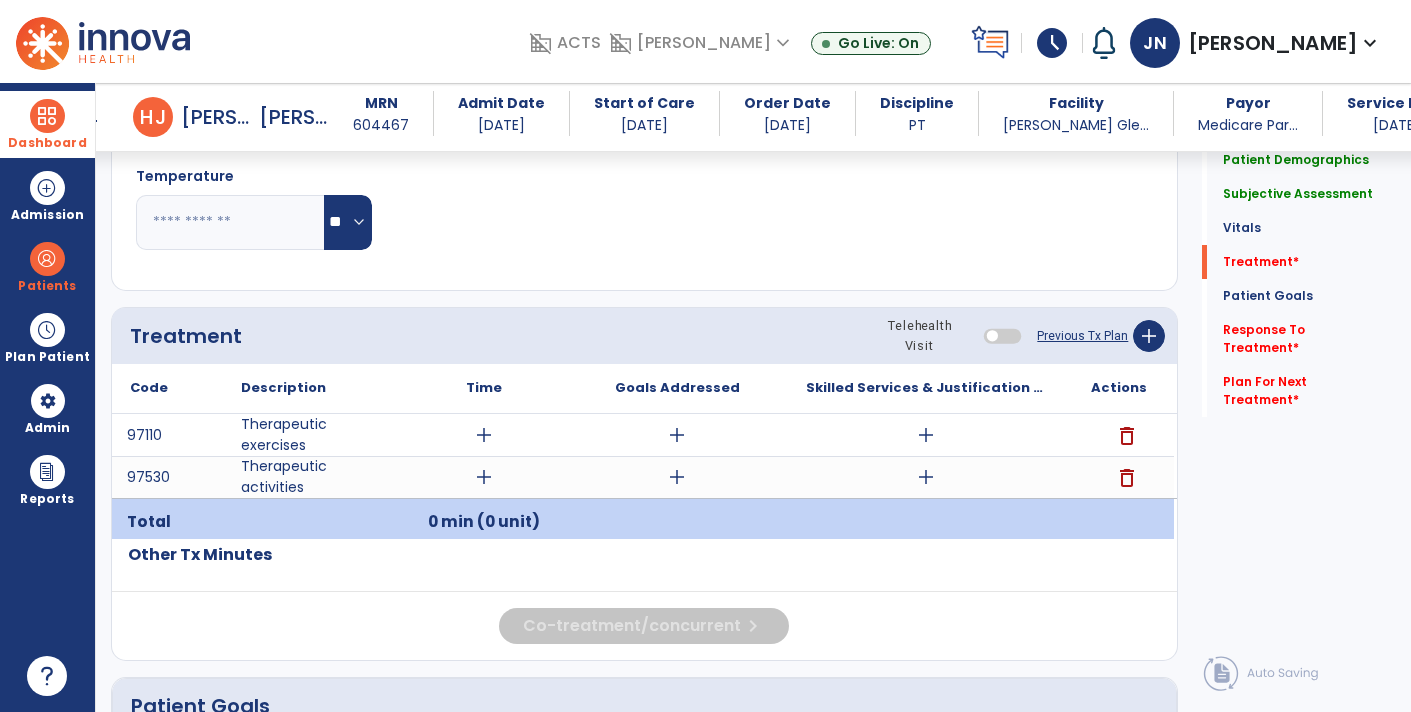 click 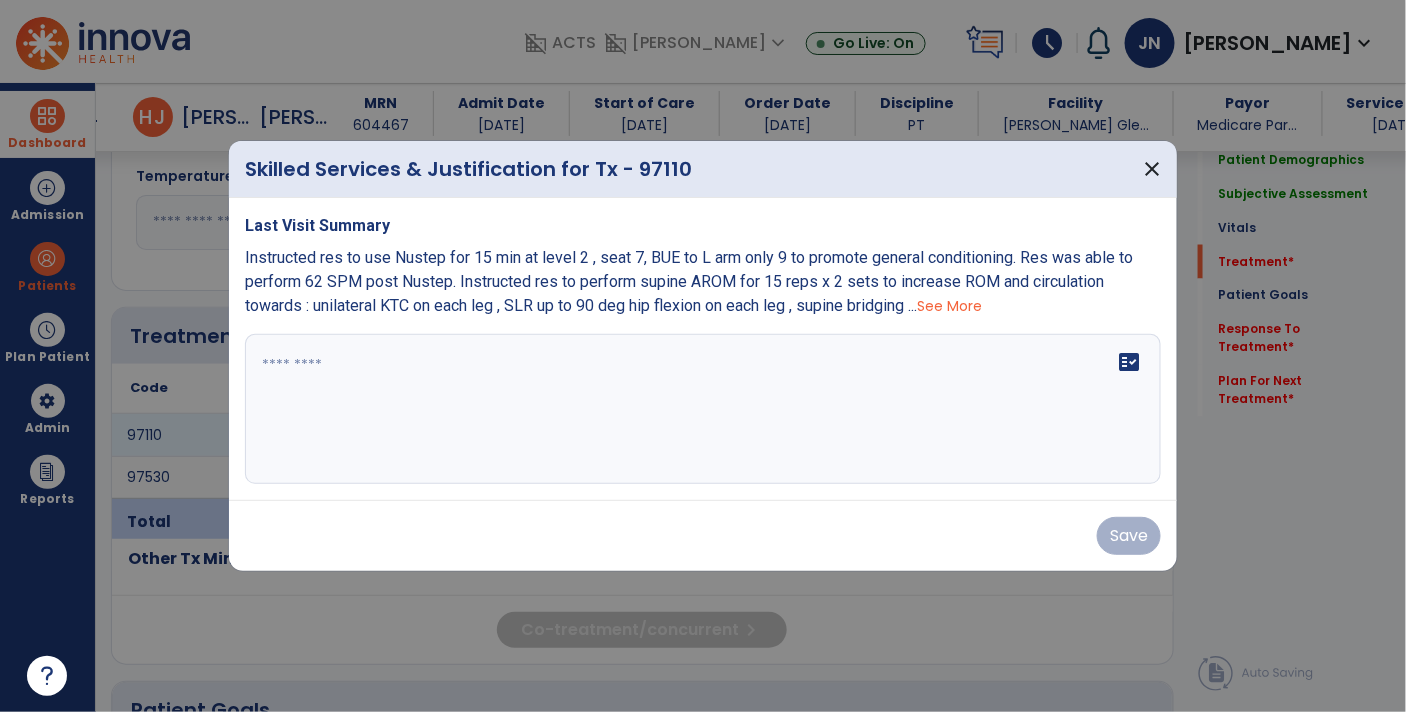 scroll, scrollTop: 982, scrollLeft: 0, axis: vertical 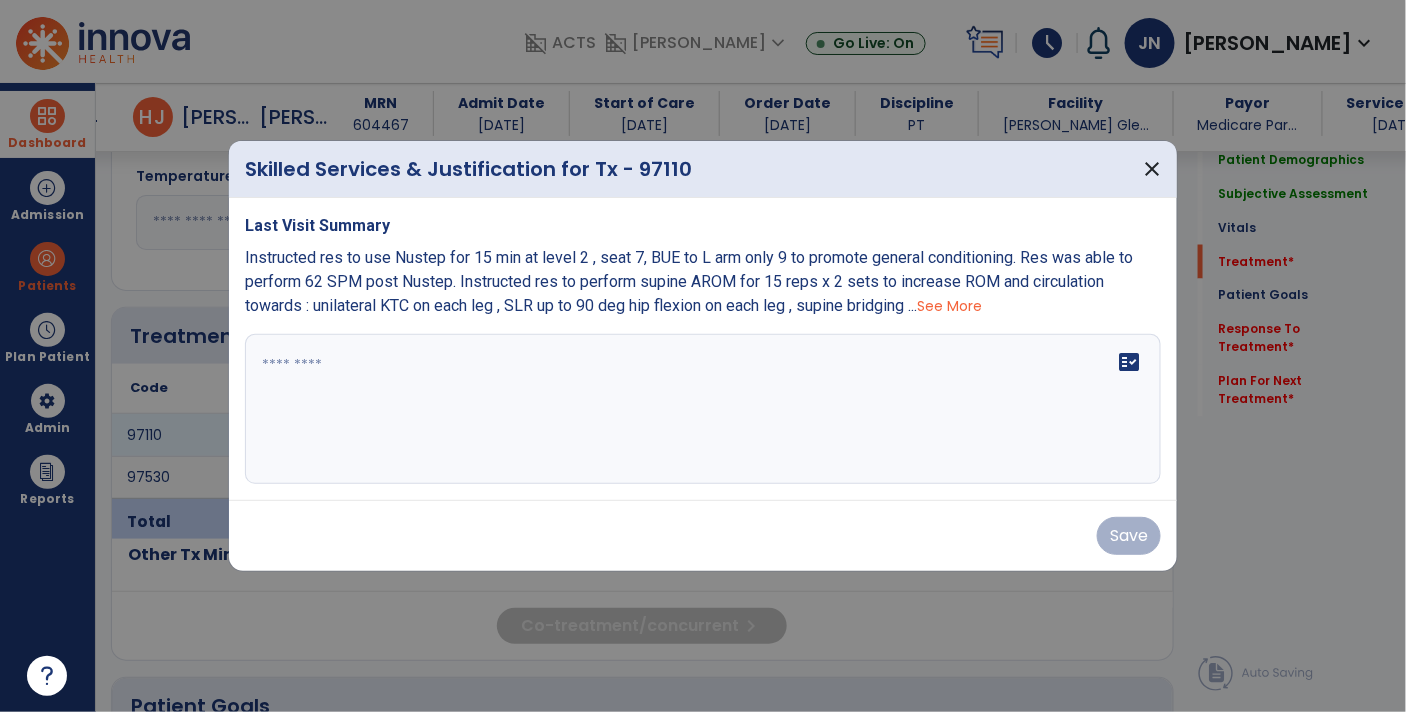 click on "See More" at bounding box center (949, 306) 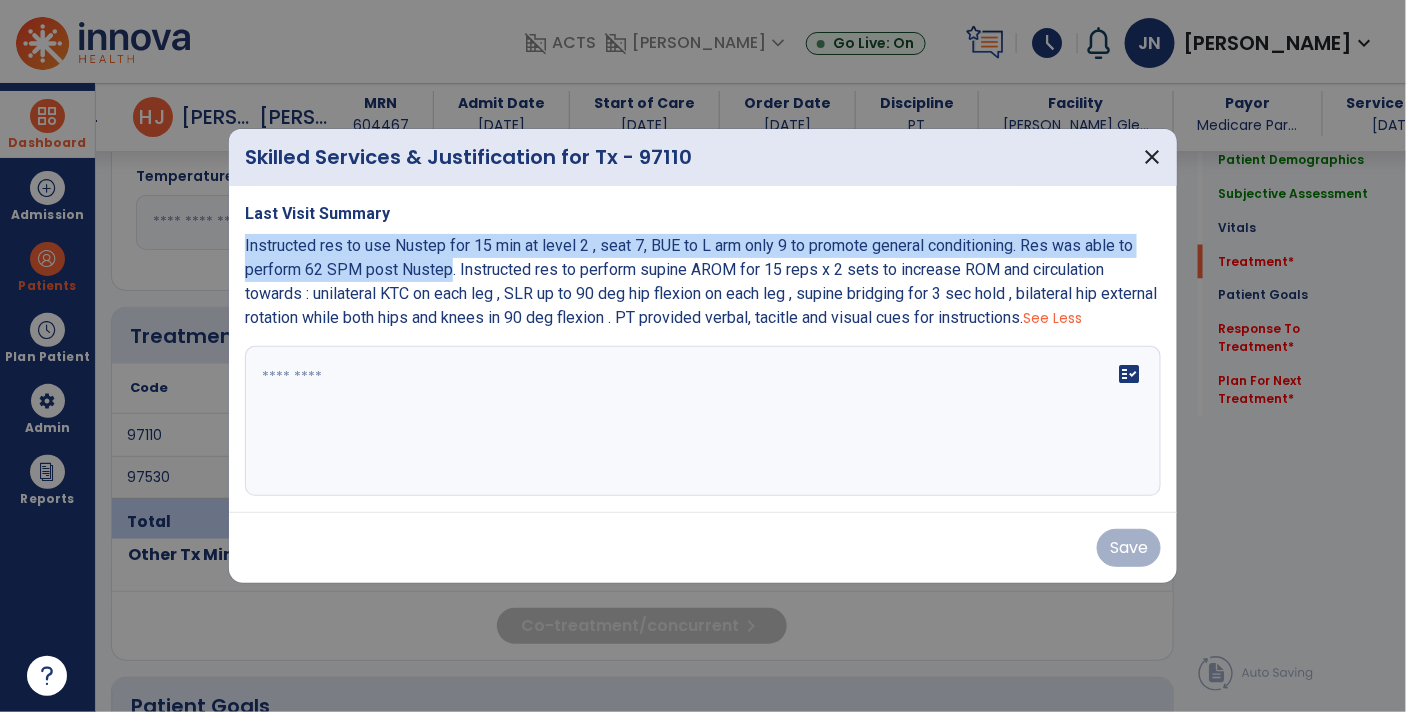 copy on "Instructed res to use Nustep for 15 min at level 2 , seat 7, BUE to L arm  only 9 to promote general conditioning. Res was able to perform 62 SPM post Nustep" 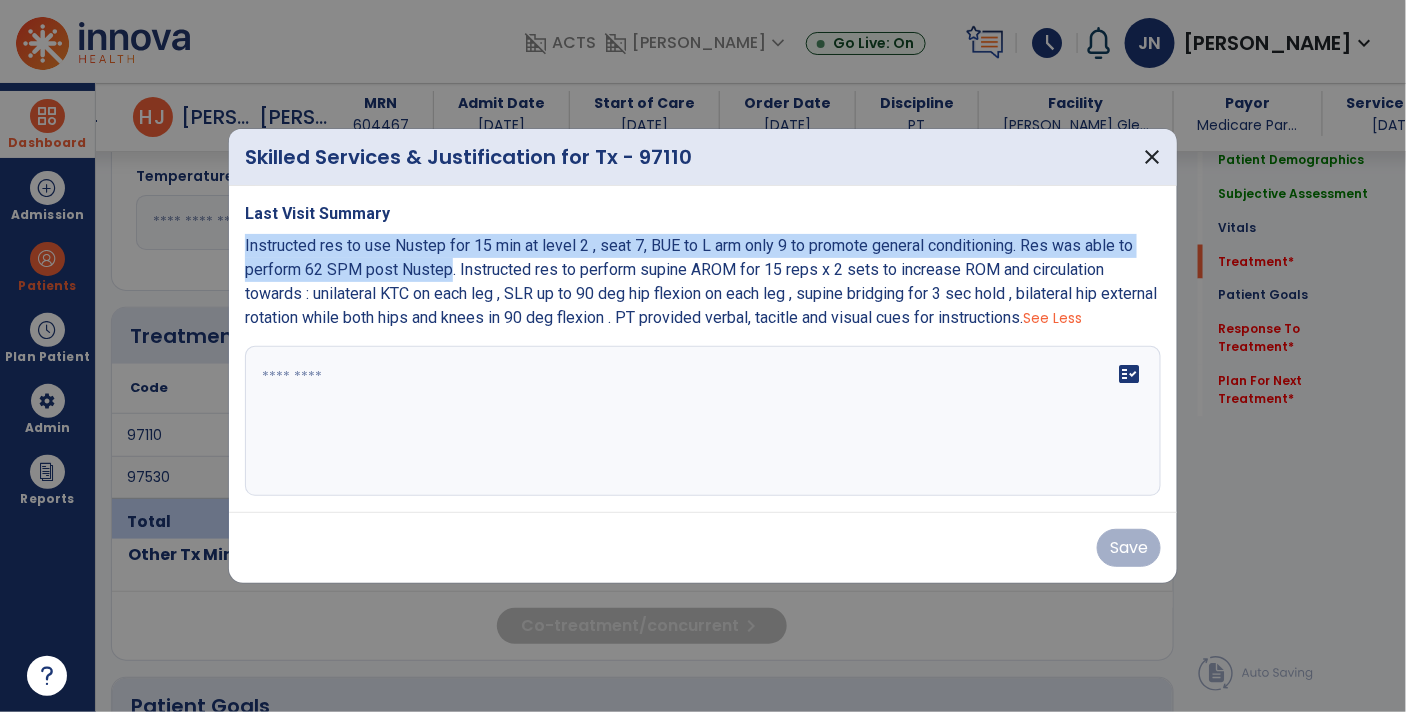 click at bounding box center [703, 421] 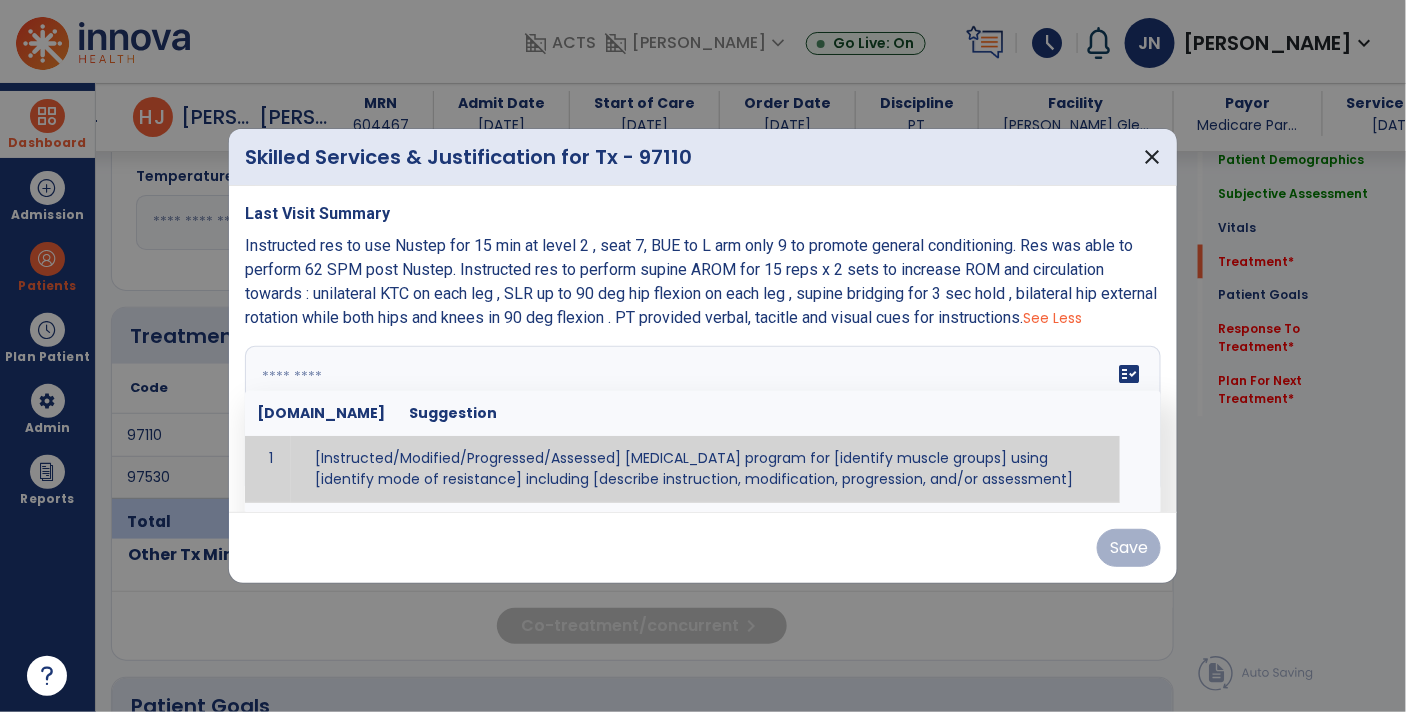 click at bounding box center [701, 421] 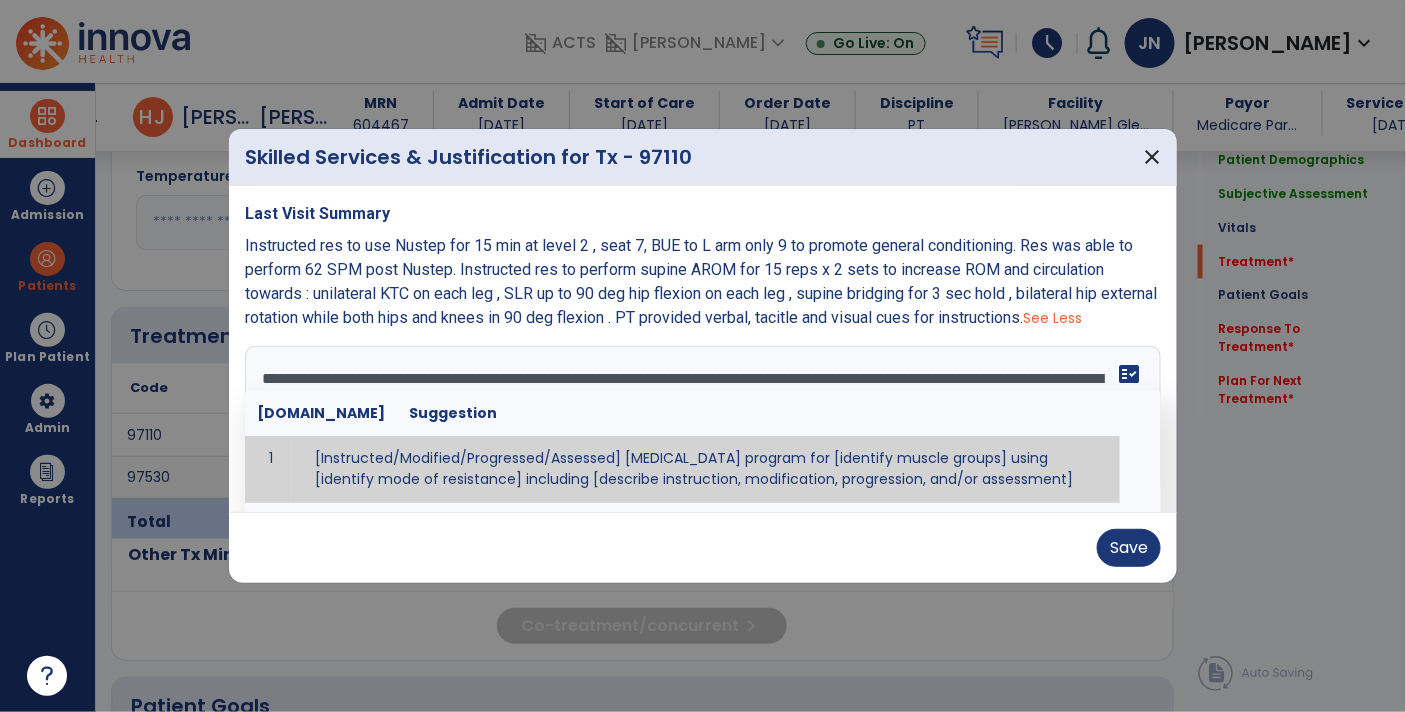 click at bounding box center (703, 356) 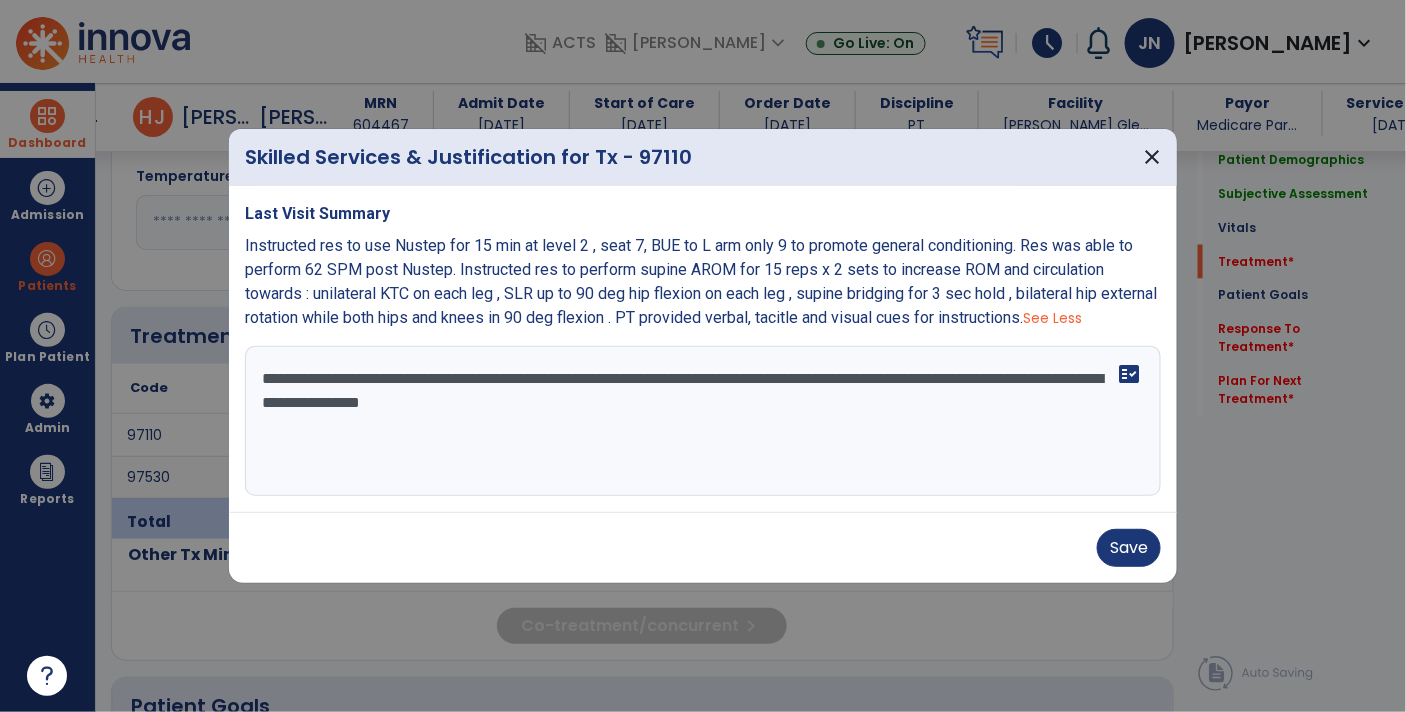 click on "**********" at bounding box center [703, 421] 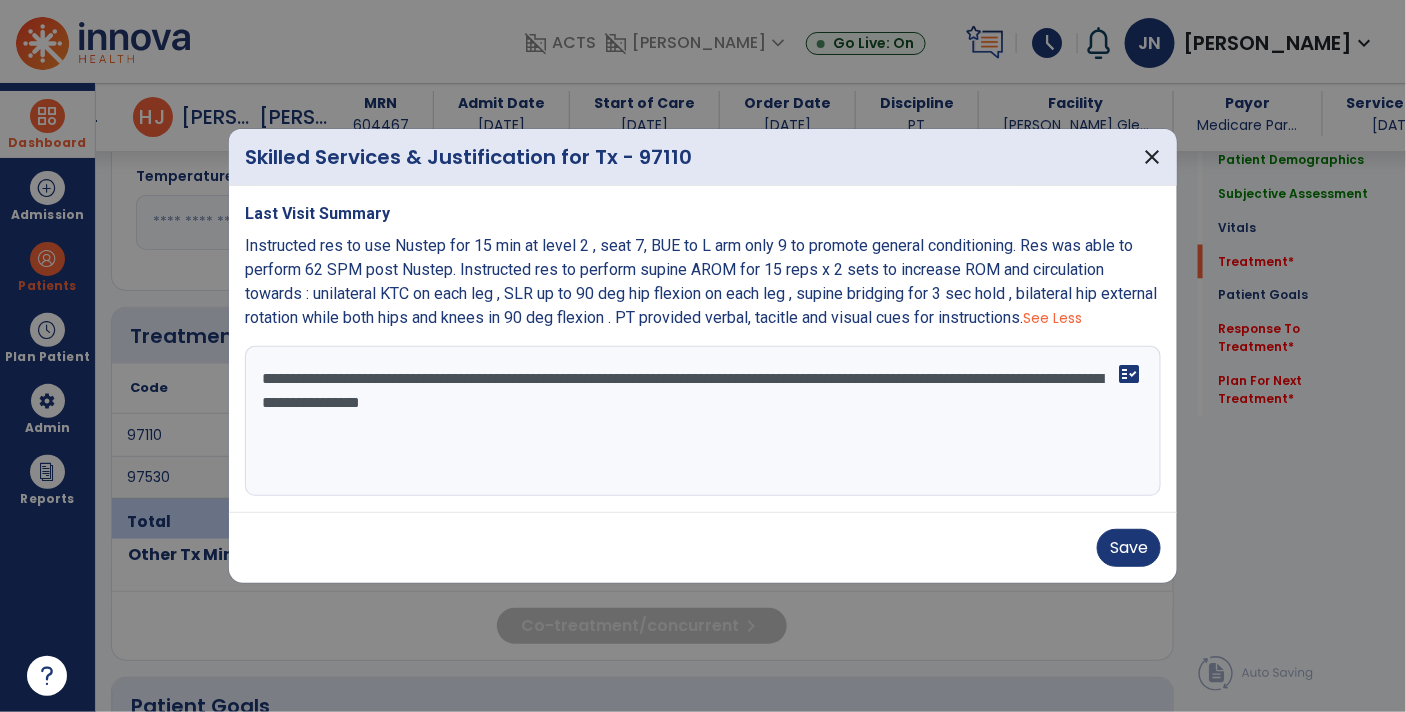 click on "**********" at bounding box center [703, 421] 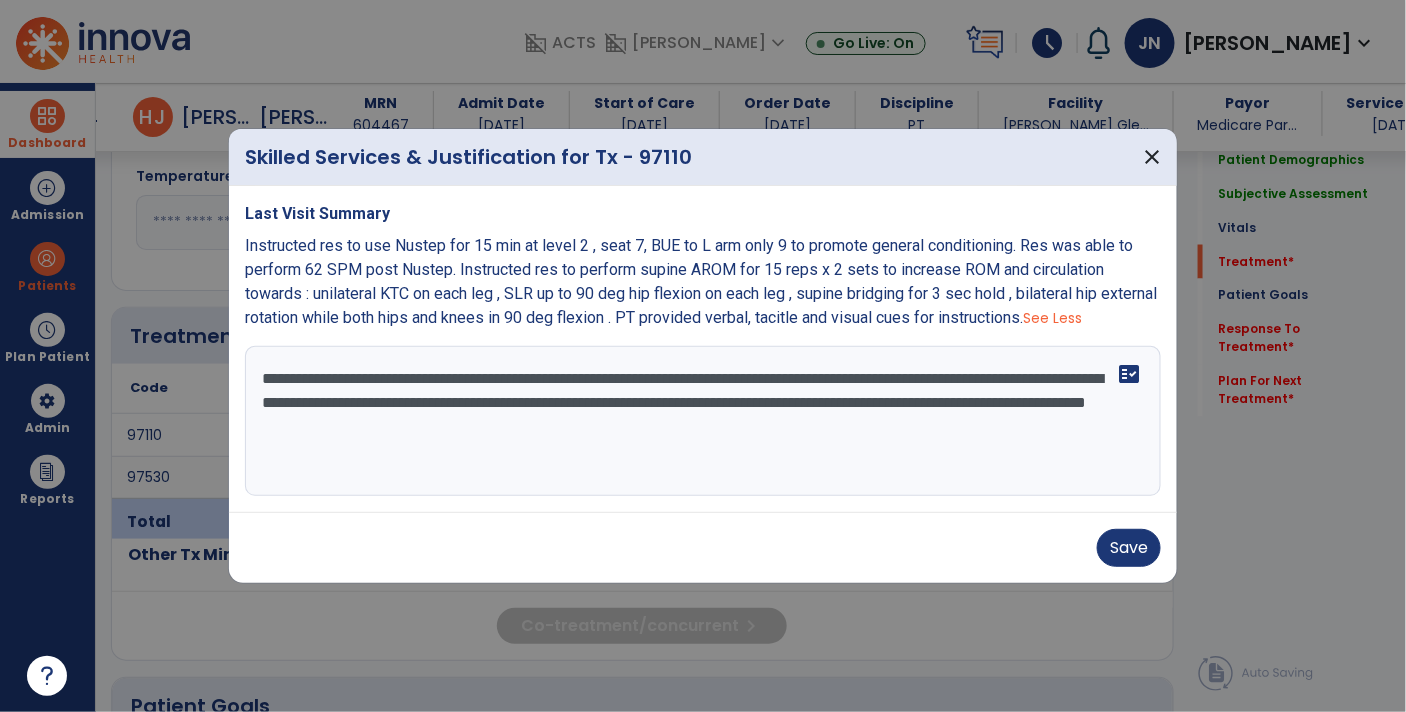 click on "**********" at bounding box center (703, 421) 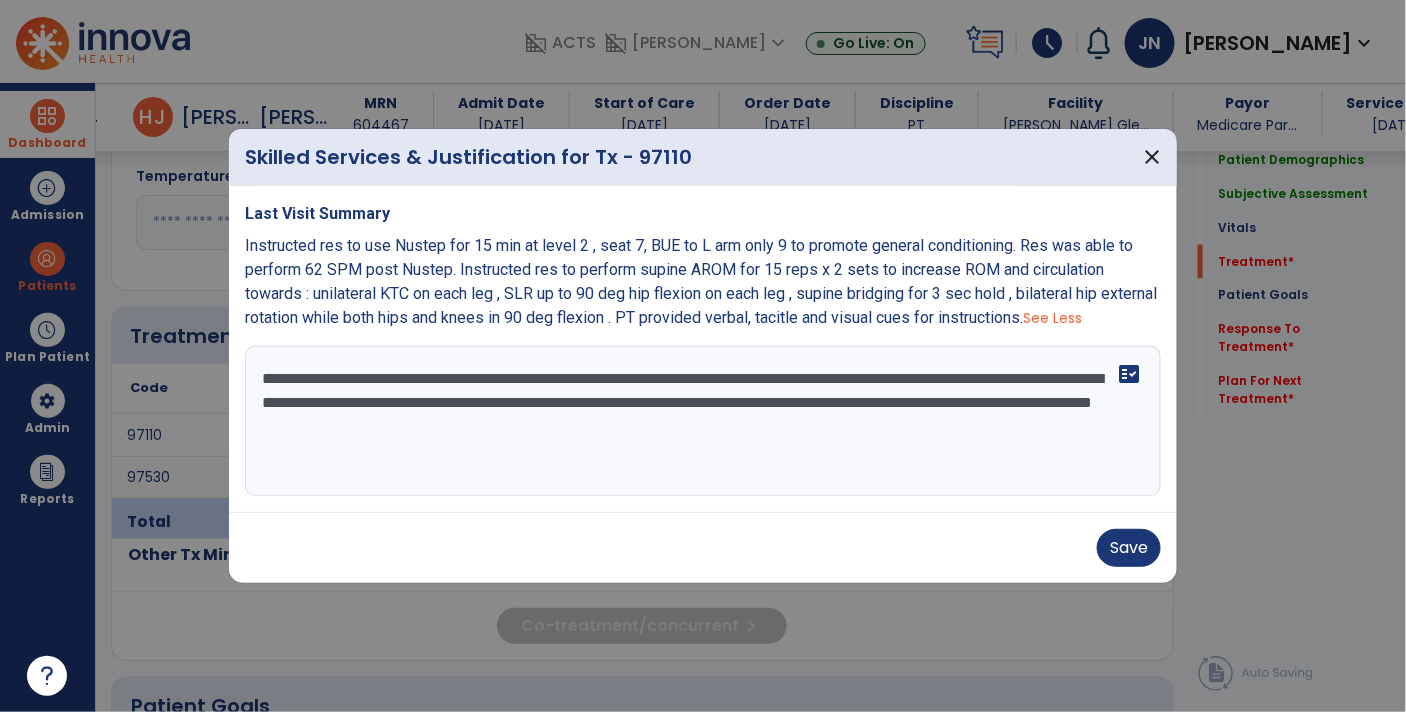 click on "**********" at bounding box center [703, 421] 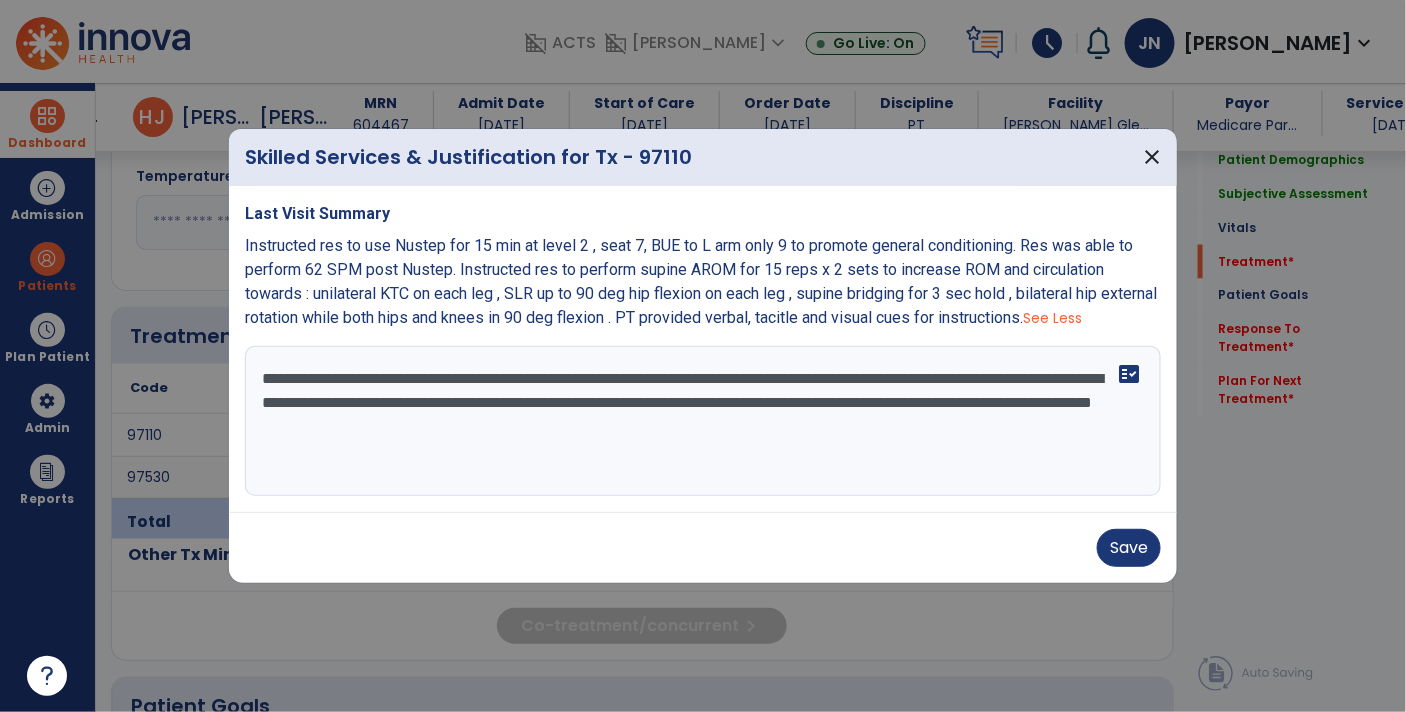 click on "**********" at bounding box center (703, 421) 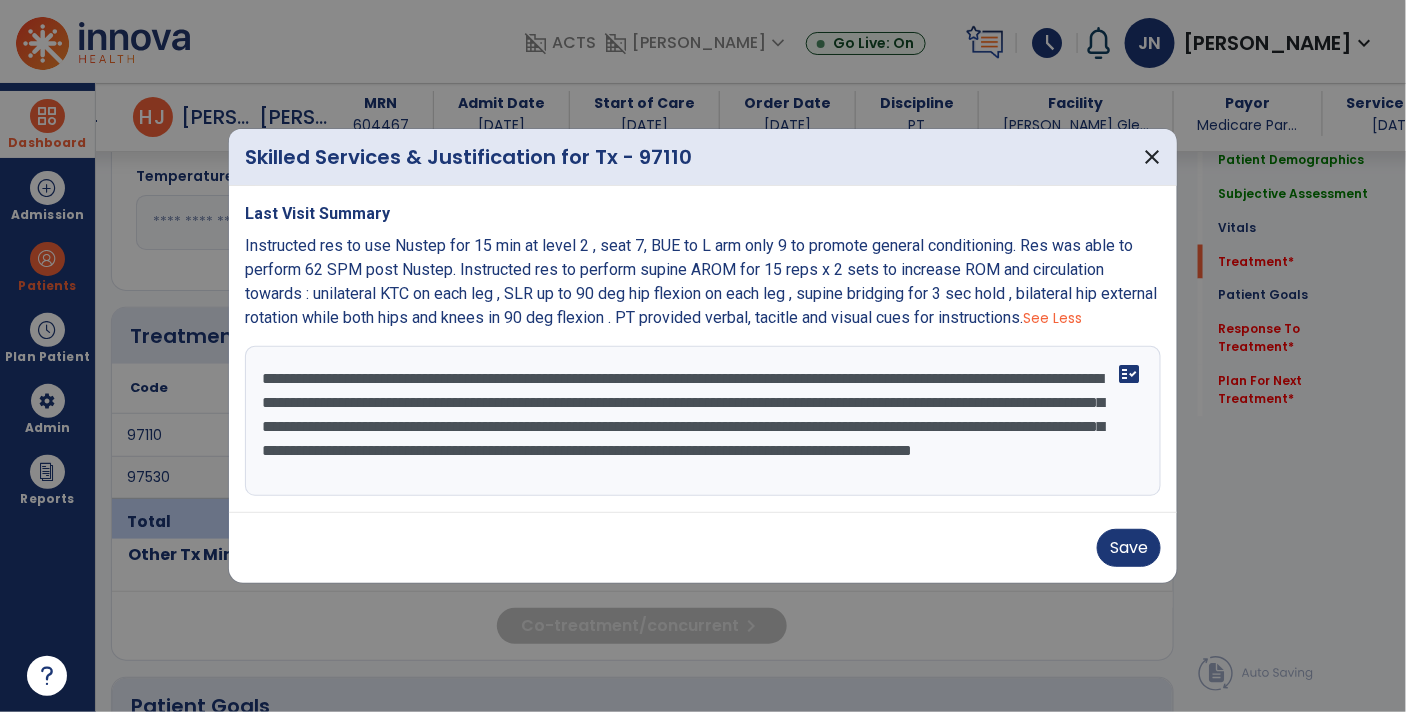 scroll, scrollTop: 15, scrollLeft: 0, axis: vertical 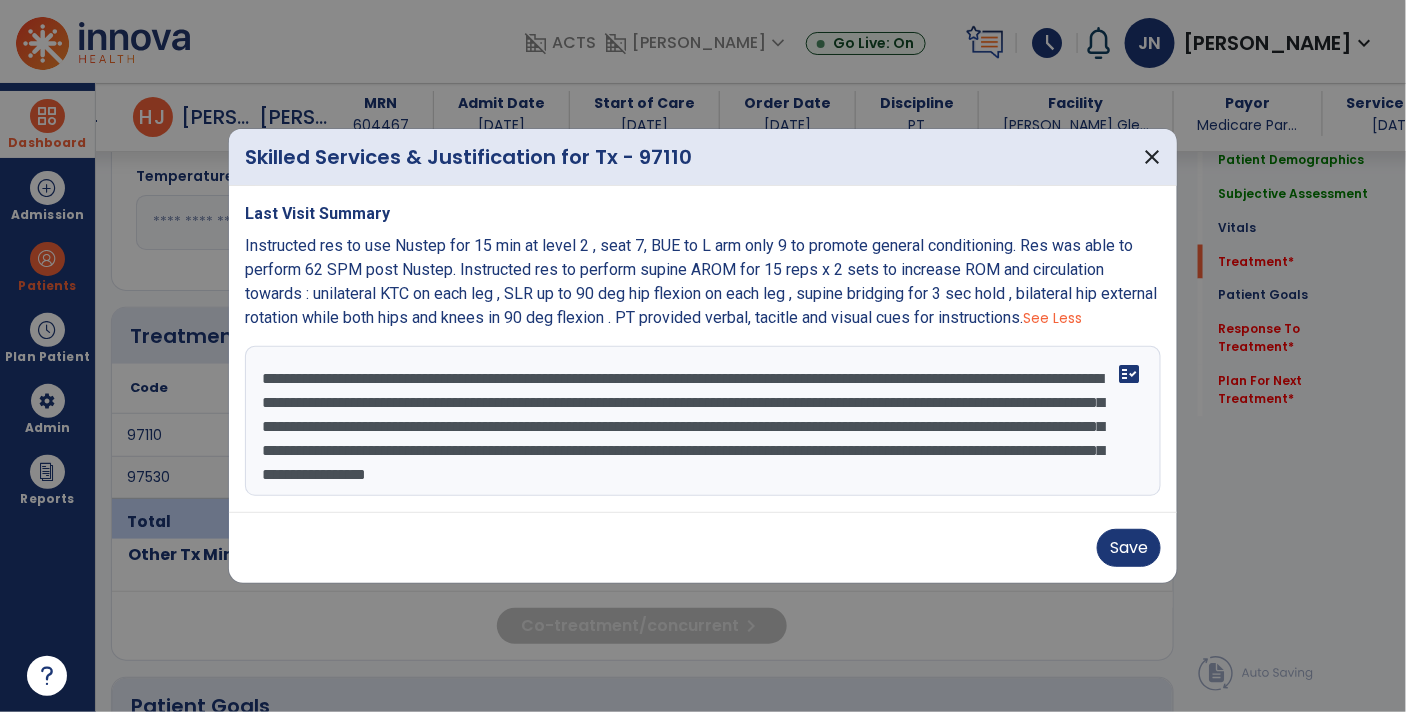 click on "**********" at bounding box center [703, 421] 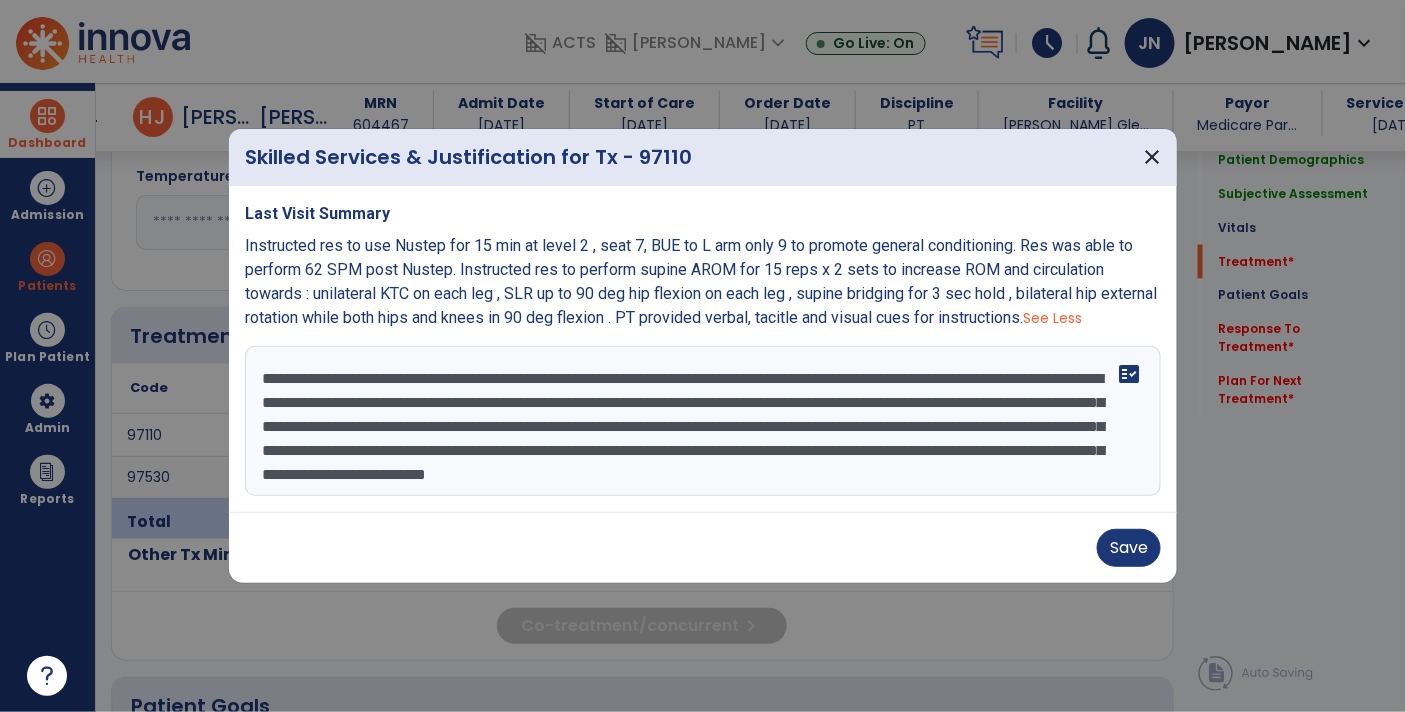 click on "**********" at bounding box center [703, 421] 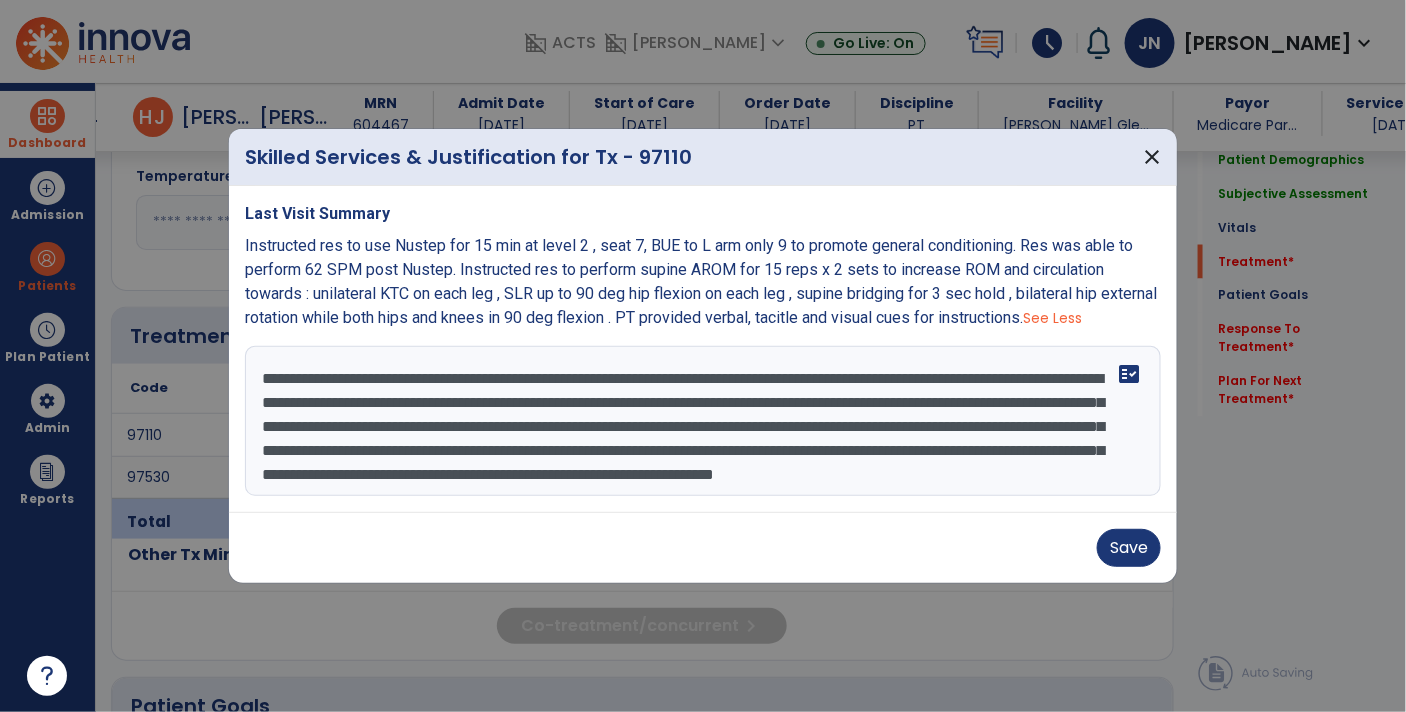 scroll, scrollTop: 38, scrollLeft: 0, axis: vertical 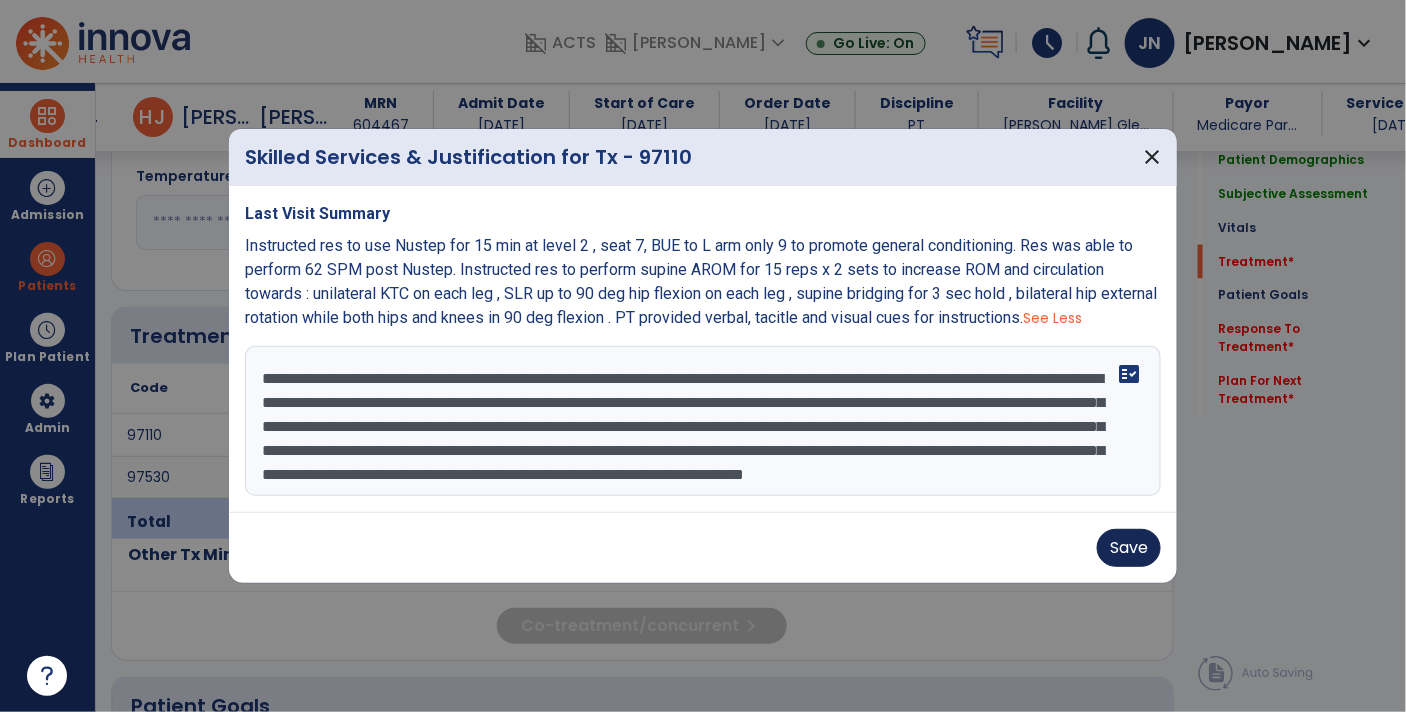 type on "**********" 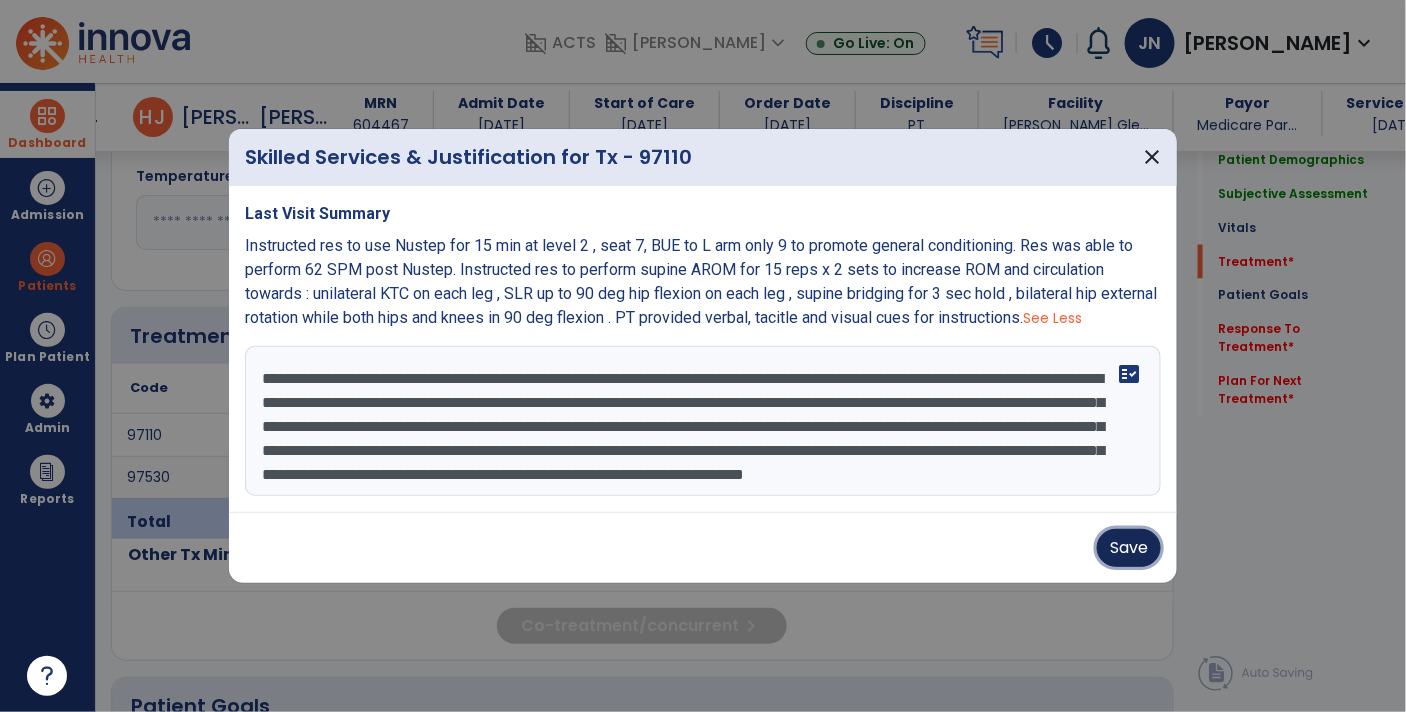 click on "Save" at bounding box center (1129, 548) 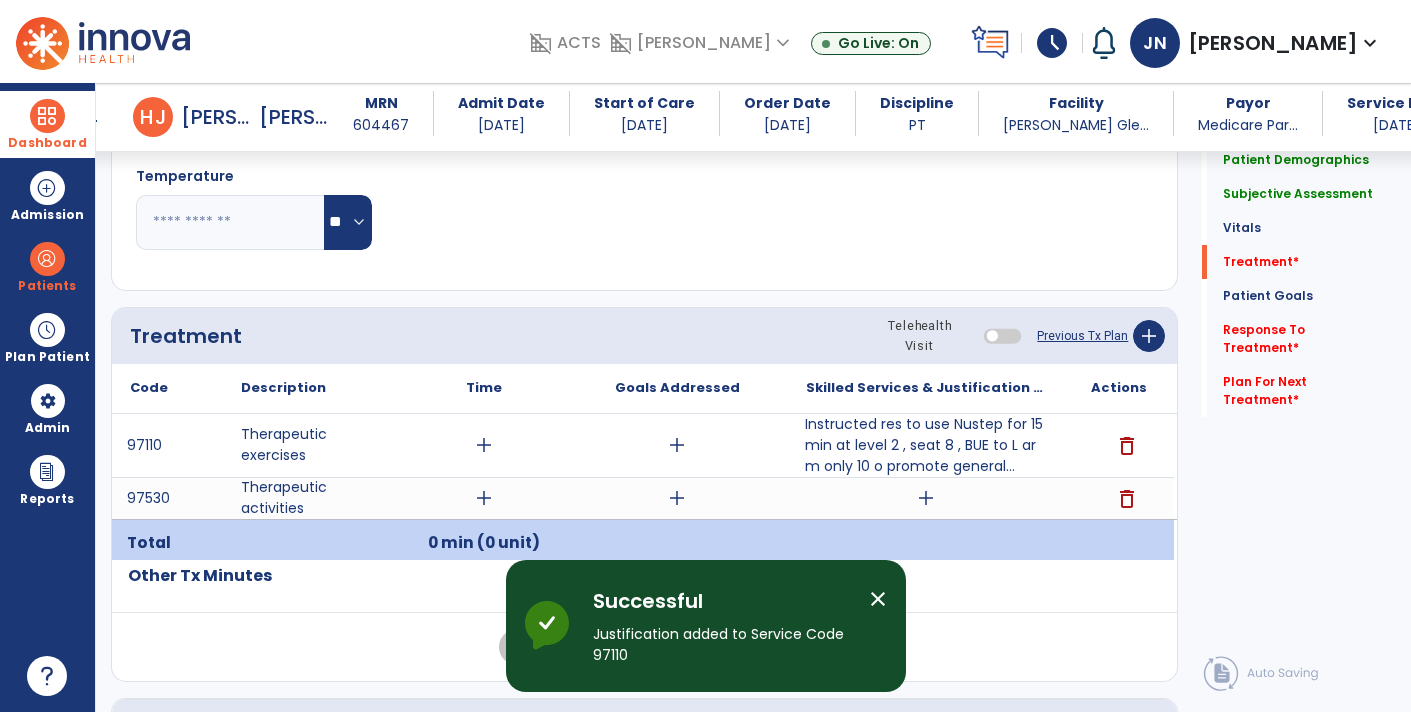 click on "add" at bounding box center [926, 498] 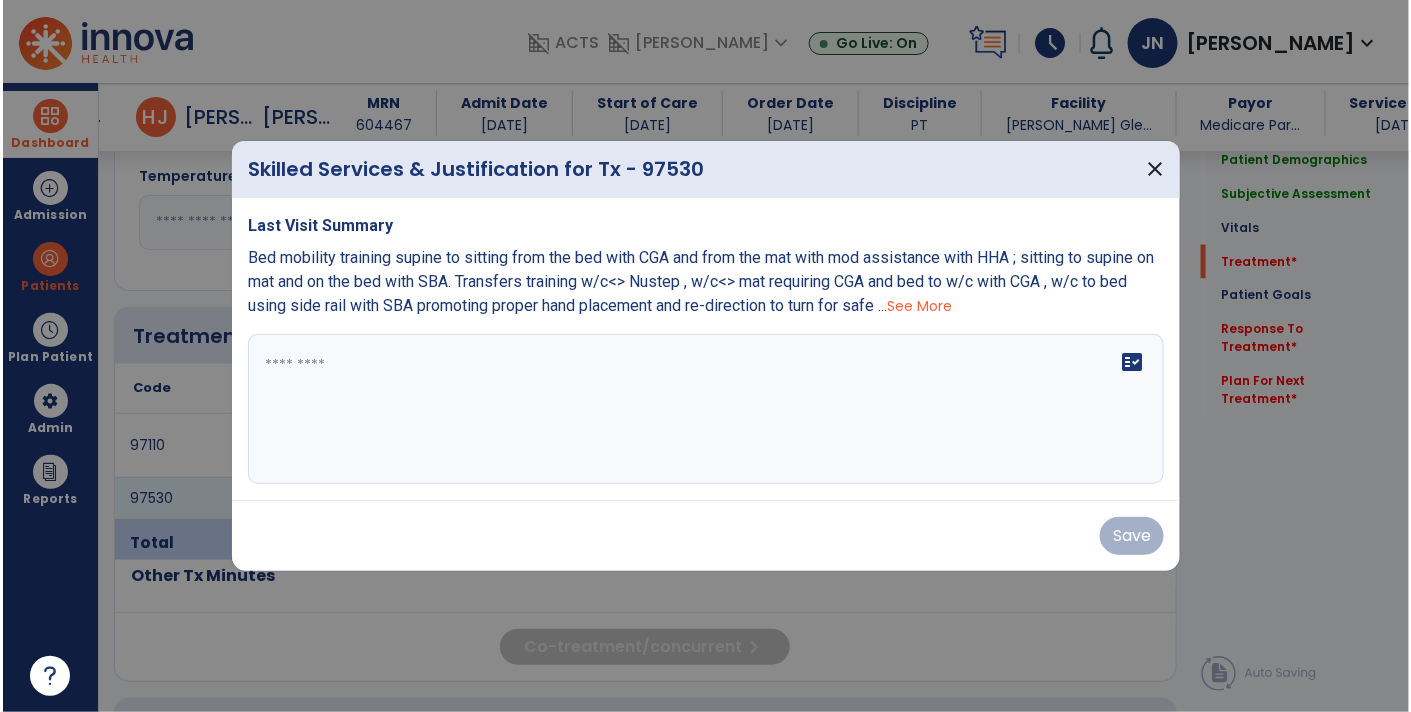 scroll, scrollTop: 982, scrollLeft: 0, axis: vertical 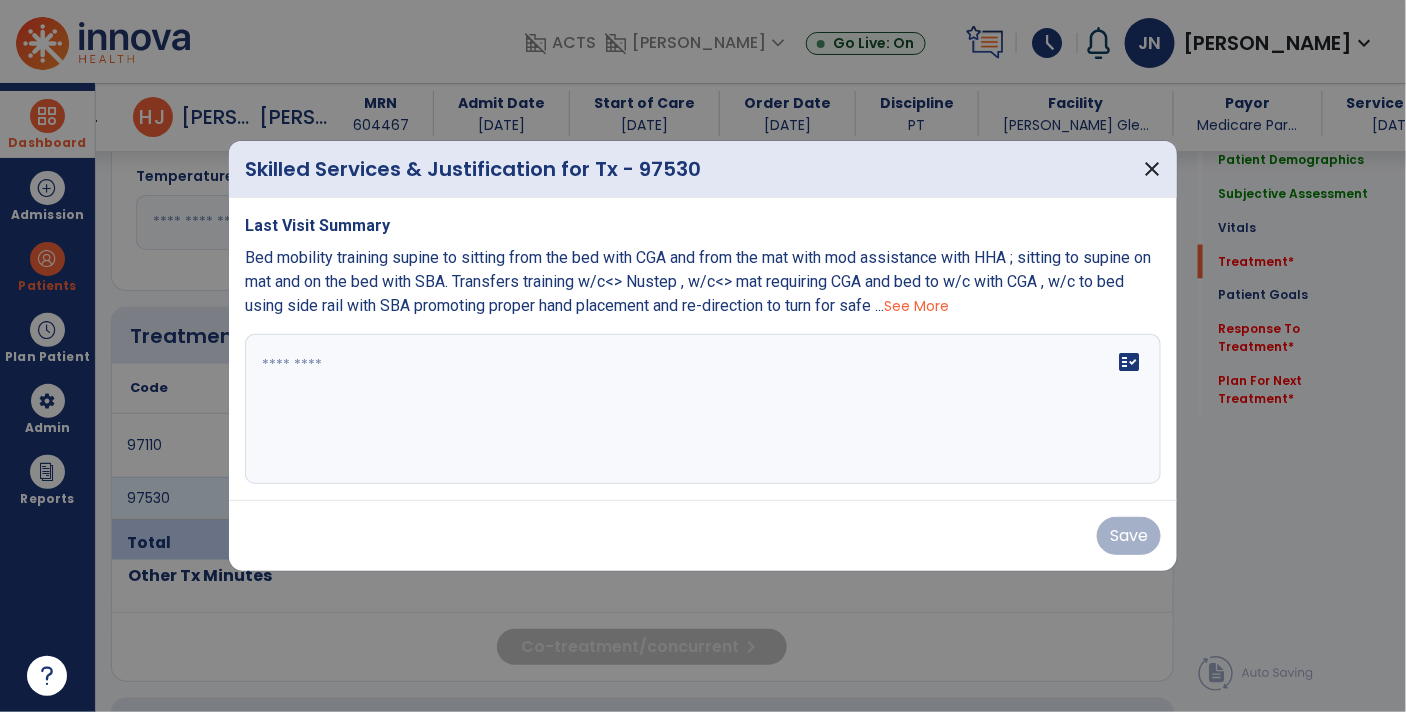 click on "fact_check" at bounding box center [703, 409] 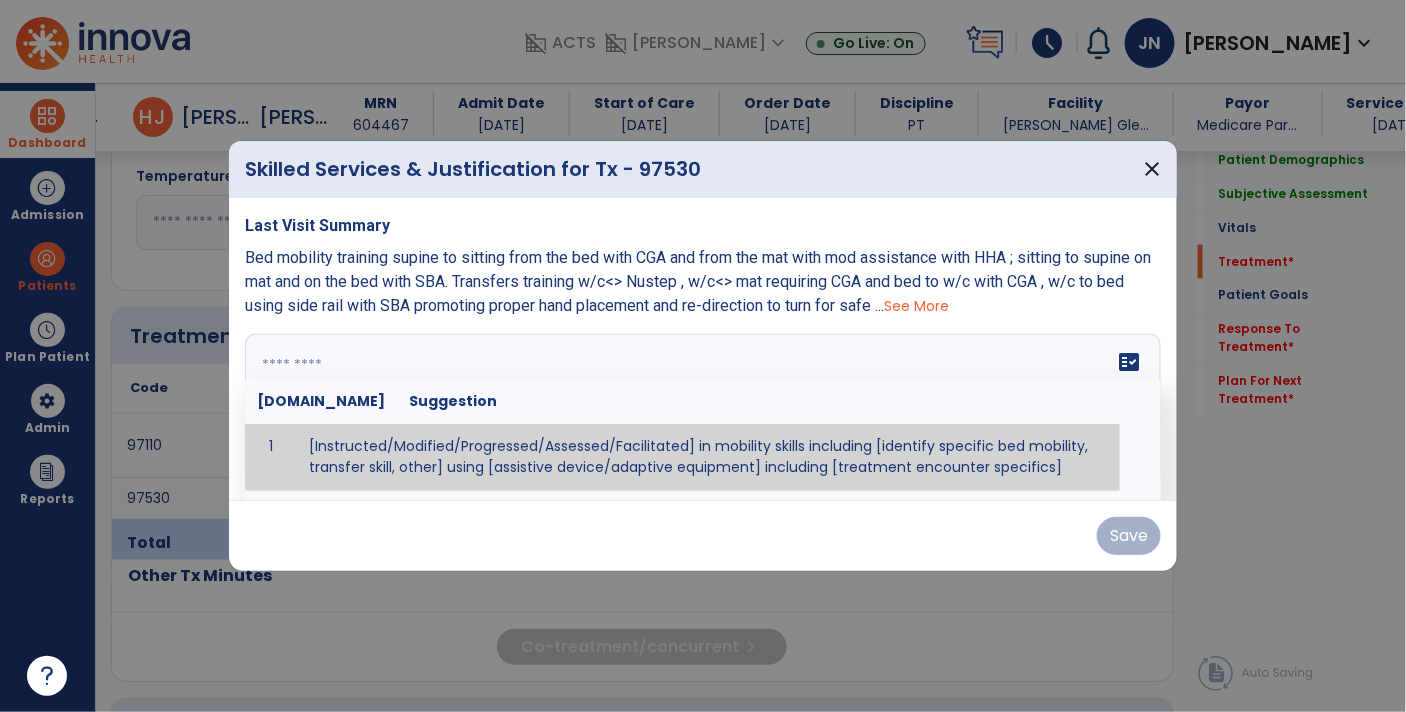 click on "See More" at bounding box center [916, 306] 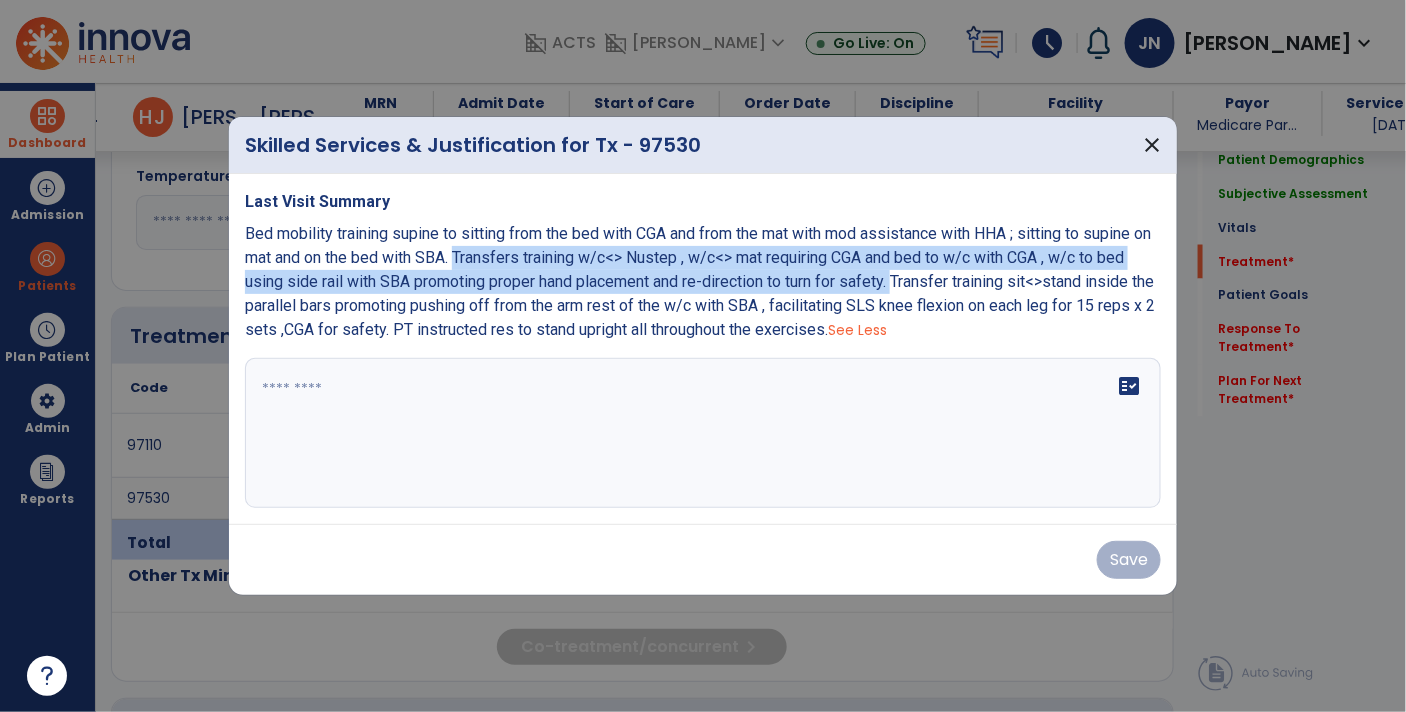 copy on "Transfers training w/c<> Nustep , w/c<> mat requiring CGA and  bed to w/c with CGA  , w/c to bed using side rail  with SBA promoting proper hand placement and re-direction to turn for safety." 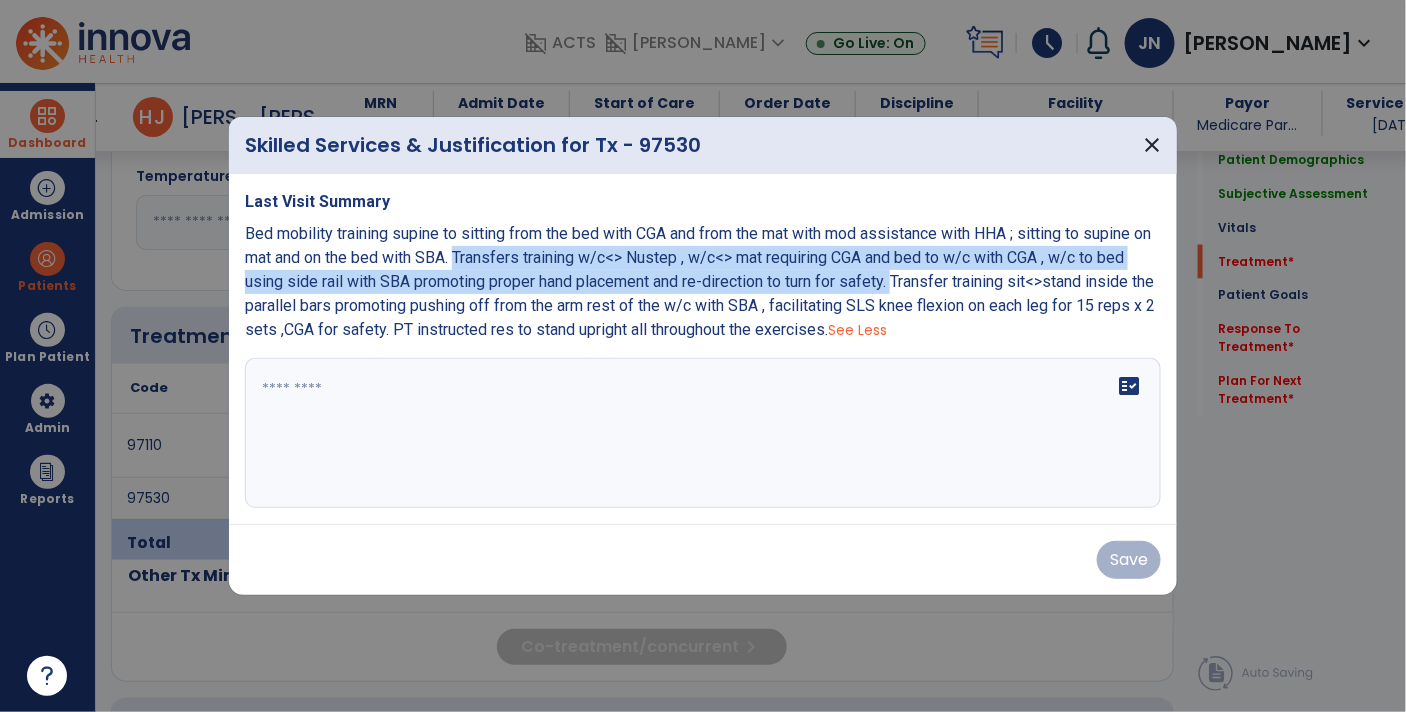 click at bounding box center (703, 433) 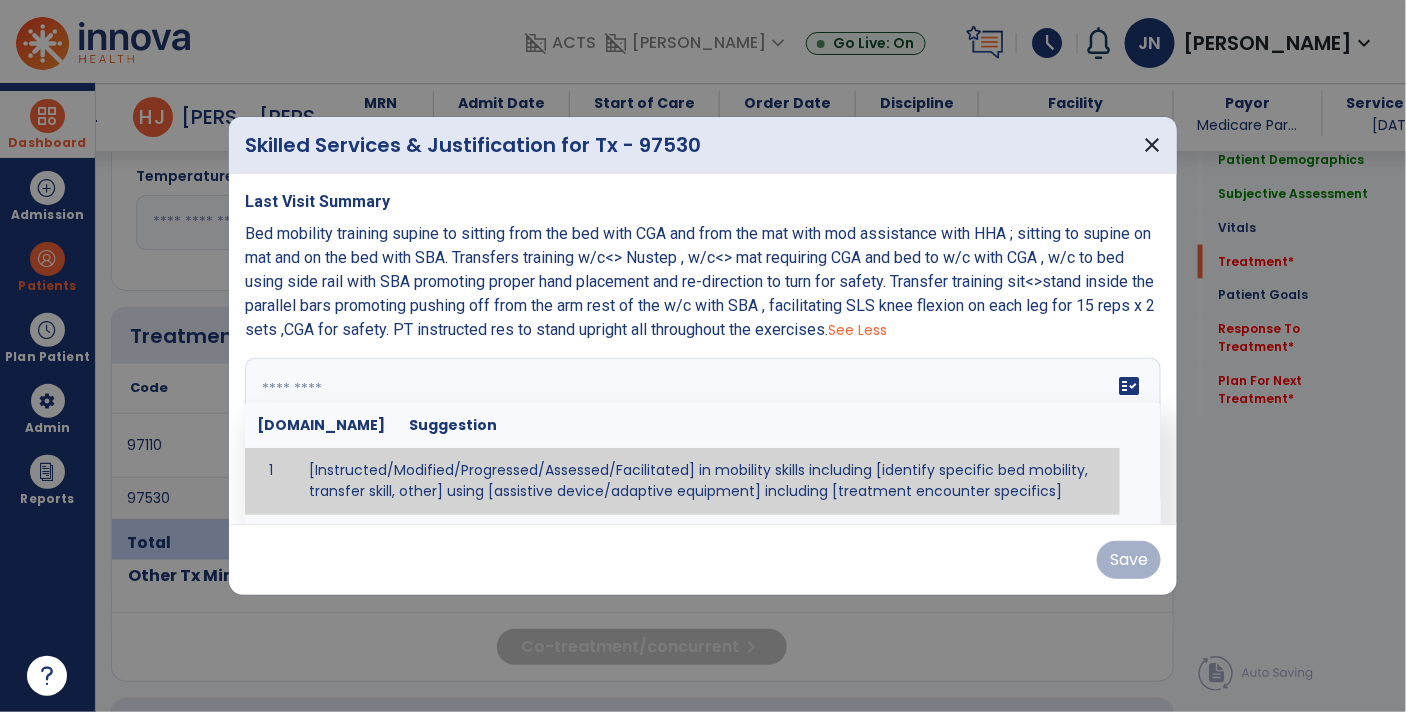 click at bounding box center (701, 433) 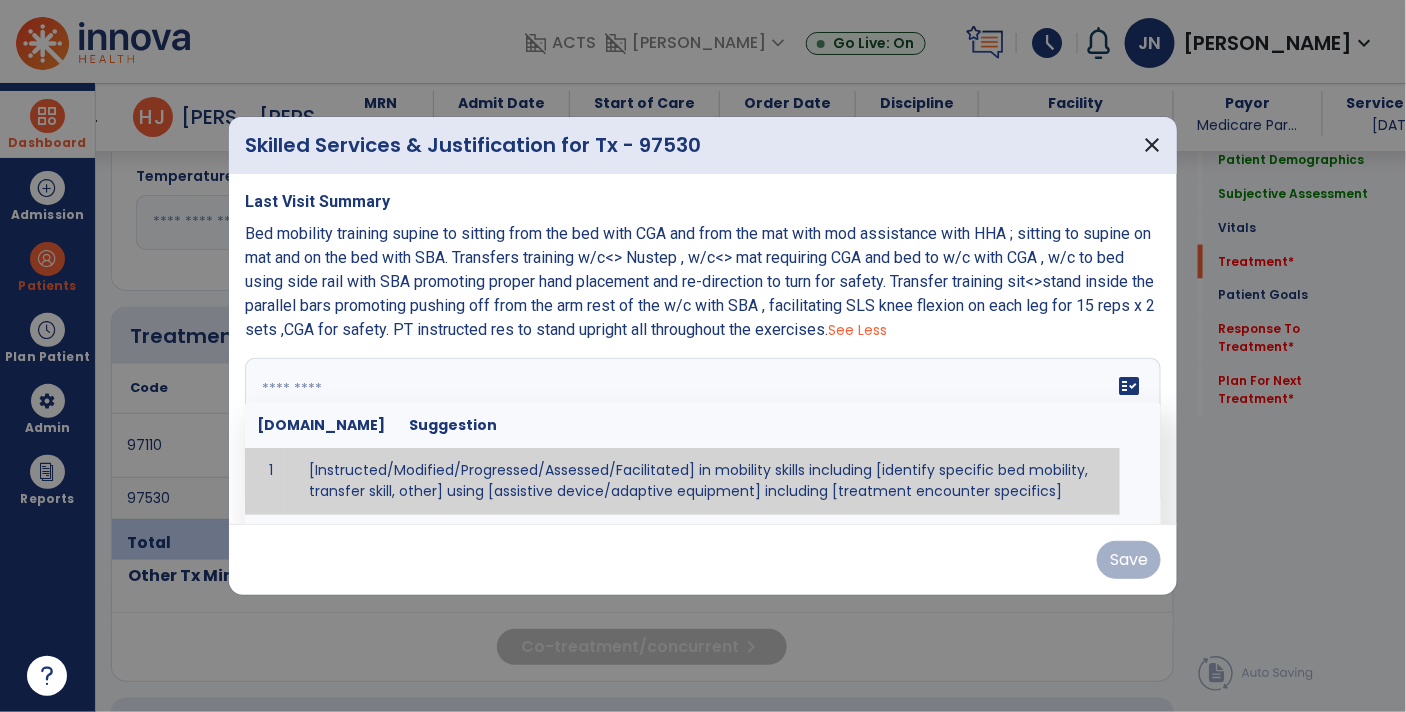 paste on "**********" 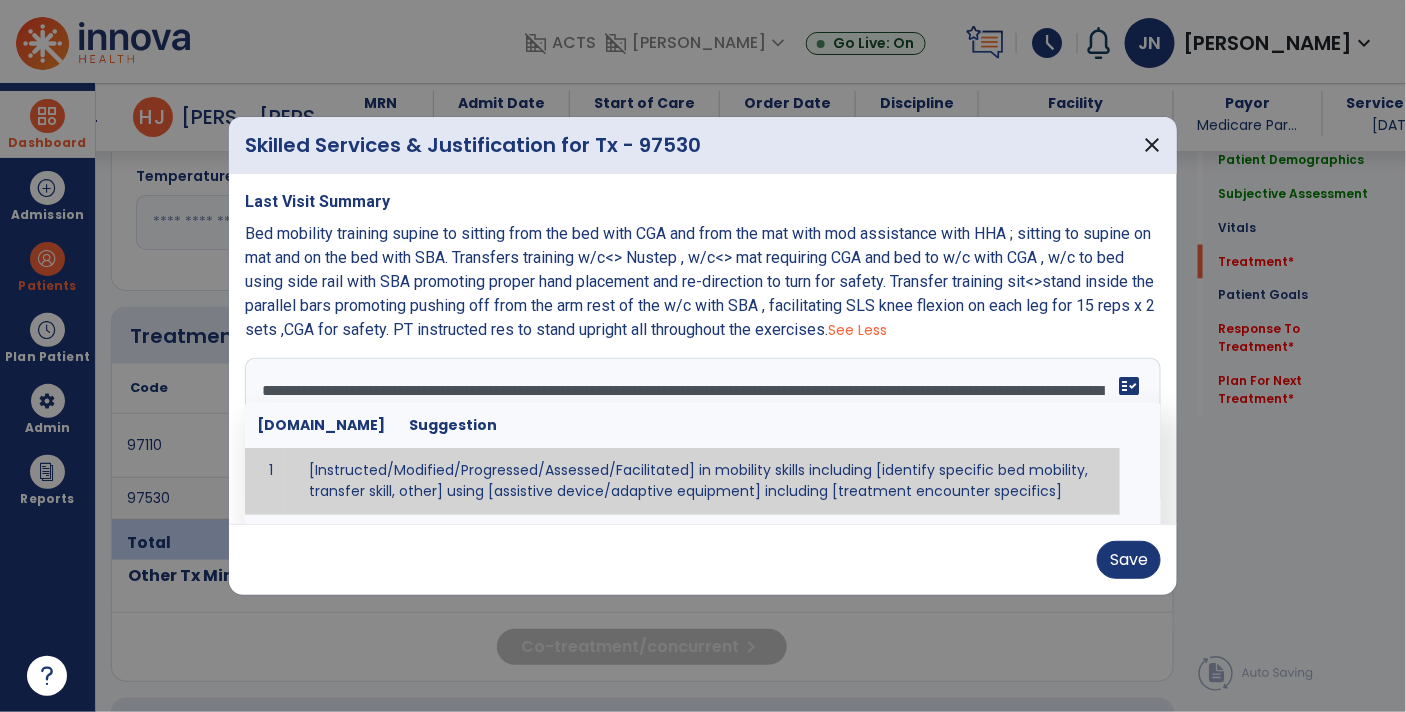click on "Save" at bounding box center (703, 559) 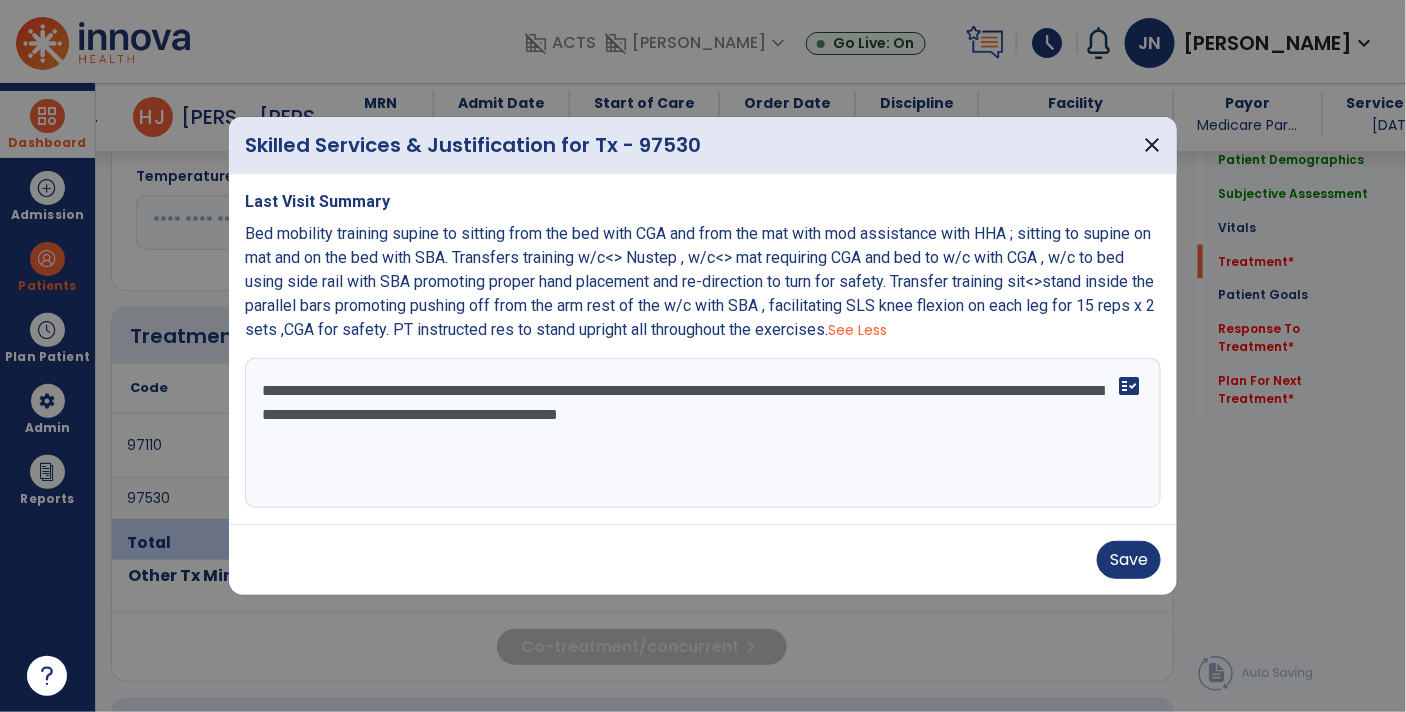 click on "**********" at bounding box center (703, 433) 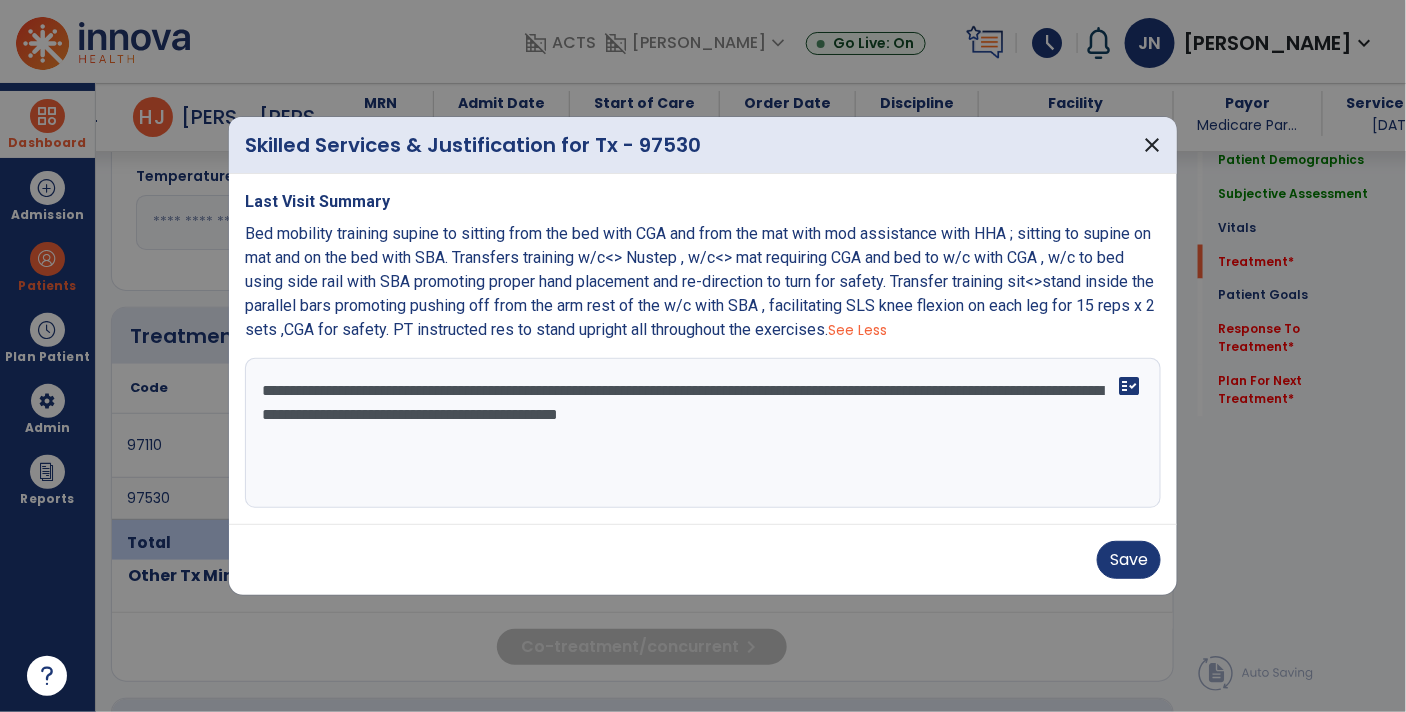 click on "**********" at bounding box center (703, 433) 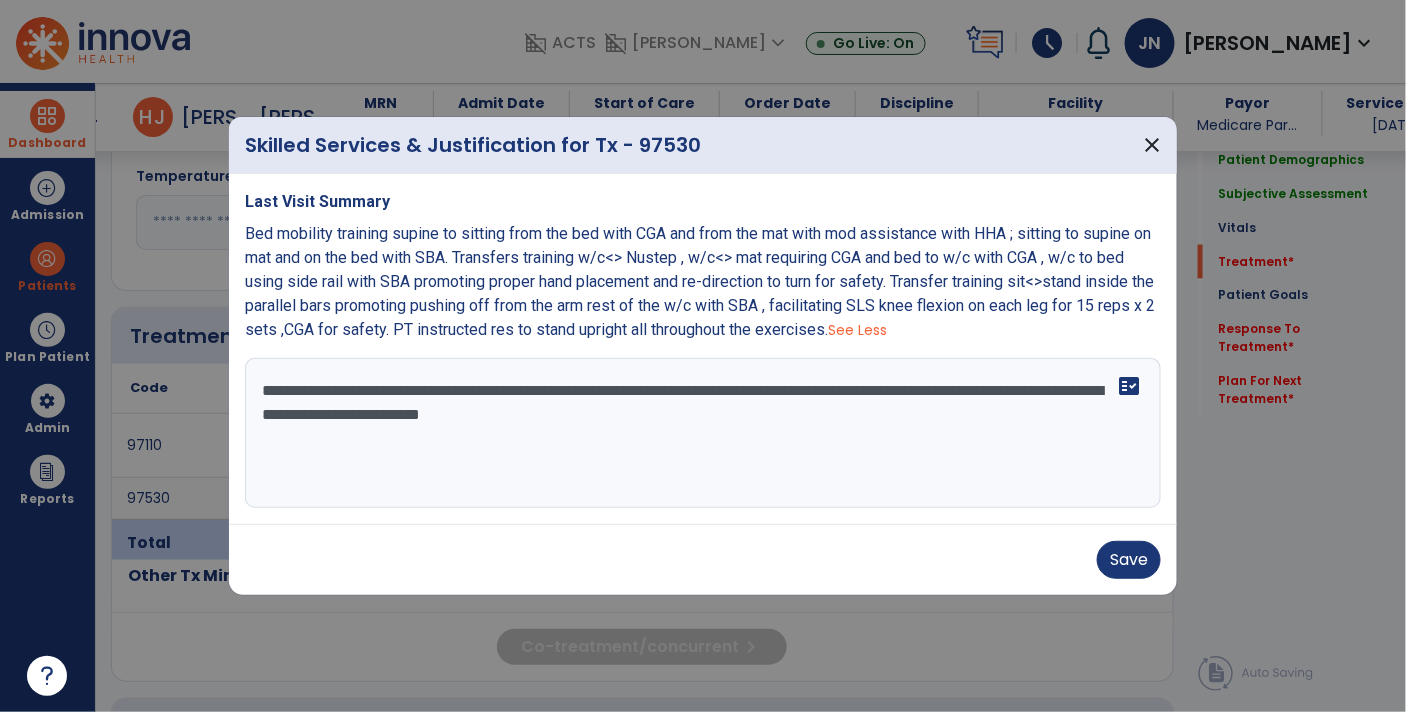 click on "**********" at bounding box center (703, 433) 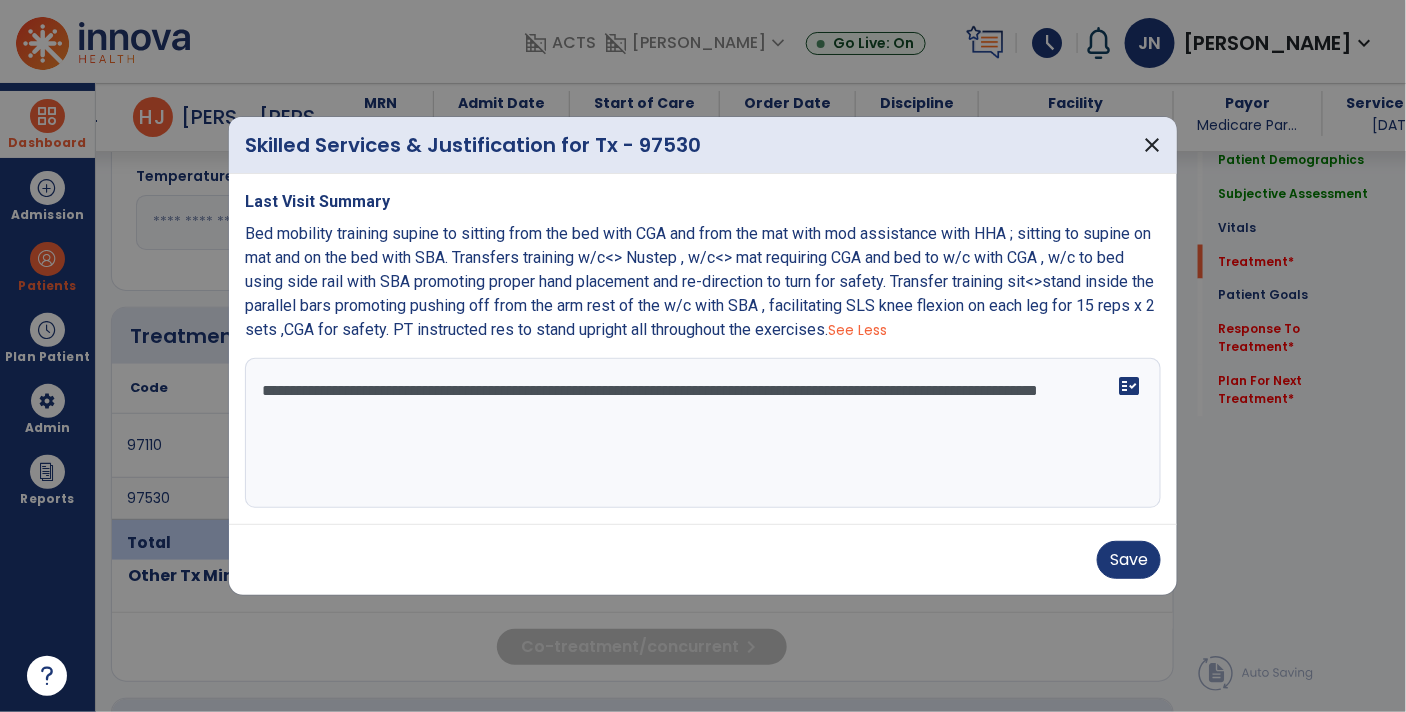 click on "**********" at bounding box center [703, 433] 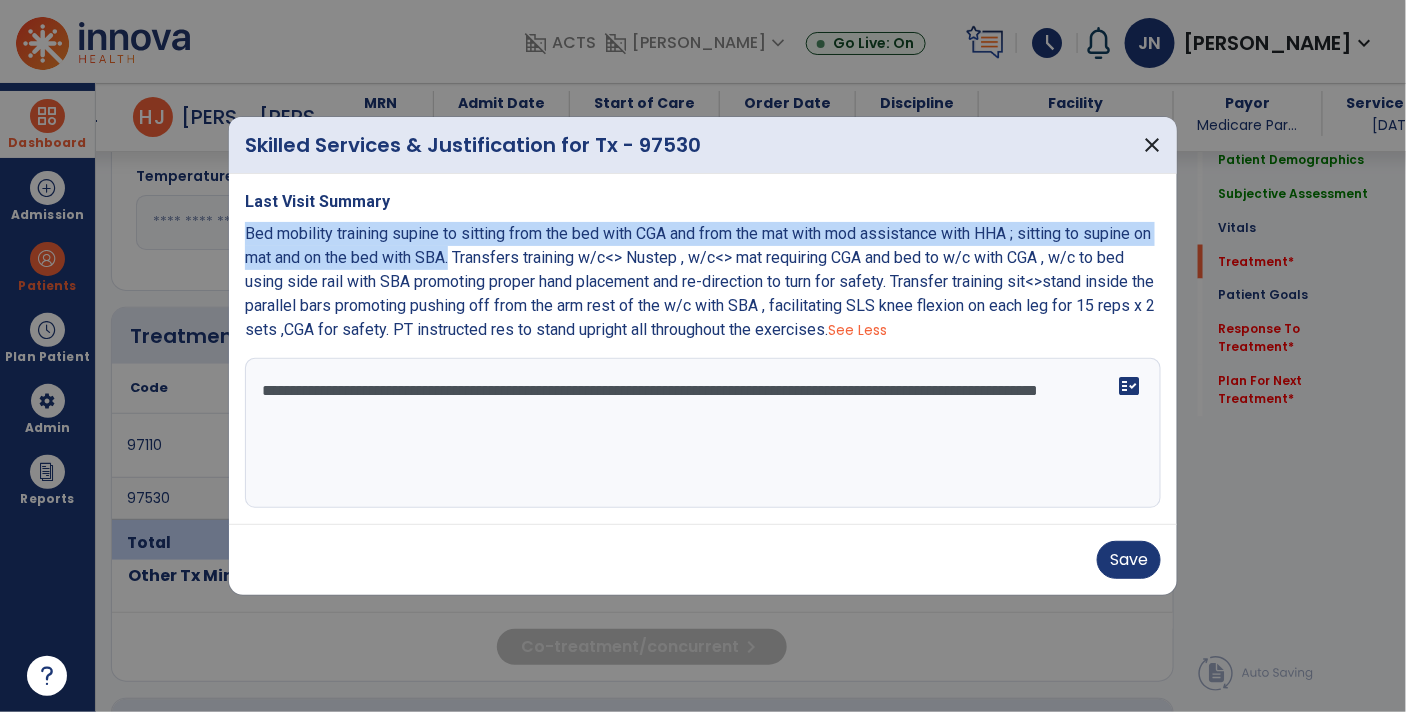 copy on "Bed mobility training supine  to sitting from the bed with CGA and from the mat with mod assistance with HHA  ; sitting to supine on mat and on the bed with SBA." 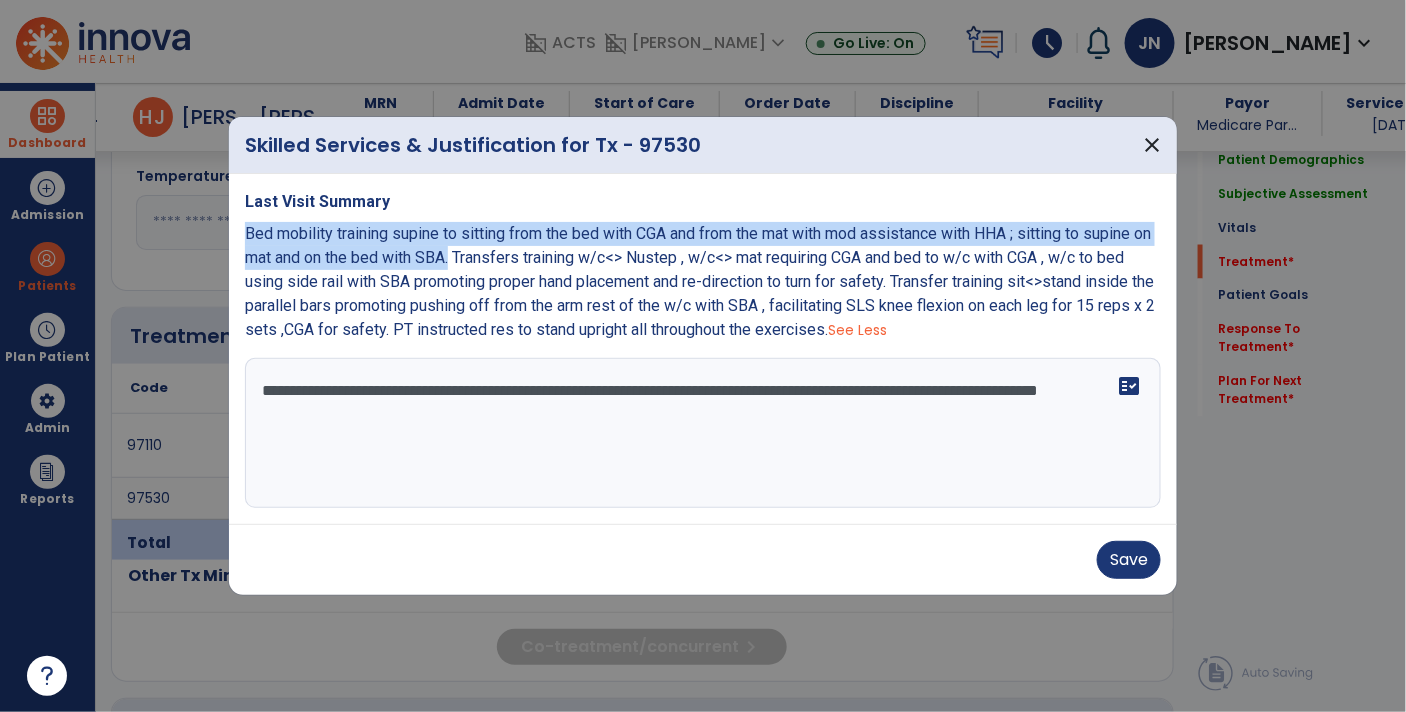 click on "**********" at bounding box center (703, 433) 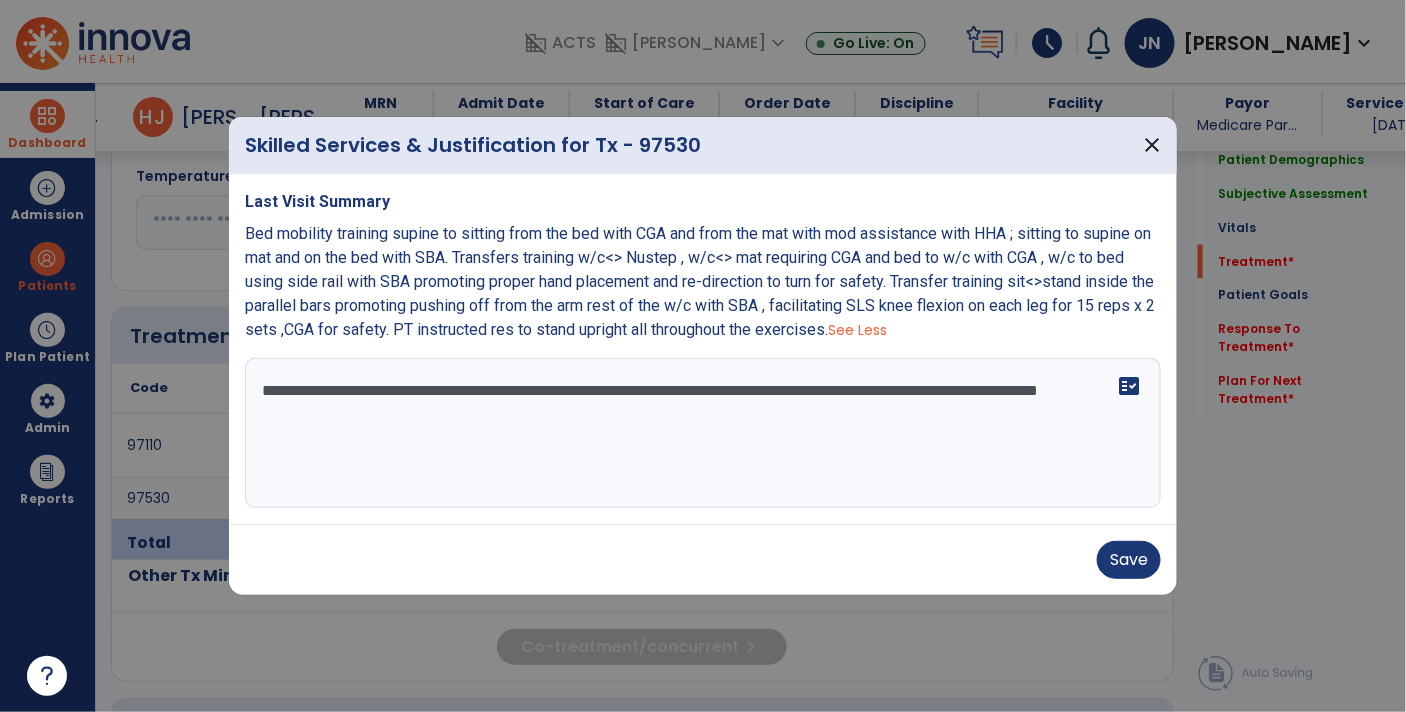 click on "**********" at bounding box center (703, 433) 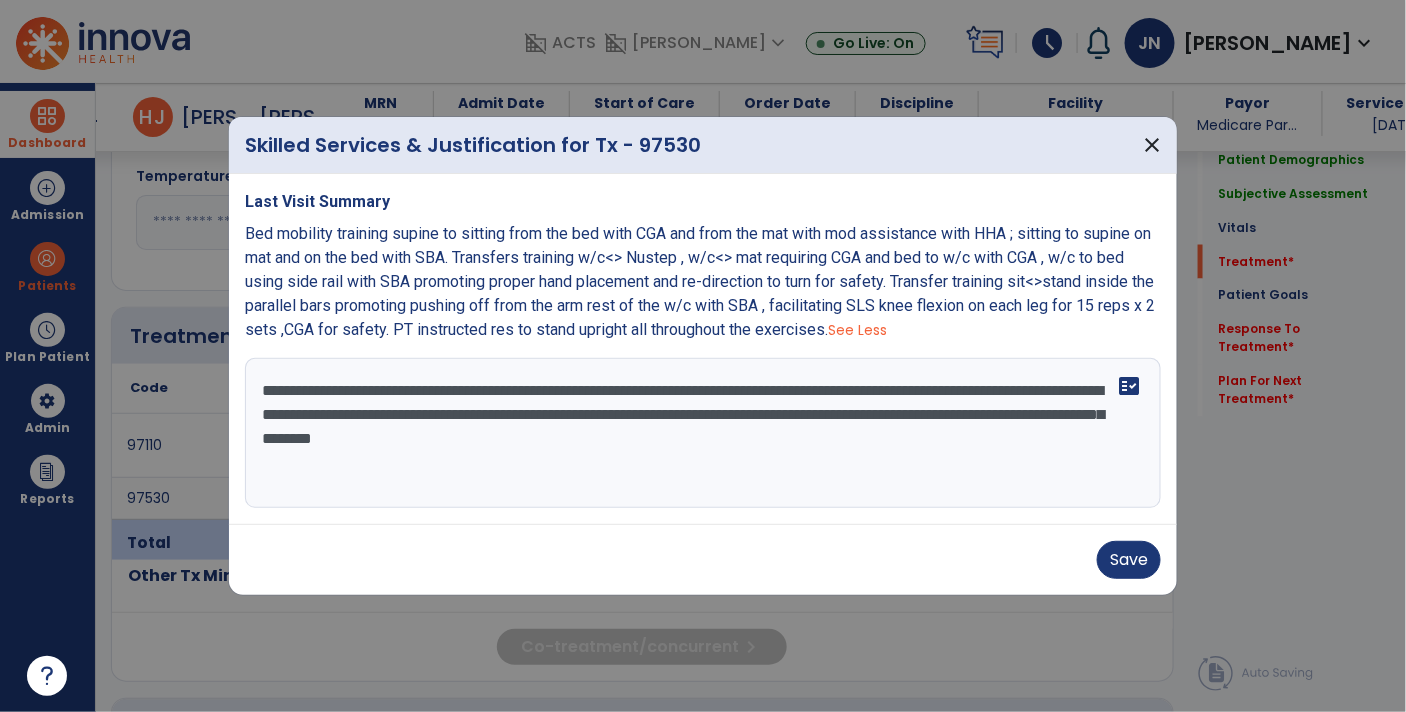 click on "**********" at bounding box center (703, 433) 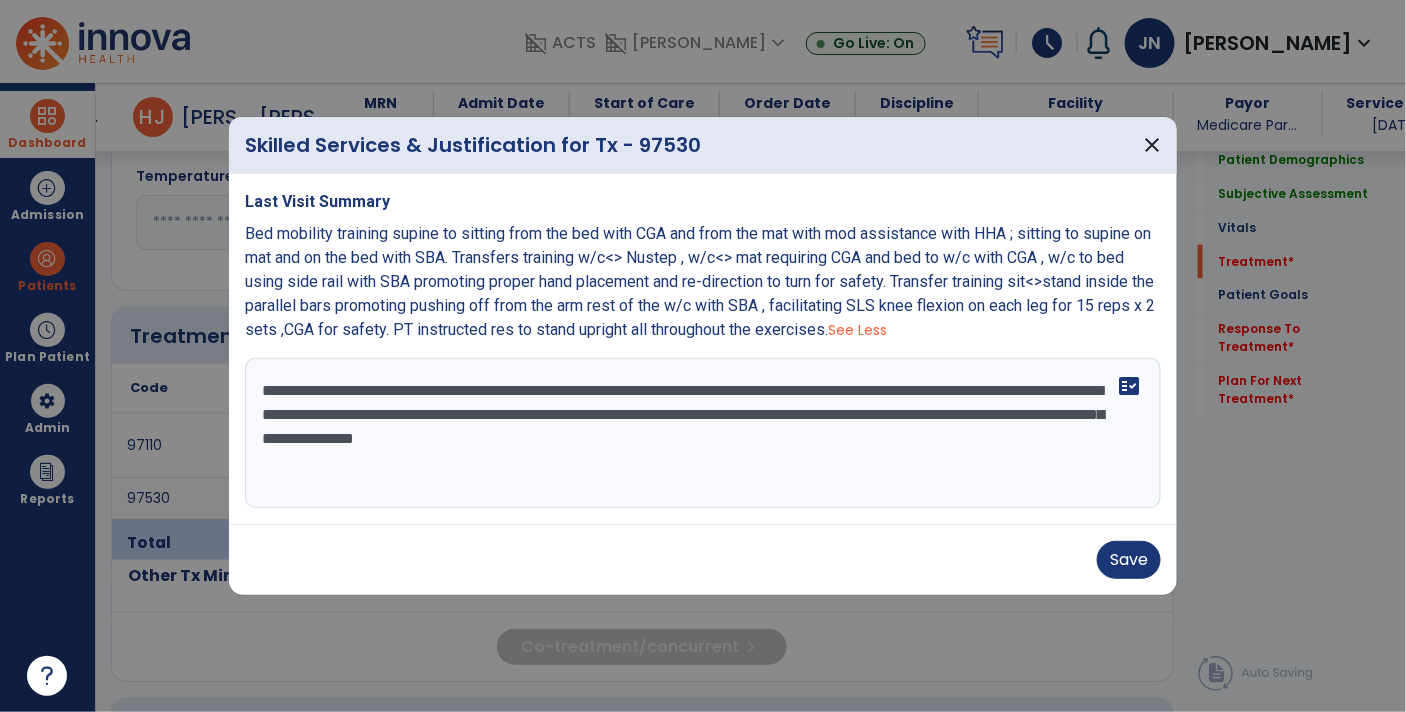 click on "**********" at bounding box center [703, 433] 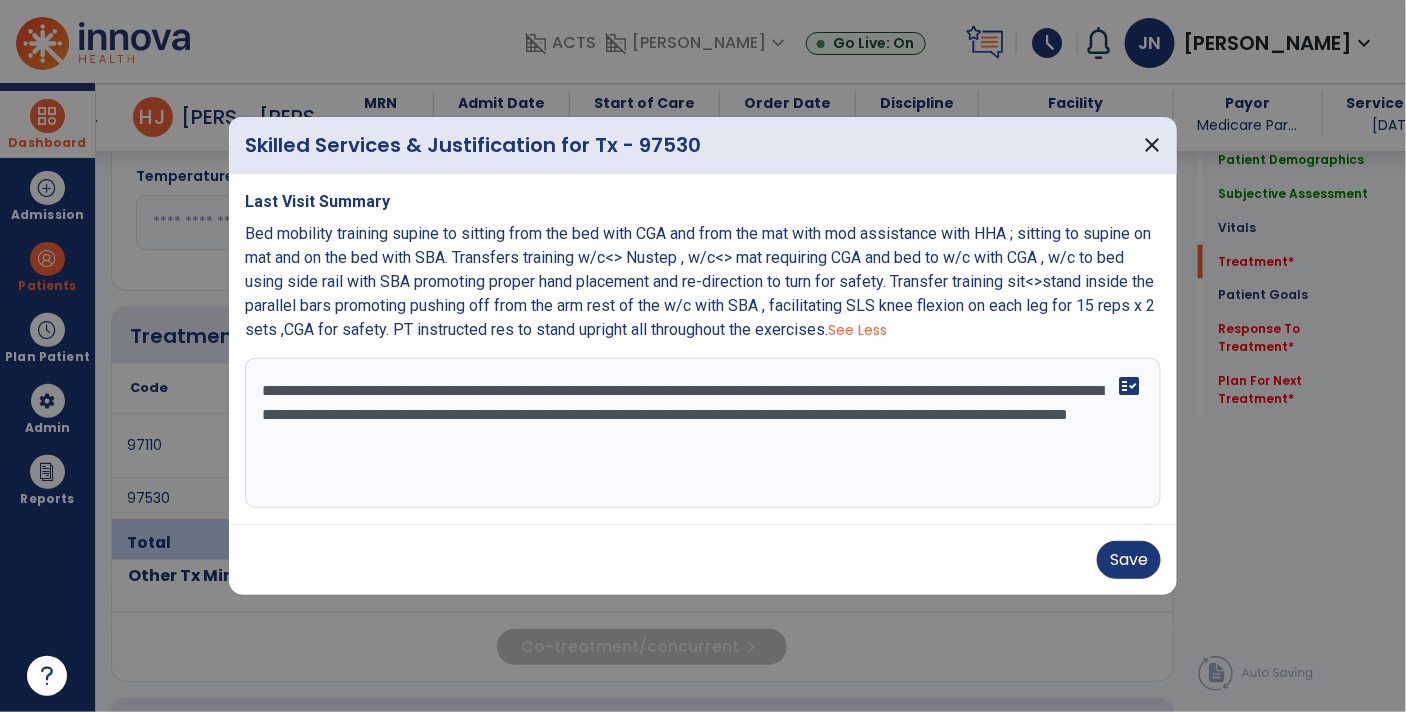 click on "**********" at bounding box center [703, 433] 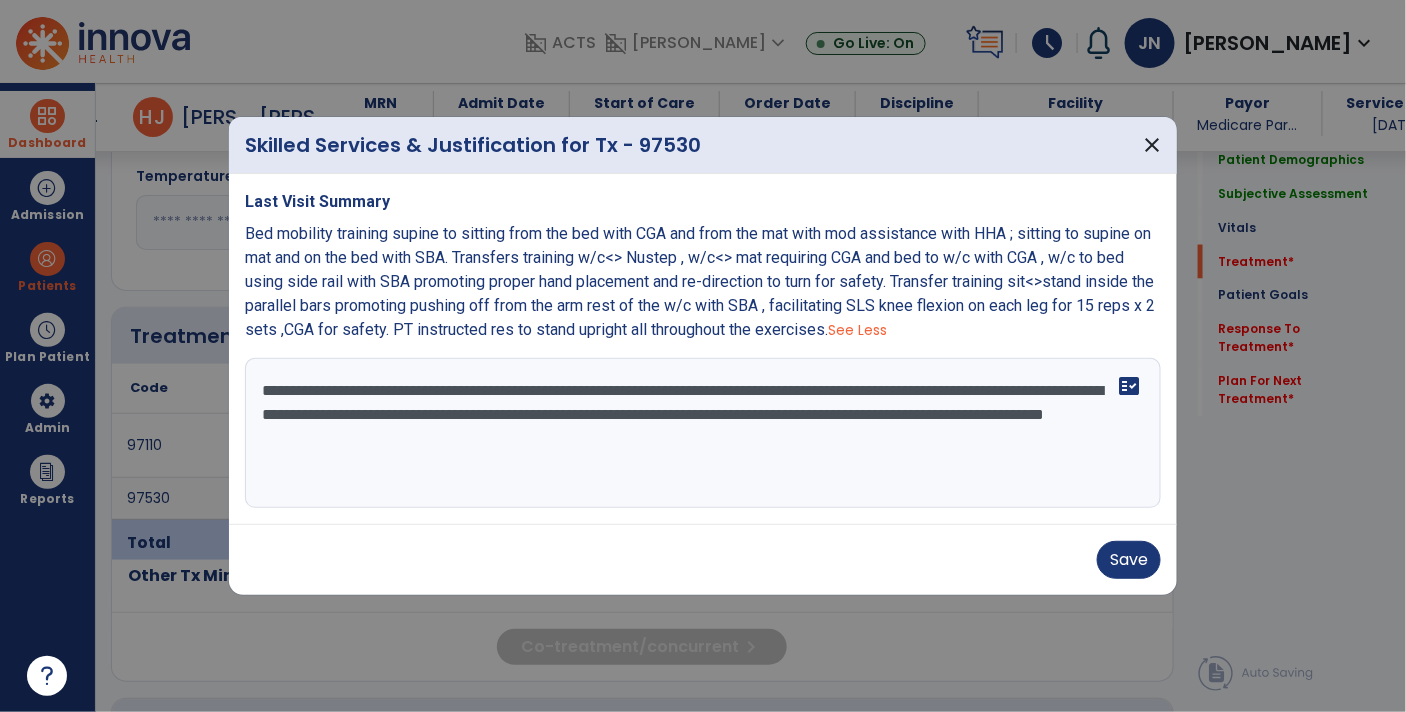 click on "**********" at bounding box center [703, 433] 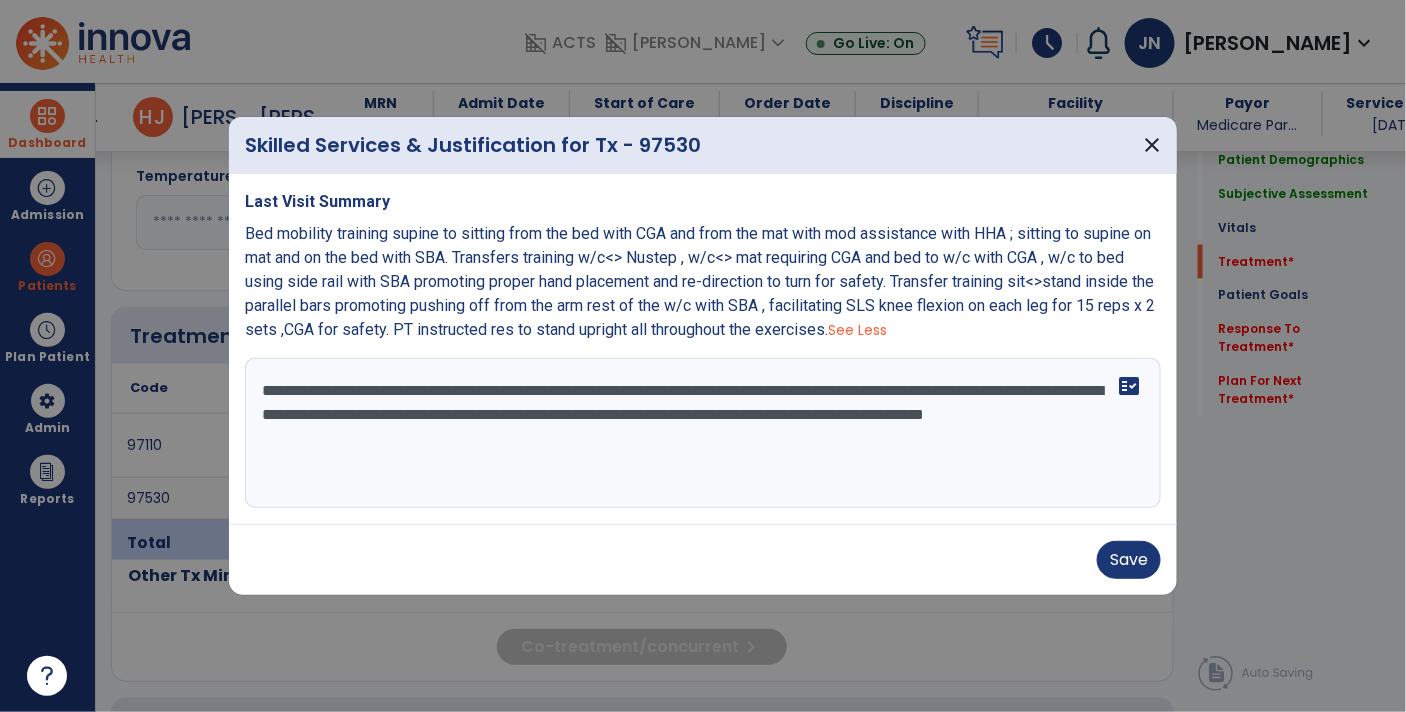 click on "**********" at bounding box center [703, 433] 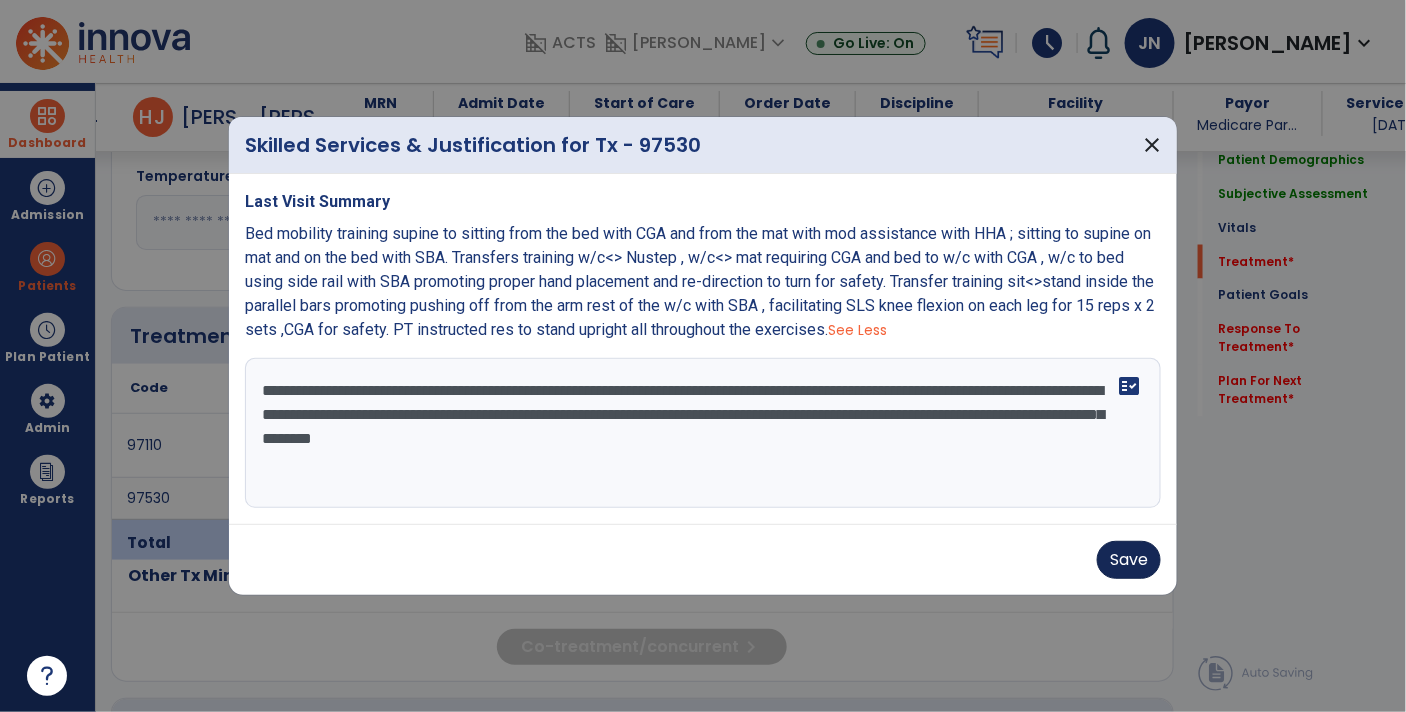 type on "**********" 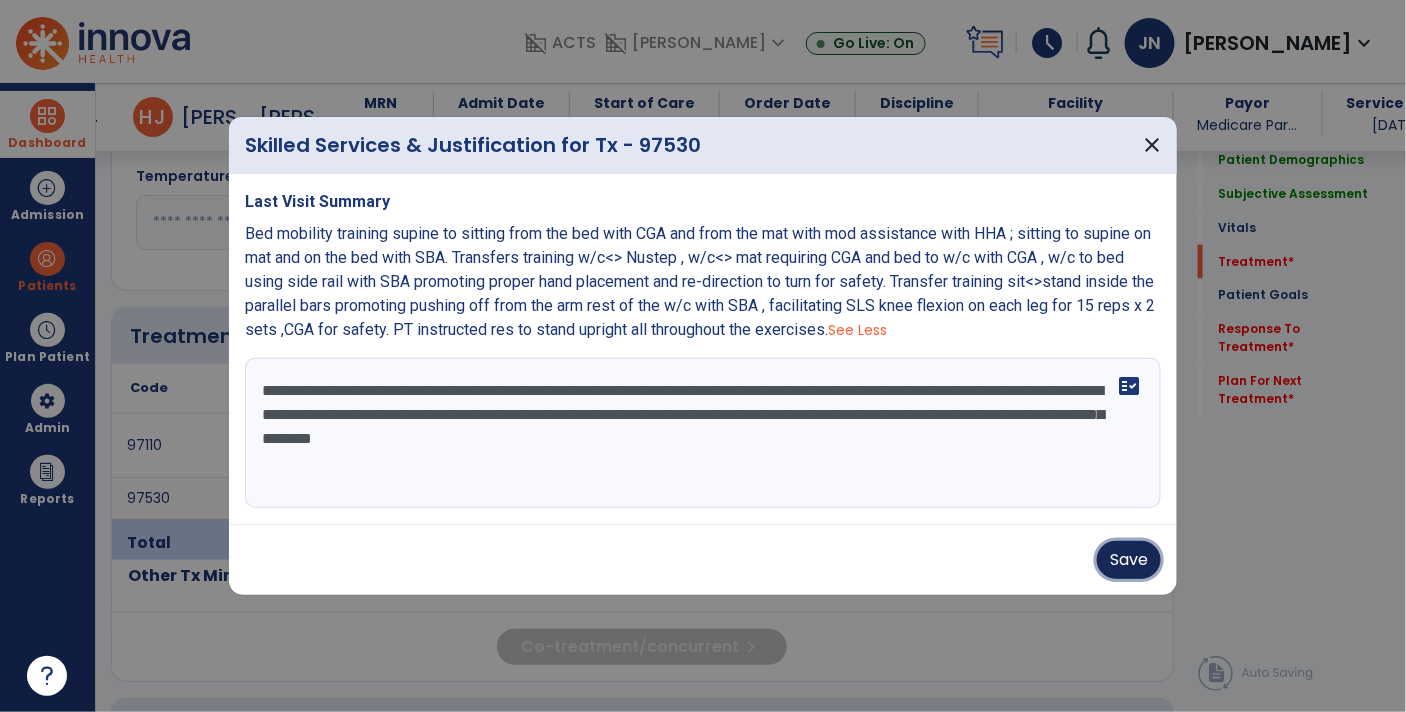 click on "Save" at bounding box center (1129, 560) 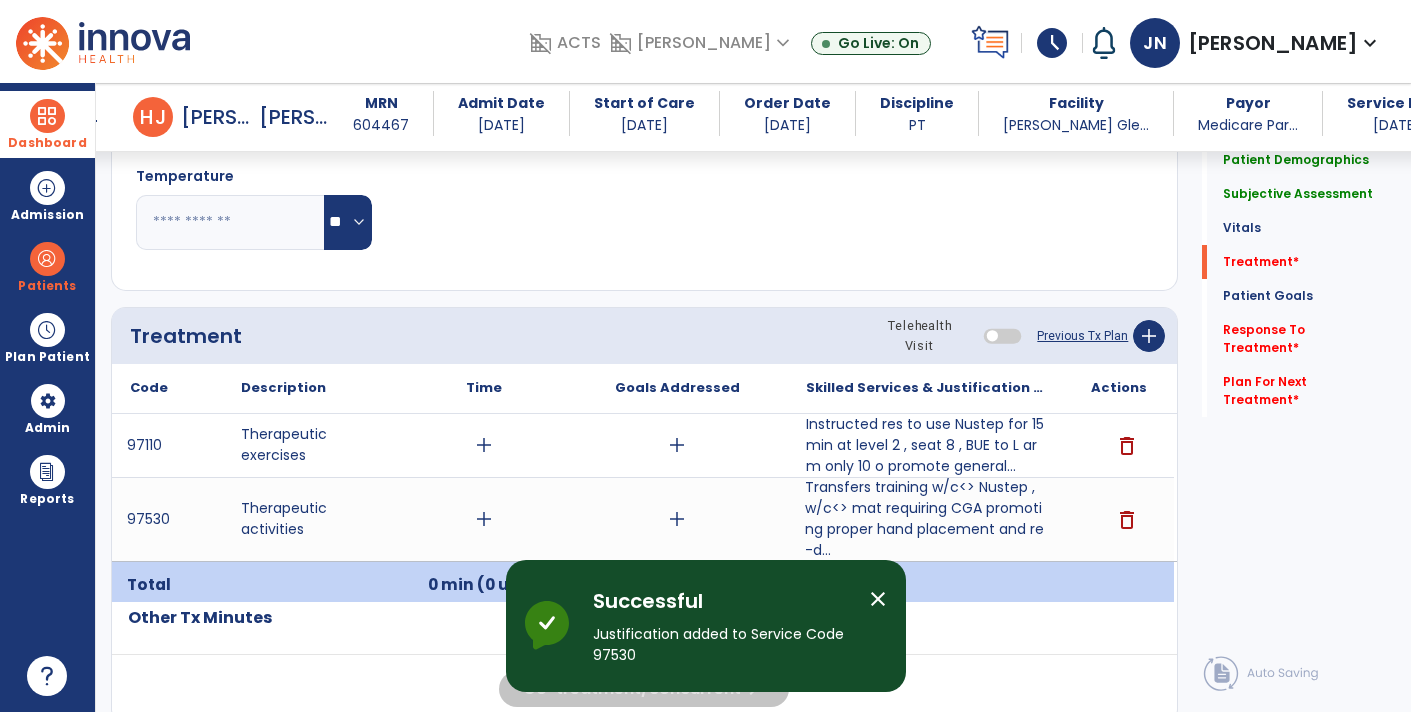click on "Dashboard" at bounding box center [47, 143] 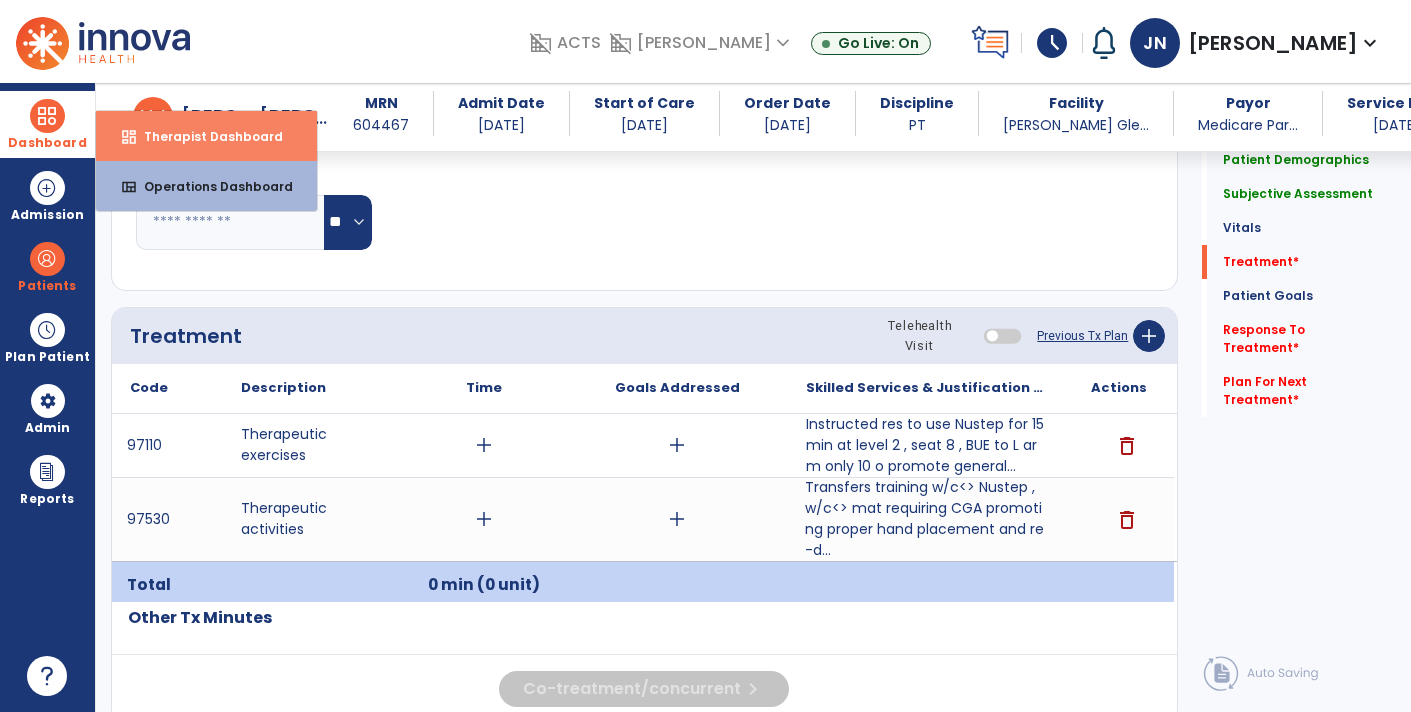 click on "dashboard  Therapist Dashboard" at bounding box center [206, 136] 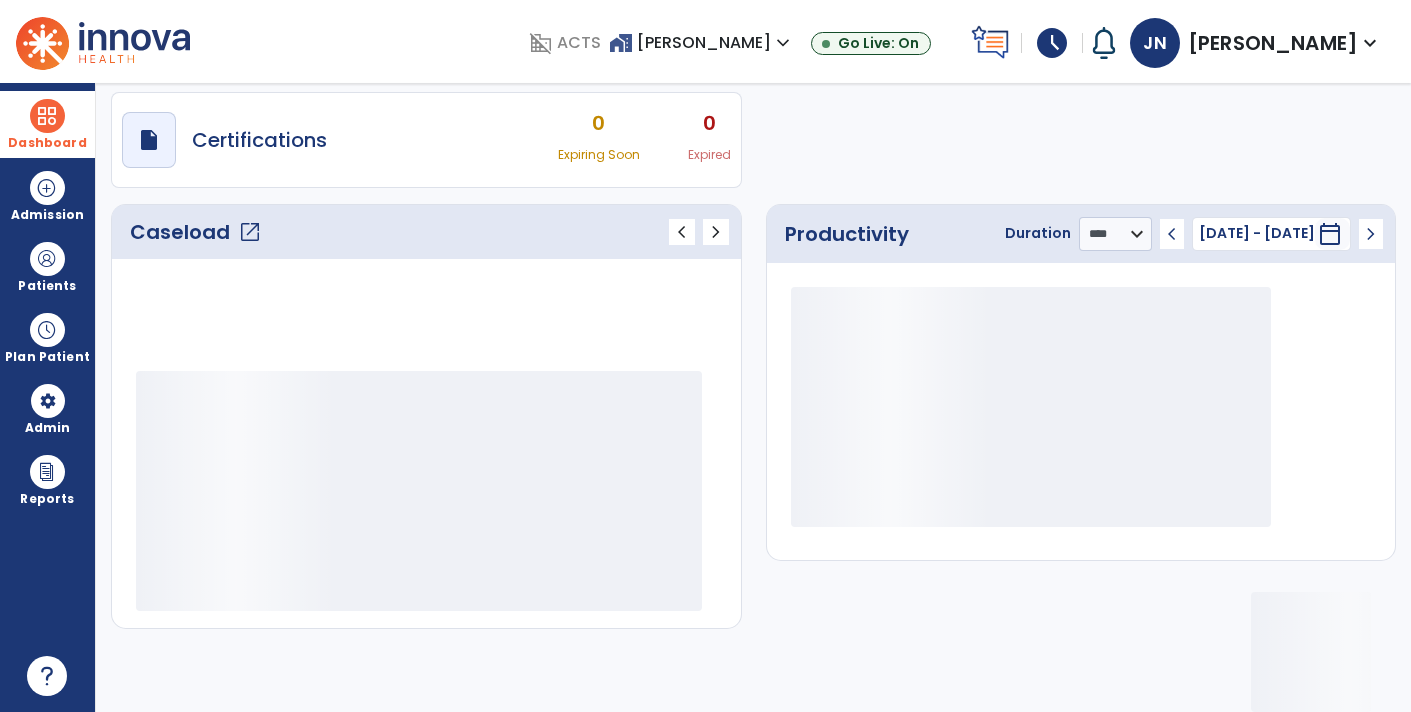scroll, scrollTop: 162, scrollLeft: 0, axis: vertical 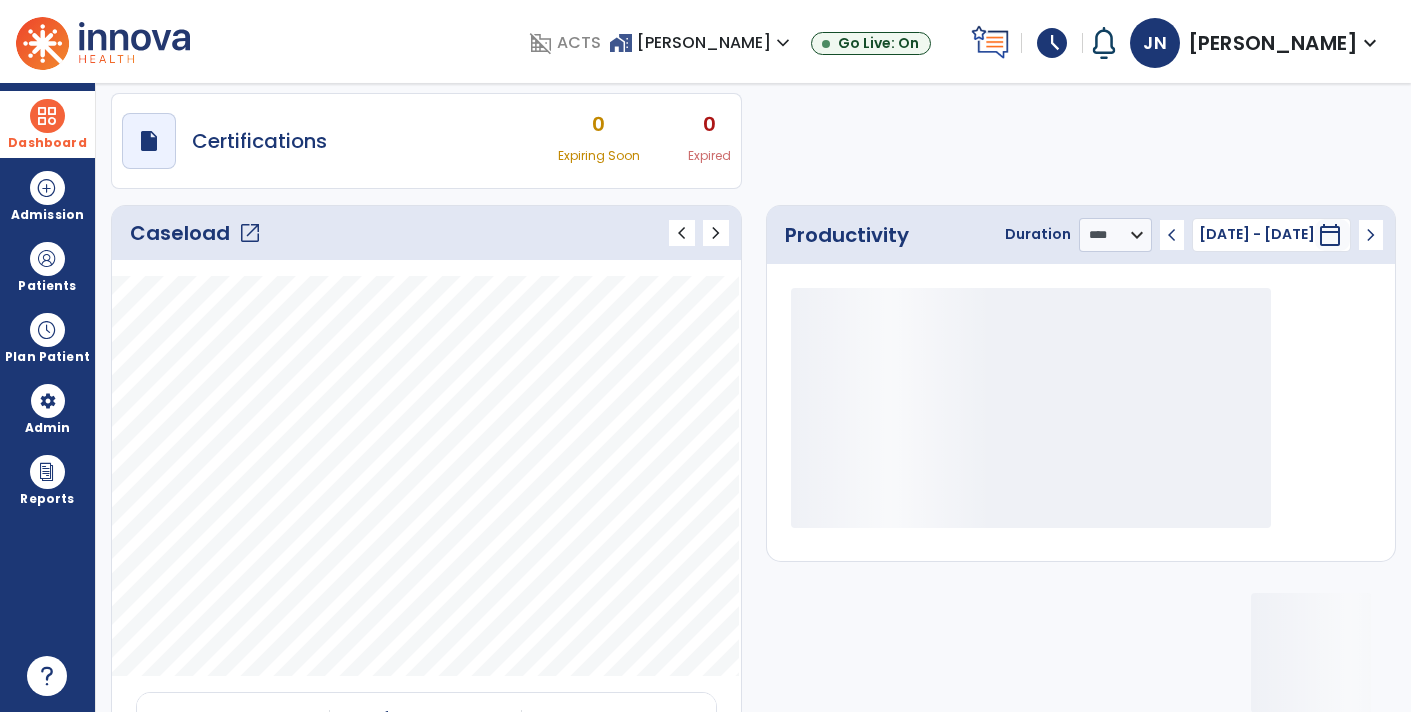 click on "open_in_new" 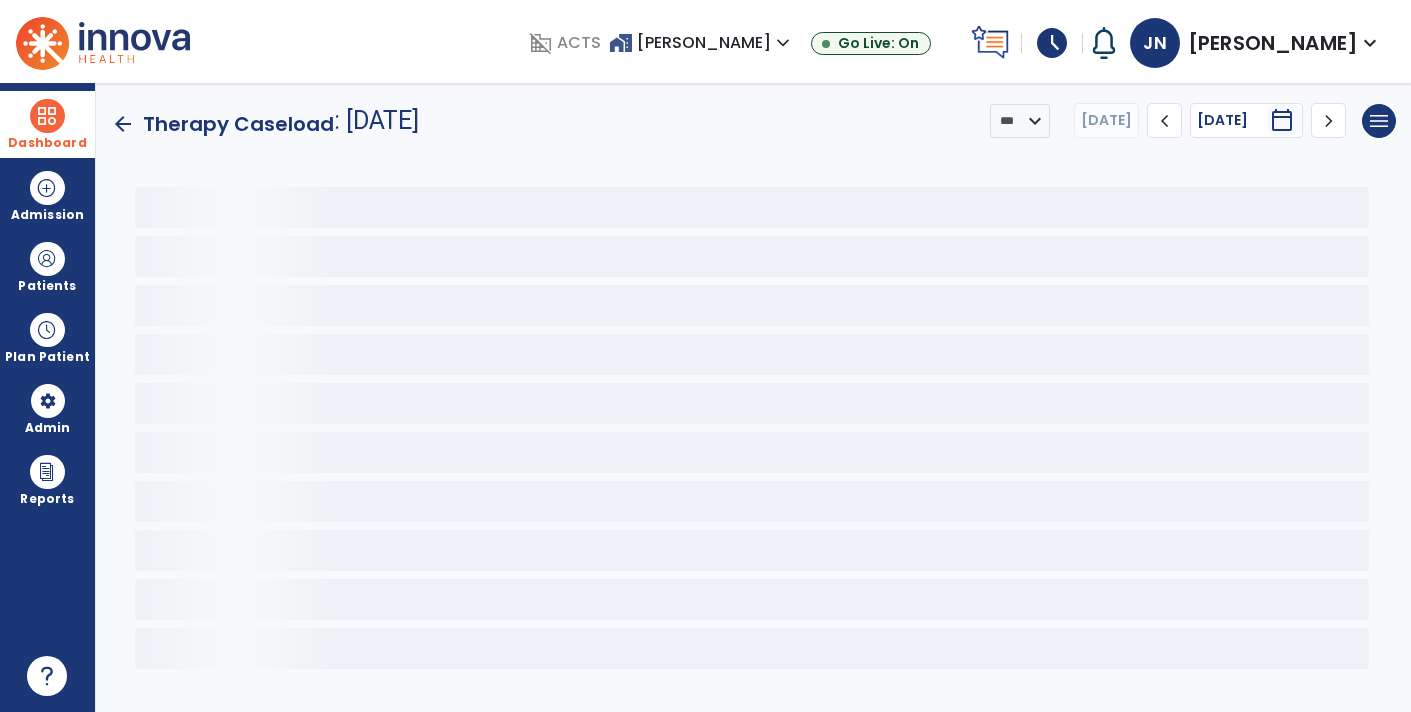 scroll, scrollTop: 0, scrollLeft: 0, axis: both 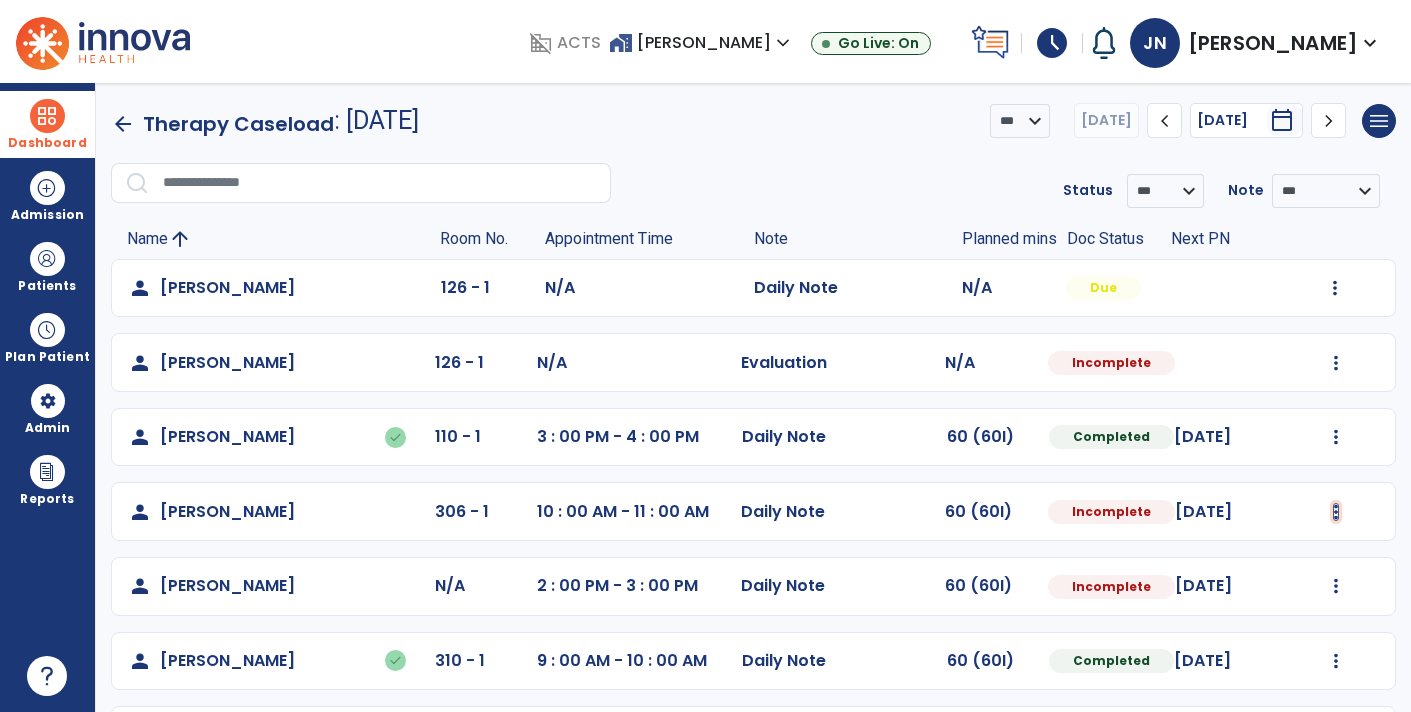 click at bounding box center (1335, 288) 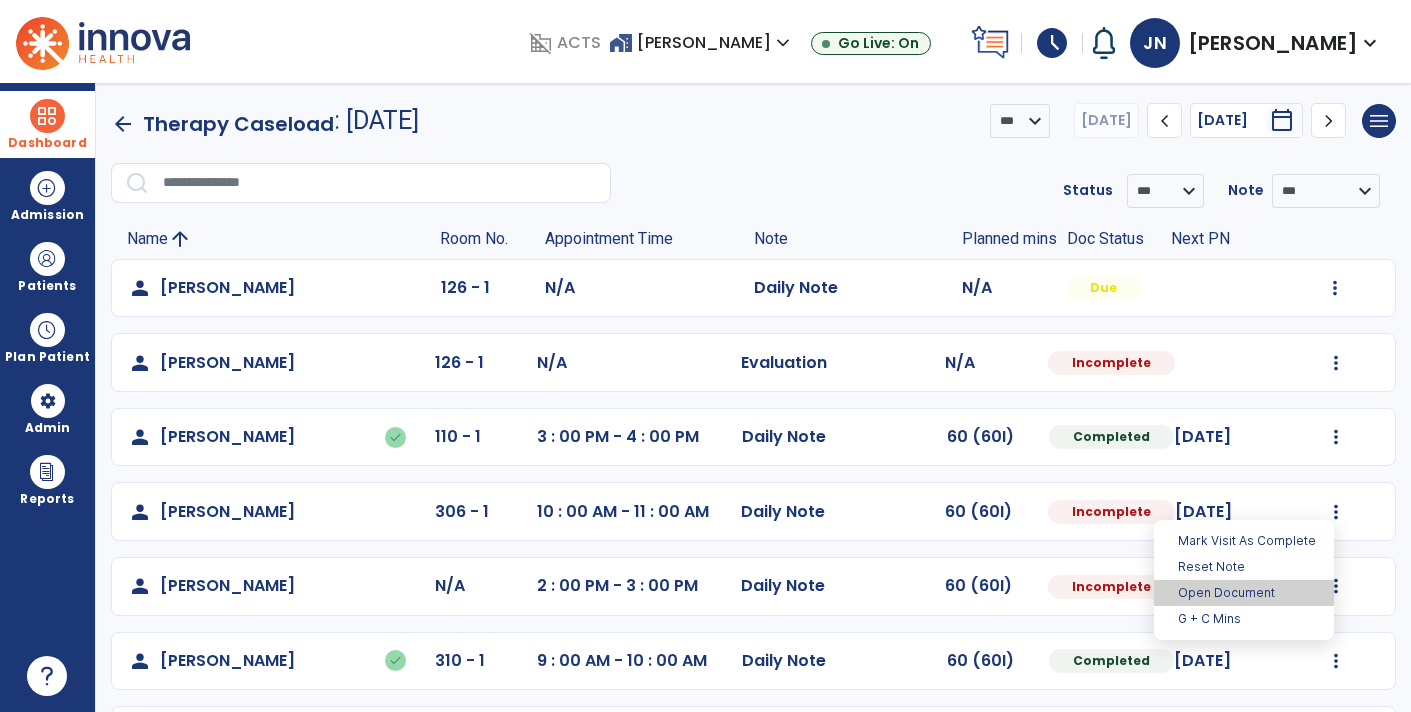 click on "Open Document" at bounding box center (1244, 593) 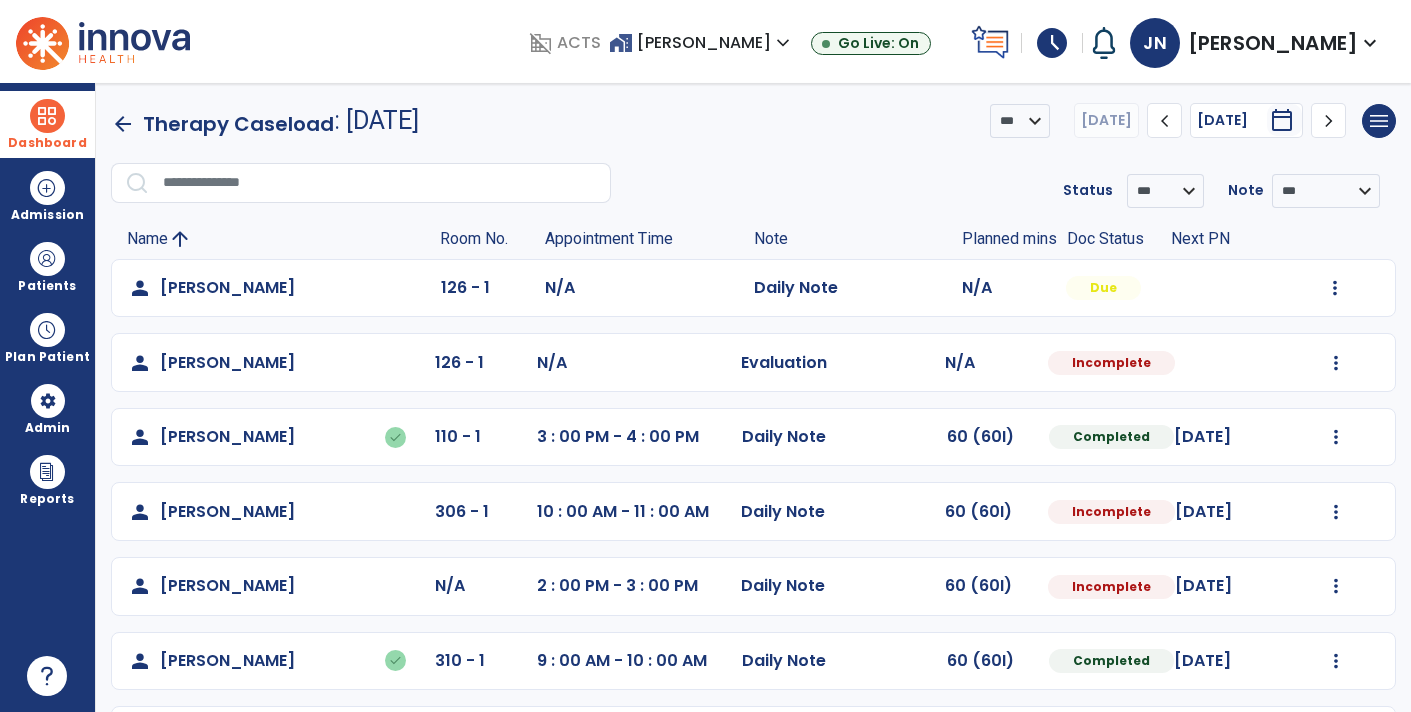 select on "*" 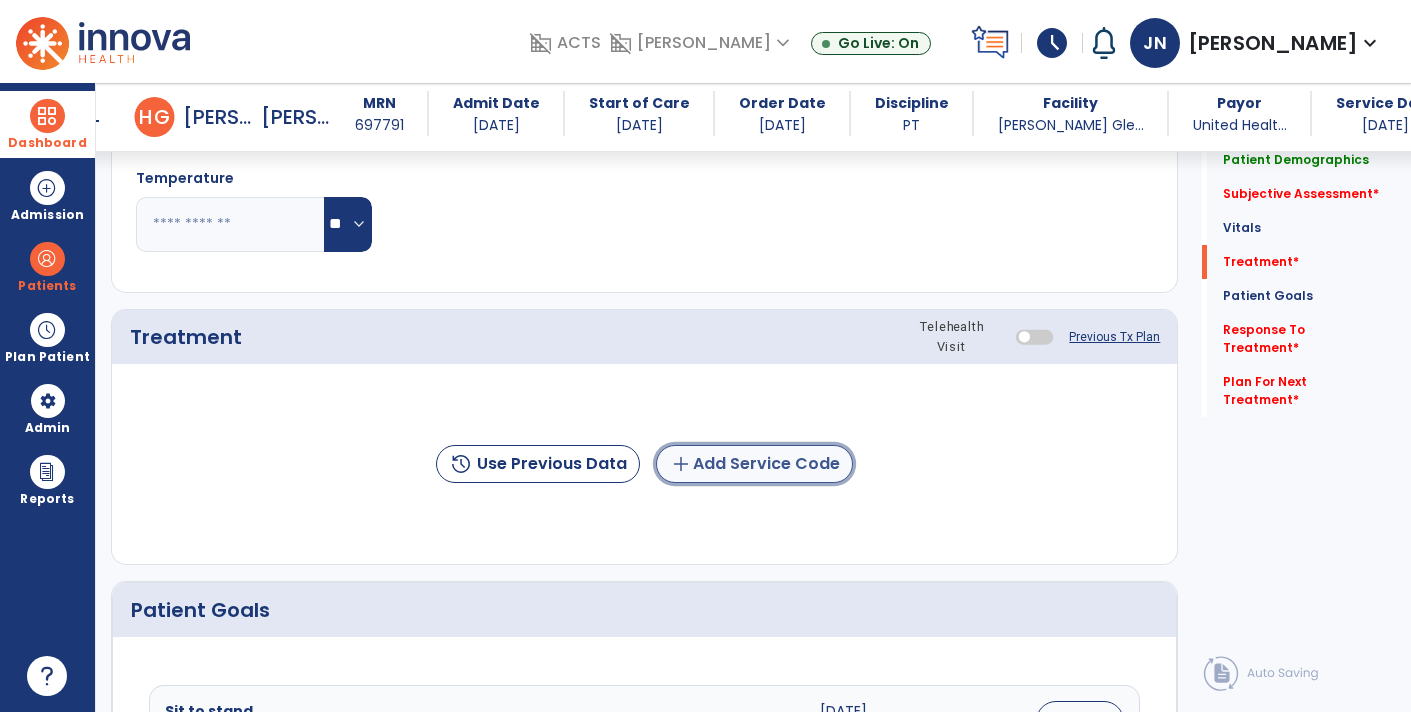 click on "add  Add Service Code" 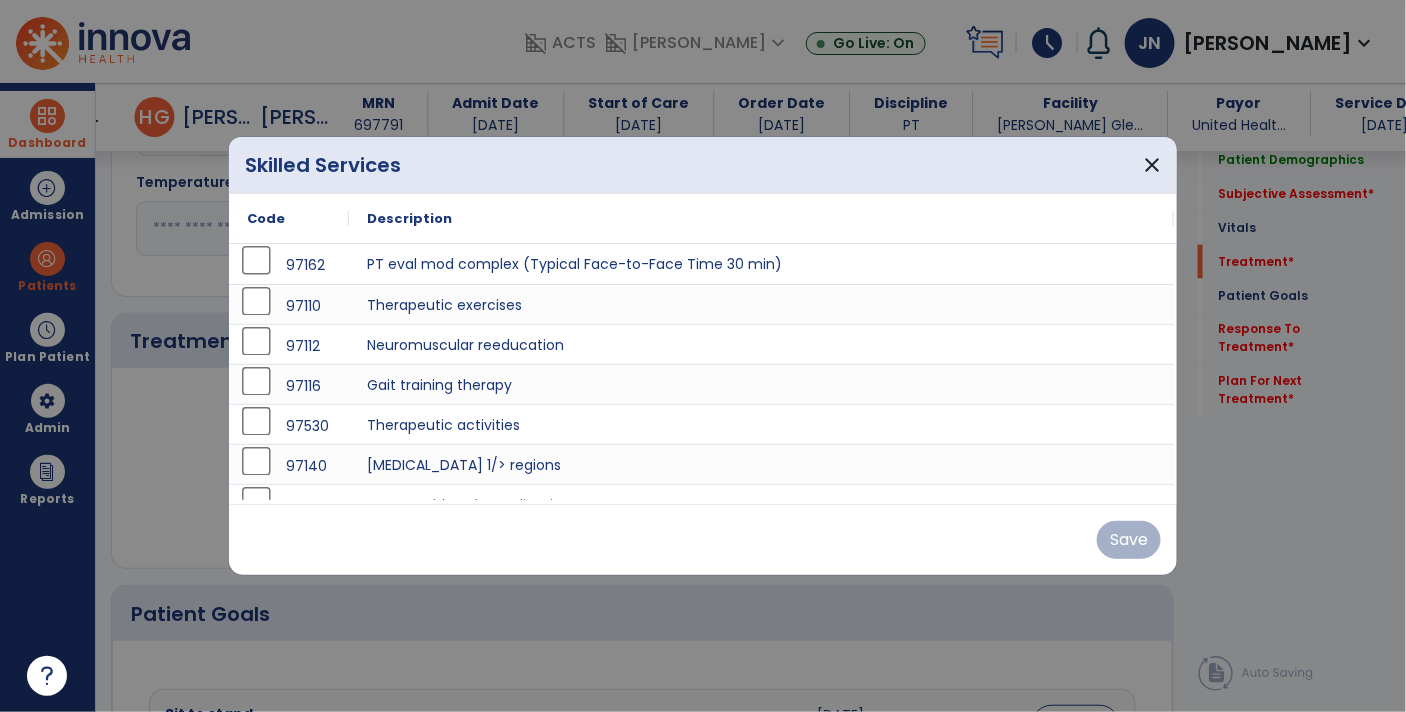 scroll, scrollTop: 940, scrollLeft: 0, axis: vertical 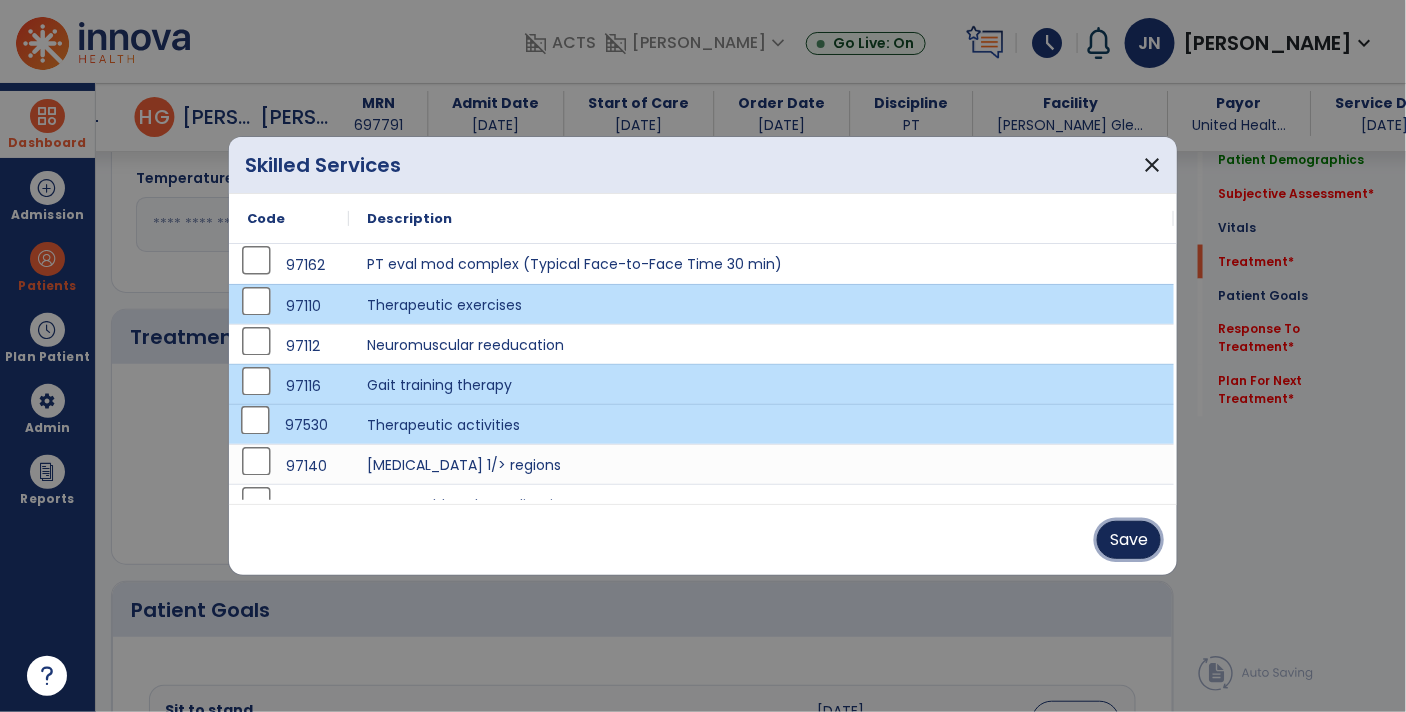 click on "Save" at bounding box center (1129, 540) 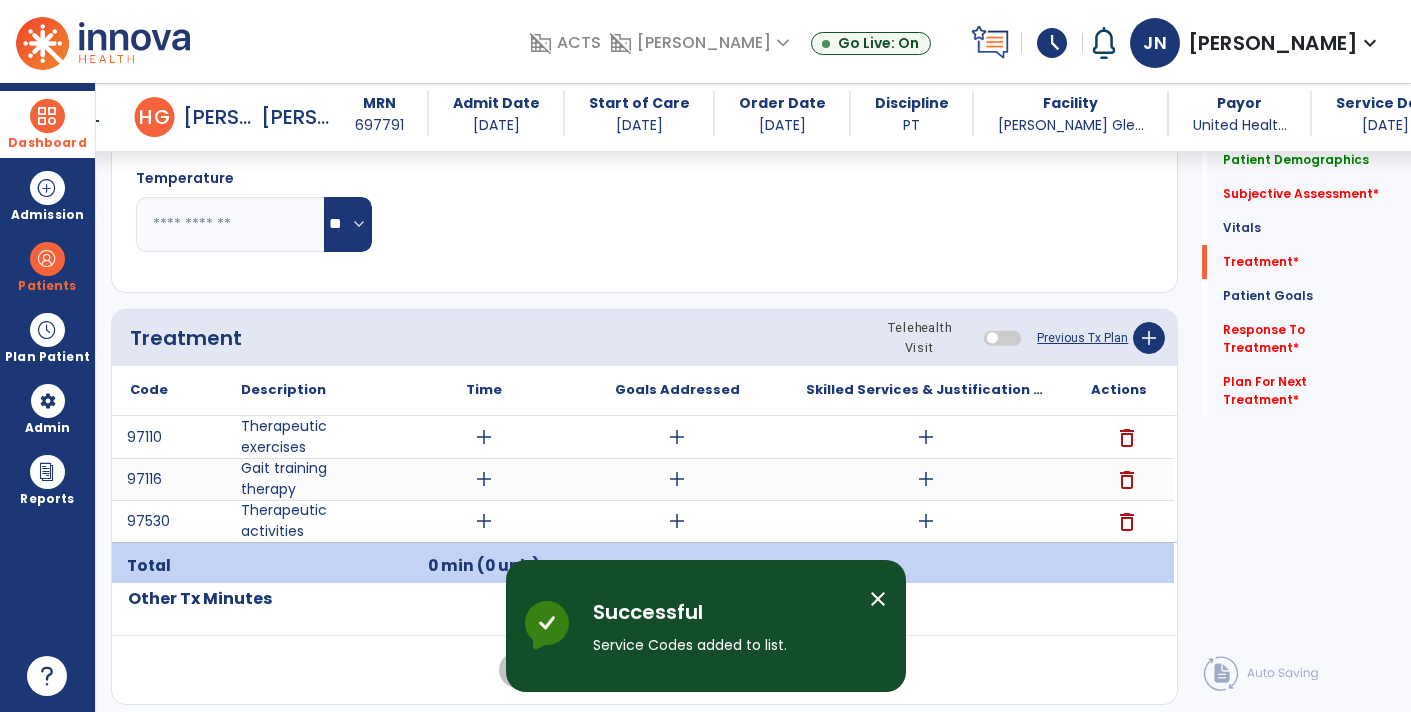 click on "add" at bounding box center [926, 437] 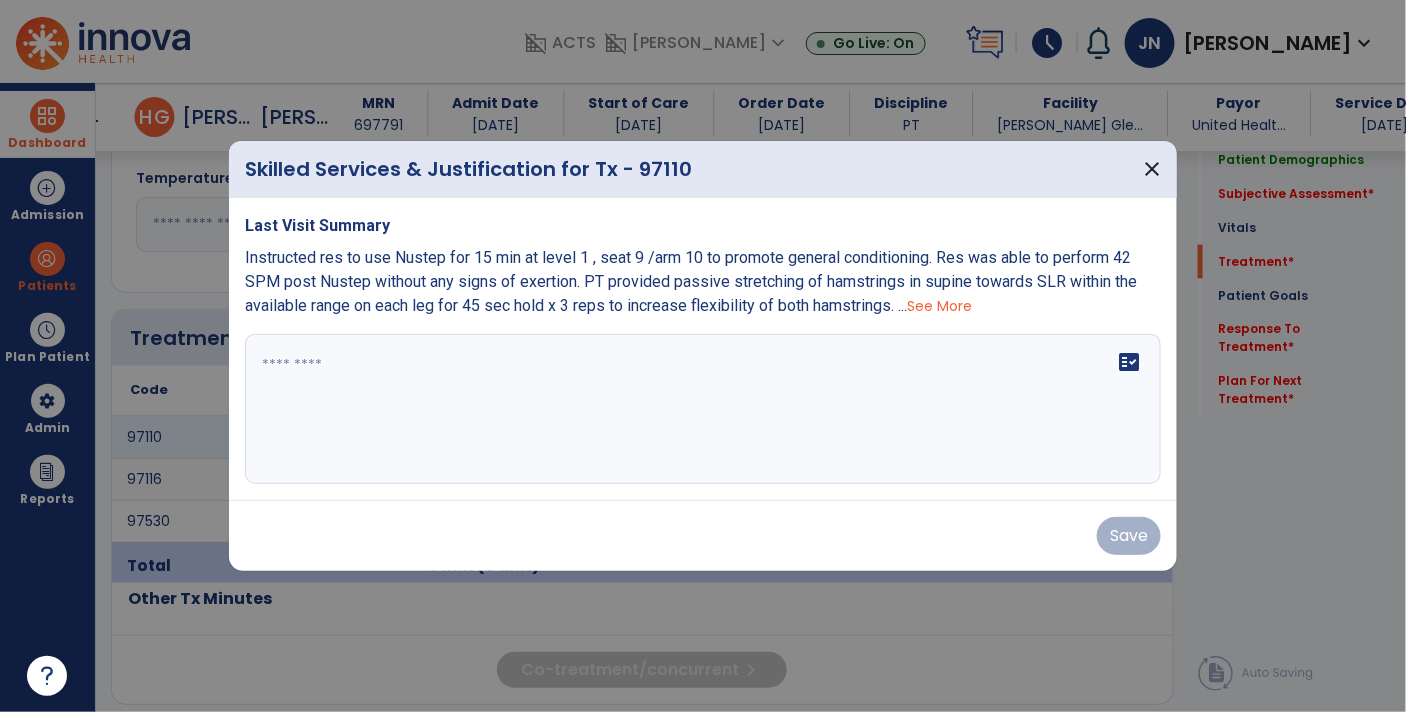 scroll, scrollTop: 940, scrollLeft: 0, axis: vertical 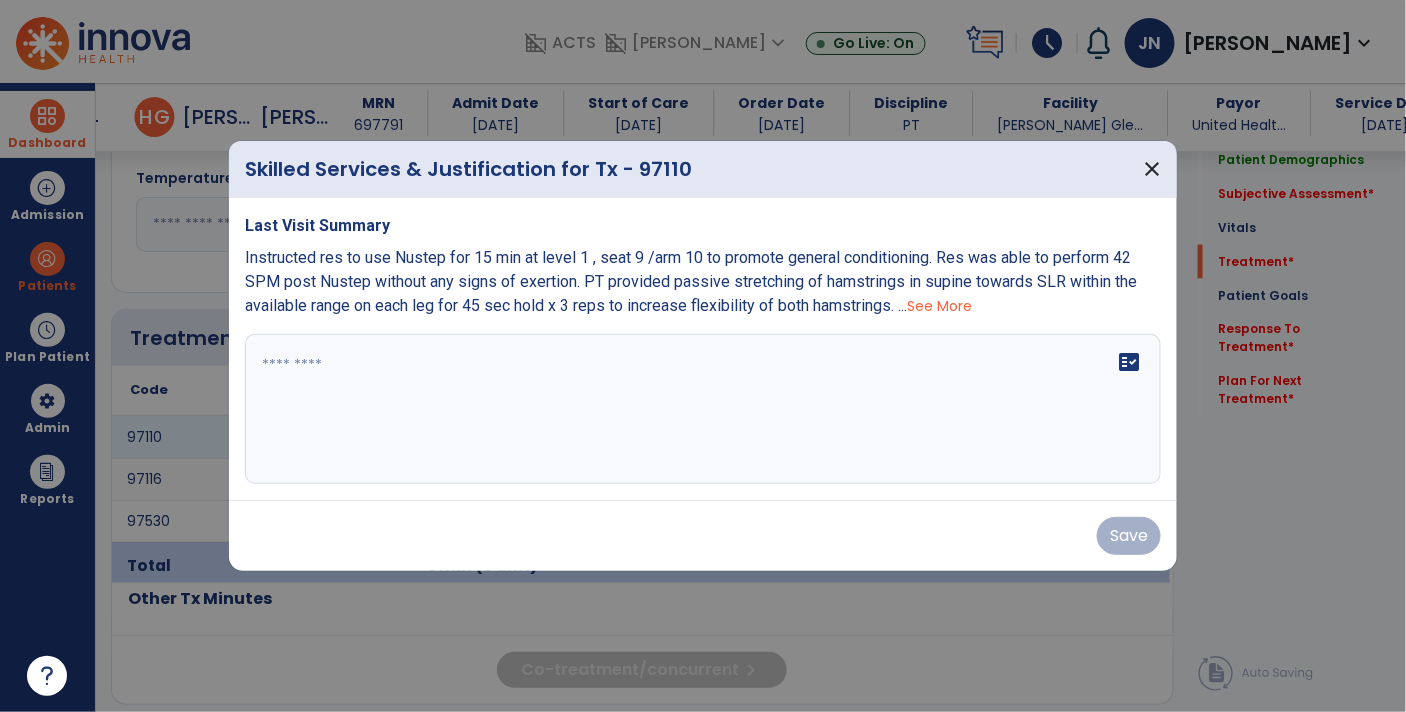 click on "See More" at bounding box center [939, 306] 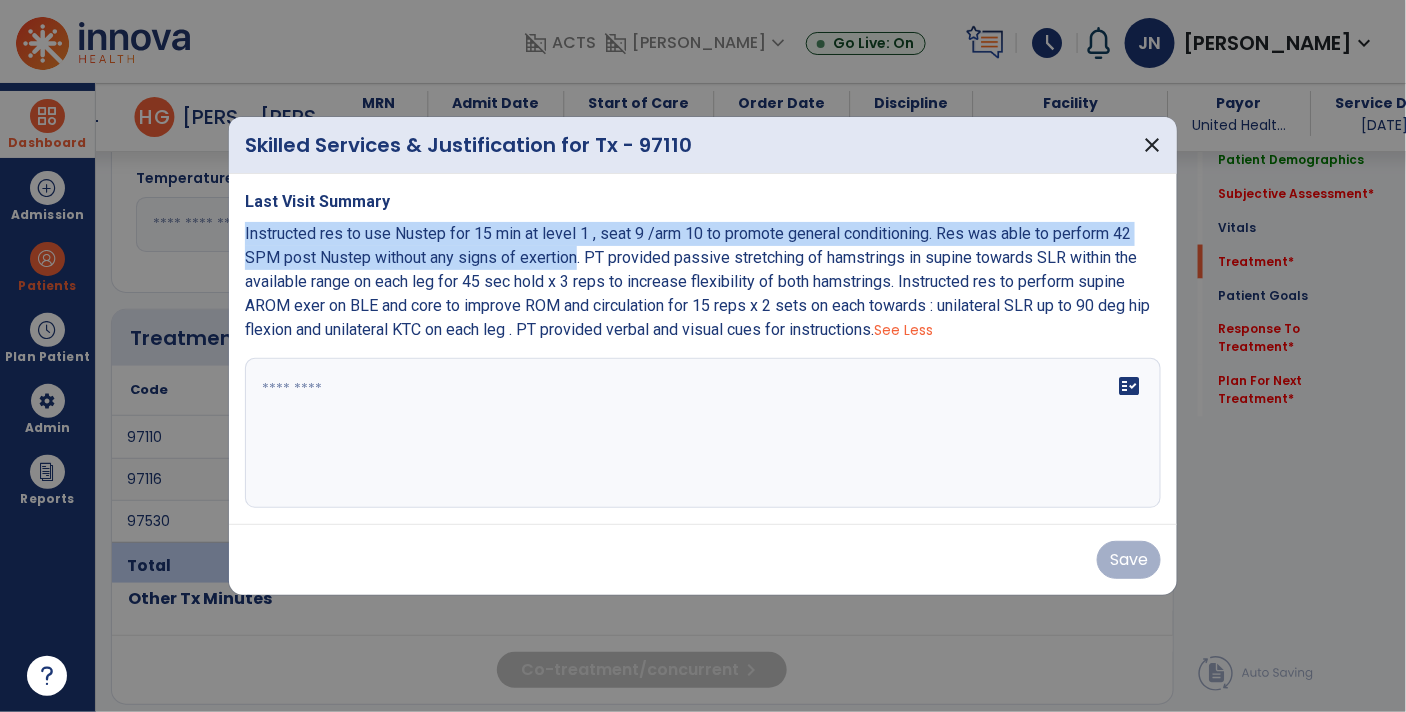click at bounding box center [703, 433] 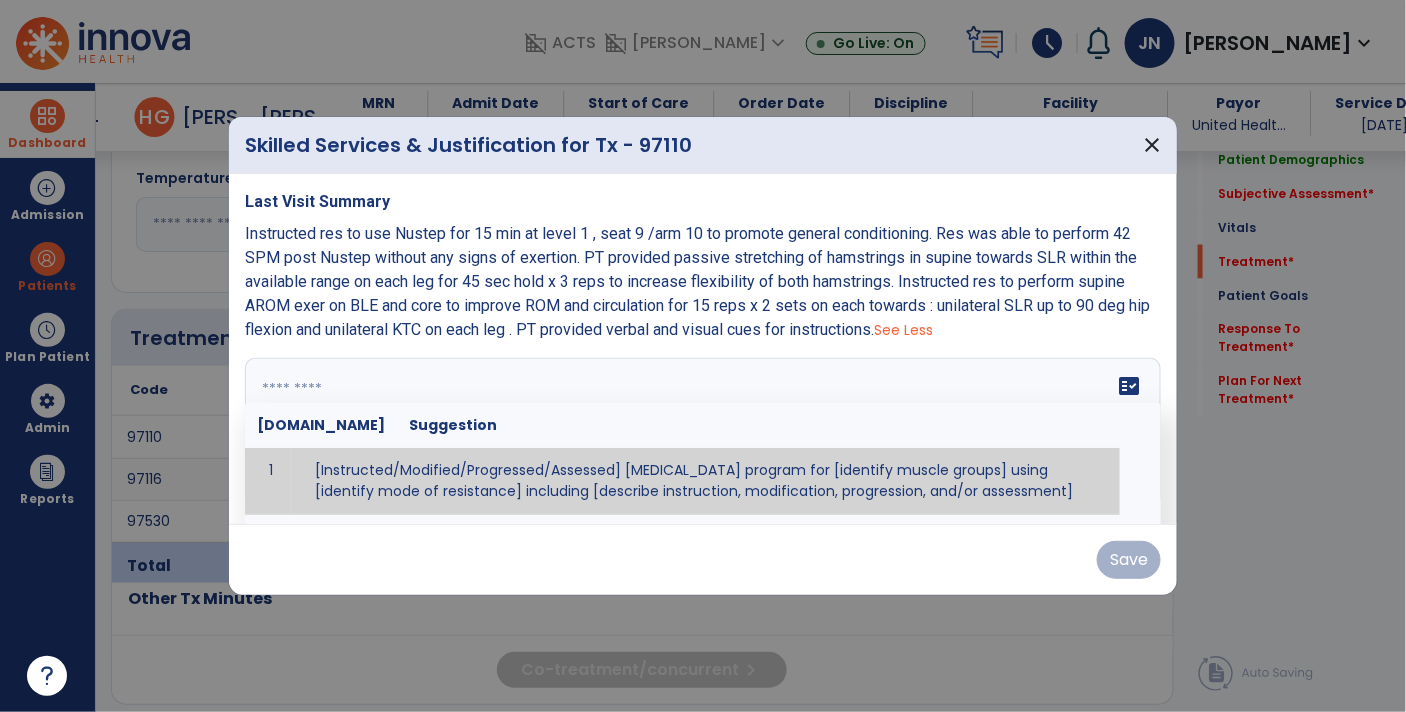 click at bounding box center (701, 433) 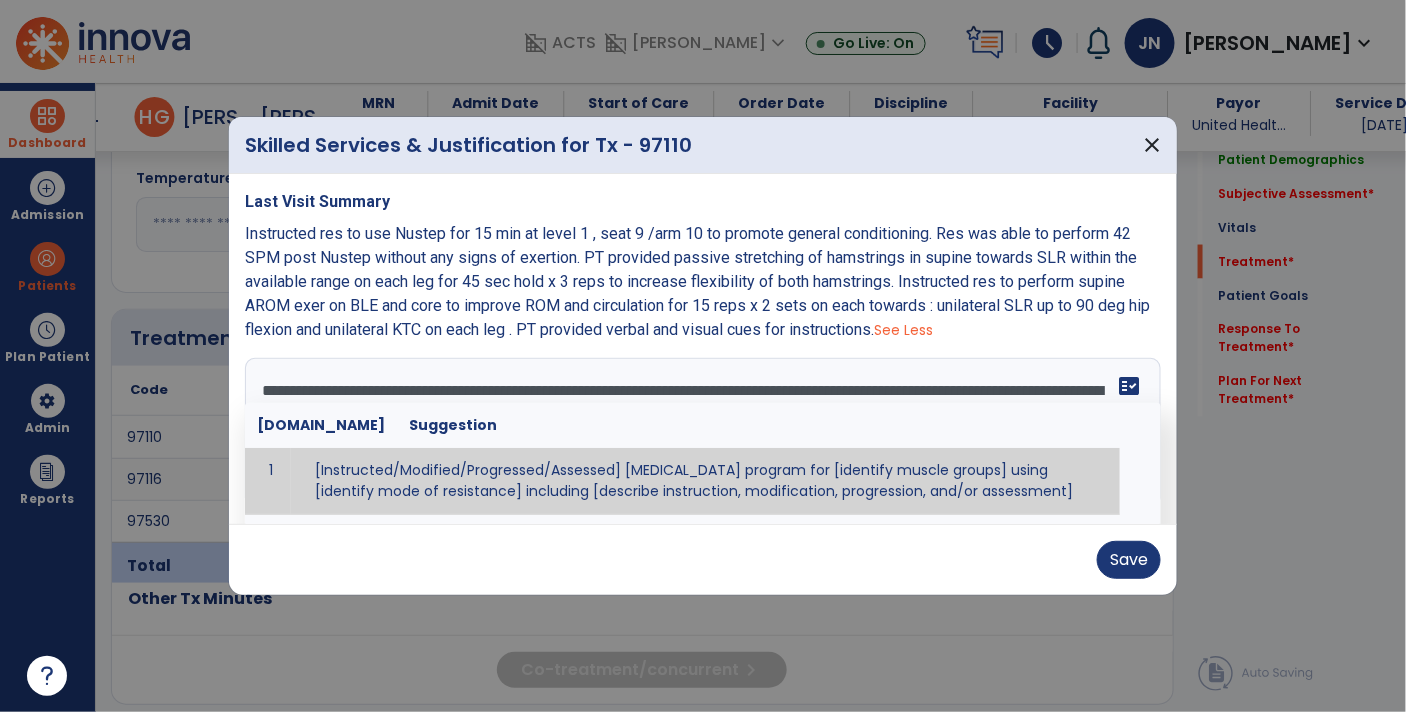 type on "**********" 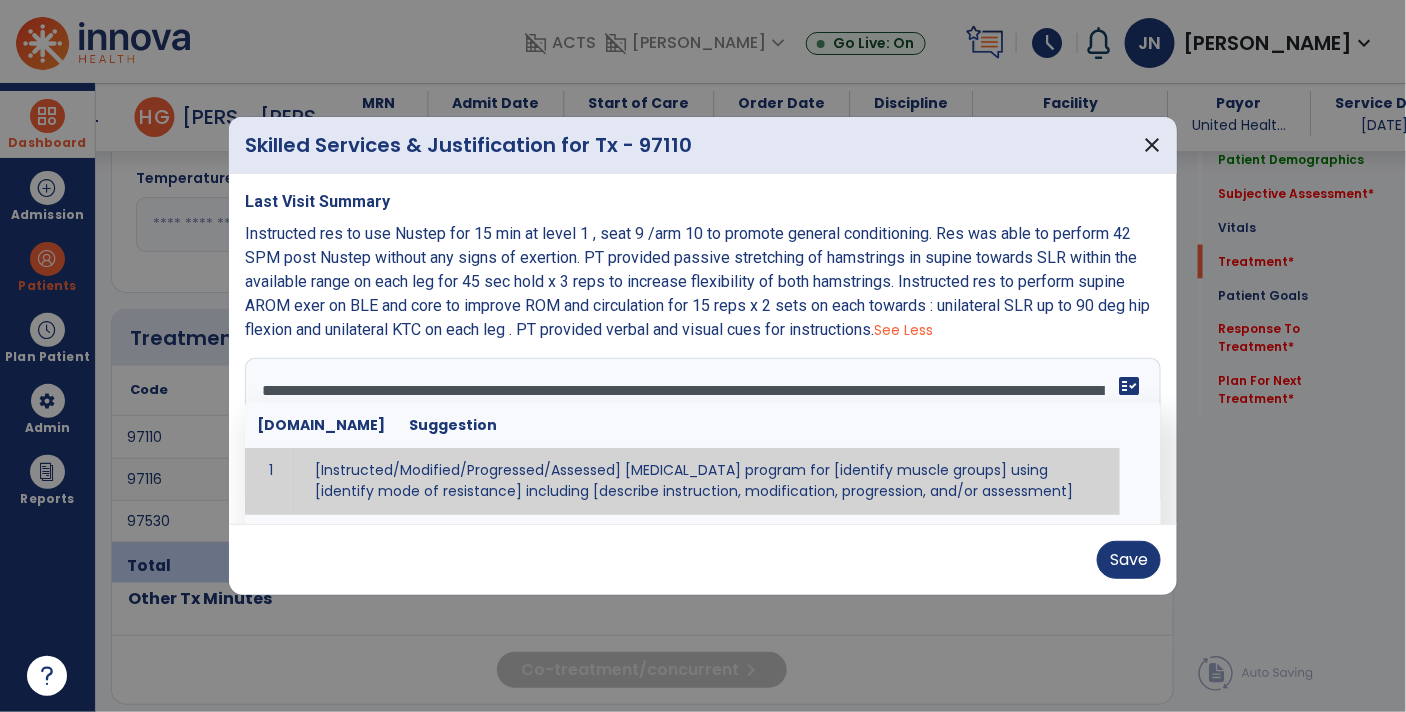 click at bounding box center [703, 356] 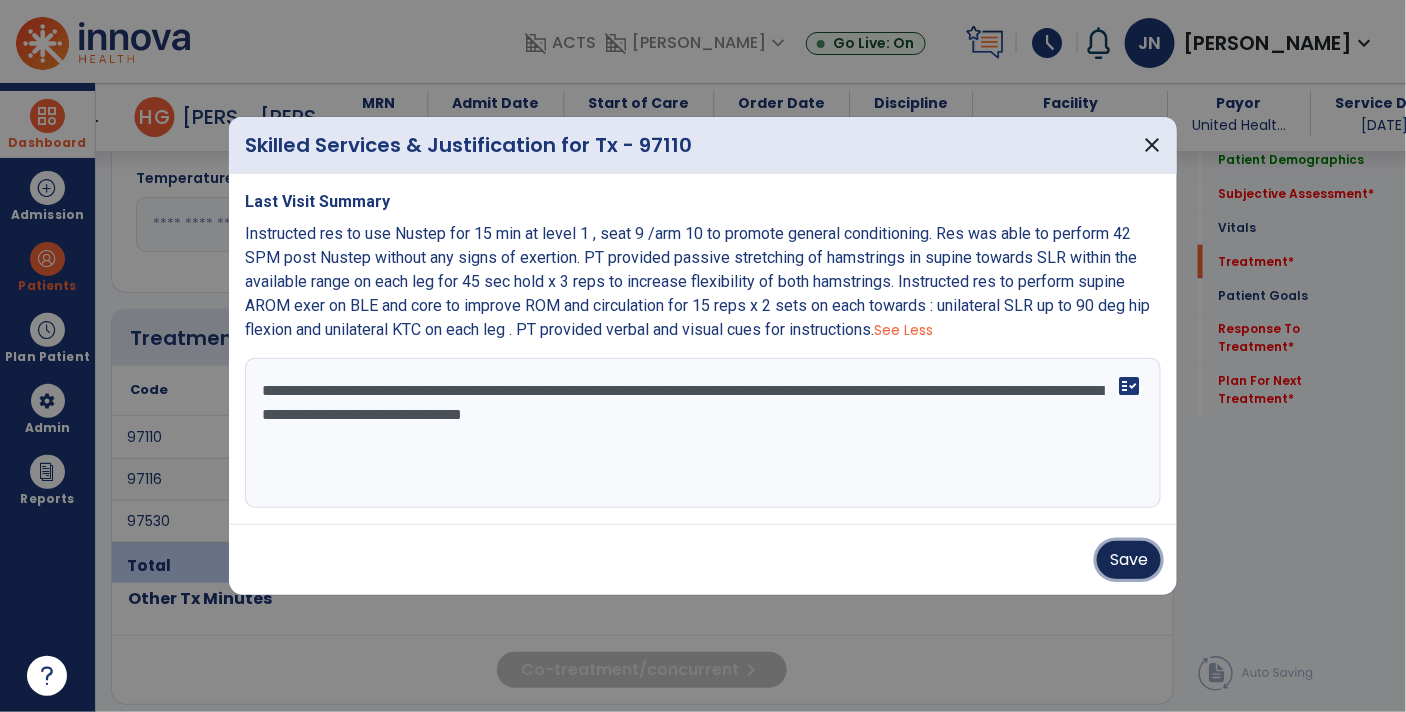 click on "Save" at bounding box center [1129, 560] 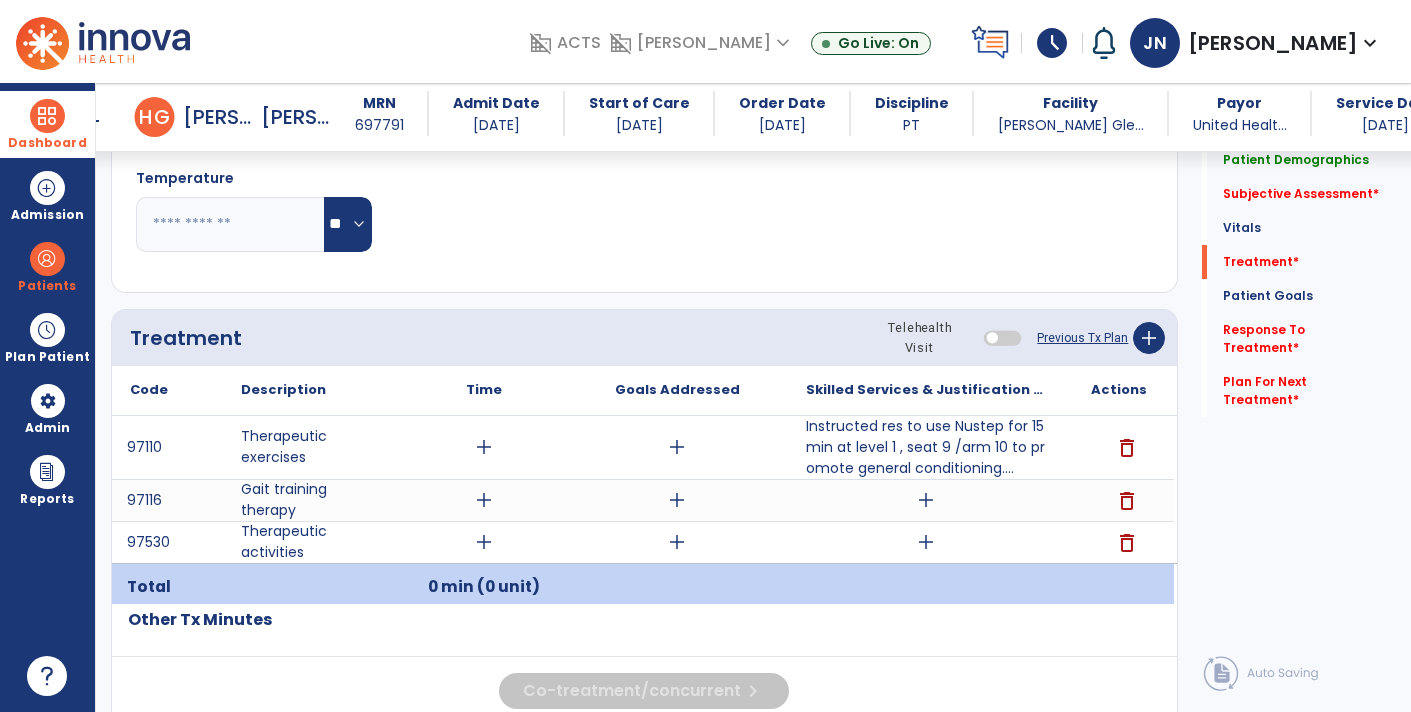 click on "Previous Tx Plan" 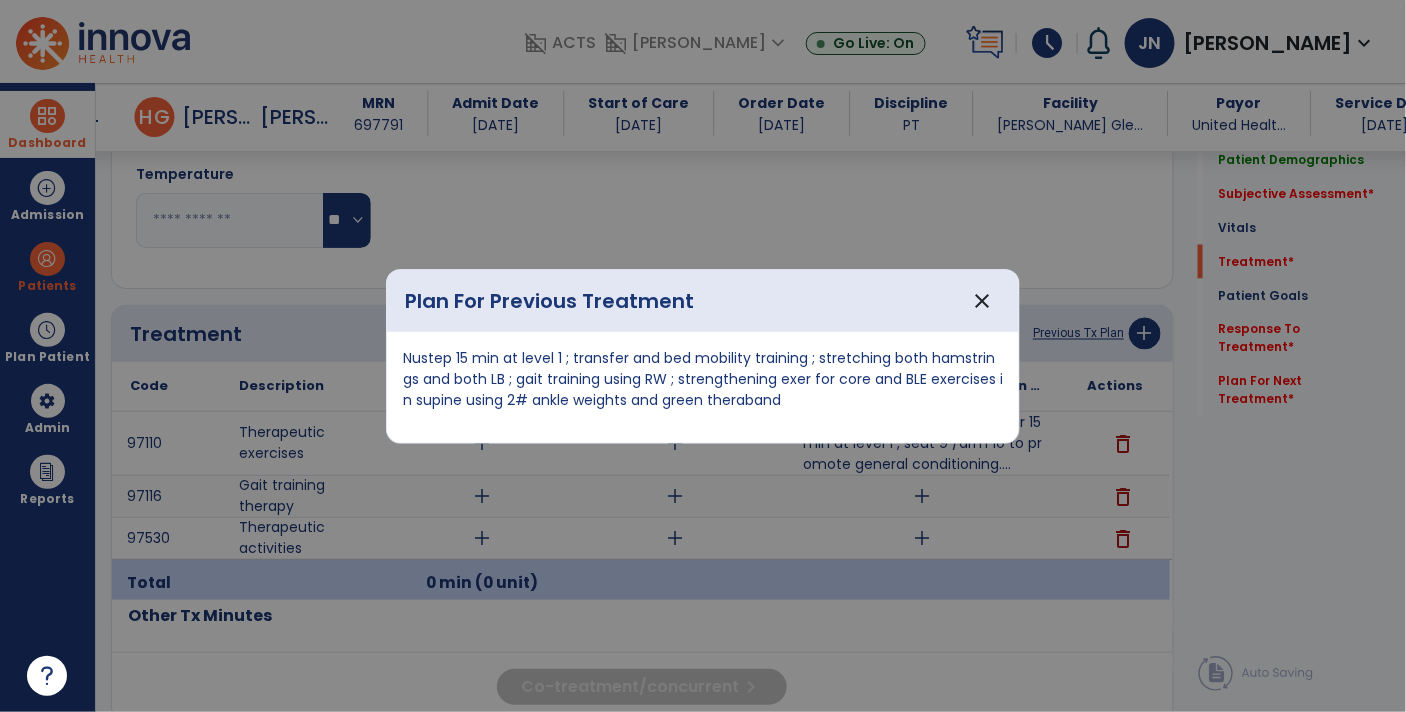 scroll, scrollTop: 940, scrollLeft: 0, axis: vertical 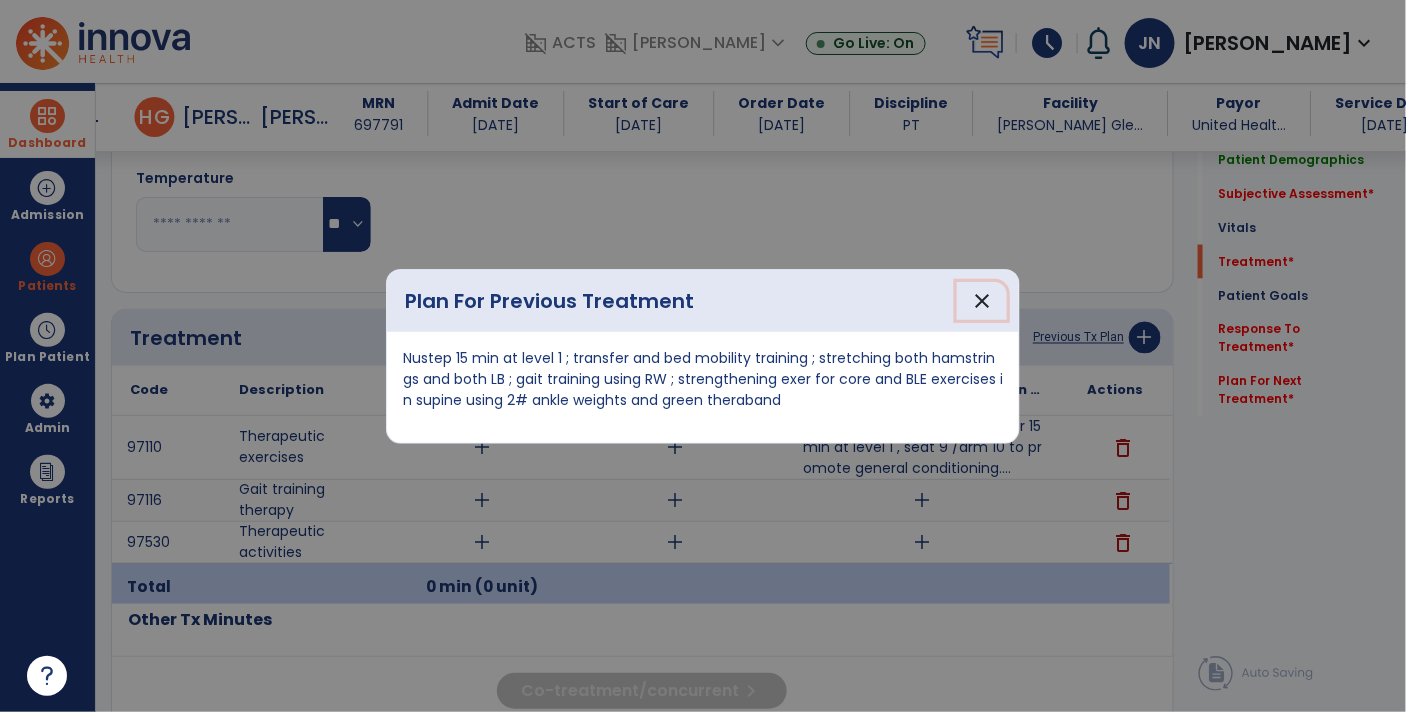 click on "close" at bounding box center [982, 301] 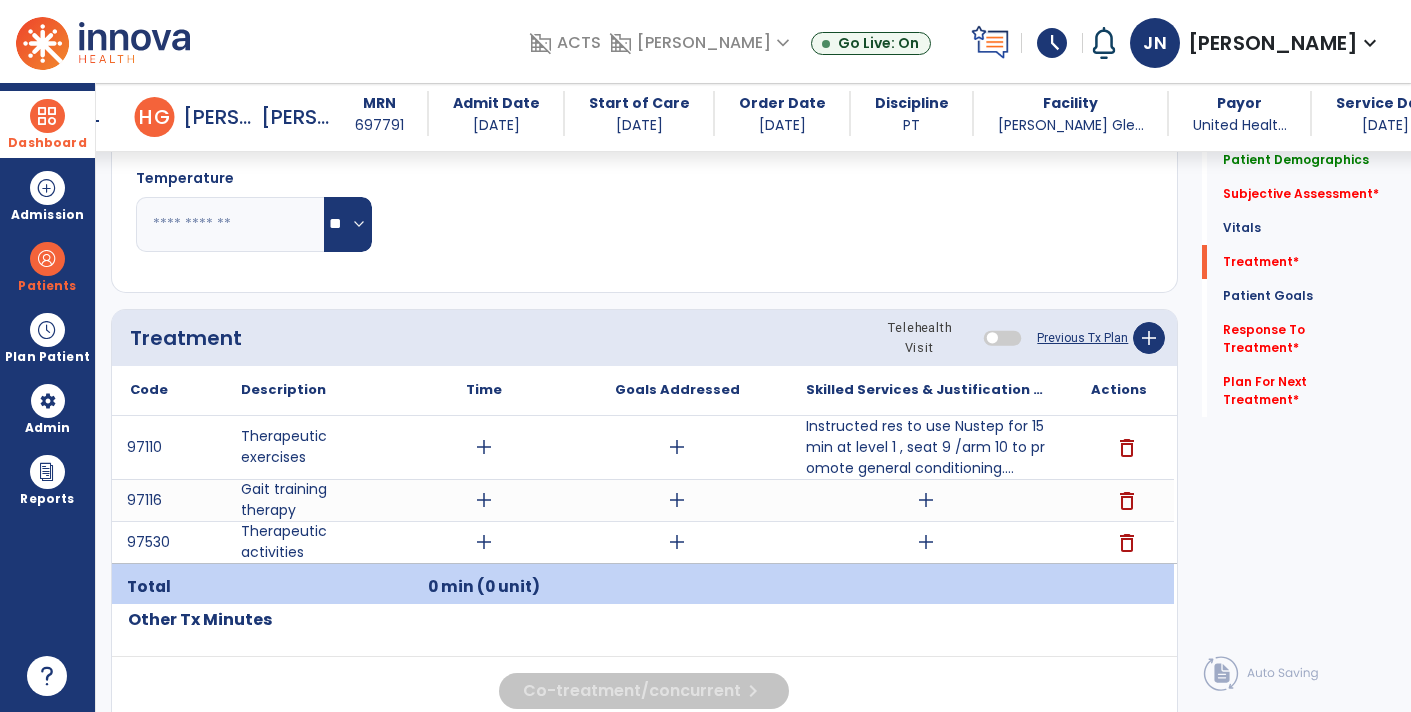 click on "add" at bounding box center [926, 500] 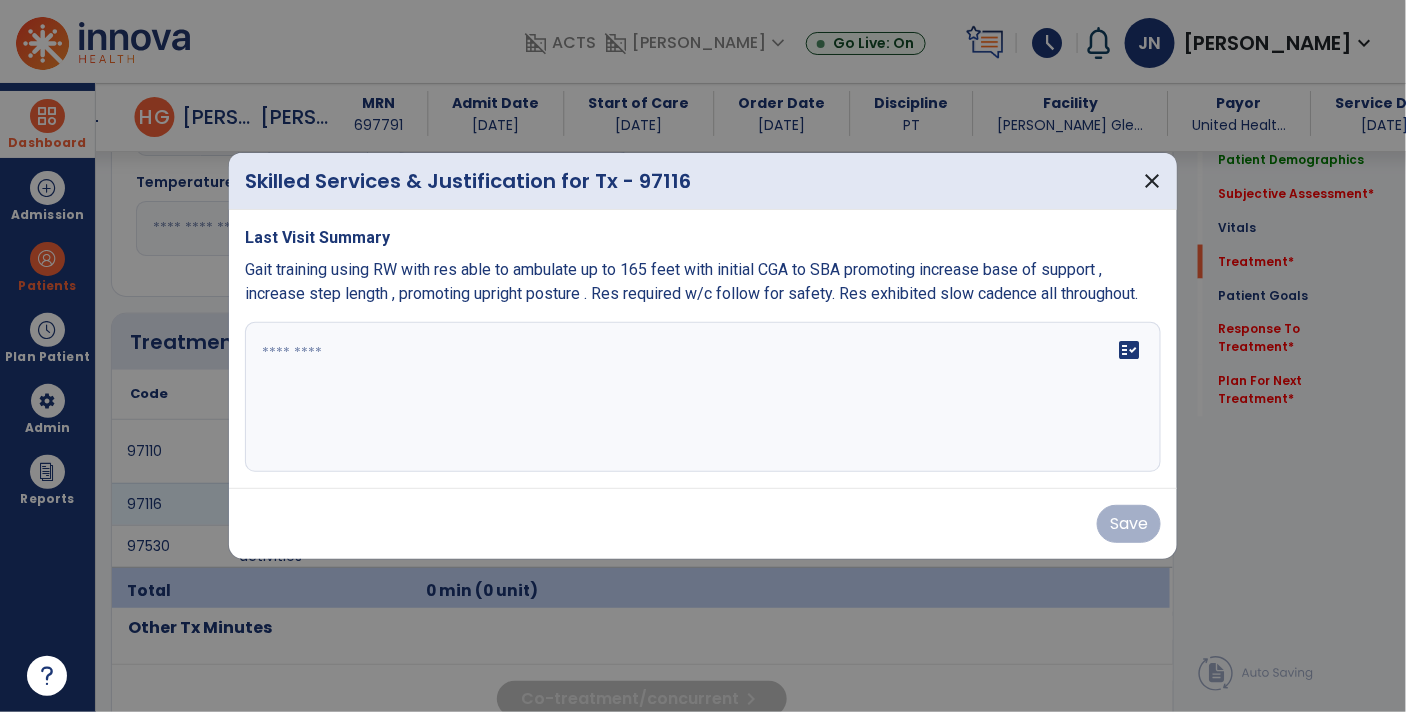 scroll, scrollTop: 940, scrollLeft: 0, axis: vertical 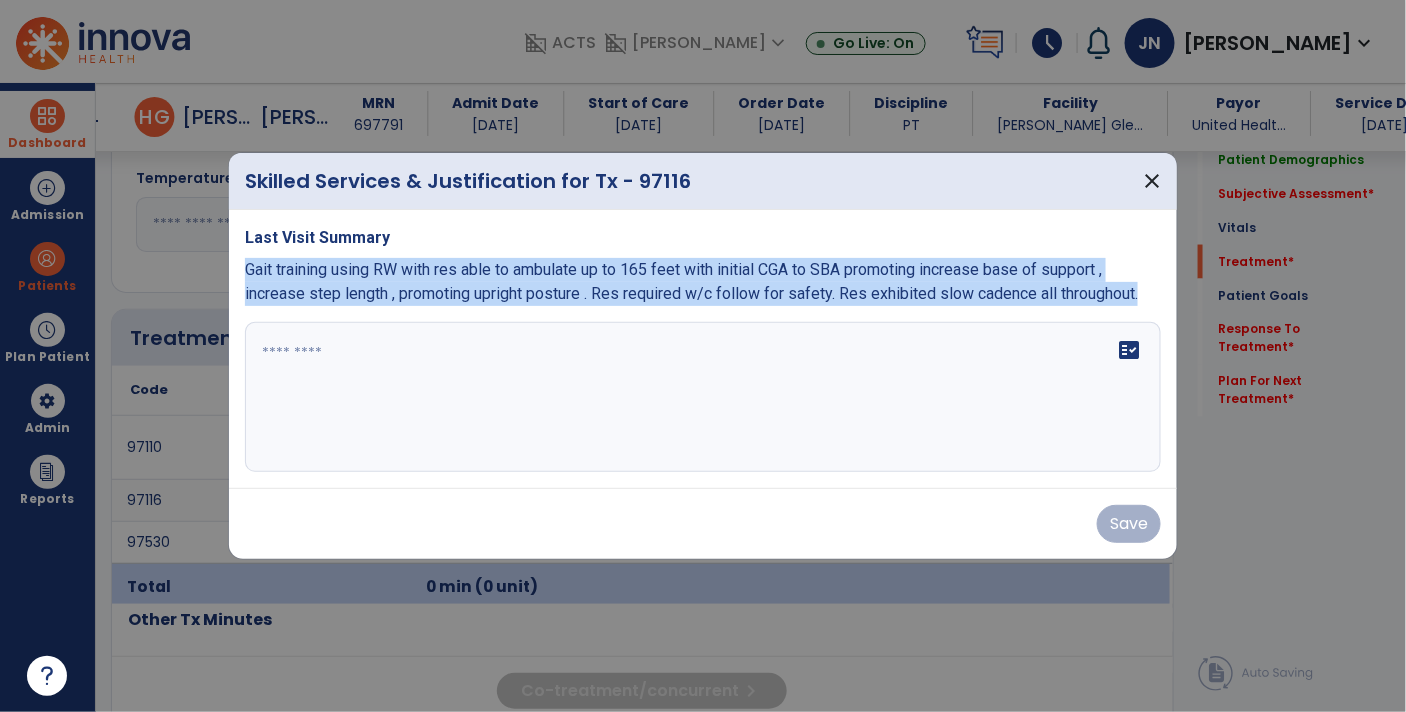 copy on "Gait training using RW with res able to ambulate up to 165 feet with initial CGA to SBA  promoting increase base of support , increase step length , promoting upright posture . Res required w/c follow for safety. Res exhibited slow cadence all throughout." 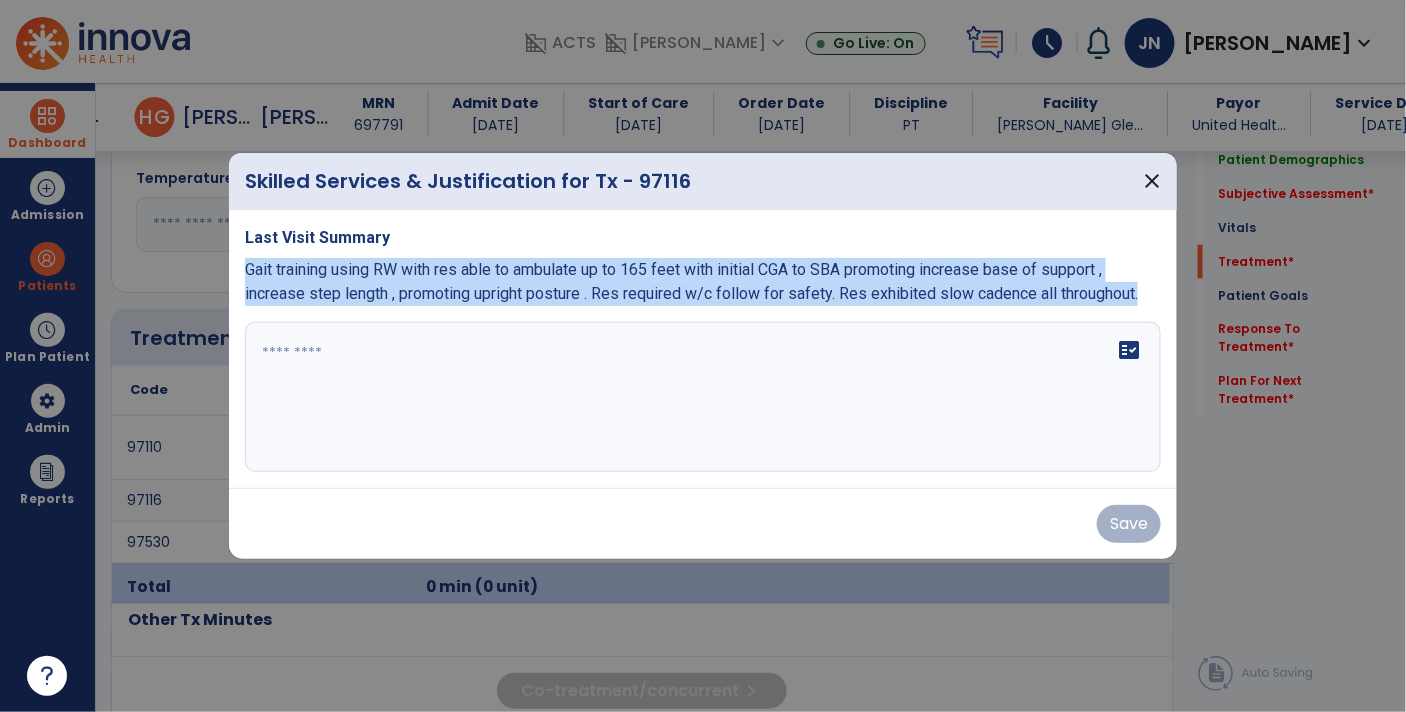 click at bounding box center [703, 397] 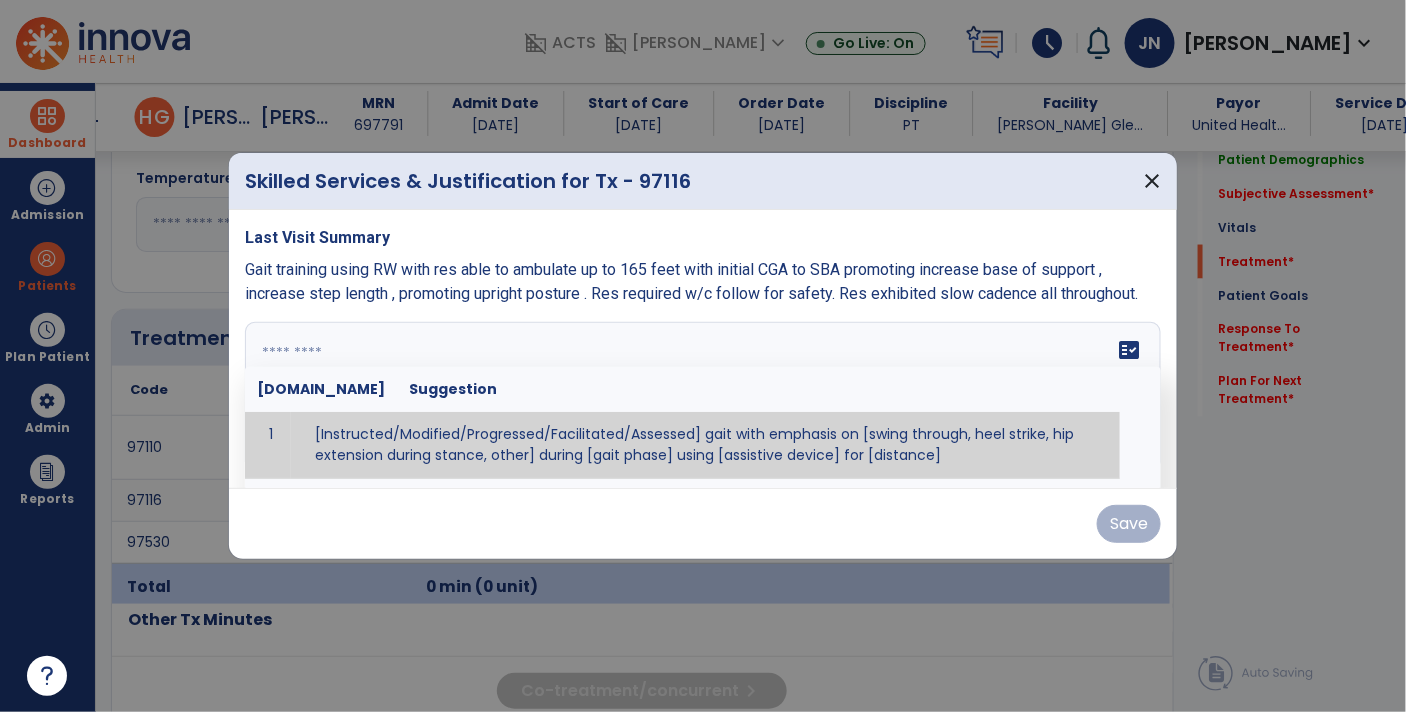 click at bounding box center [701, 397] 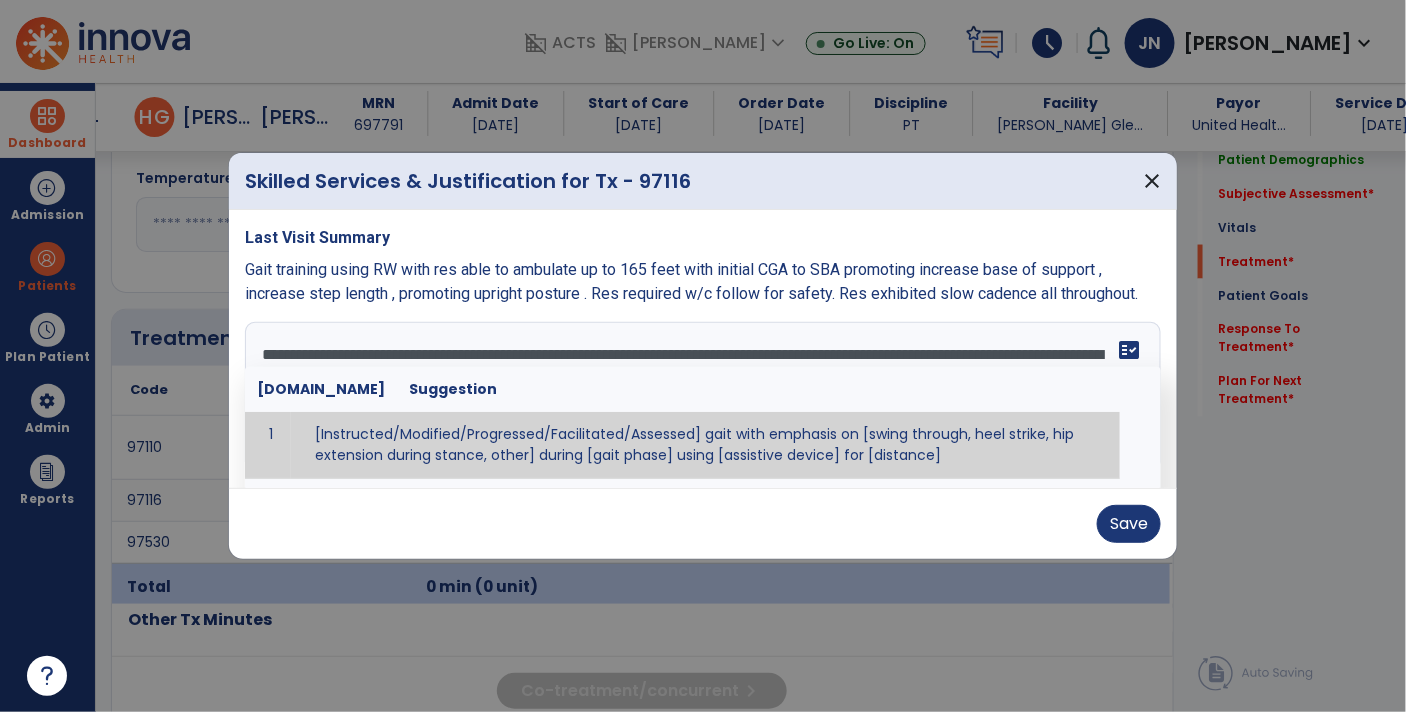 click at bounding box center [703, 356] 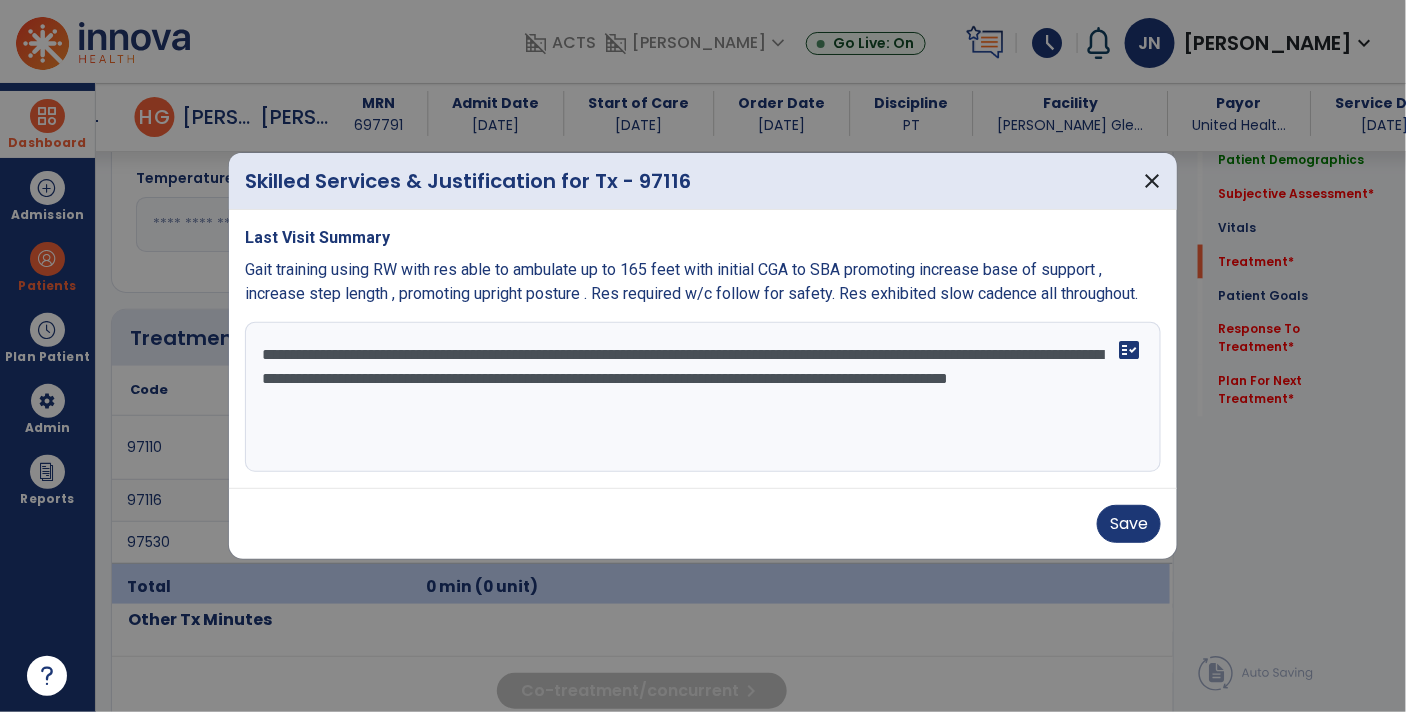 click on "**********" at bounding box center (703, 397) 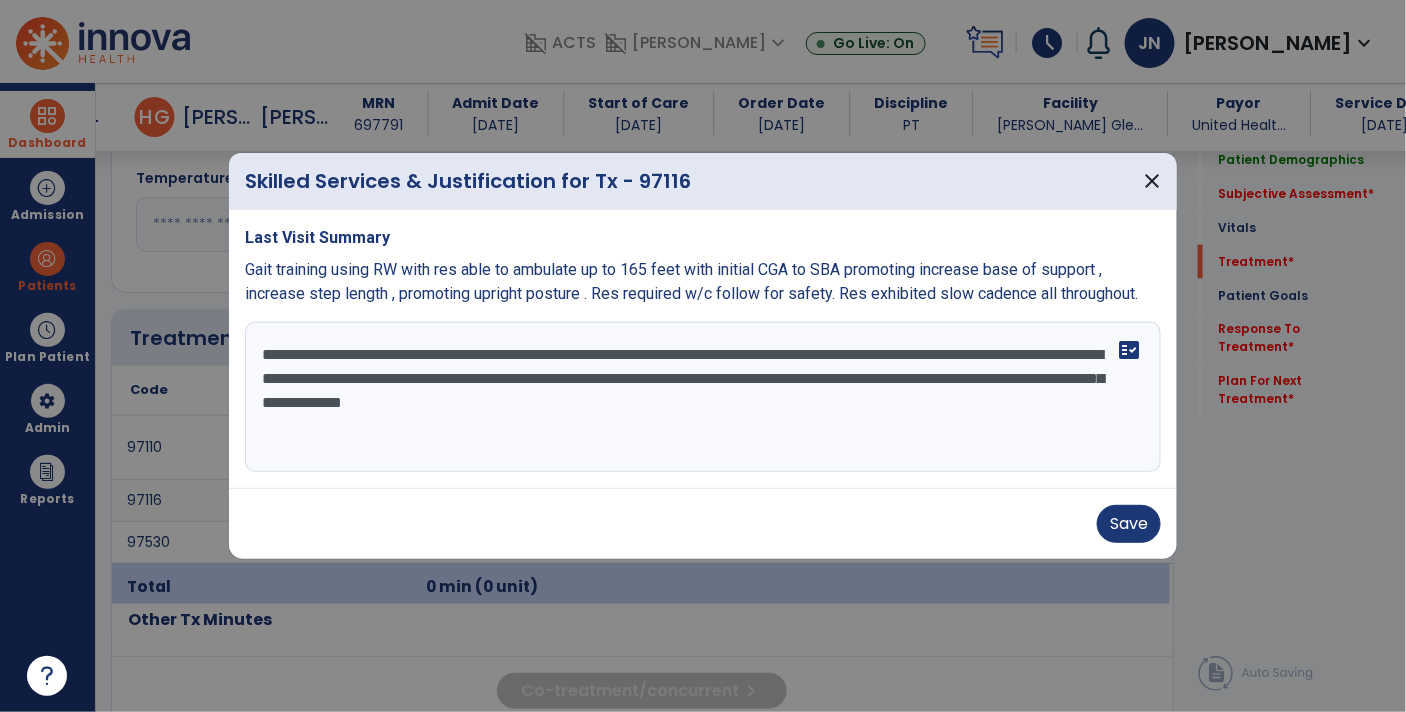 click on "**********" at bounding box center [703, 397] 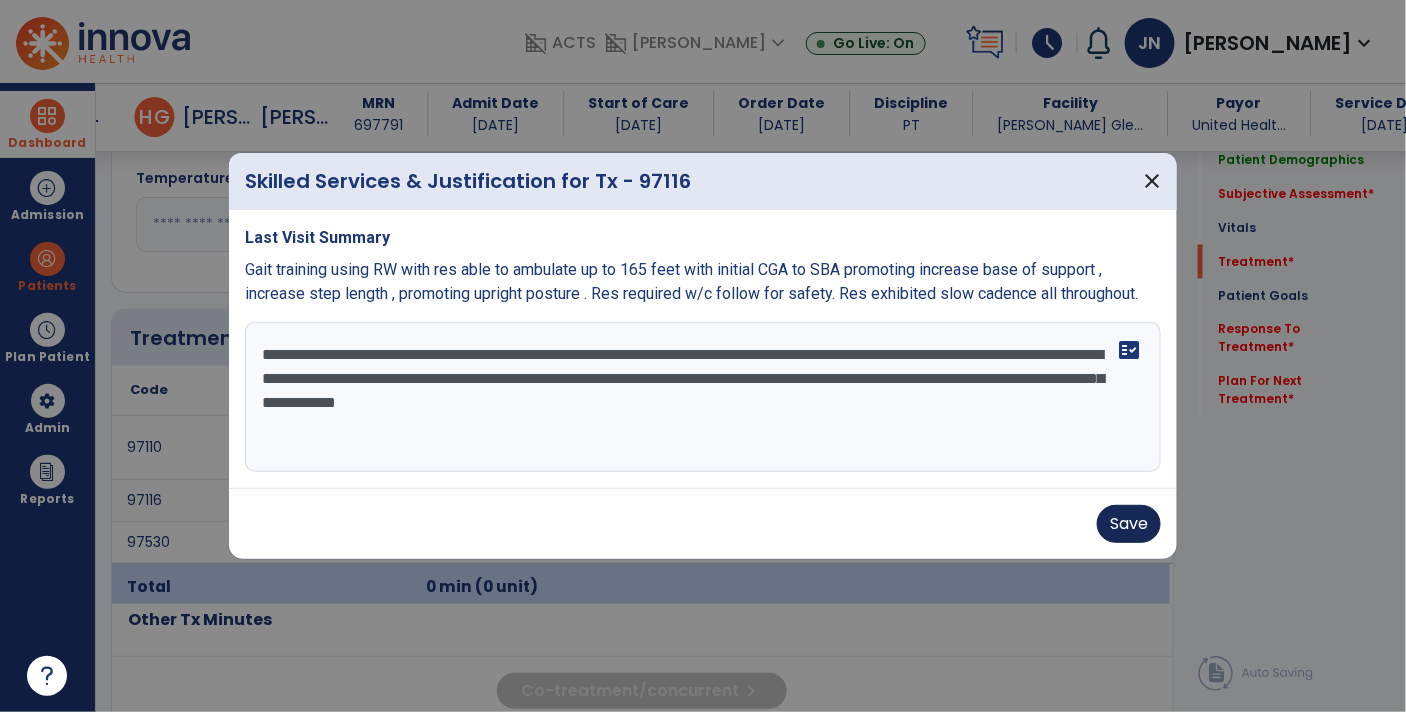 type on "**********" 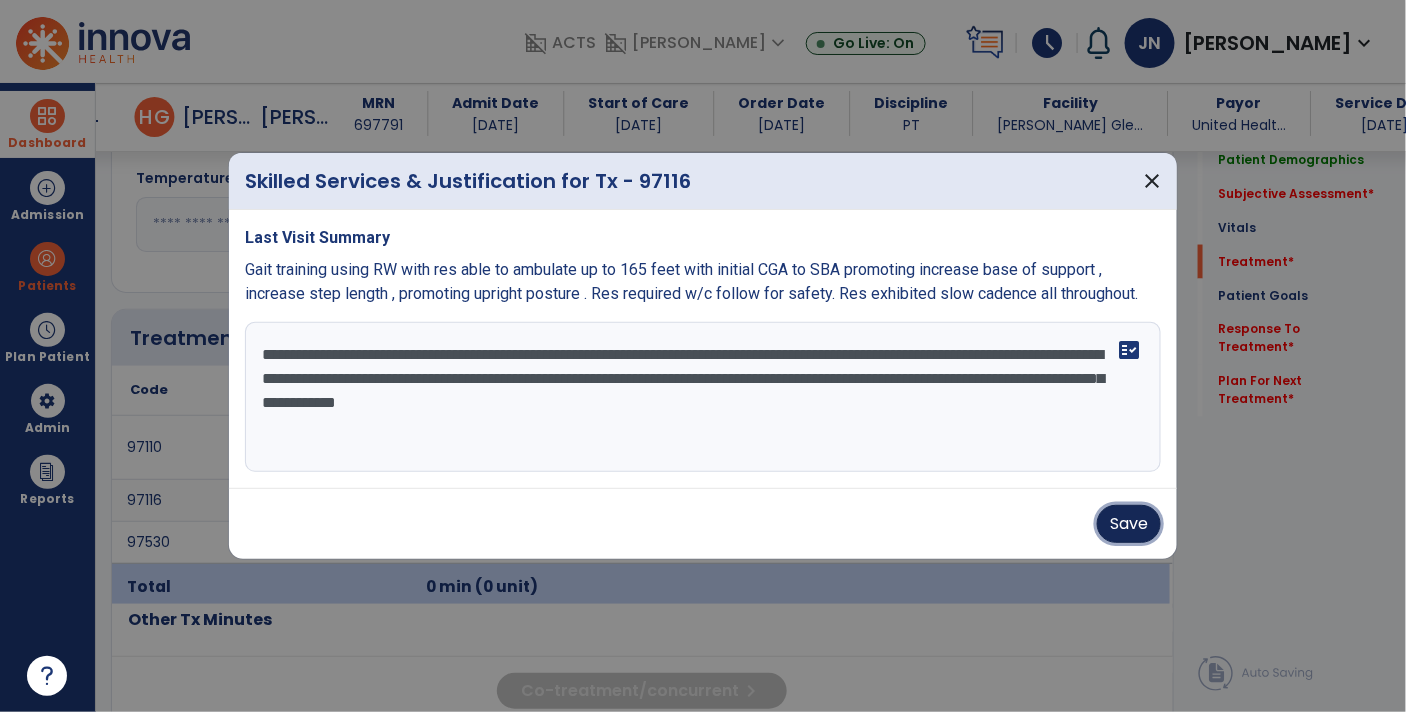 click on "Save" at bounding box center [1129, 524] 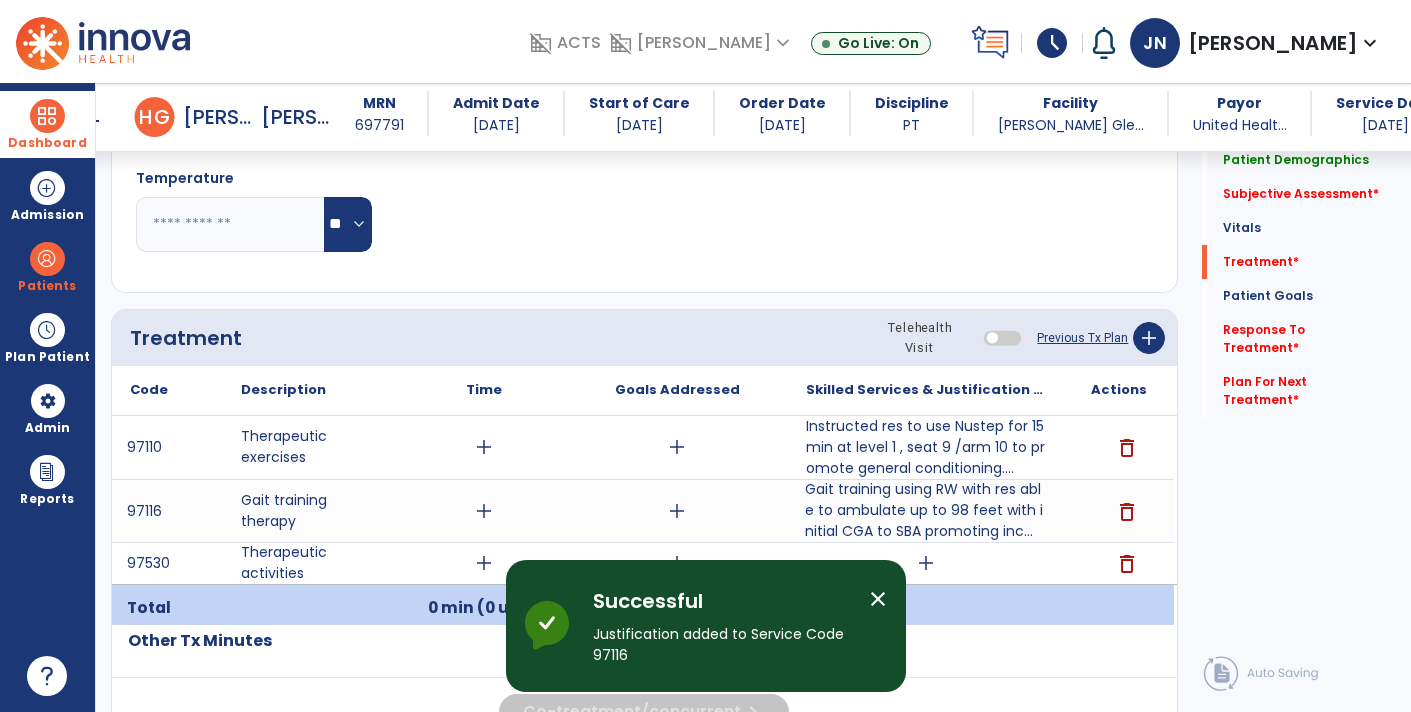 click on "add" at bounding box center [926, 563] 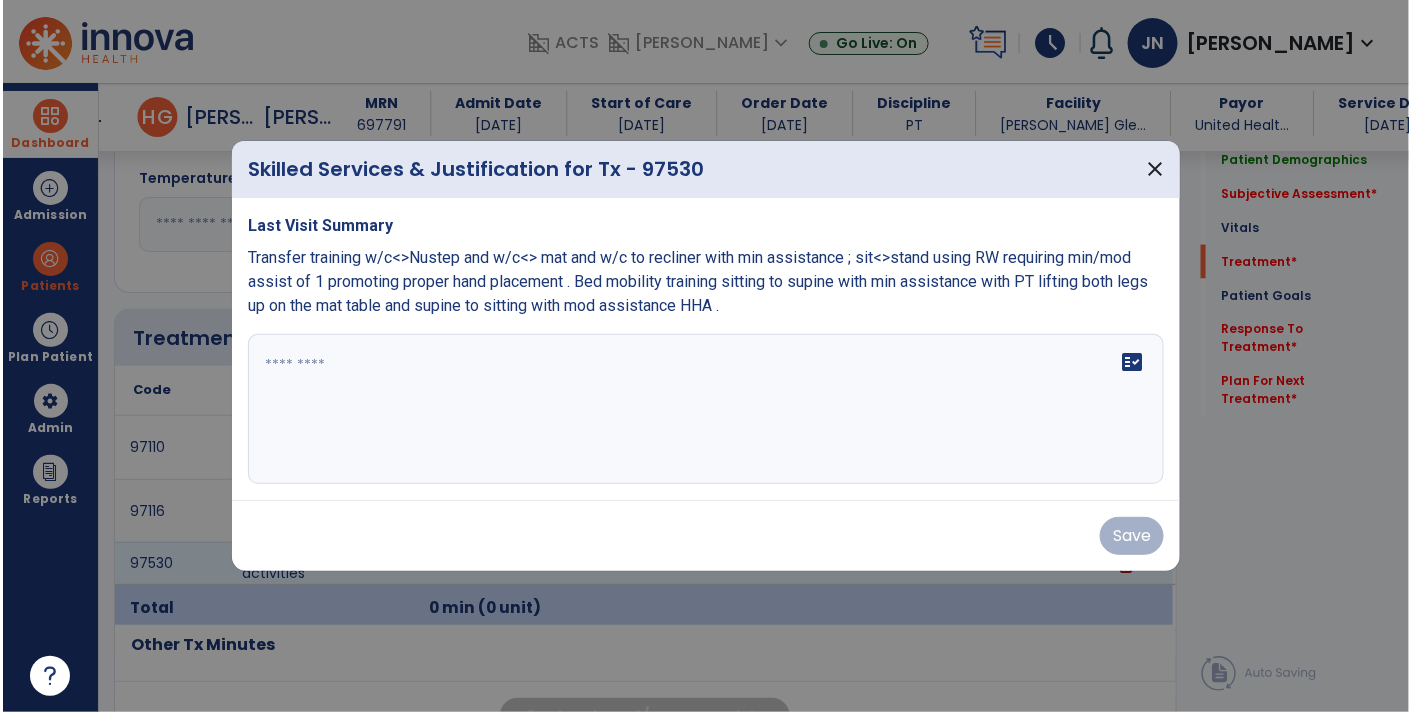 scroll, scrollTop: 940, scrollLeft: 0, axis: vertical 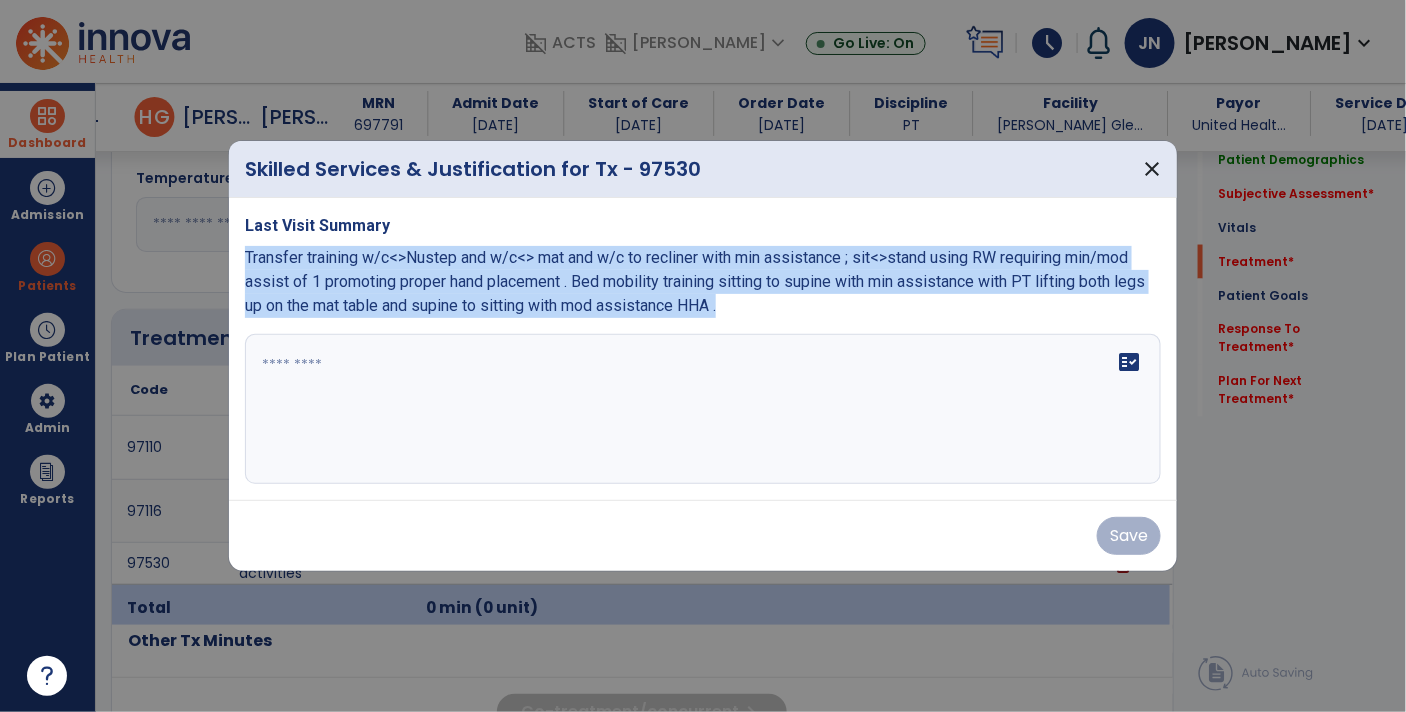 copy on "Transfer training w/c<>Nustep  and w/c<> mat and w/c to recliner  with min assistance ; sit<>stand using RW requiring  min/mod assist of 1 promoting proper hand placement  . Bed mobility training sitting to supine with min assistance with PT lifting both legs up on the mat table and supine to sitting with mod assistance HHA ." 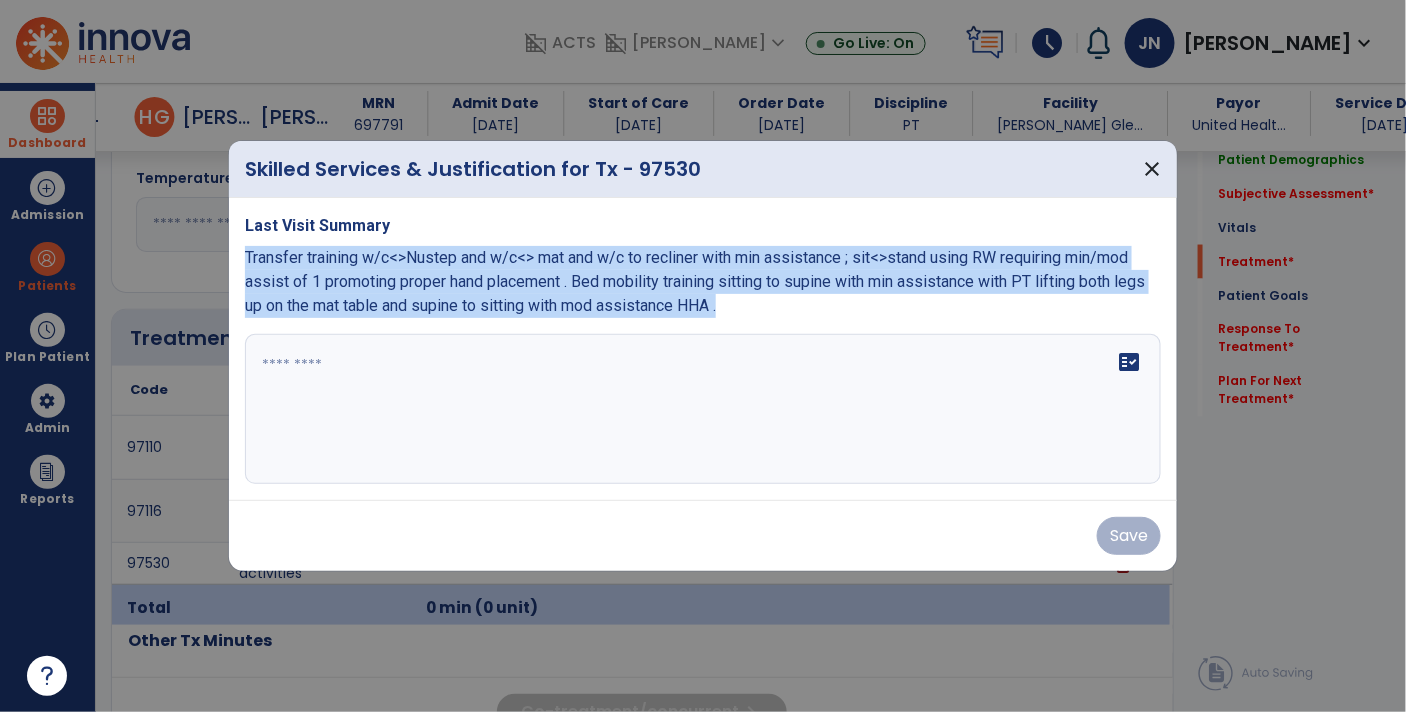 click at bounding box center [703, 409] 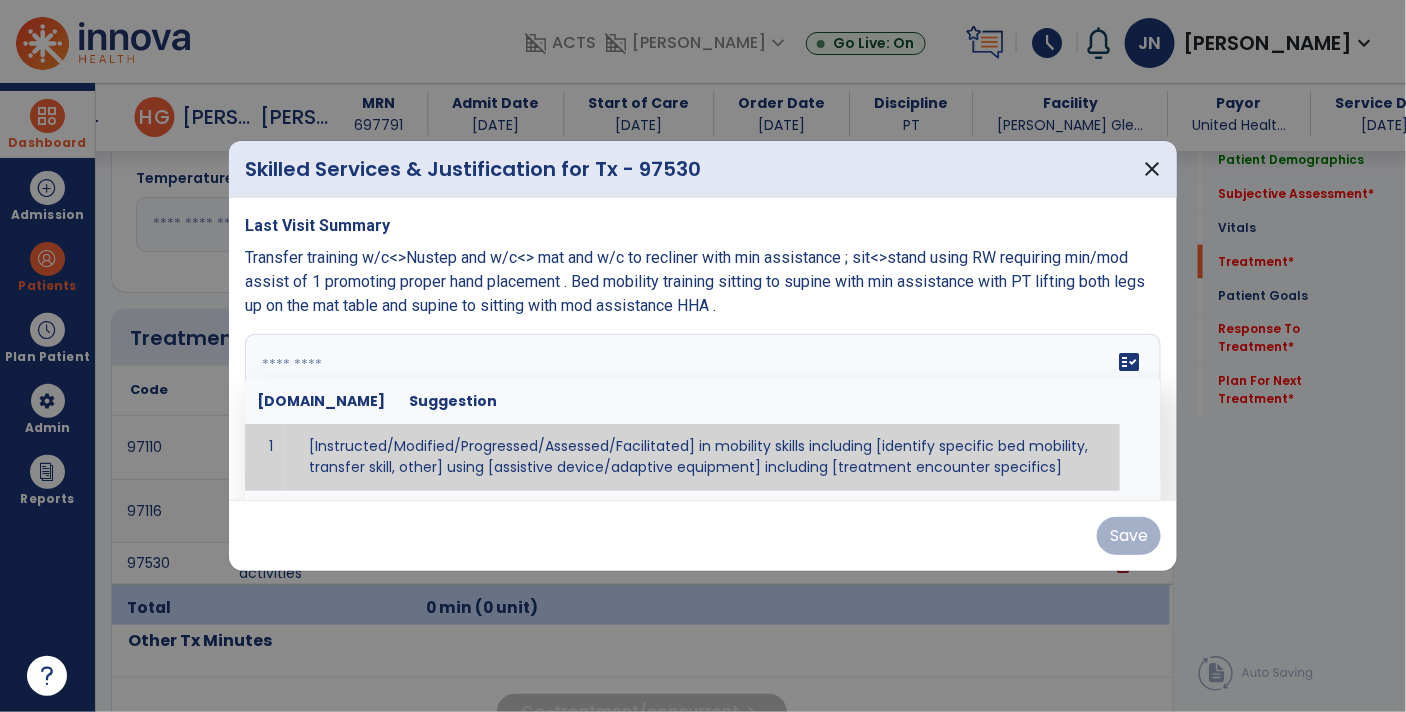click at bounding box center [701, 409] 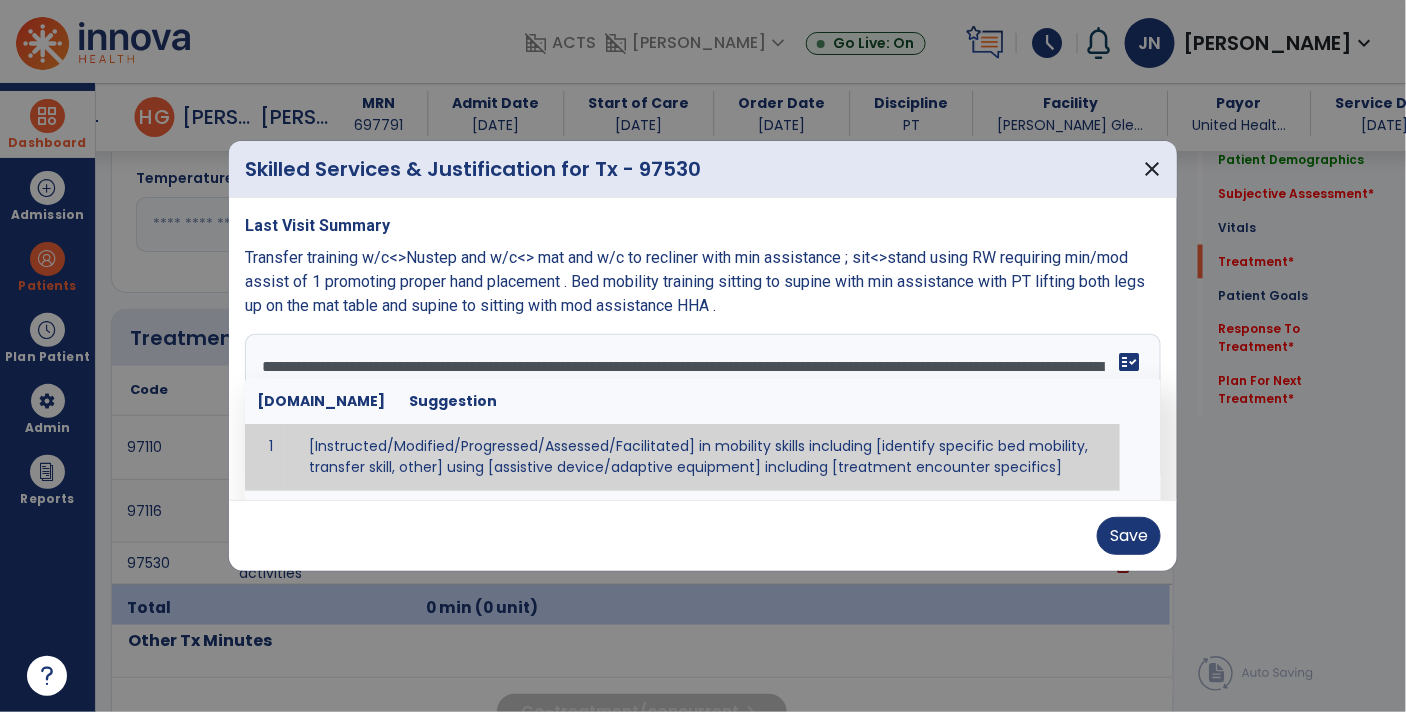 type on "**********" 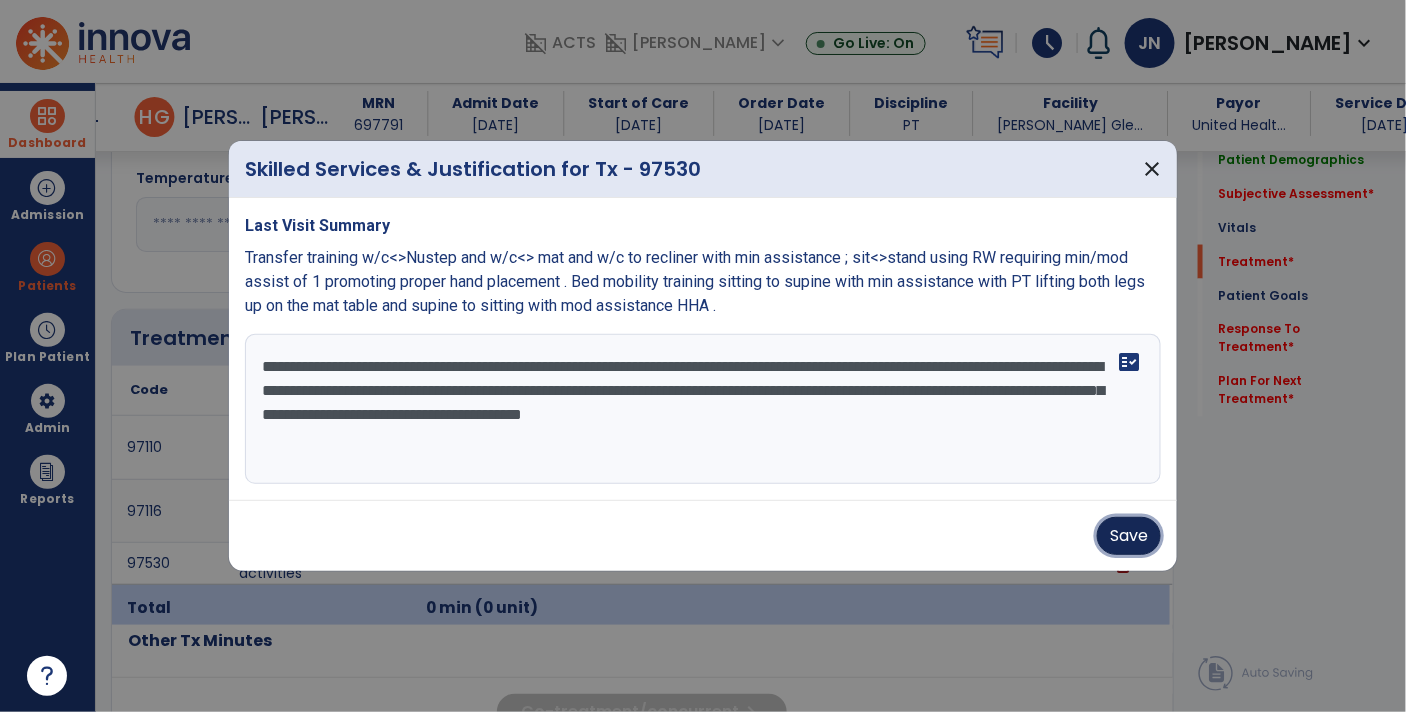 click on "Save" at bounding box center [1129, 536] 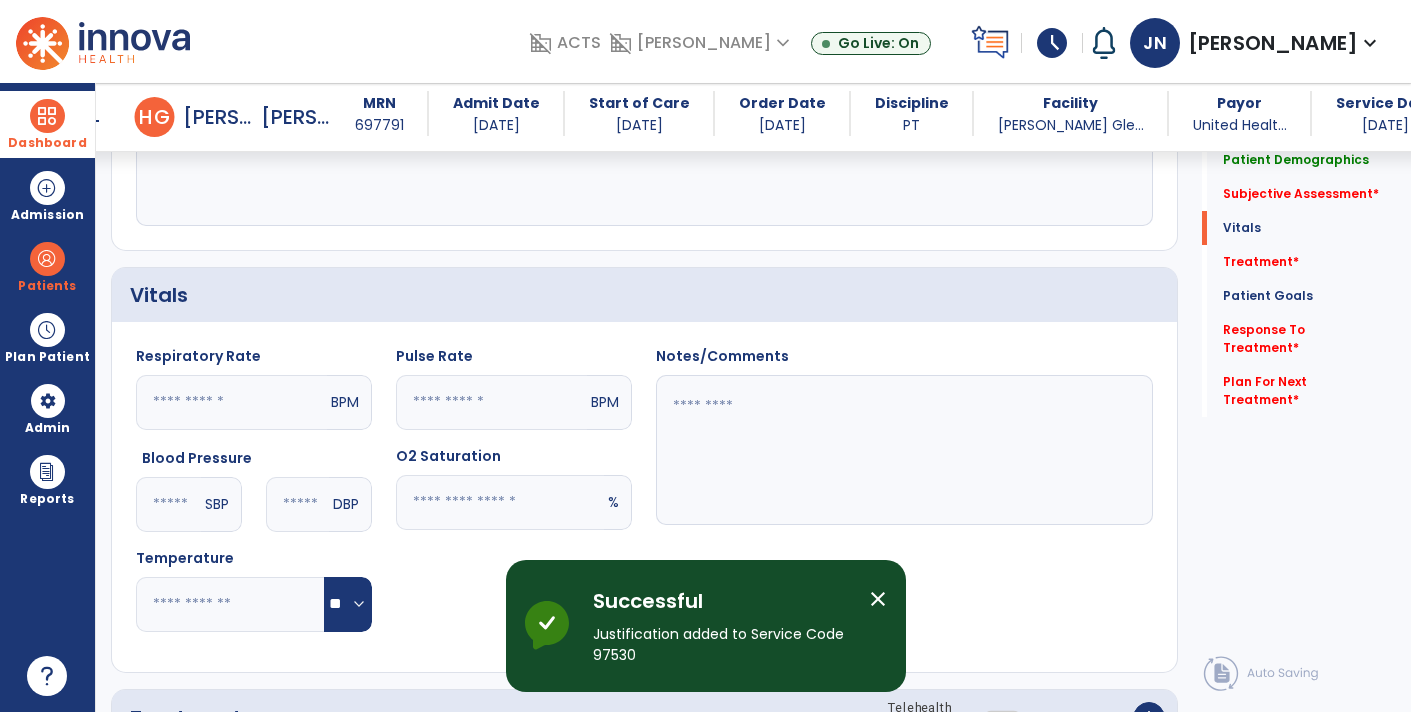 scroll, scrollTop: 313, scrollLeft: 0, axis: vertical 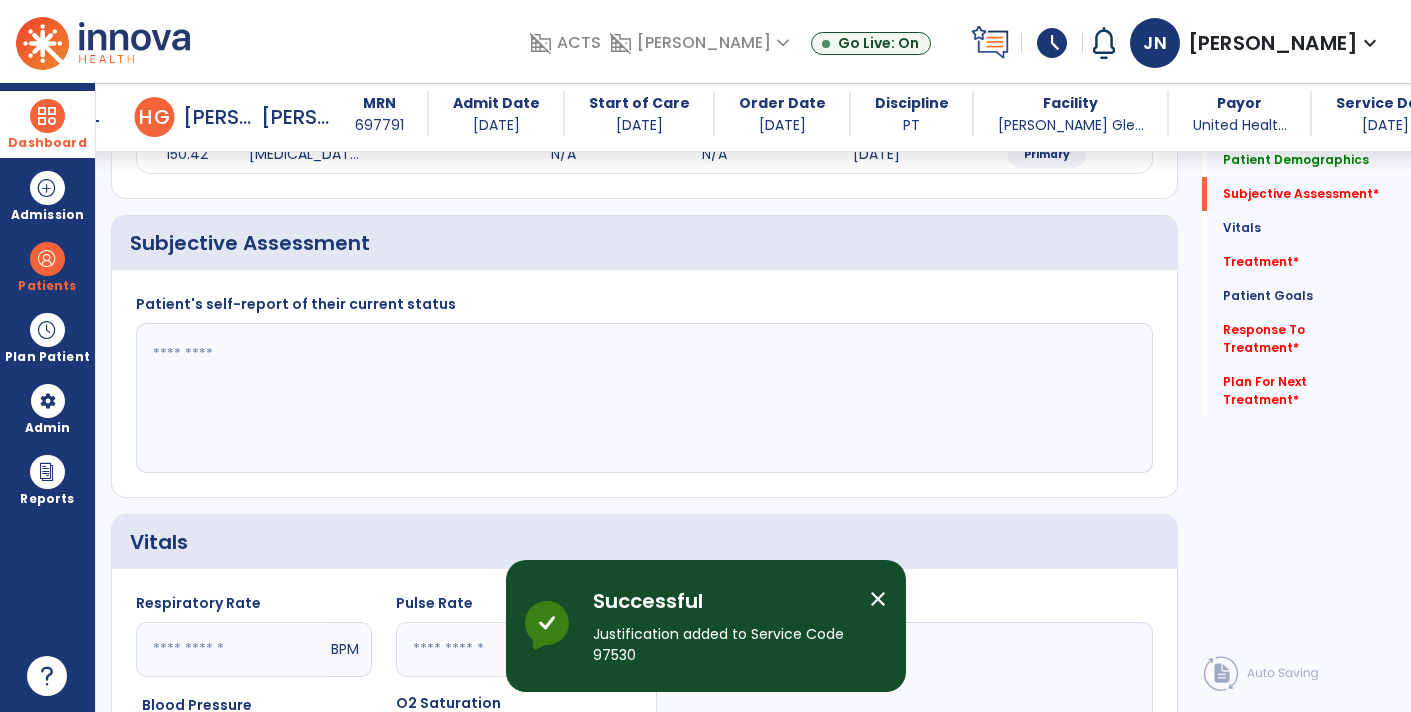 click 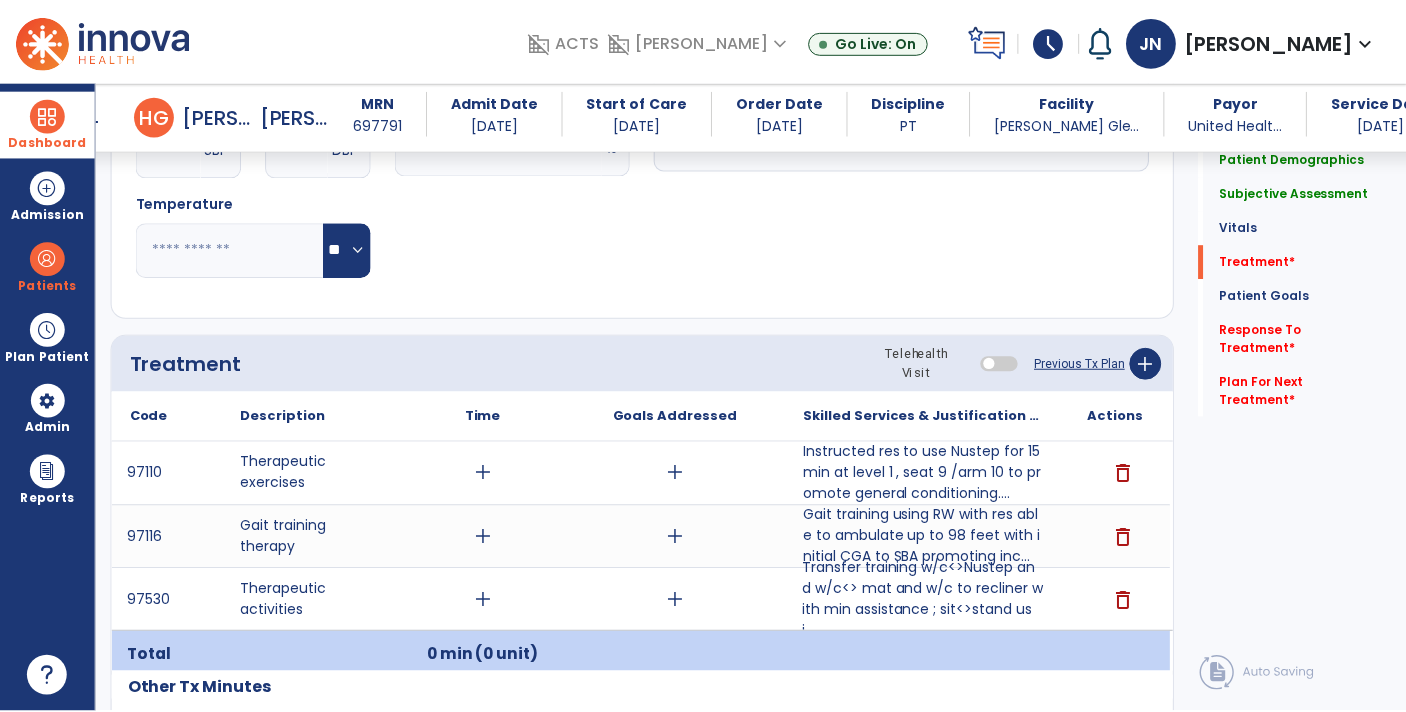 scroll, scrollTop: 978, scrollLeft: 0, axis: vertical 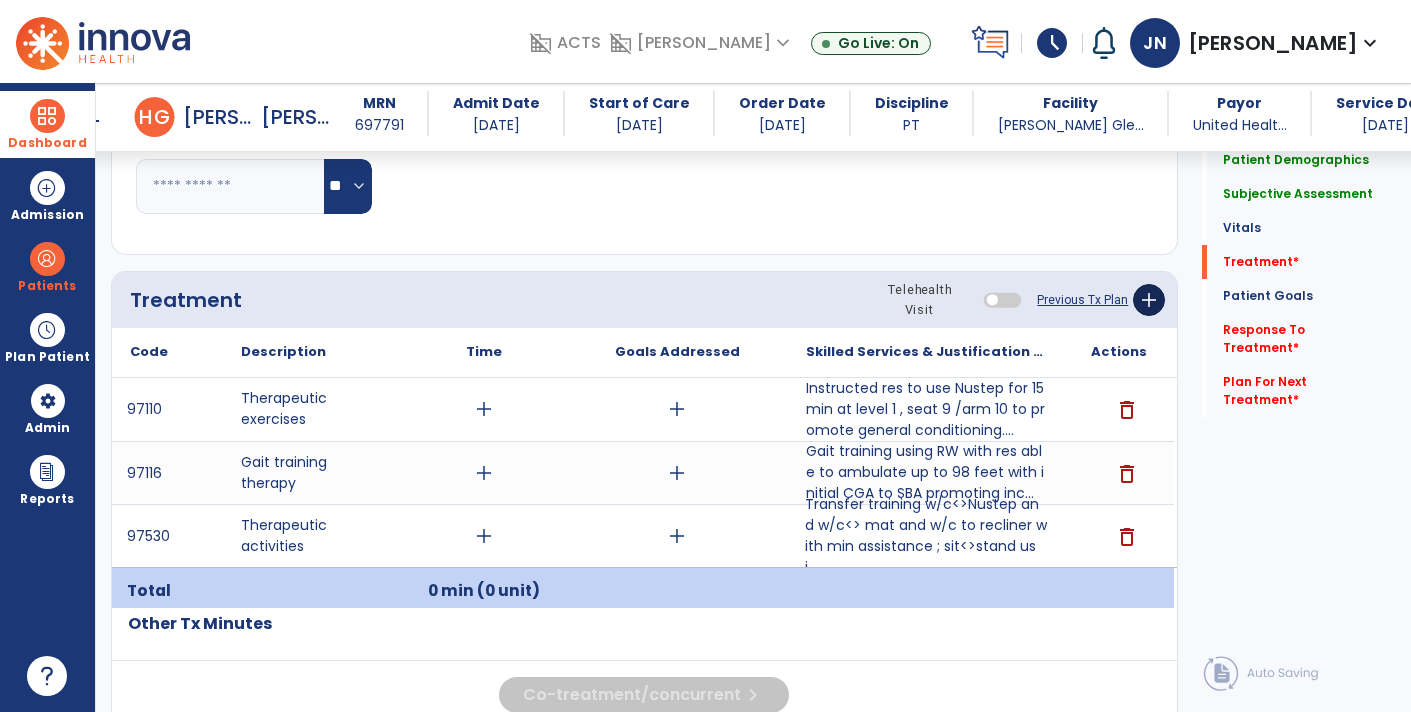 type on "**********" 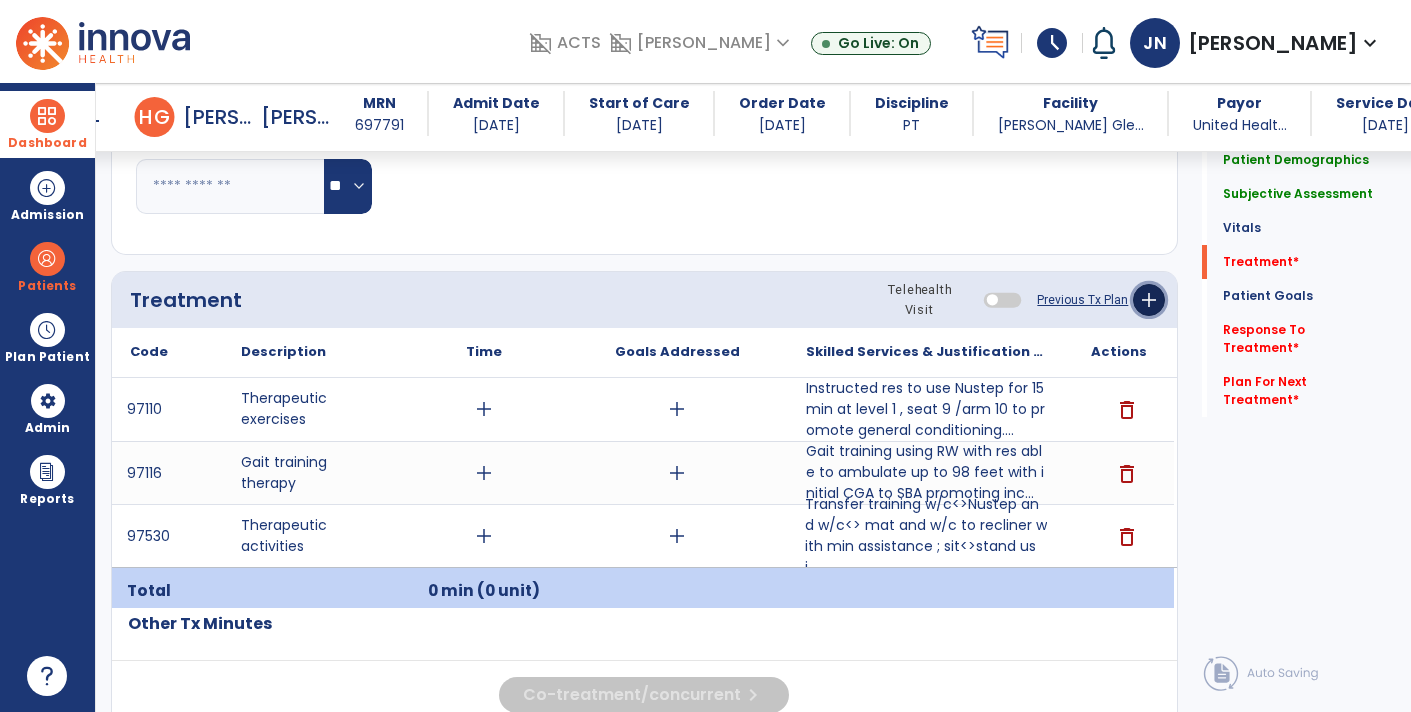 click on "add" 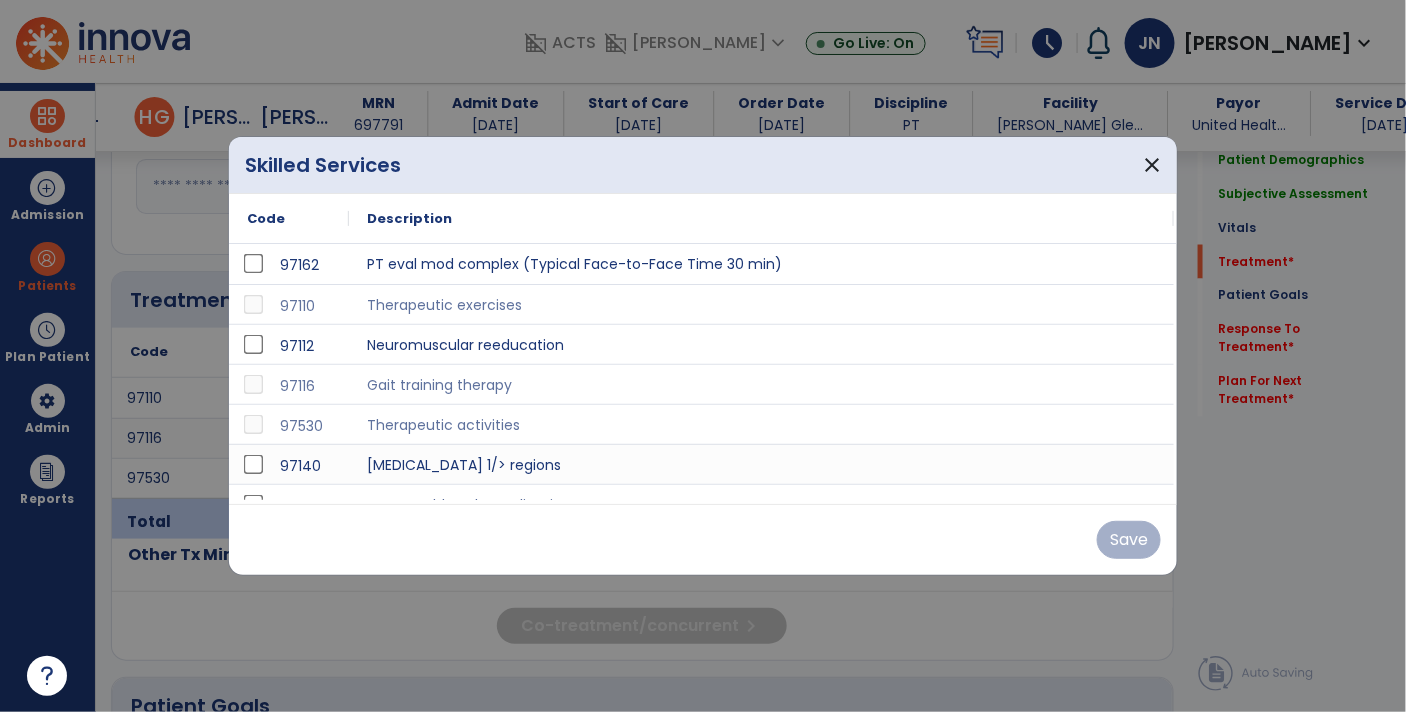 scroll, scrollTop: 978, scrollLeft: 0, axis: vertical 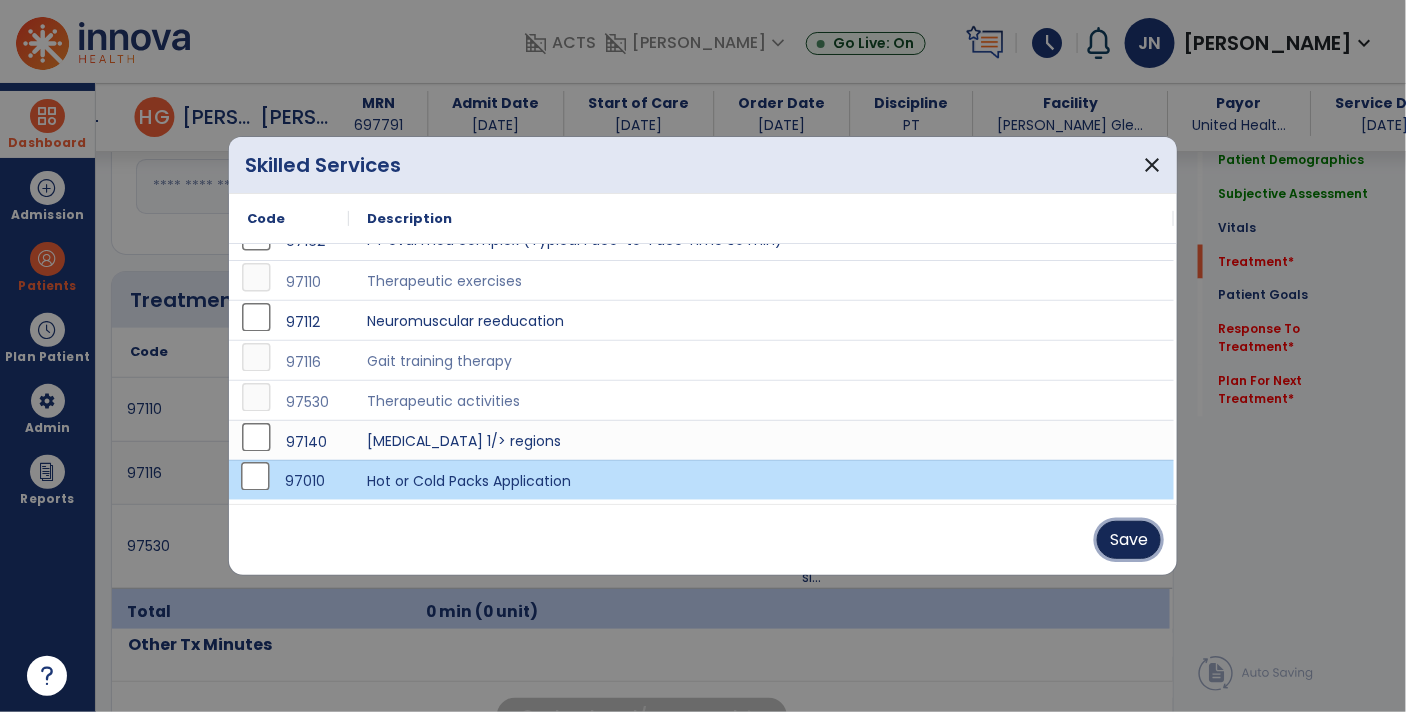 click on "Save" at bounding box center (1129, 540) 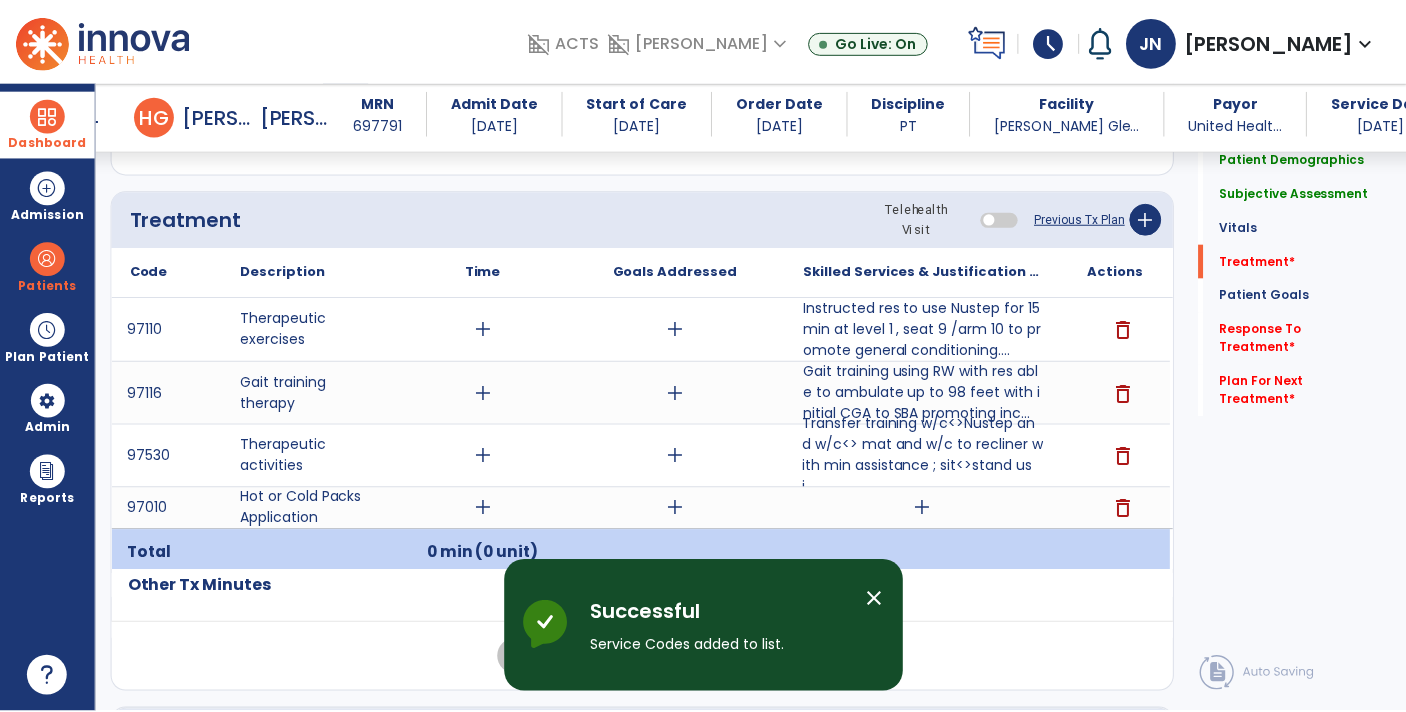 scroll, scrollTop: 1100, scrollLeft: 0, axis: vertical 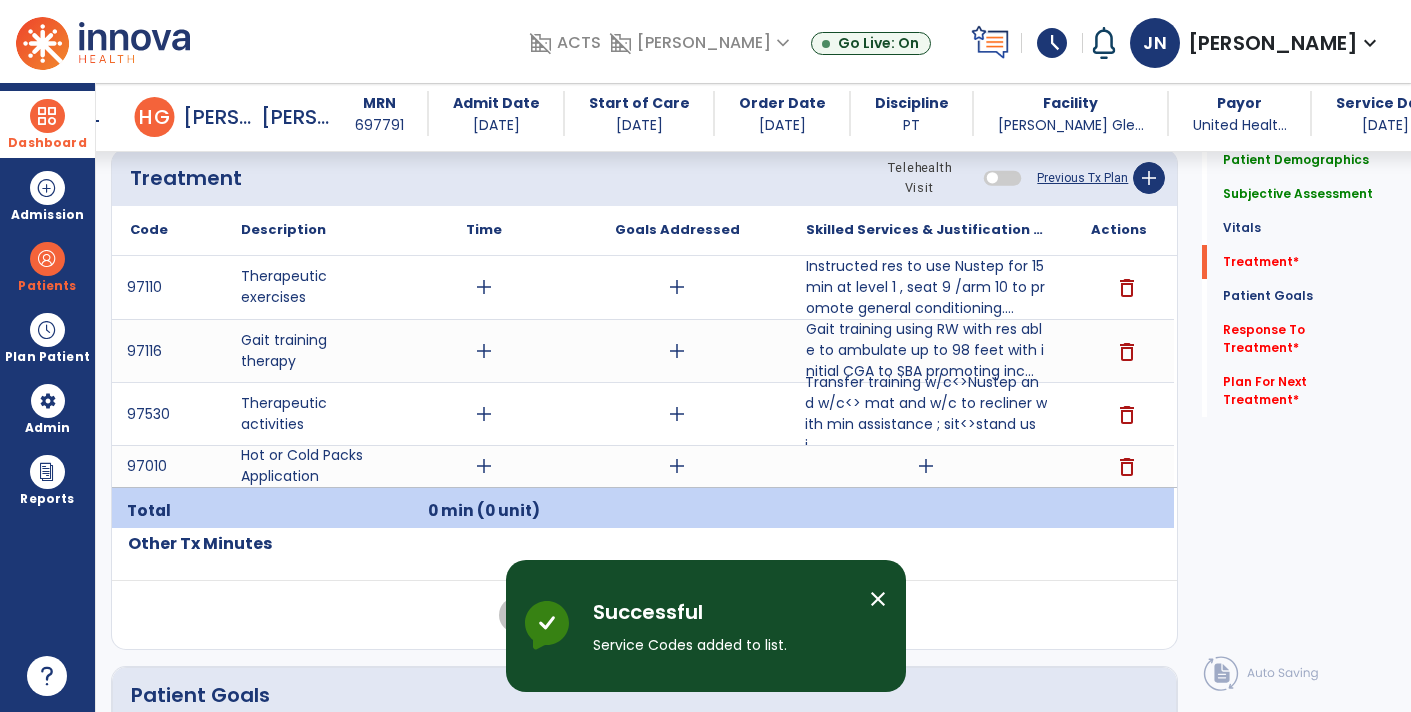click 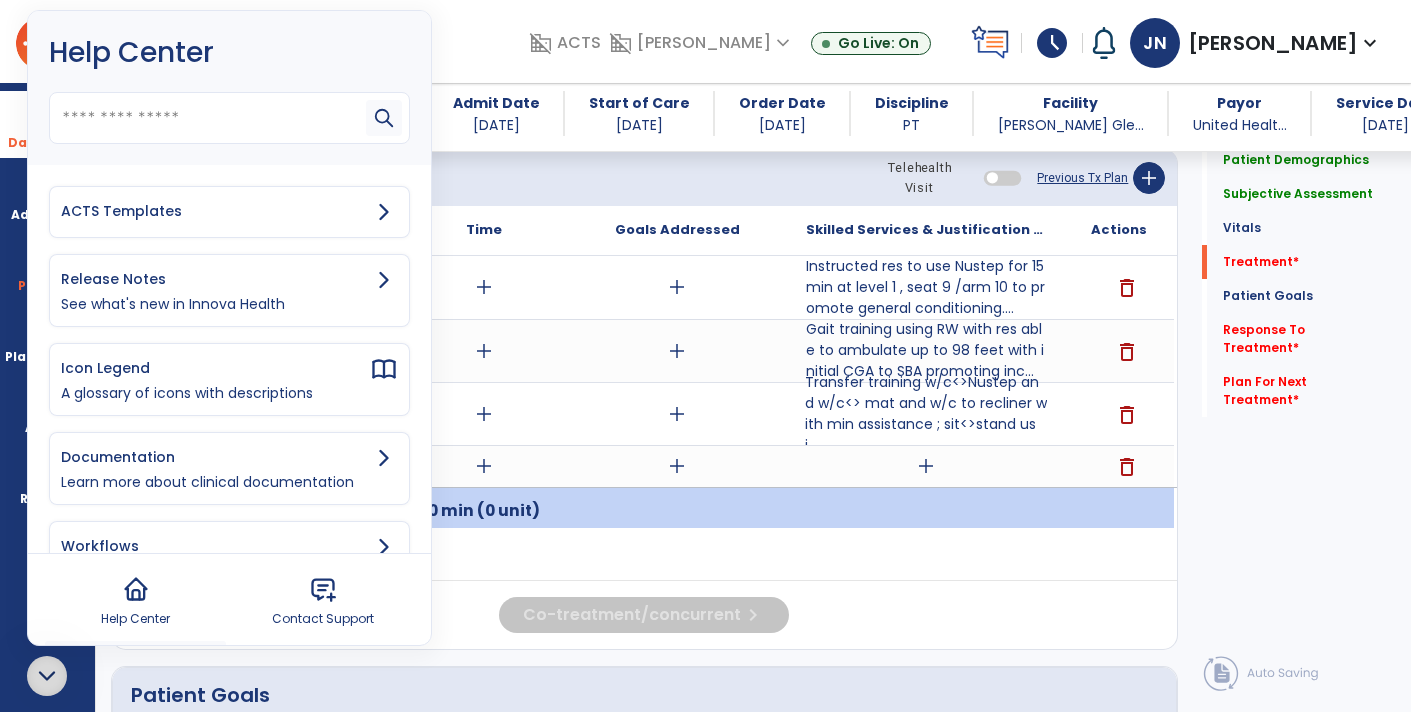 click on "ACTS Templates" at bounding box center [215, 211] 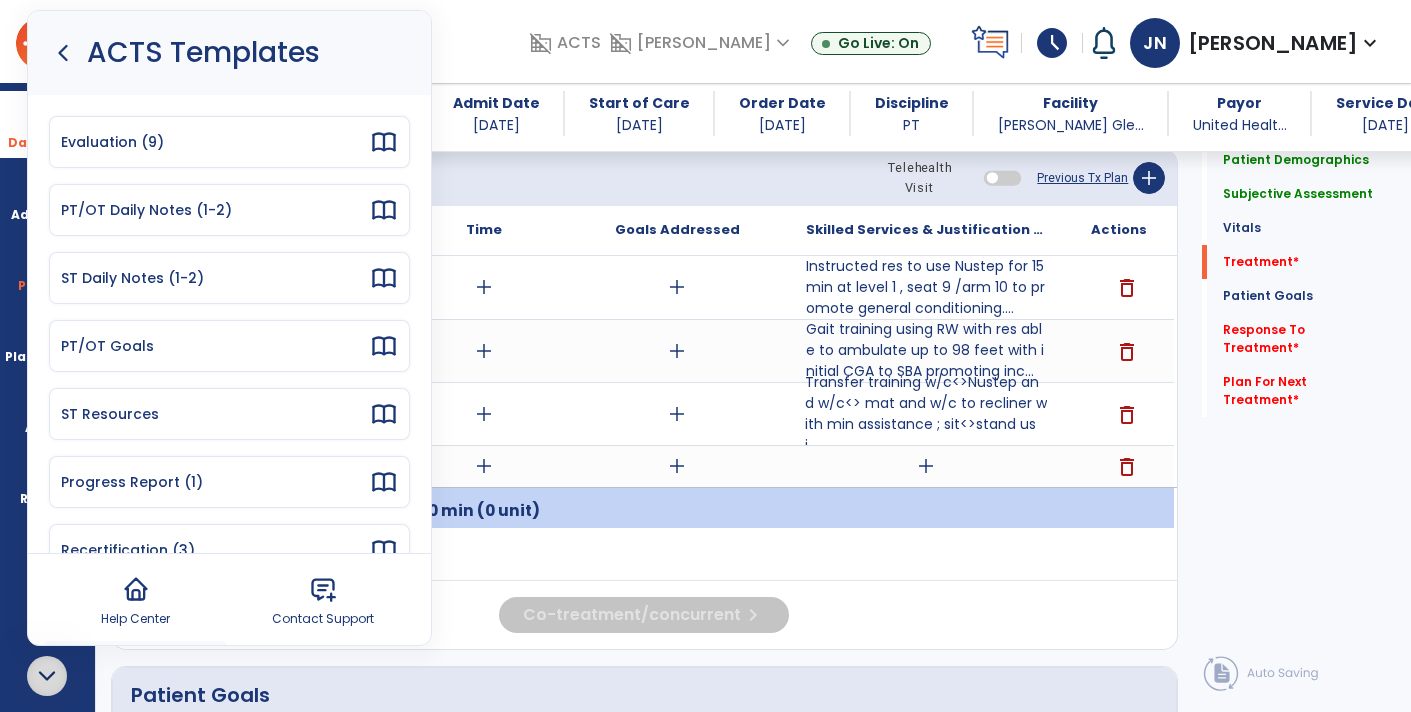click 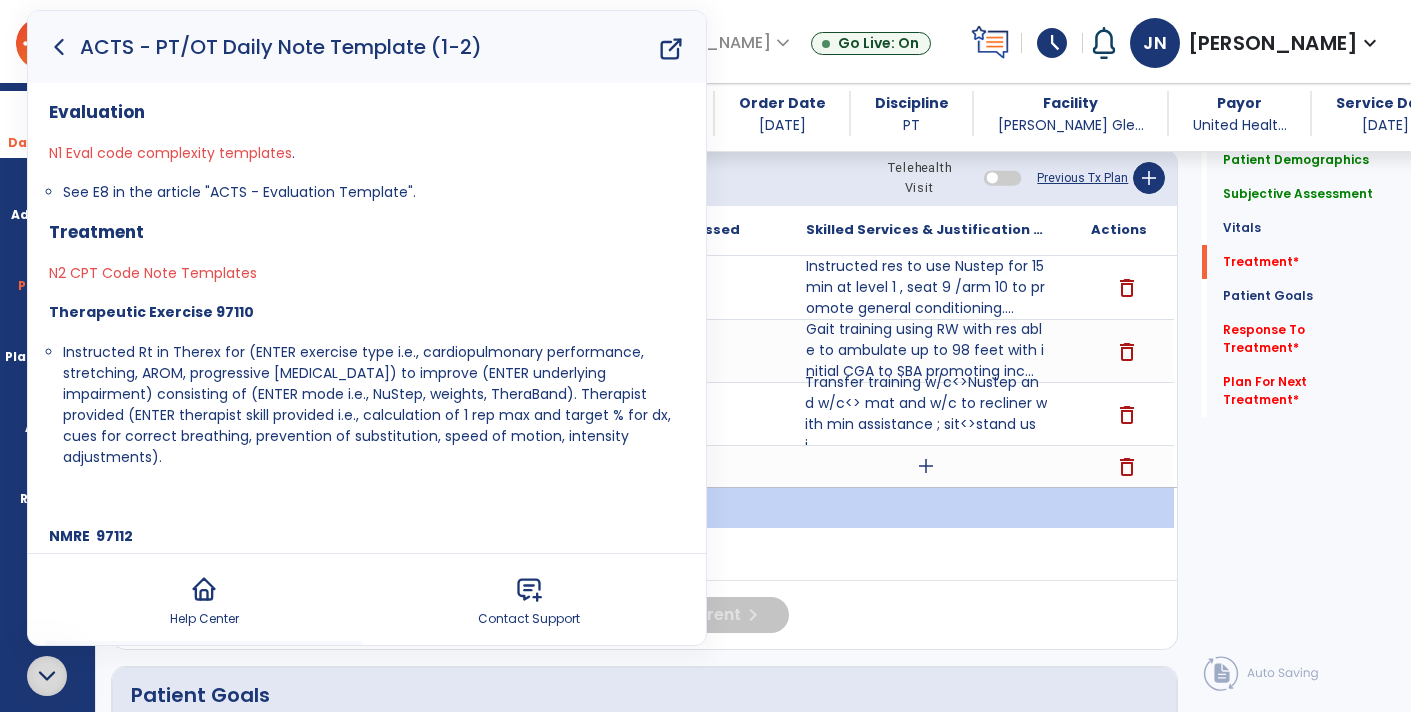 click 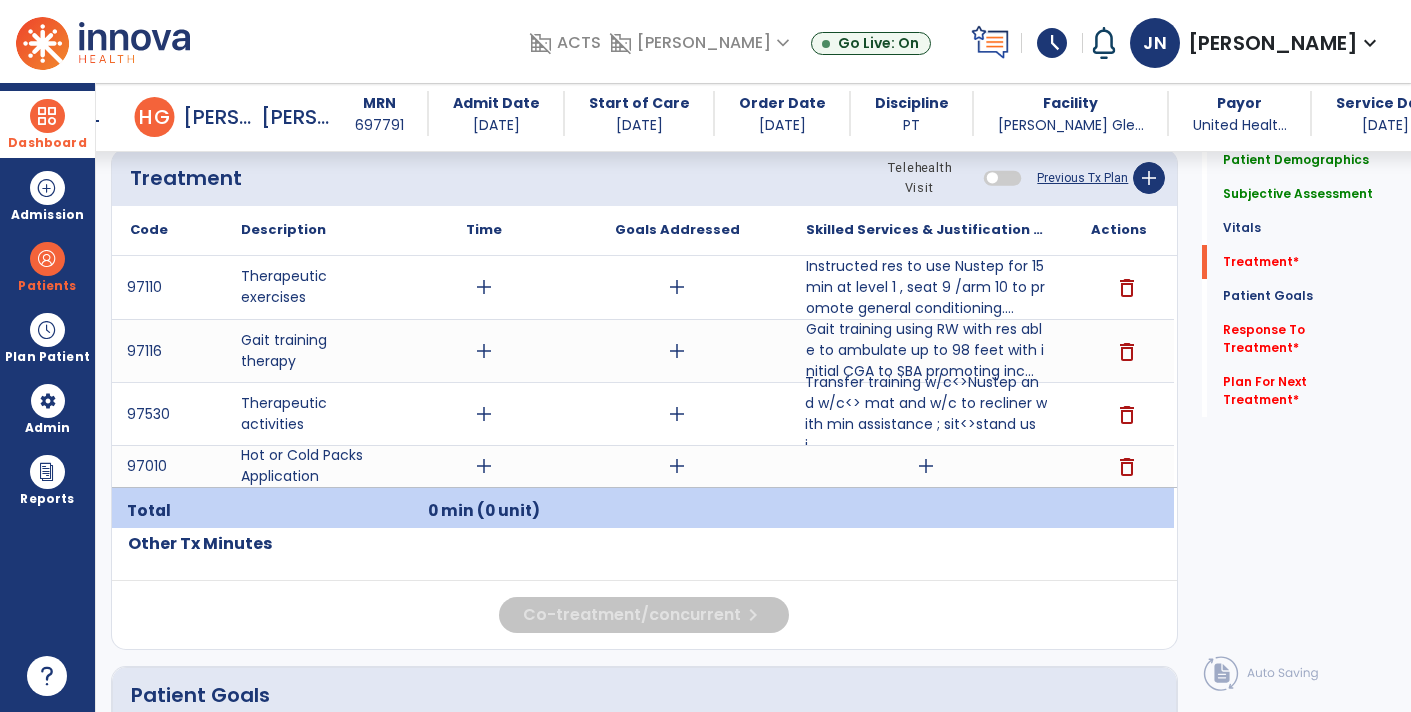 click on "add" at bounding box center [926, 466] 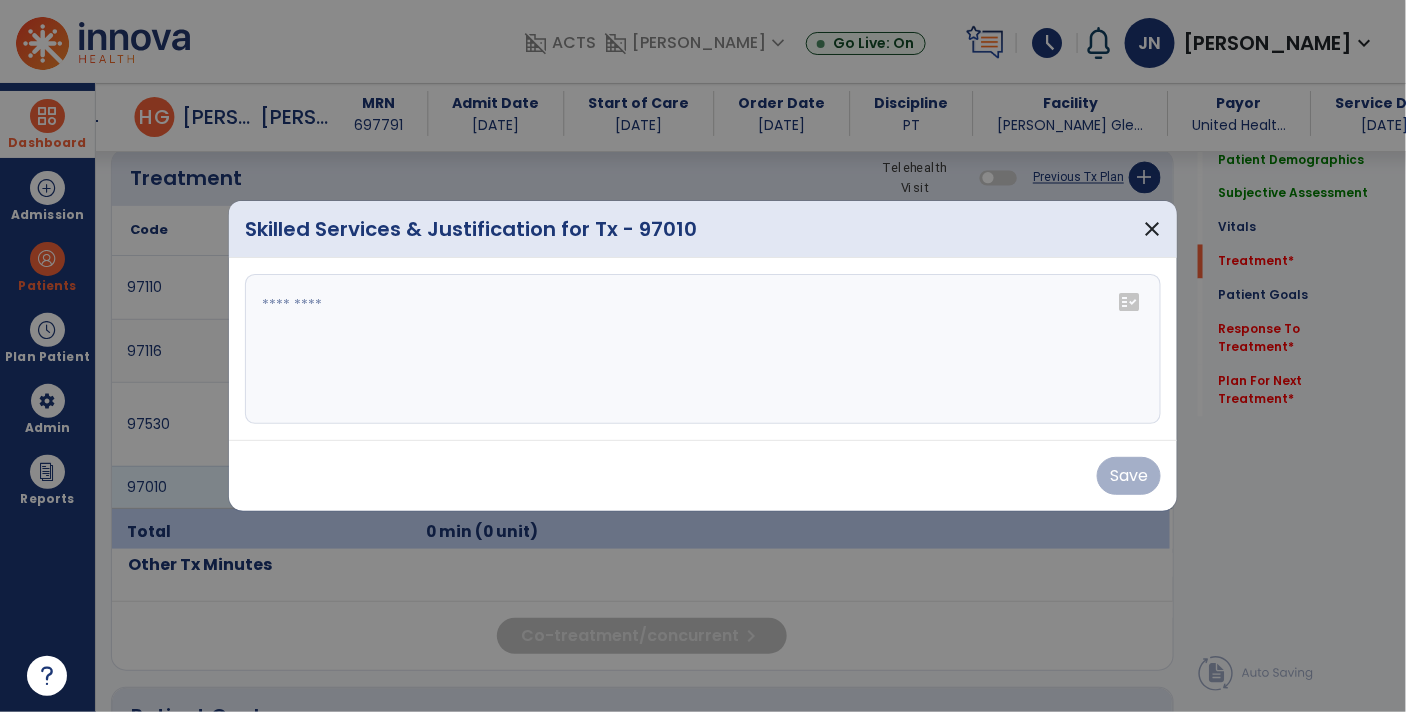 scroll, scrollTop: 1100, scrollLeft: 0, axis: vertical 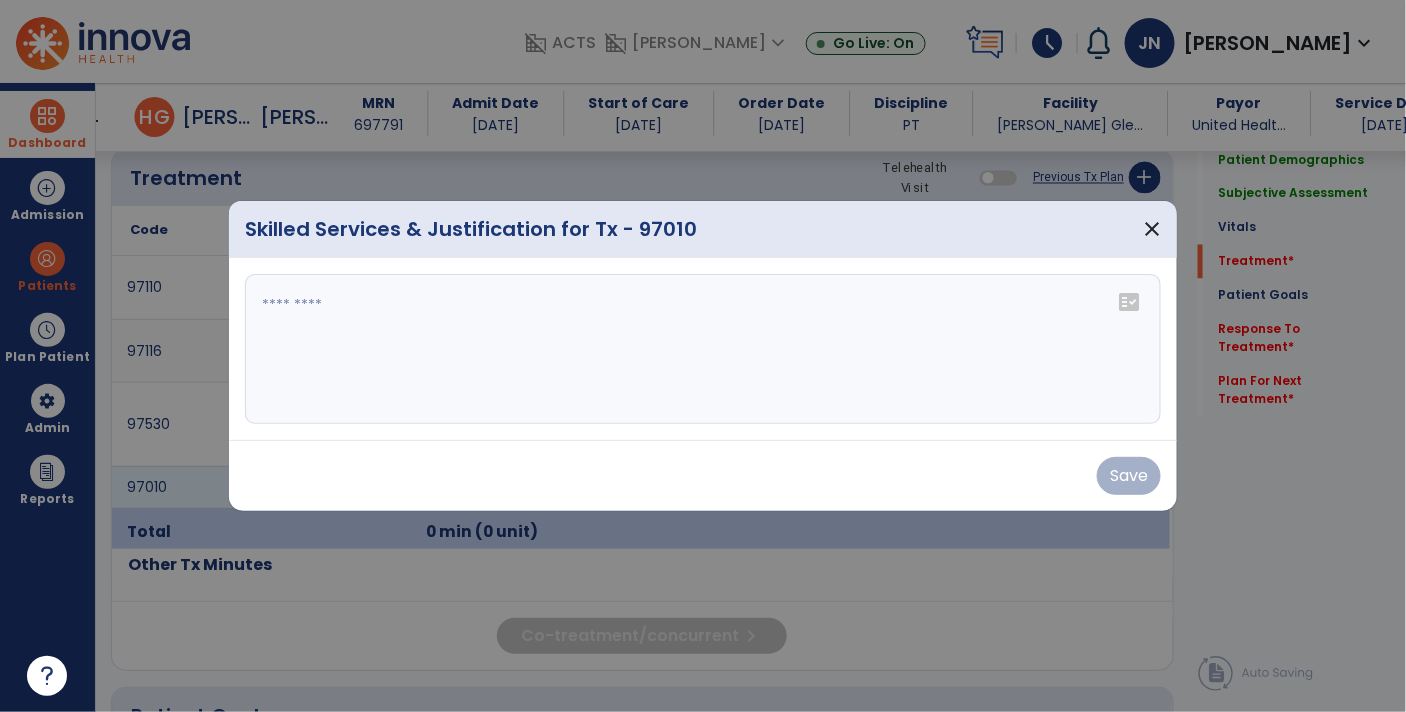 click at bounding box center [703, 349] 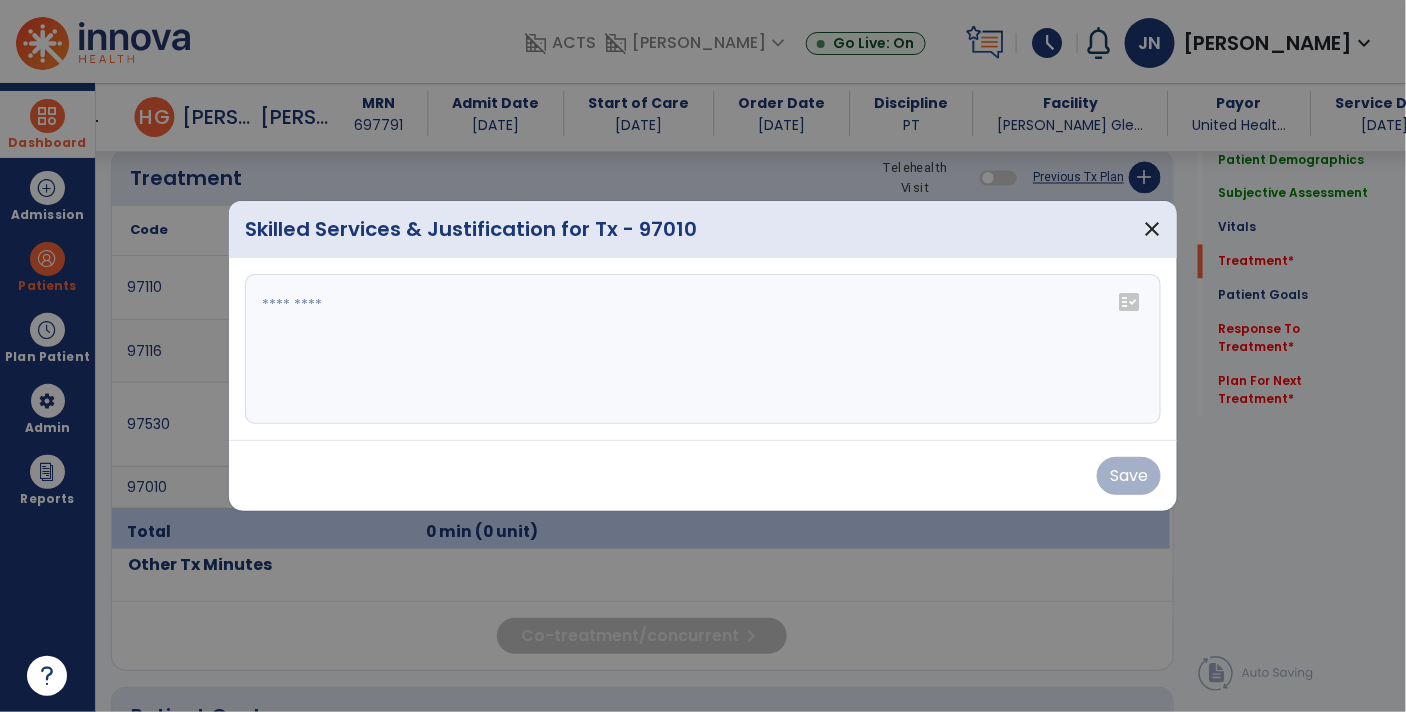 click at bounding box center [703, 349] 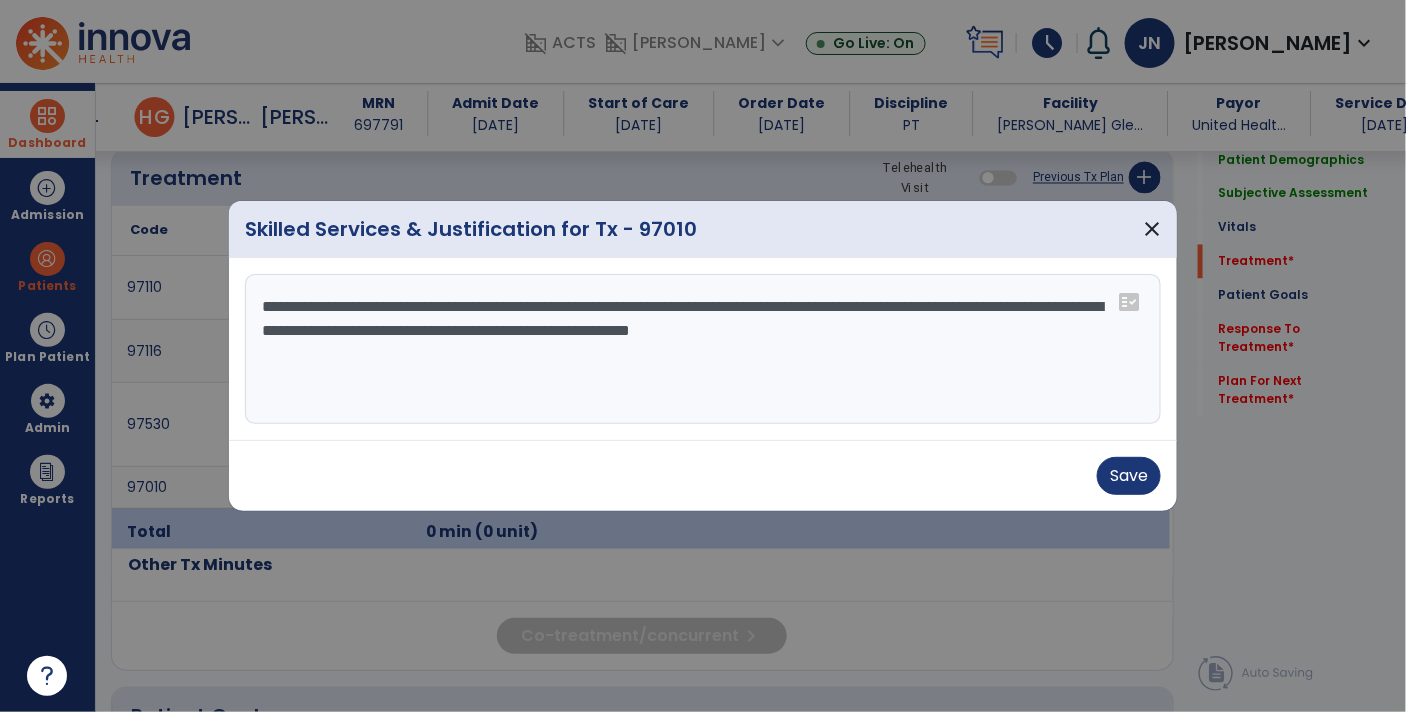 click on "**********" at bounding box center (703, 349) 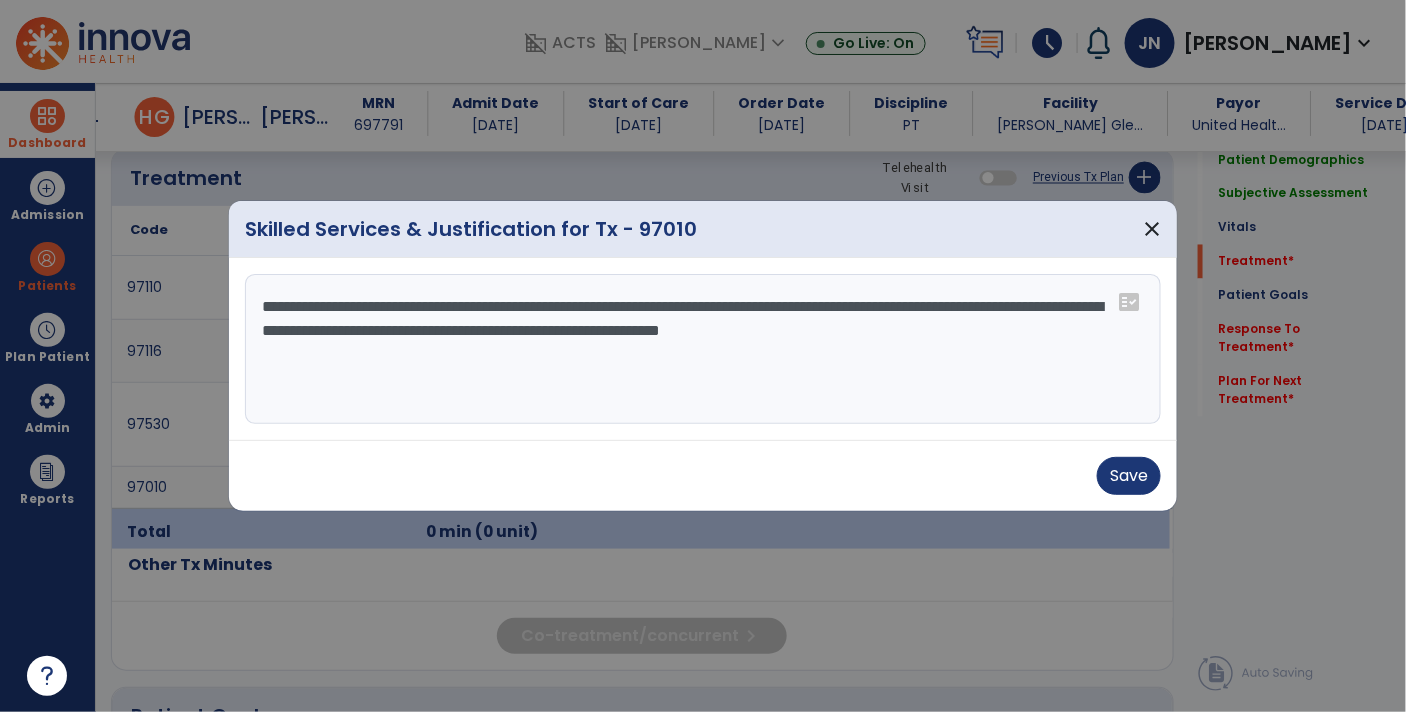 click on "**********" at bounding box center [703, 349] 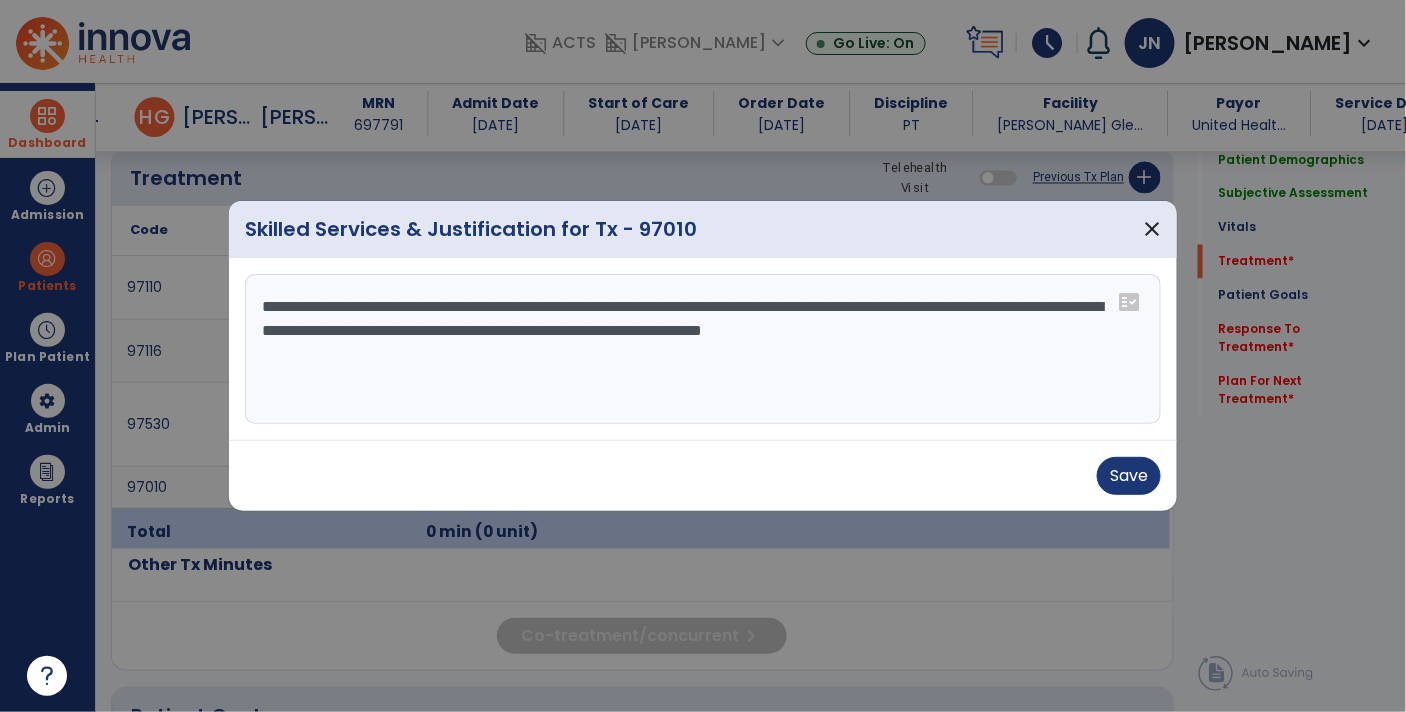 click on "**********" at bounding box center [703, 349] 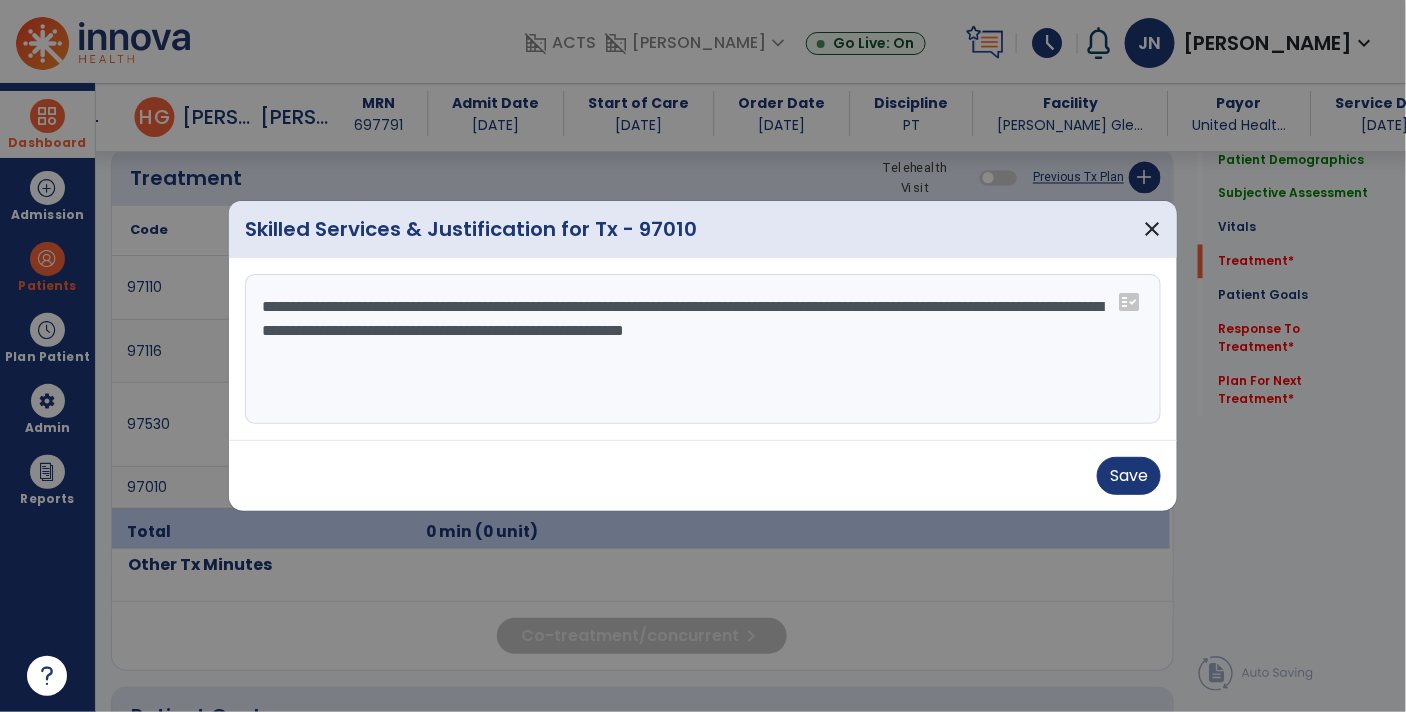 click on "**********" at bounding box center (703, 349) 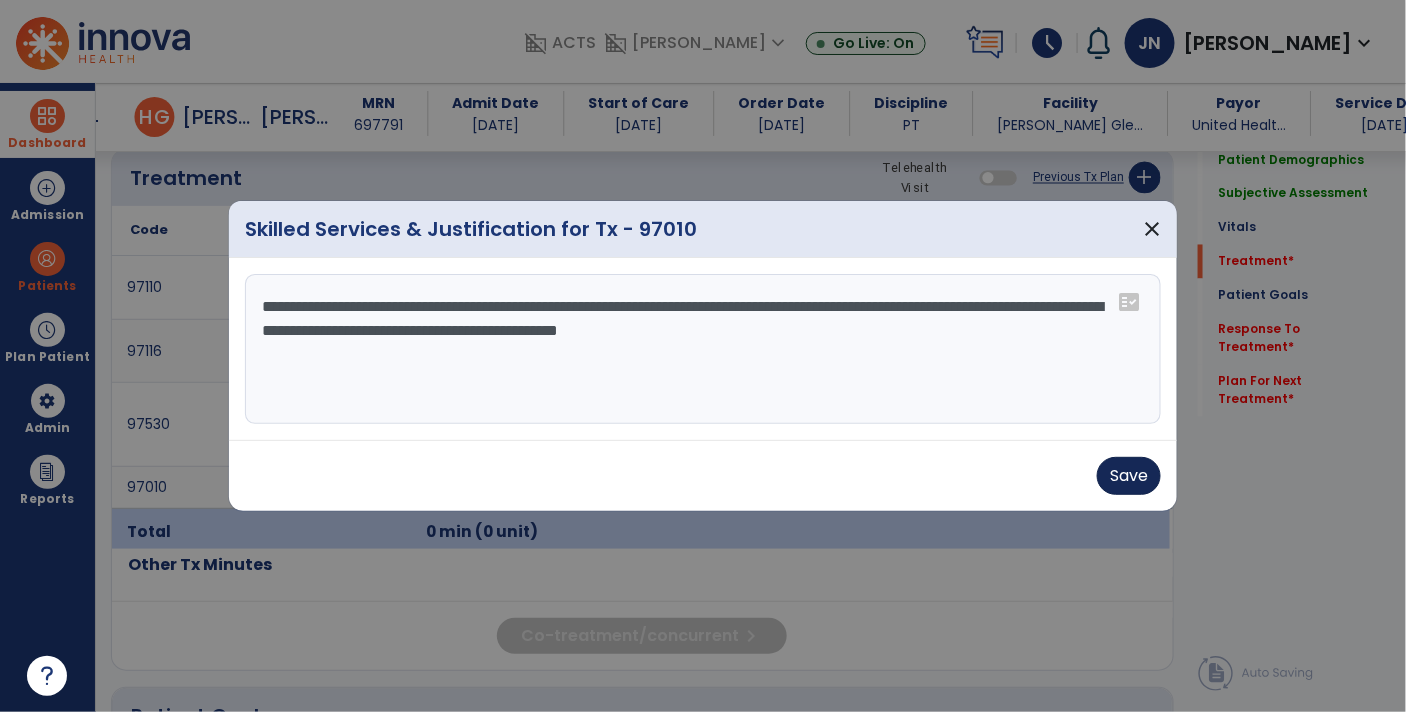 type on "**********" 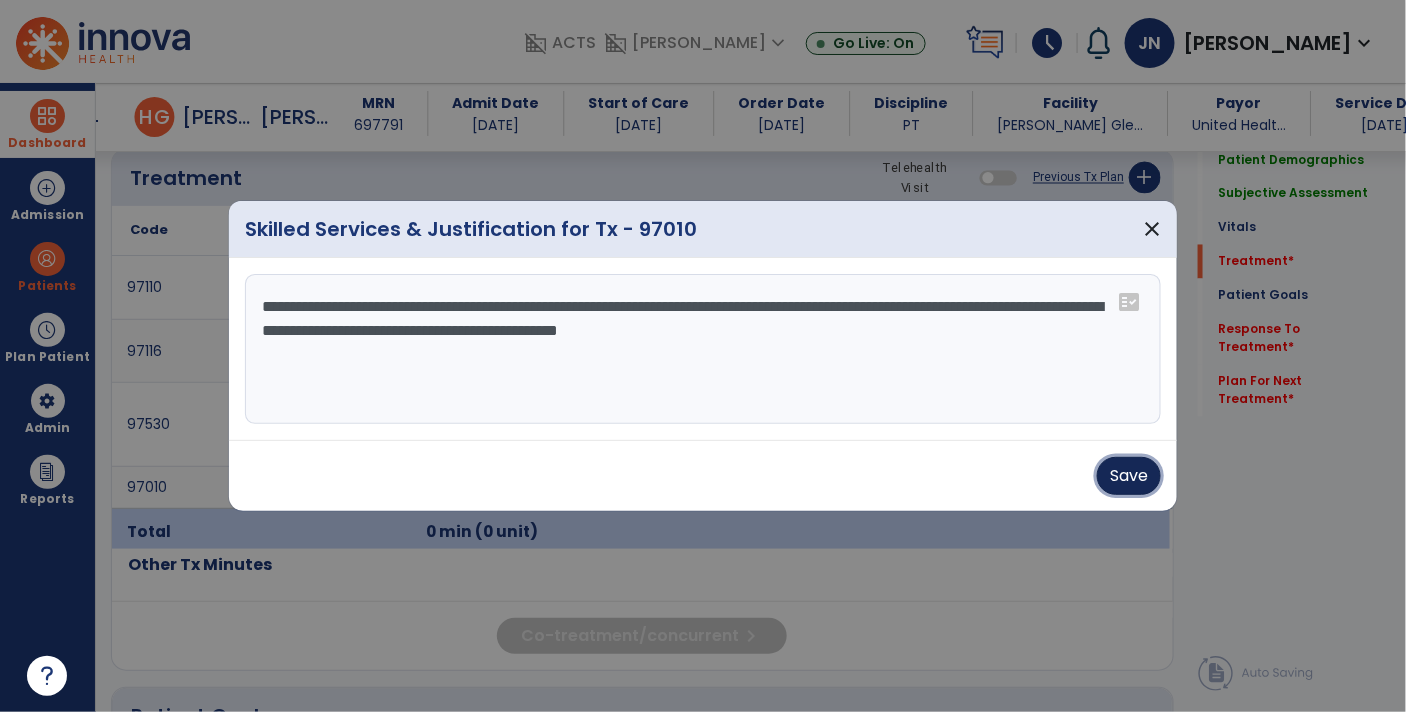 click on "Save" at bounding box center [1129, 476] 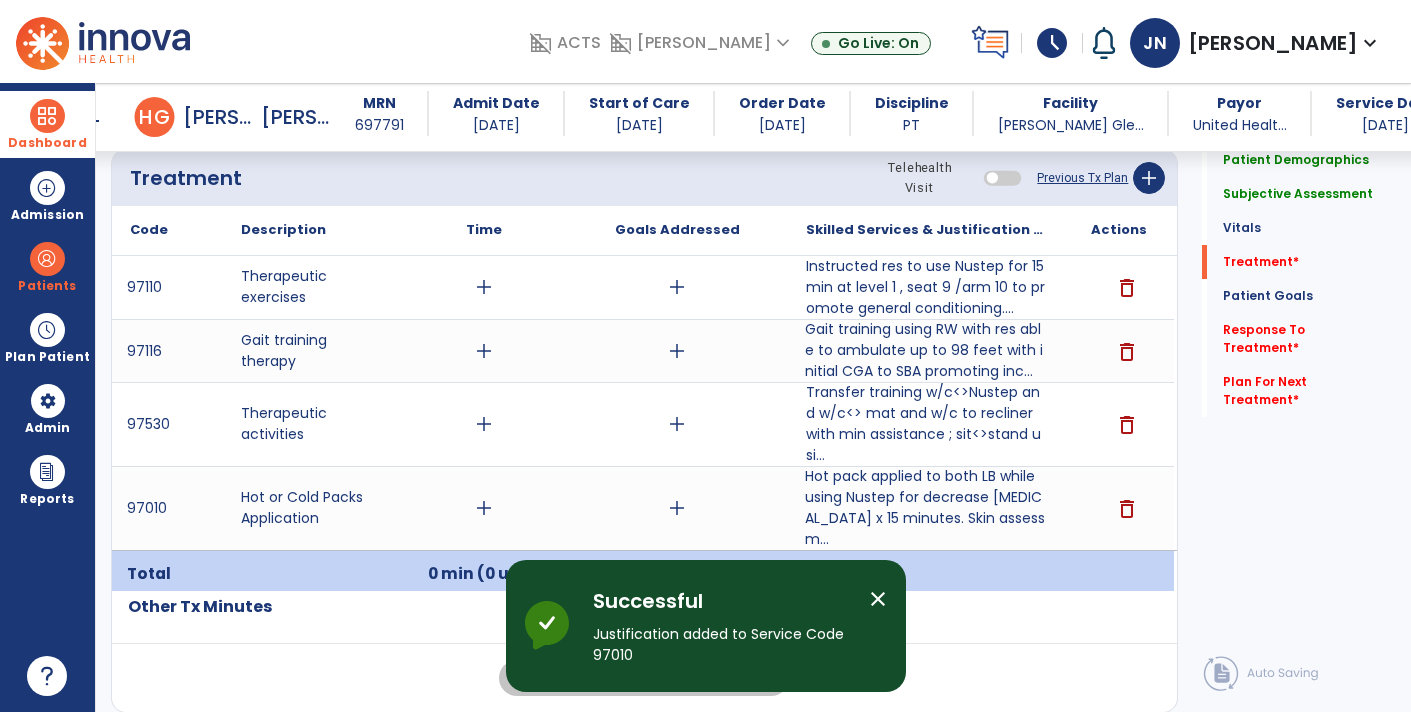 click on "Gait training using RW with res able to ambulate up to 98 feet with initial CGA to SBA promoting inc..." at bounding box center [926, 350] 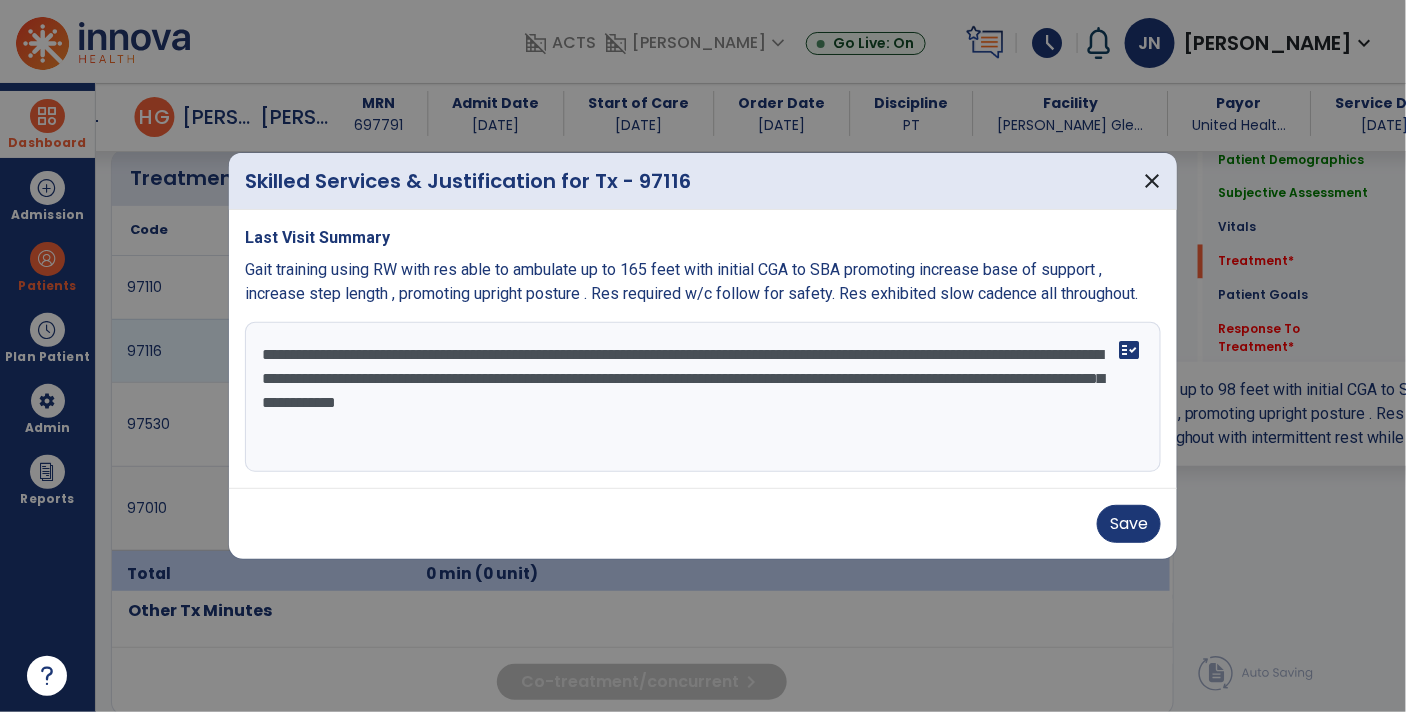 scroll, scrollTop: 1100, scrollLeft: 0, axis: vertical 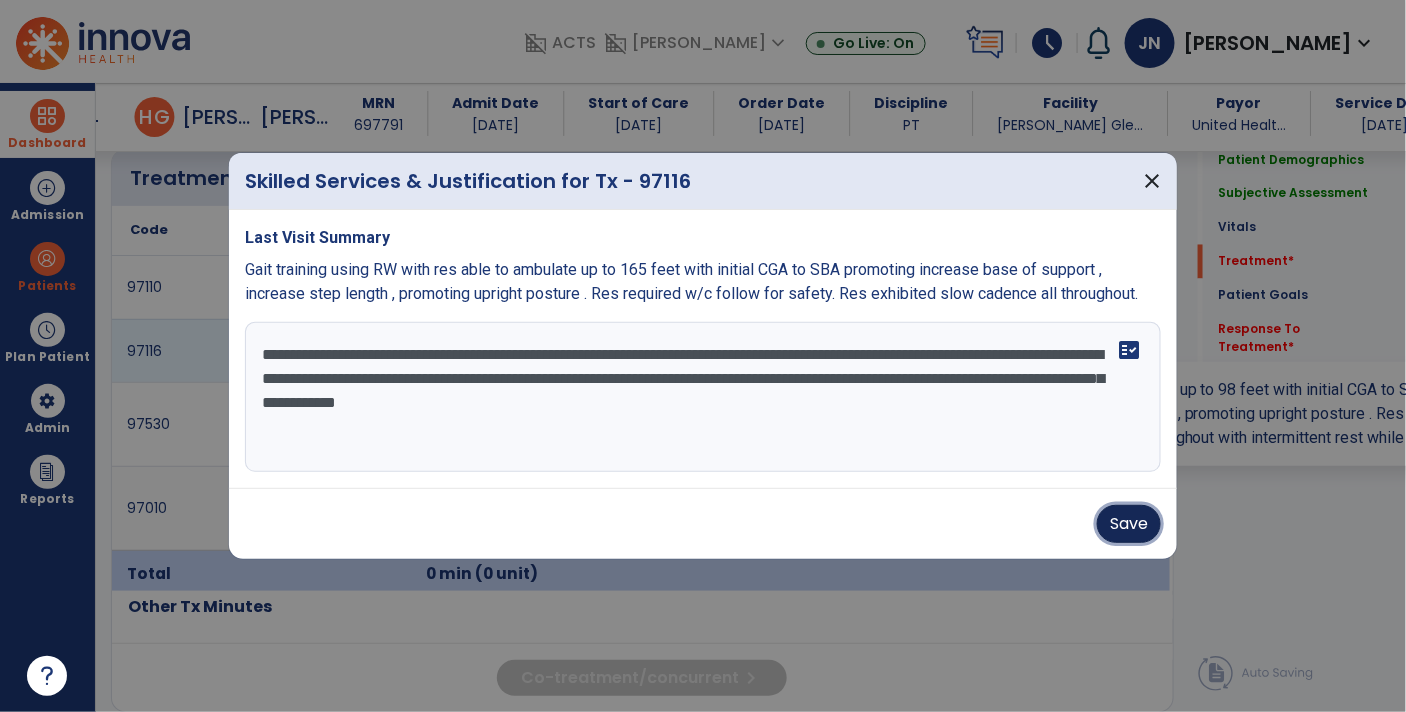 click on "Save" at bounding box center [1129, 524] 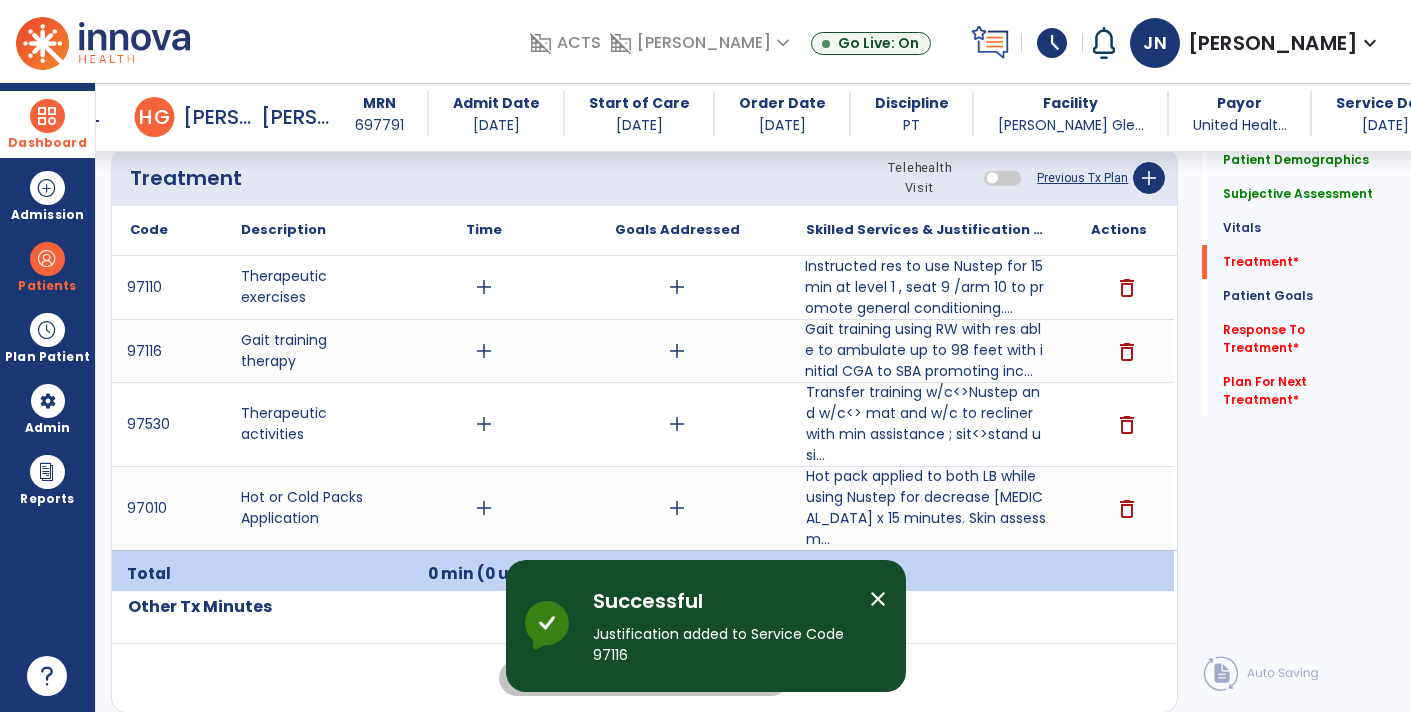 click on "Instructed res to use Nustep for 15 min at level 1 , seat 9 /arm 10 to promote general conditioning...." at bounding box center (926, 287) 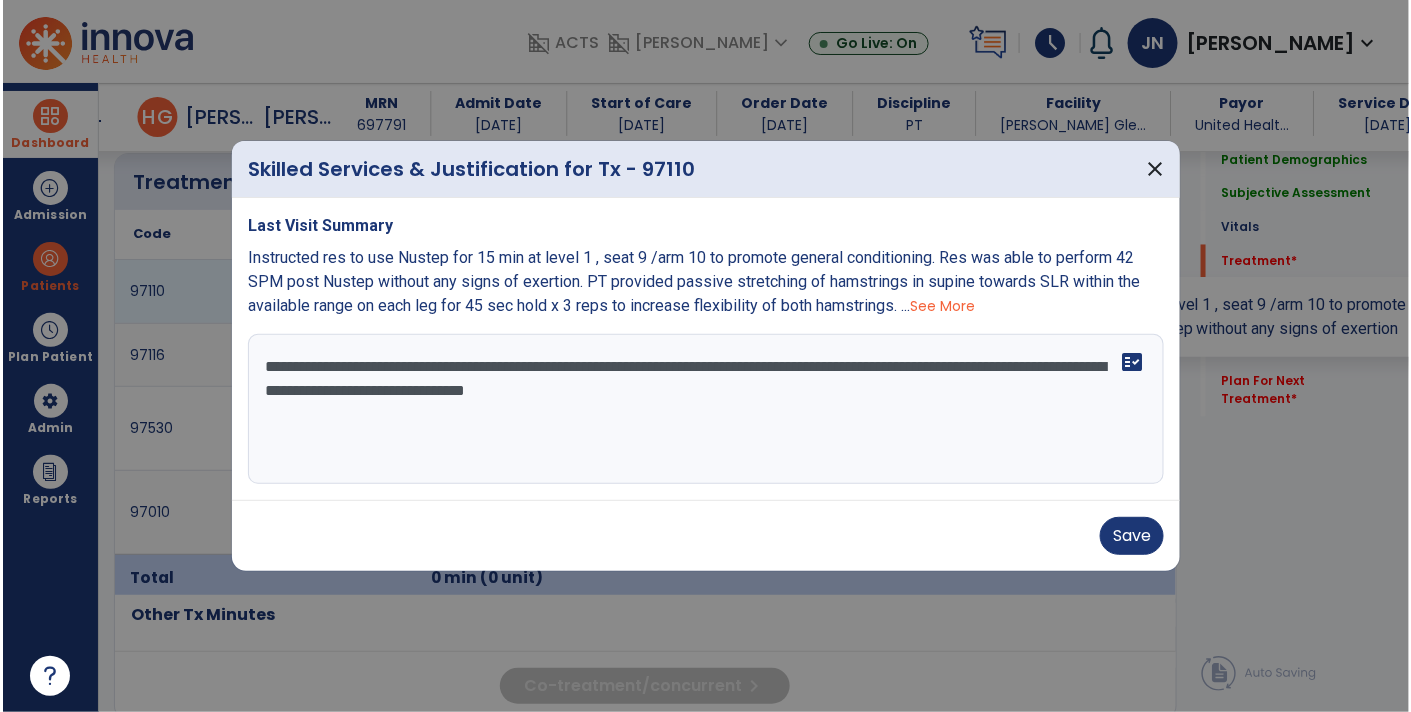 scroll, scrollTop: 1100, scrollLeft: 0, axis: vertical 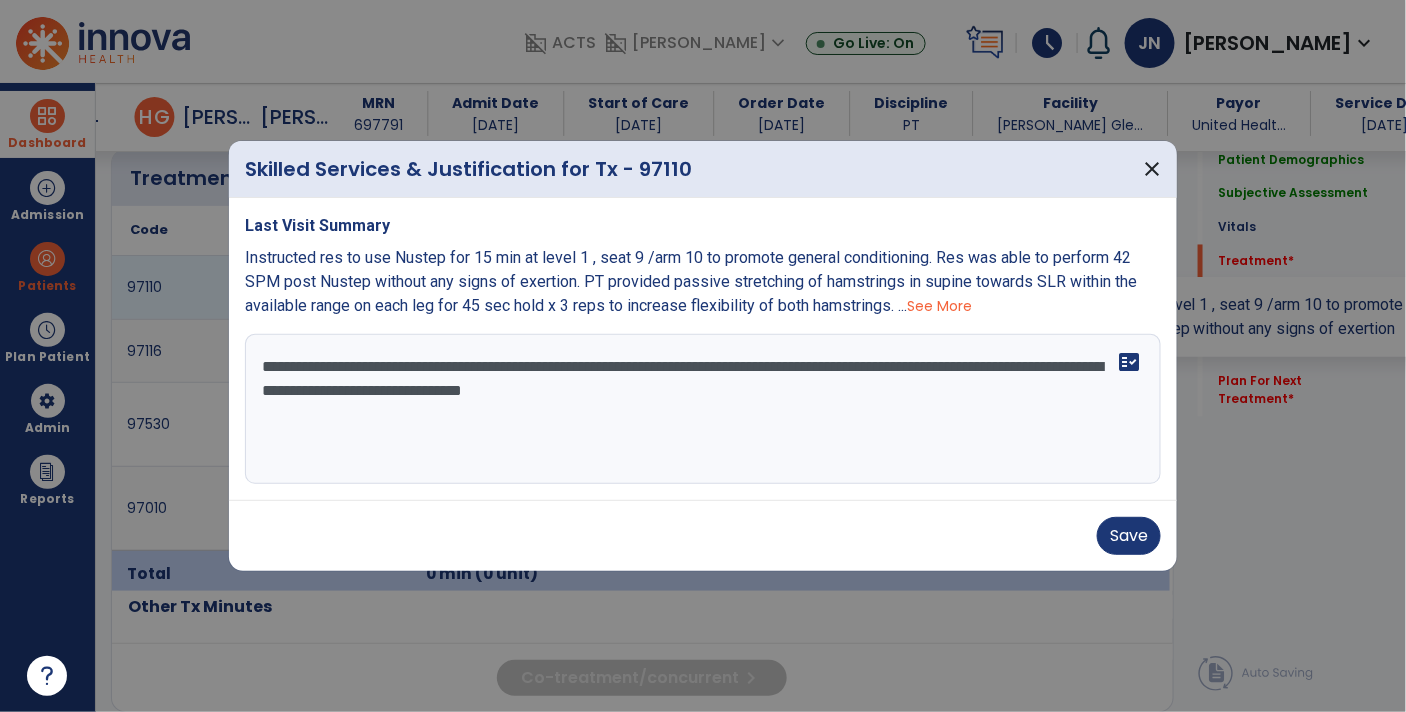 click on "**********" at bounding box center [703, 409] 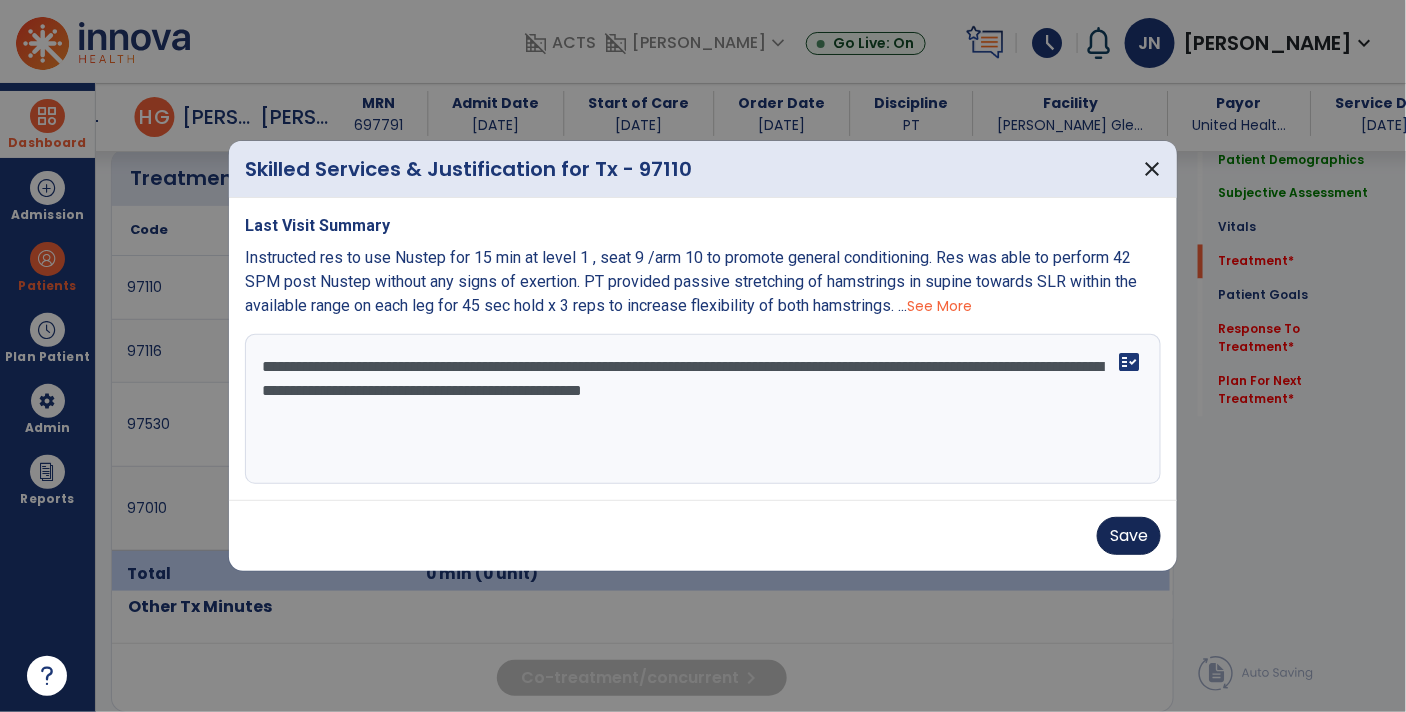 type on "**********" 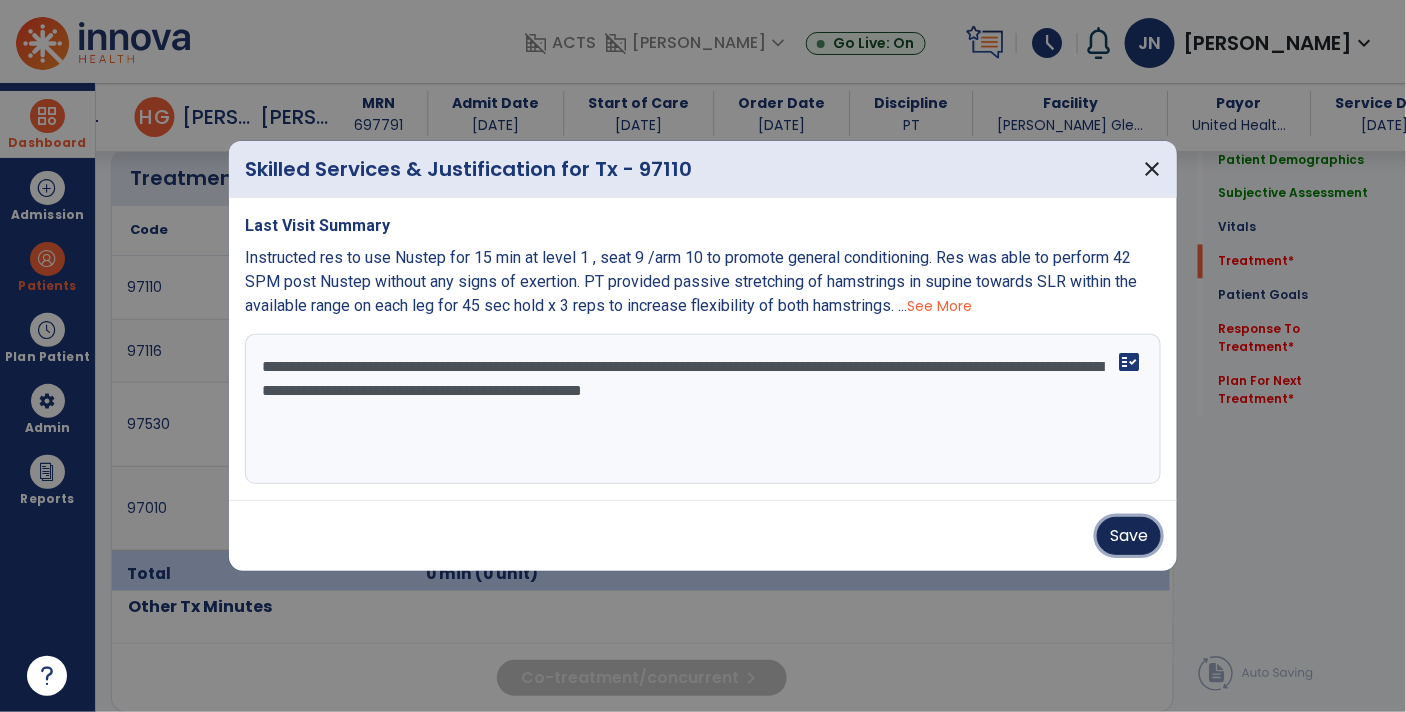 click on "Save" at bounding box center [1129, 536] 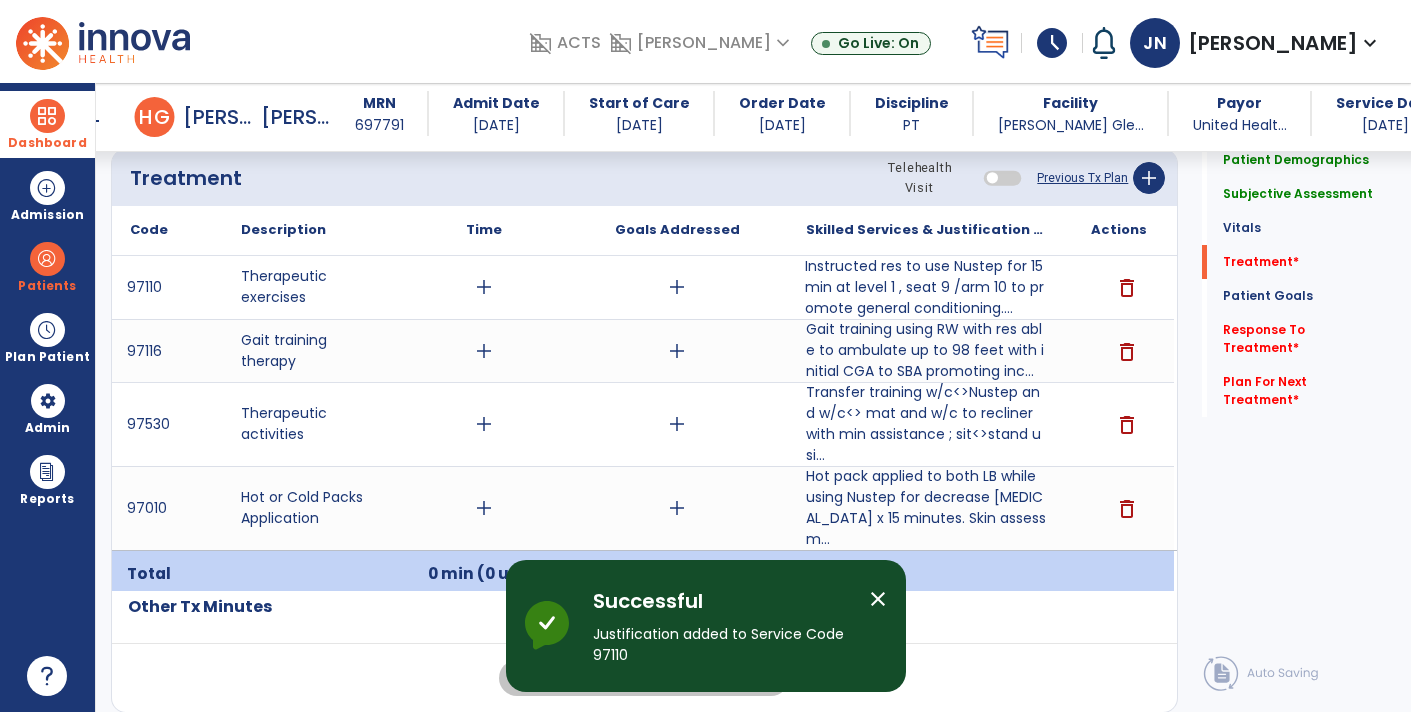 click at bounding box center [47, 116] 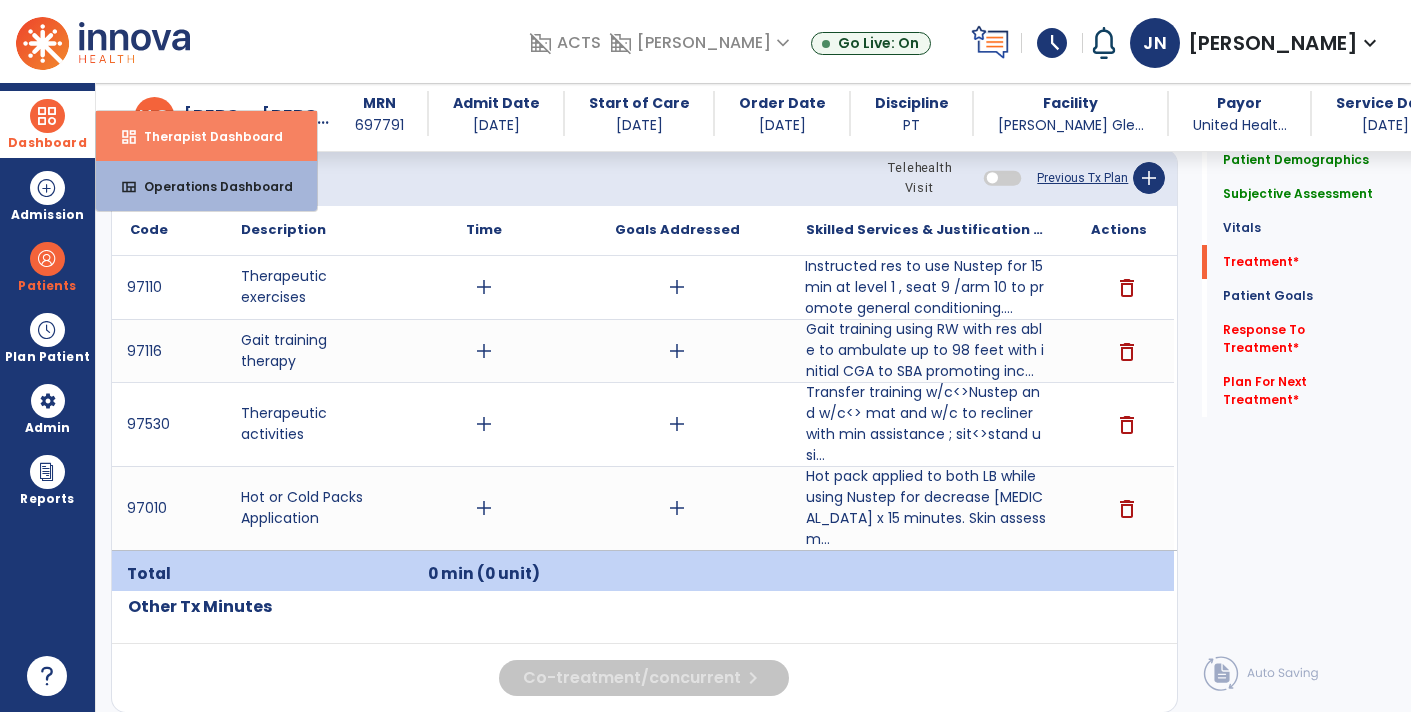 click on "Therapist Dashboard" at bounding box center [205, 136] 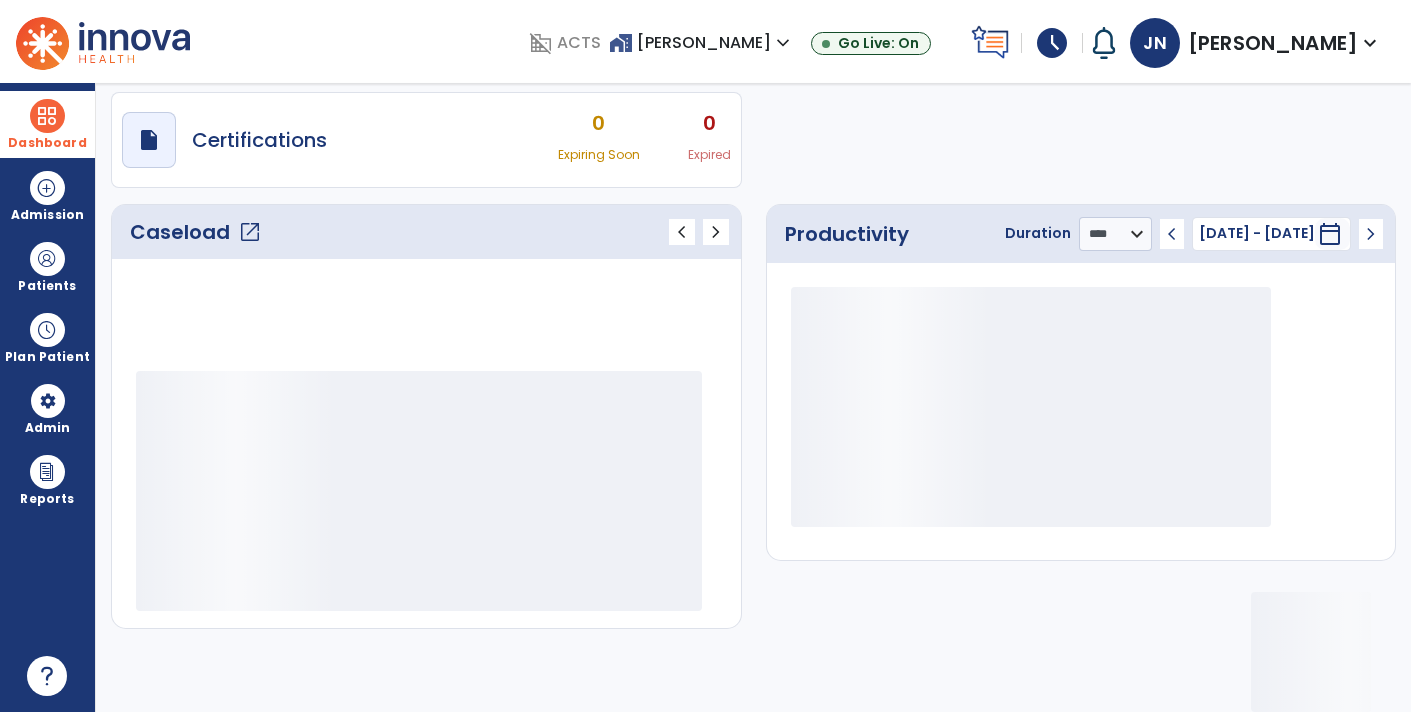 scroll, scrollTop: 162, scrollLeft: 0, axis: vertical 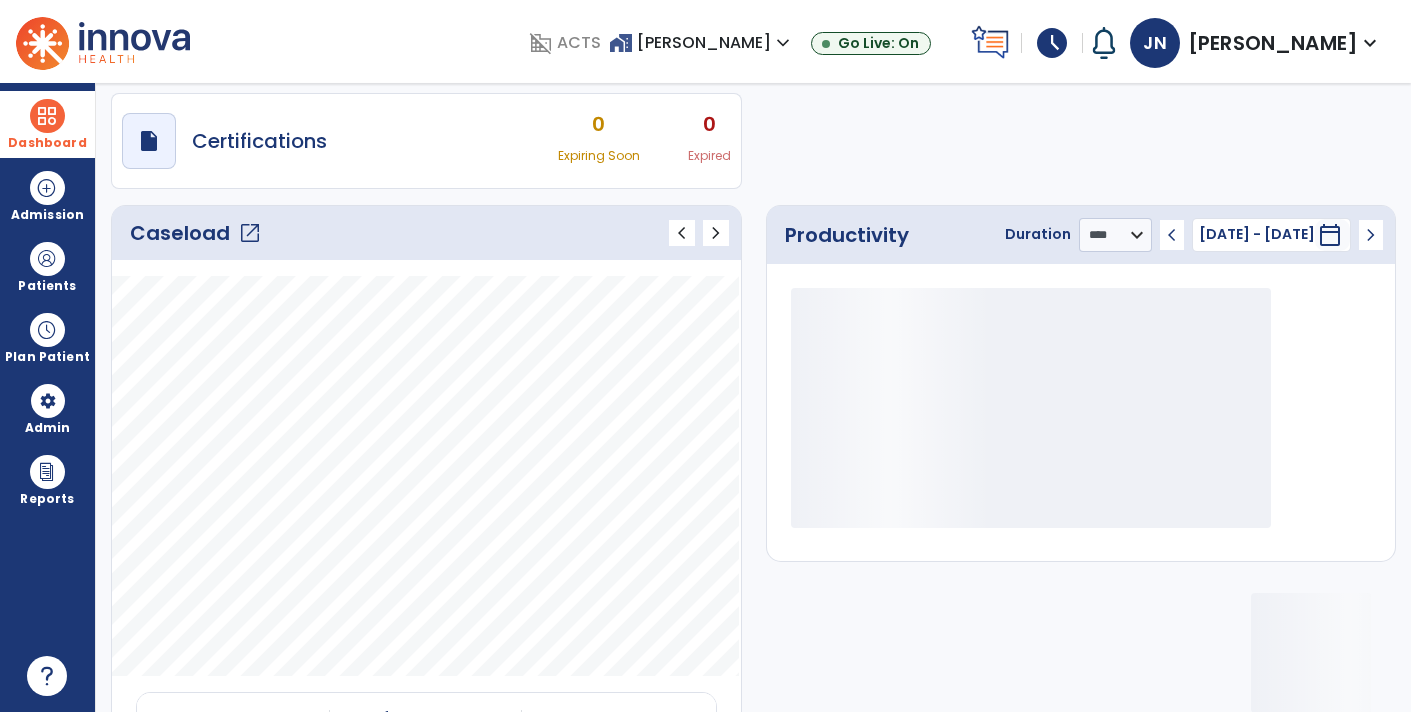 click on "open_in_new" 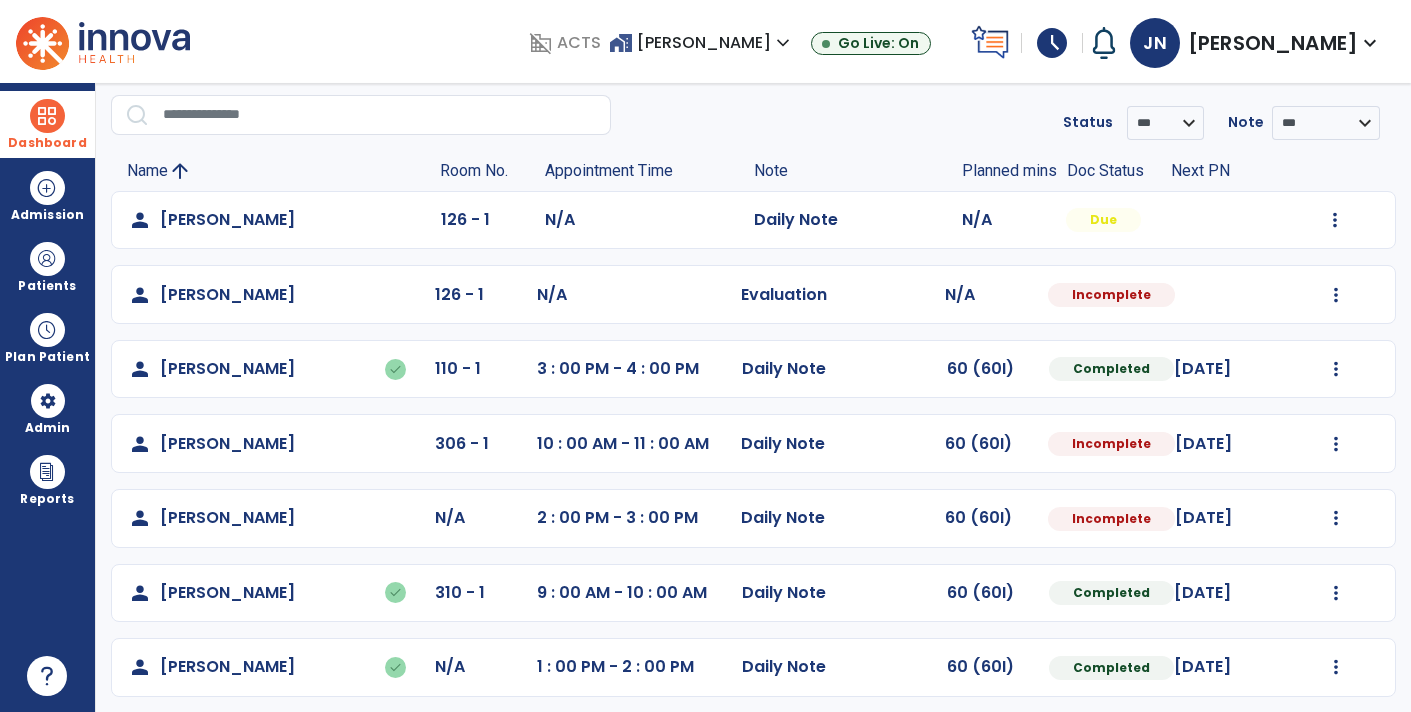 scroll, scrollTop: 65, scrollLeft: 0, axis: vertical 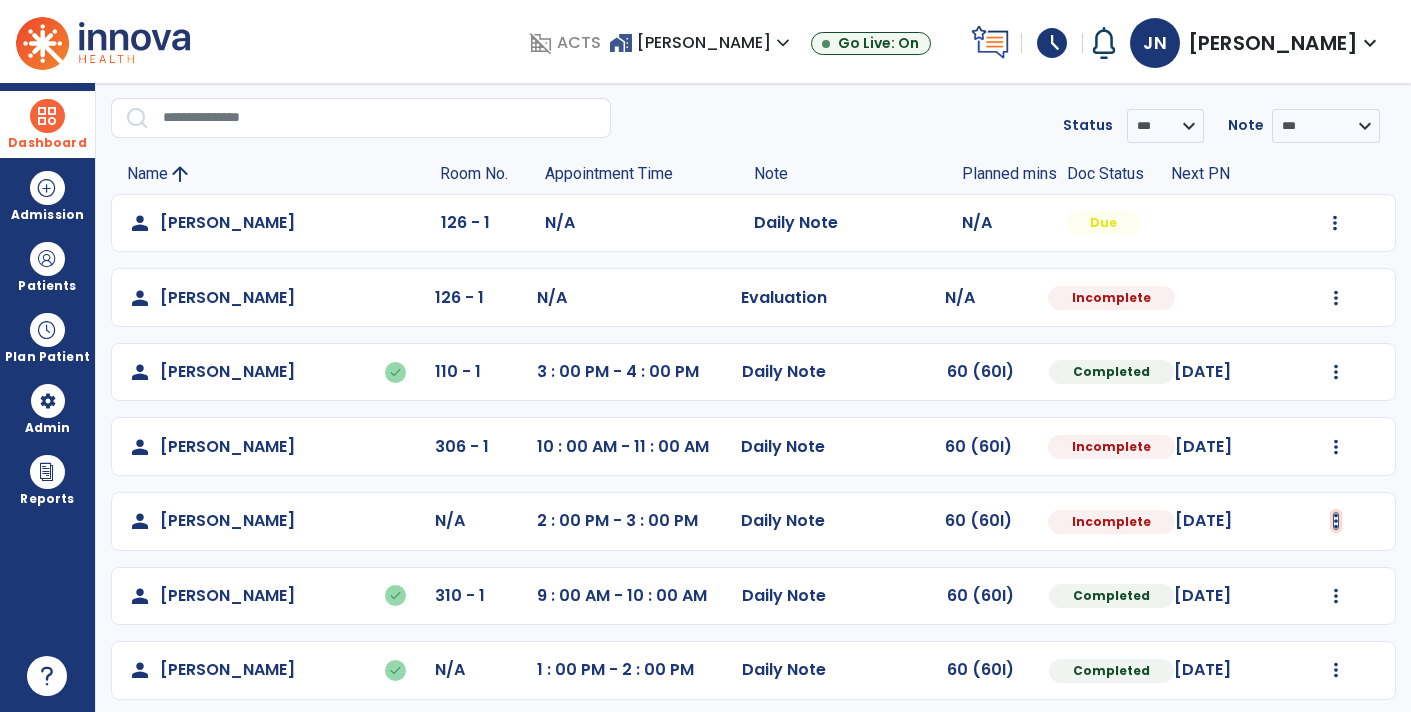 click at bounding box center [1335, 223] 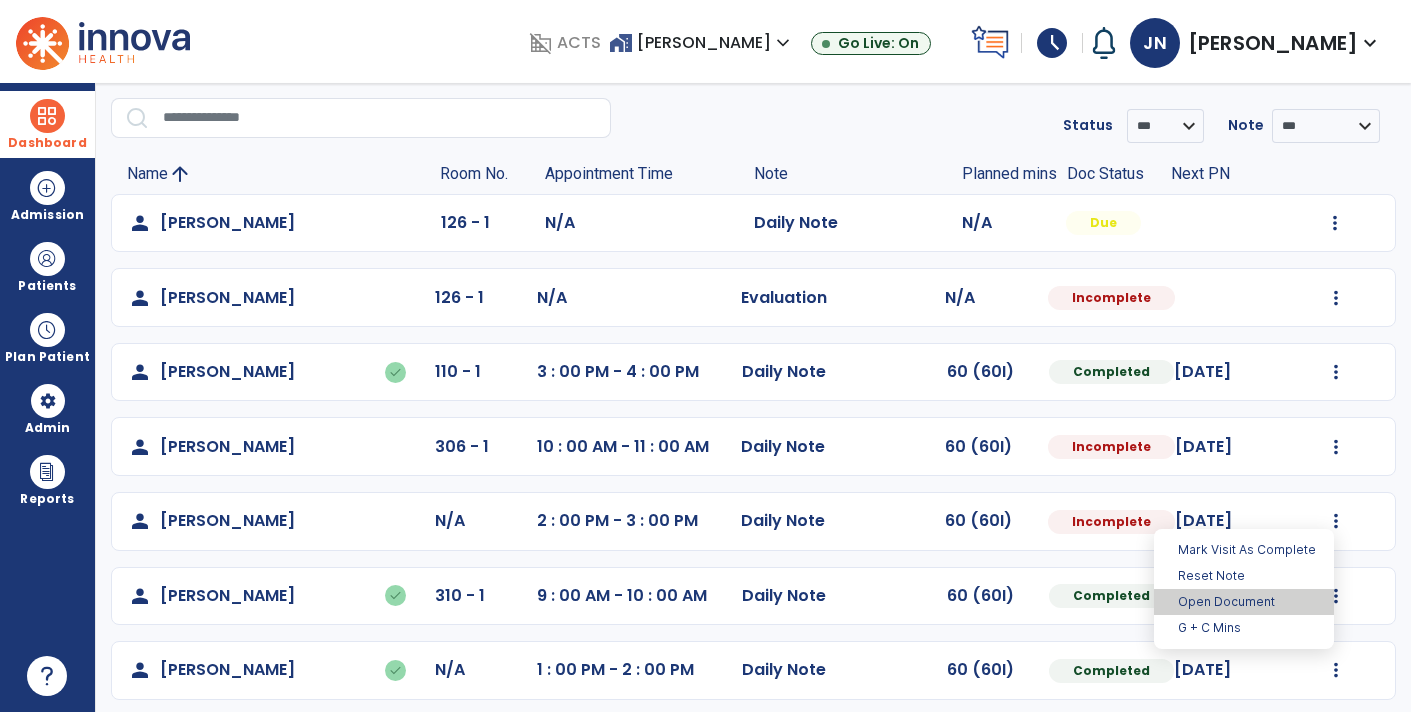 click on "Open Document" at bounding box center [1244, 602] 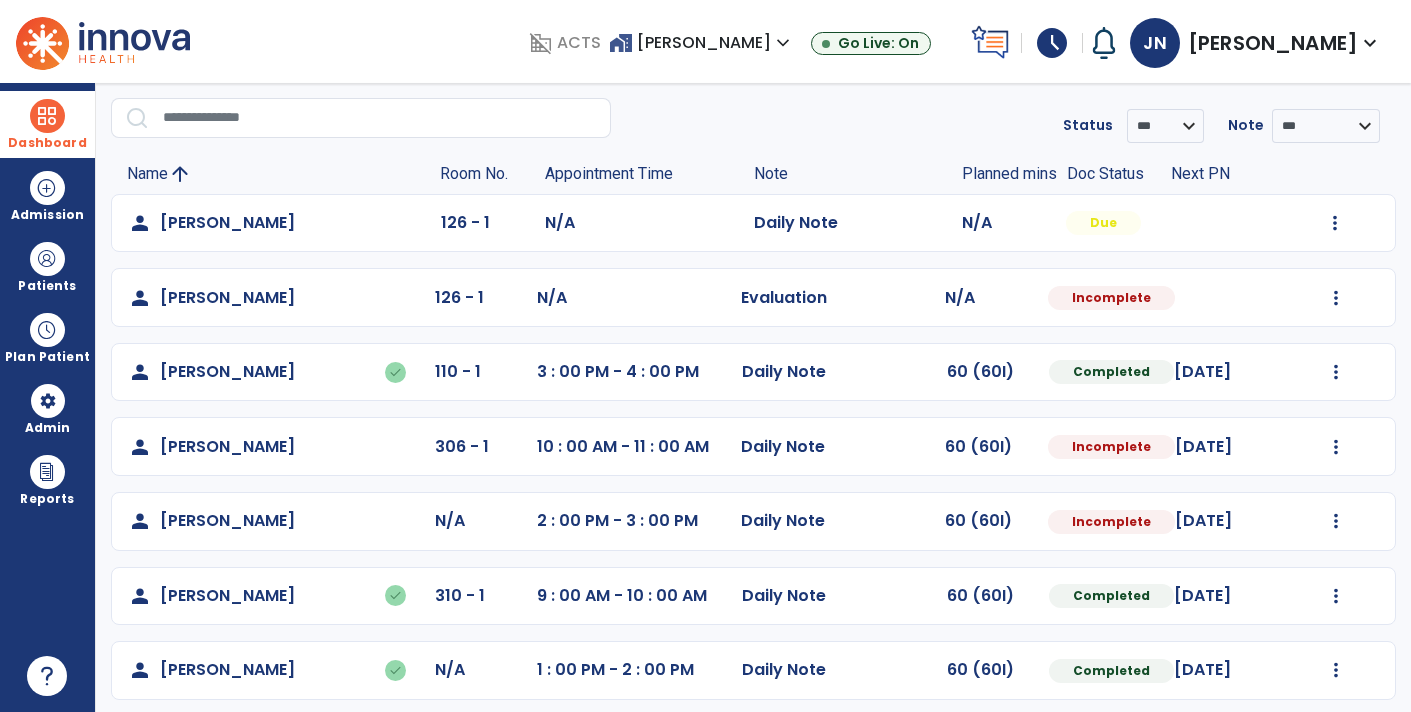select on "*" 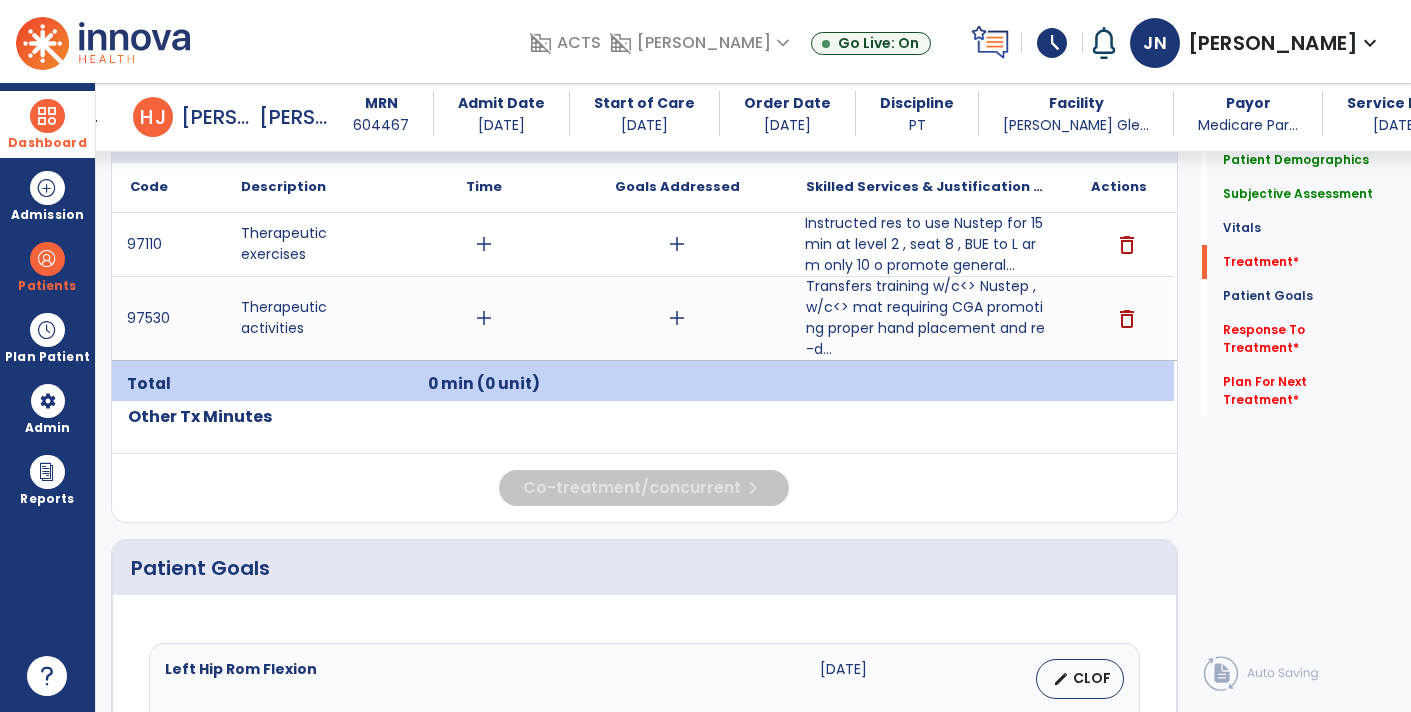 click on "Instructed res to use Nustep for 15 min at level 2 , seat 8 , BUE to L arm only 10 o promote general..." at bounding box center [926, 244] 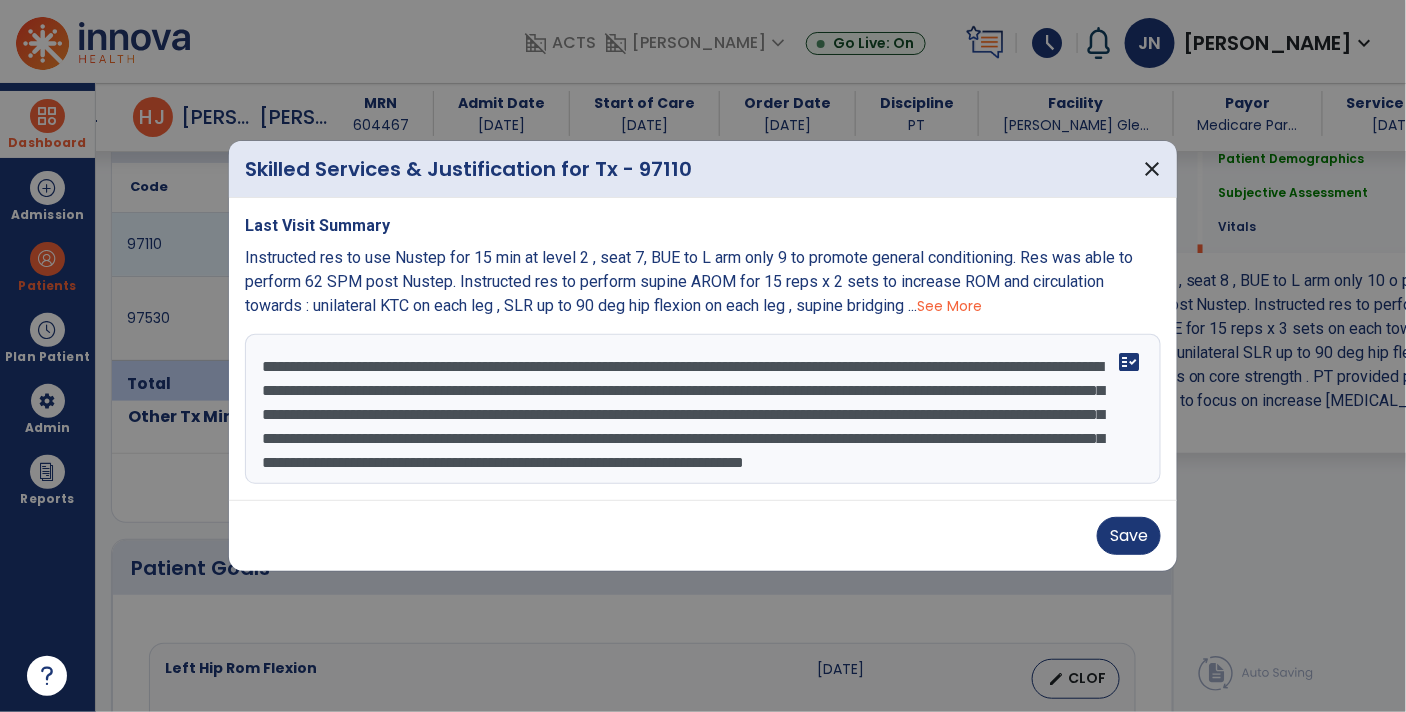 scroll, scrollTop: 1183, scrollLeft: 0, axis: vertical 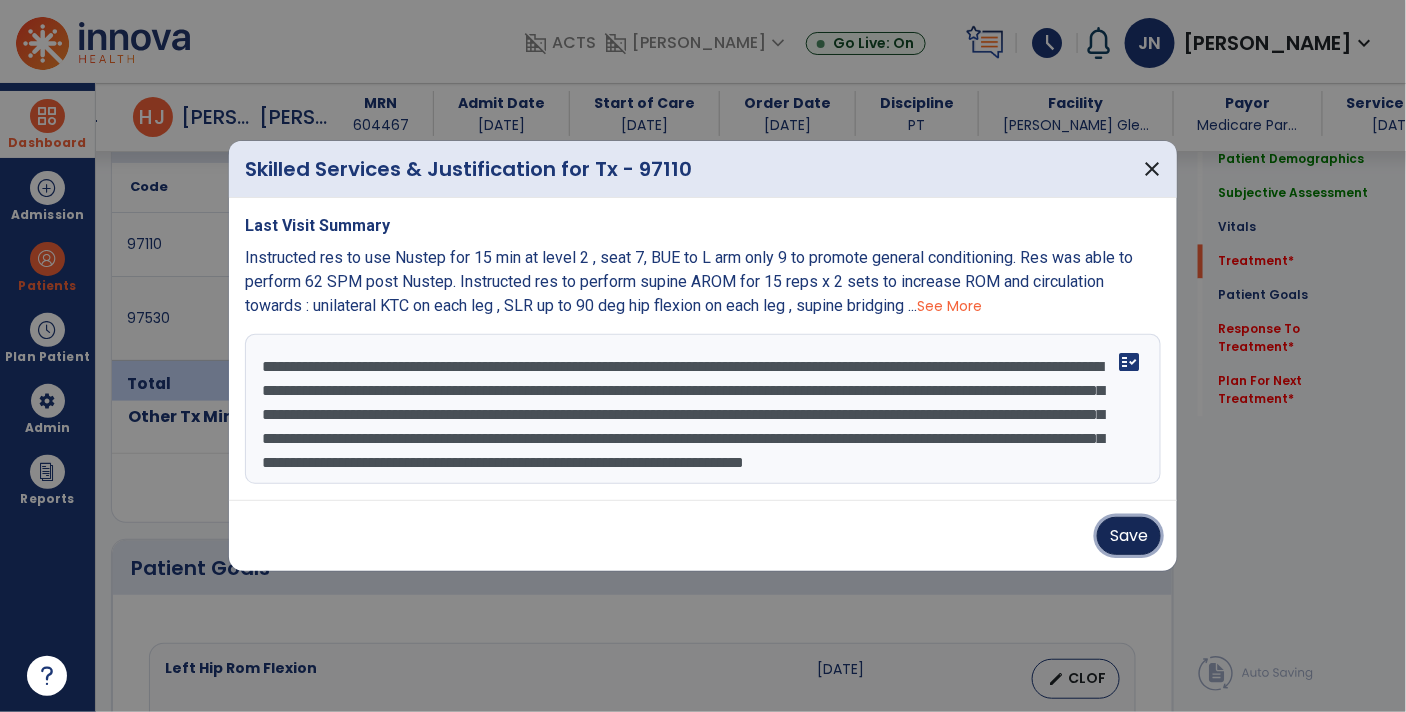 click on "Save" at bounding box center (1129, 536) 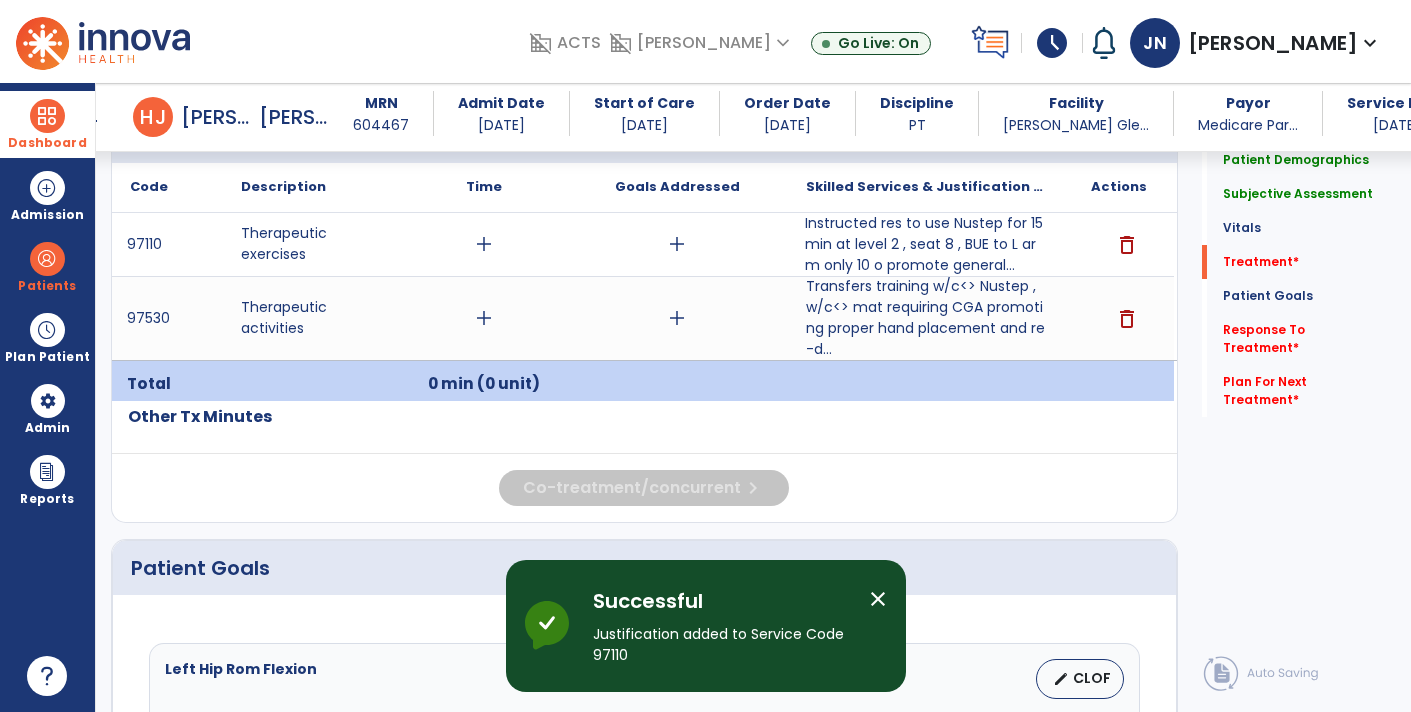 click on "Dashboard" at bounding box center [47, 124] 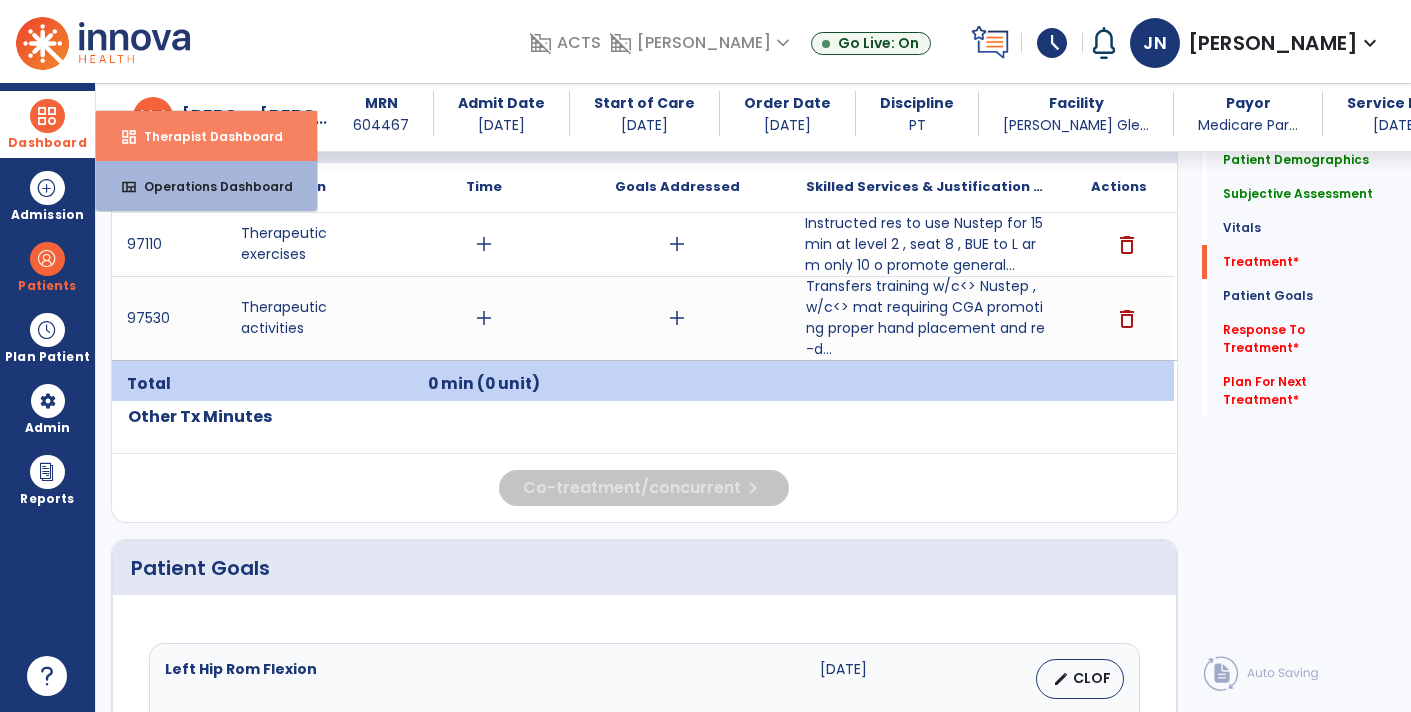 click on "Therapist Dashboard" at bounding box center [205, 136] 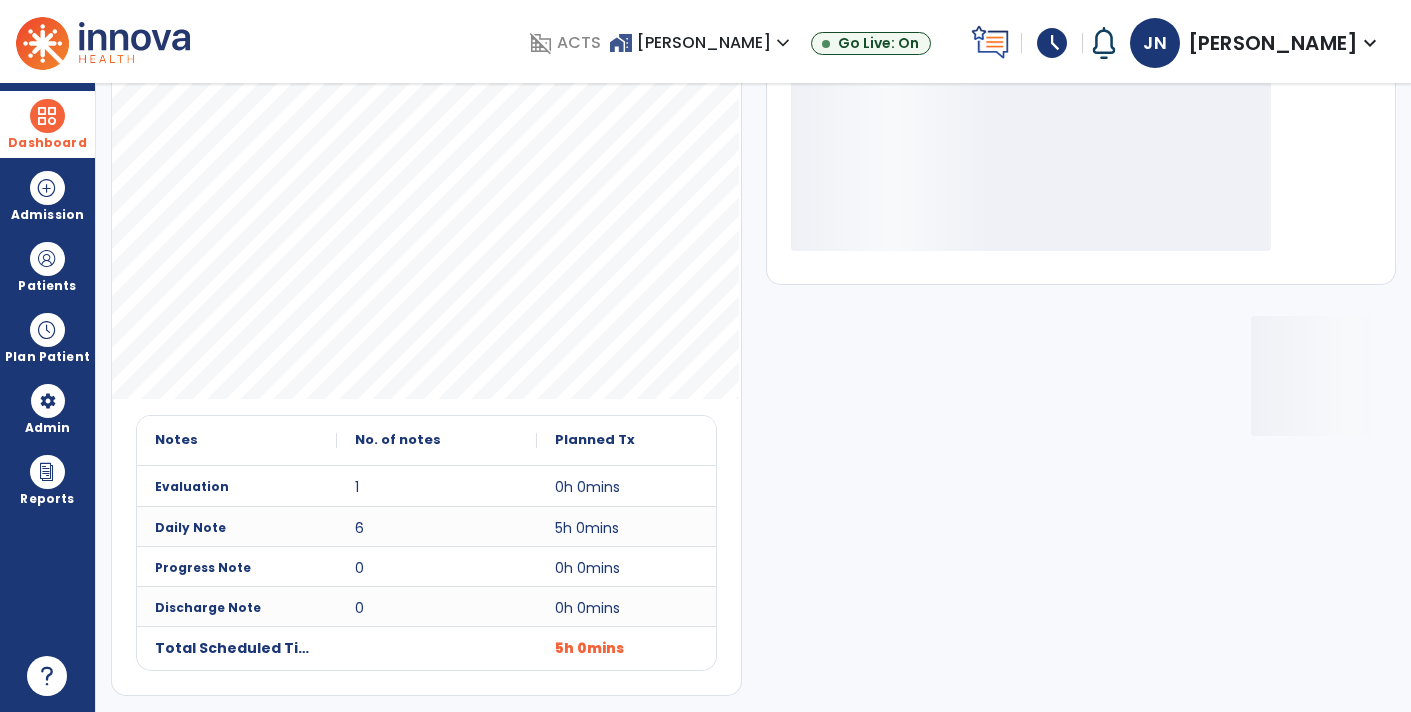scroll, scrollTop: 162, scrollLeft: 0, axis: vertical 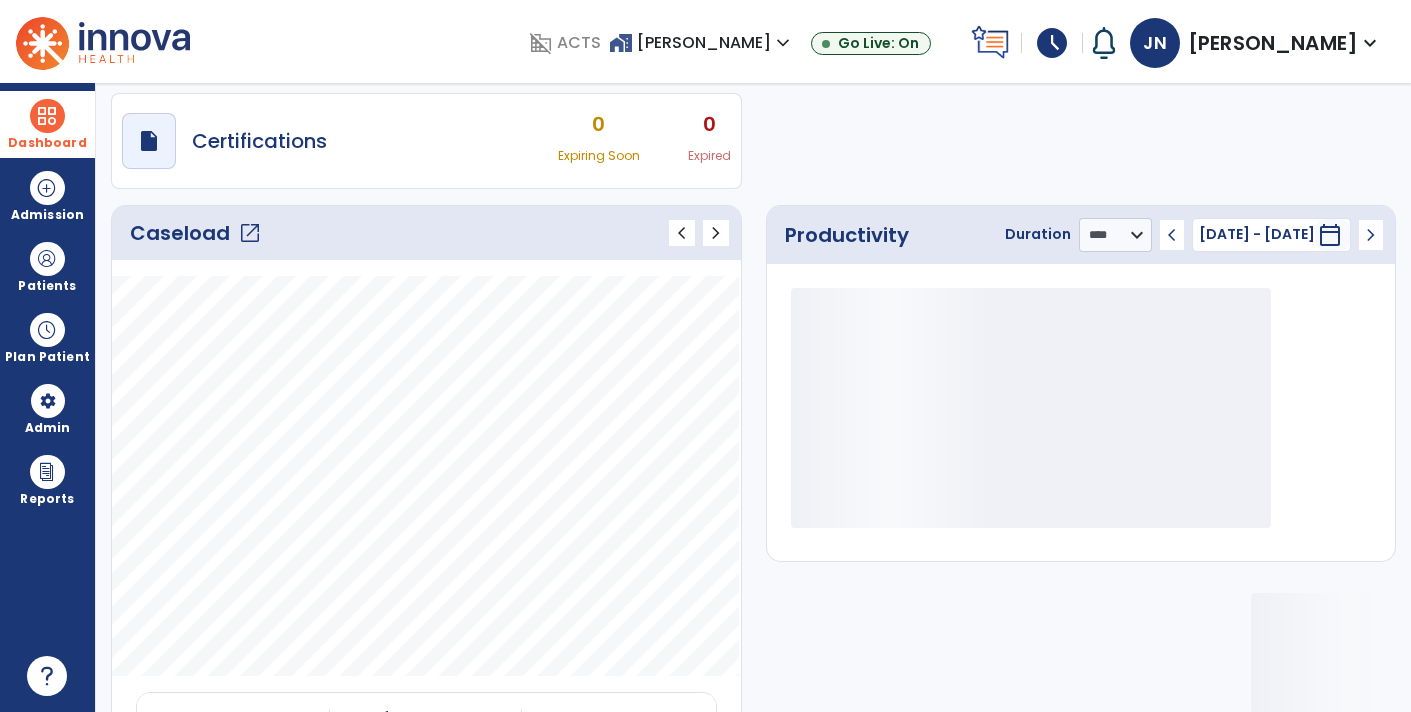 click on "open_in_new" 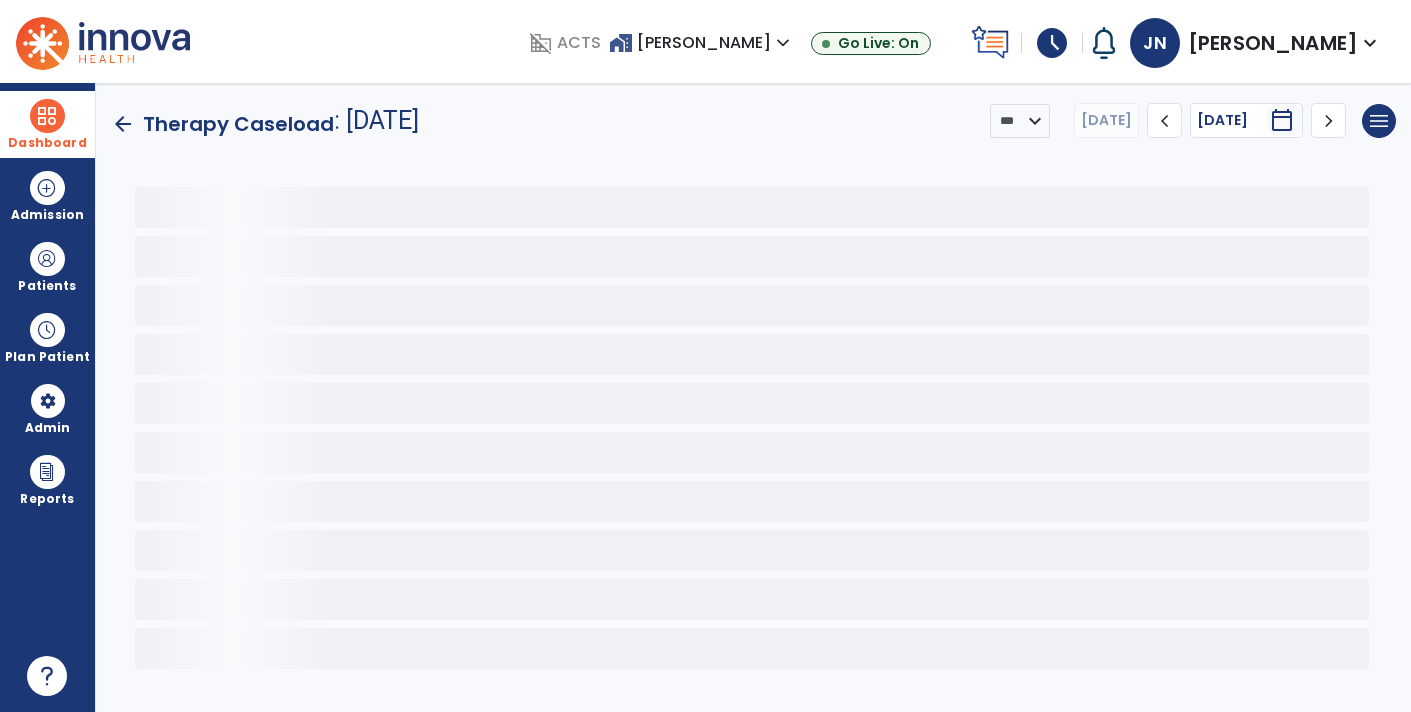 scroll, scrollTop: 0, scrollLeft: 0, axis: both 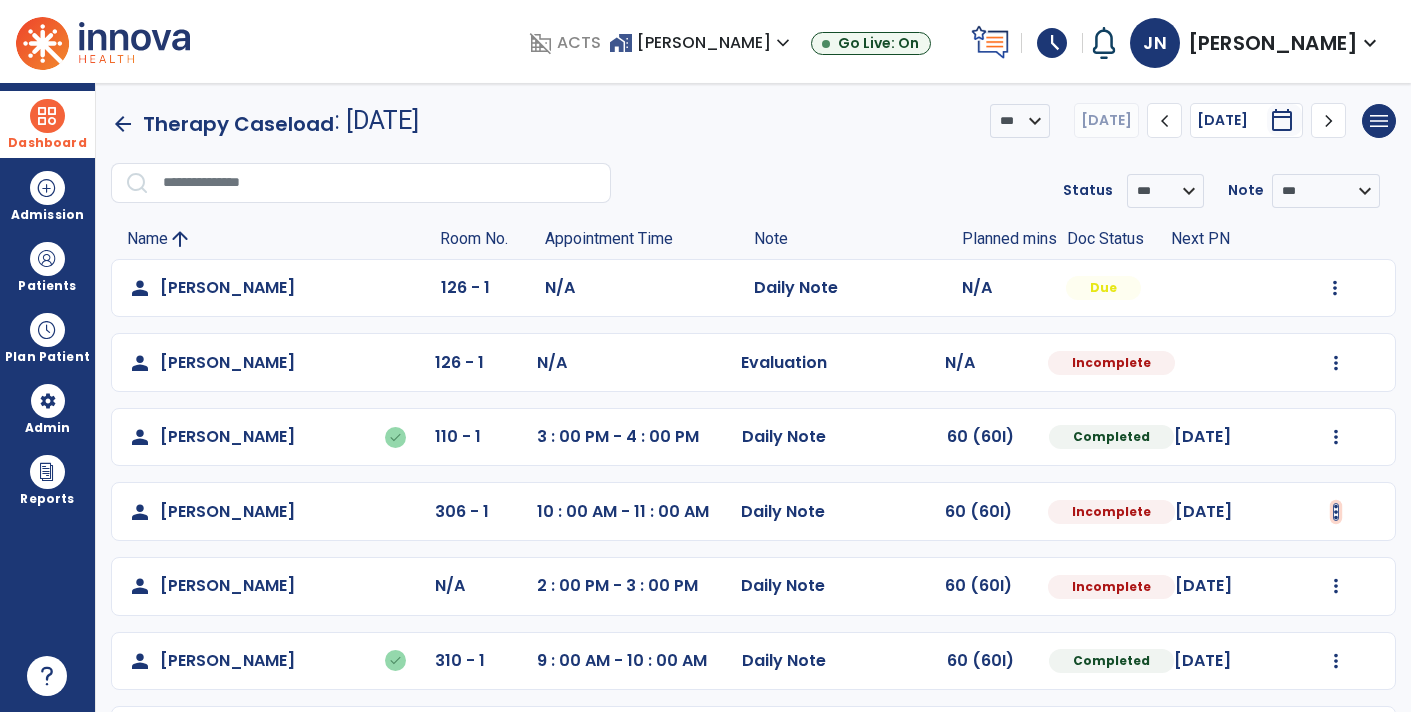 click at bounding box center [1335, 288] 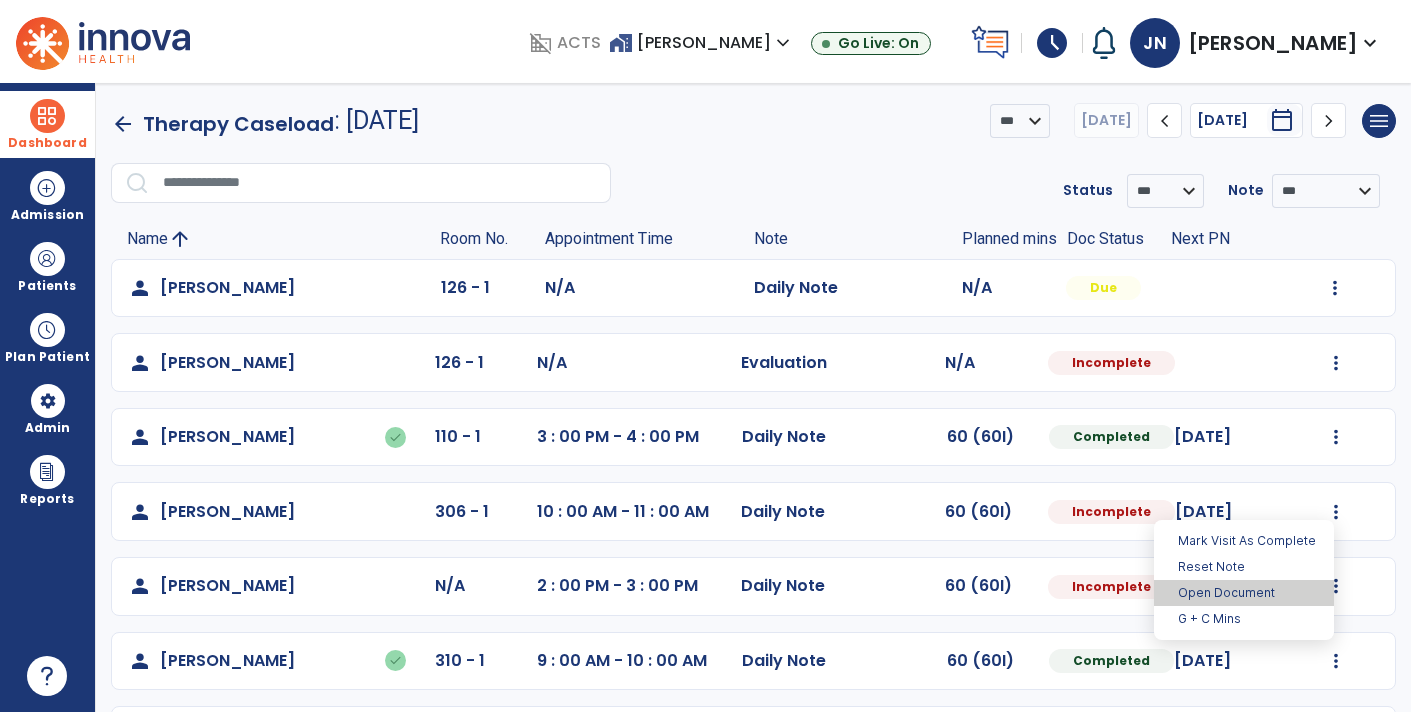 click on "Open Document" at bounding box center (1244, 593) 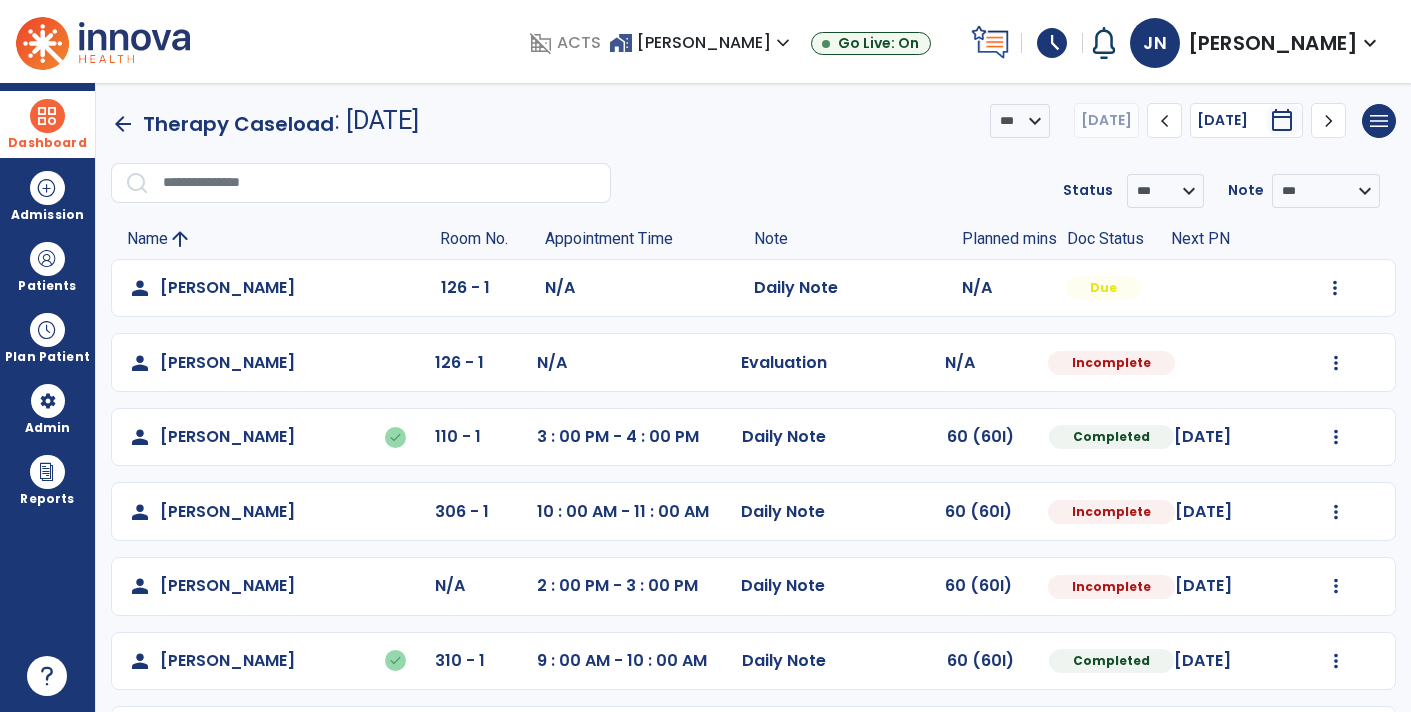 select on "*" 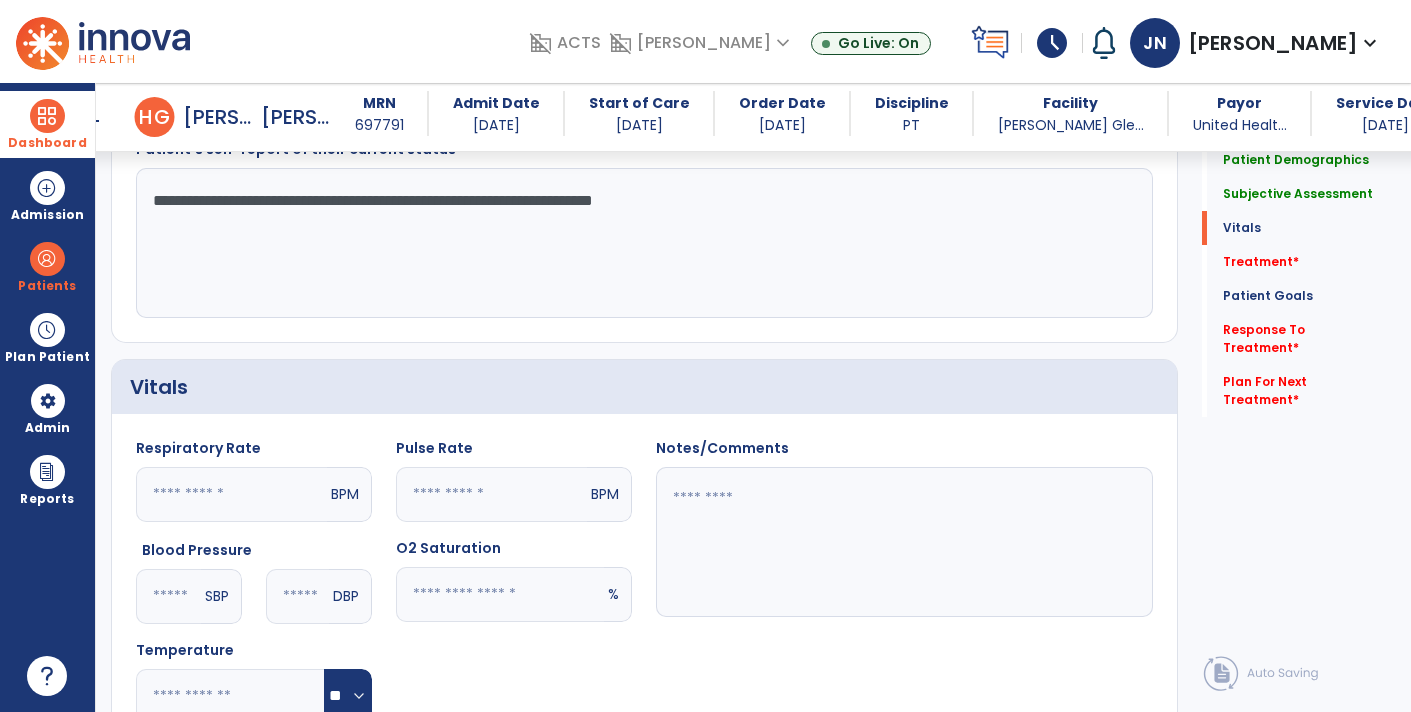 scroll, scrollTop: 629, scrollLeft: 0, axis: vertical 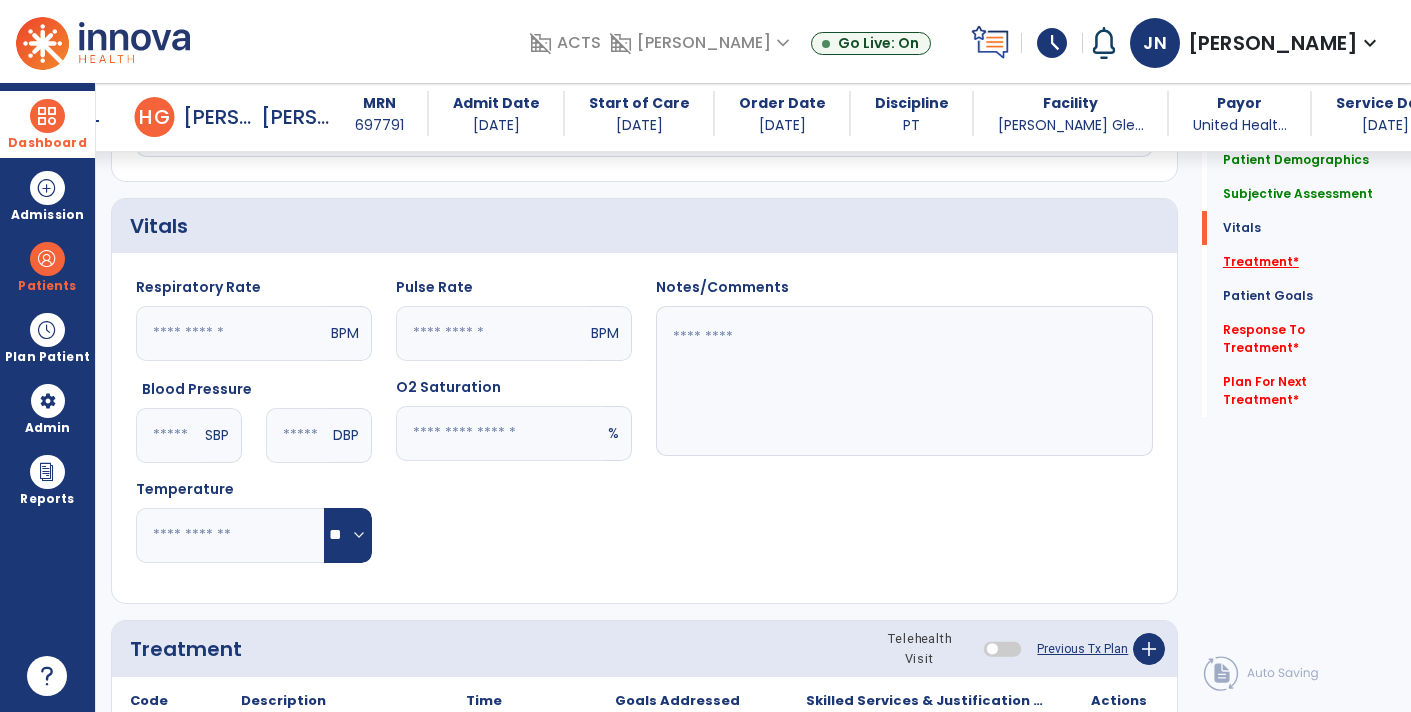click on "*" 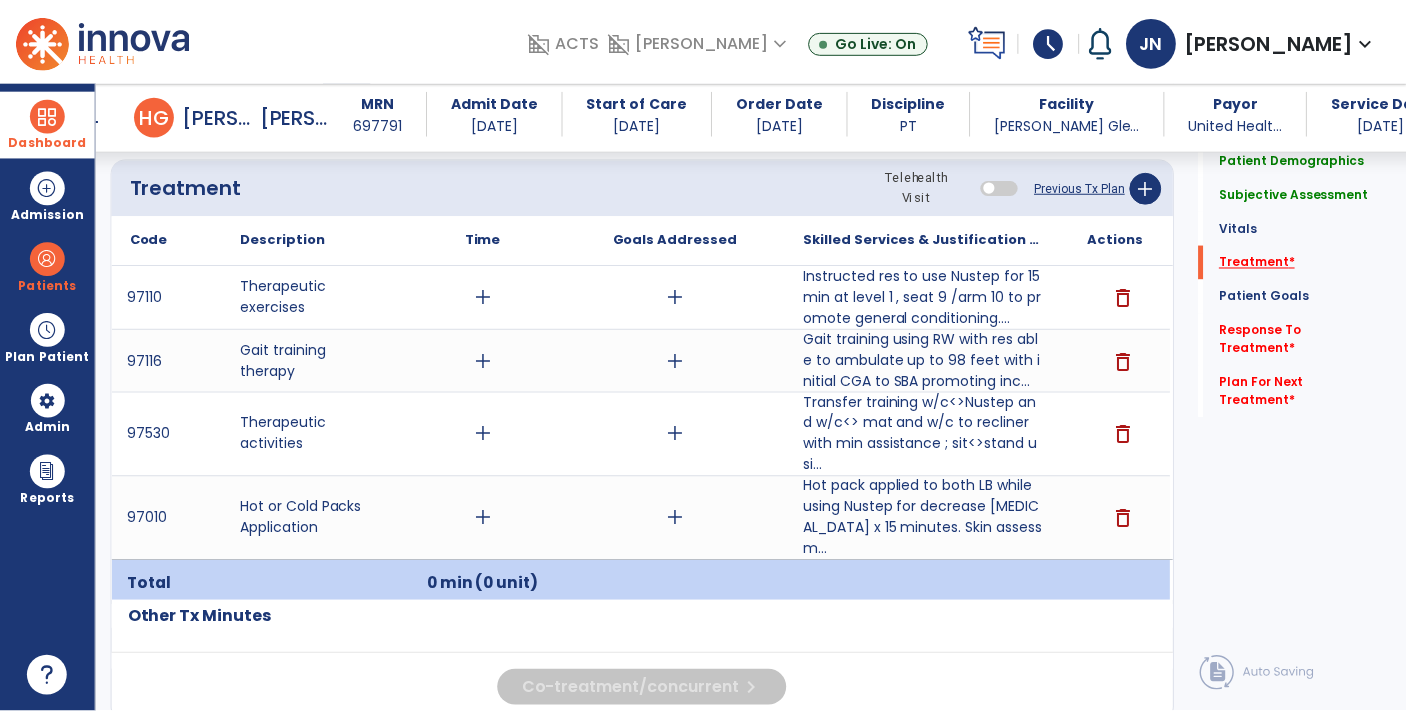 scroll, scrollTop: 1129, scrollLeft: 0, axis: vertical 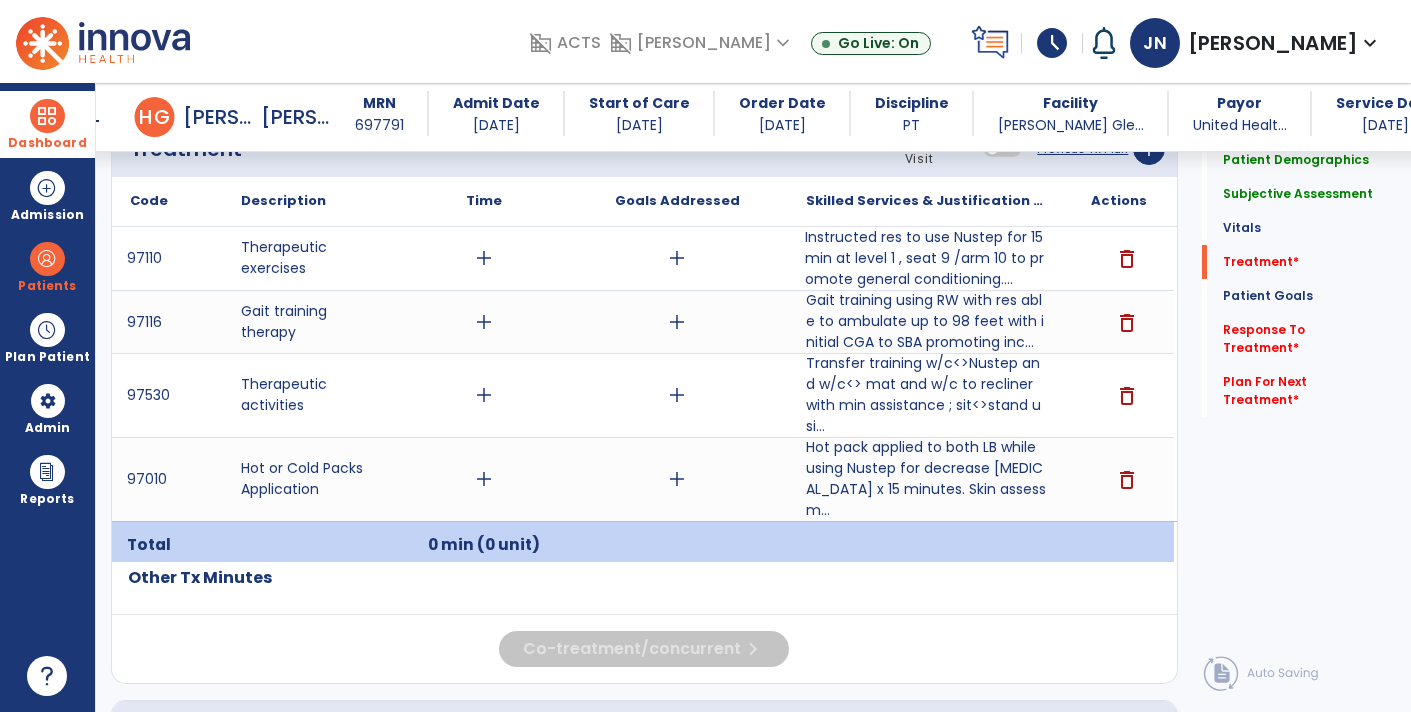 click on "Instructed res to use Nustep for 15 min at level 1 , seat 9 /arm 10 to promote general conditioning...." at bounding box center [926, 258] 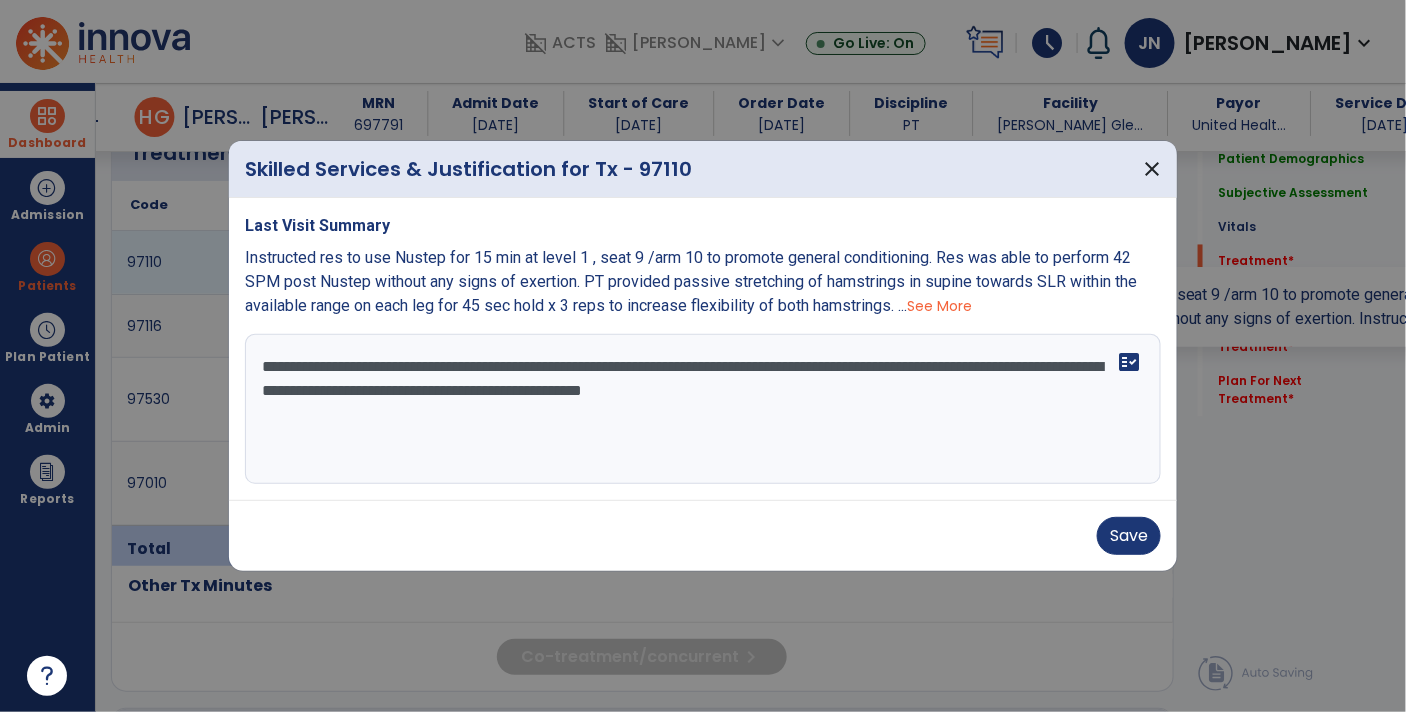 scroll, scrollTop: 1129, scrollLeft: 0, axis: vertical 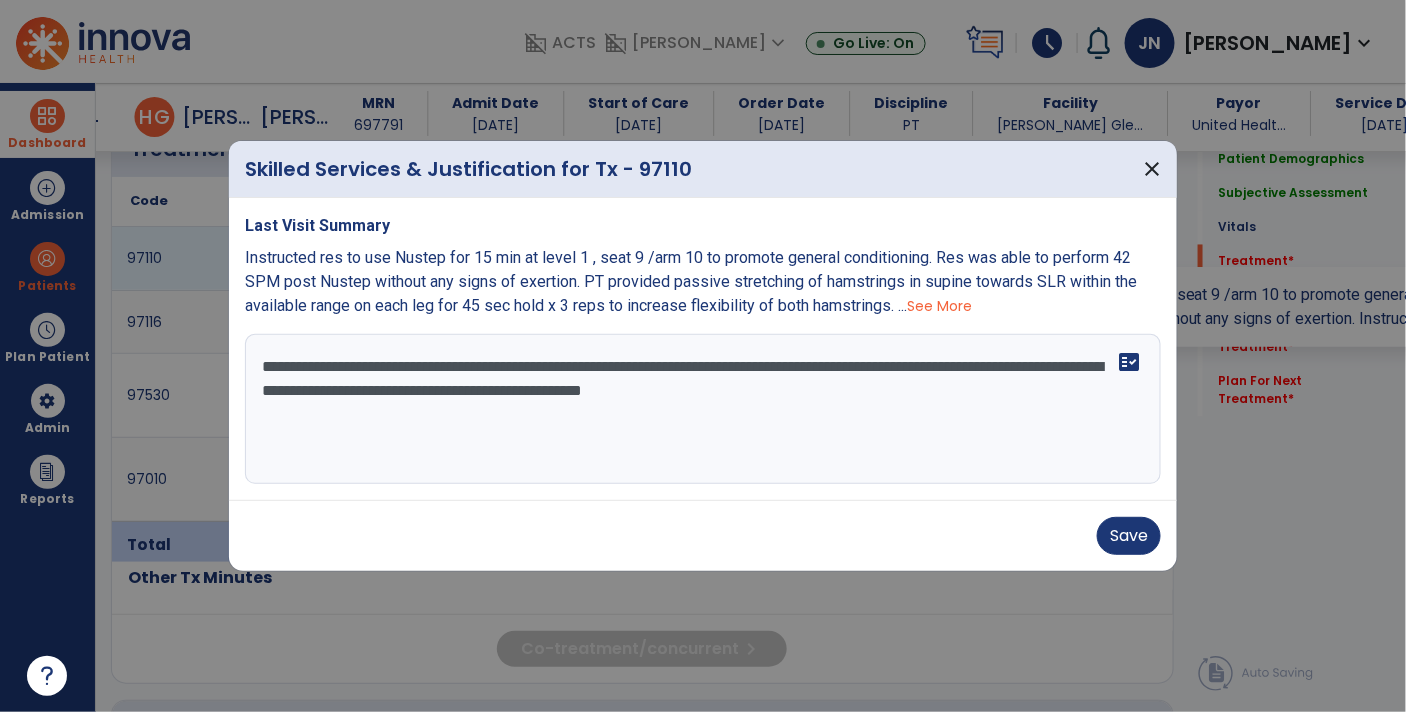 click on "**********" at bounding box center (703, 409) 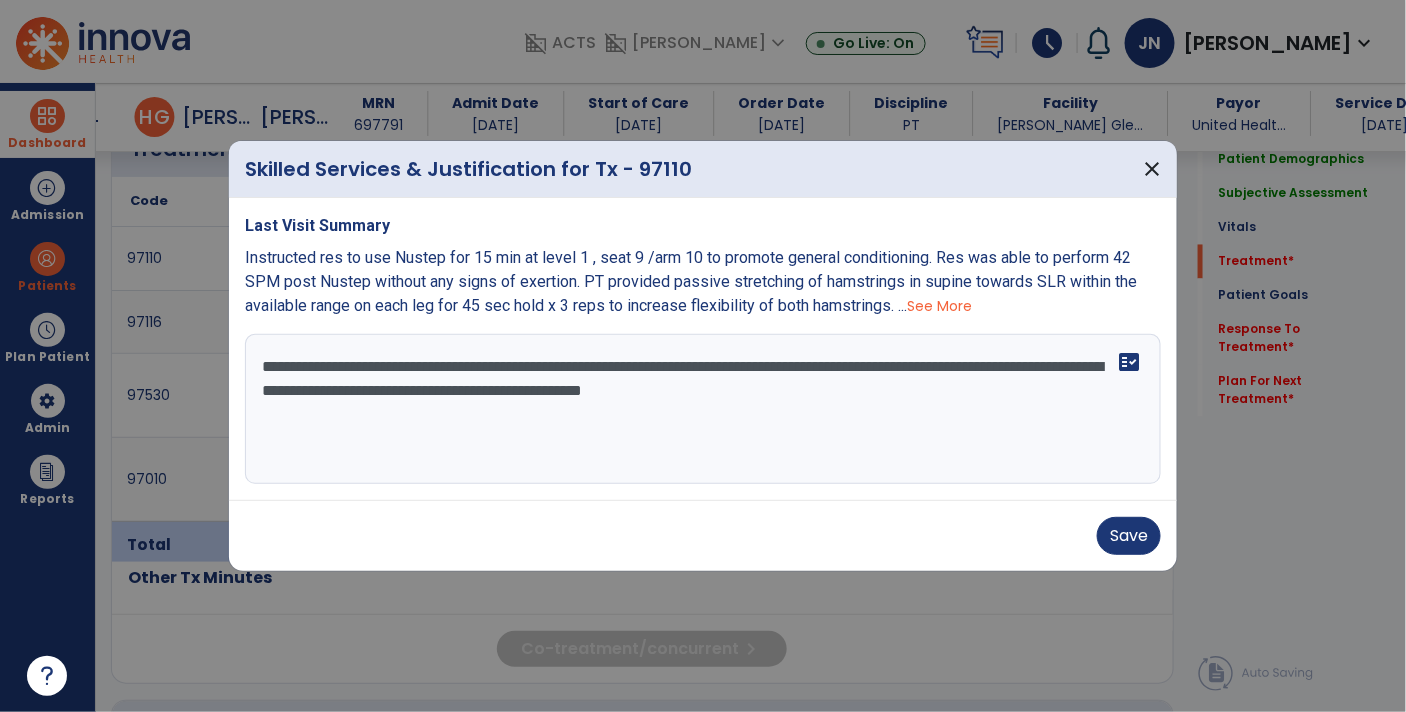 paste on "**********" 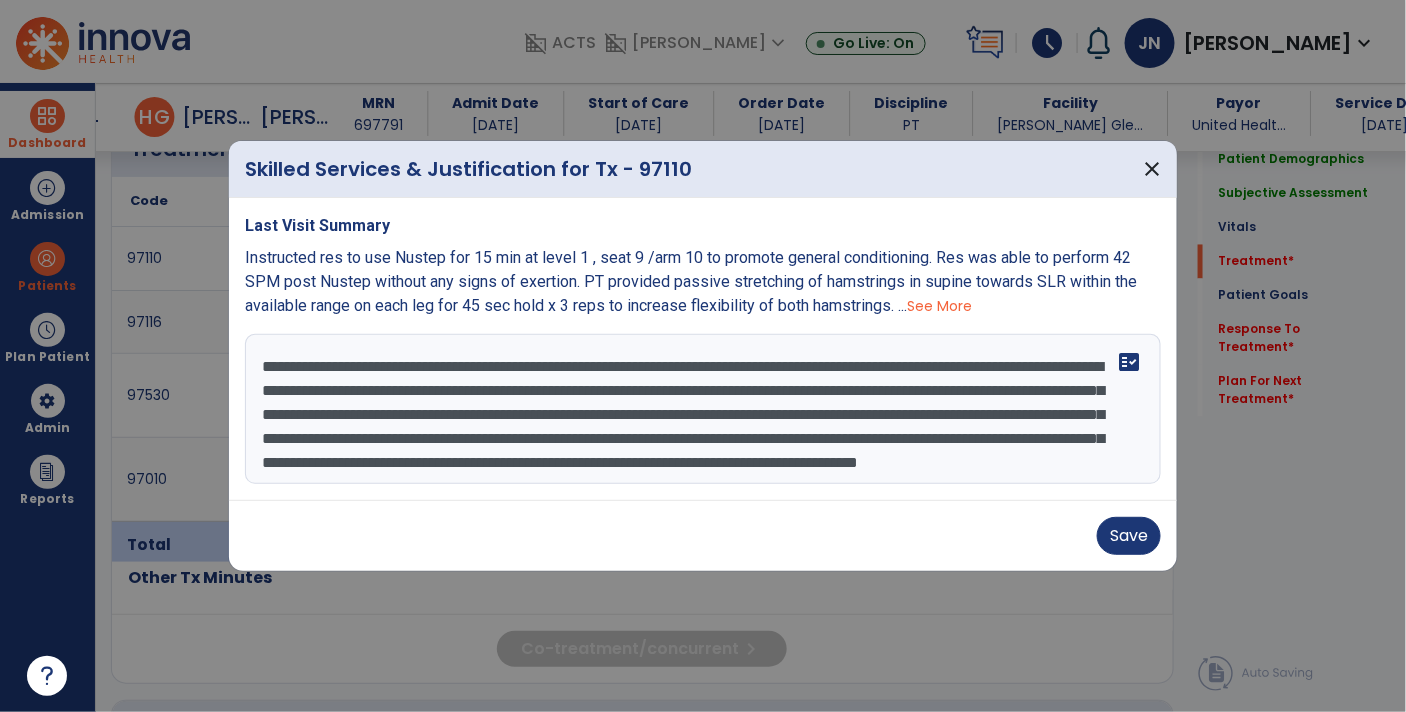 scroll, scrollTop: 38, scrollLeft: 0, axis: vertical 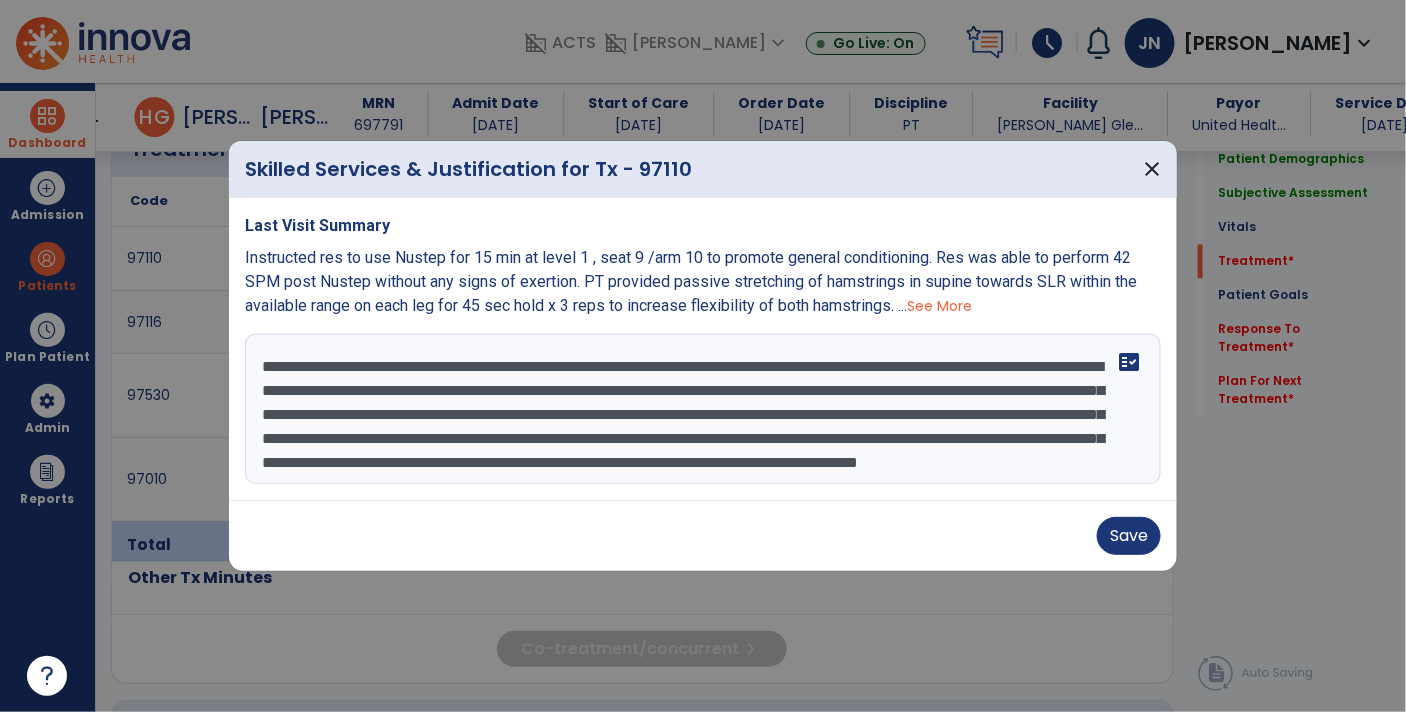 click on "**********" at bounding box center (703, 409) 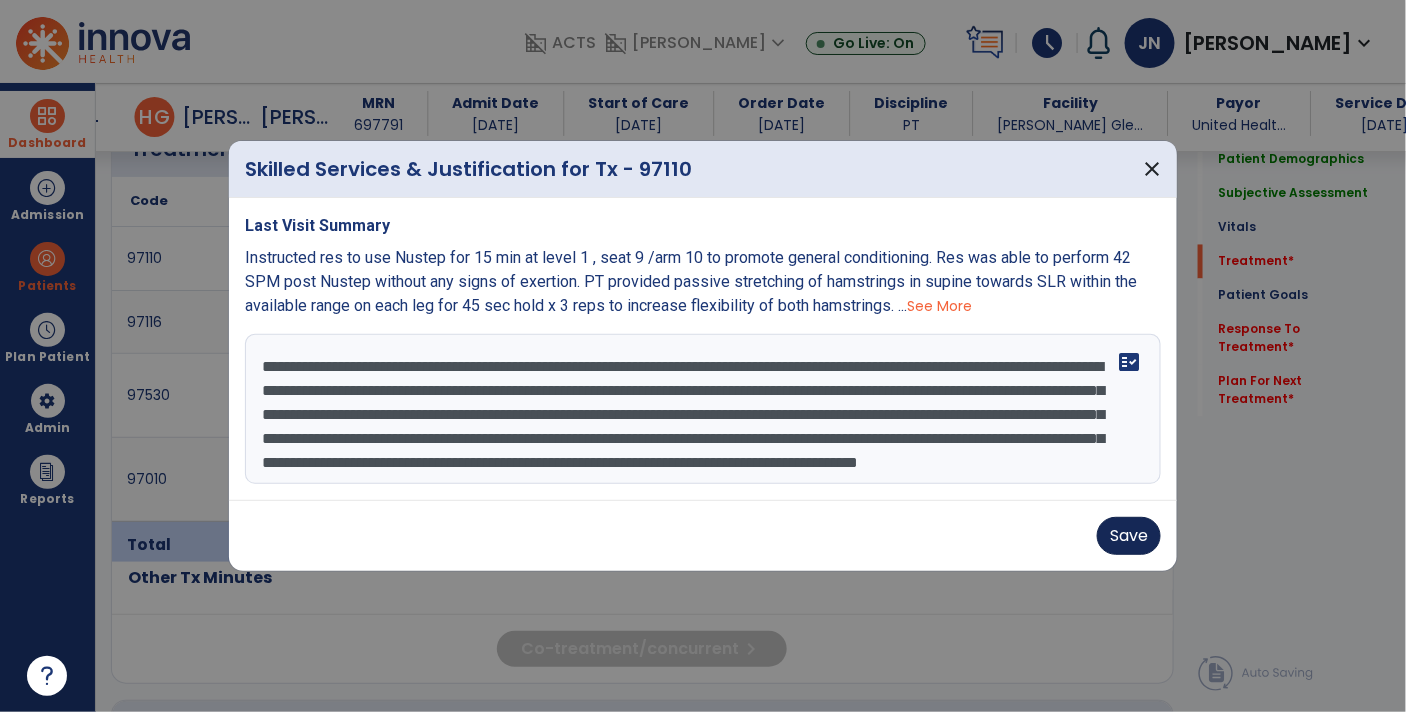 type on "**********" 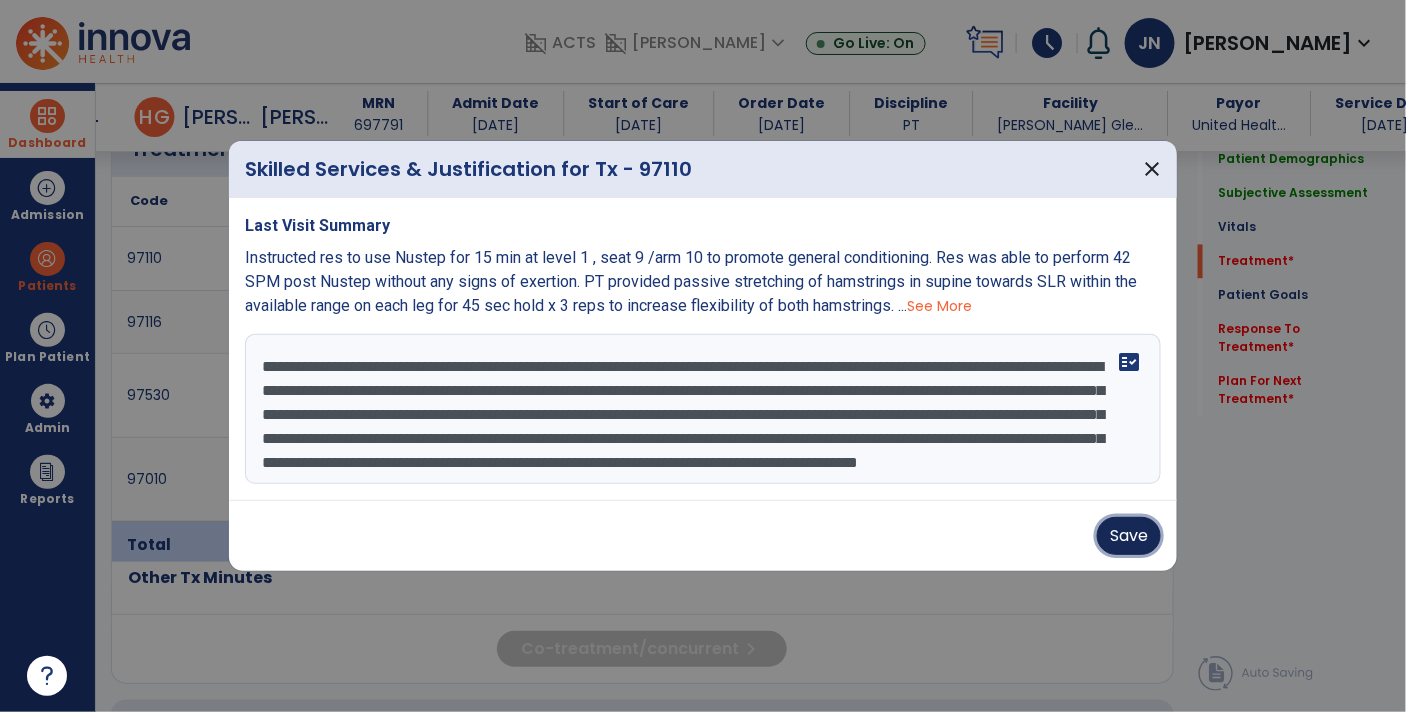 click on "Save" at bounding box center (1129, 536) 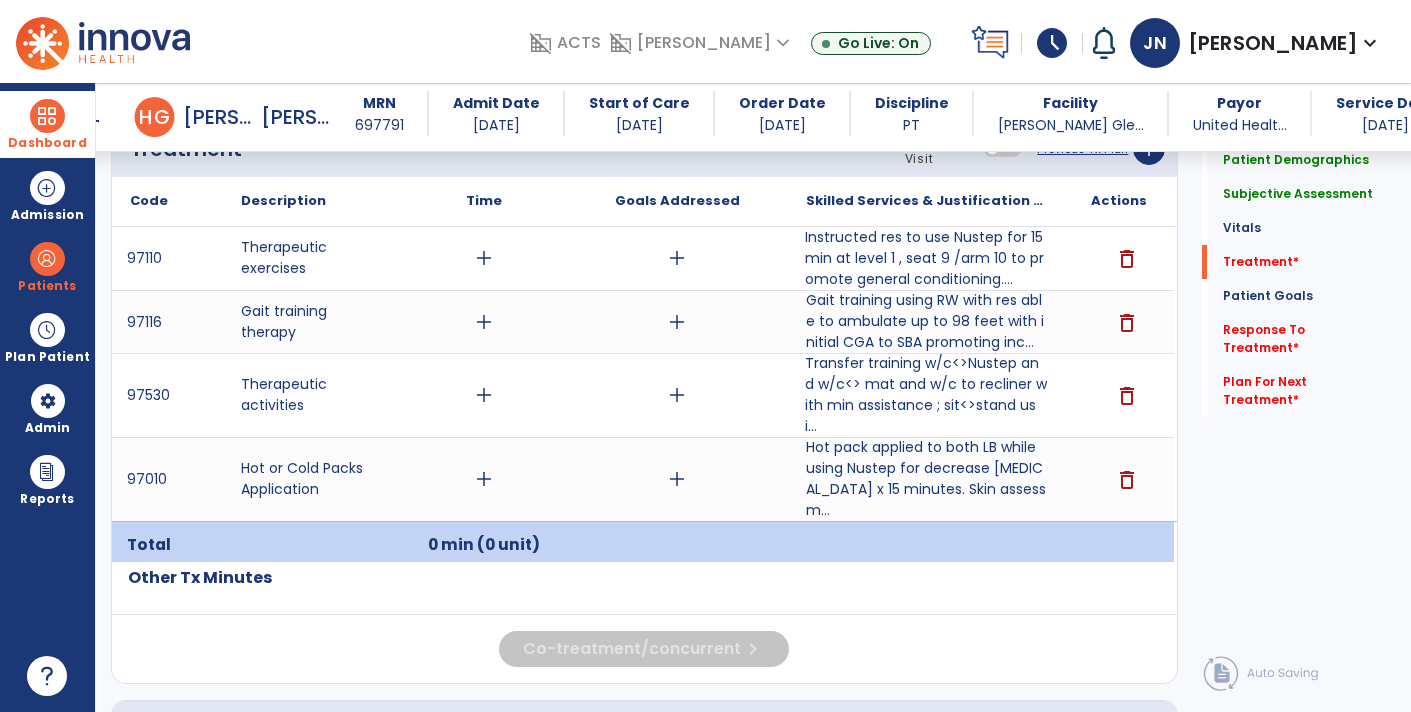 click on "Transfer training w/c<>Nustep and w/c<> mat and w/c to recliner with min assistance ; sit<>stand usi..." at bounding box center (926, 395) 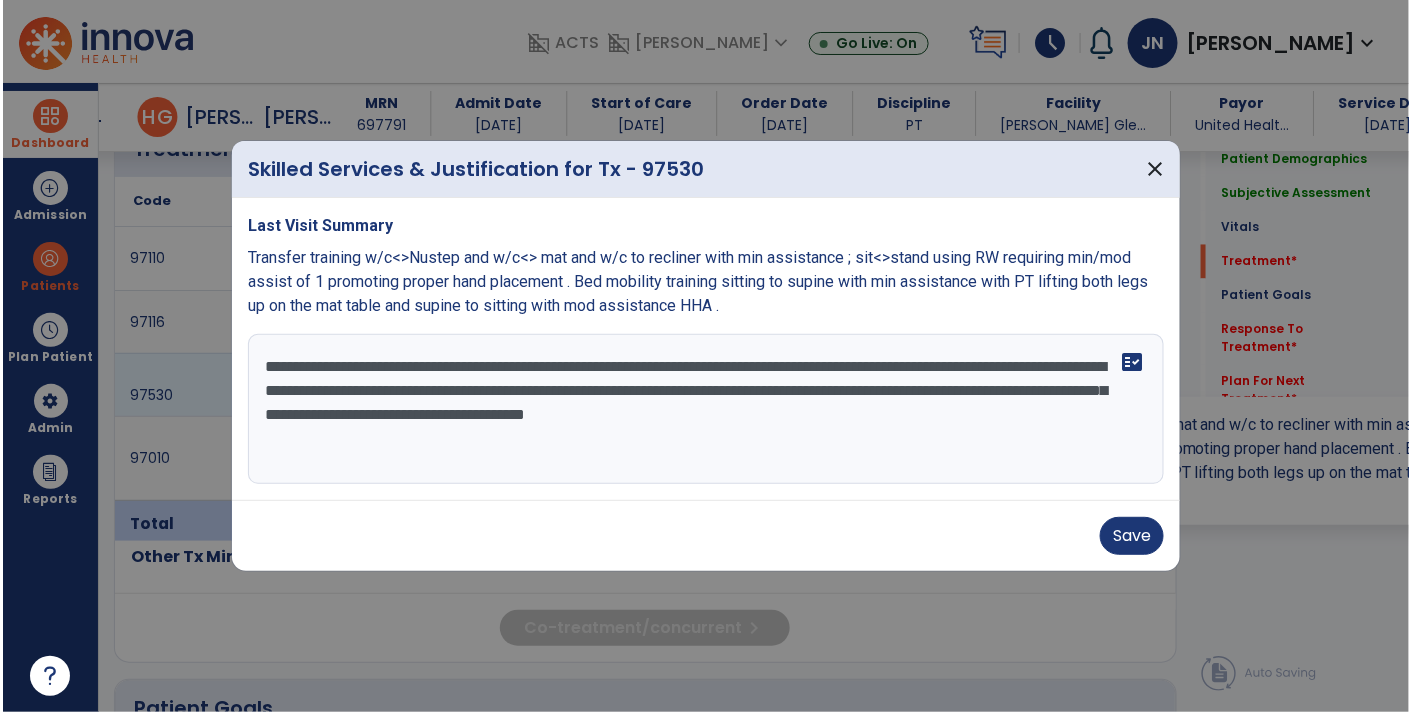 scroll, scrollTop: 1129, scrollLeft: 0, axis: vertical 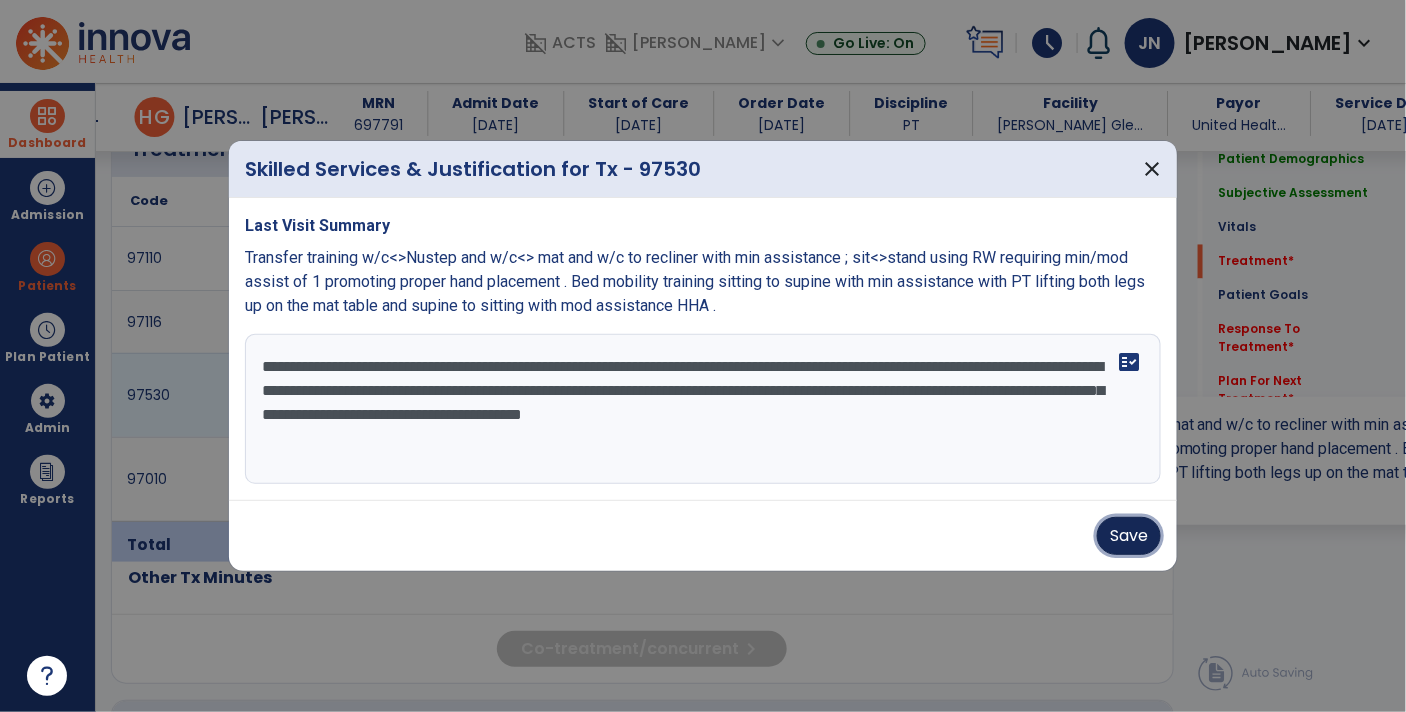 click on "Save" at bounding box center [1129, 536] 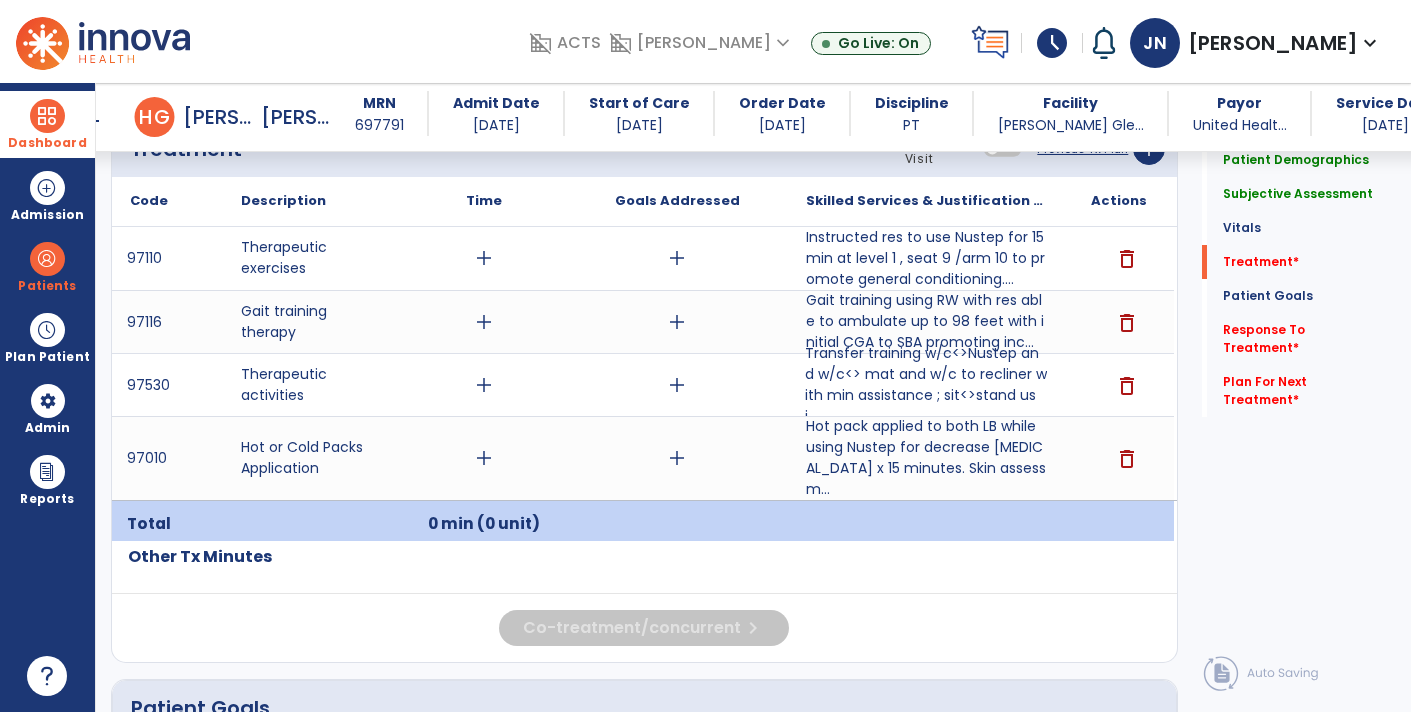 click on "add" at bounding box center (484, 458) 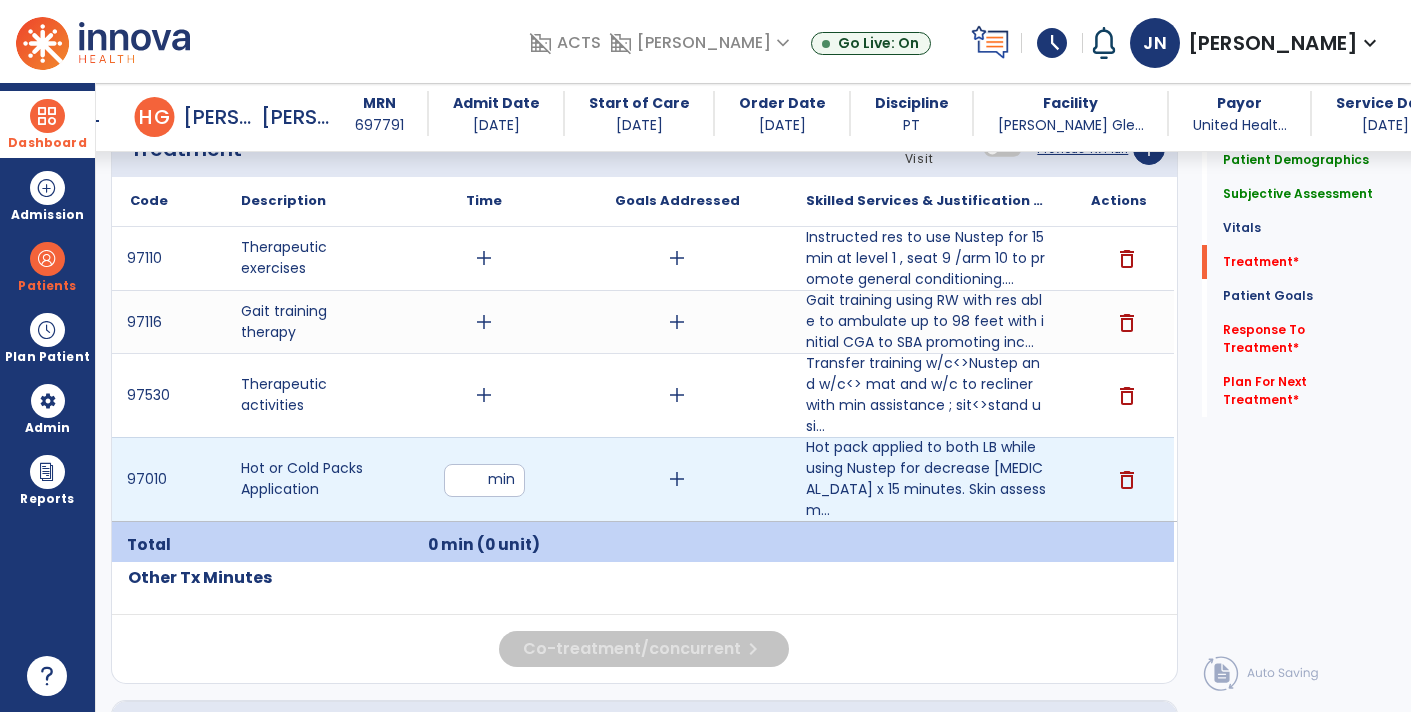 type on "*" 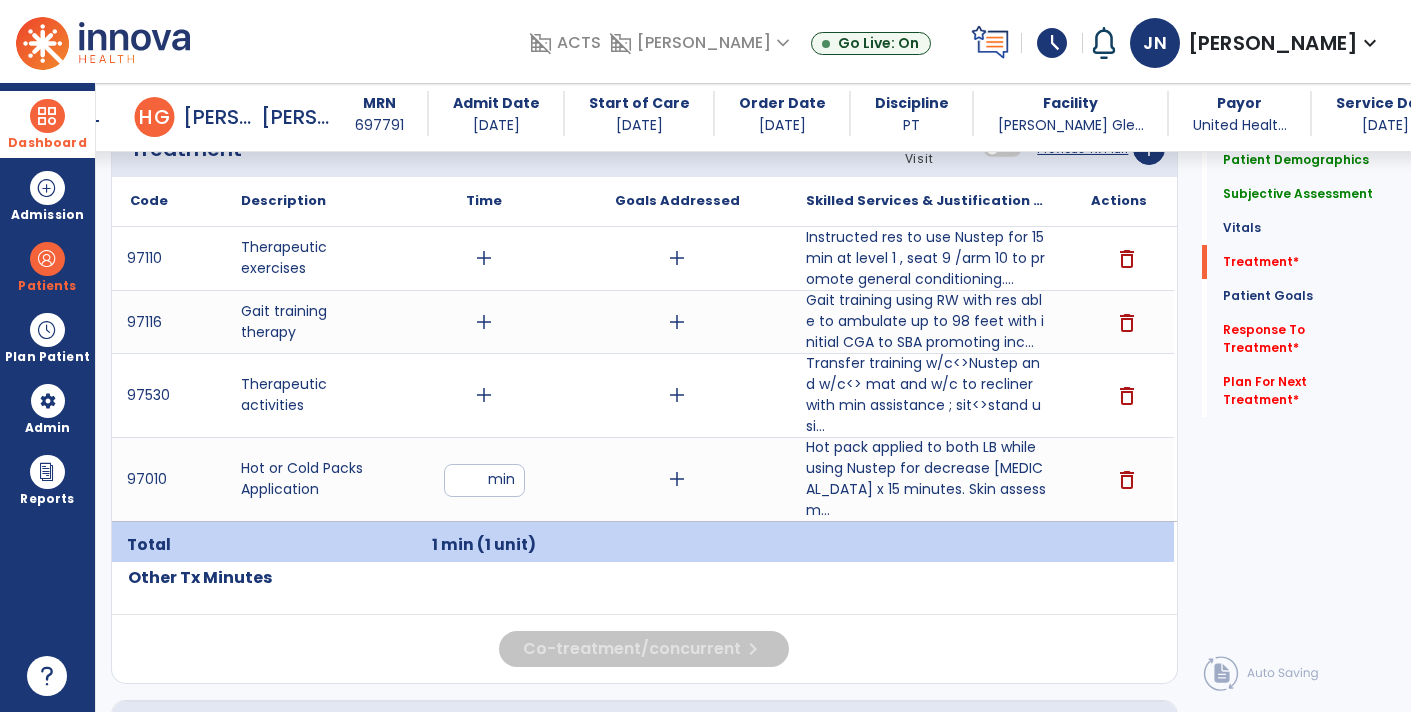 click on "add" at bounding box center (484, 258) 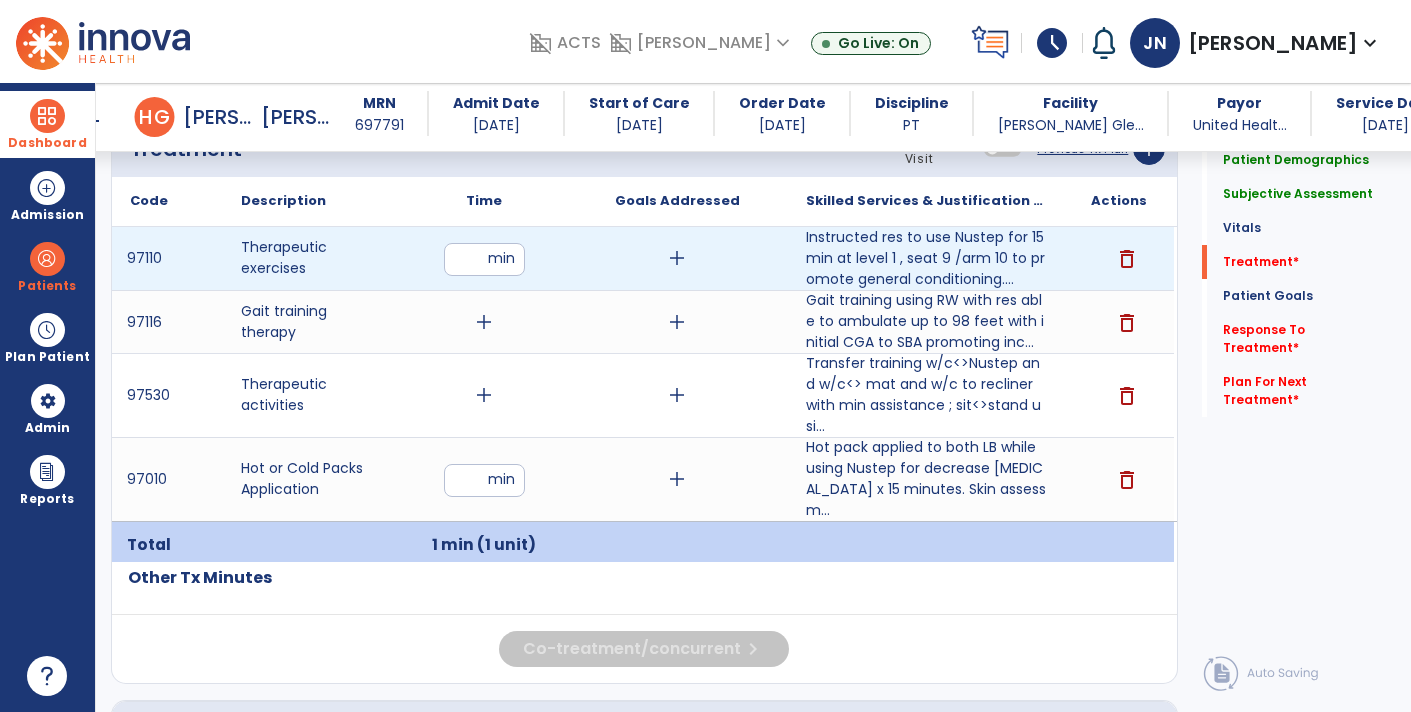 type on "**" 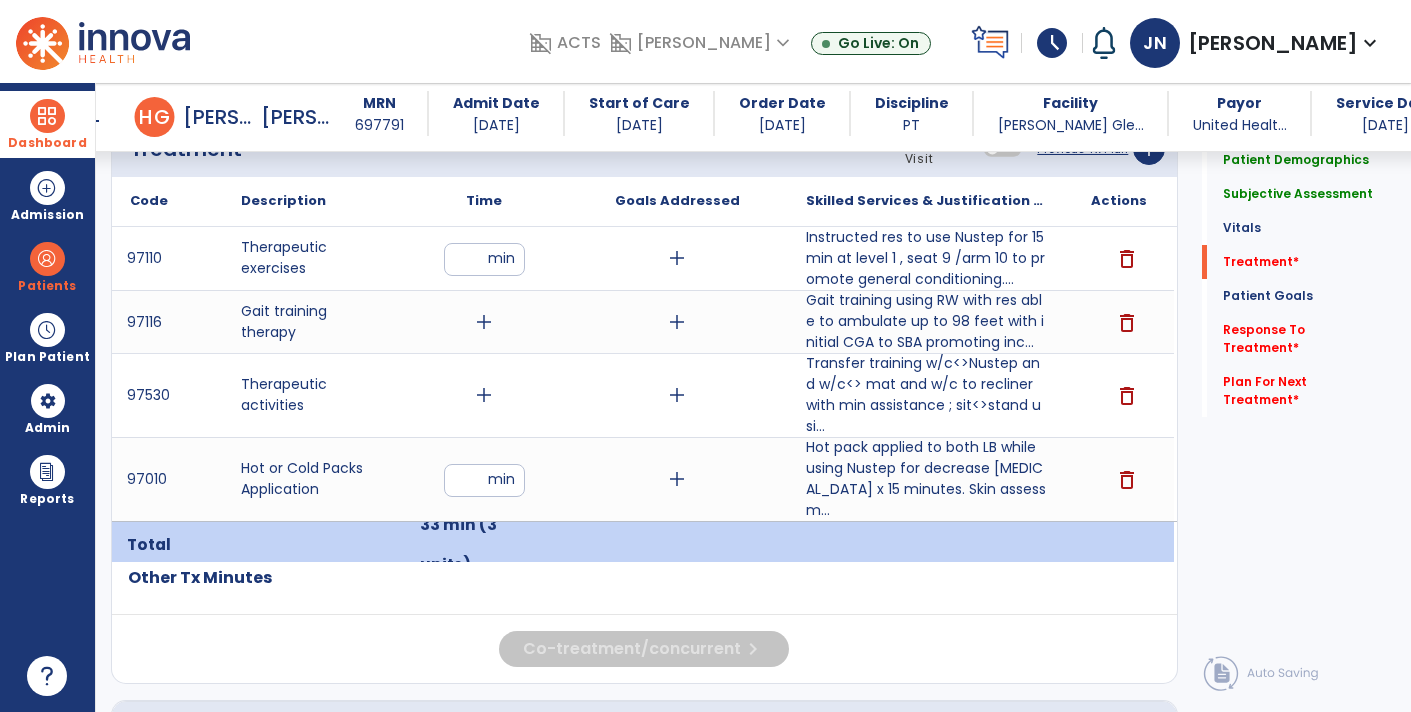 click on "add" at bounding box center [484, 322] 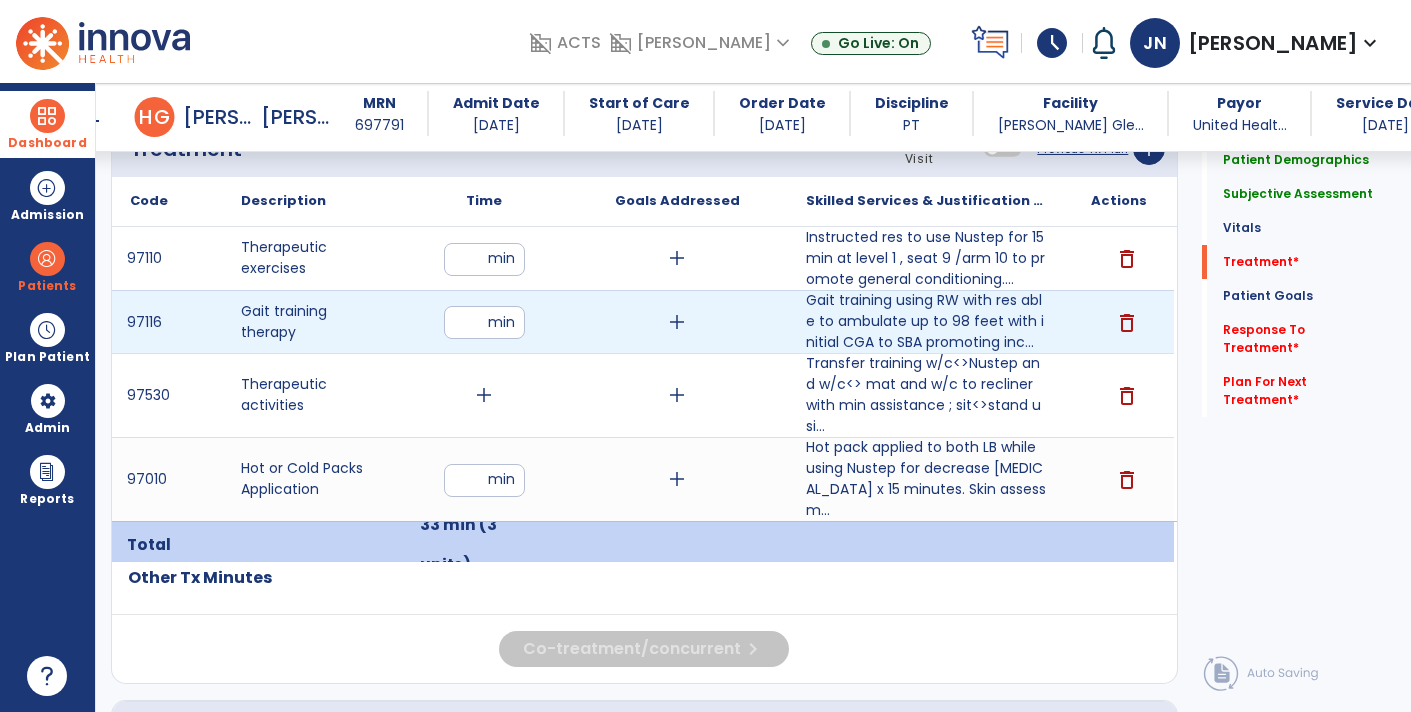 type on "**" 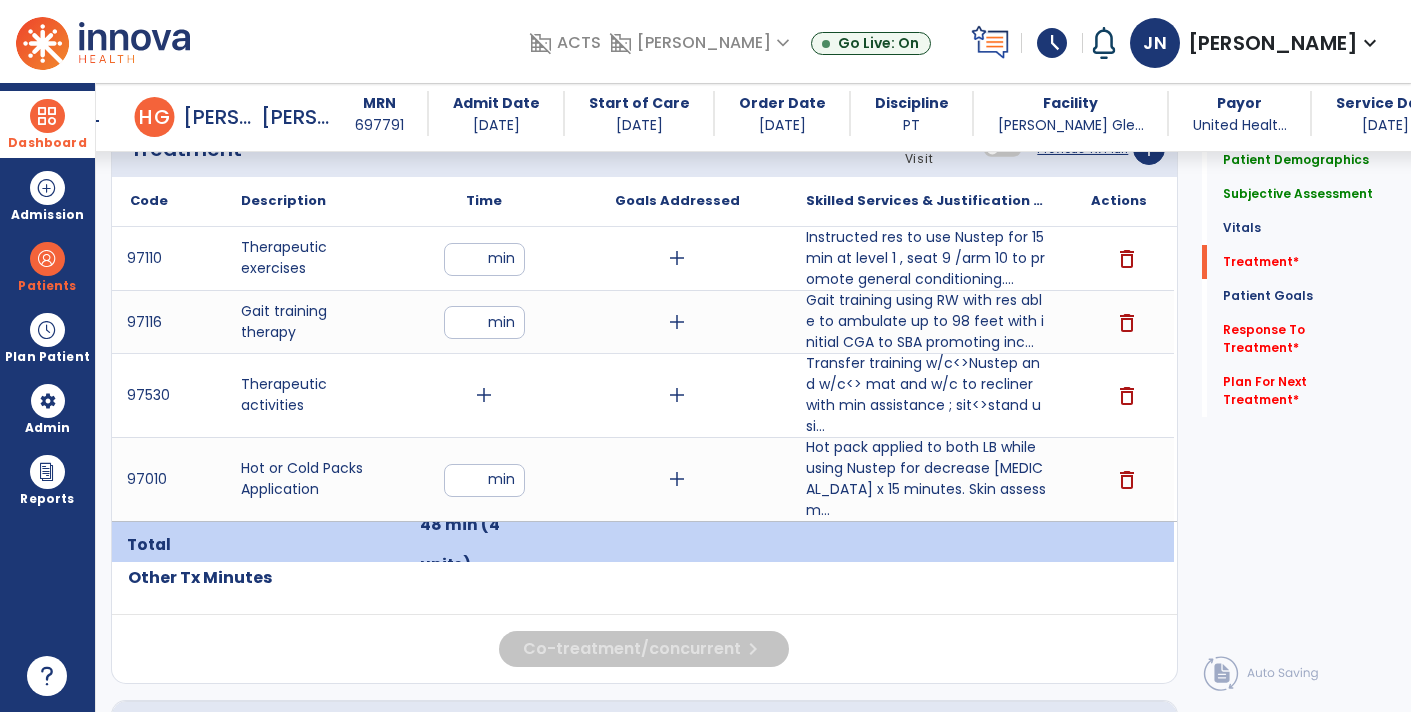 click on "add" at bounding box center [484, 395] 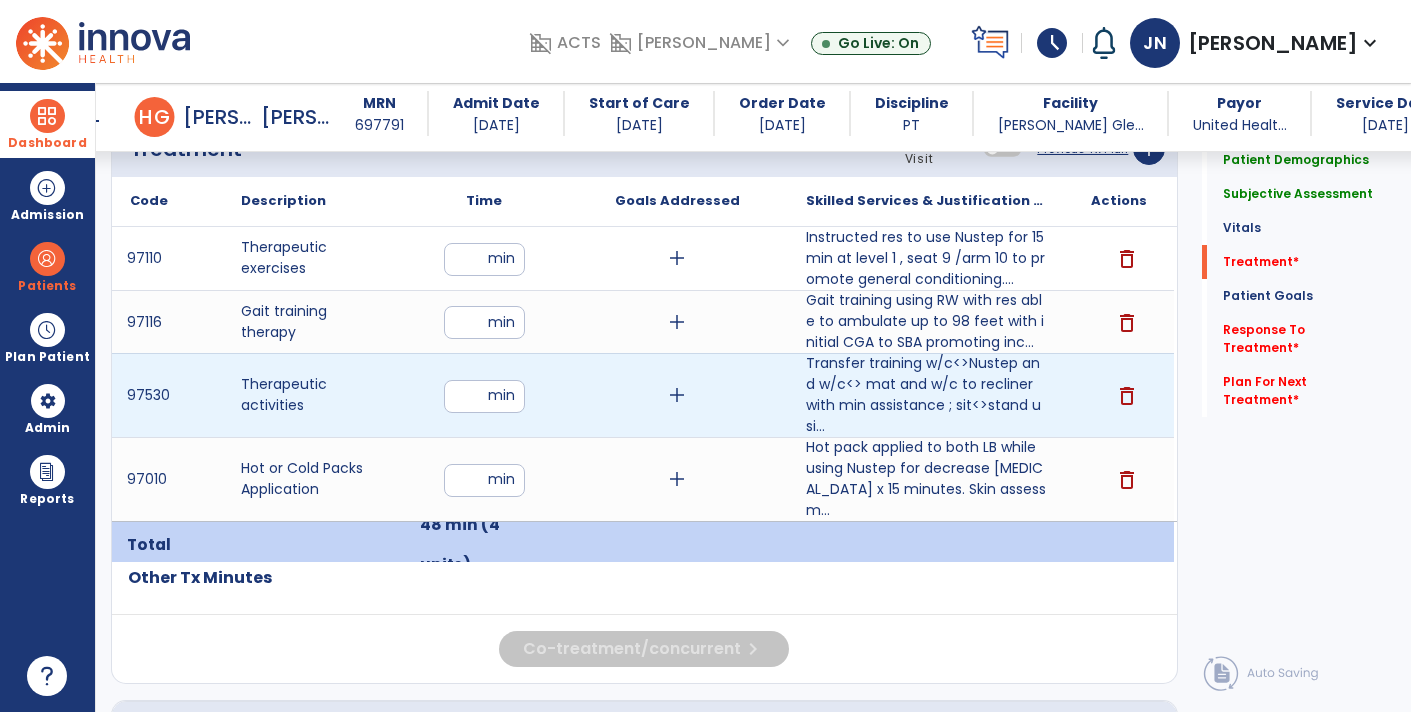 type on "**" 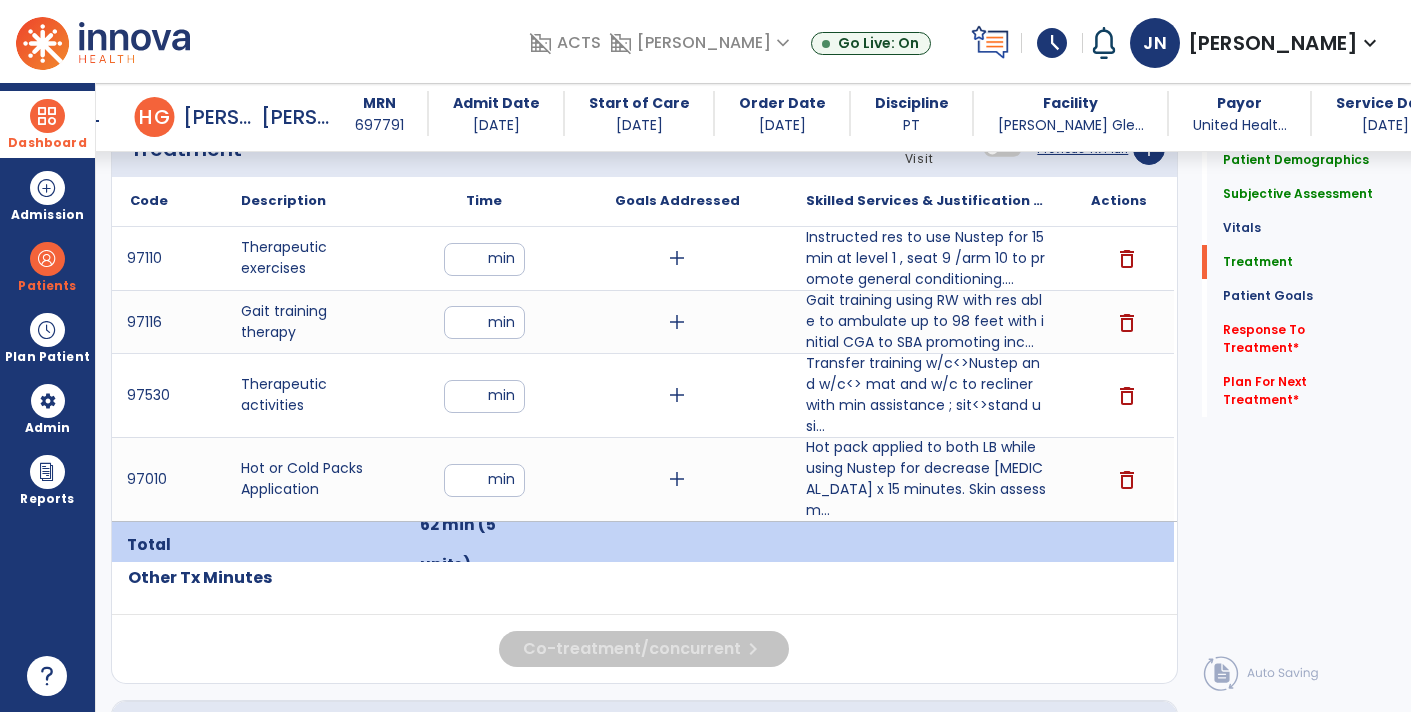 click on "**" at bounding box center (484, 259) 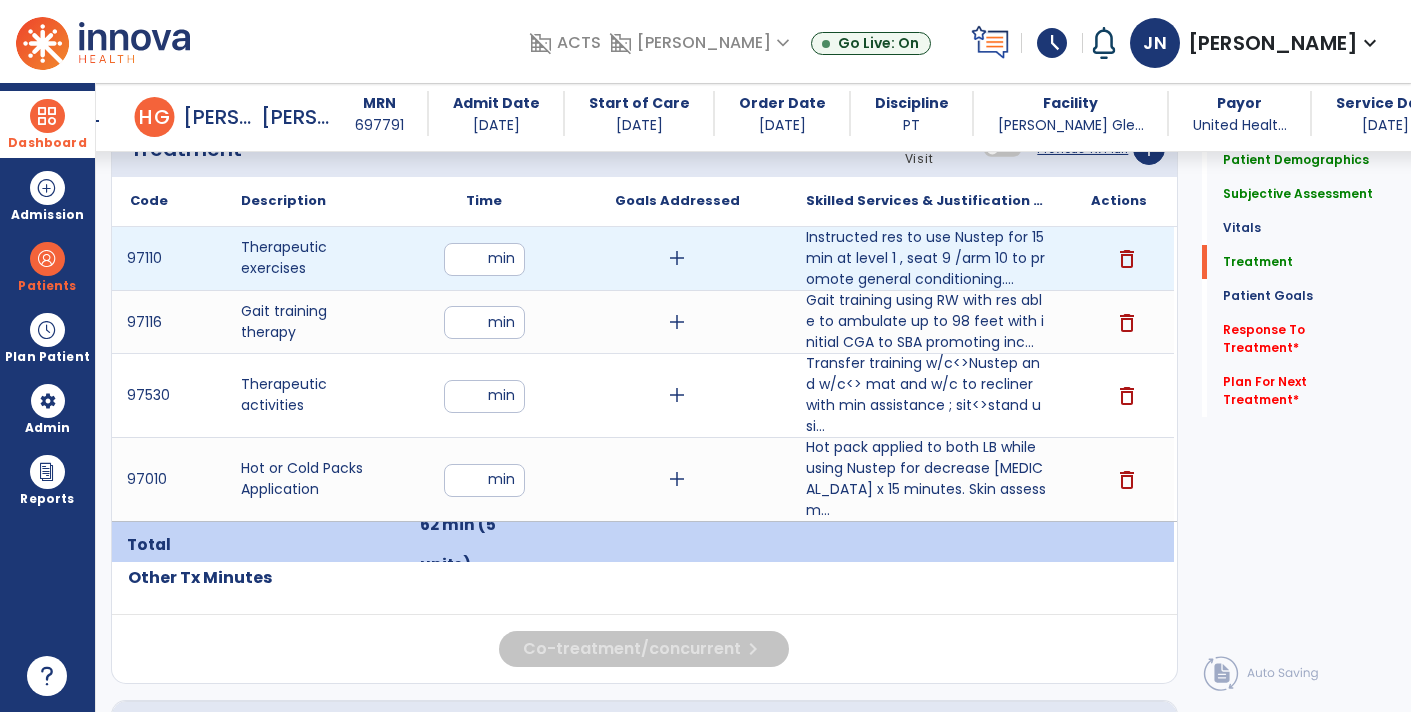 type on "**" 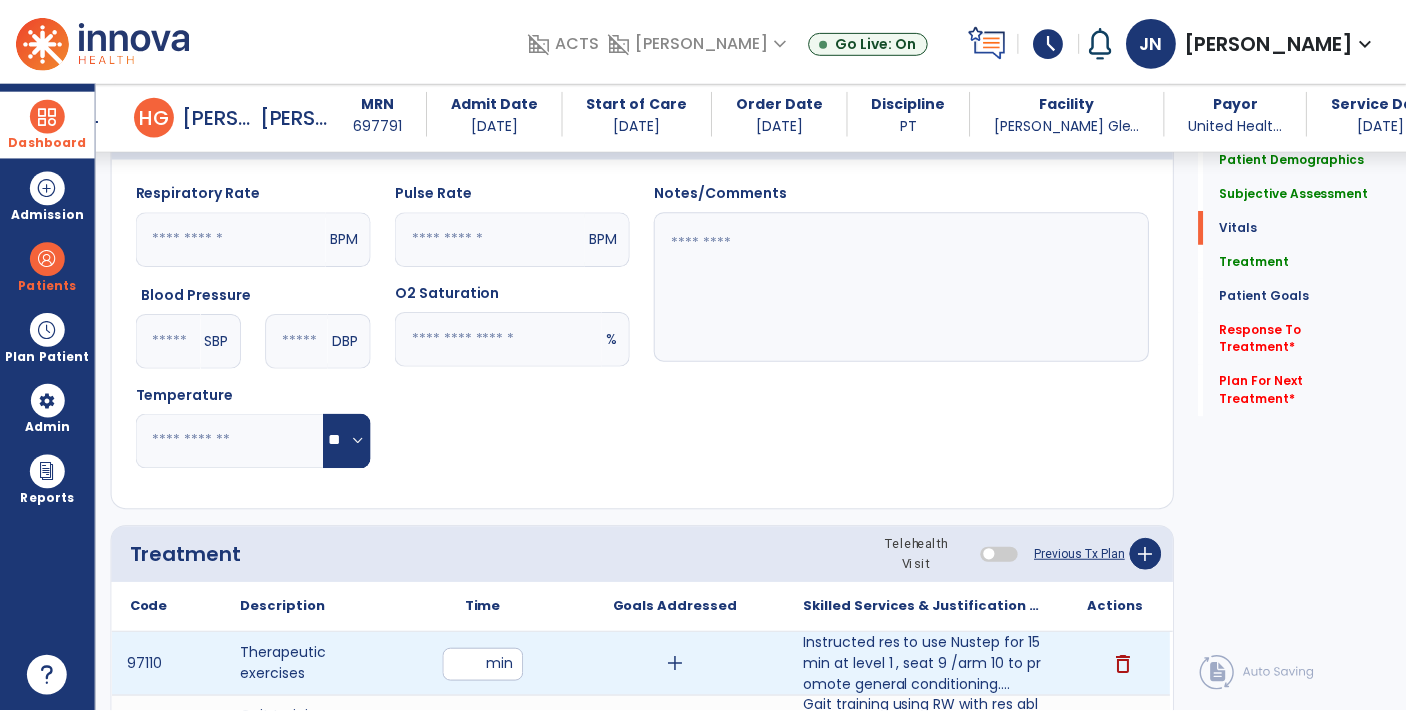 scroll, scrollTop: 839, scrollLeft: 0, axis: vertical 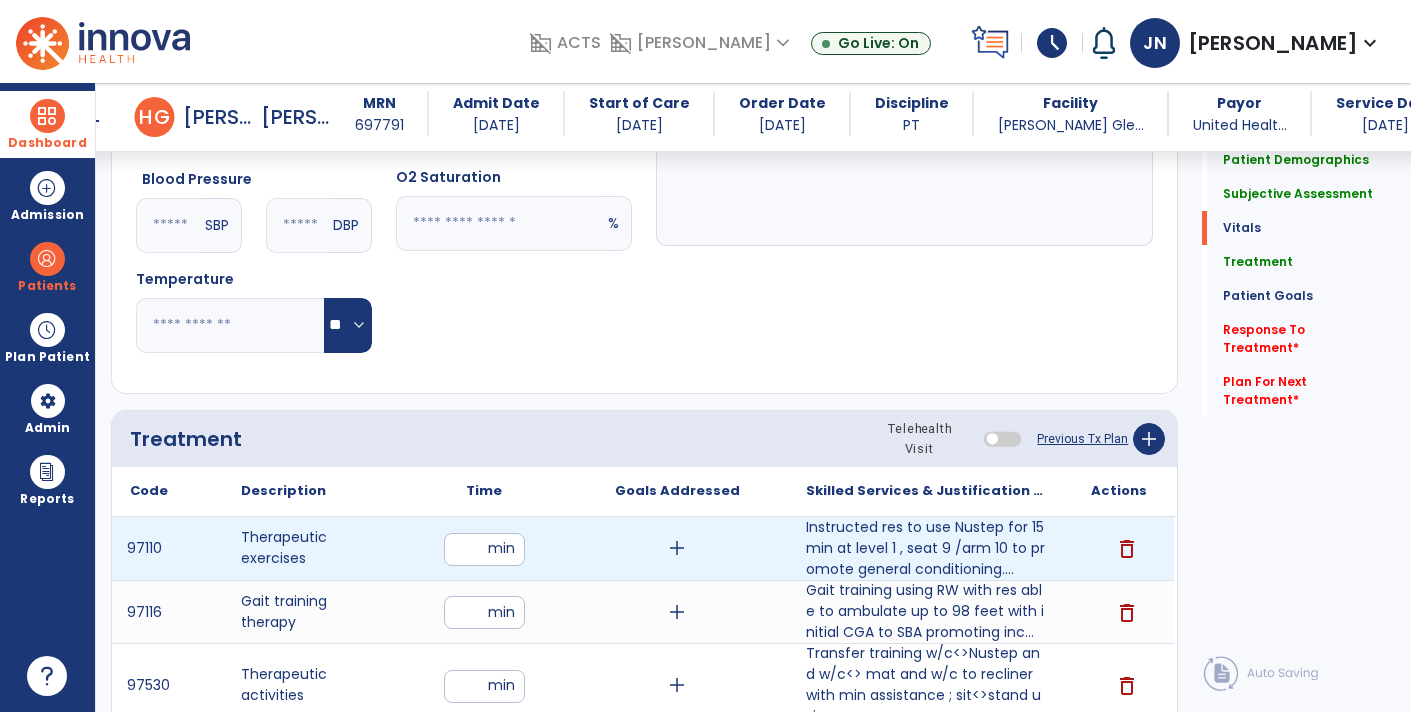 click on "Previous Tx Plan" 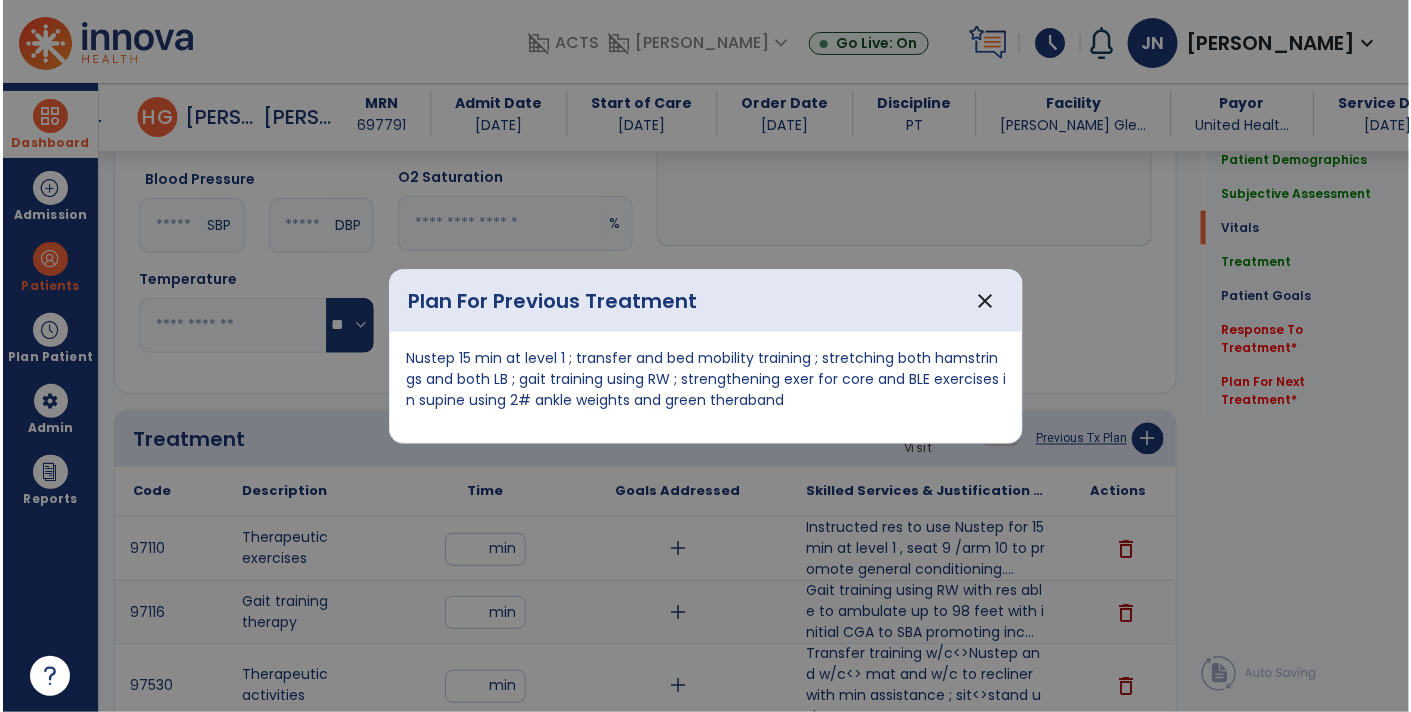 scroll, scrollTop: 839, scrollLeft: 0, axis: vertical 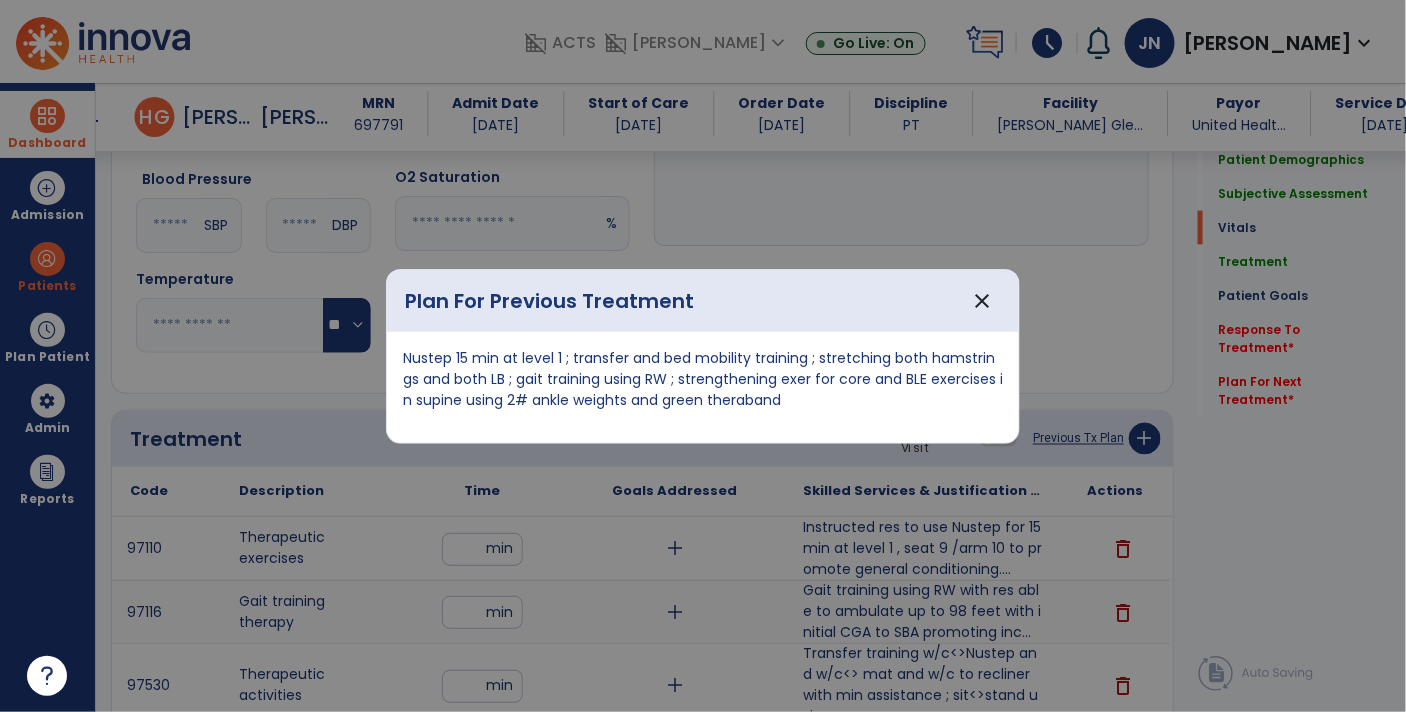 copy on "Nustep 15 min at level 1 ; transfer and bed mobility training ; stretching both hamstrings and both LB ; gait training using RW  ; strengthening exer for  core and BLE  exercises in supine using 2# ankle weights and green  theraband" 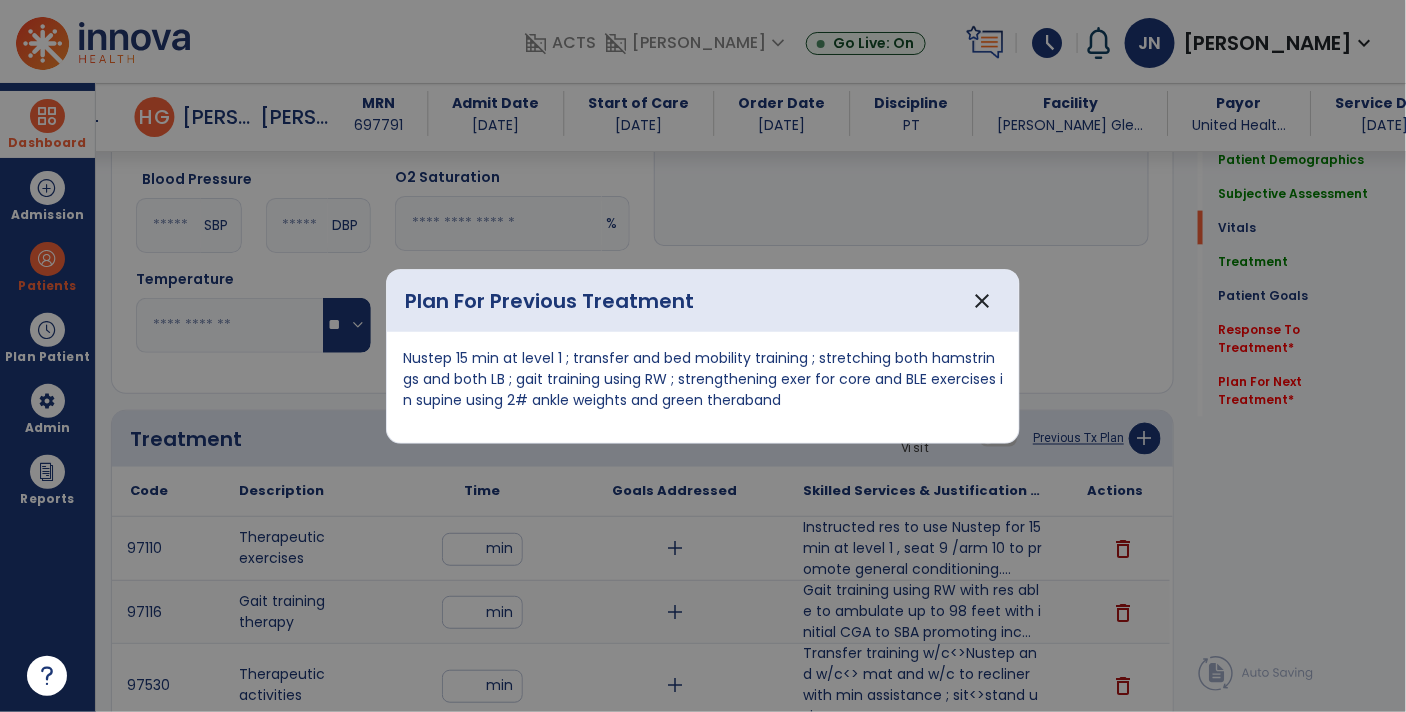 click at bounding box center (703, 356) 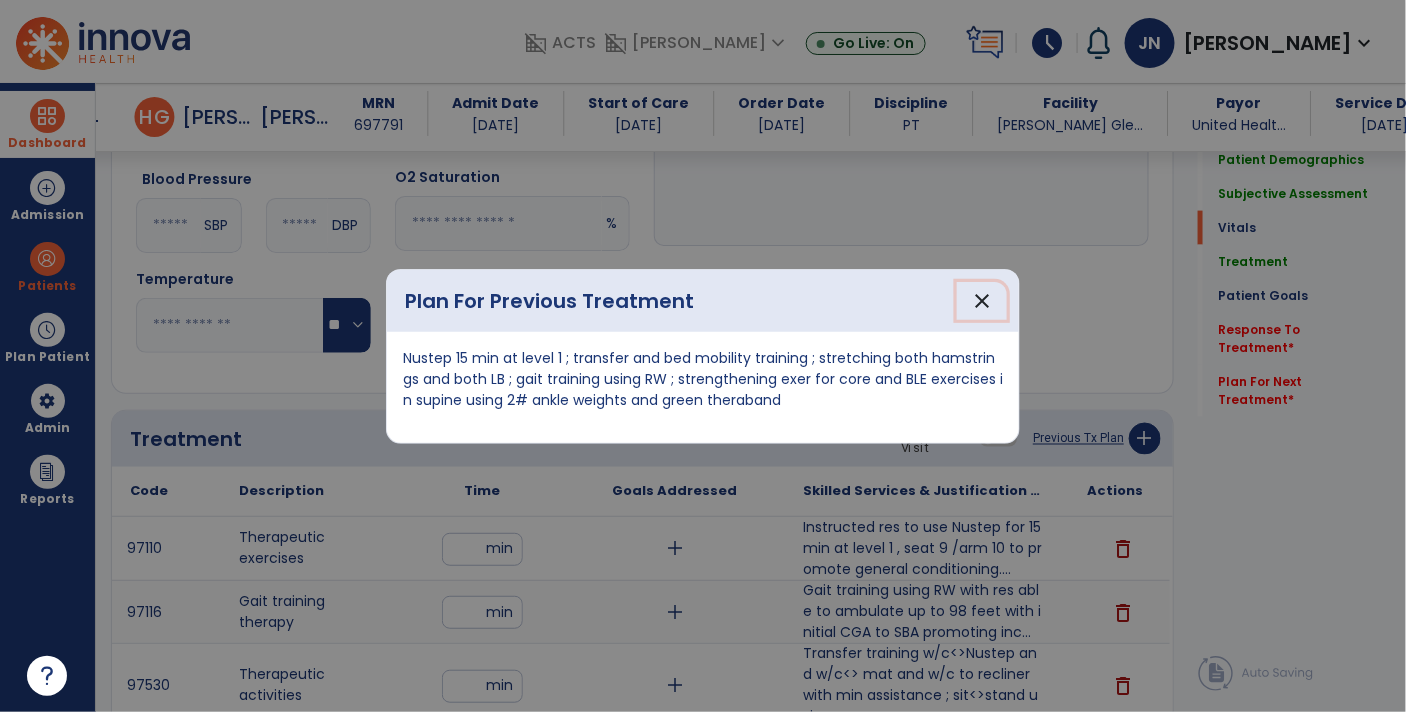 click on "close" at bounding box center [982, 301] 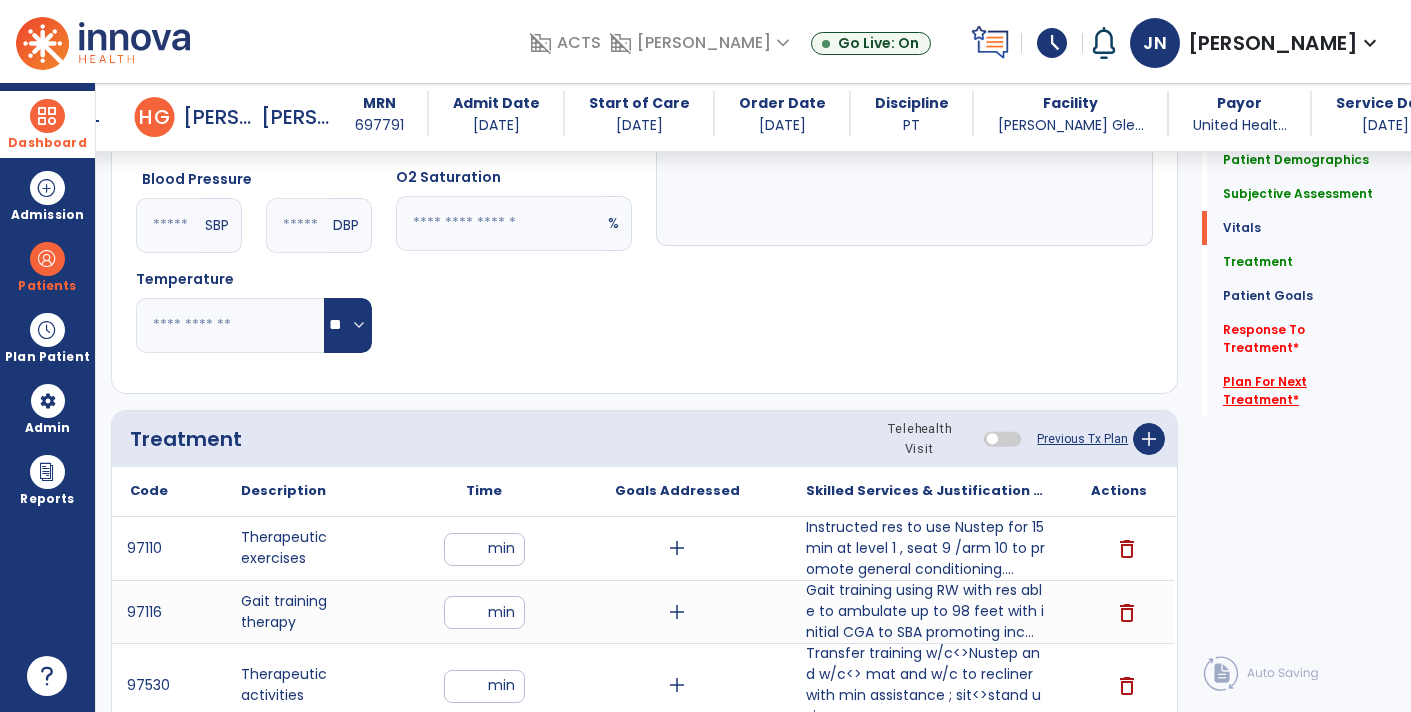 click on "Plan For Next Treatment   *" 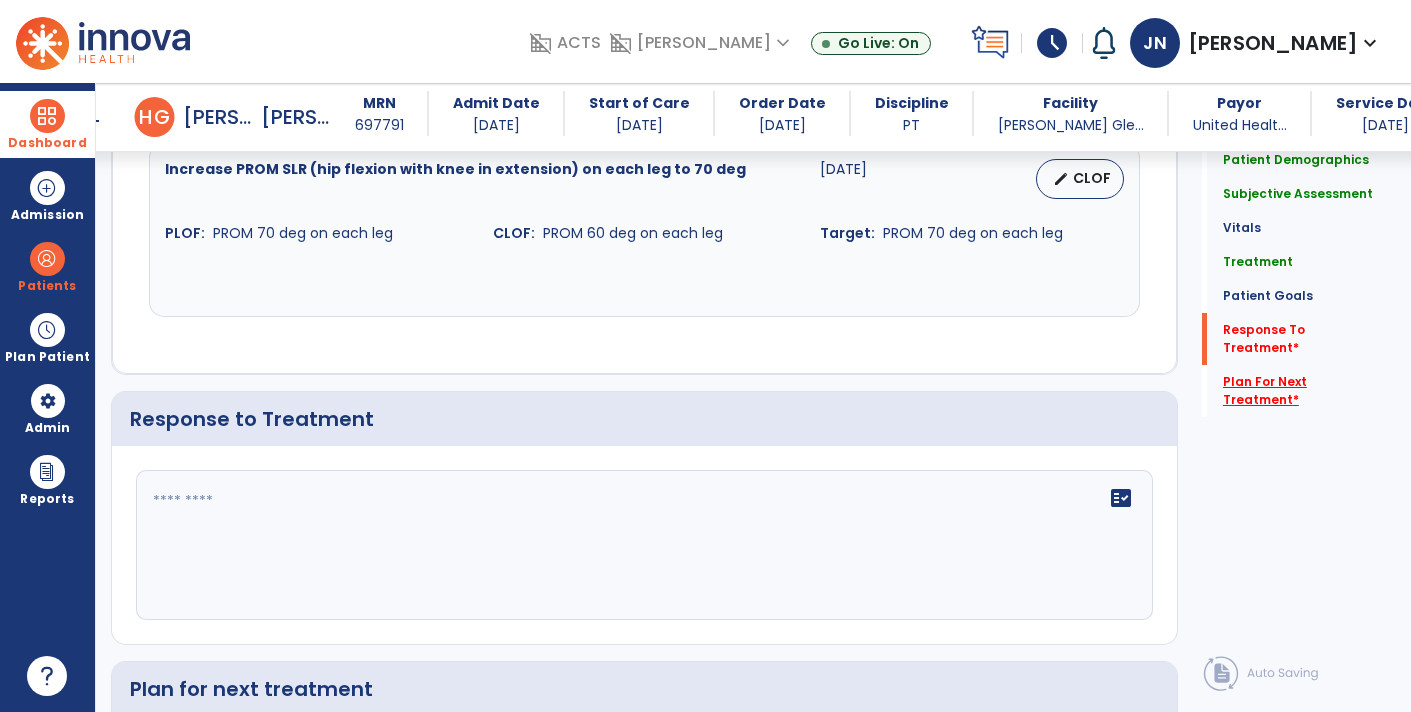 scroll, scrollTop: 4227, scrollLeft: 0, axis: vertical 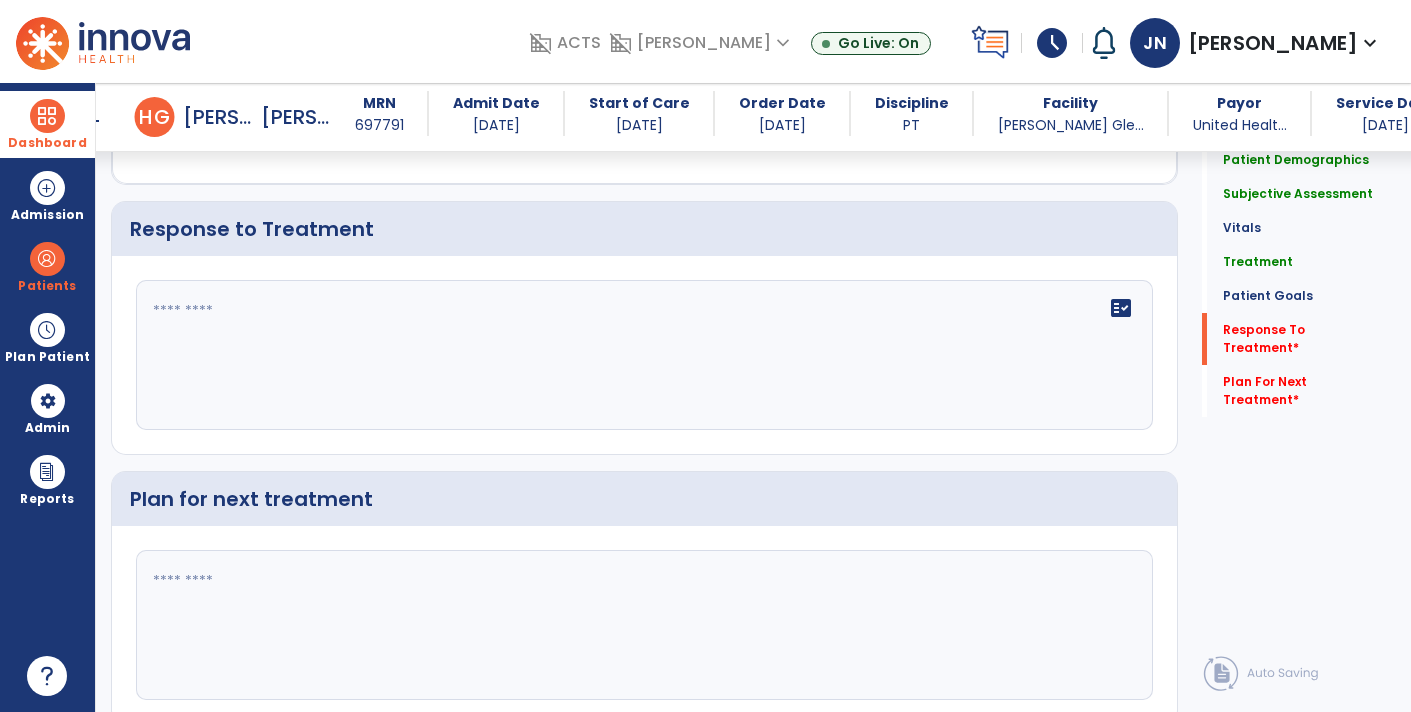 click 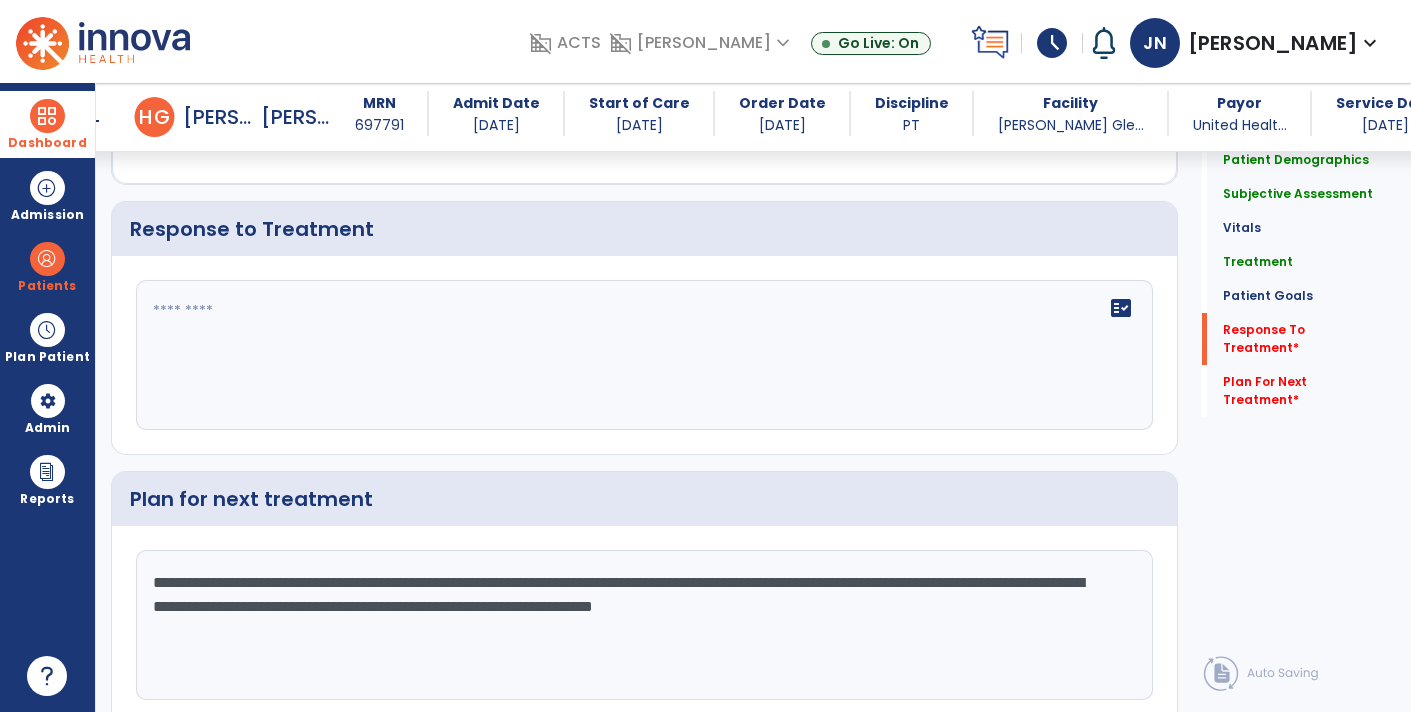 type on "**********" 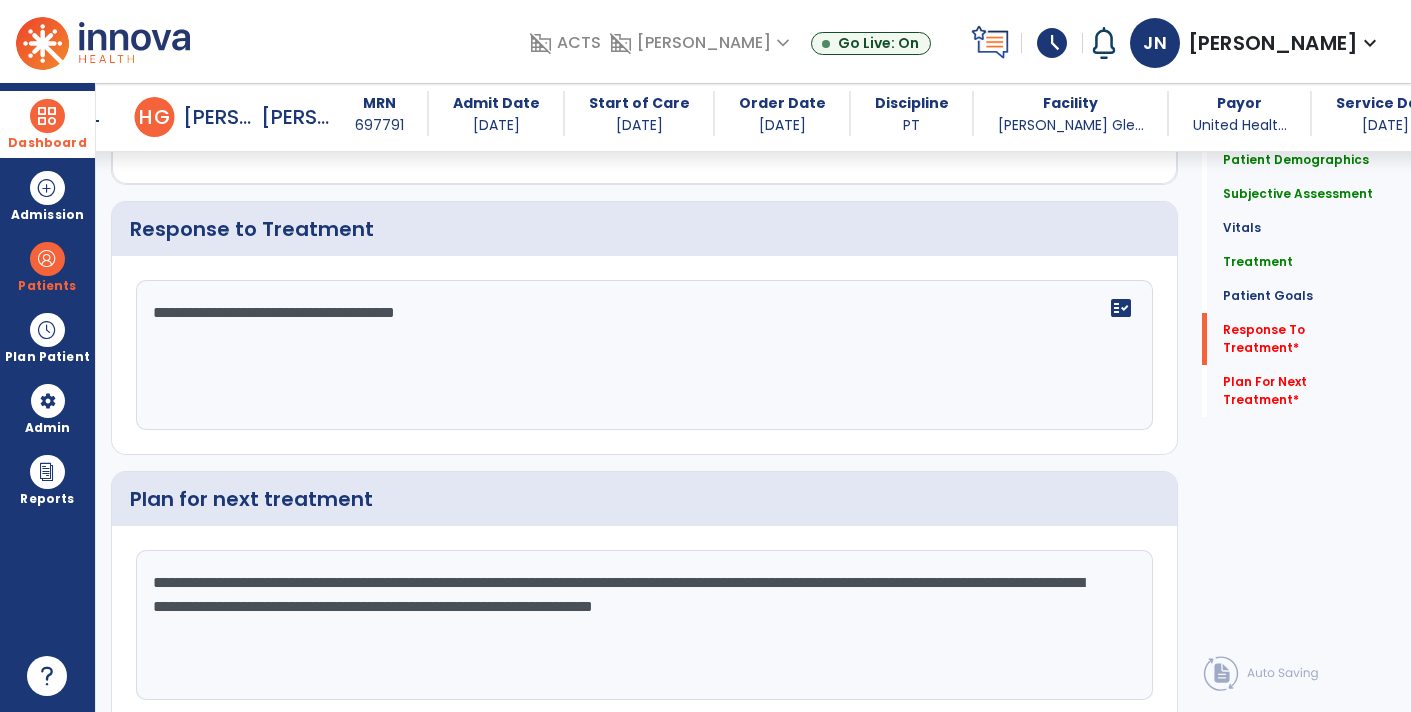 click on "**********" 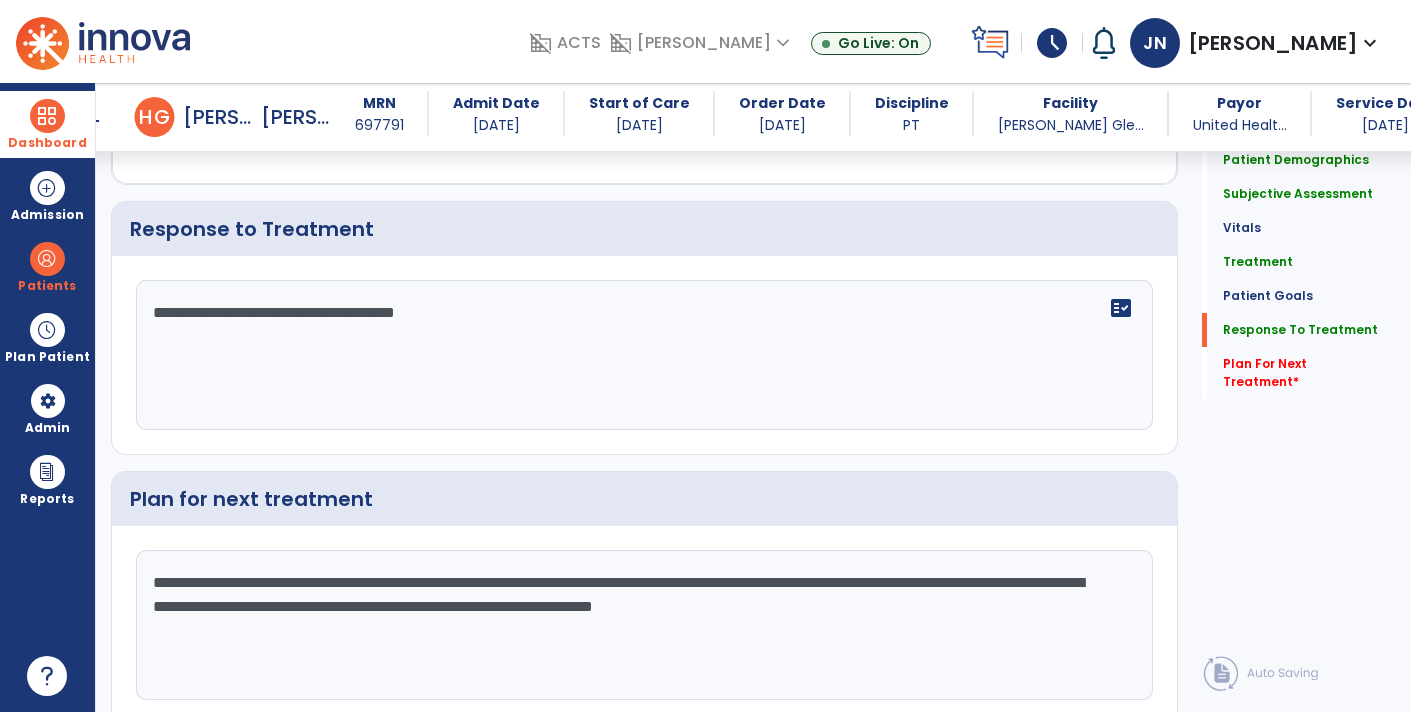 click on "**********" 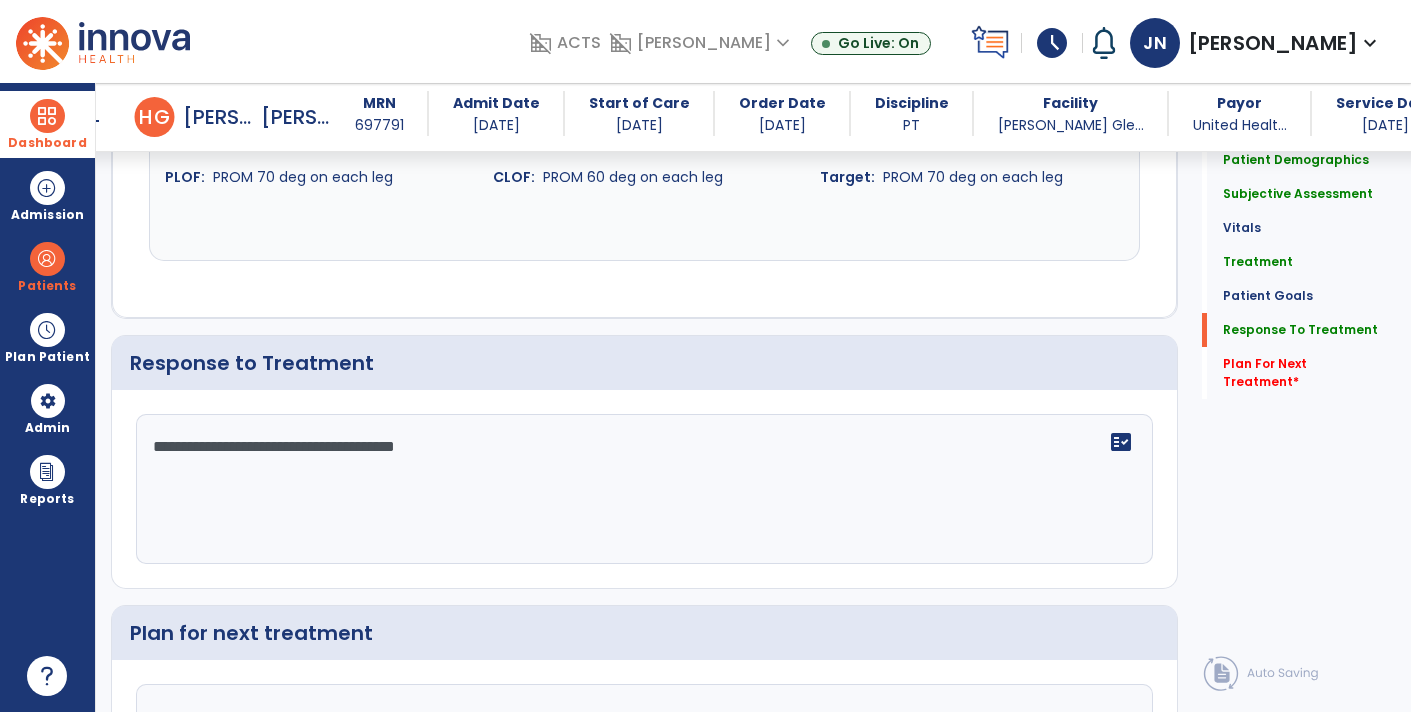 scroll, scrollTop: 4227, scrollLeft: 0, axis: vertical 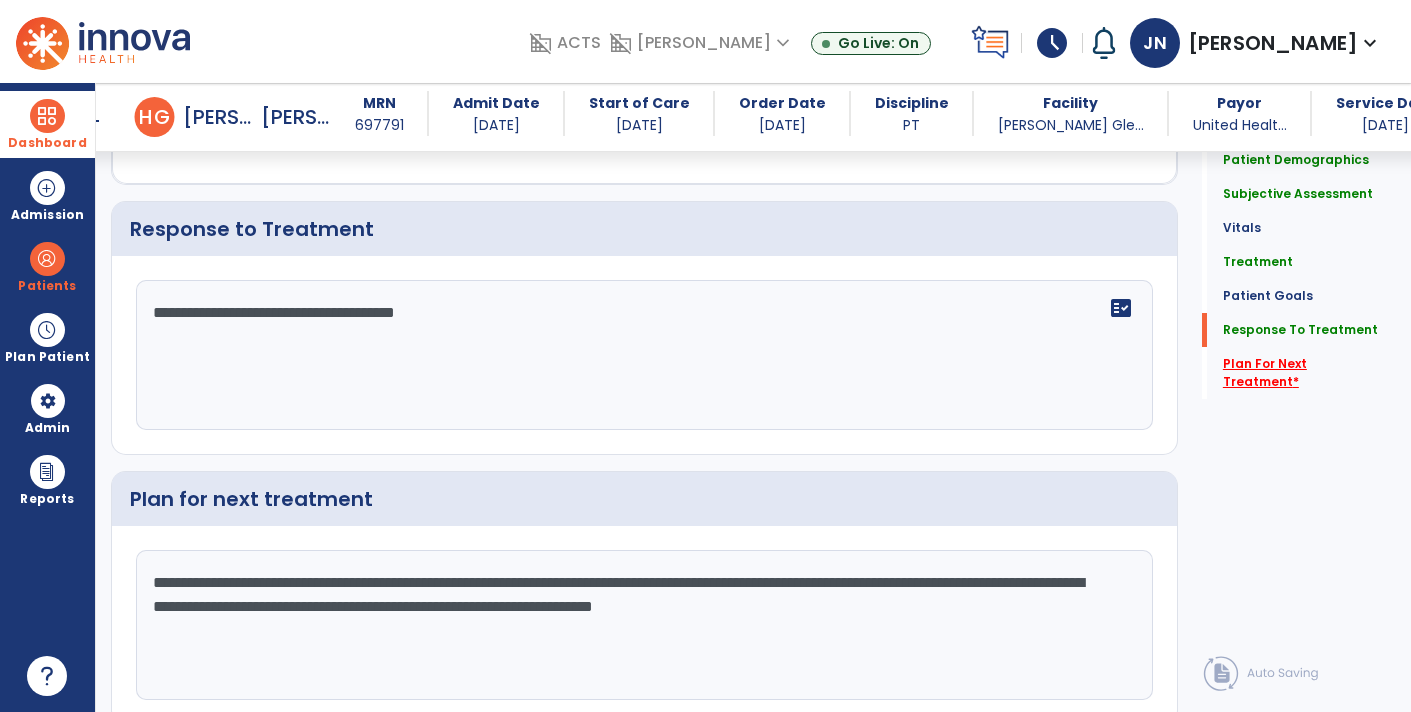 click on "Plan For Next Treatment   *" 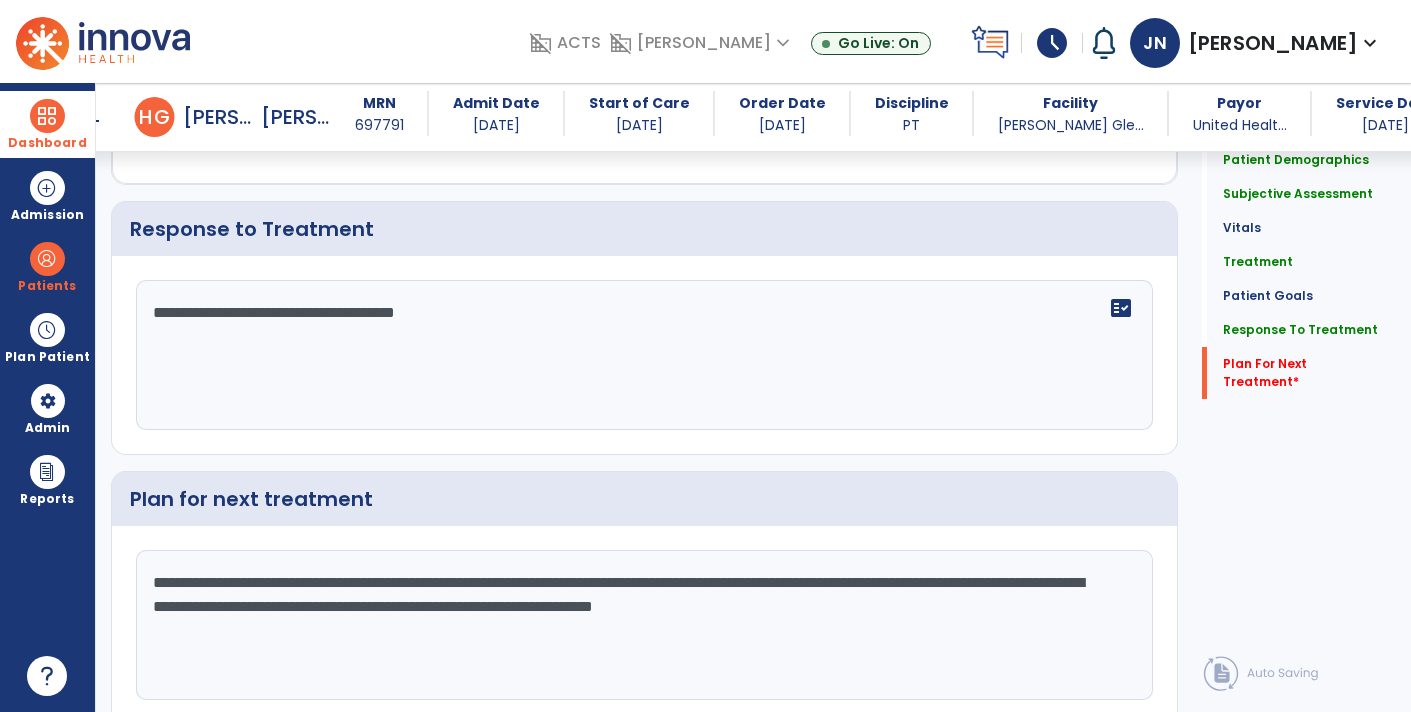 click on "**********" 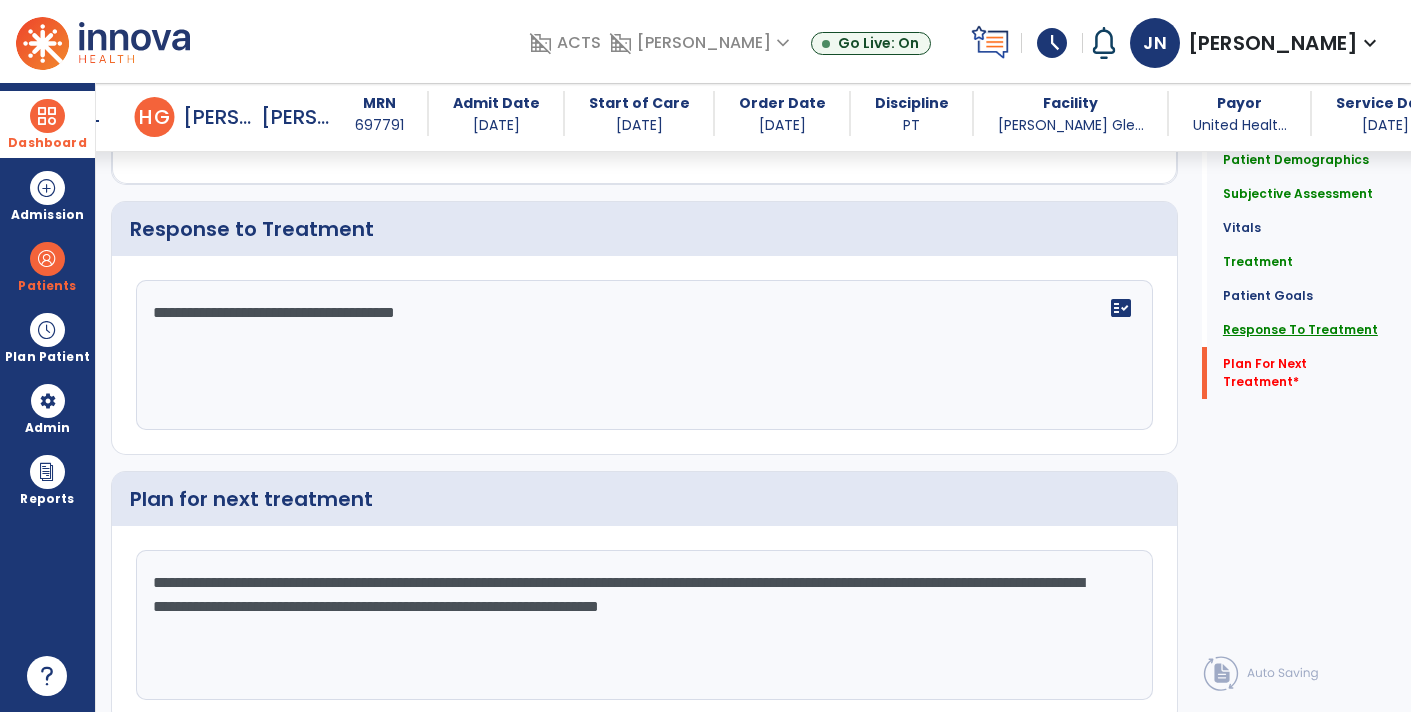 type on "**********" 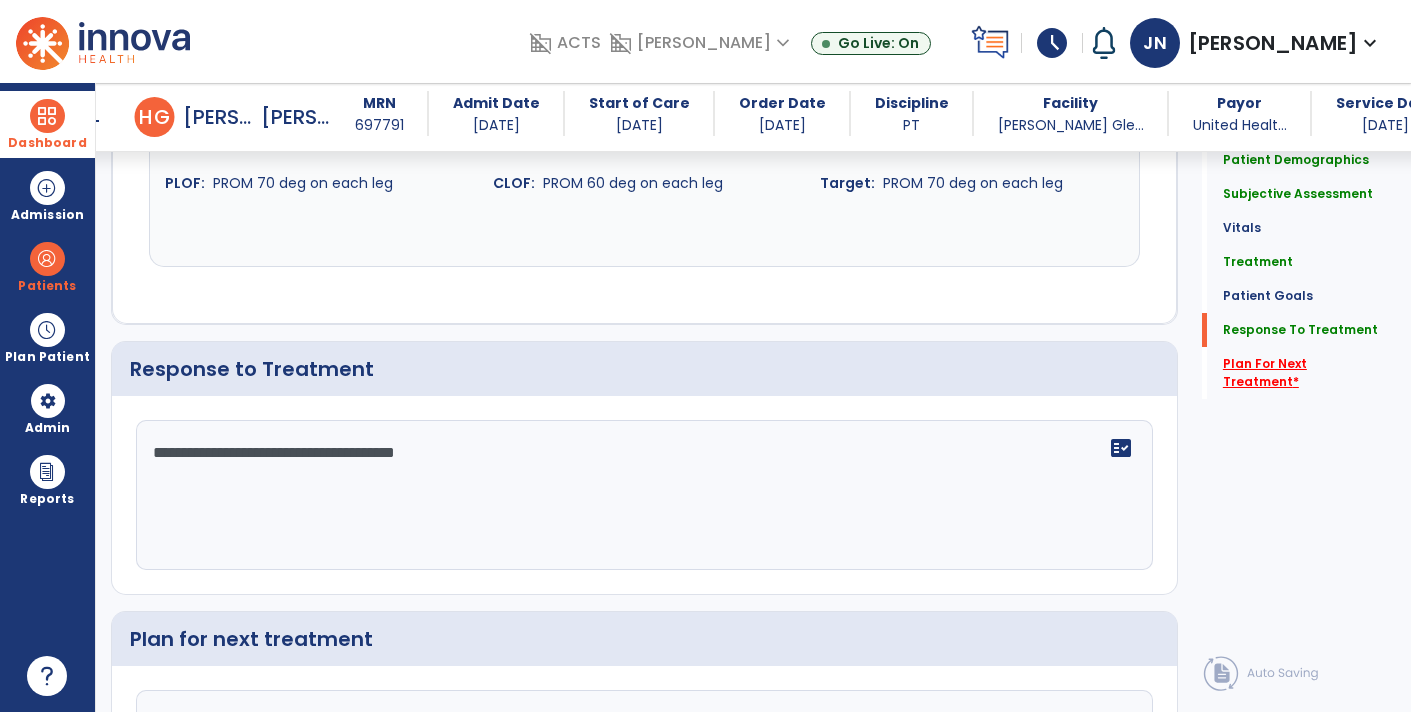 click on "Plan For Next Treatment   *" 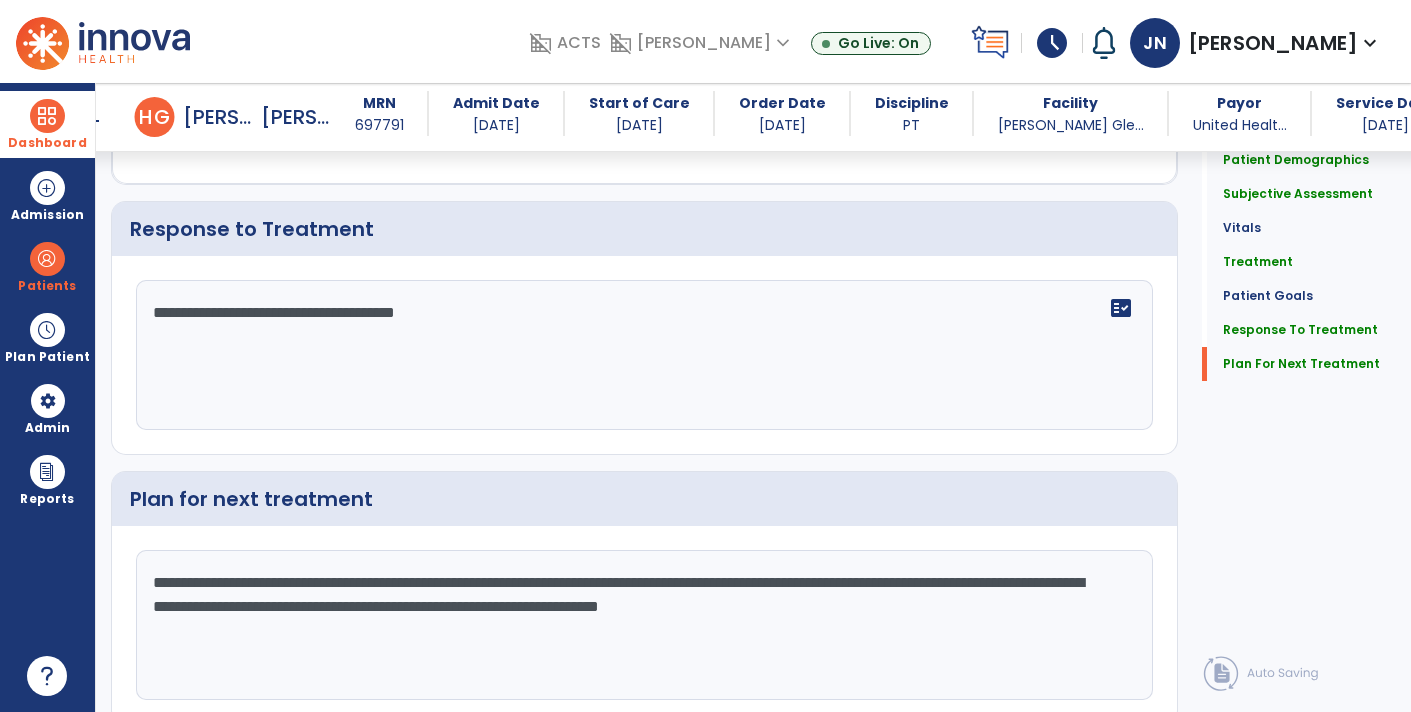click on "chevron_right" 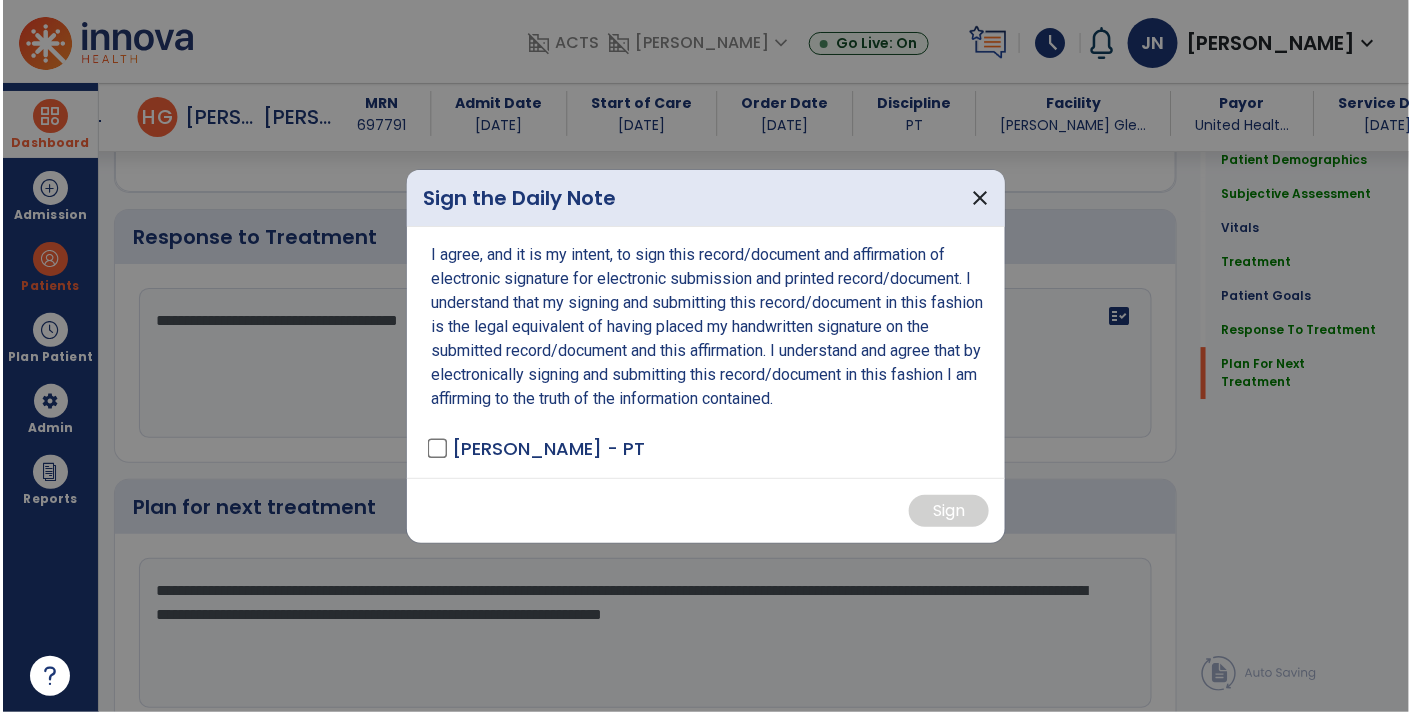 scroll, scrollTop: 4227, scrollLeft: 0, axis: vertical 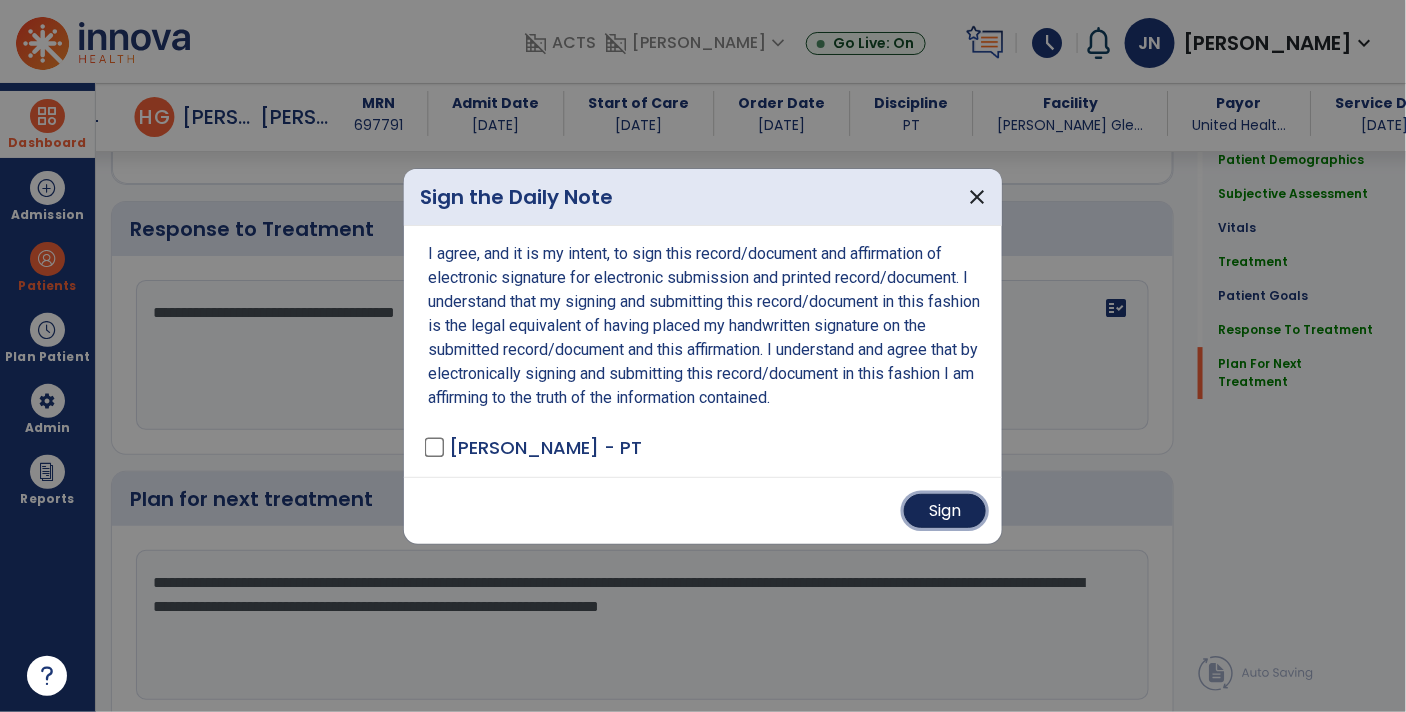 click on "Sign" at bounding box center [945, 511] 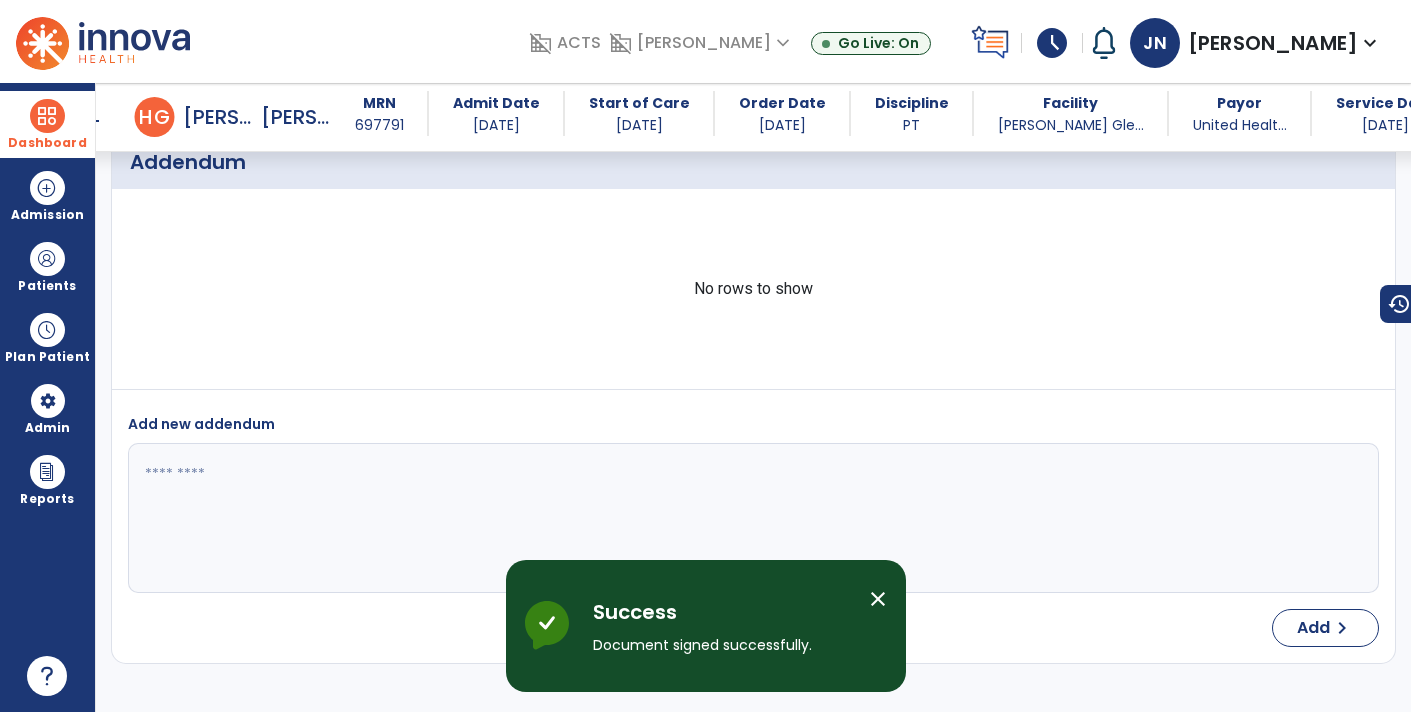 scroll, scrollTop: 5843, scrollLeft: 0, axis: vertical 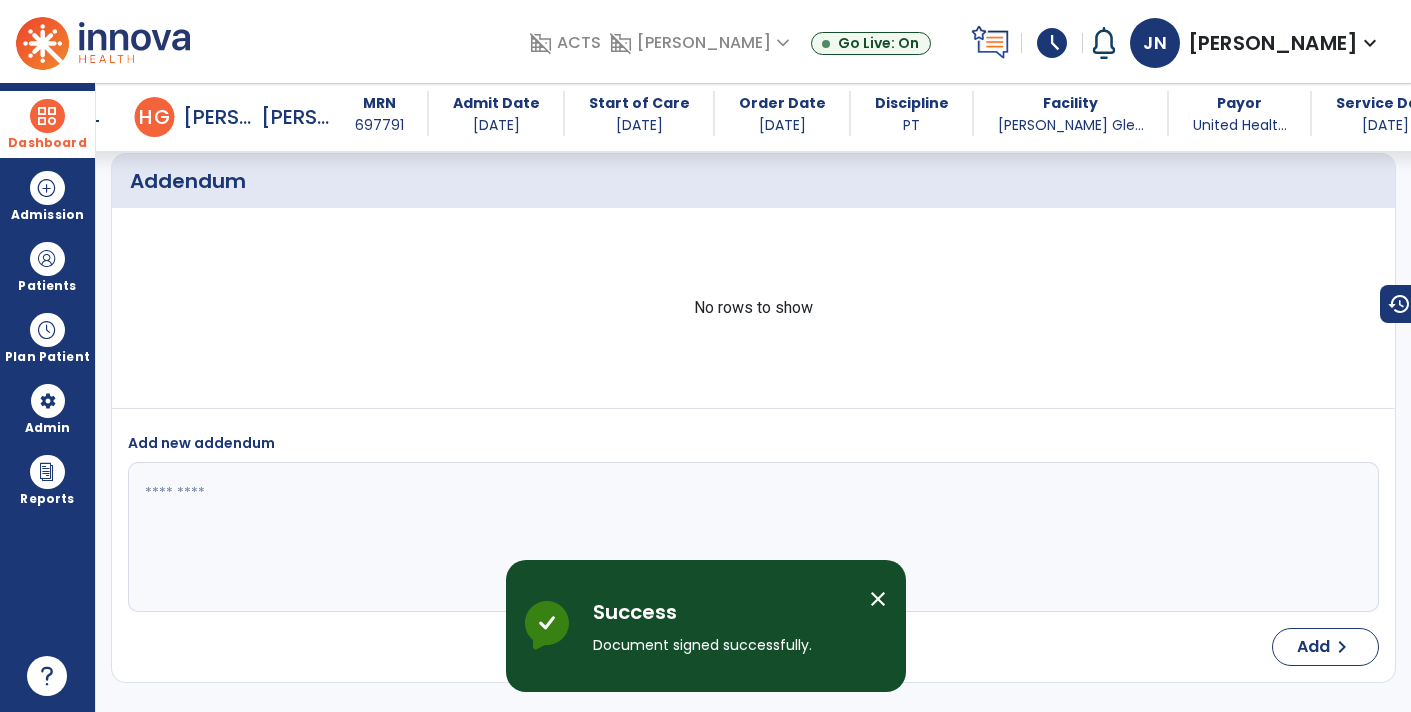 click at bounding box center [47, 116] 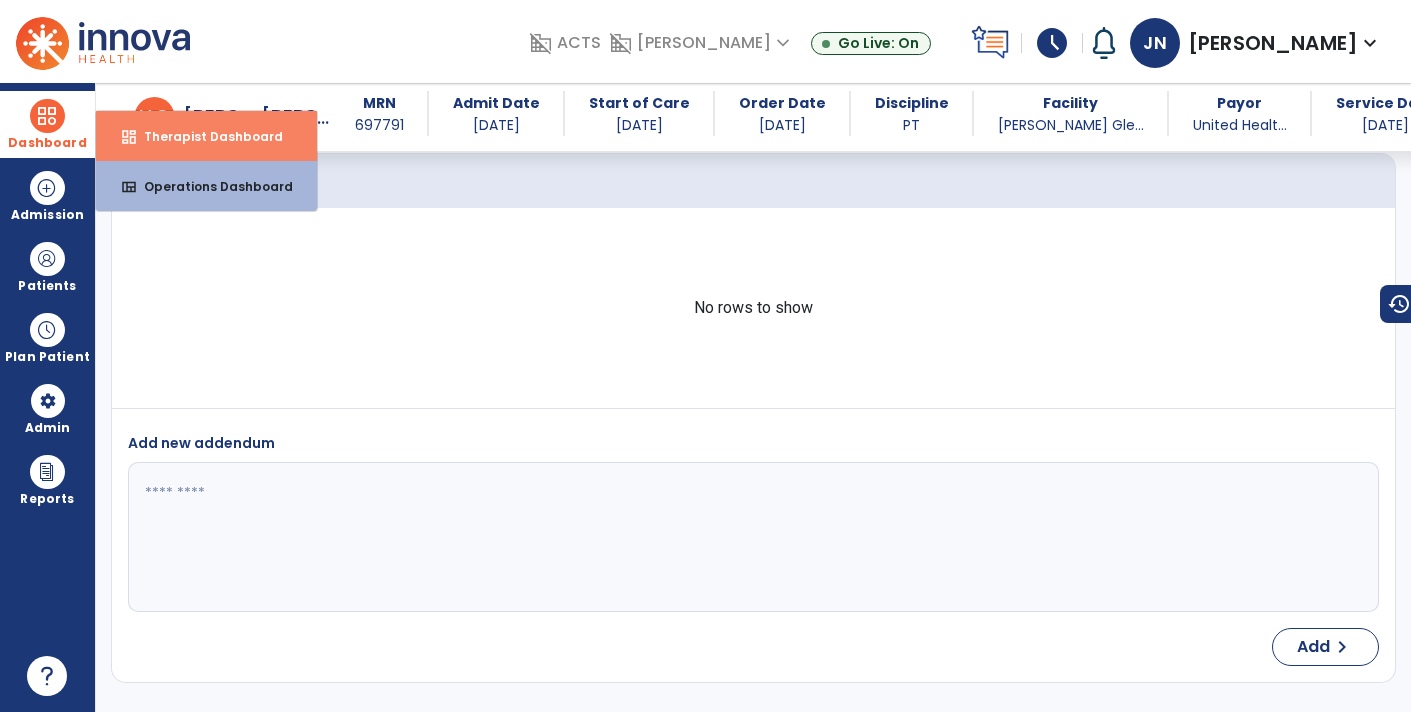 click on "Therapist Dashboard" at bounding box center (205, 136) 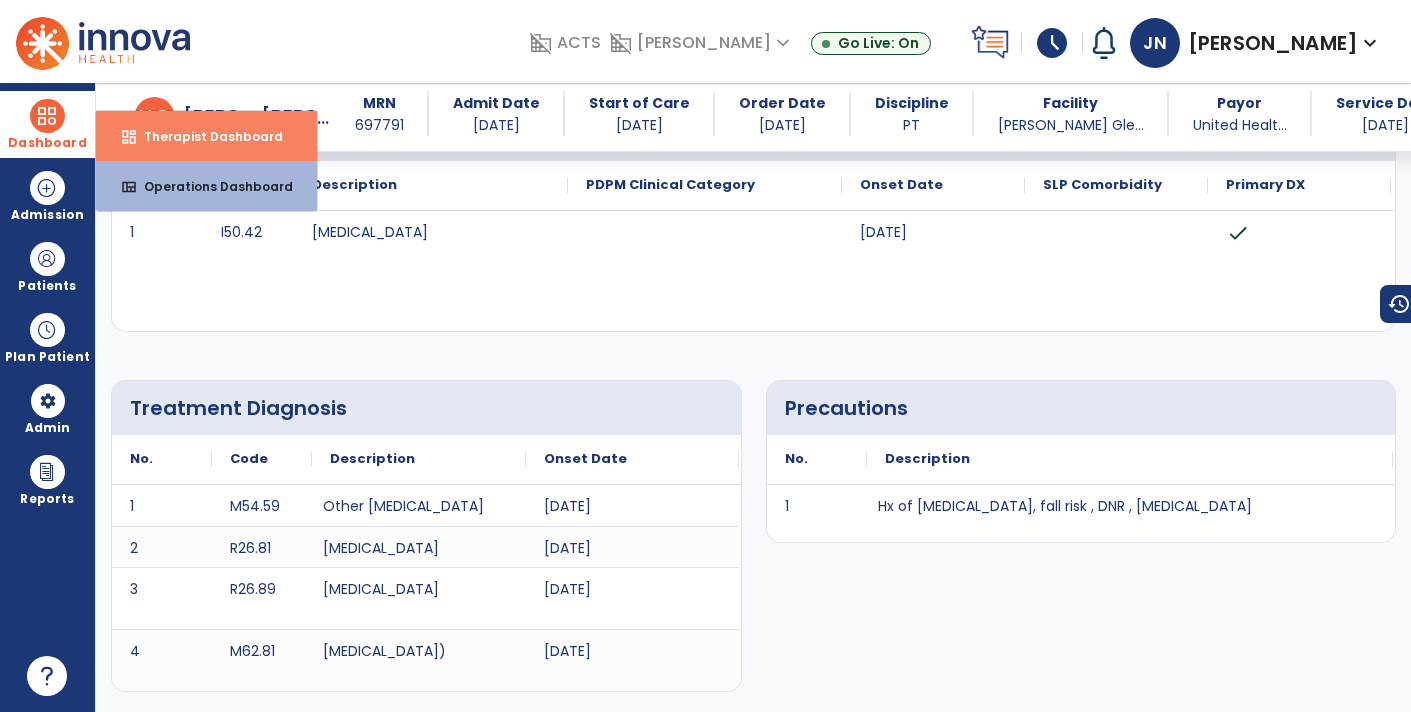 select on "****" 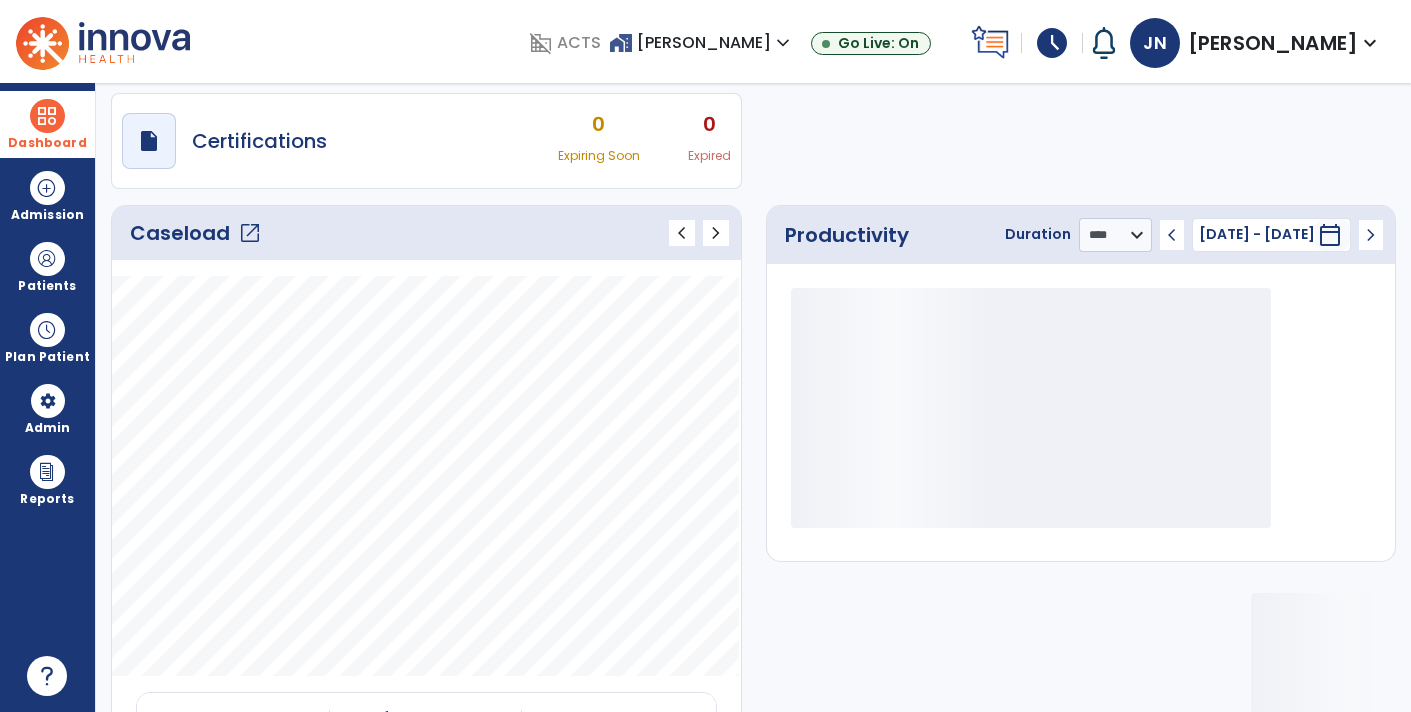 click on "open_in_new" 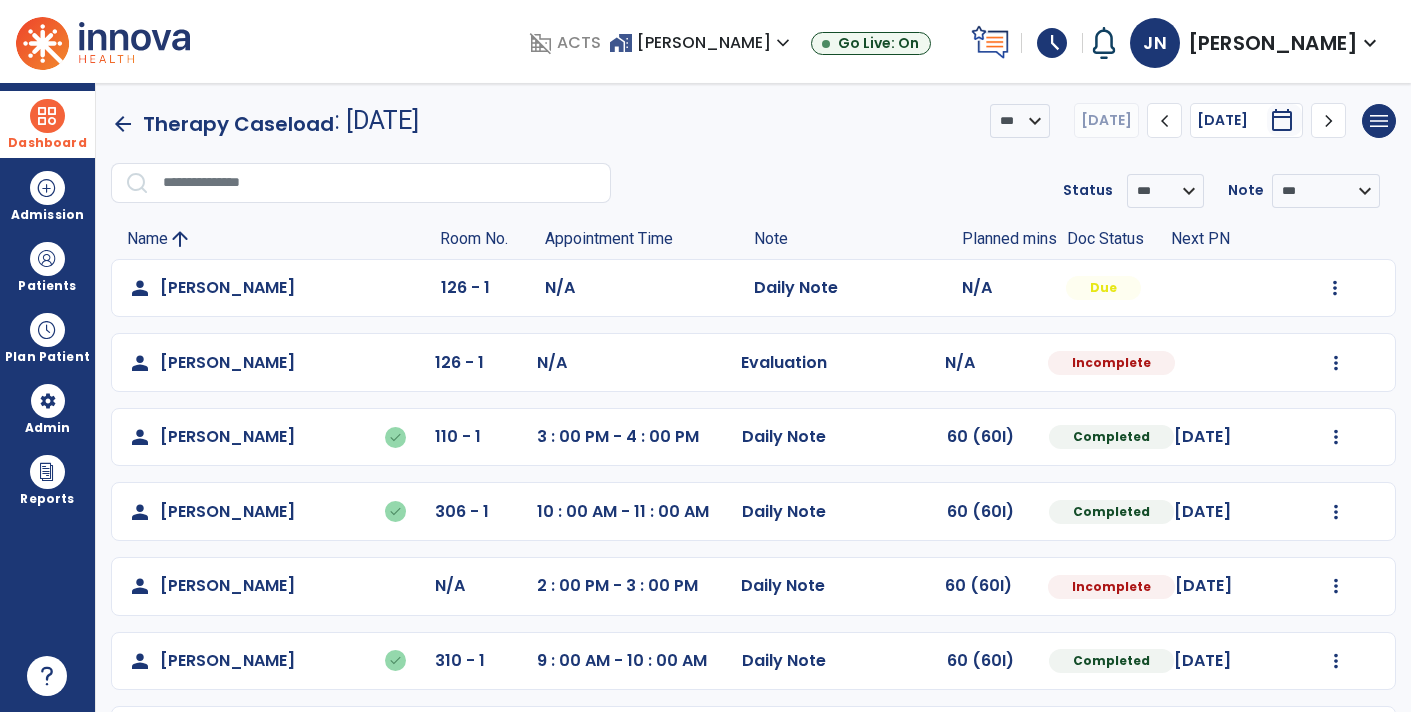 scroll, scrollTop: 72, scrollLeft: 0, axis: vertical 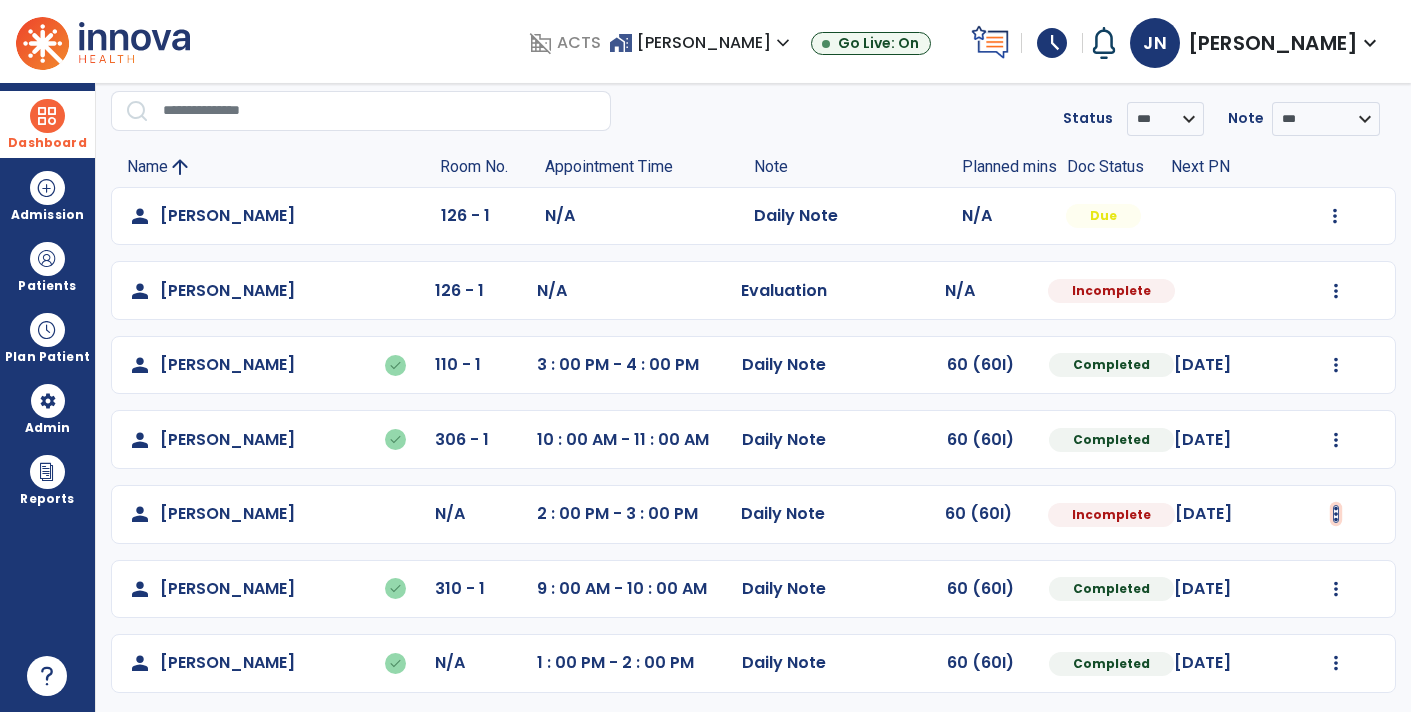 click at bounding box center (1335, 216) 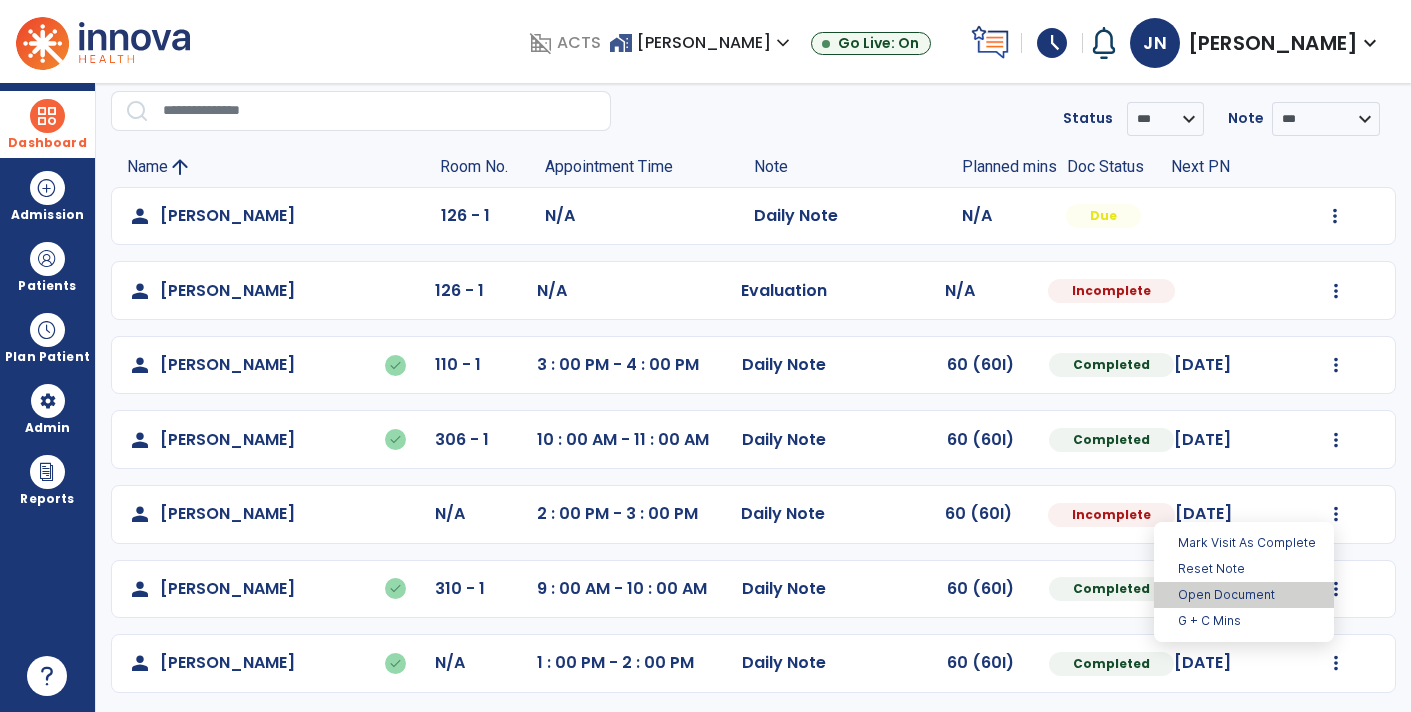 click on "Open Document" at bounding box center (1244, 595) 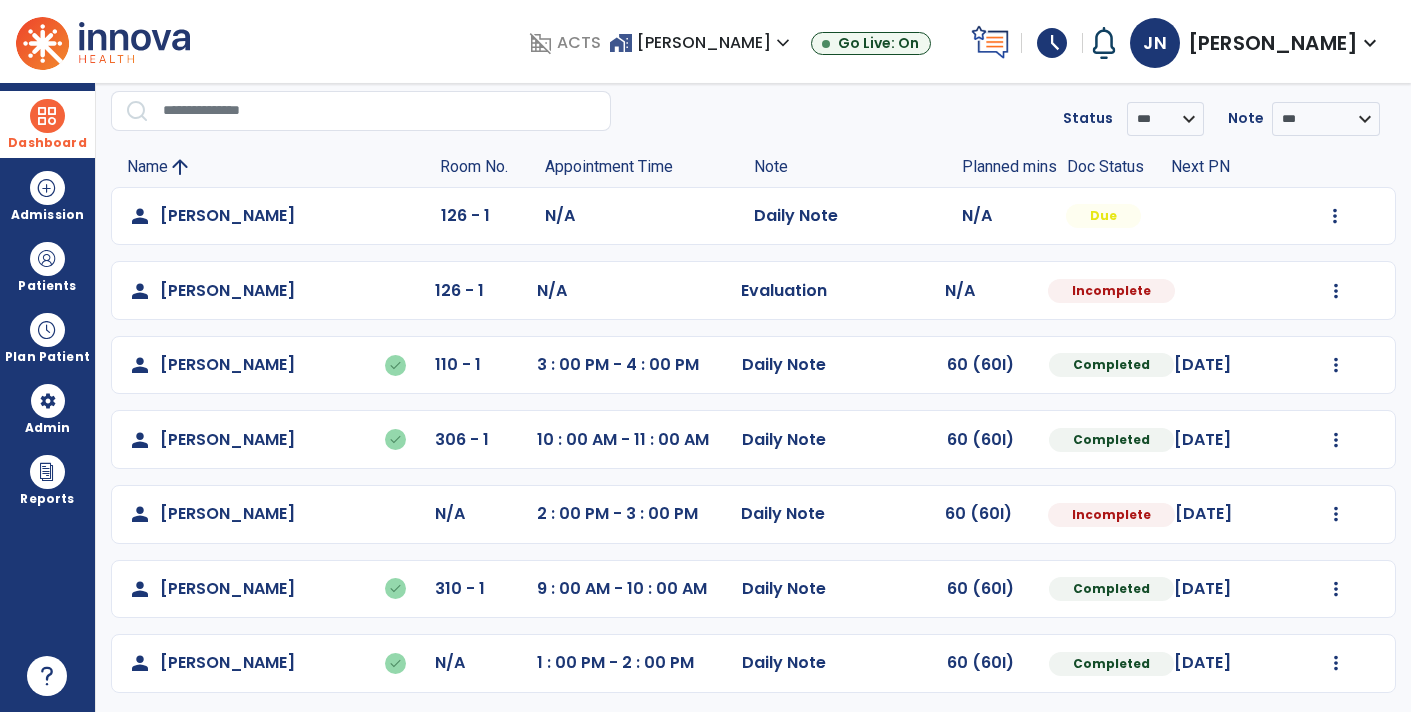 select on "*" 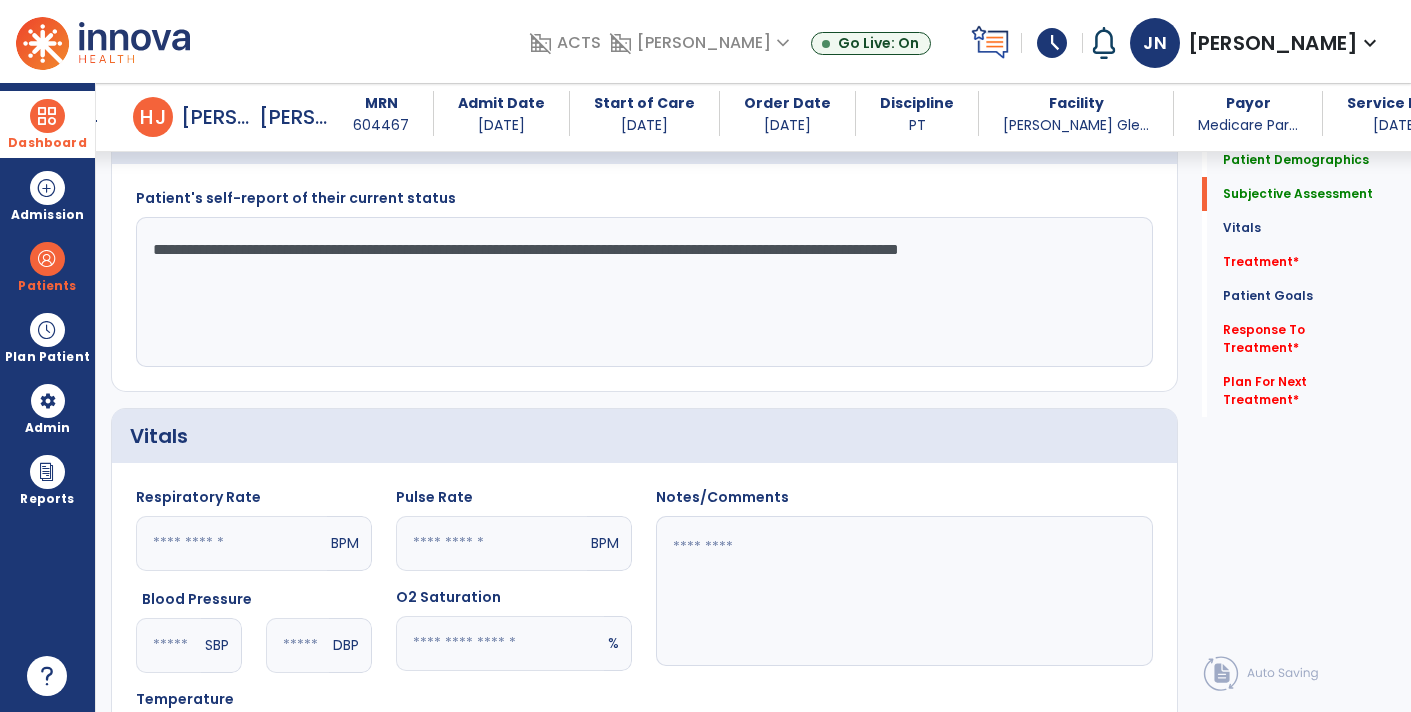 scroll, scrollTop: 629, scrollLeft: 0, axis: vertical 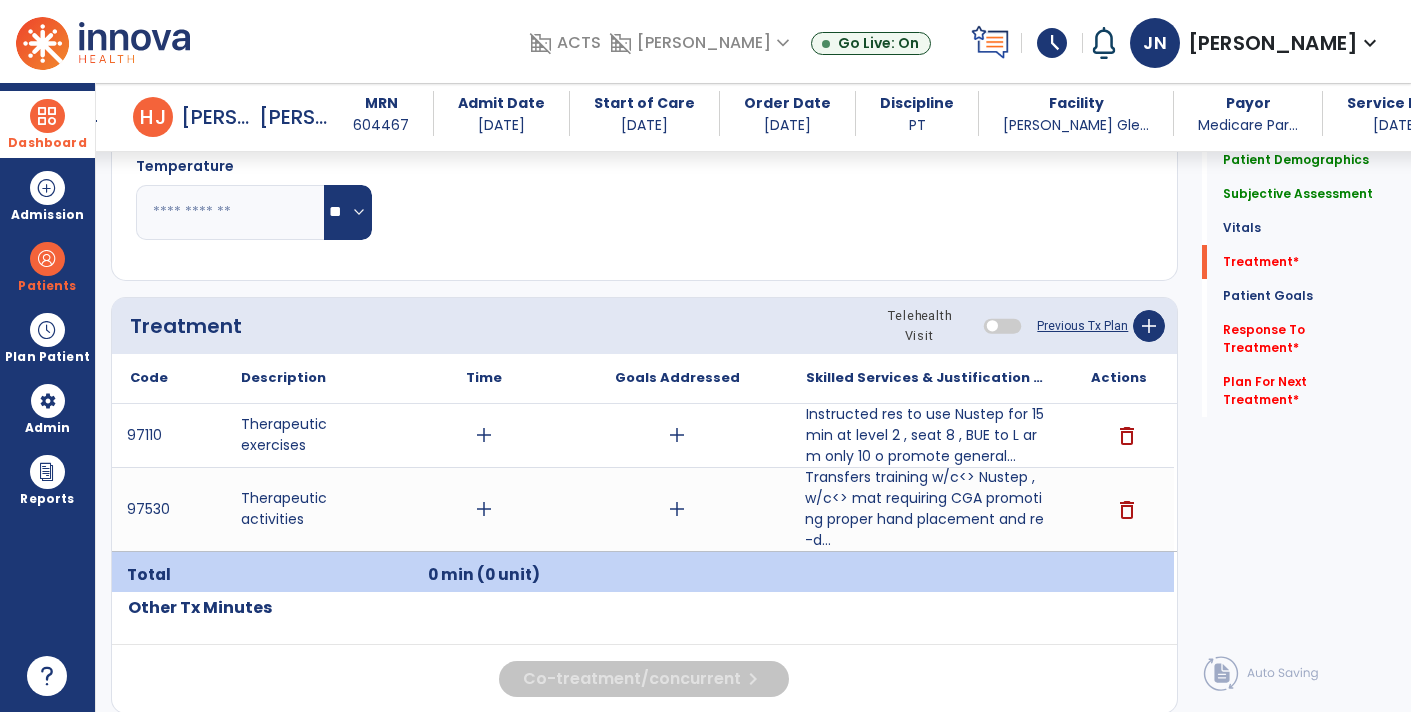 click on "Transfers training w/c<> Nustep , w/c<> mat requiring CGA   promoting proper hand placement and re-d..." at bounding box center [926, 509] 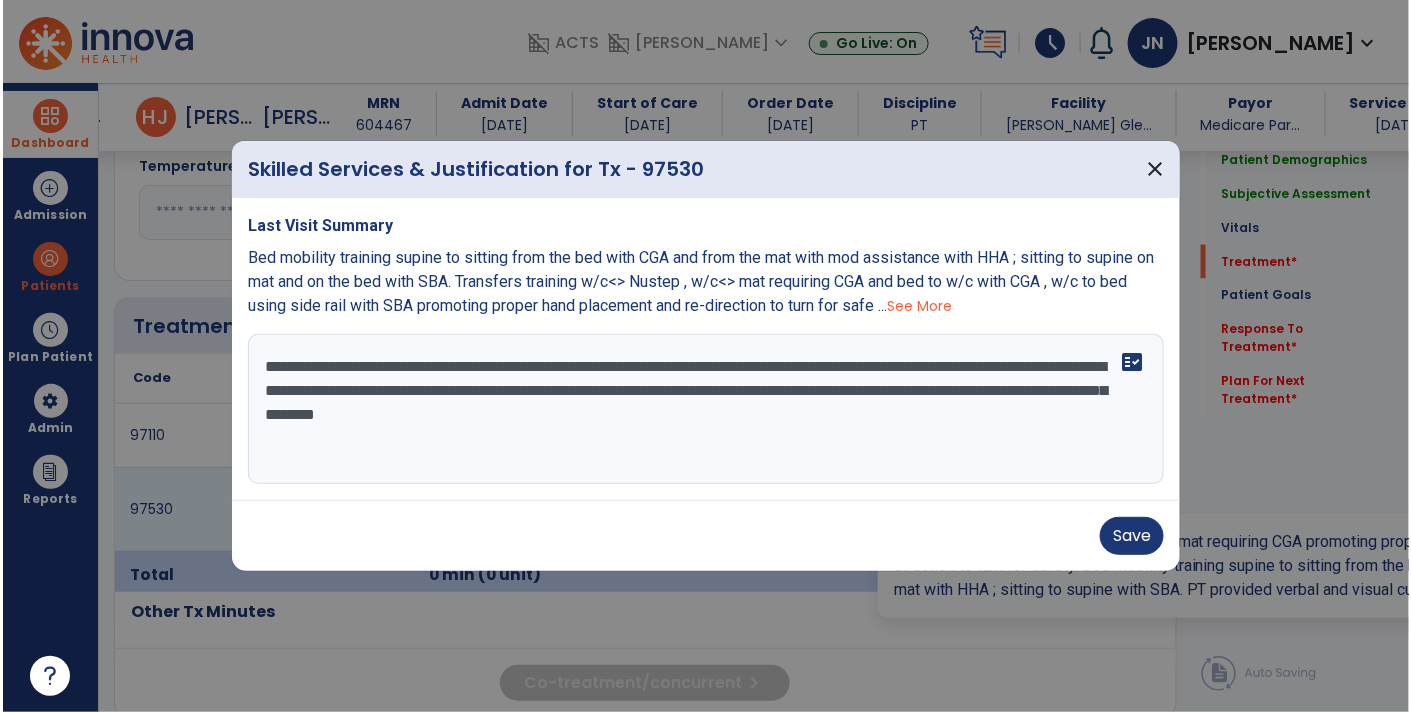 scroll, scrollTop: 992, scrollLeft: 0, axis: vertical 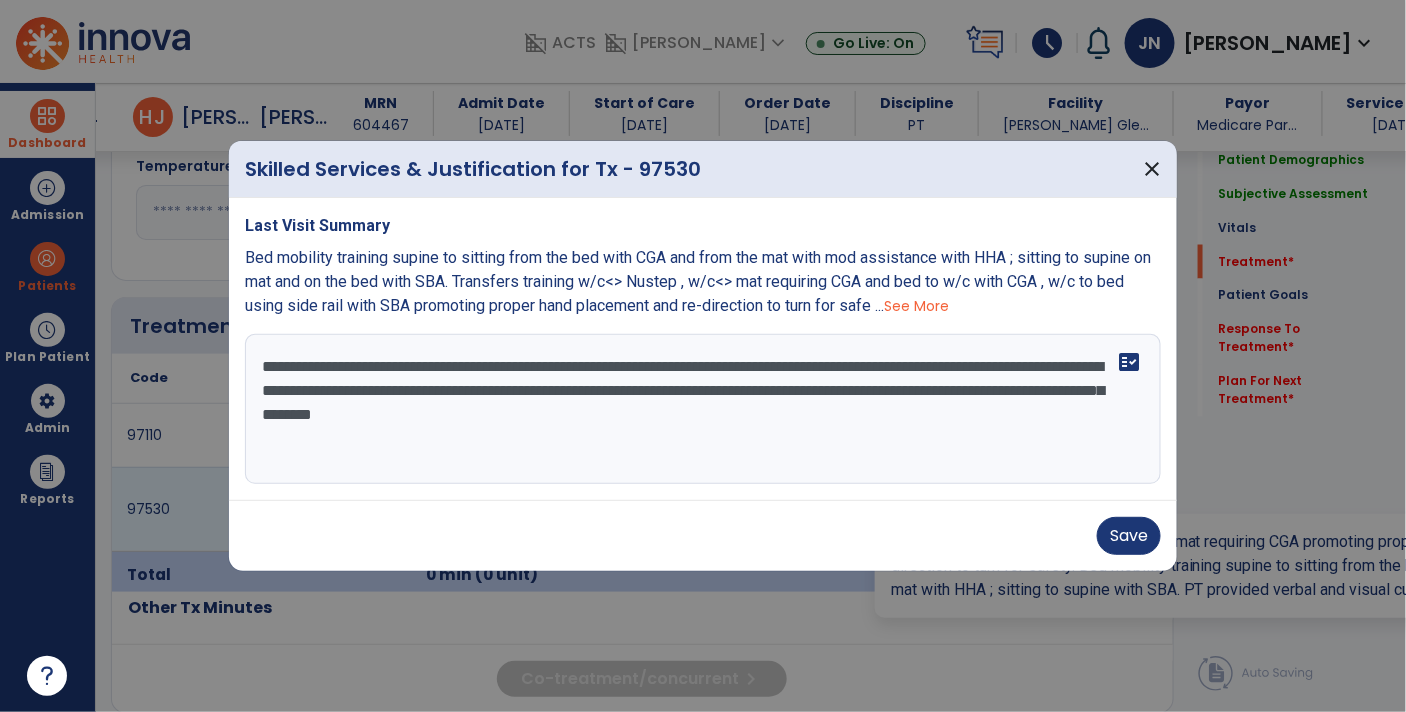 click on "**********" at bounding box center (703, 409) 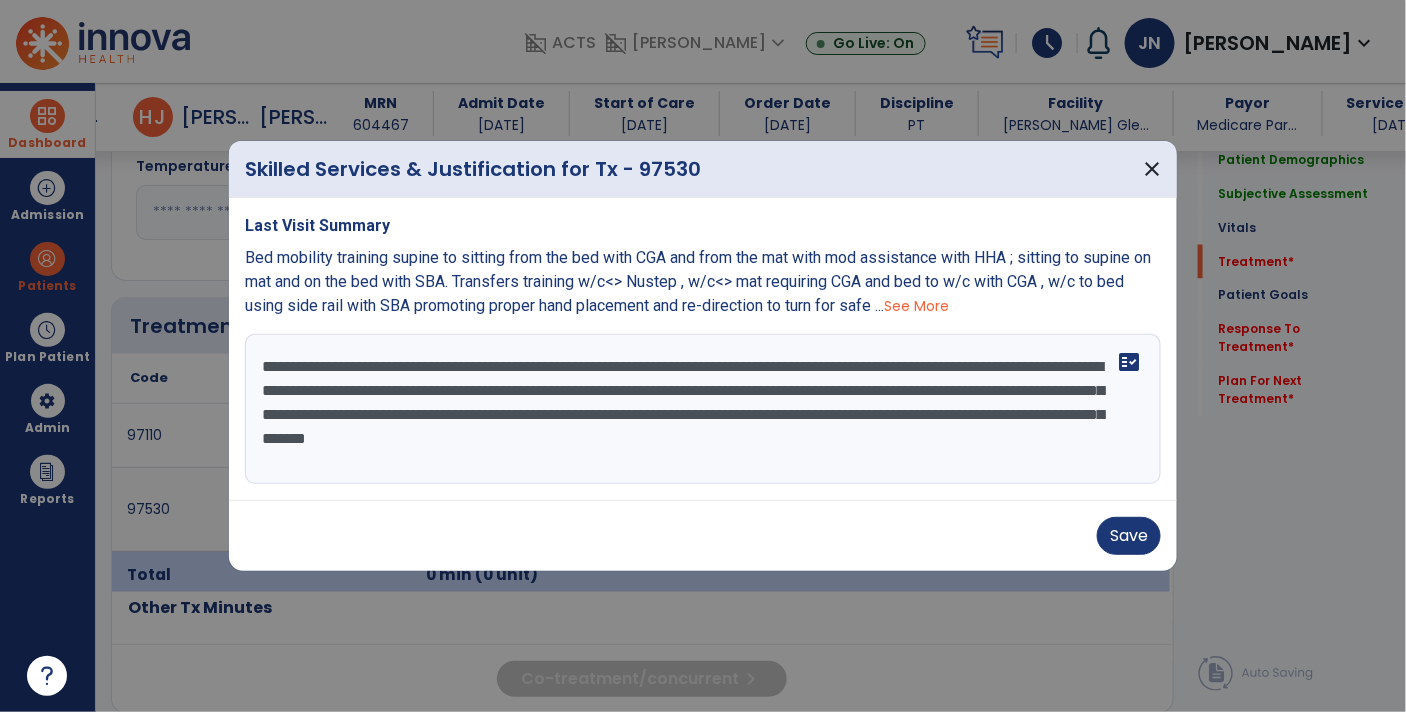 click on "**********" at bounding box center [703, 409] 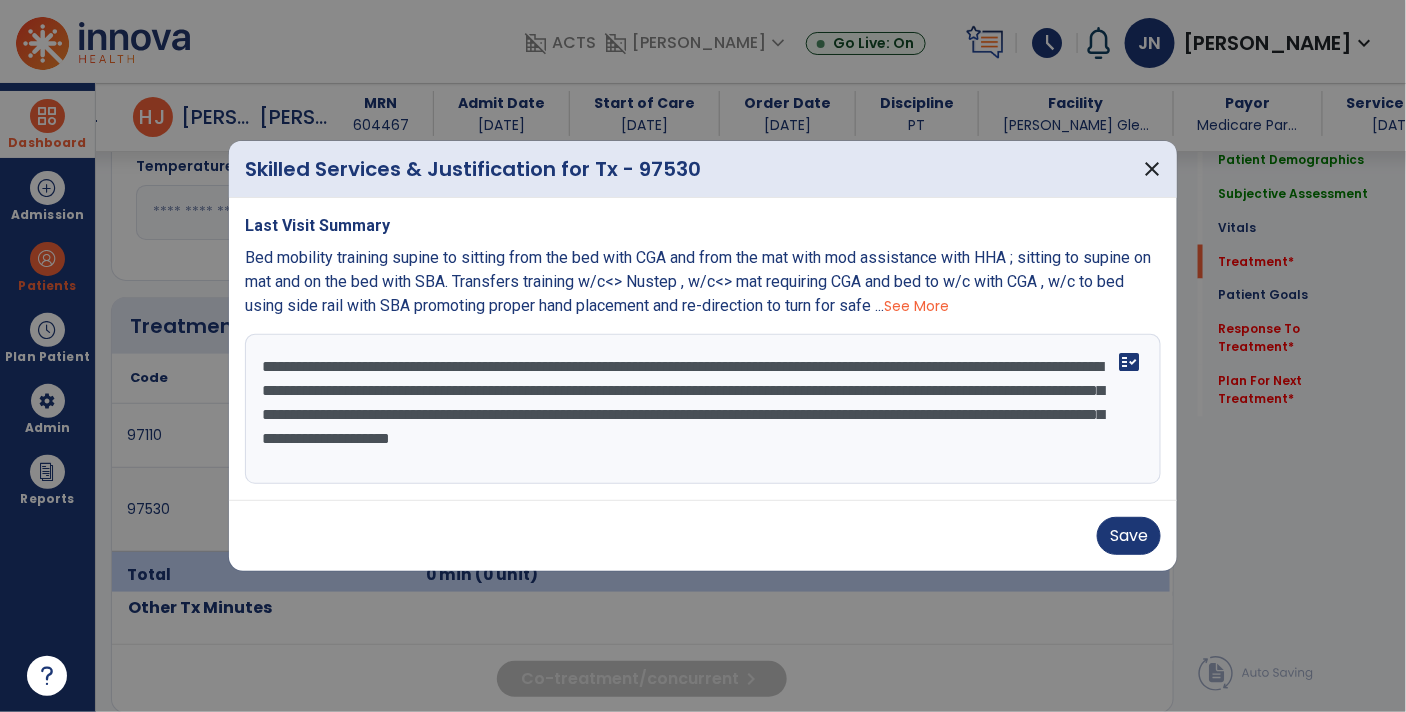 click on "**********" at bounding box center (703, 409) 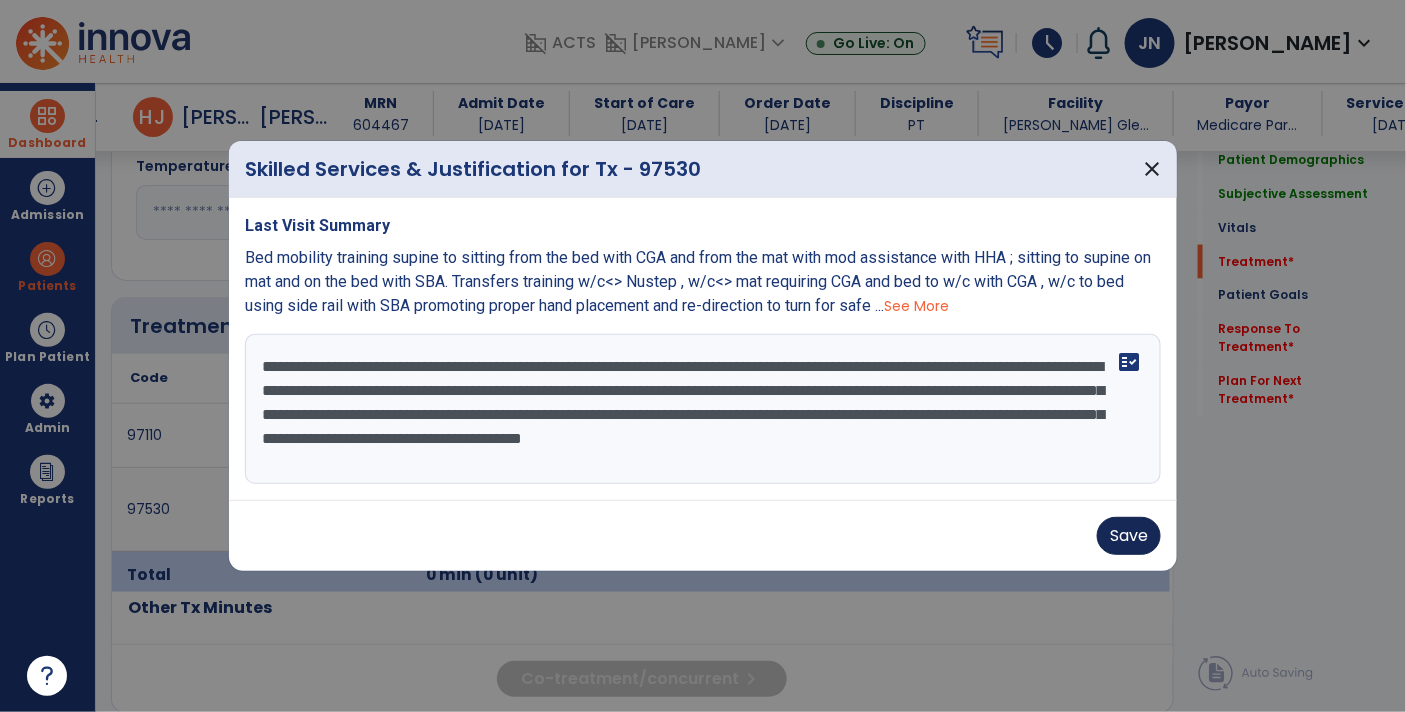type on "**********" 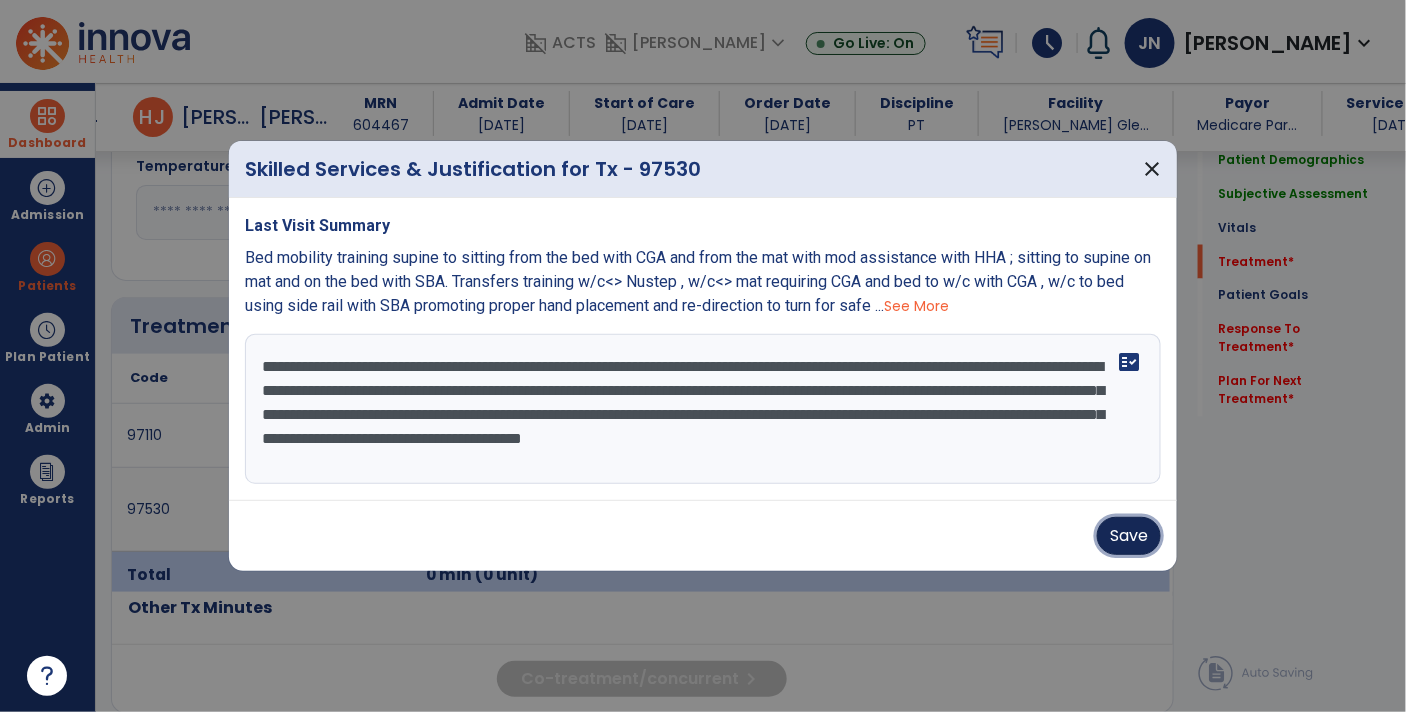 click on "Save" at bounding box center (1129, 536) 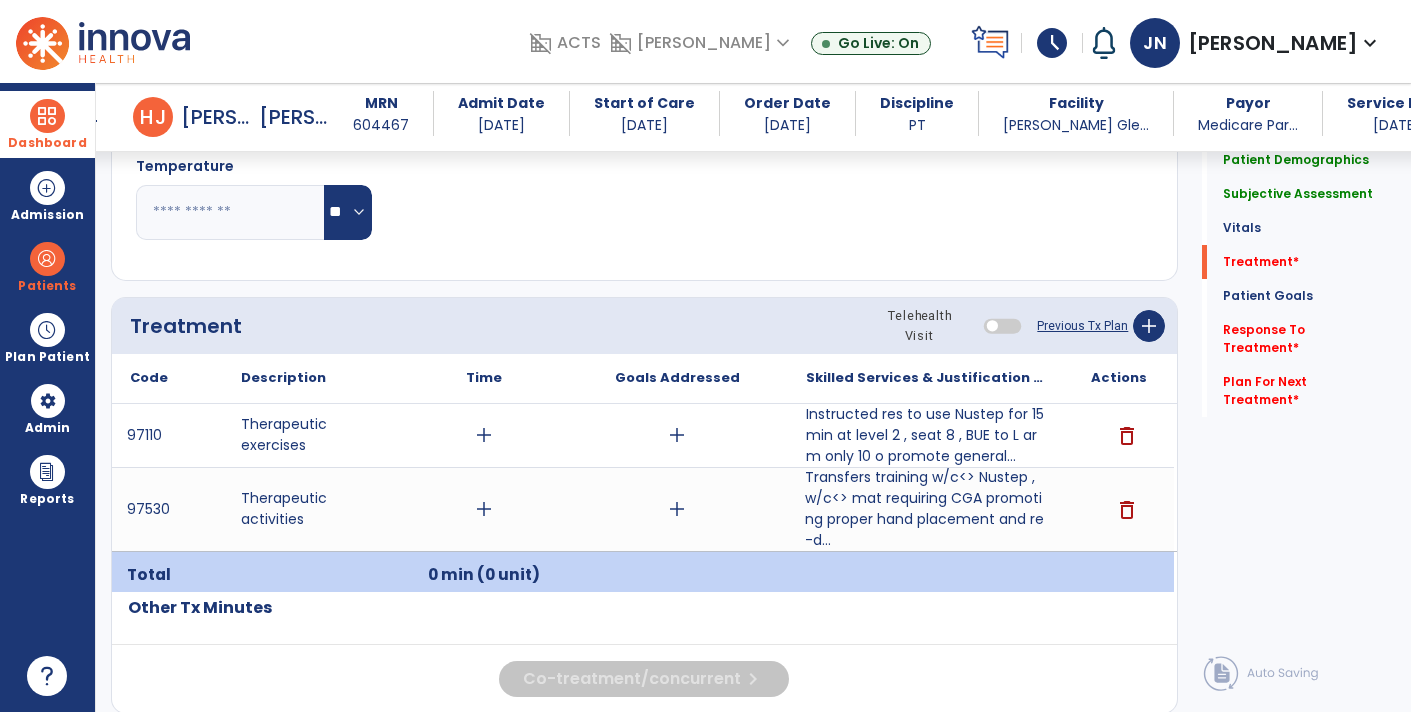 click on "add" at bounding box center (484, 435) 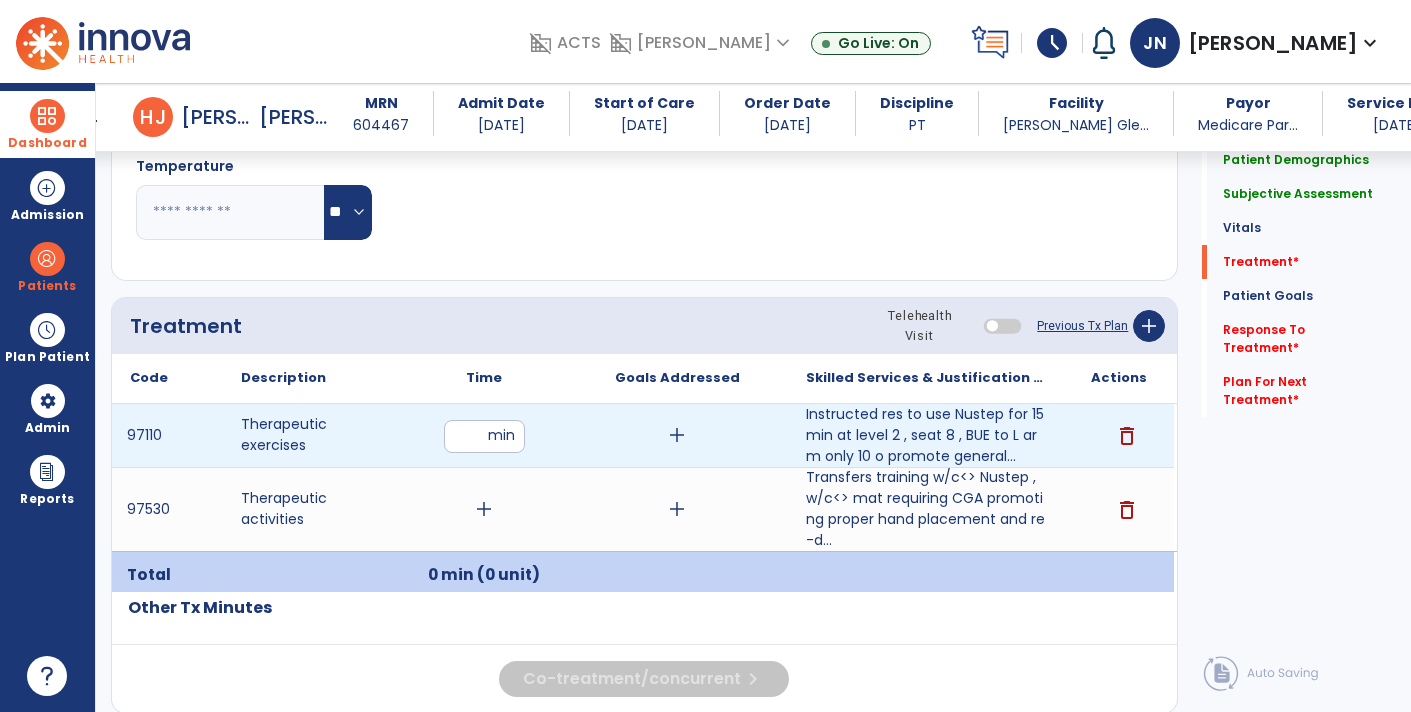 type on "**" 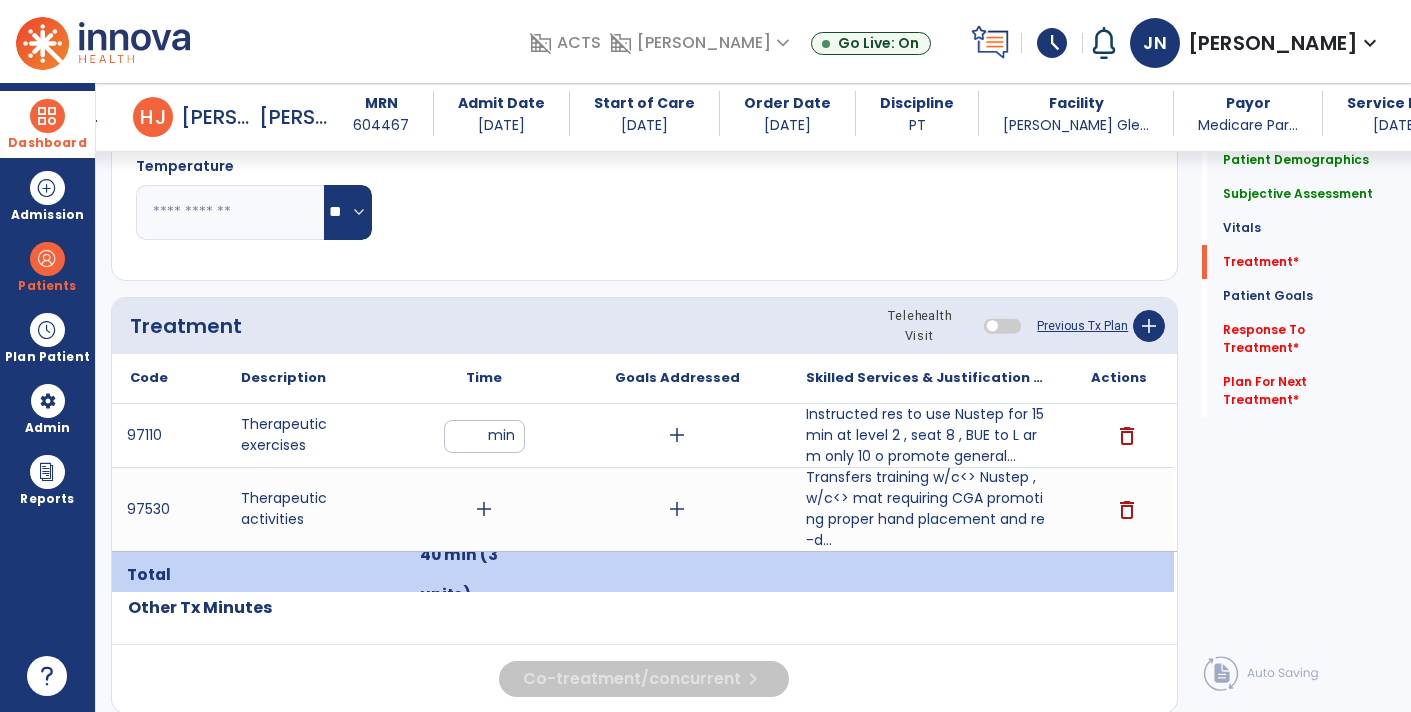 click on "add" at bounding box center [484, 509] 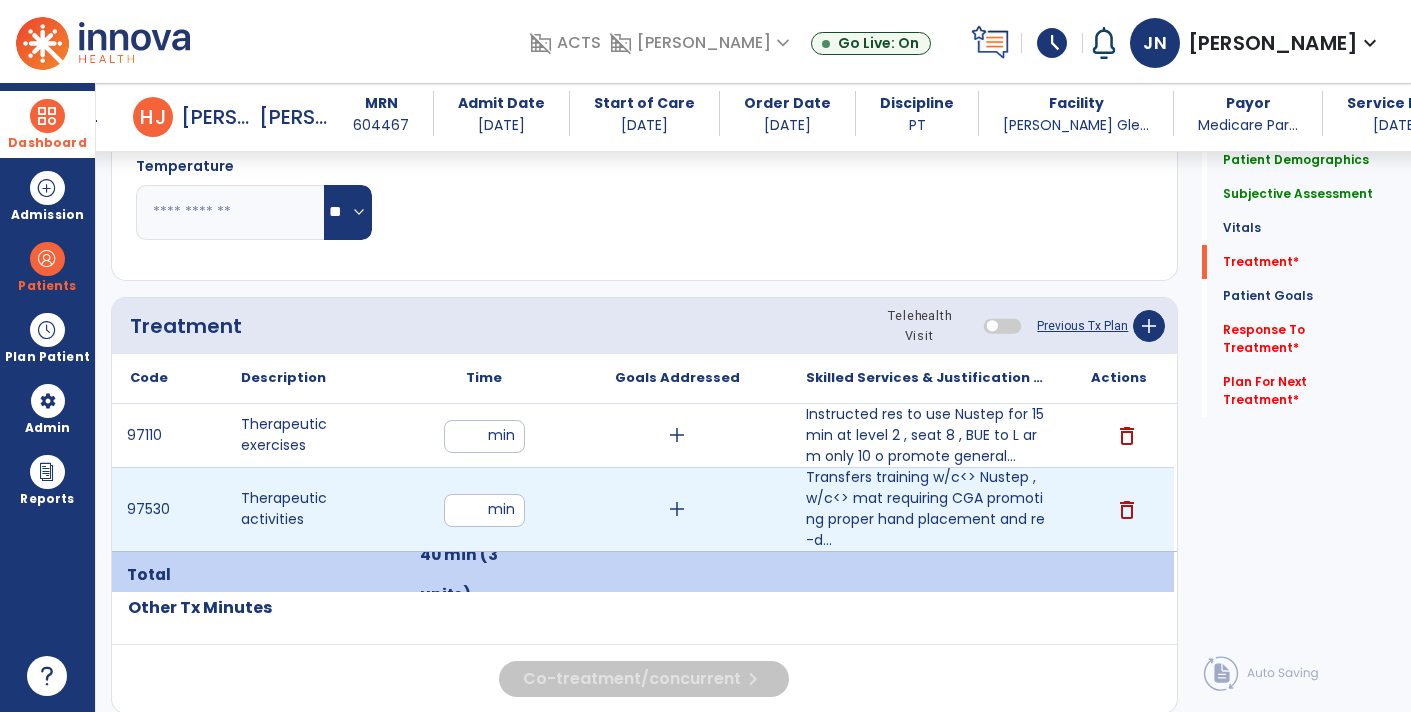 type on "**" 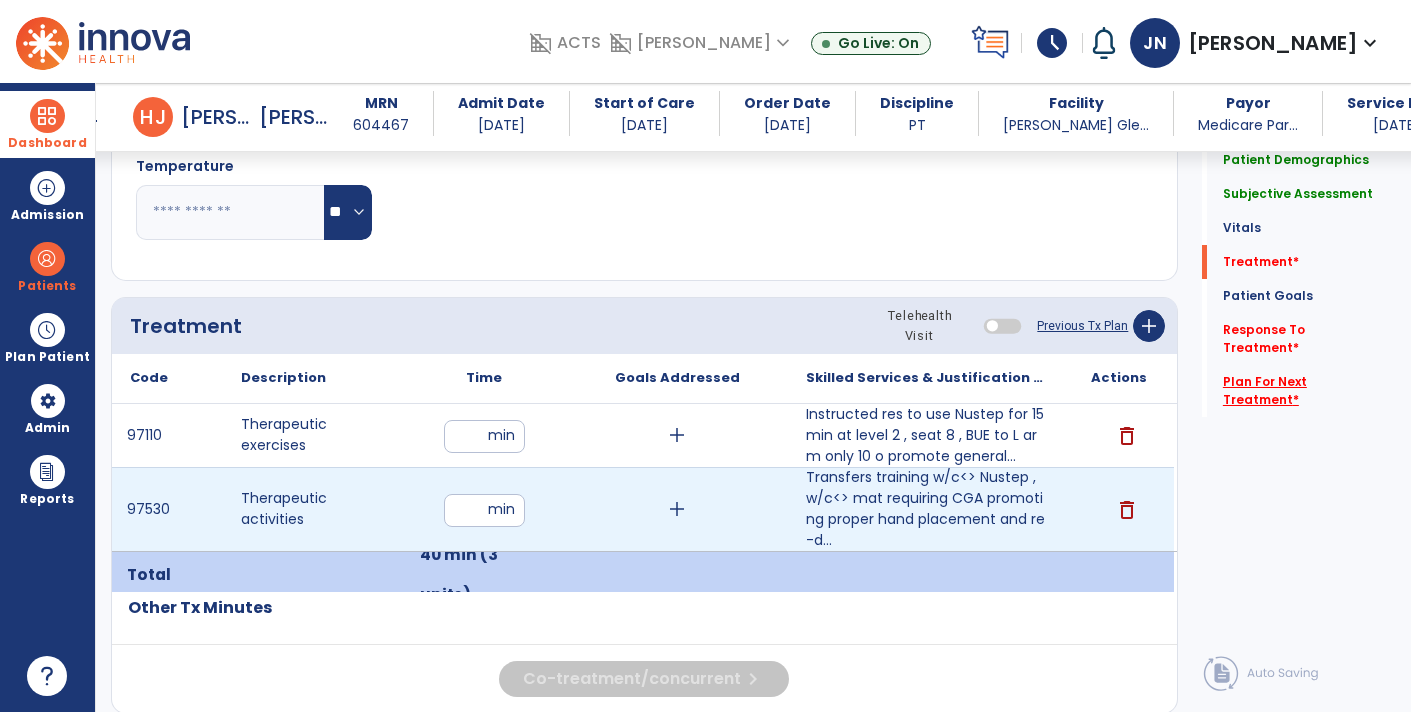 click on "Plan For Next Treatment   *" 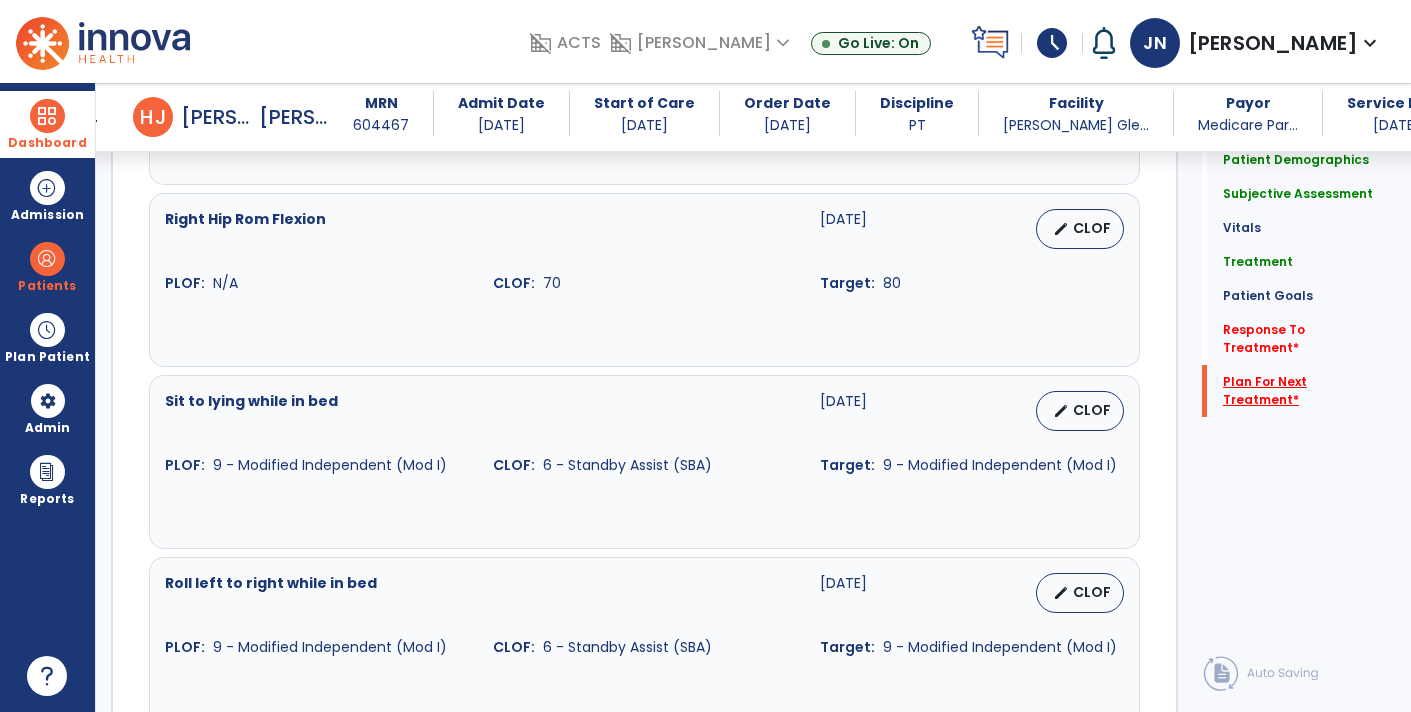 click on "Plan For Next Treatment   *" 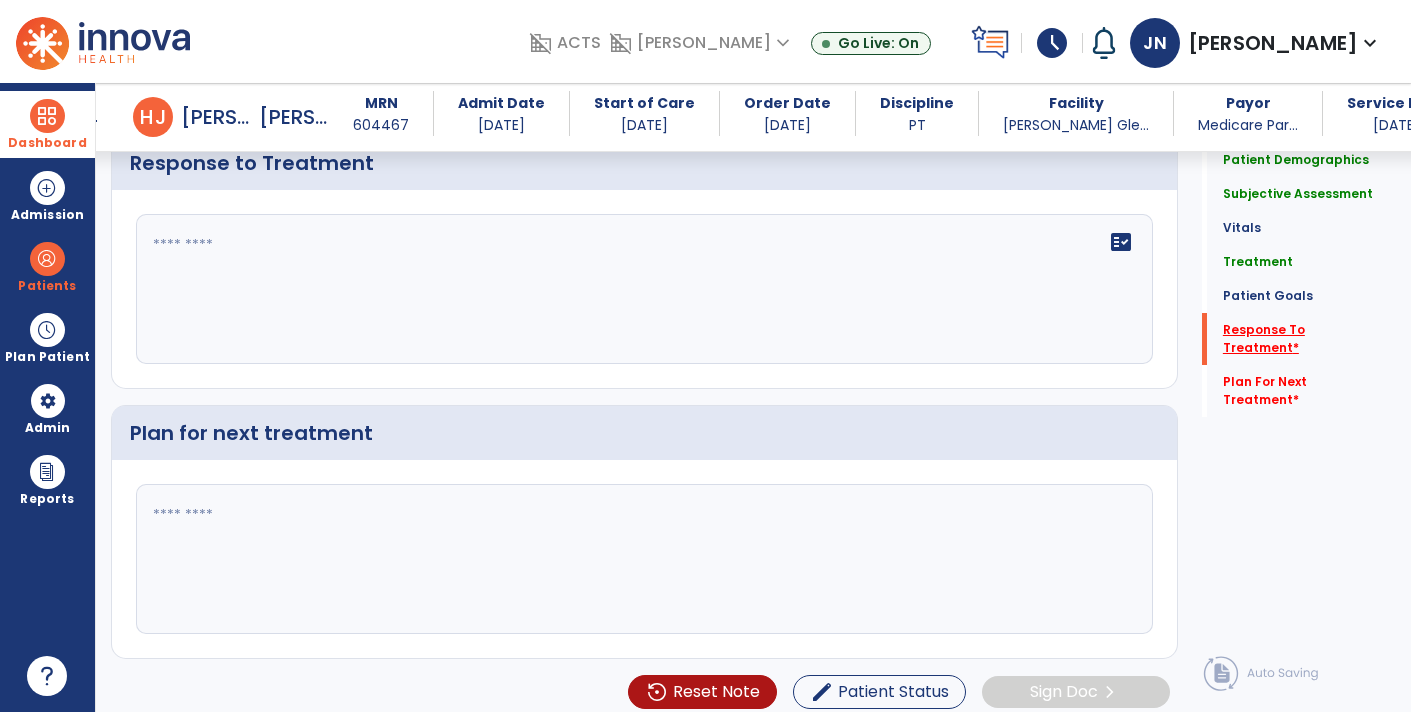click on "Response To Treatment   *" 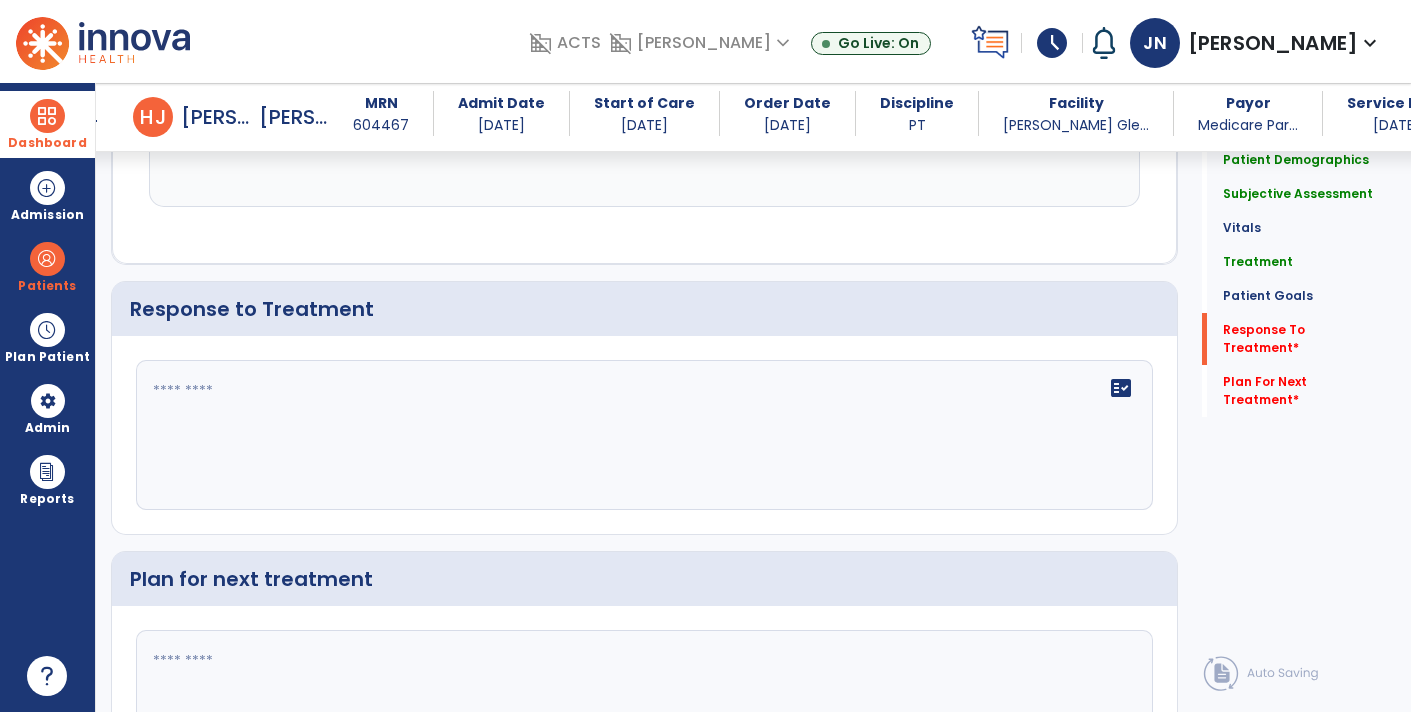 click 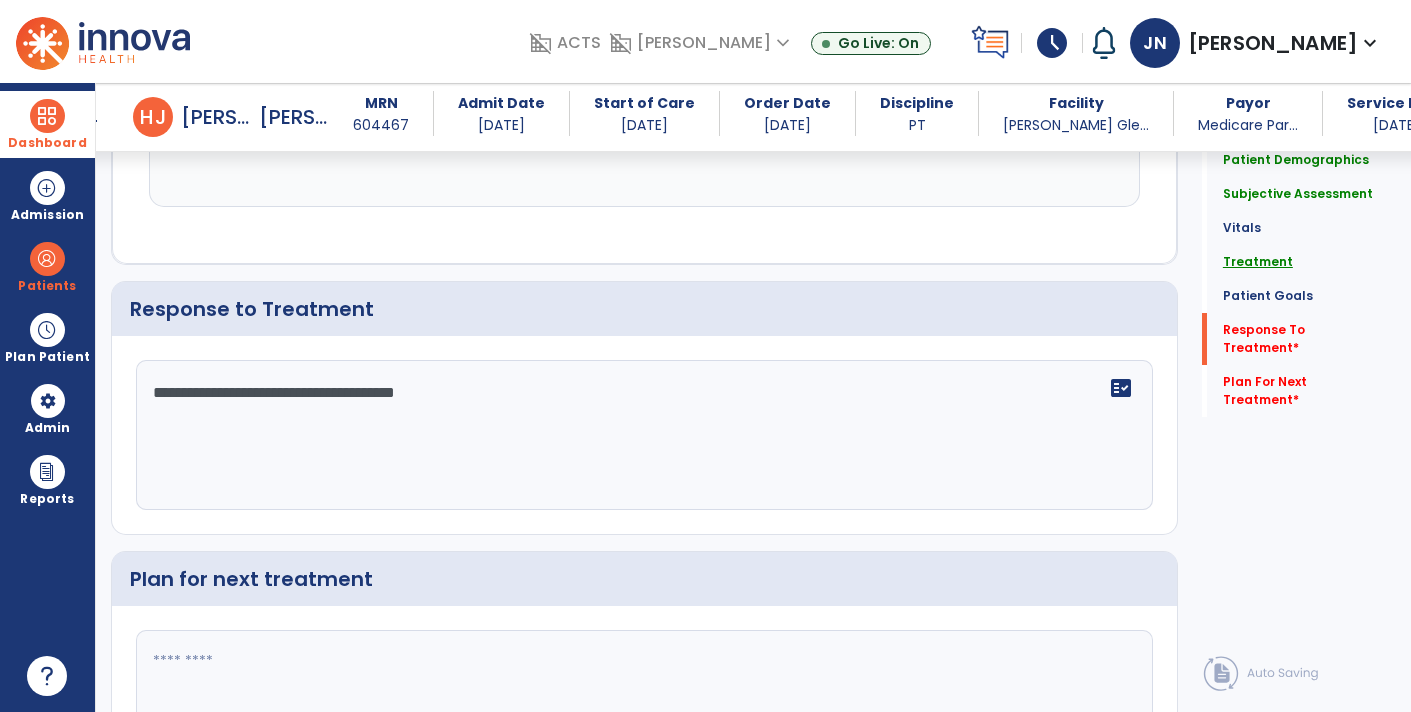 type on "**********" 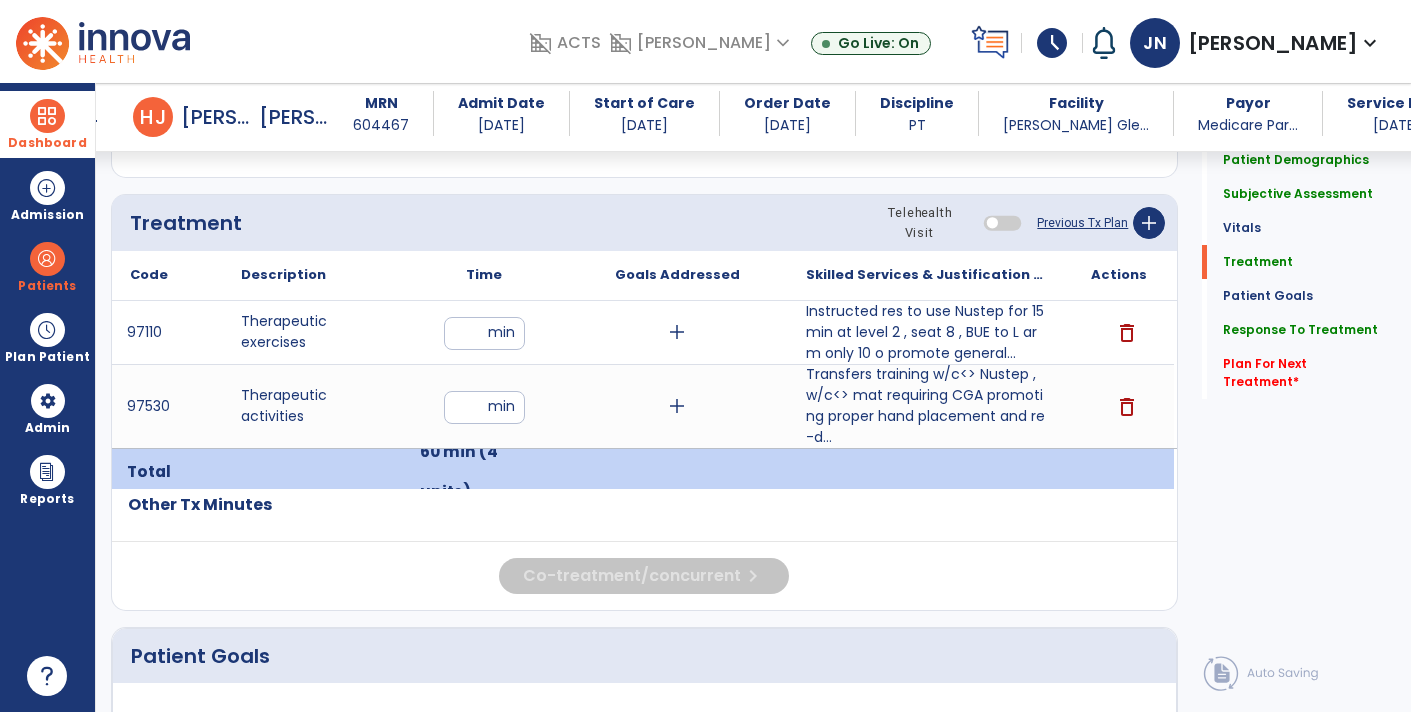 click on "Previous Tx Plan" 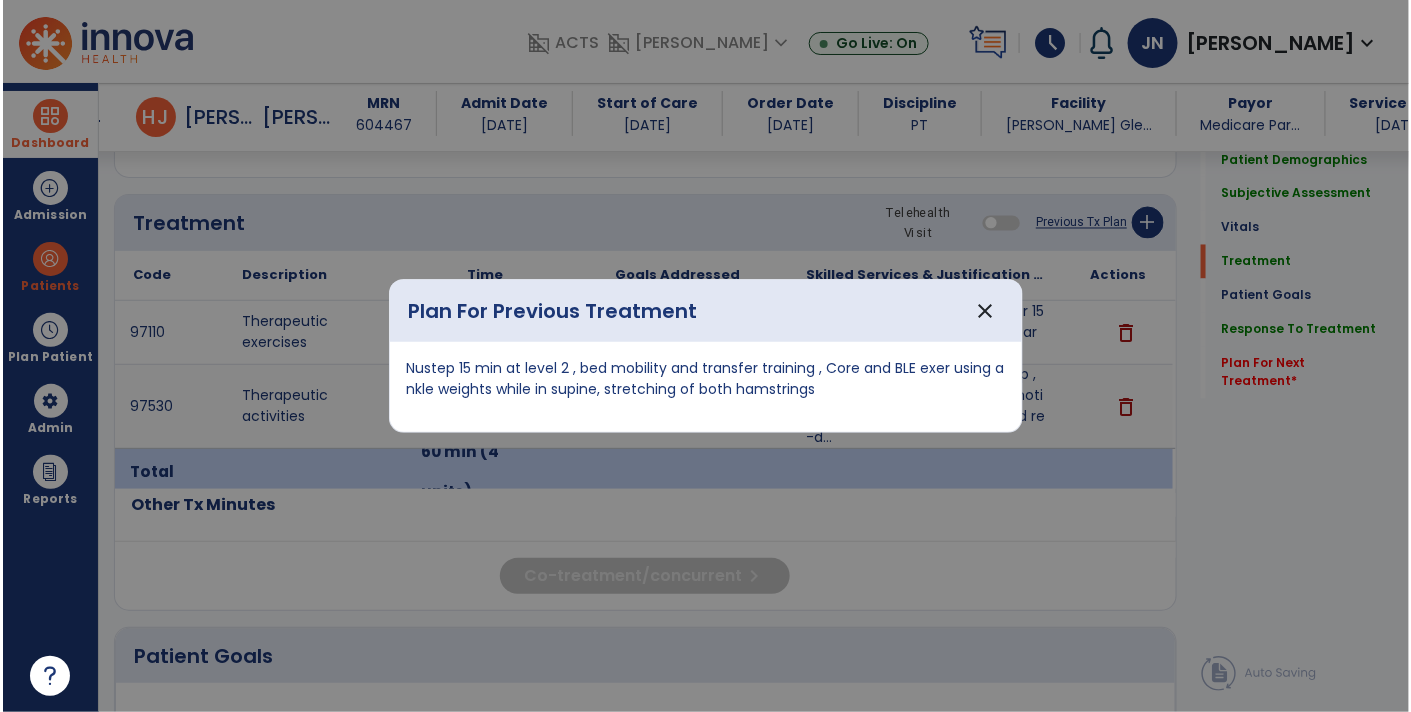 scroll, scrollTop: 1095, scrollLeft: 0, axis: vertical 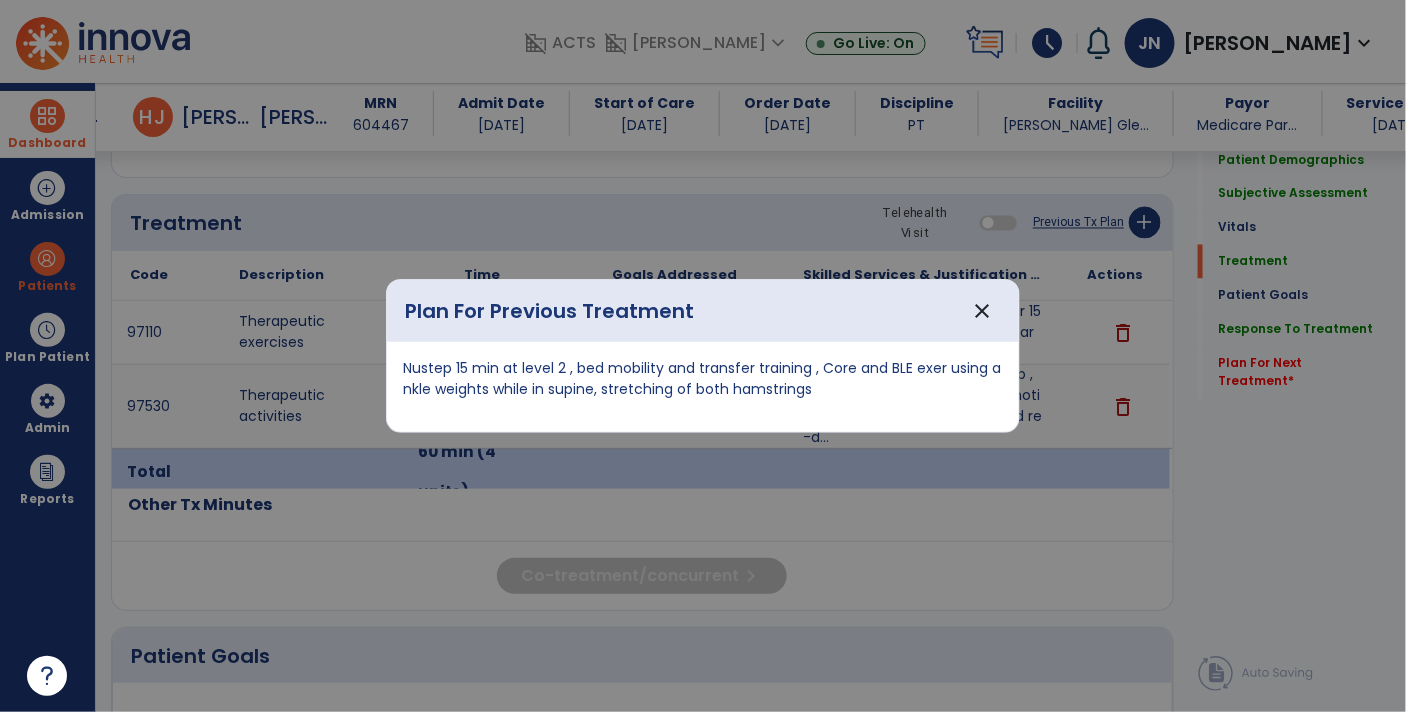 click on "Nustep 15 min at level 2 , bed mobility and transfer training , Core and BLE exer  using ankle weights while in supine, stretching of  both hamstrings" at bounding box center [703, 379] 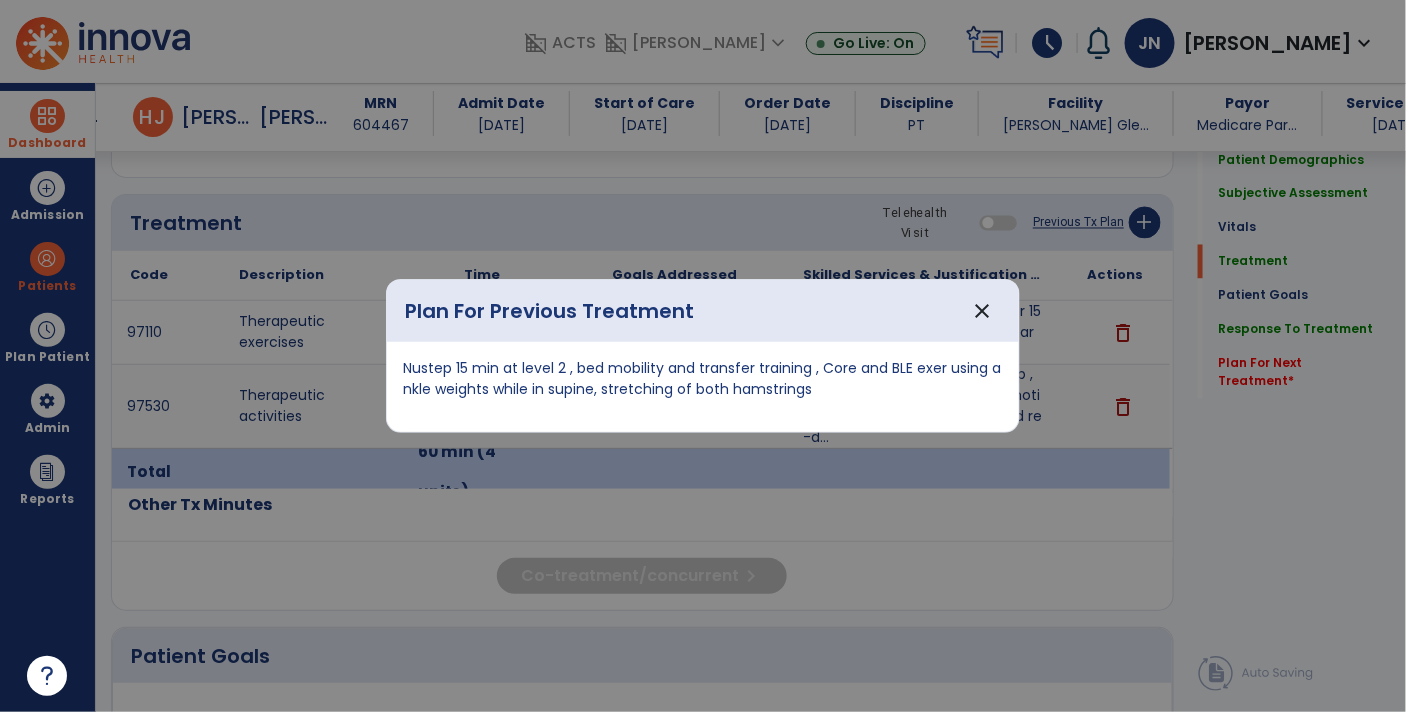 copy on "Nustep 15 min at level 2 , bed mobility and transfer training , Core and BLE exer  using ankle weights while in supine, stretching of  both hamstrings" 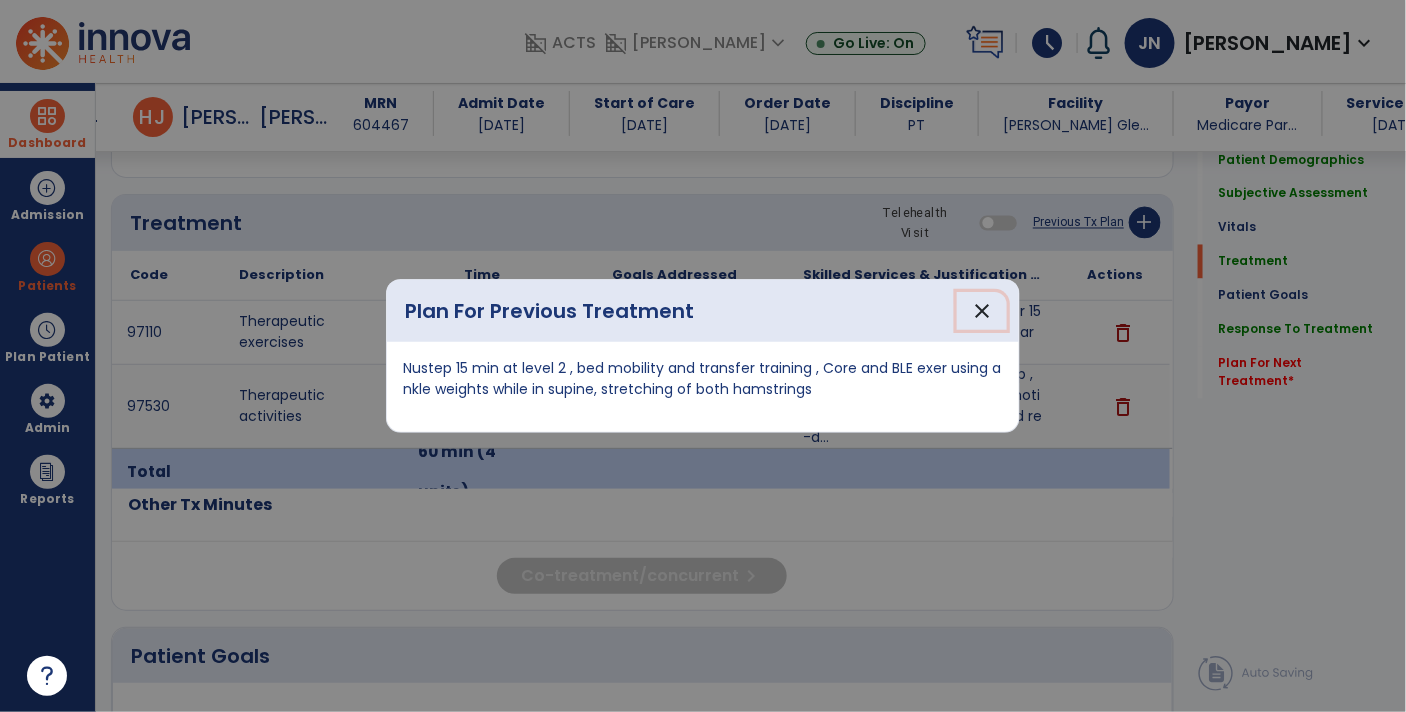 click on "close" at bounding box center [982, 311] 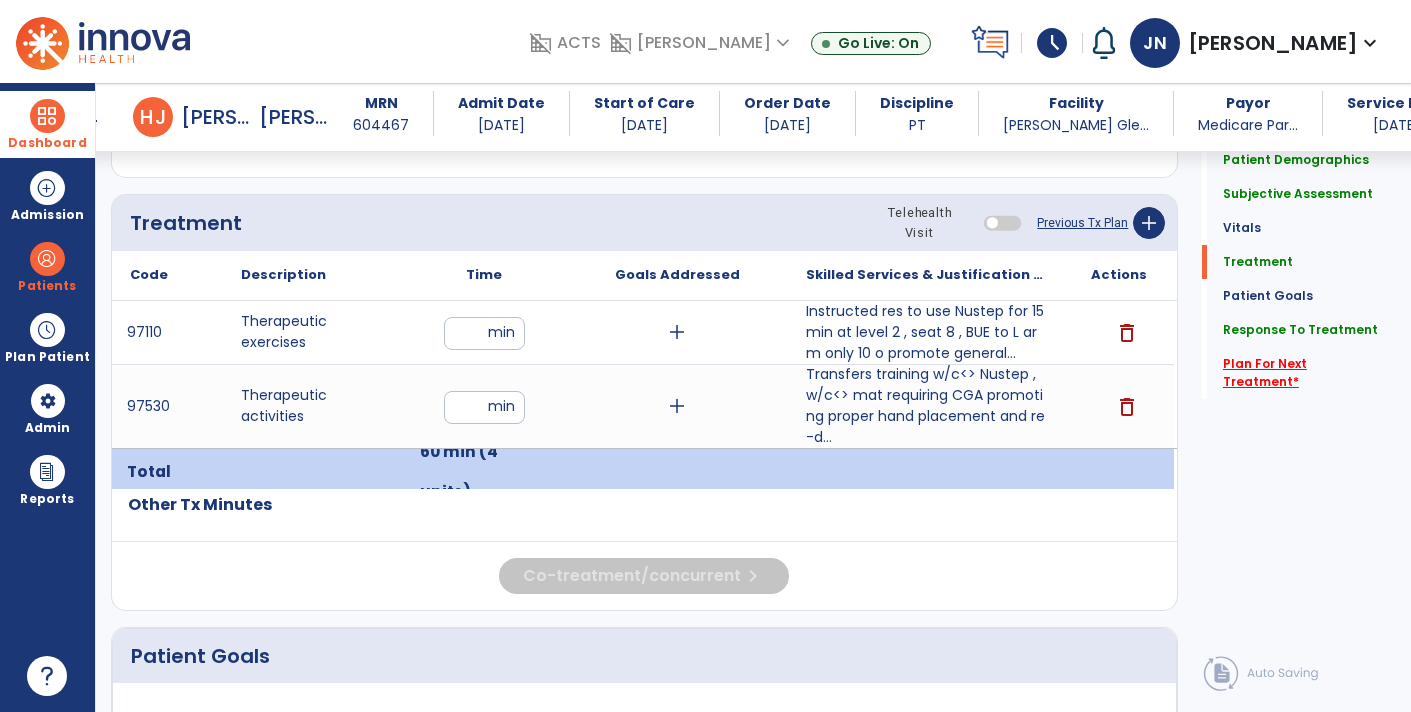 click on "Plan For Next Treatment   *" 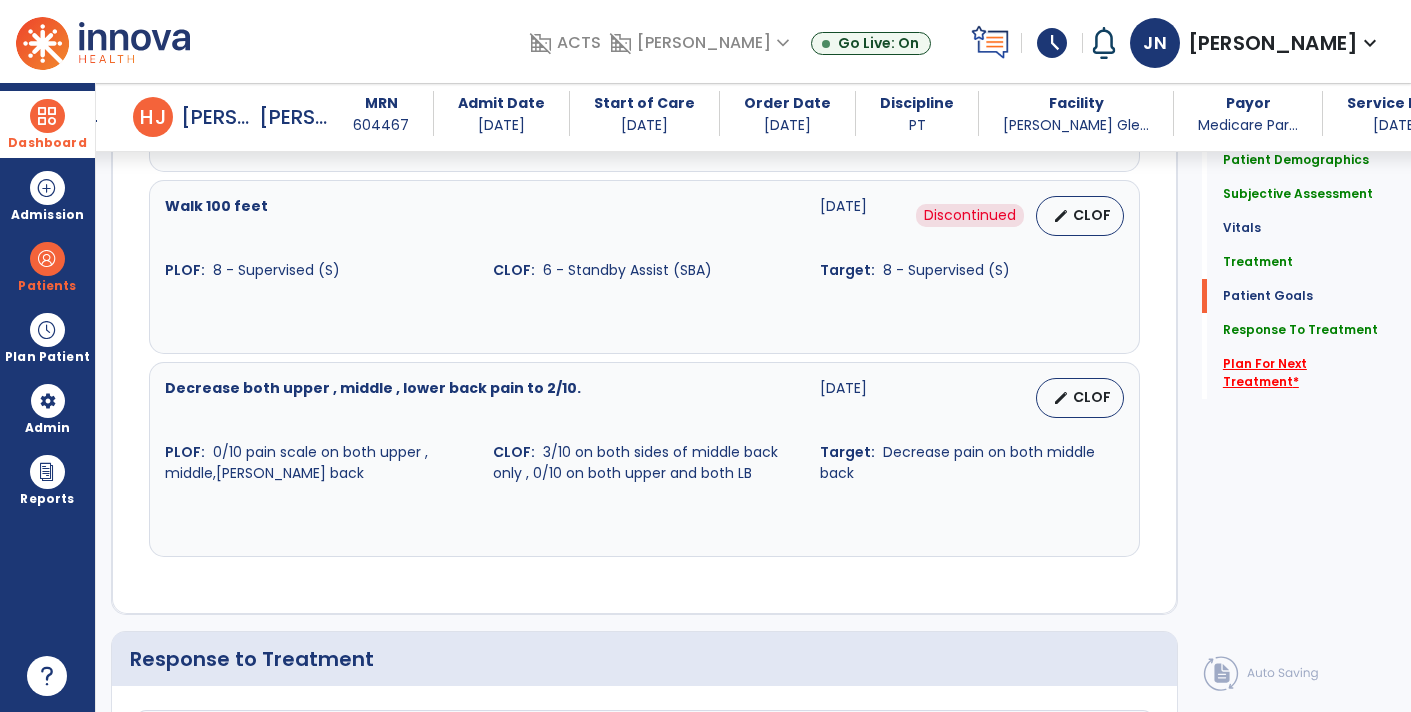 scroll, scrollTop: 3234, scrollLeft: 0, axis: vertical 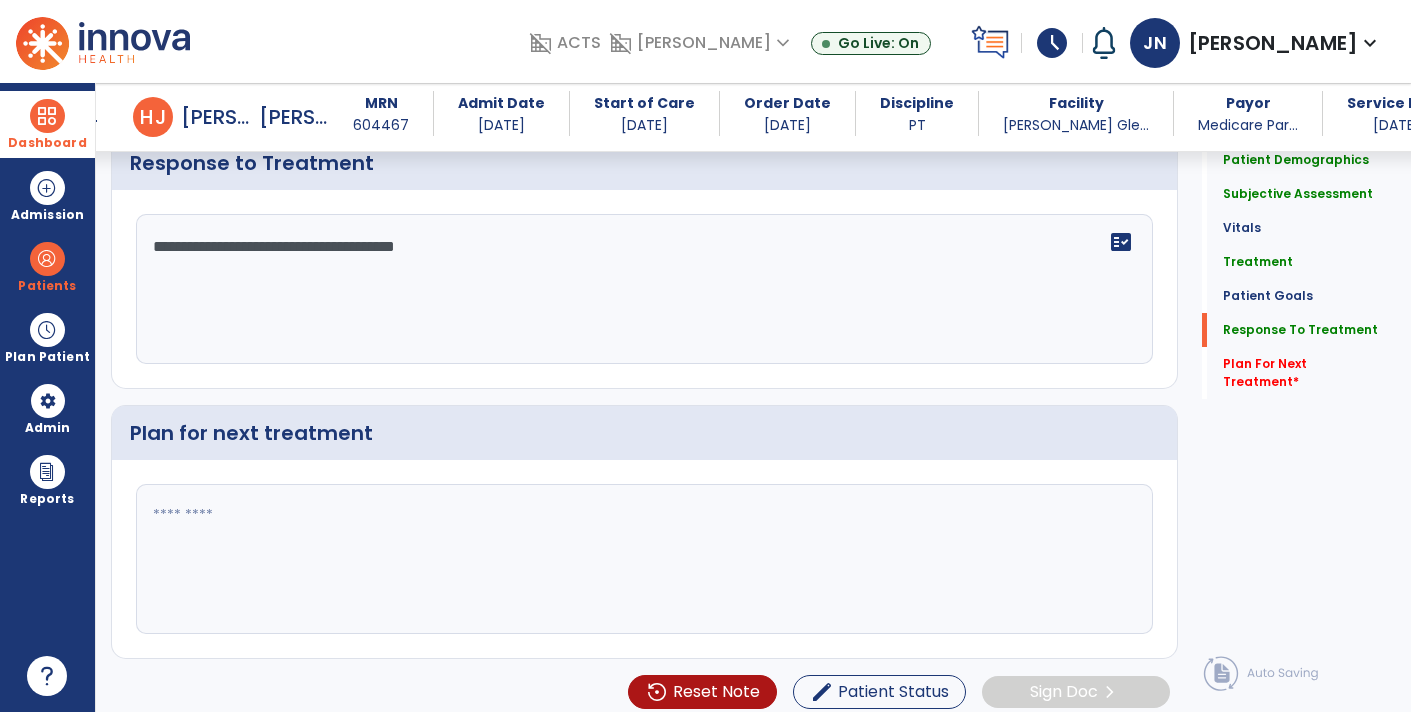 click 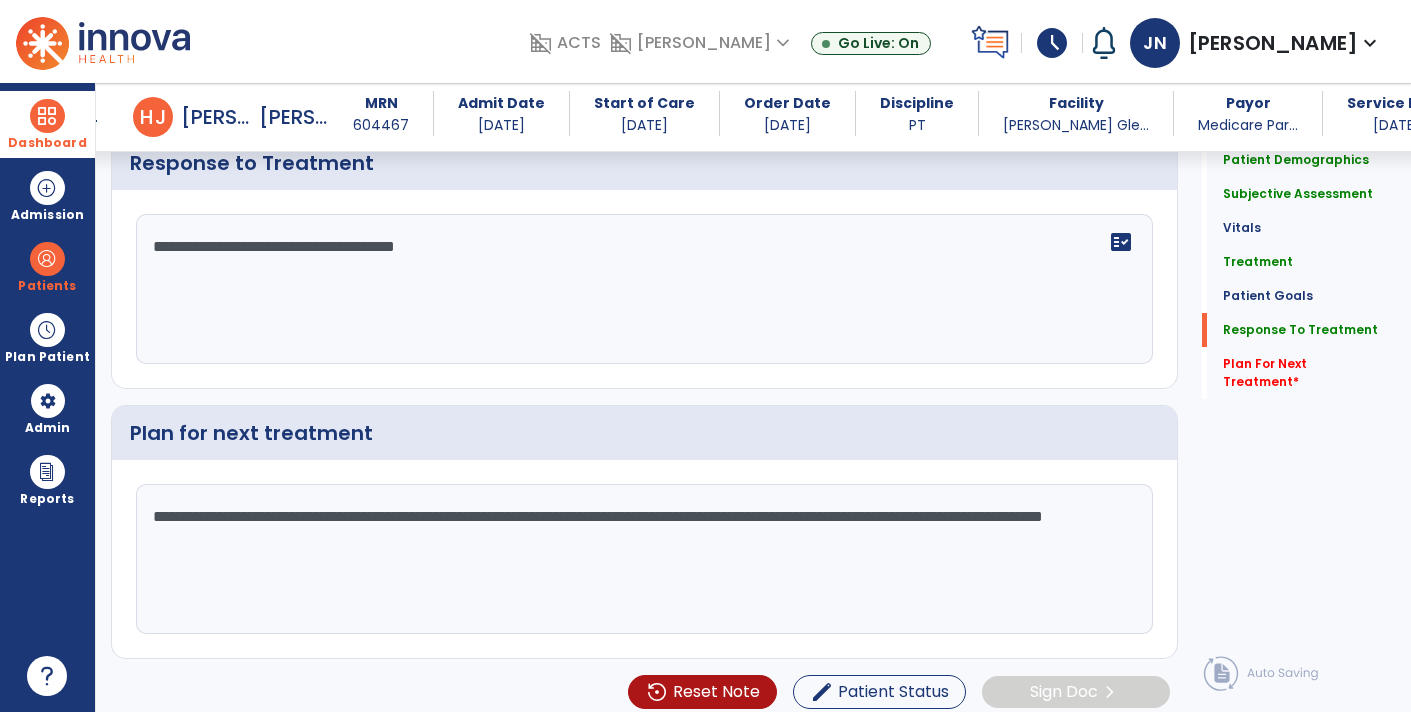 click on "**********" 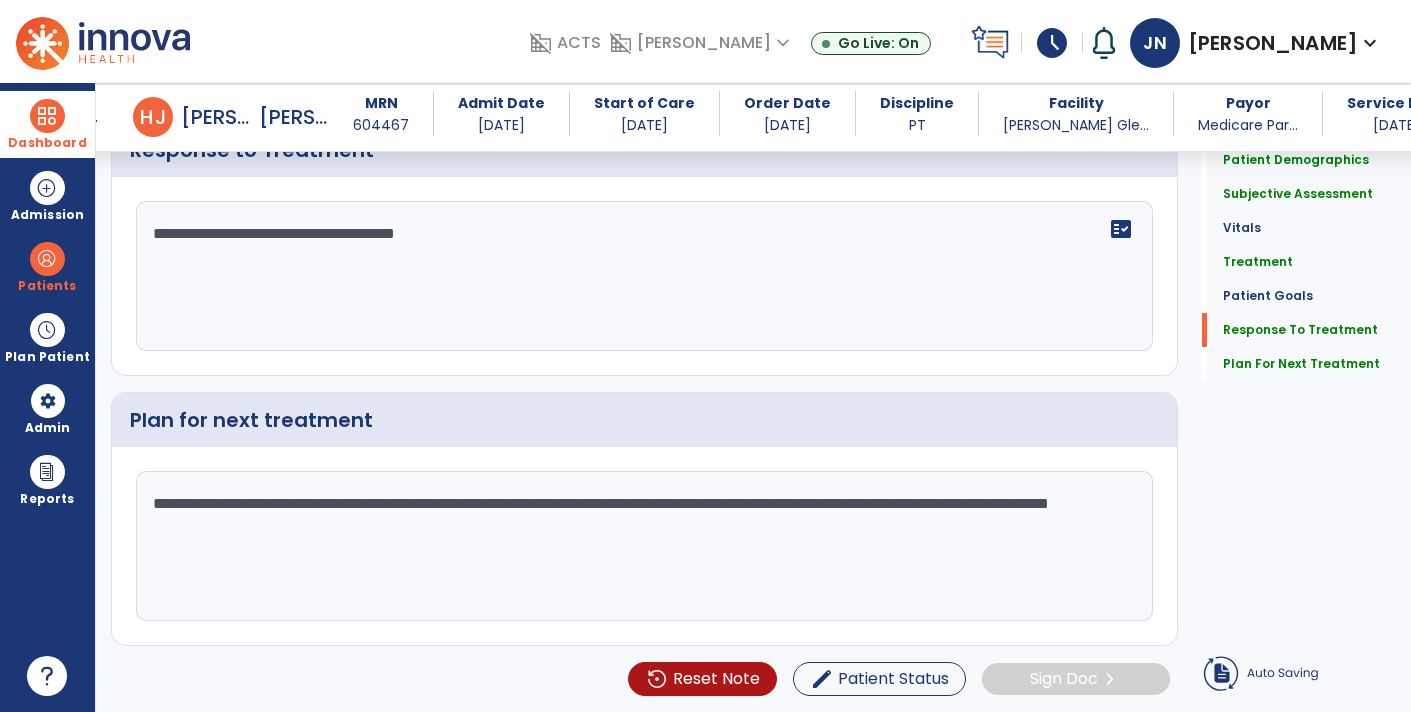 click on "**********" 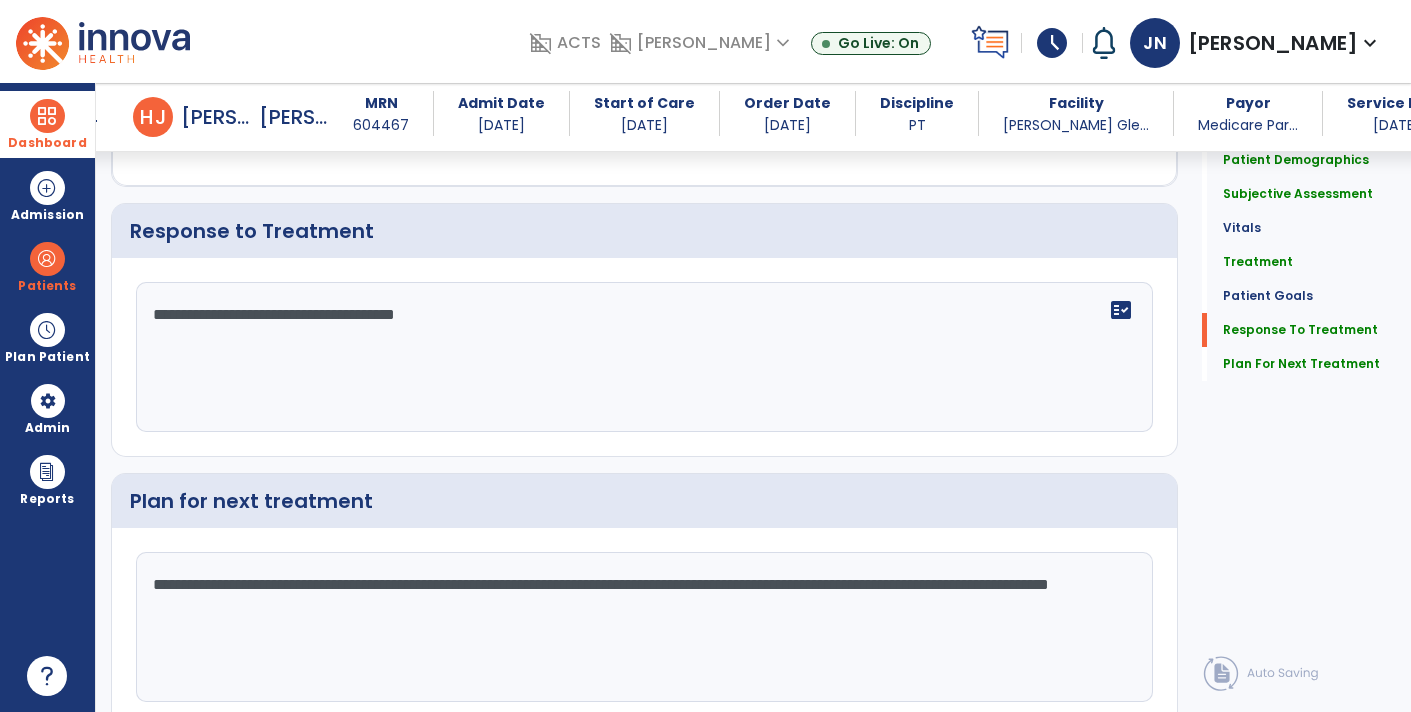 scroll, scrollTop: 3234, scrollLeft: 0, axis: vertical 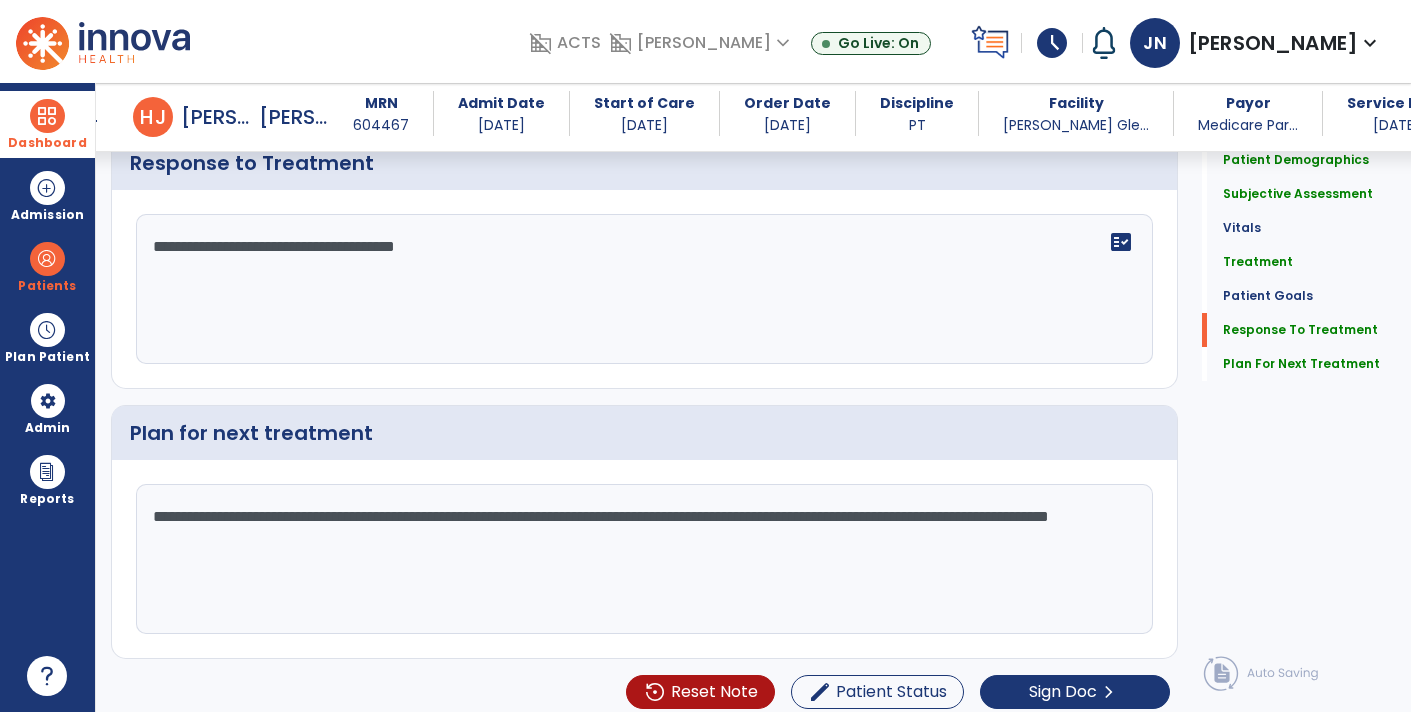 click on "**********" 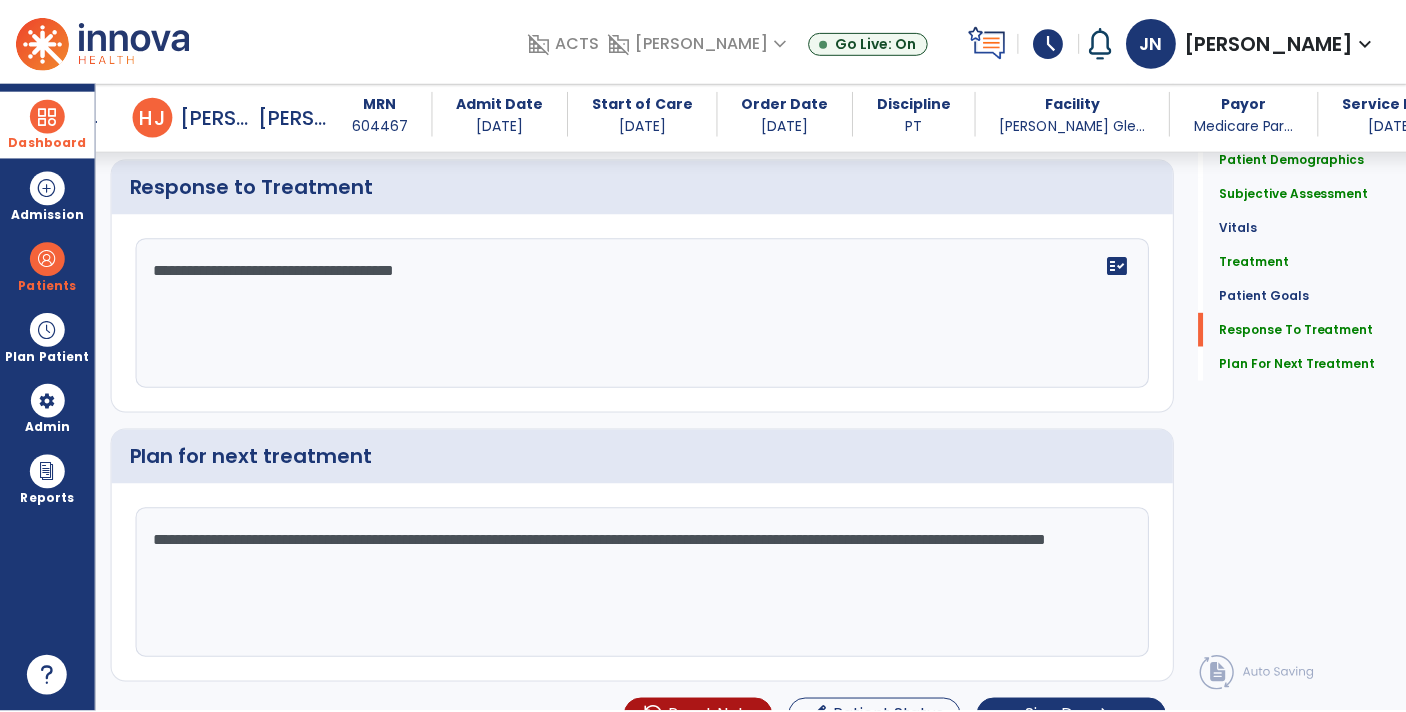 scroll, scrollTop: 3234, scrollLeft: 0, axis: vertical 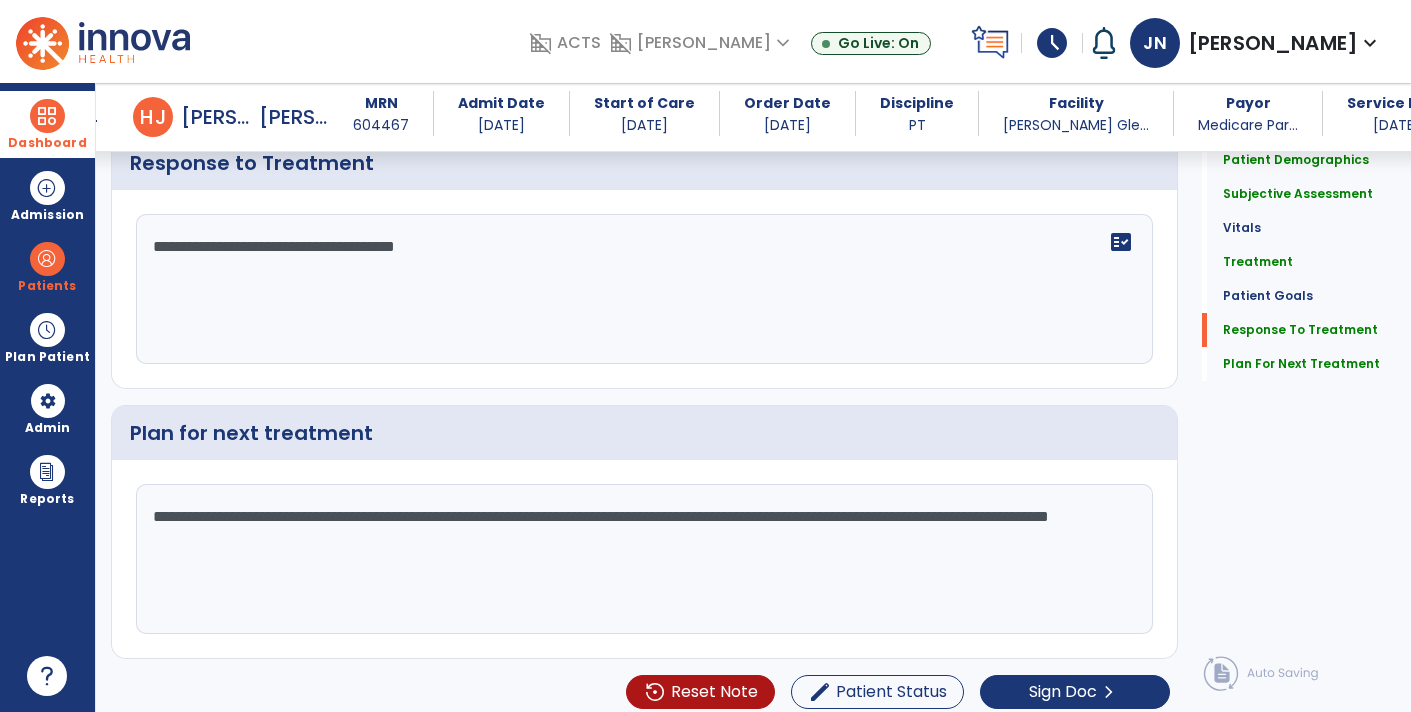 click on "**********" 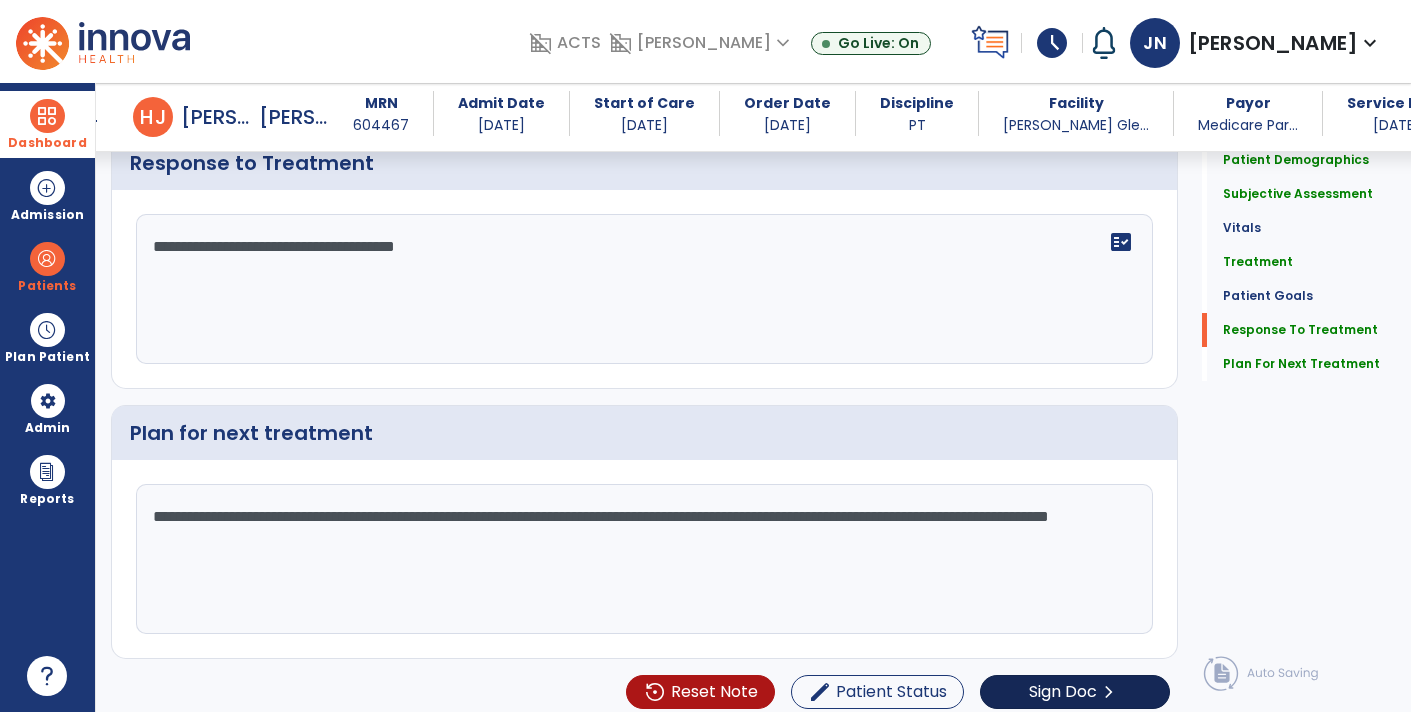 type on "**********" 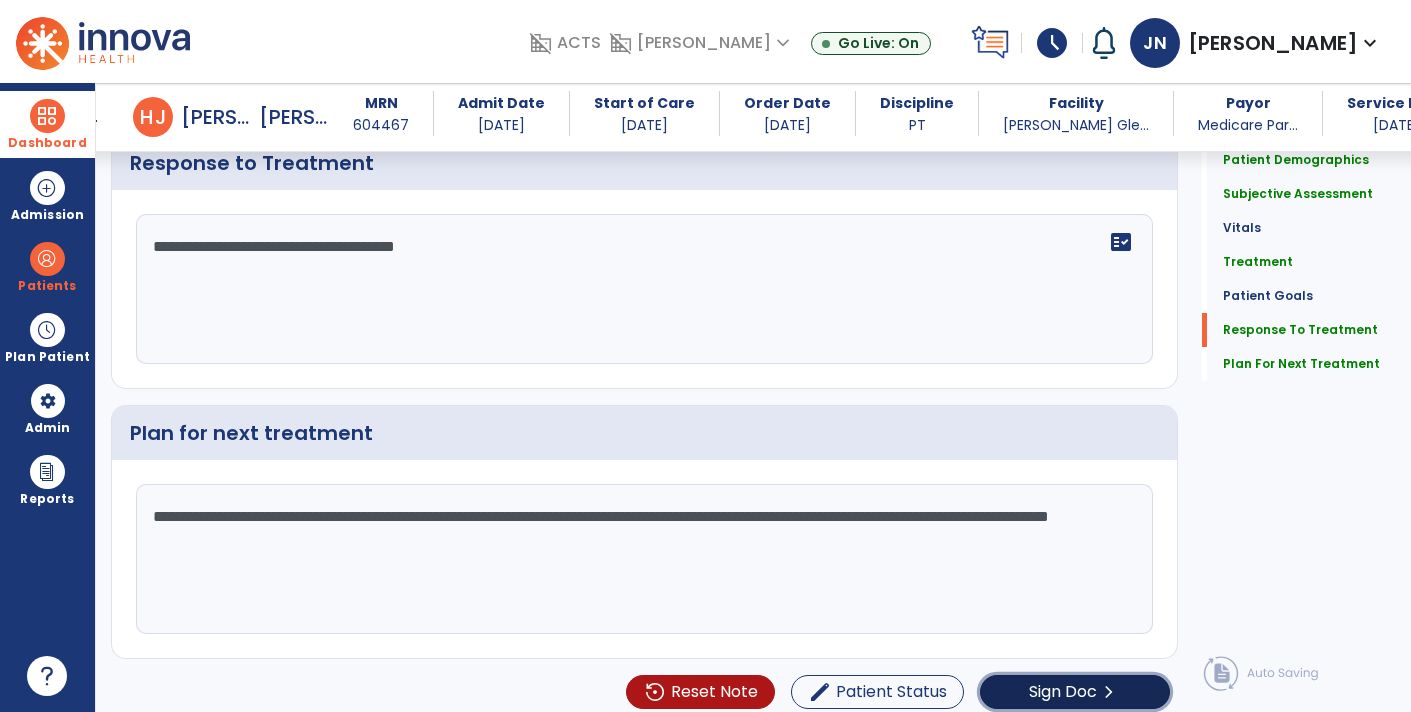 click on "Sign Doc" 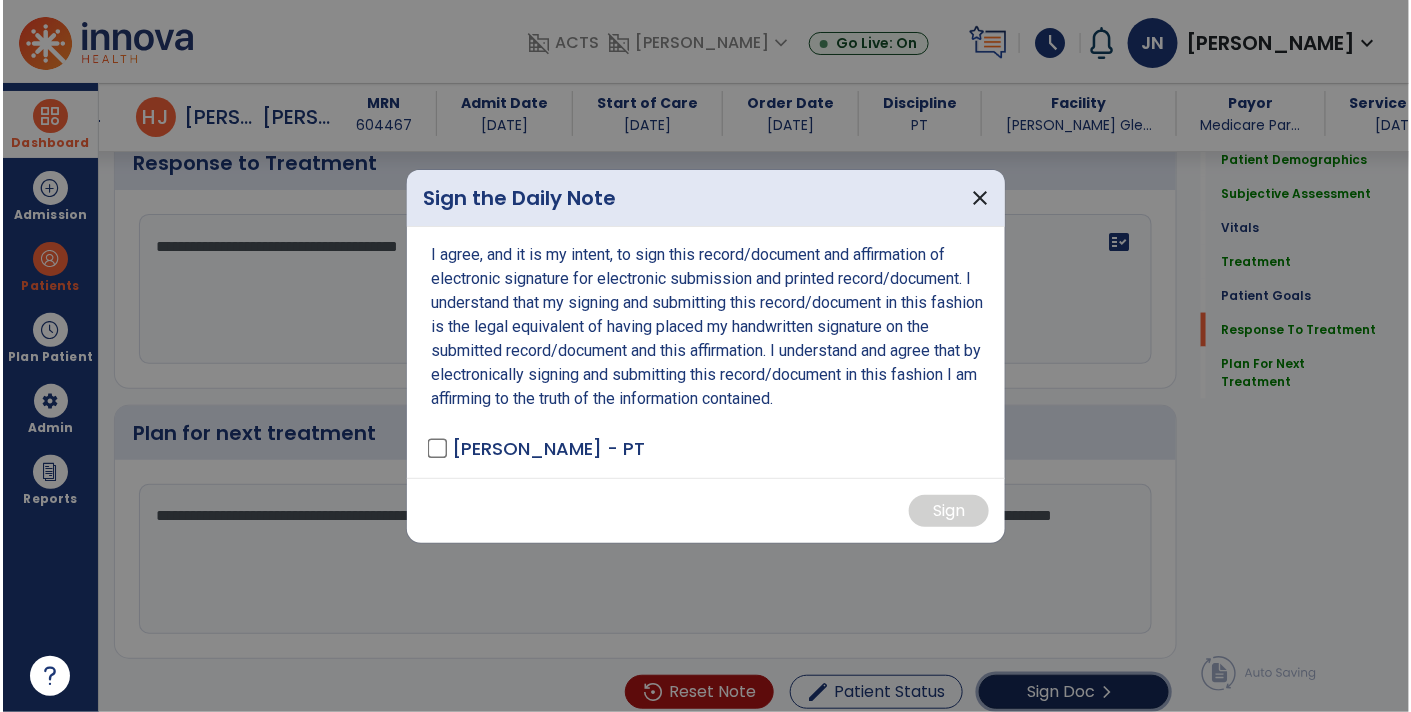 scroll, scrollTop: 3234, scrollLeft: 0, axis: vertical 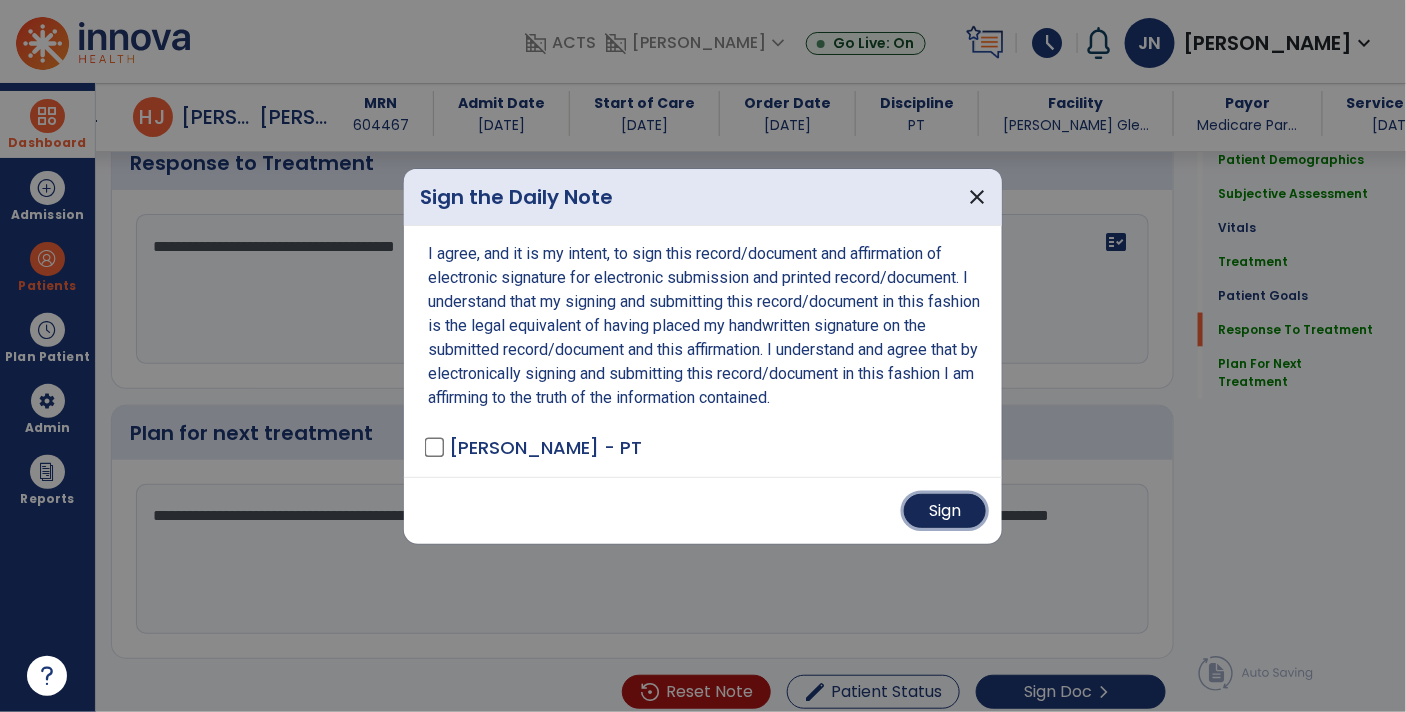 click on "Sign" at bounding box center [945, 511] 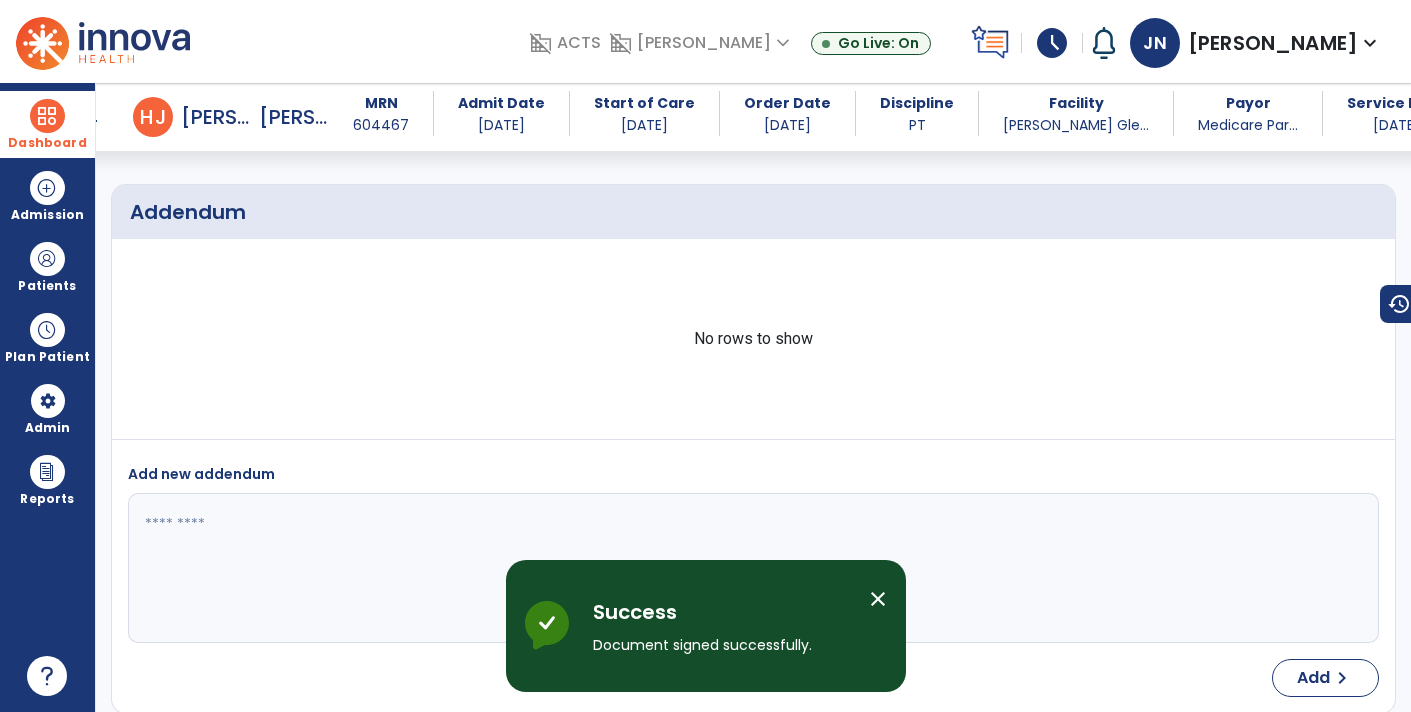scroll, scrollTop: 4699, scrollLeft: 0, axis: vertical 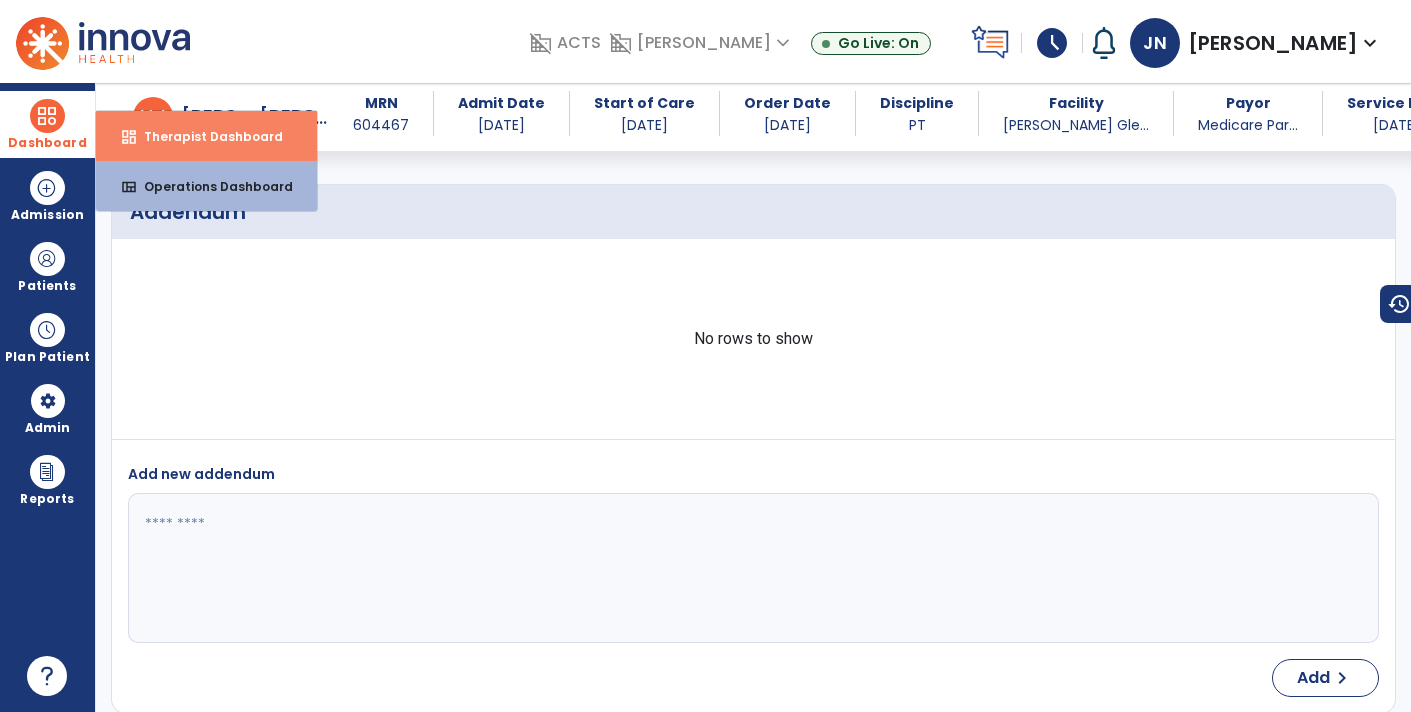 click on "Therapist Dashboard" at bounding box center [205, 136] 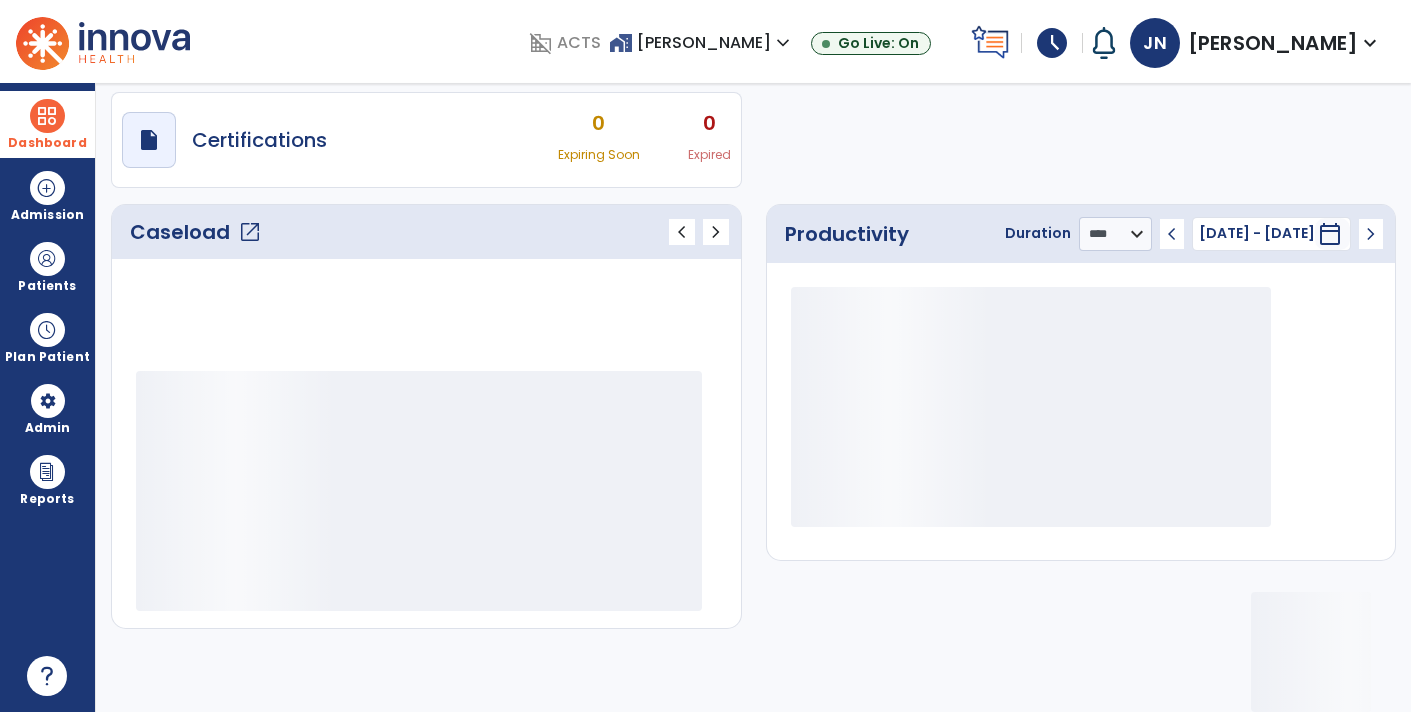 scroll, scrollTop: 162, scrollLeft: 0, axis: vertical 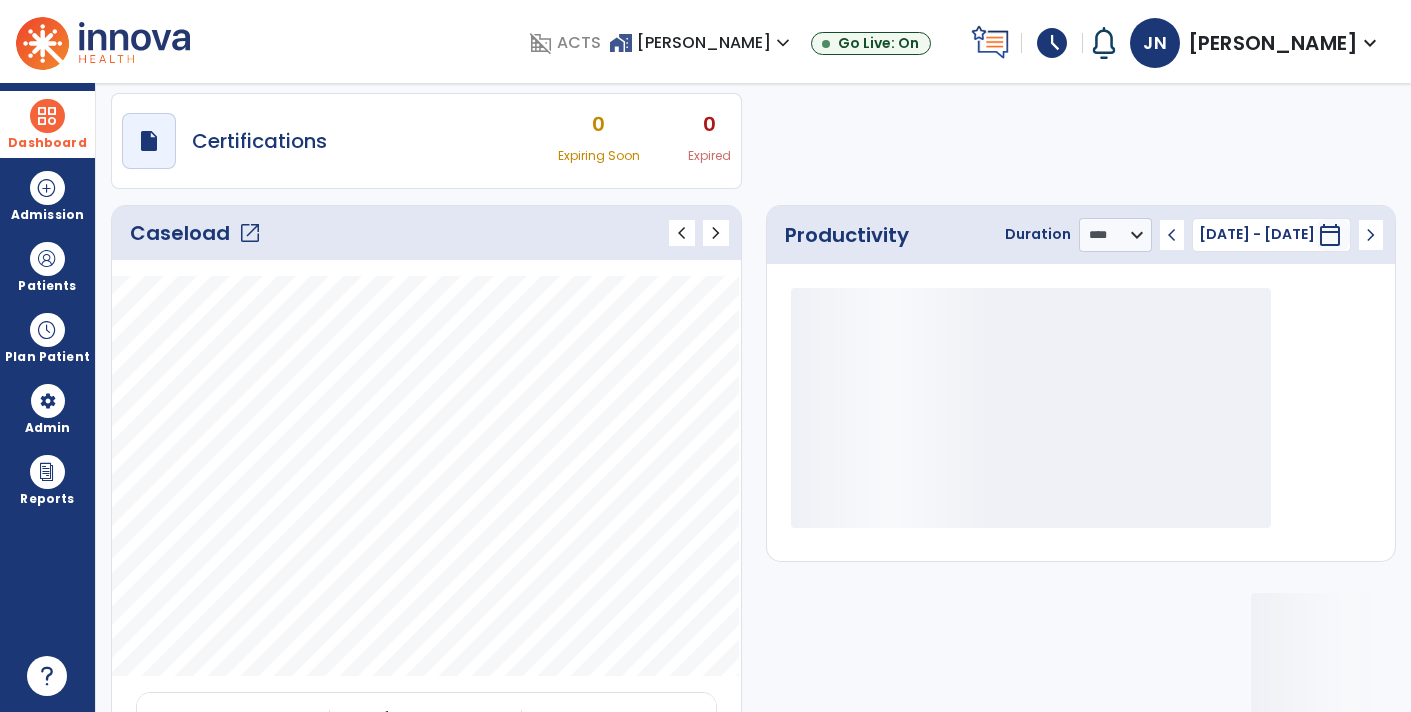click on "open_in_new" 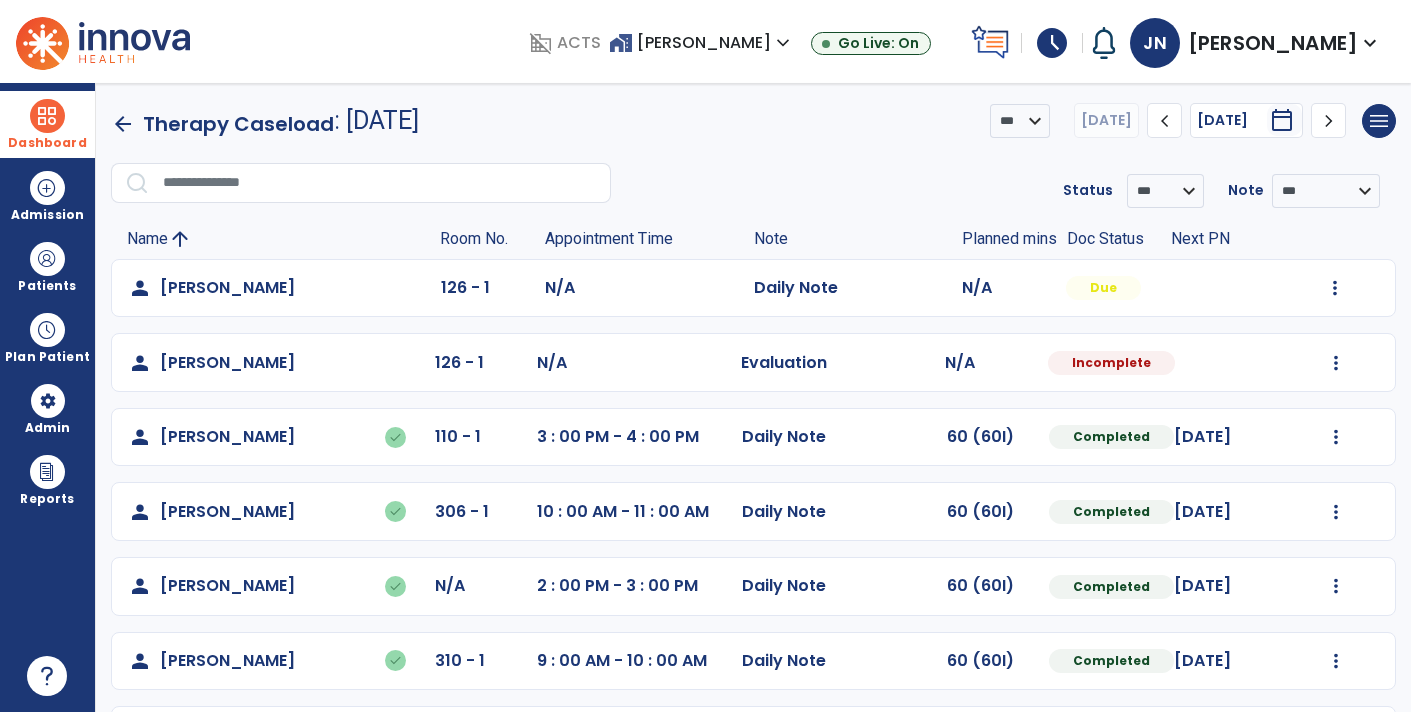 scroll, scrollTop: 72, scrollLeft: 0, axis: vertical 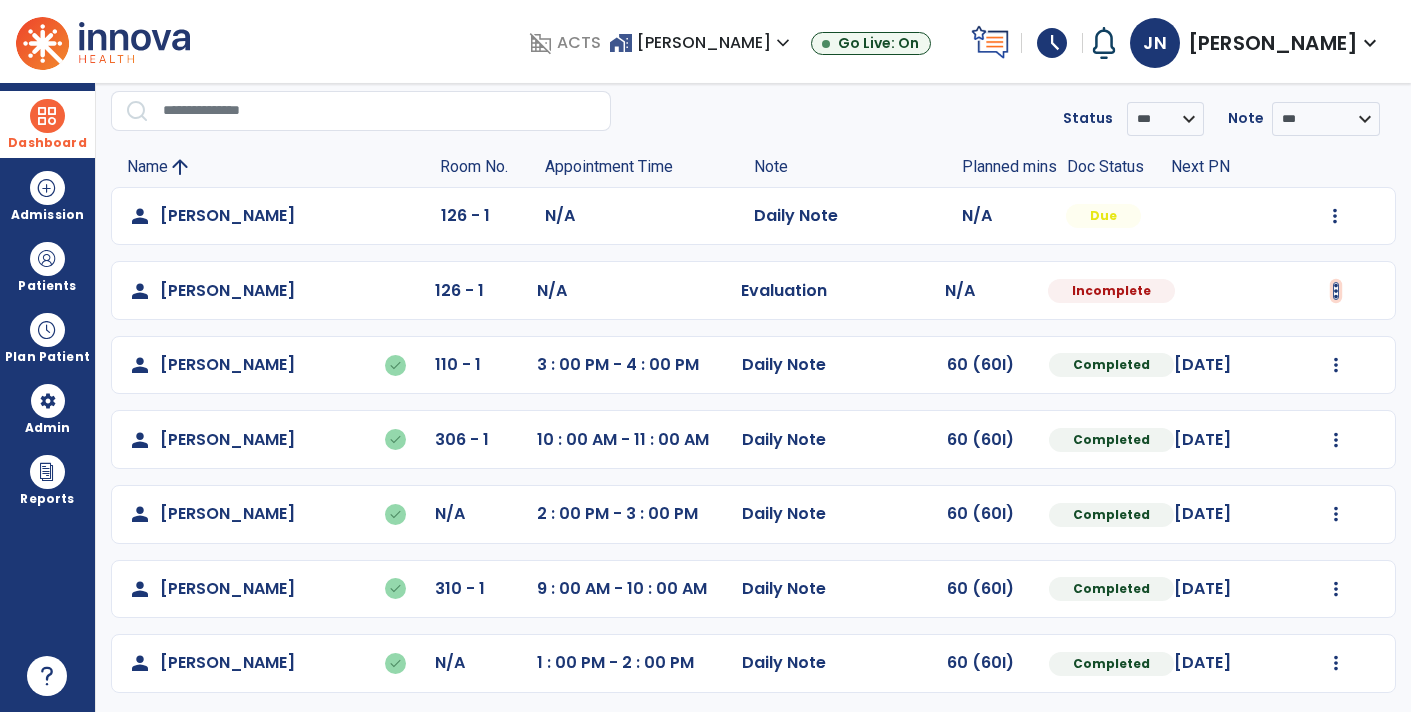 click at bounding box center (1335, 216) 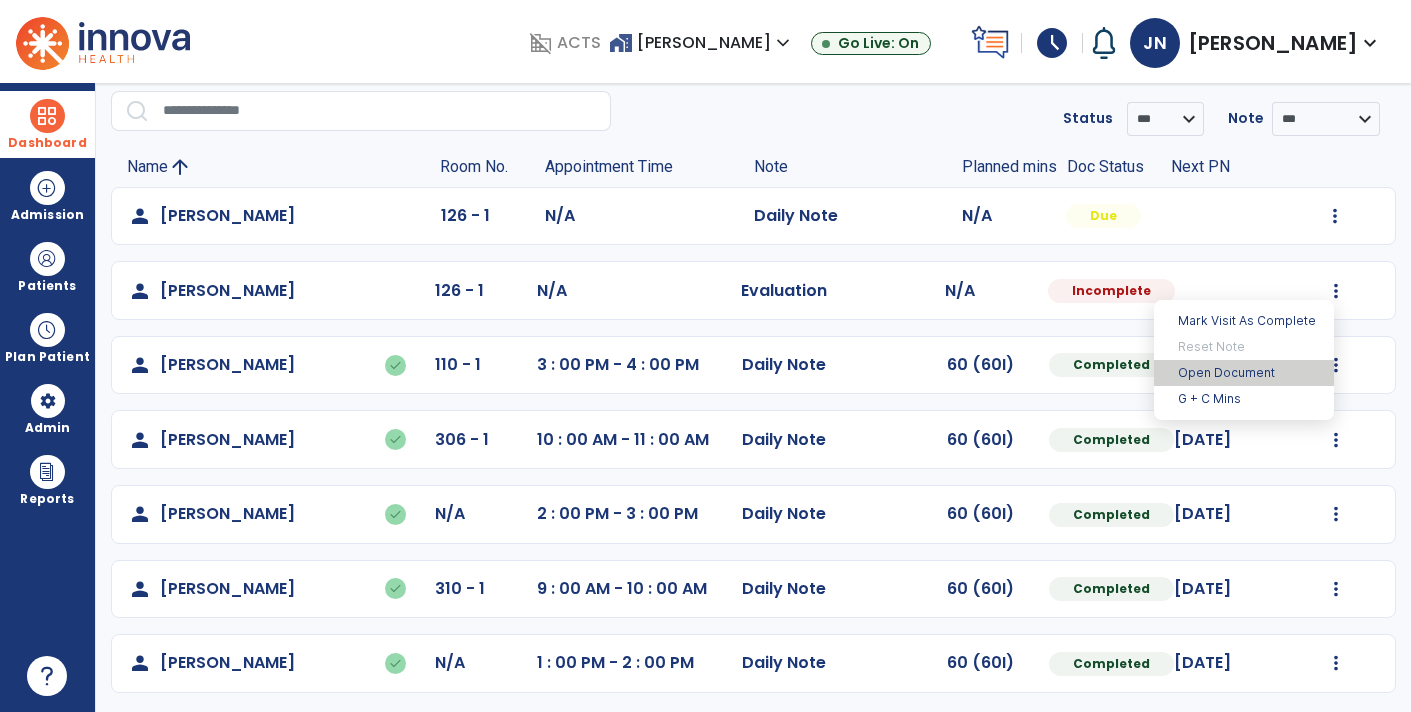 click on "Open Document" at bounding box center (1244, 373) 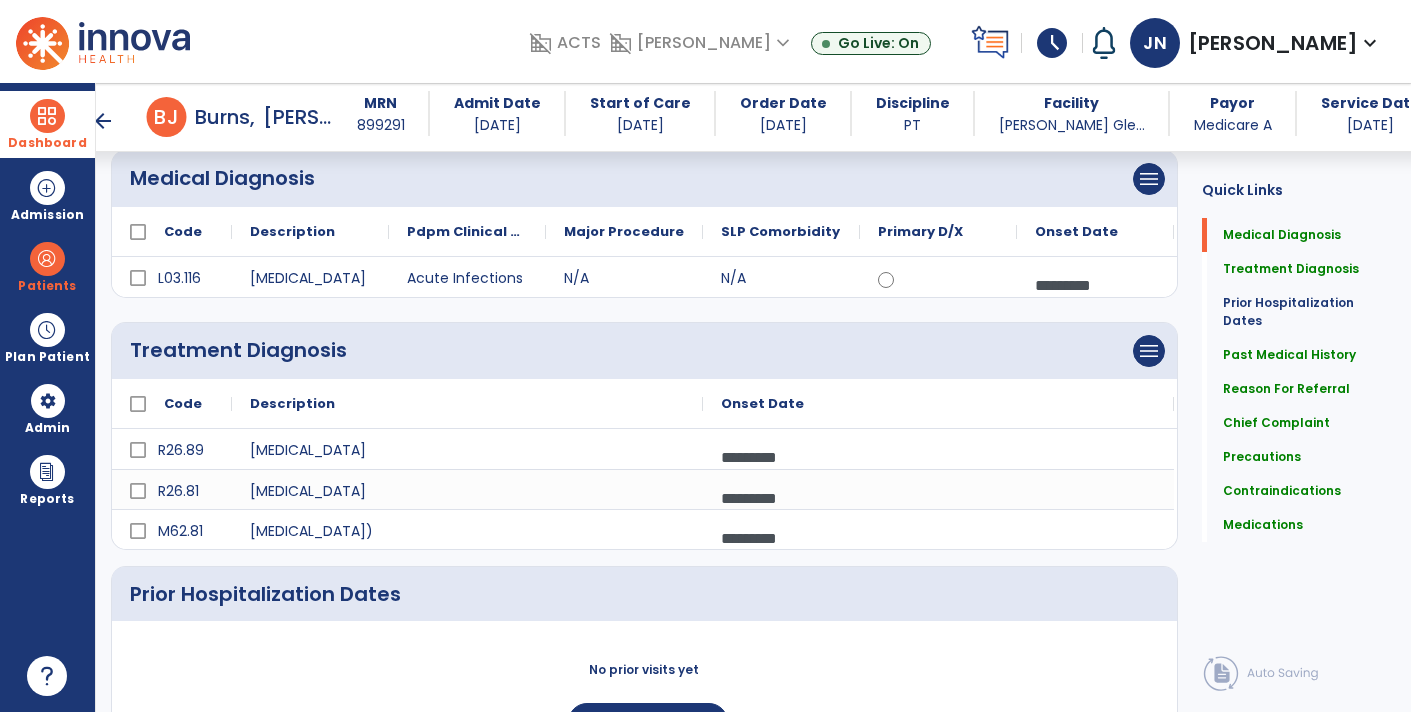 scroll, scrollTop: 0, scrollLeft: 0, axis: both 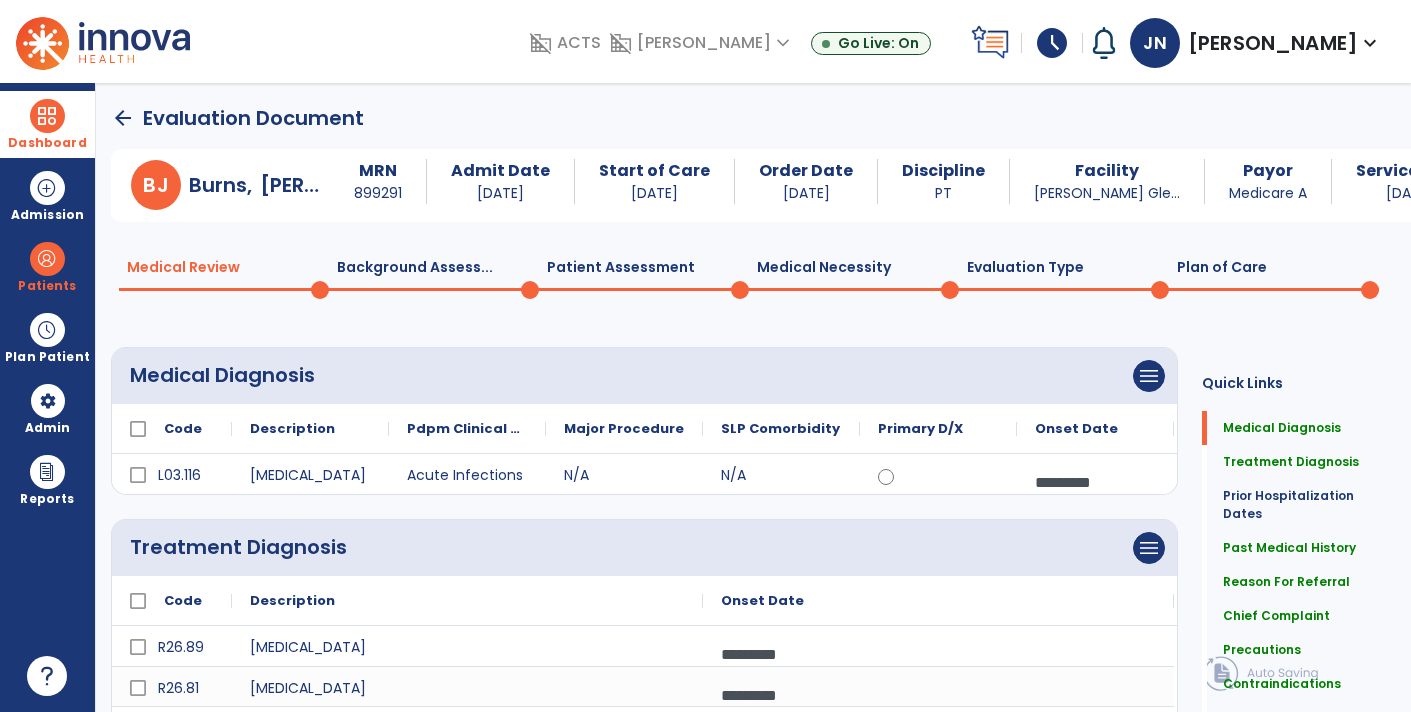 click on "0" 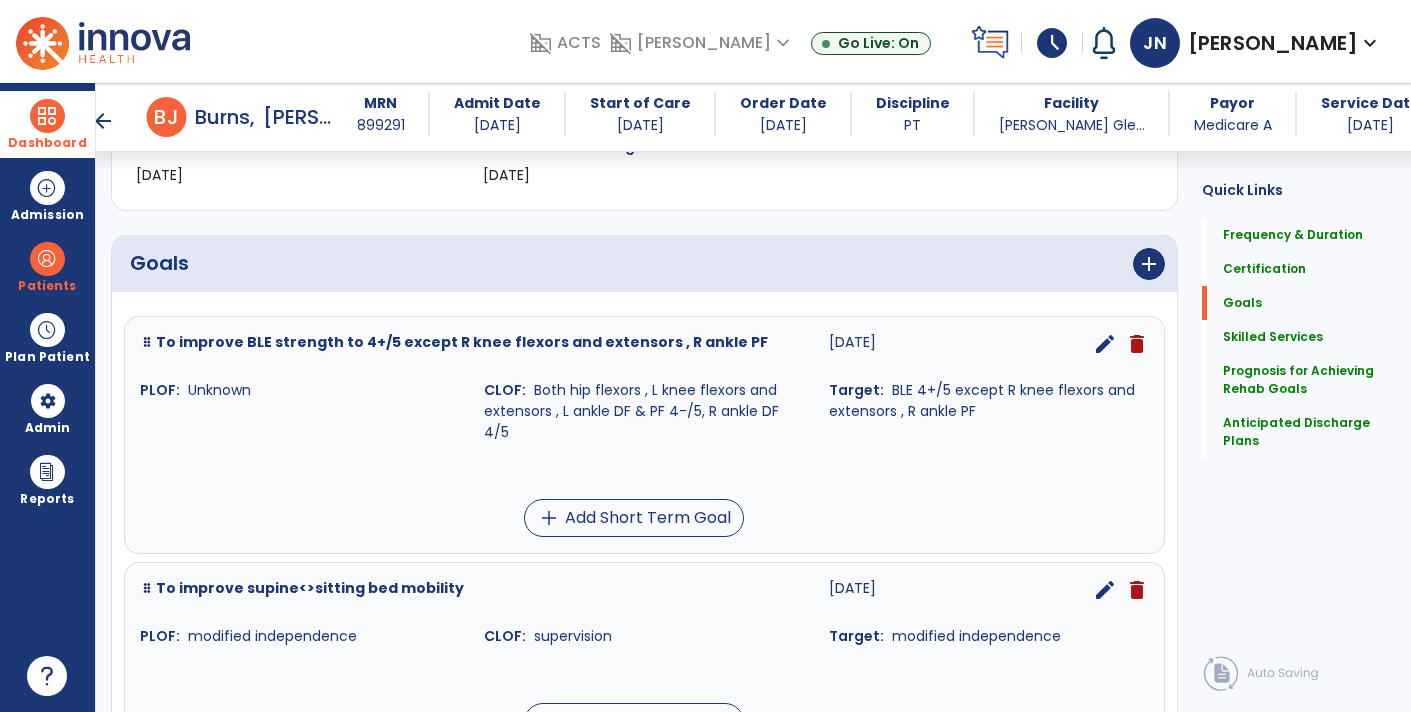 scroll, scrollTop: 379, scrollLeft: 0, axis: vertical 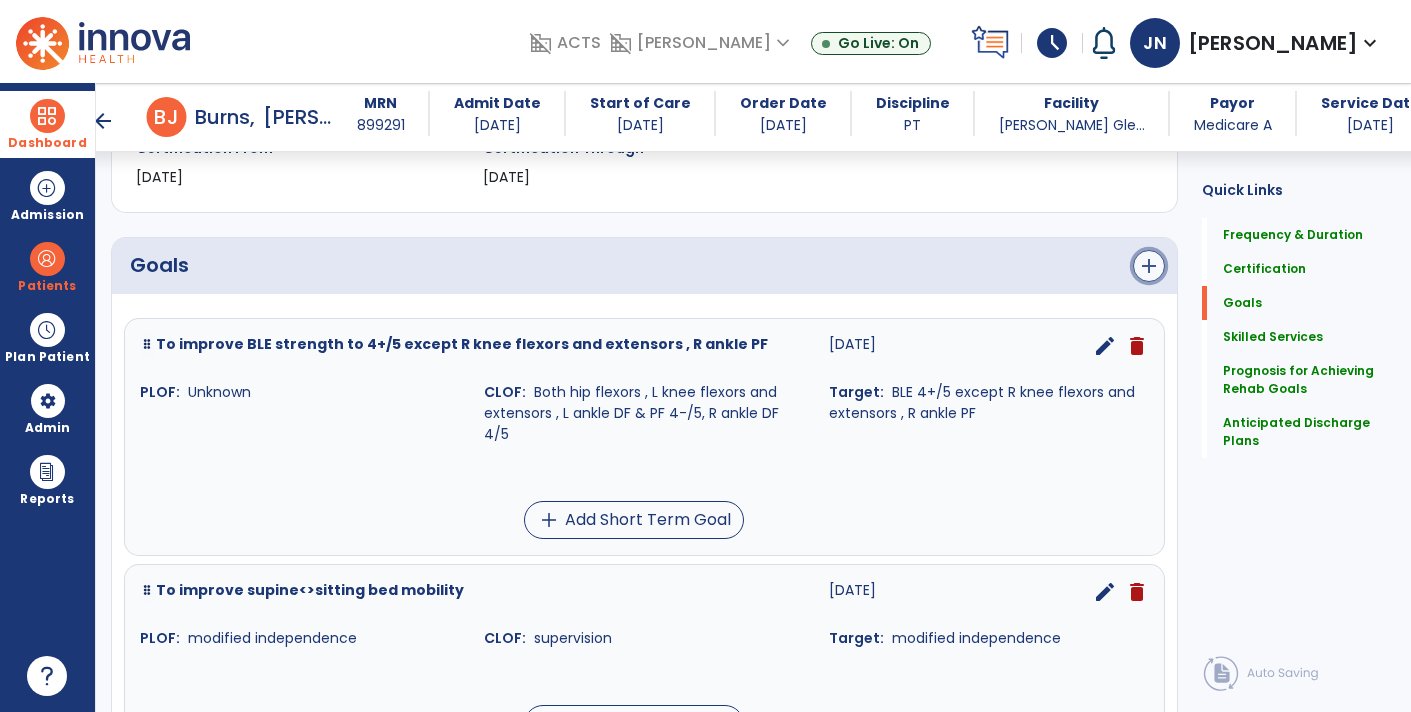 click on "add" at bounding box center (1149, 266) 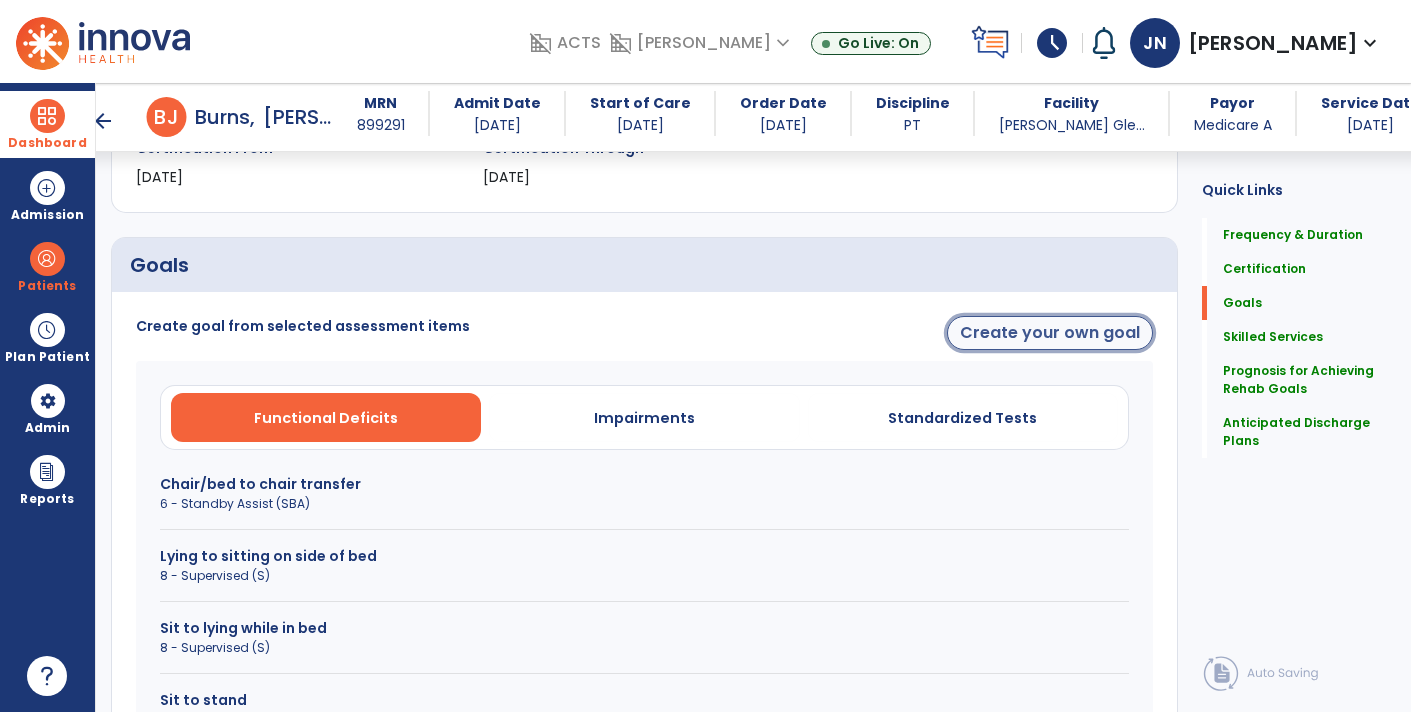 click on "Create your own goal" at bounding box center (1050, 333) 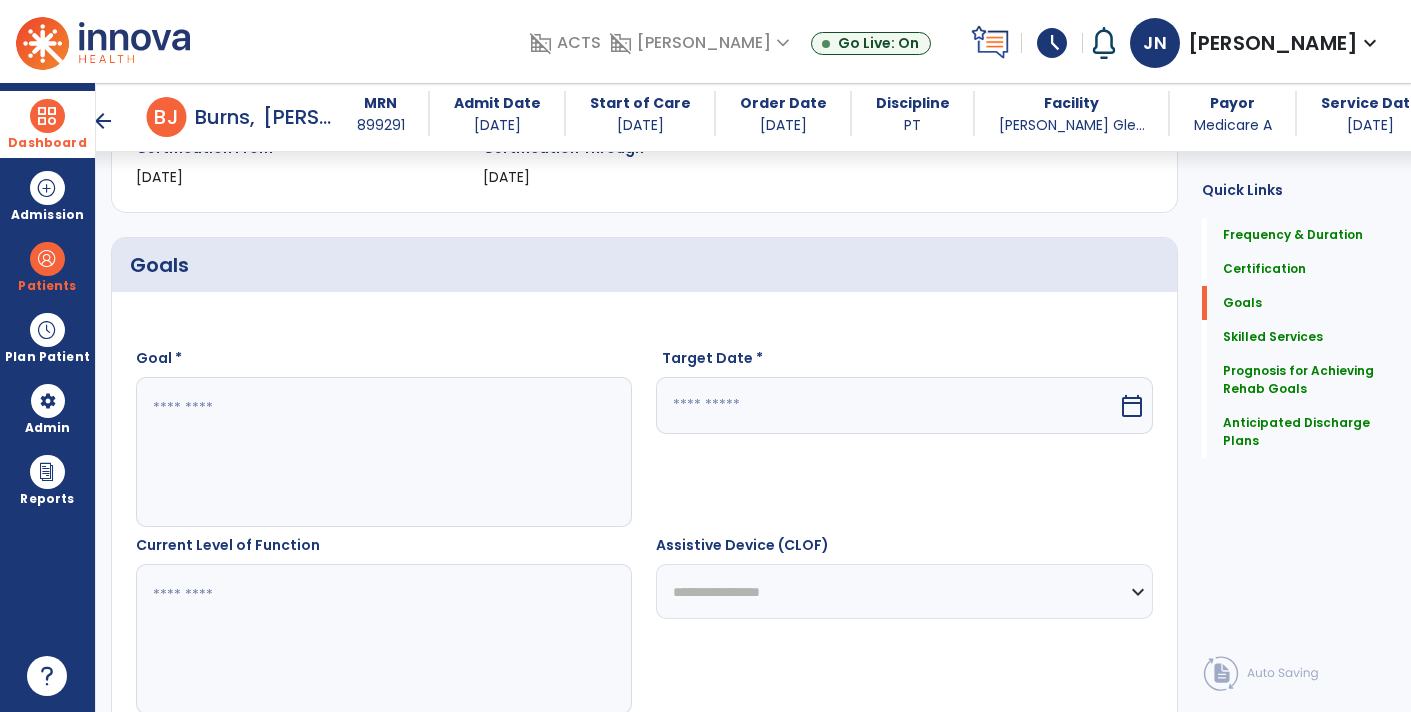 click at bounding box center (383, 452) 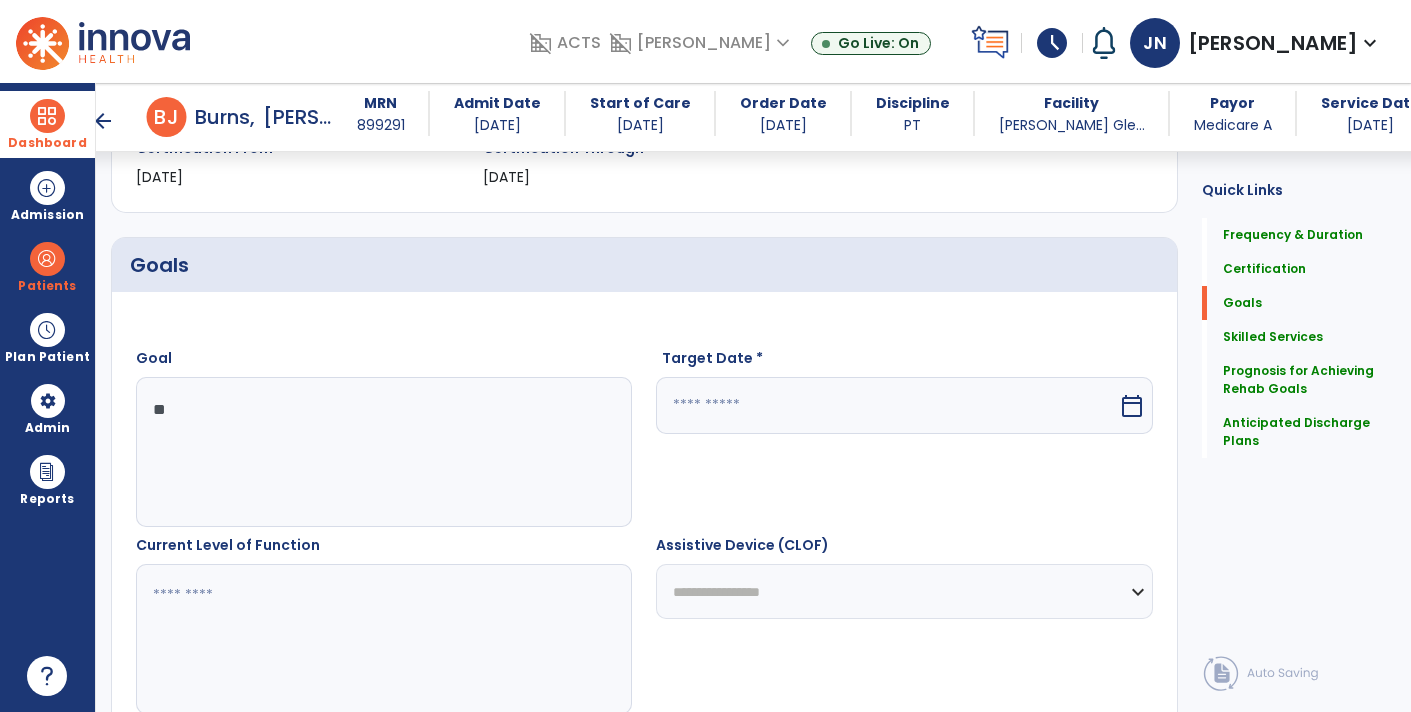 type on "*" 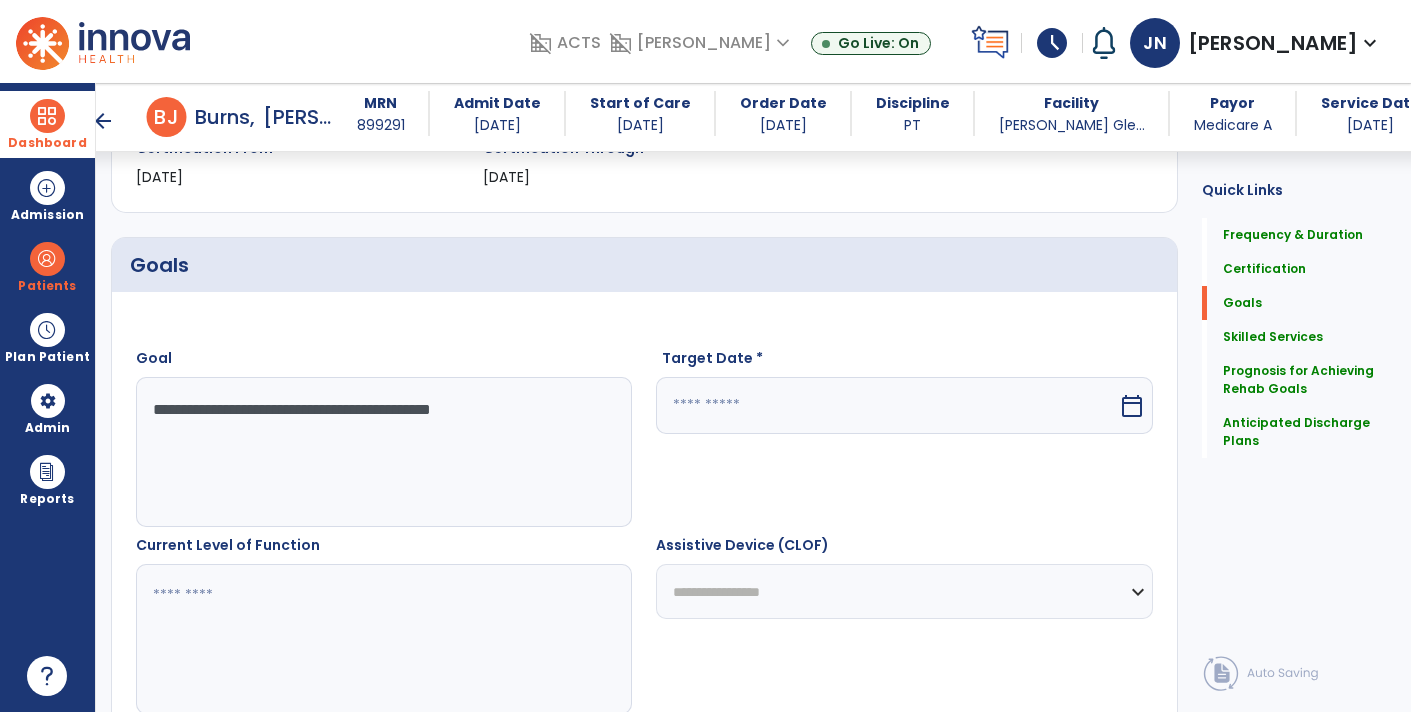 type on "**********" 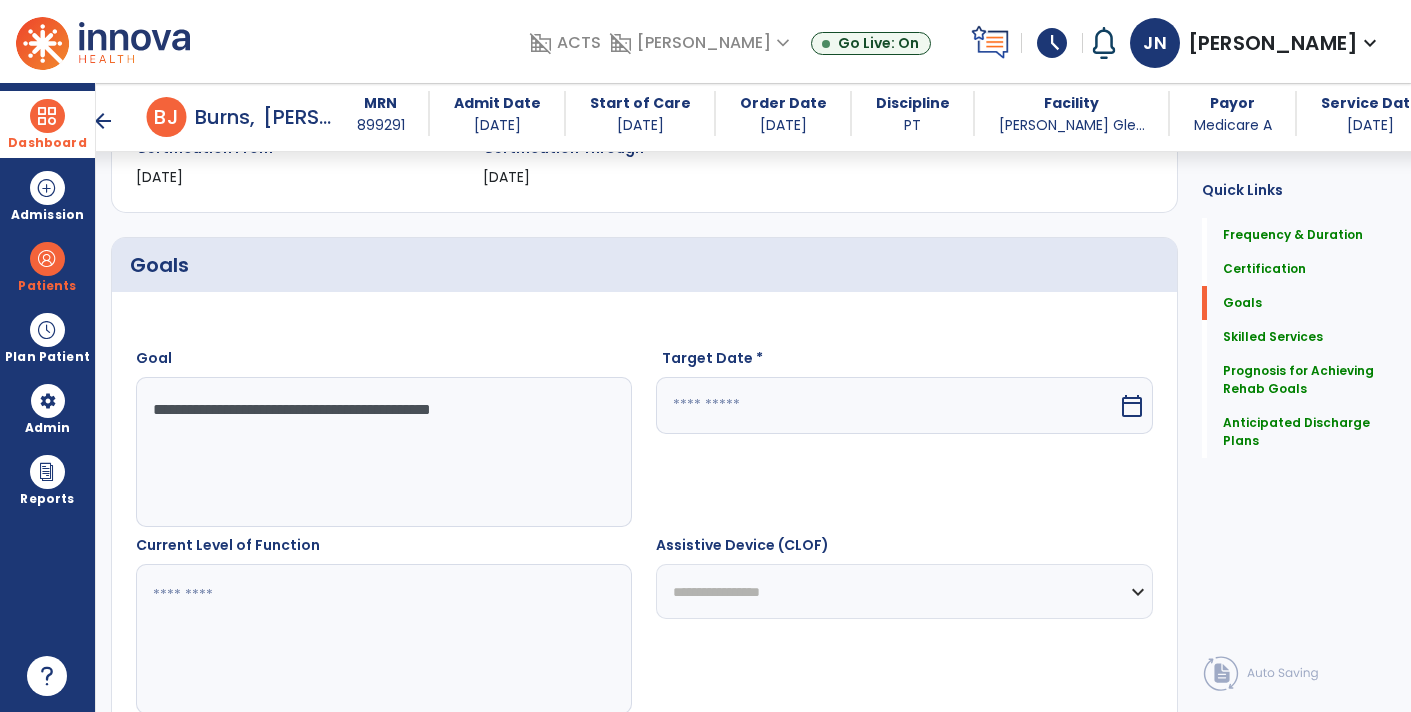 click at bounding box center (886, 405) 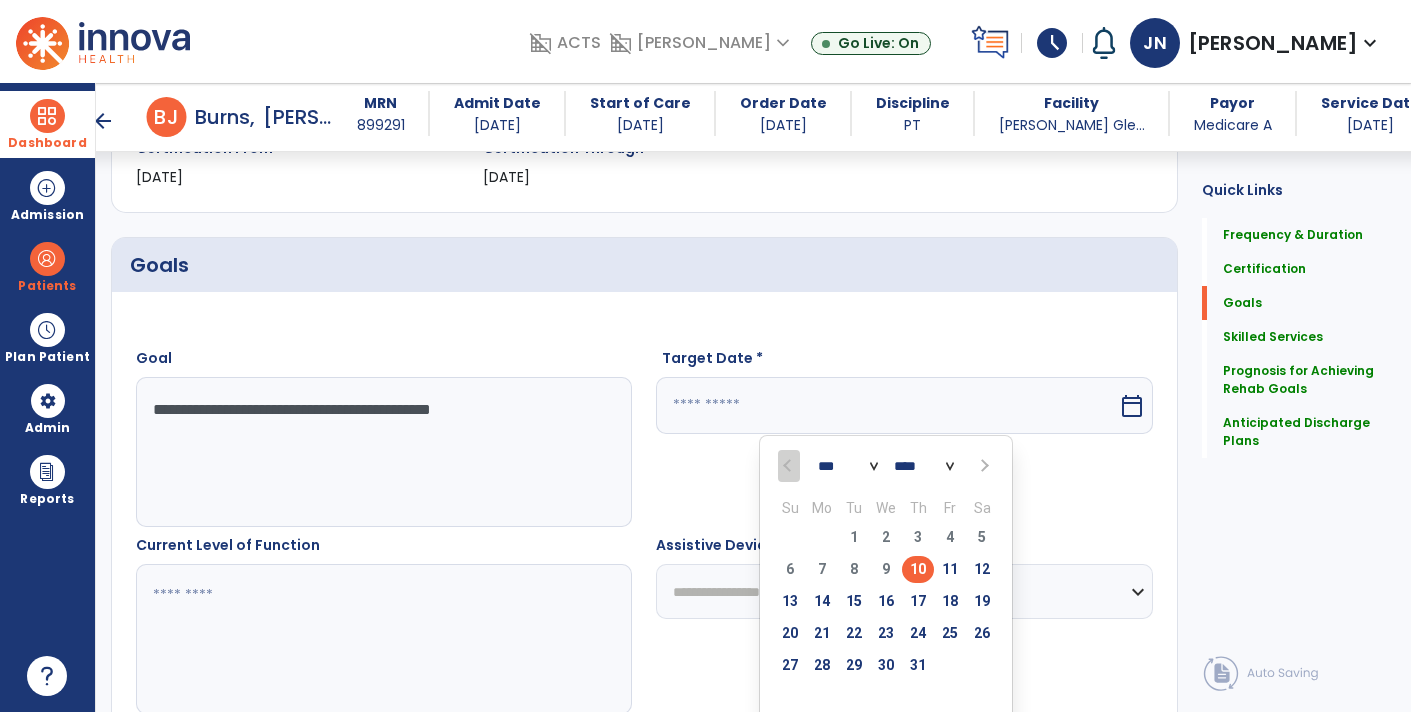 click on "*** *** *** ***" at bounding box center (848, 467) 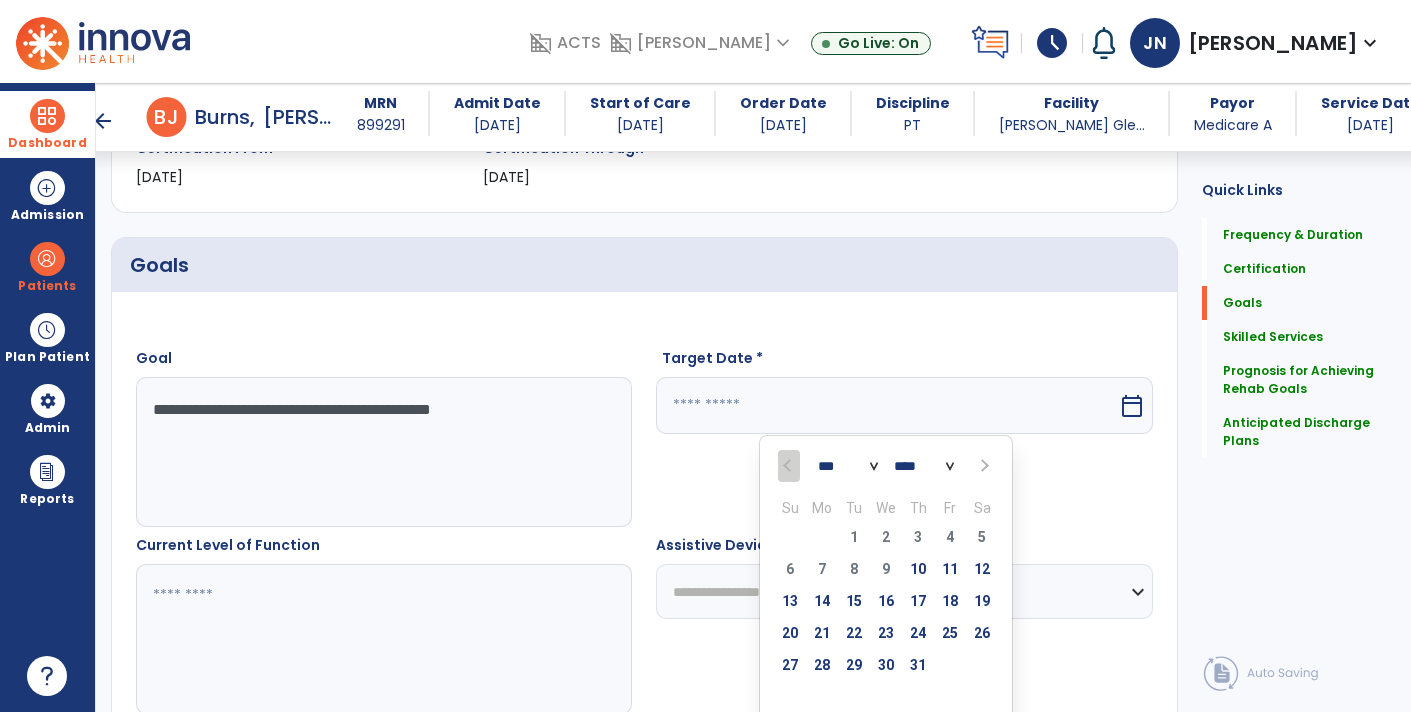 select on "**" 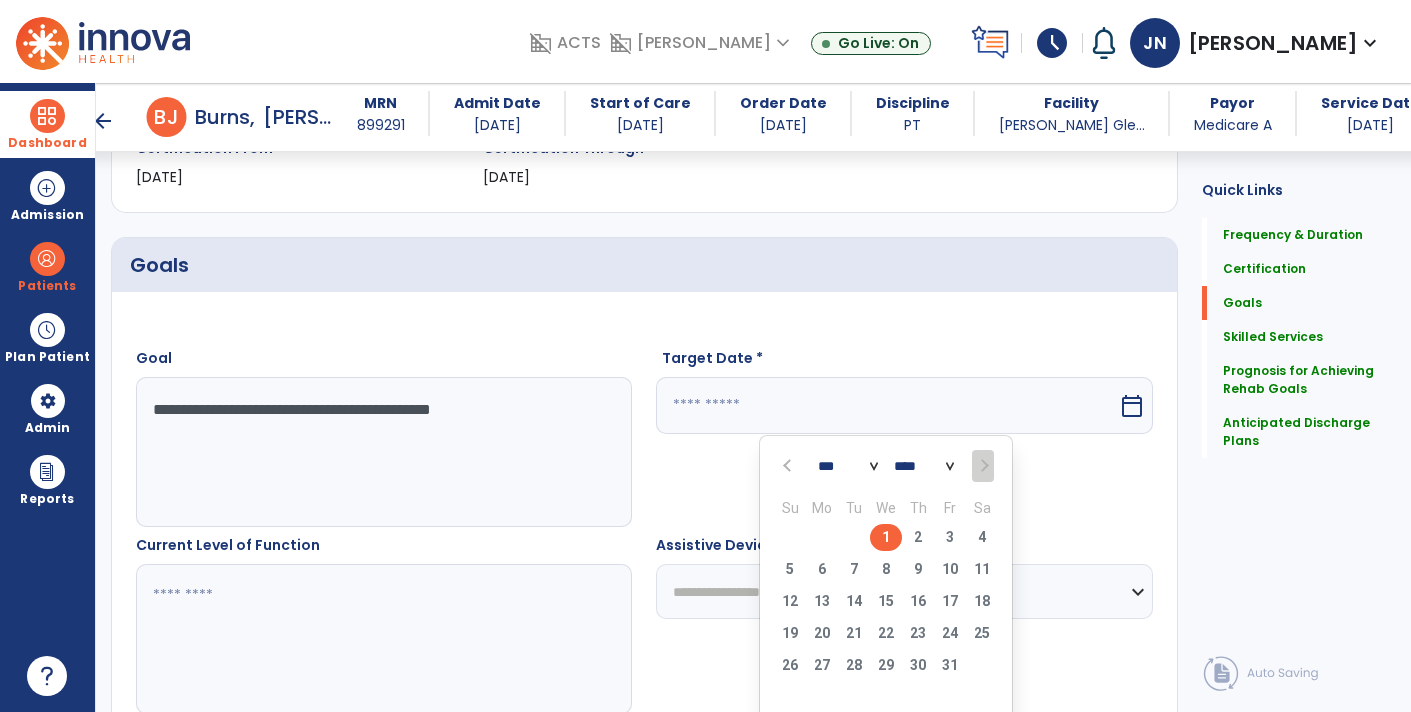 click on "1" at bounding box center (886, 537) 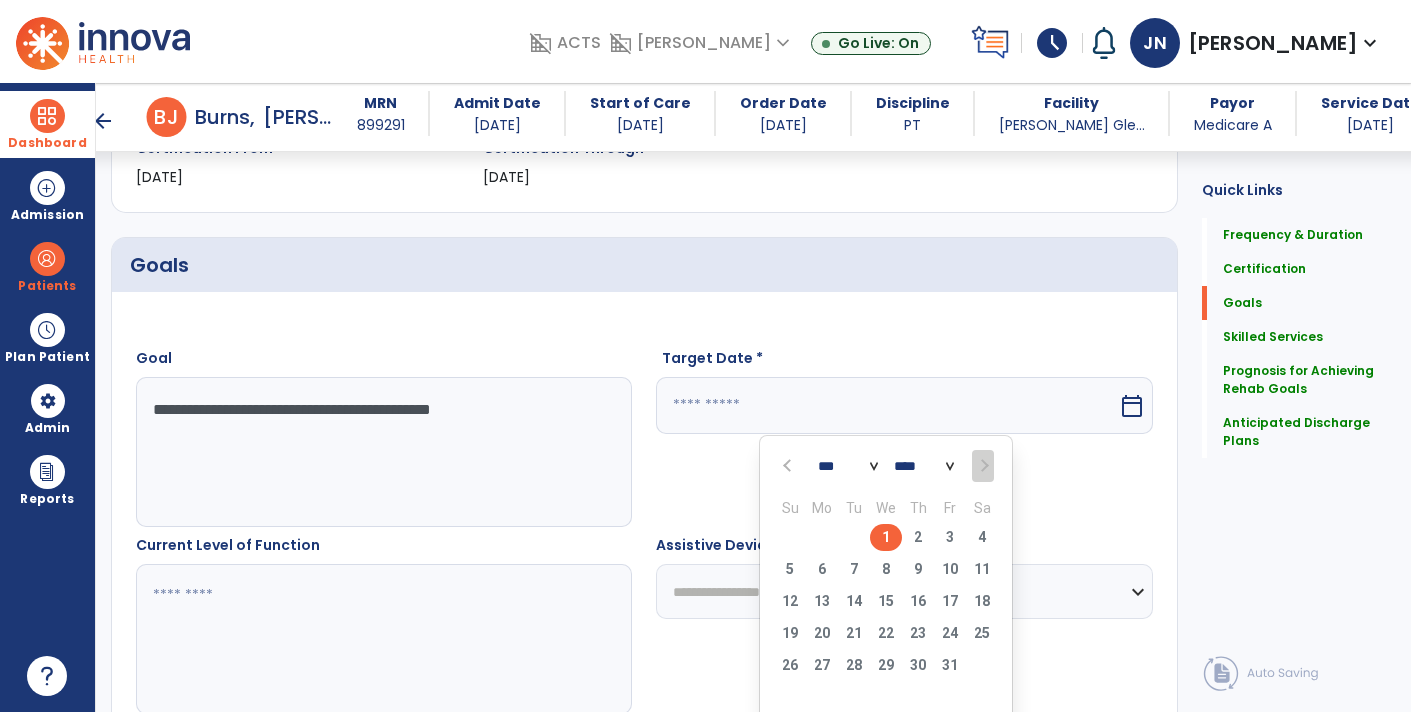 type on "*********" 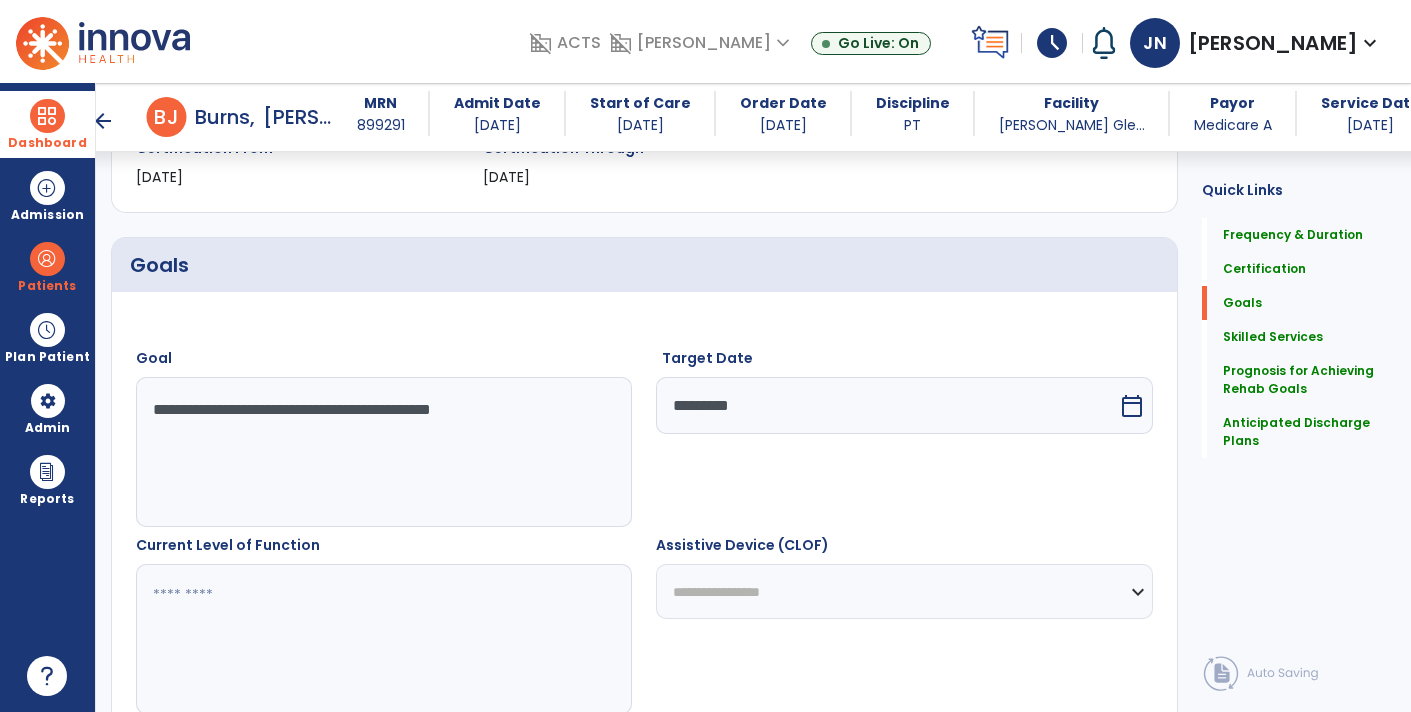 click at bounding box center (383, 639) 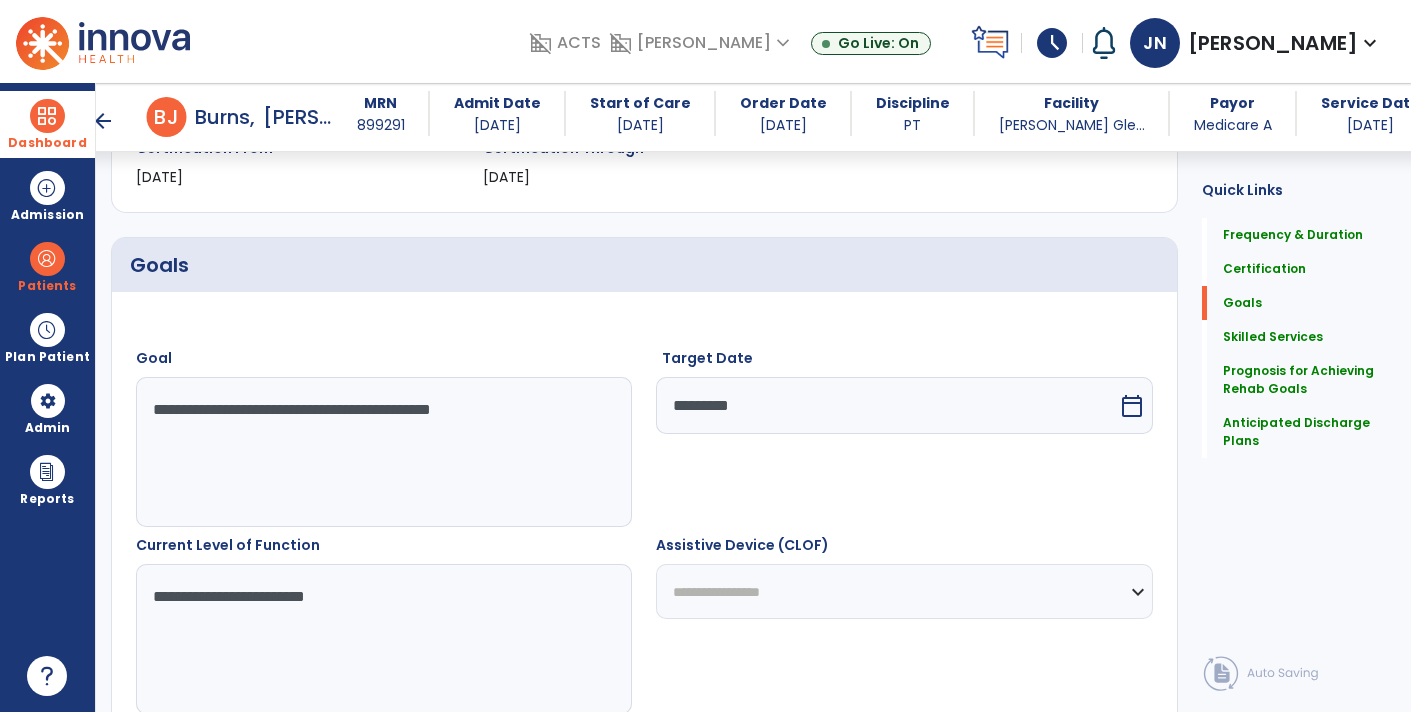 type on "**********" 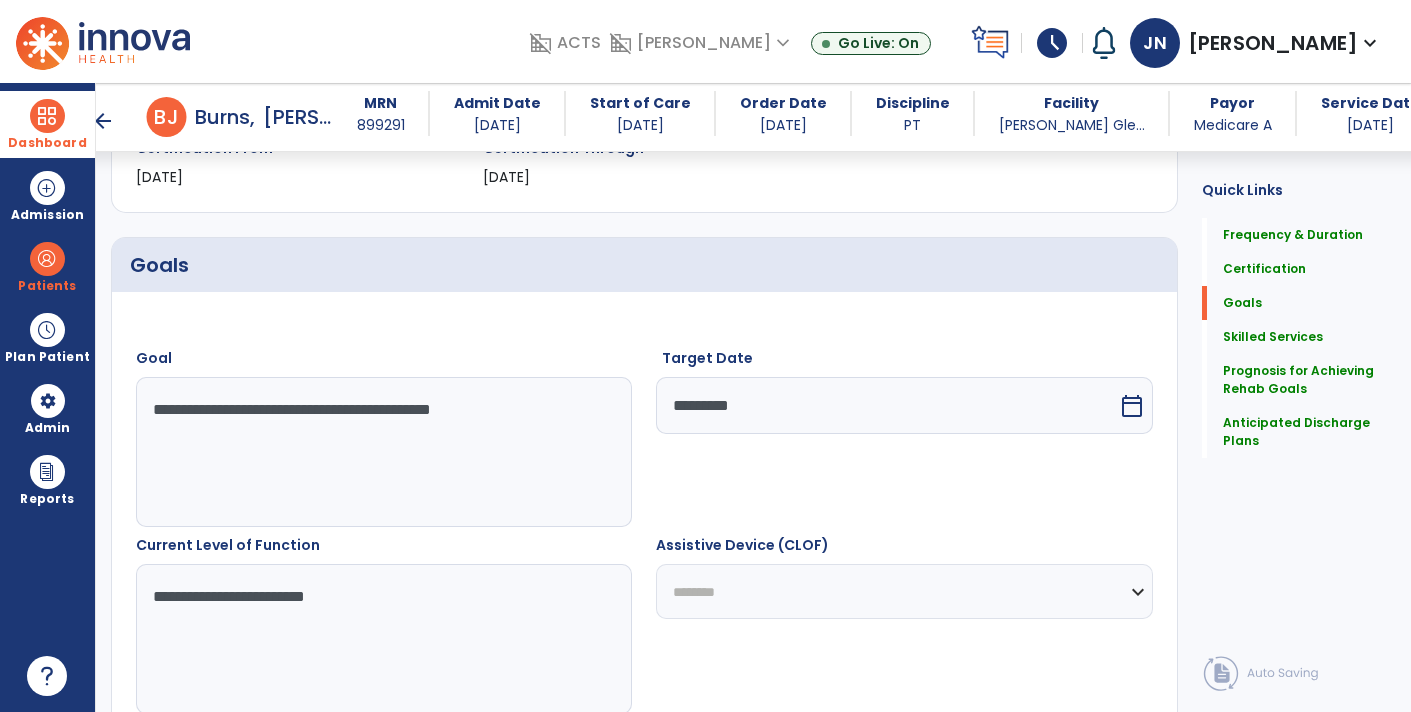 click on "**********" at bounding box center [904, 591] 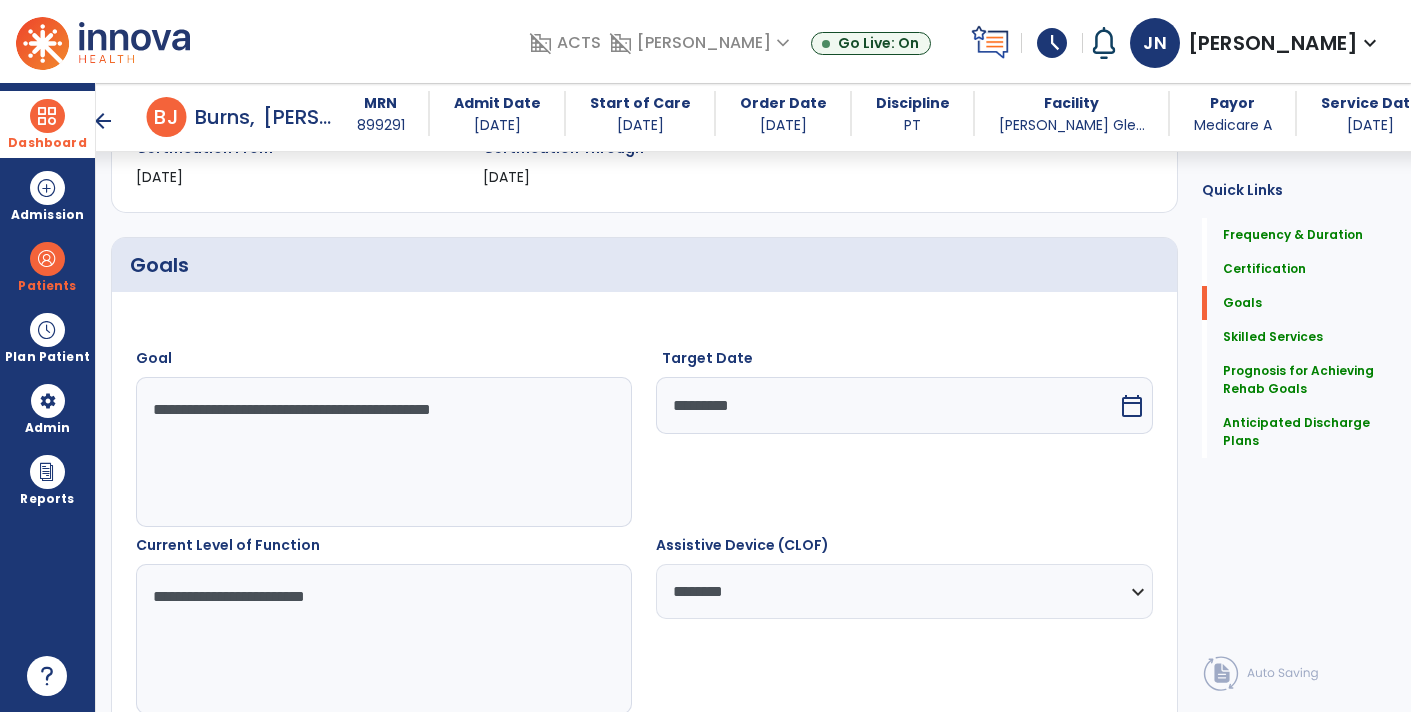 click on "**********" at bounding box center (383, 639) 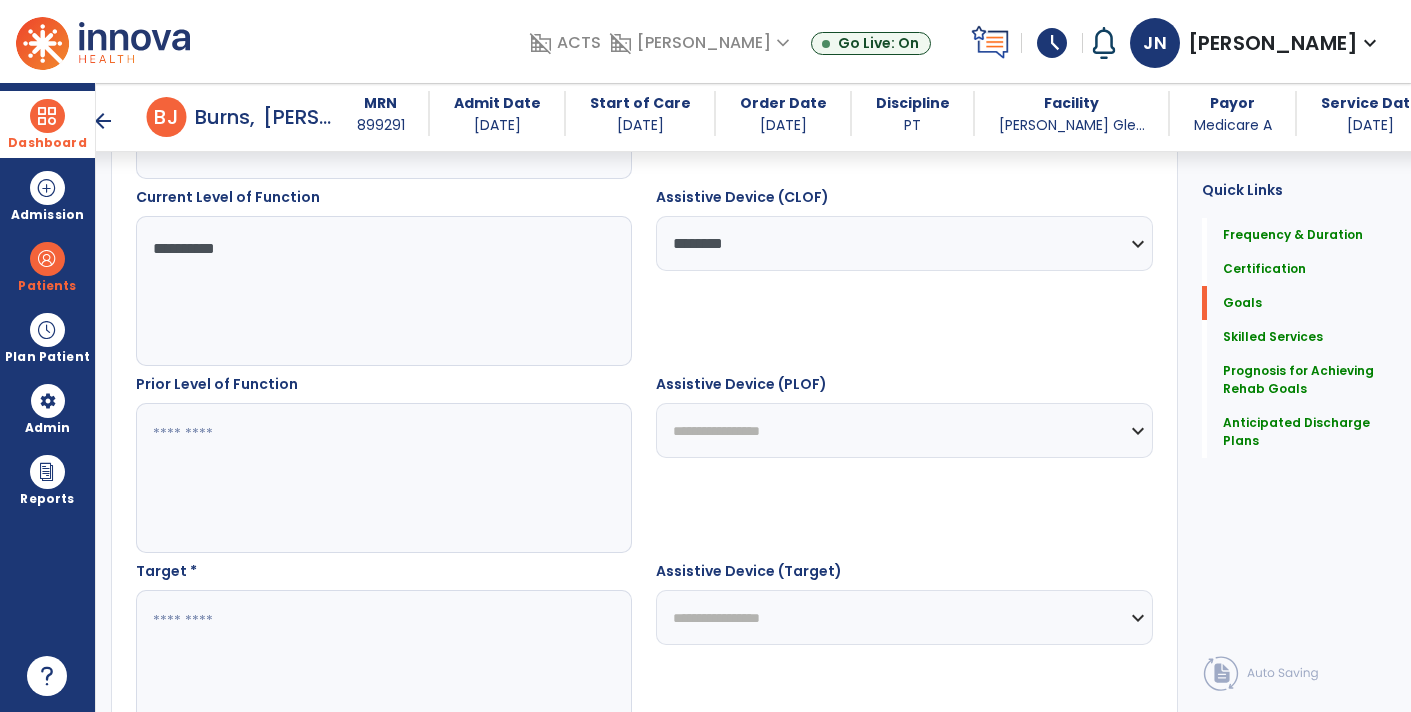 type on "*********" 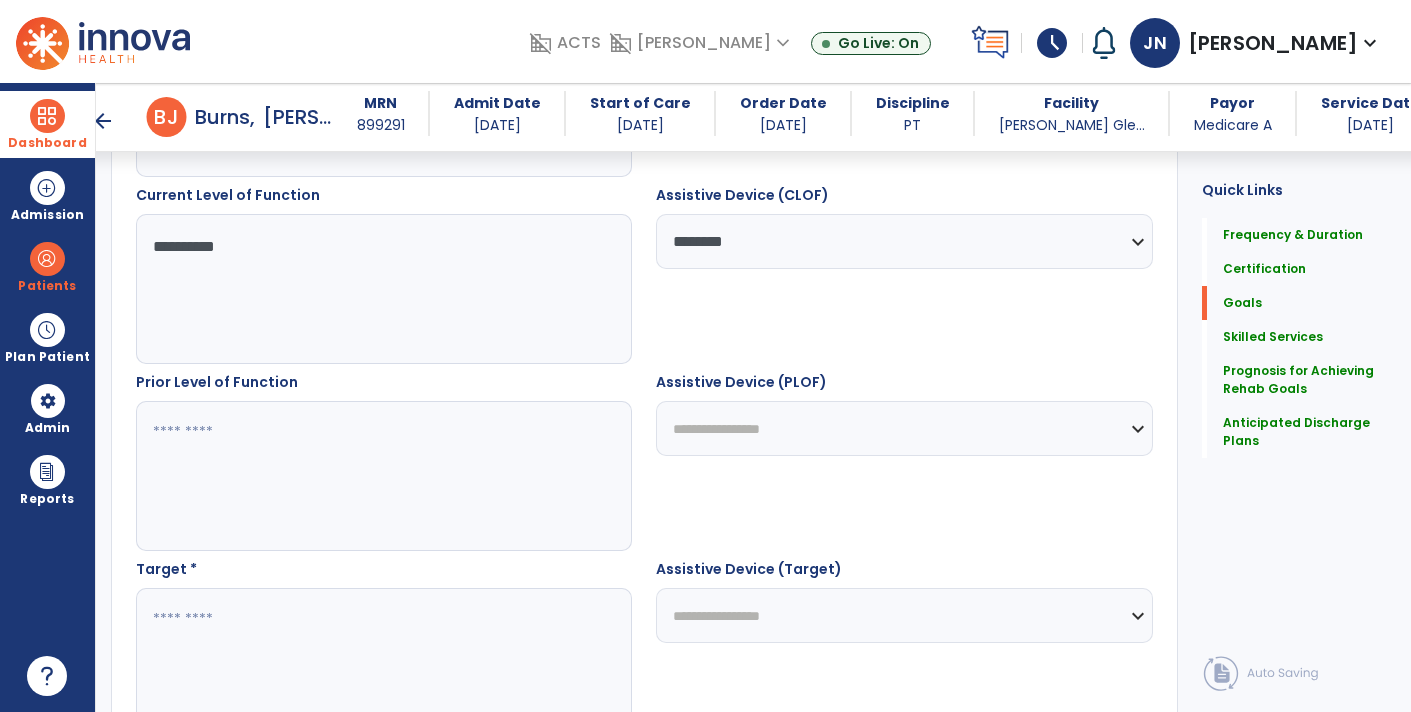 type on "*" 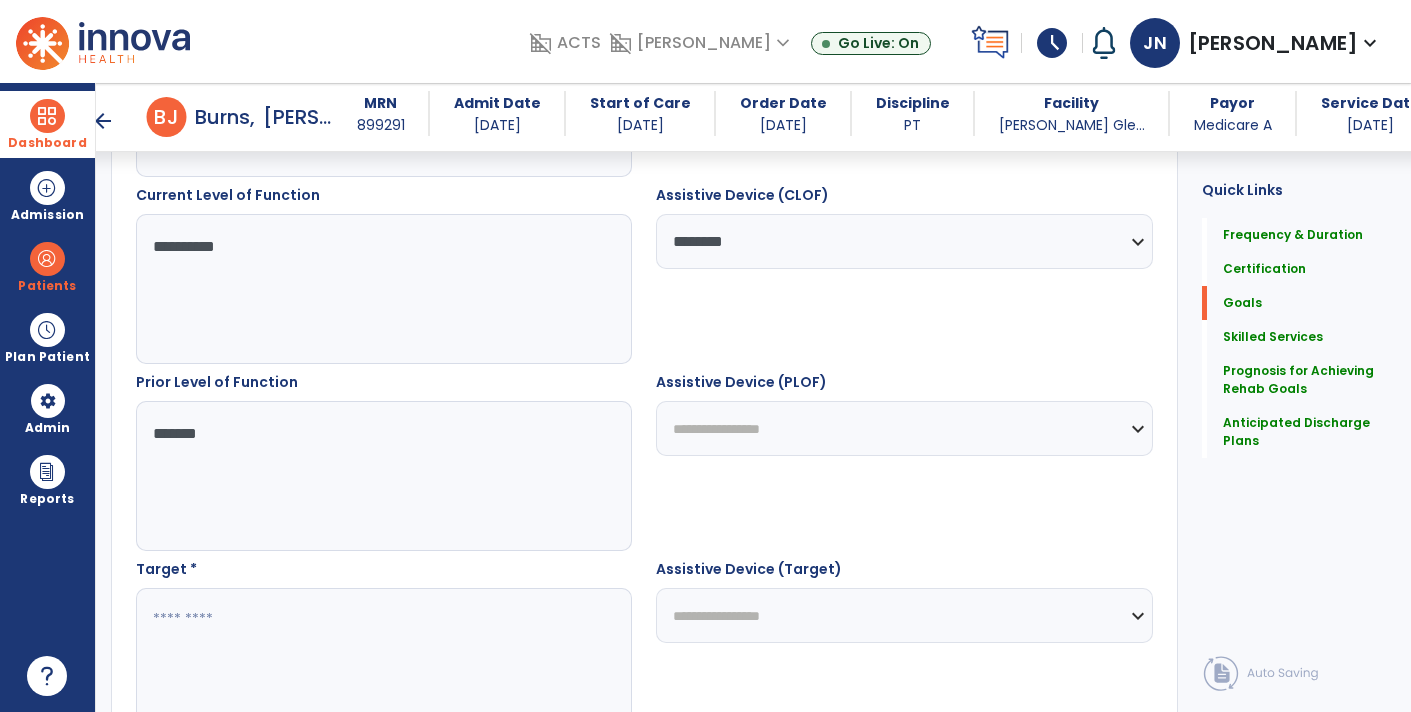 type on "********" 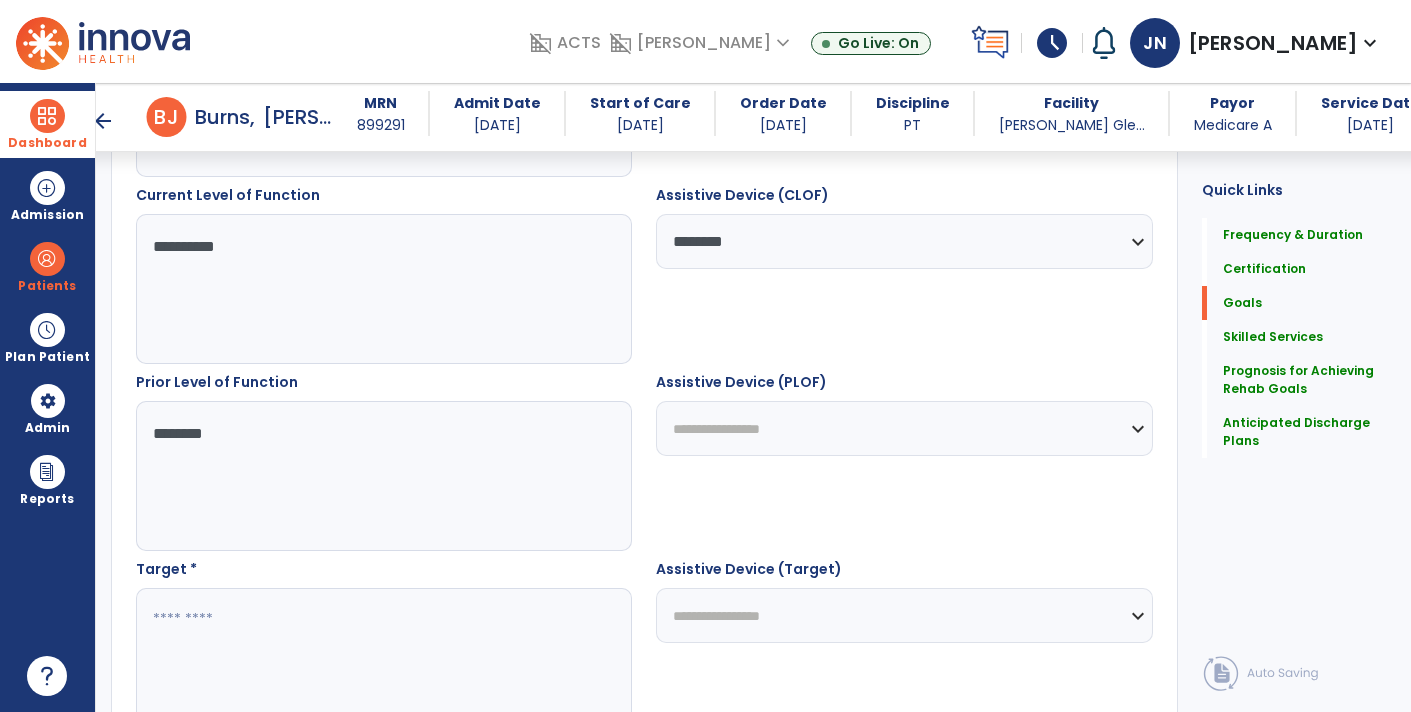 type on "*******" 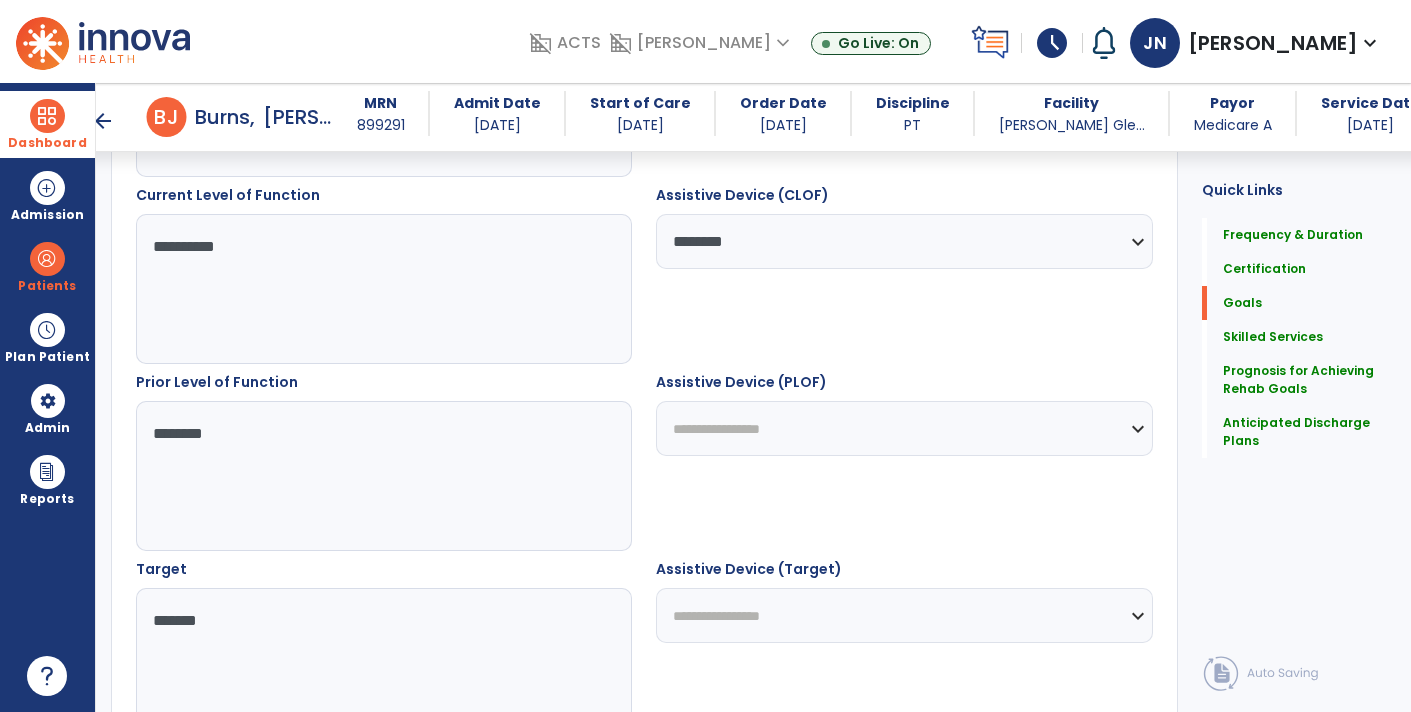 type on "******" 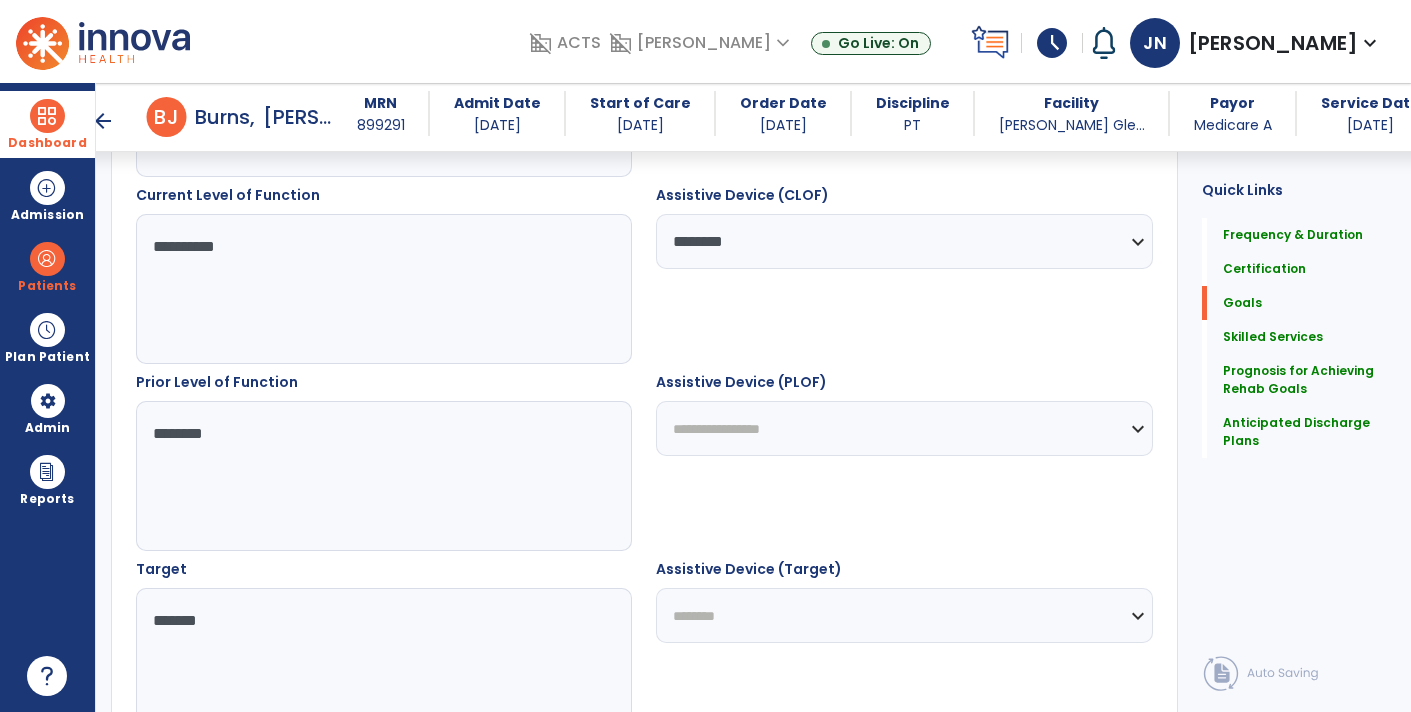 click on "**********" at bounding box center [904, 615] 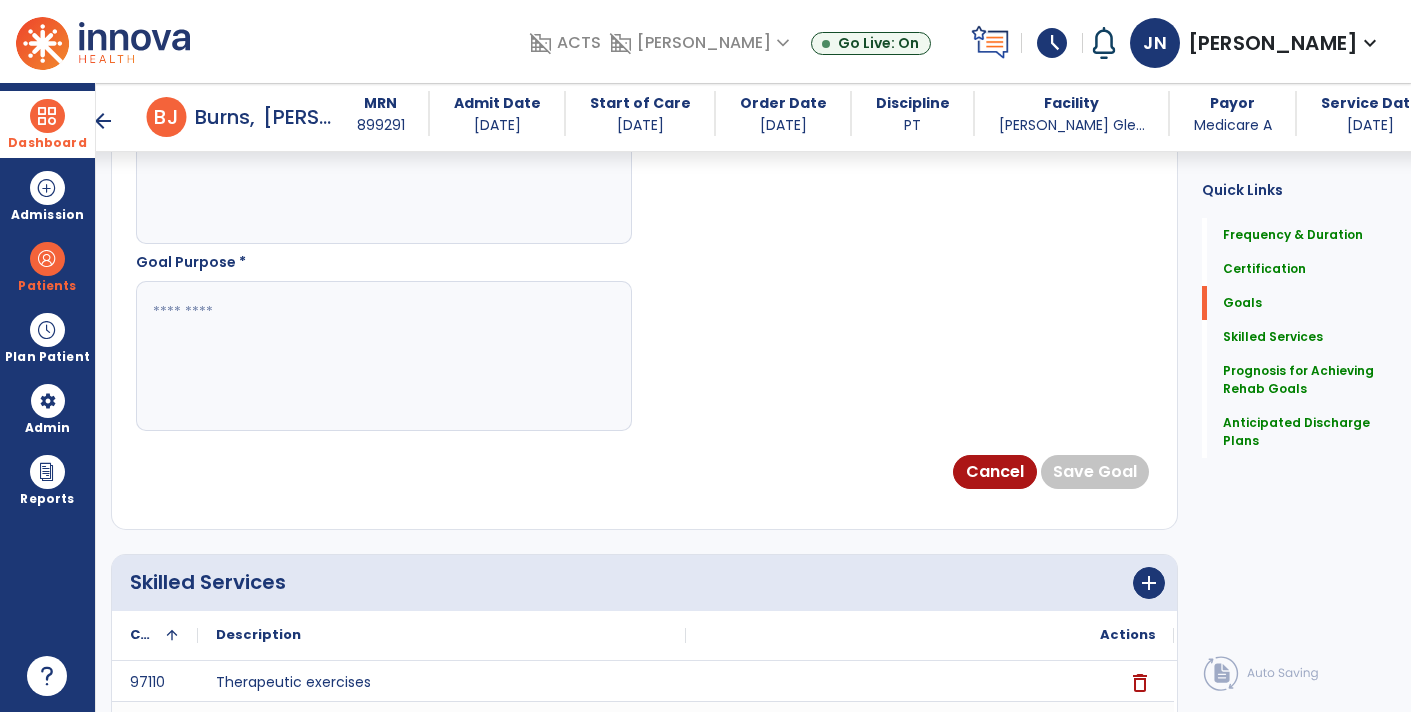 scroll, scrollTop: 1229, scrollLeft: 0, axis: vertical 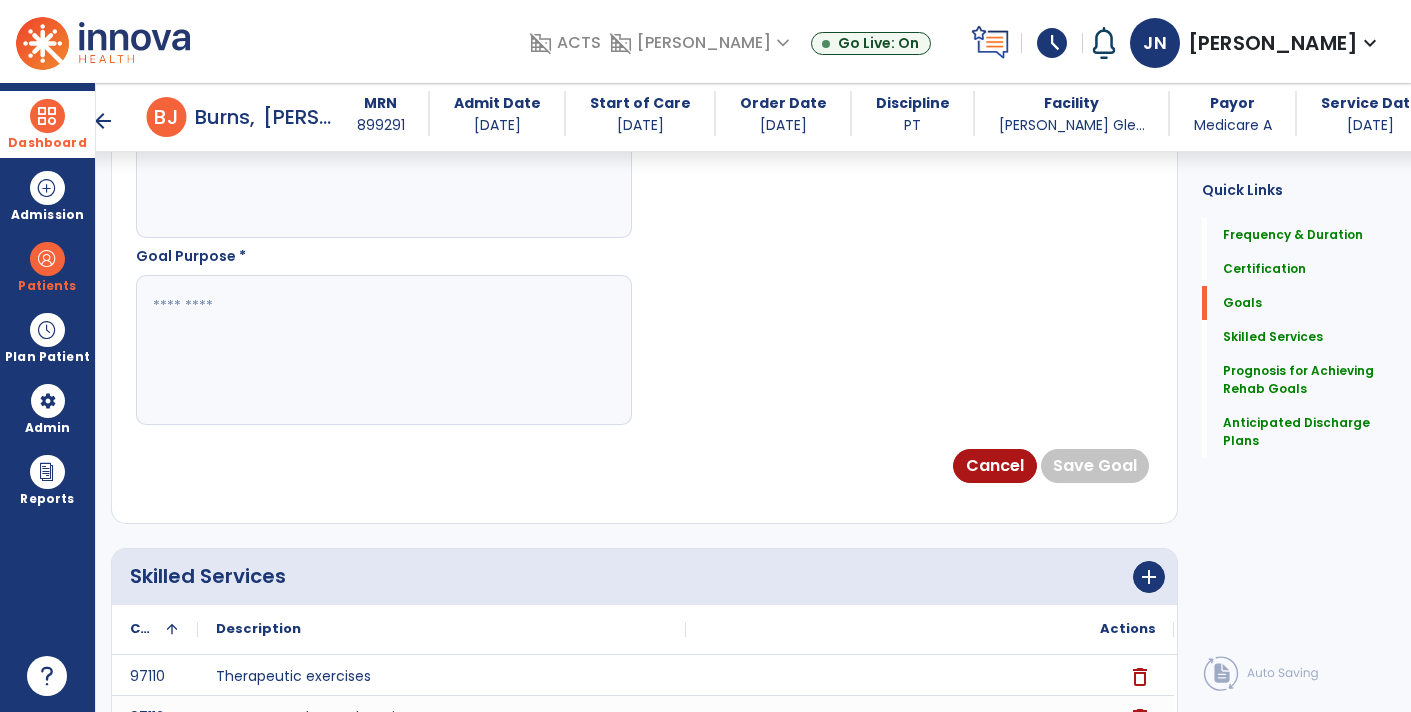 click at bounding box center [383, 350] 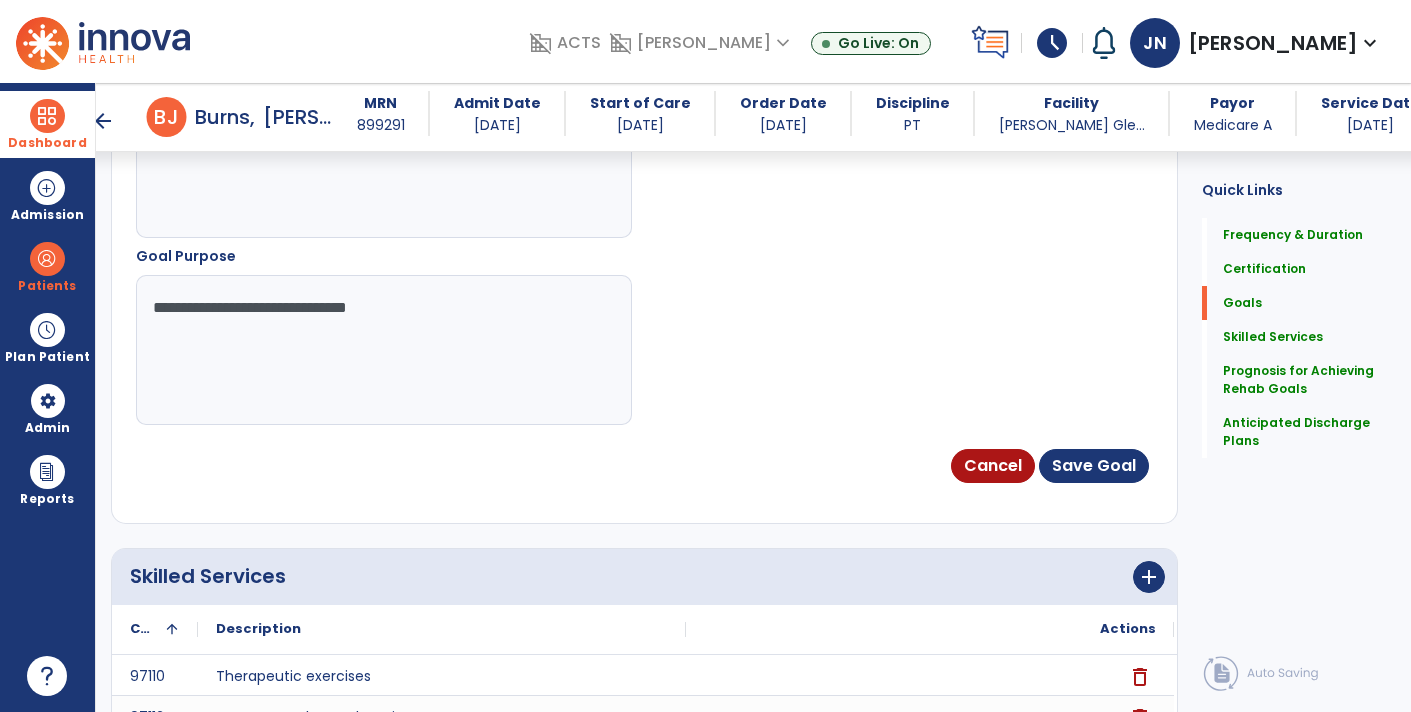 type on "**********" 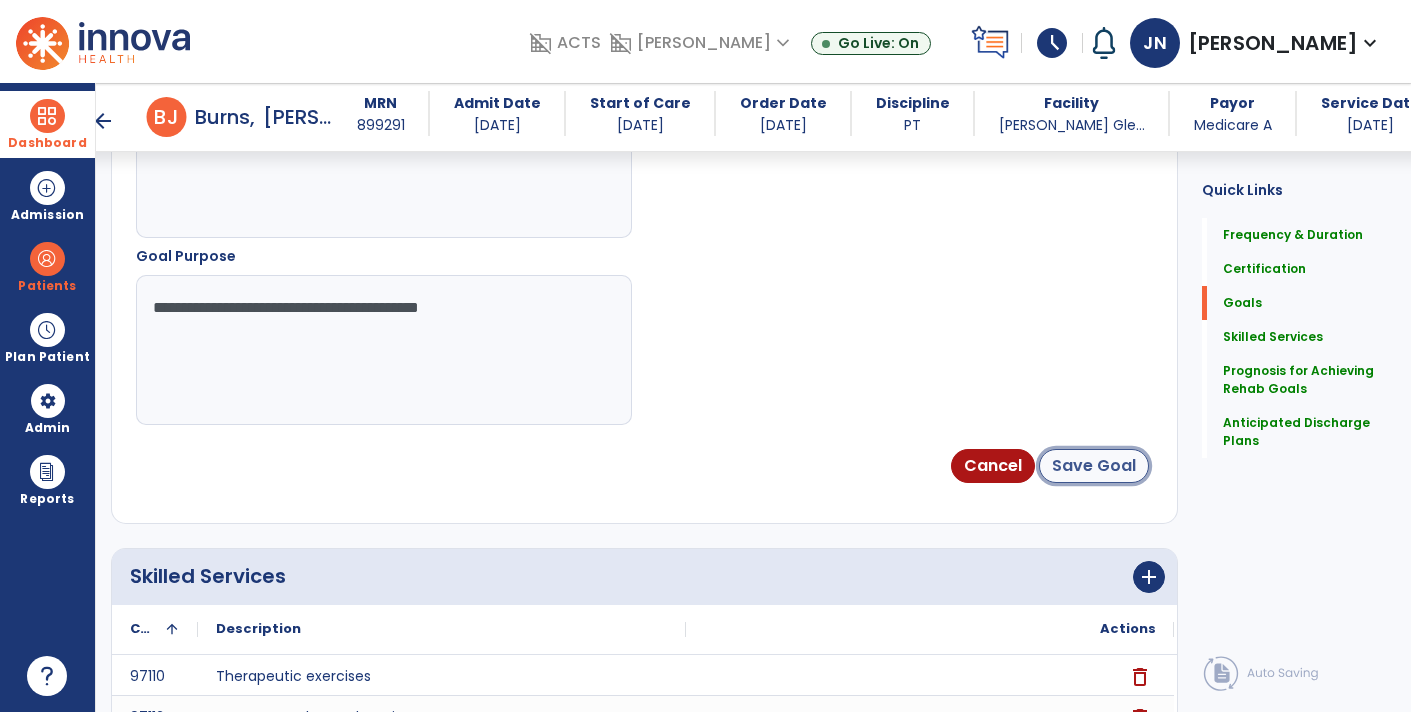 click on "Save Goal" at bounding box center (1094, 466) 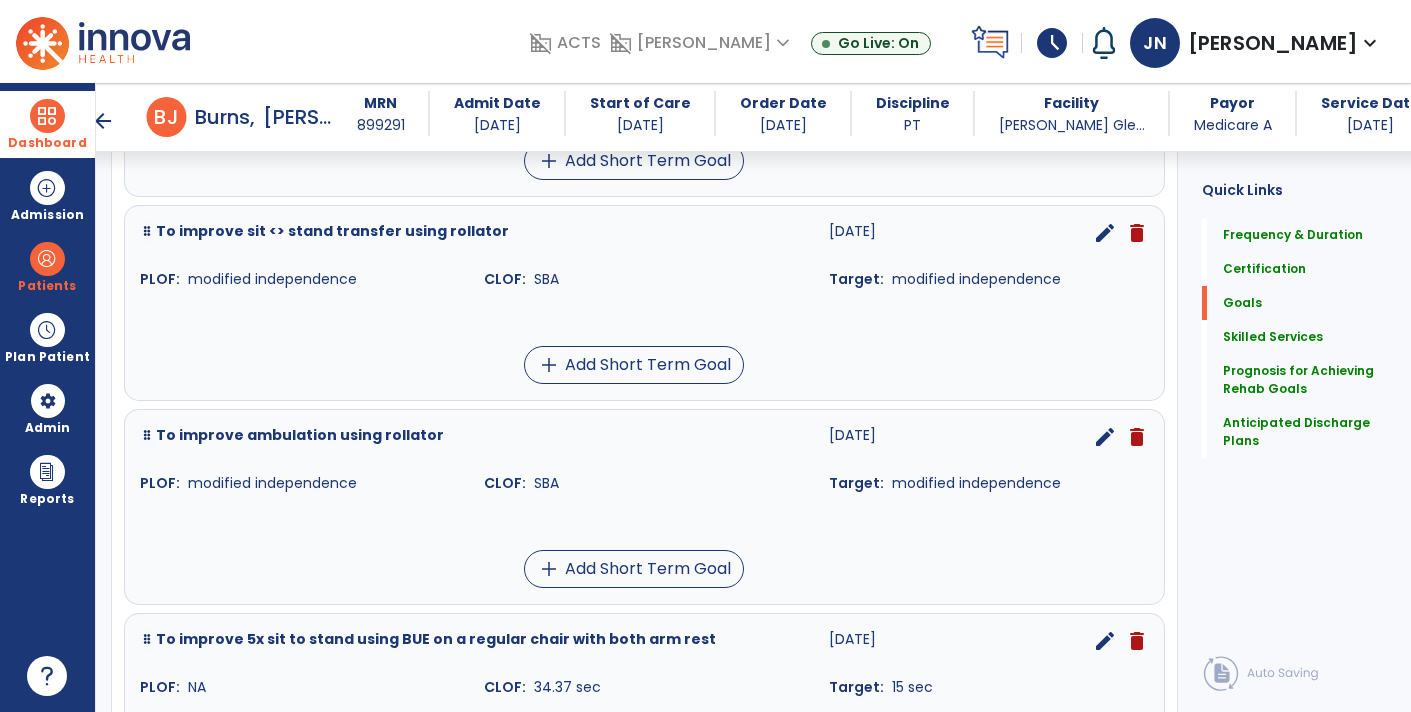 scroll, scrollTop: 947, scrollLeft: 0, axis: vertical 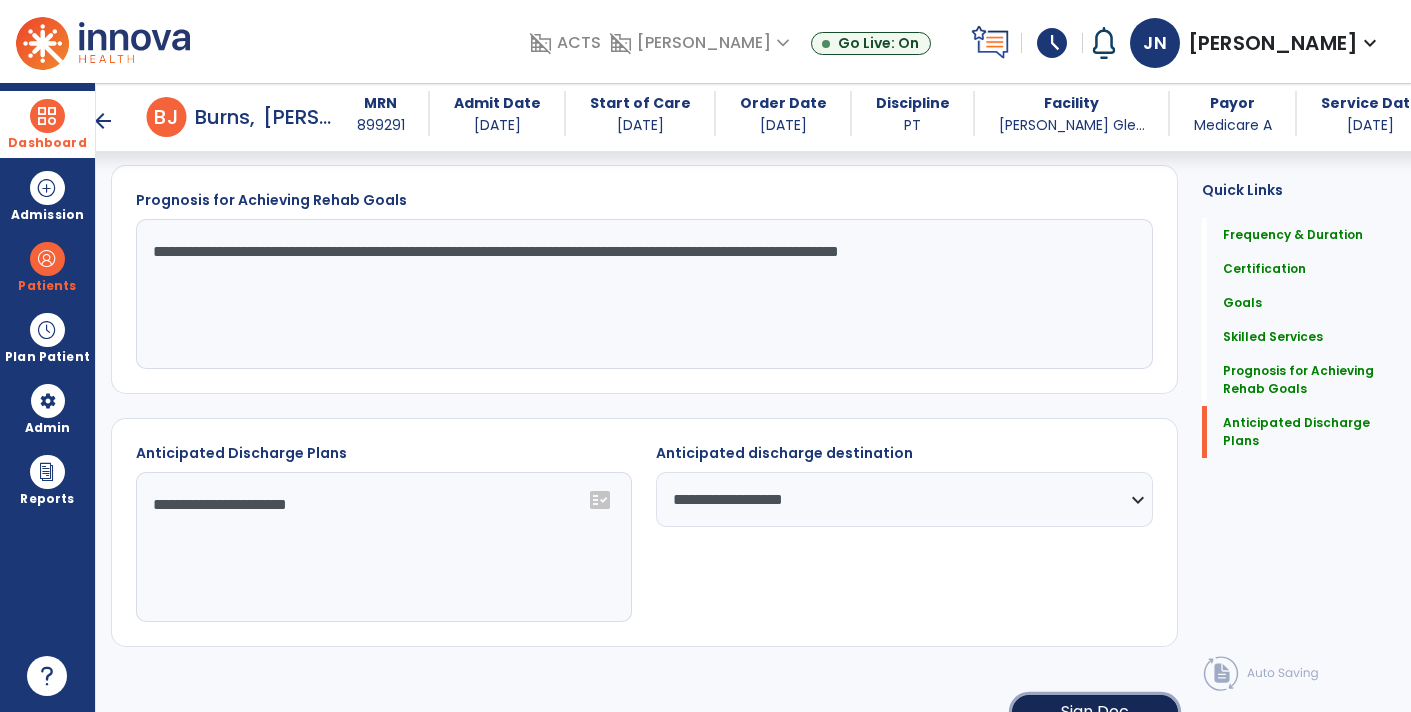 click on "Sign Doc" 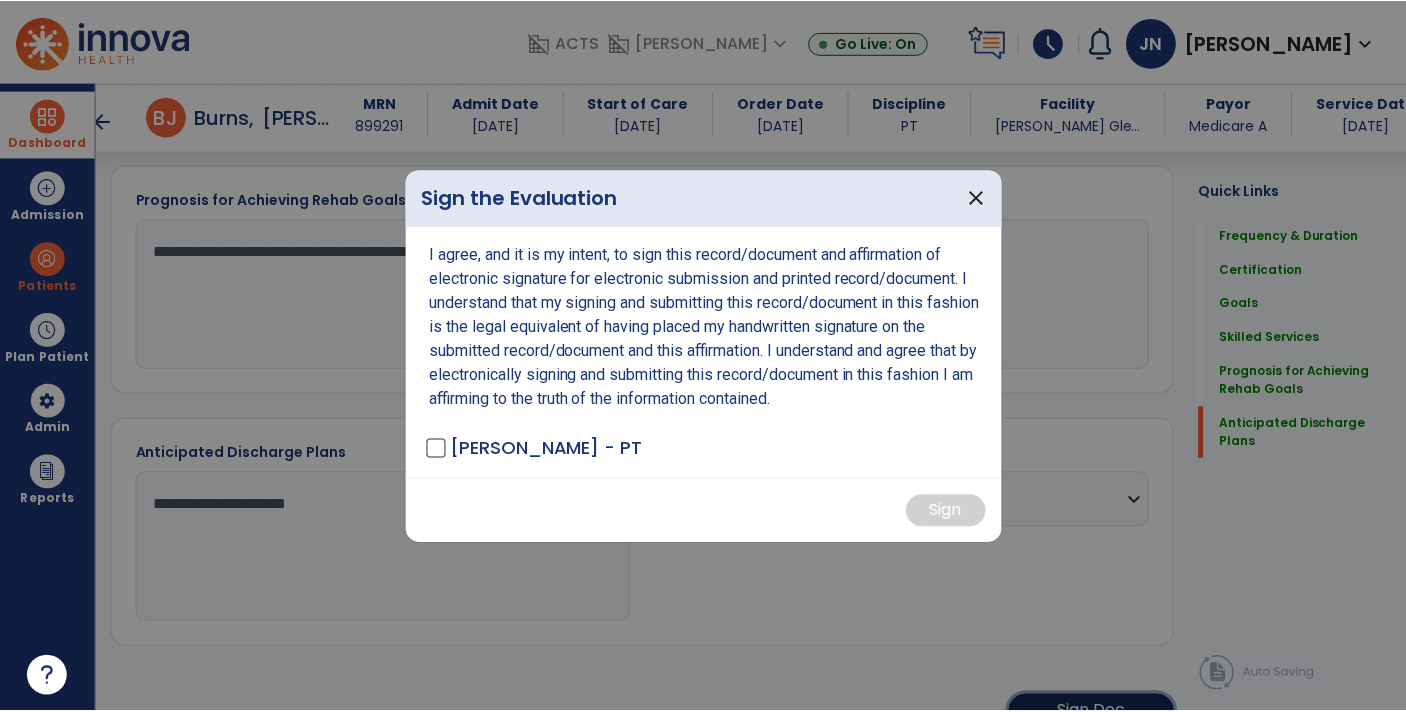 scroll, scrollTop: 2200, scrollLeft: 0, axis: vertical 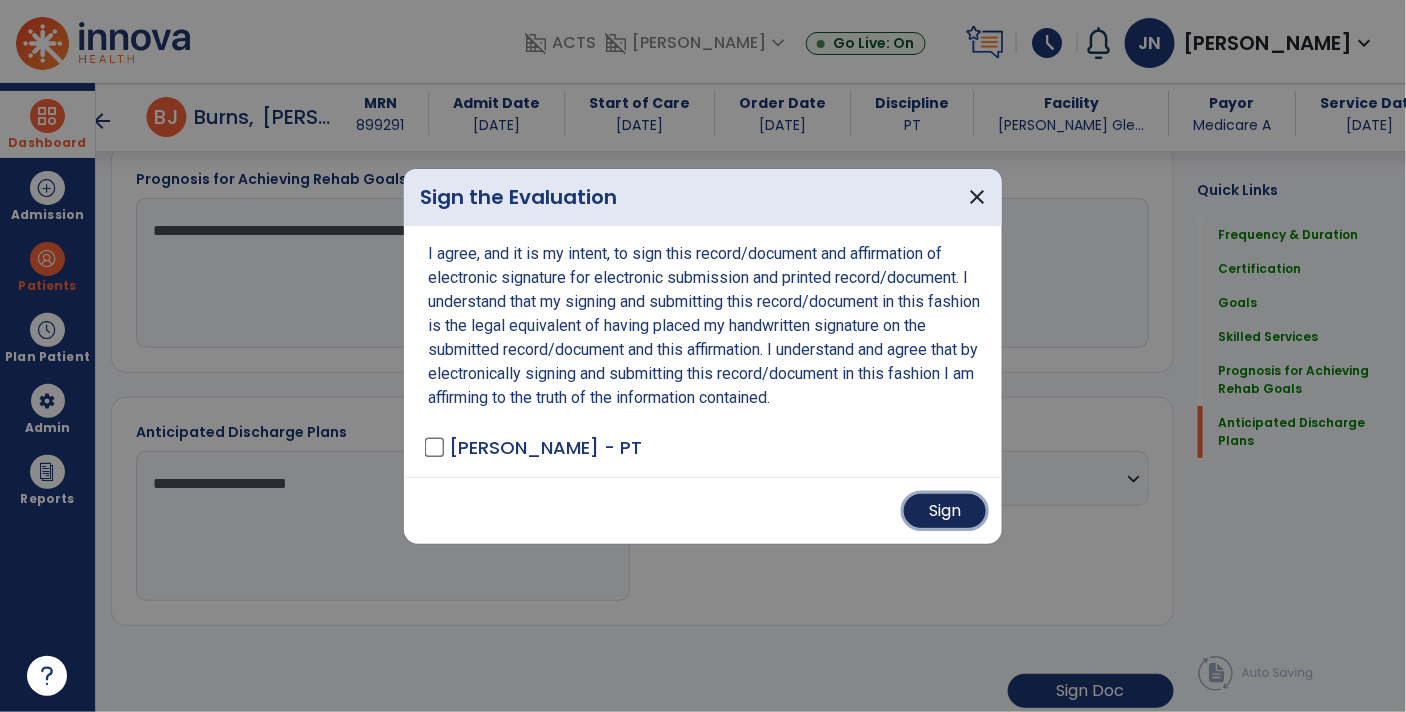click on "Sign" at bounding box center (945, 511) 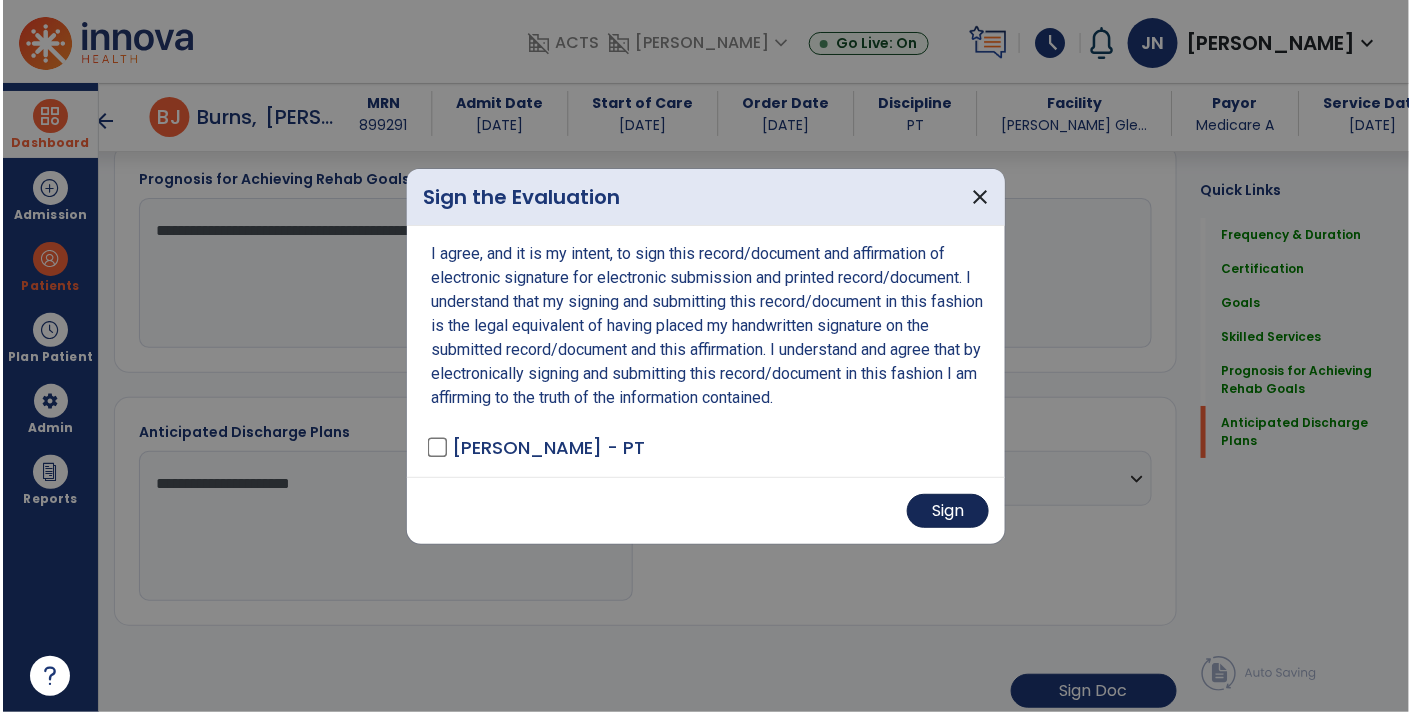 scroll, scrollTop: 2199, scrollLeft: 0, axis: vertical 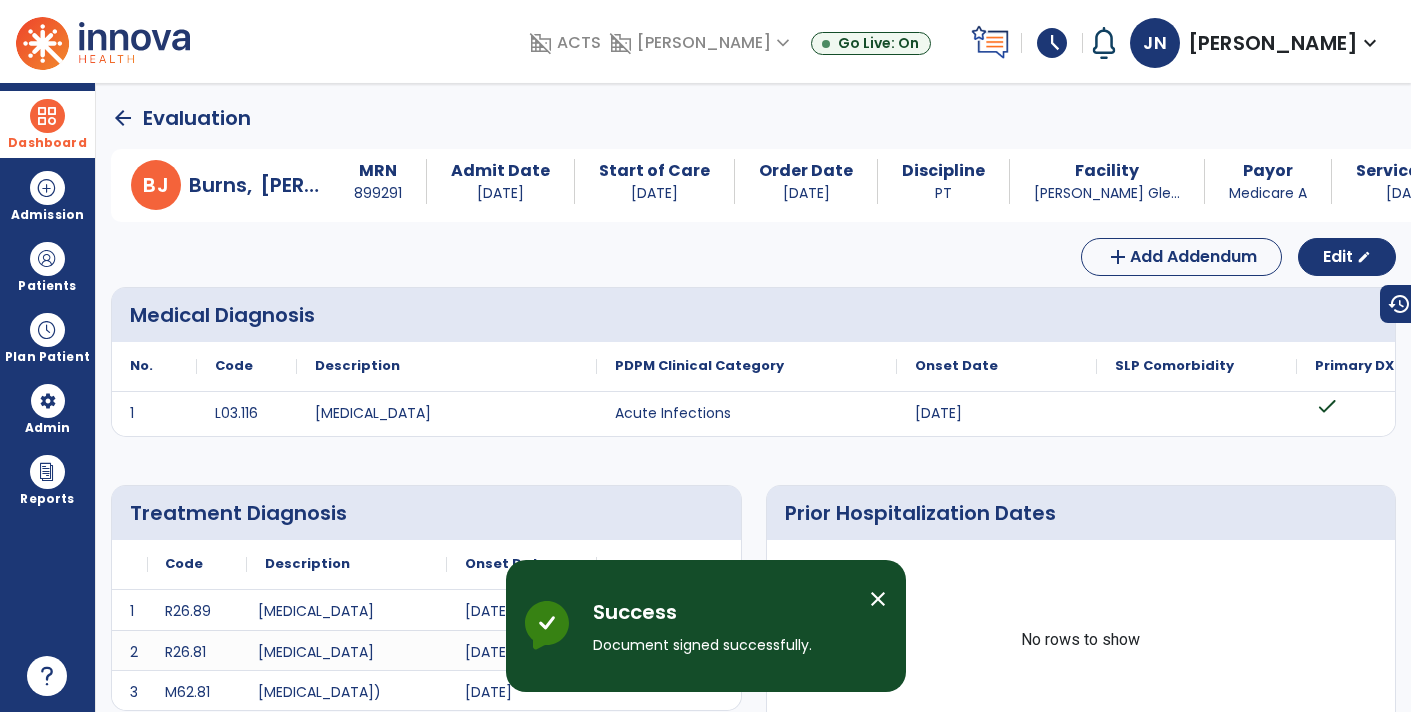 click at bounding box center (47, 116) 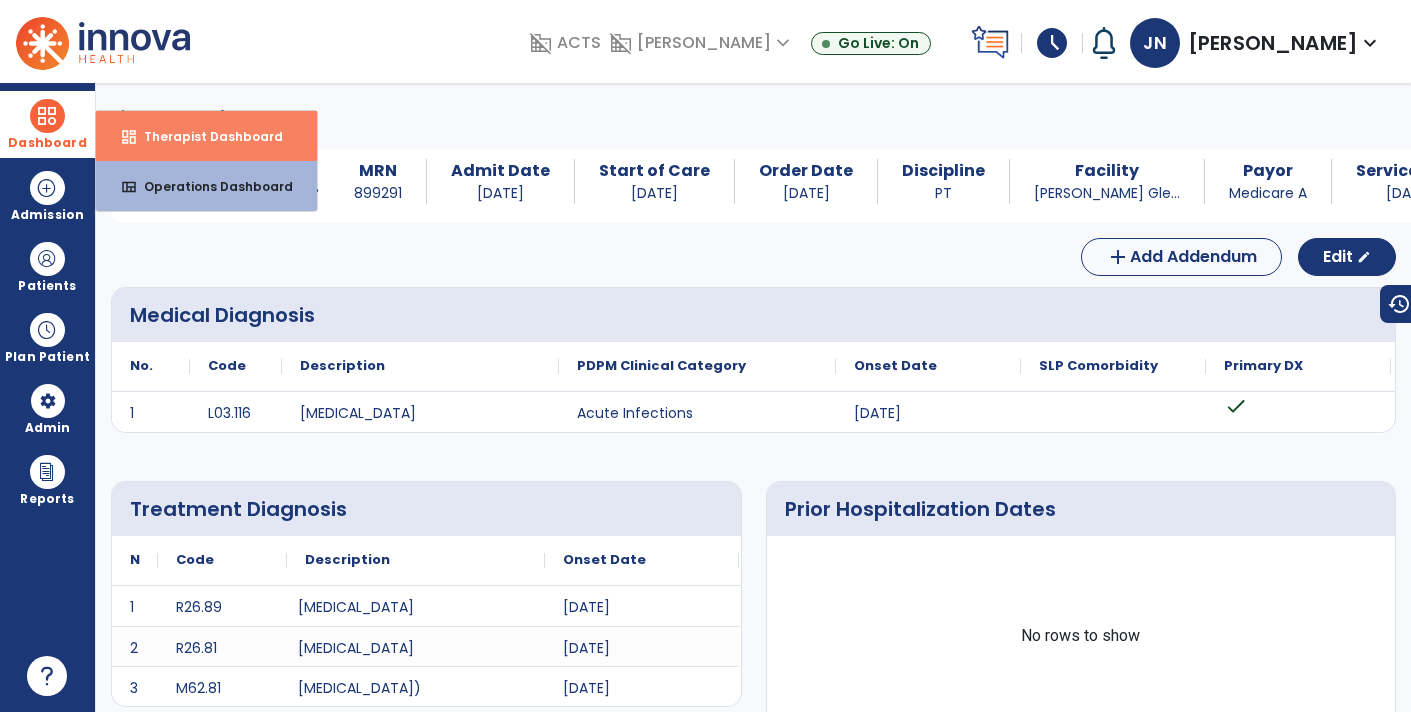 click on "dashboard  Therapist Dashboard" at bounding box center (206, 136) 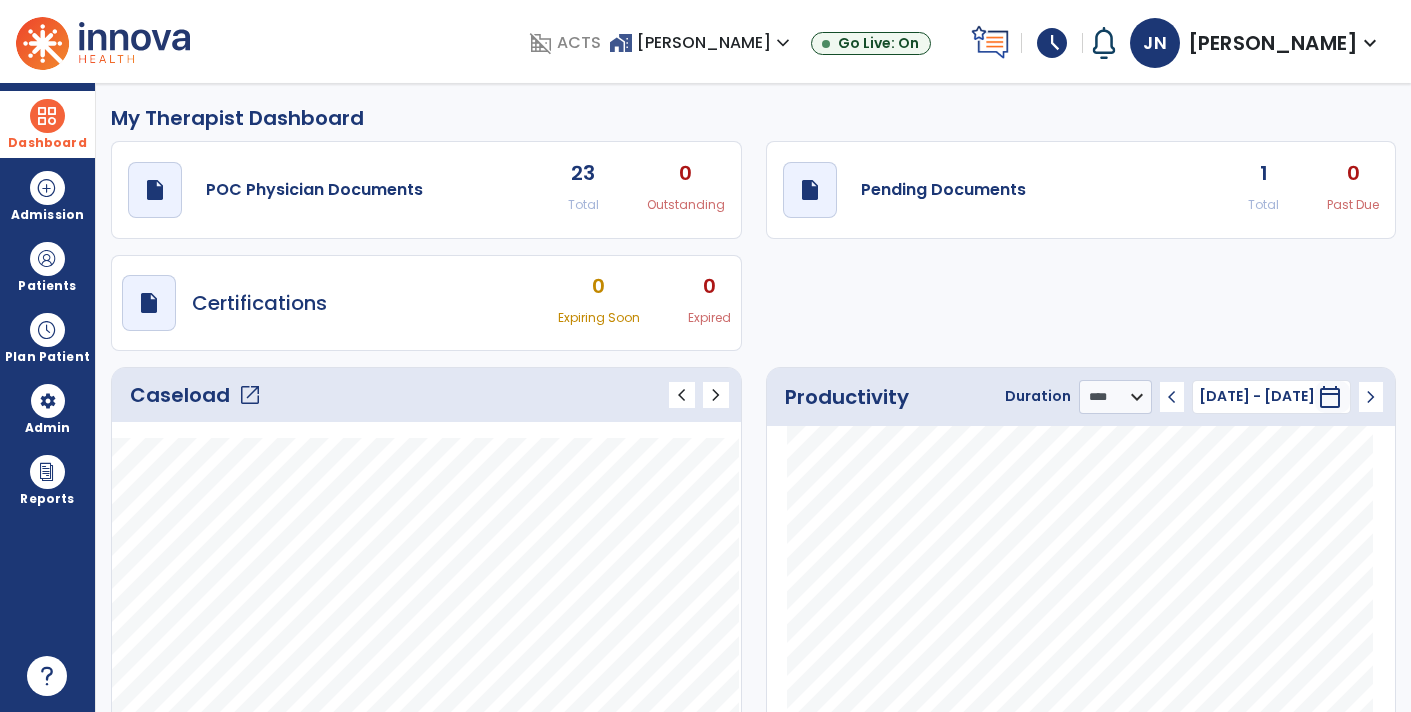 click on "Caseload   open_in_new" 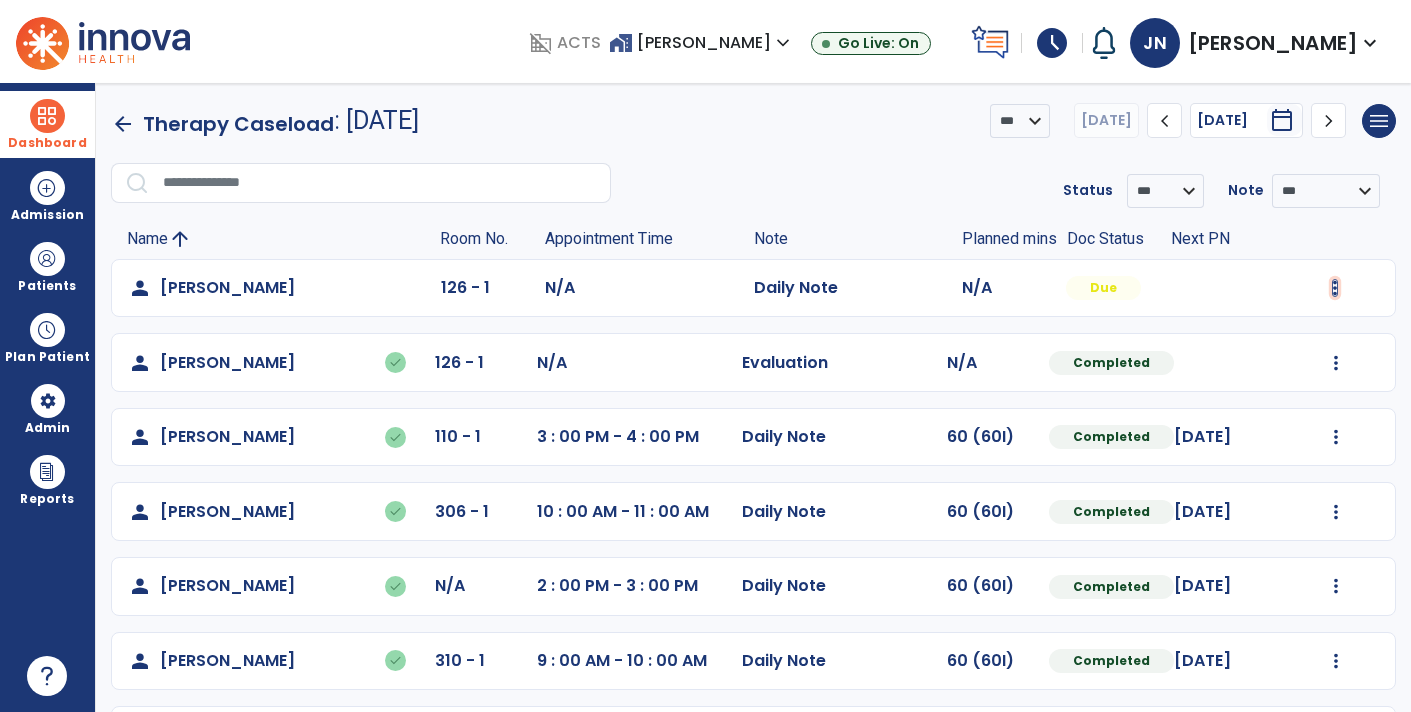 click at bounding box center [1335, 288] 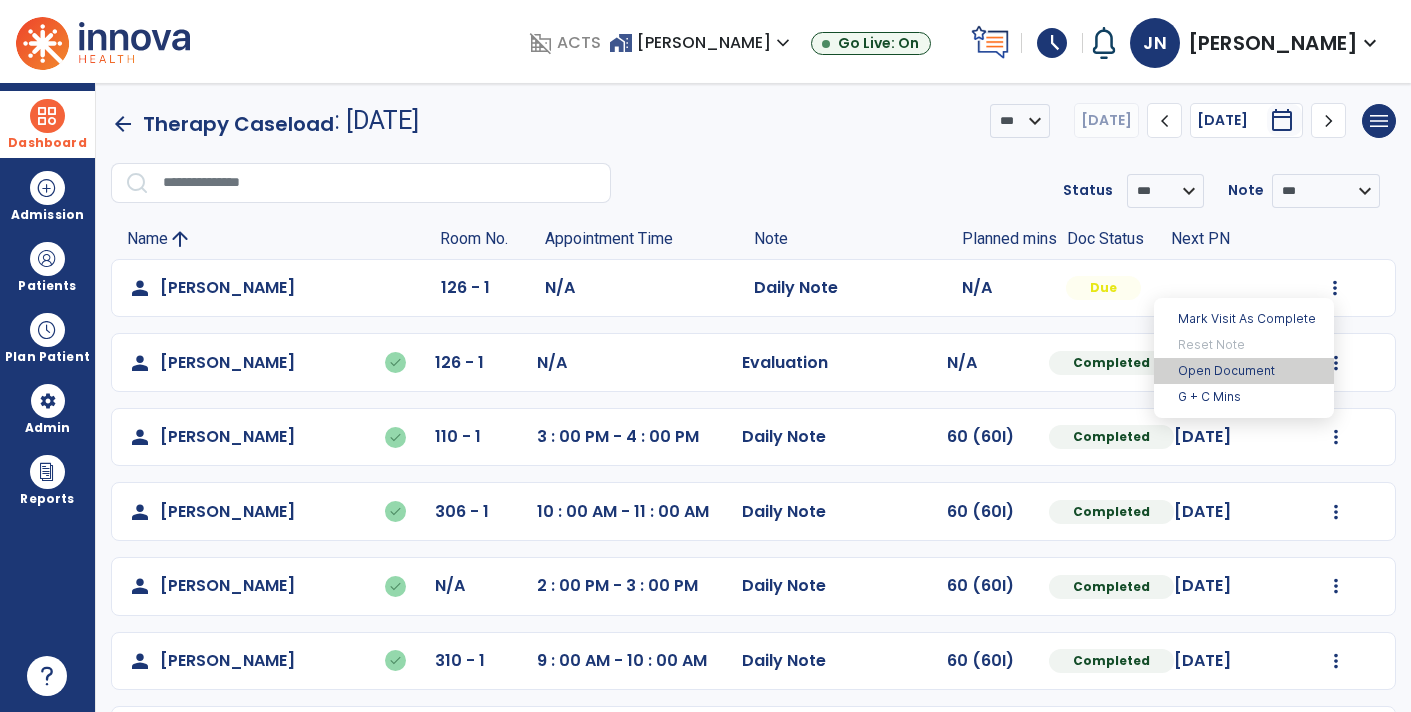 click on "Open Document" at bounding box center (1244, 371) 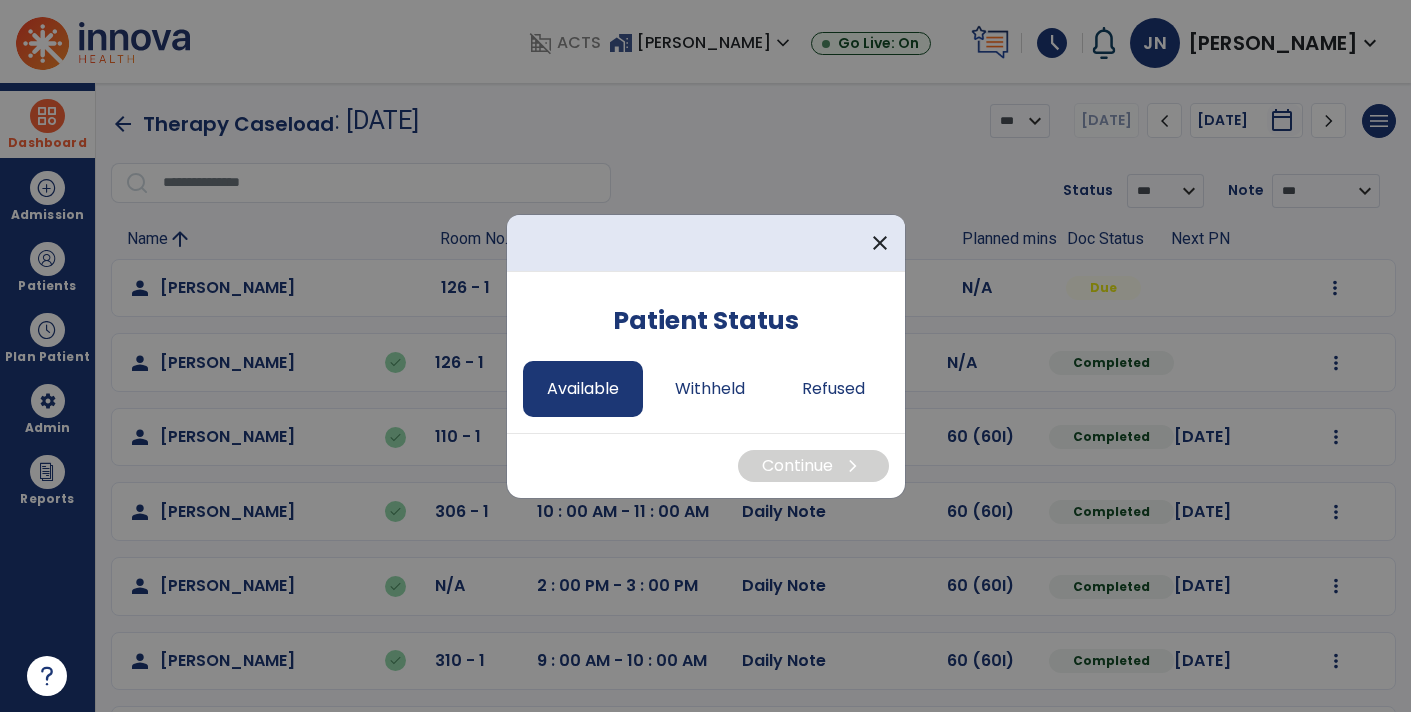 click on "Available" at bounding box center [583, 389] 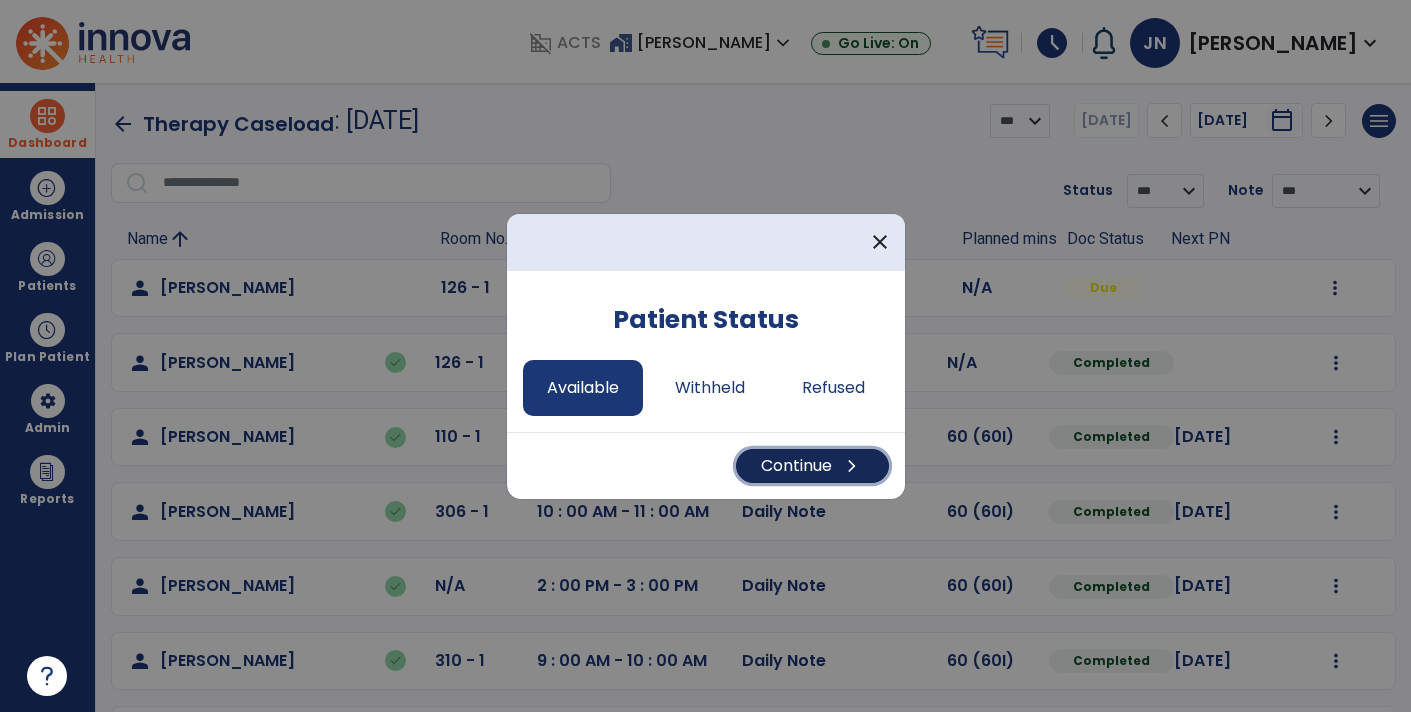 click on "chevron_right" at bounding box center (852, 466) 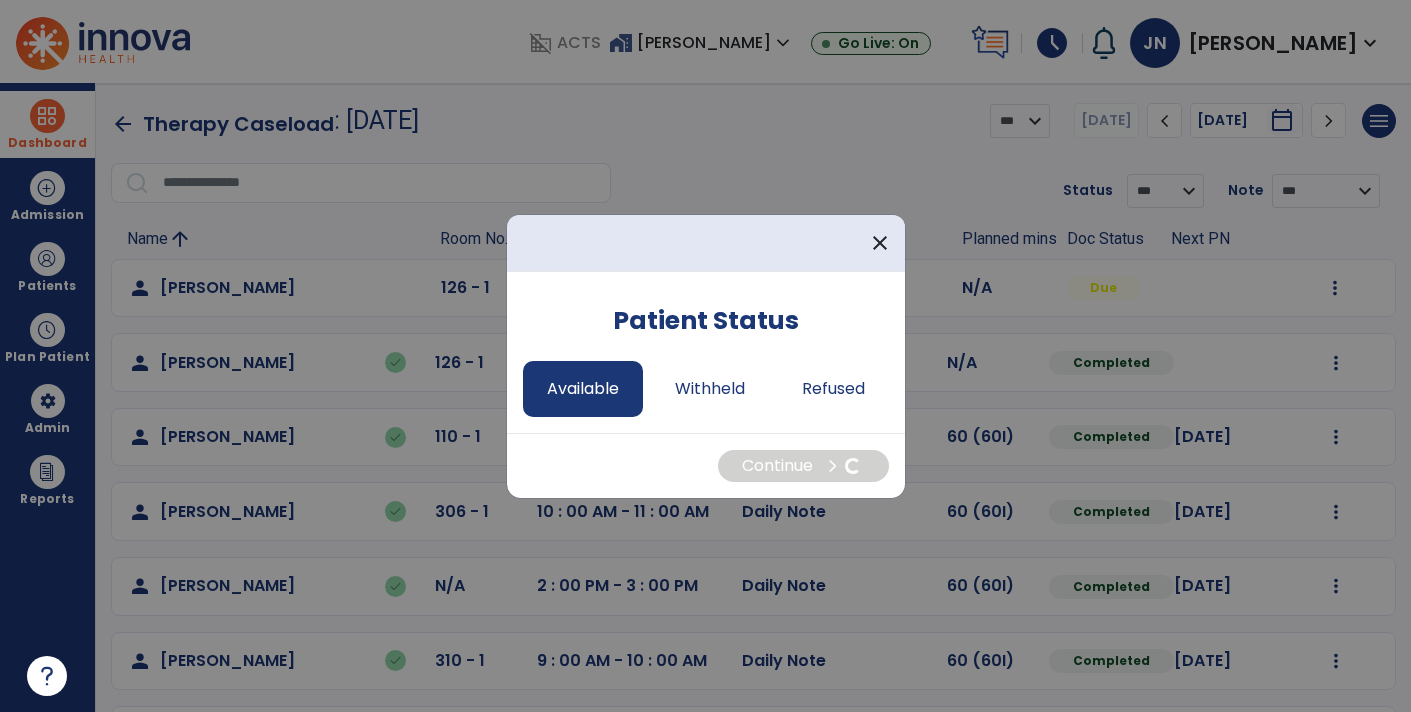 select on "*" 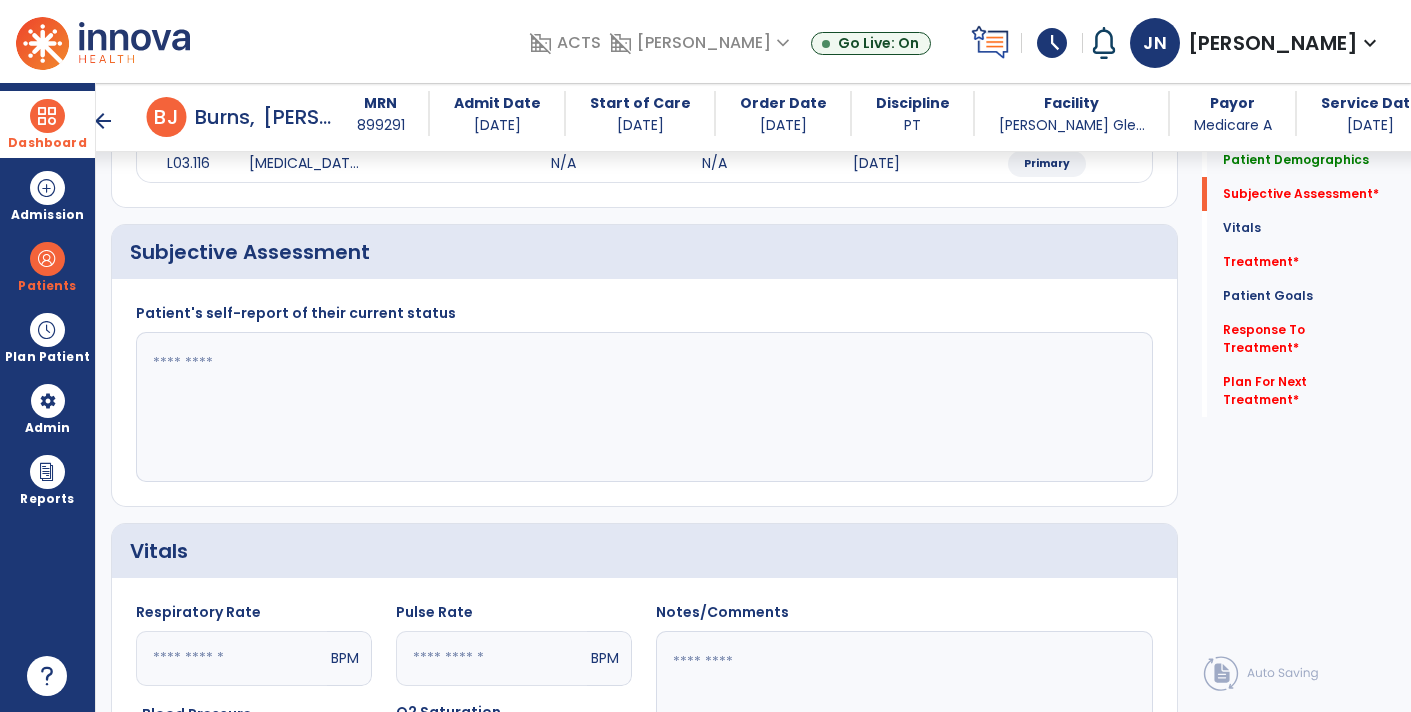 scroll, scrollTop: 318, scrollLeft: 0, axis: vertical 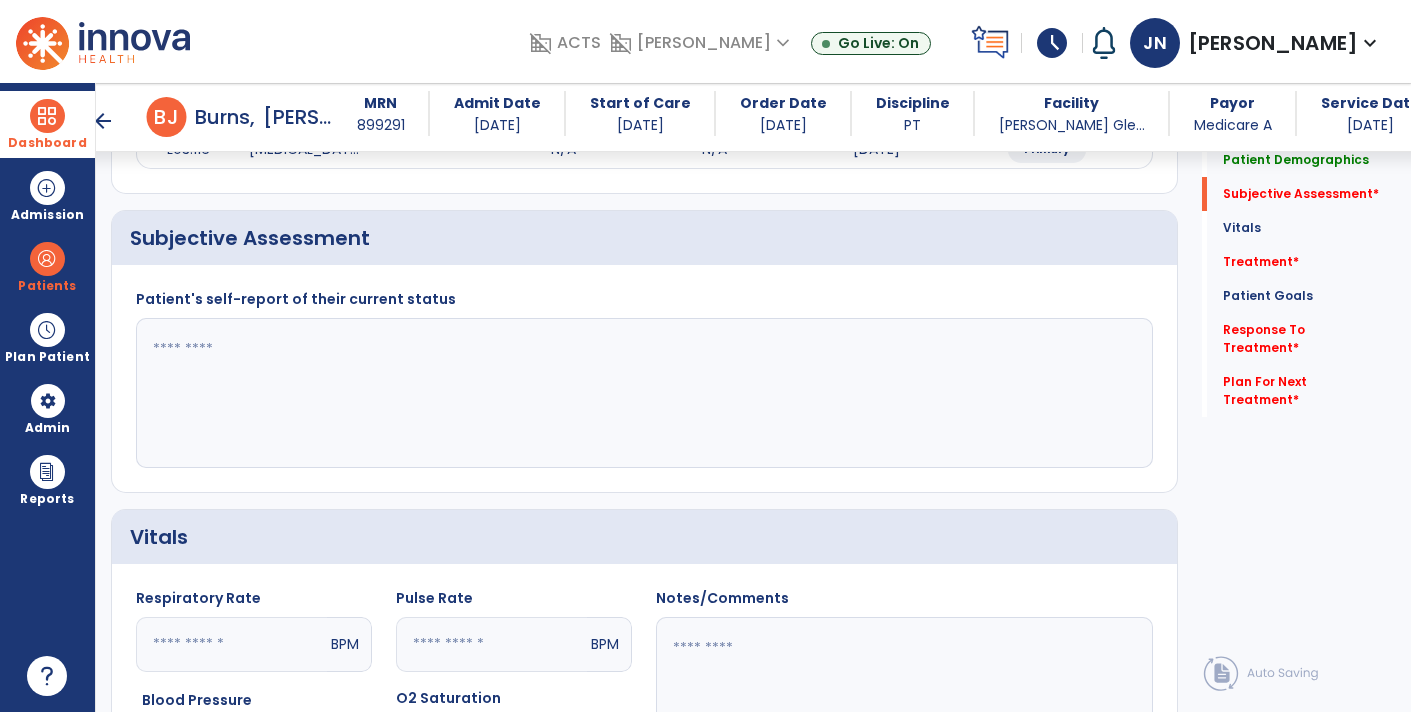 click 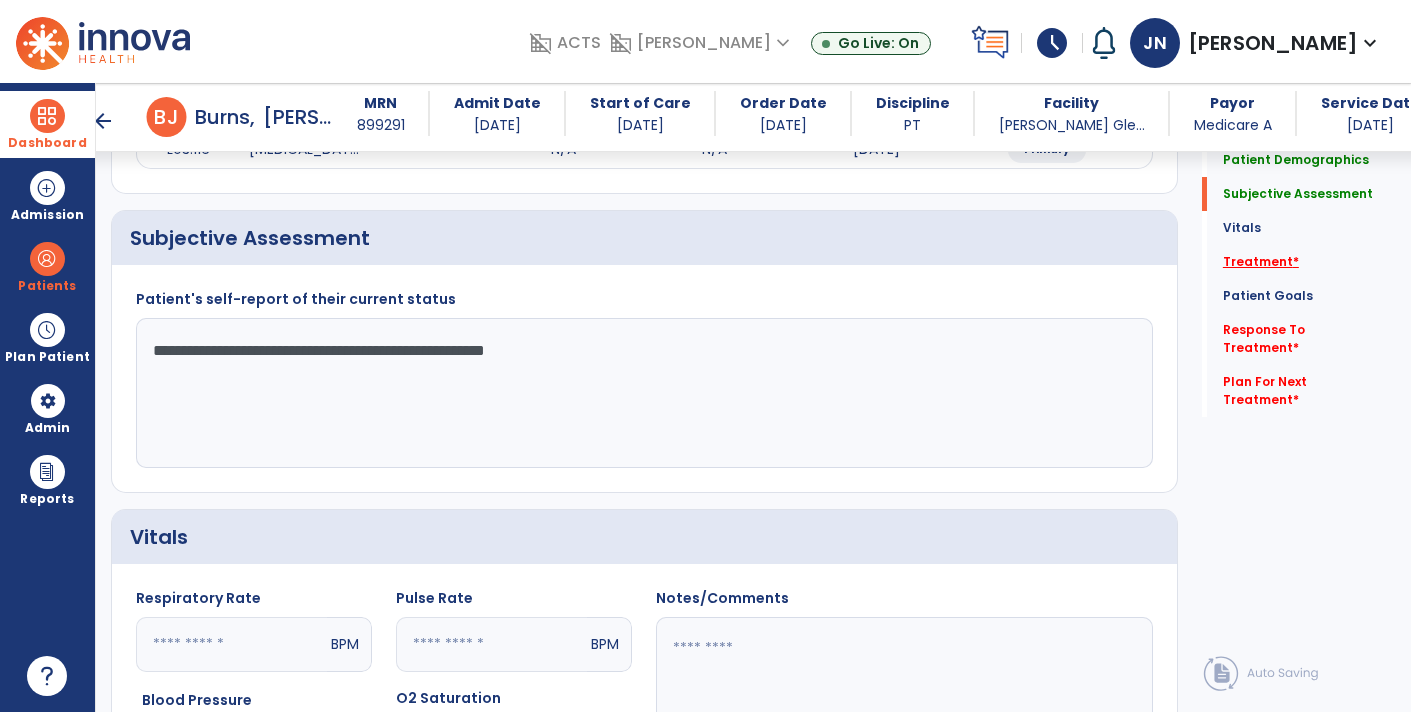 type on "**********" 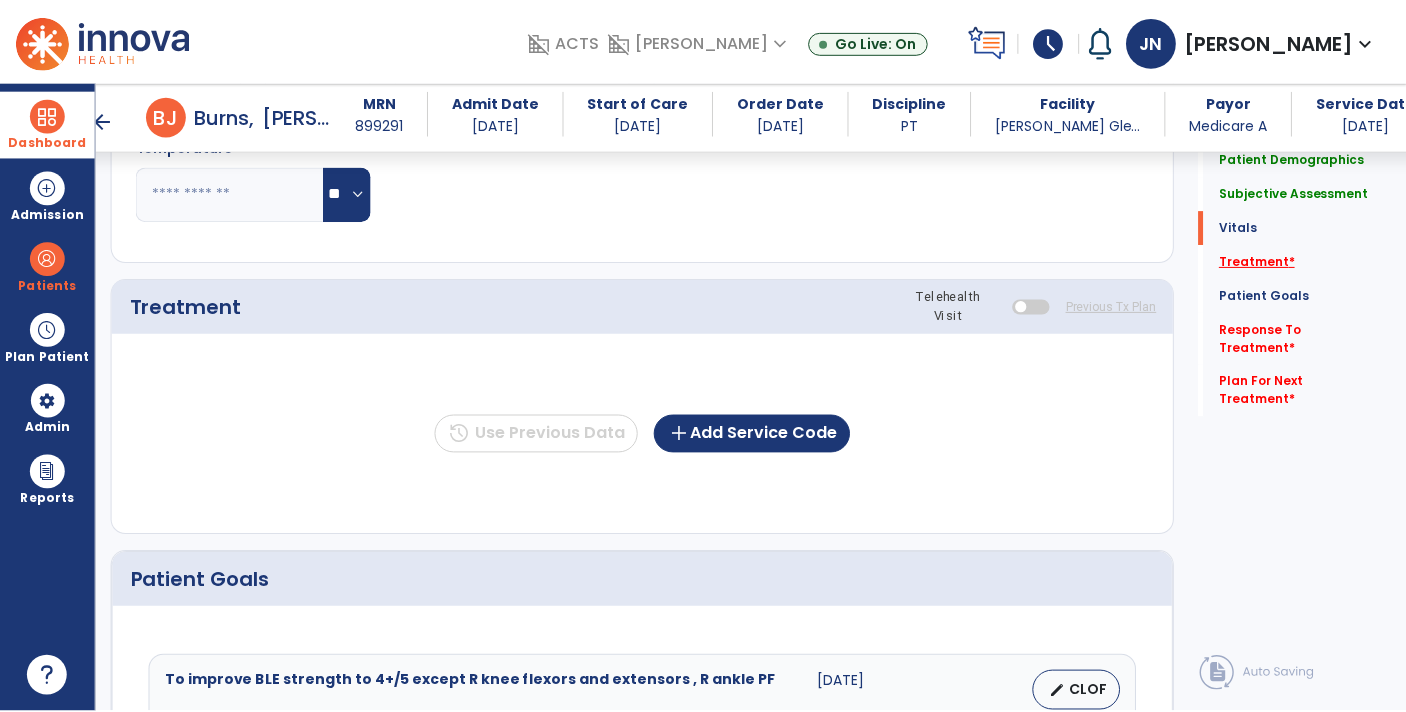 scroll, scrollTop: 975, scrollLeft: 0, axis: vertical 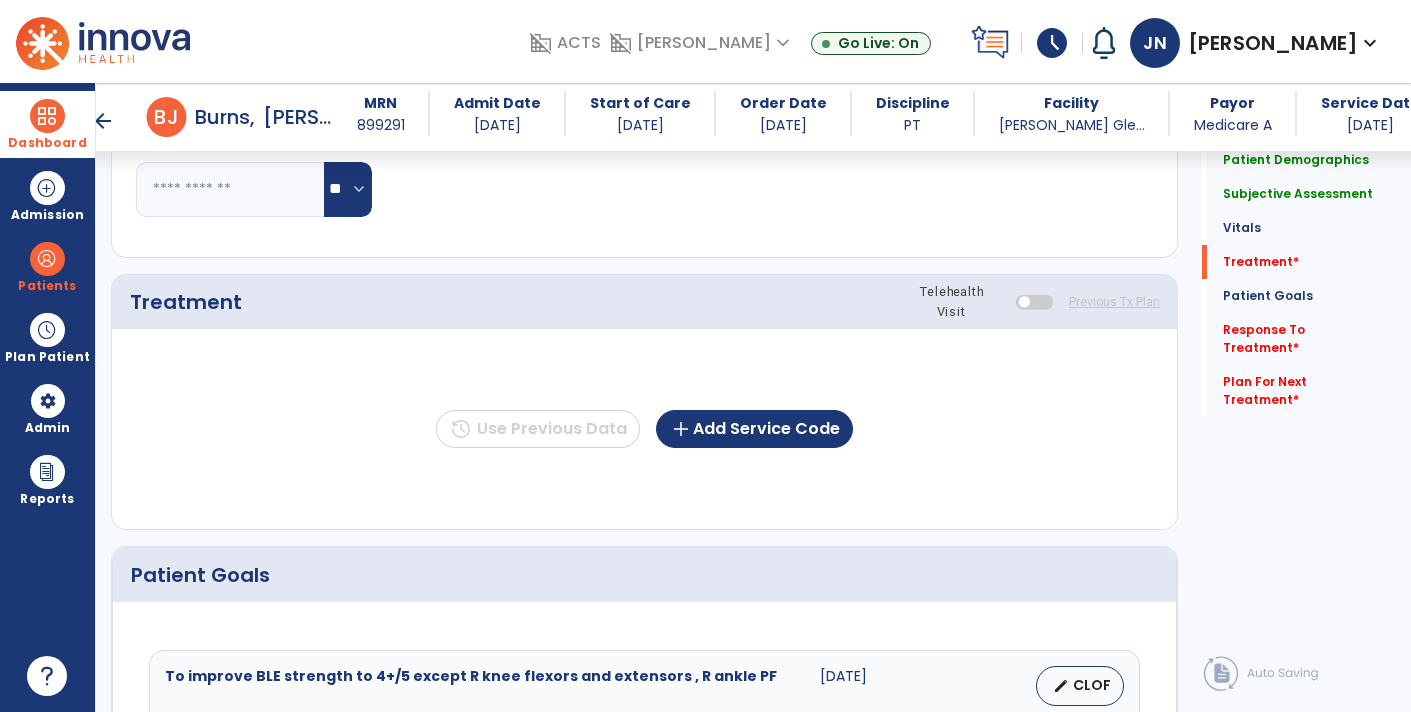 click on "history  Use Previous Data  add  Add Service Code" 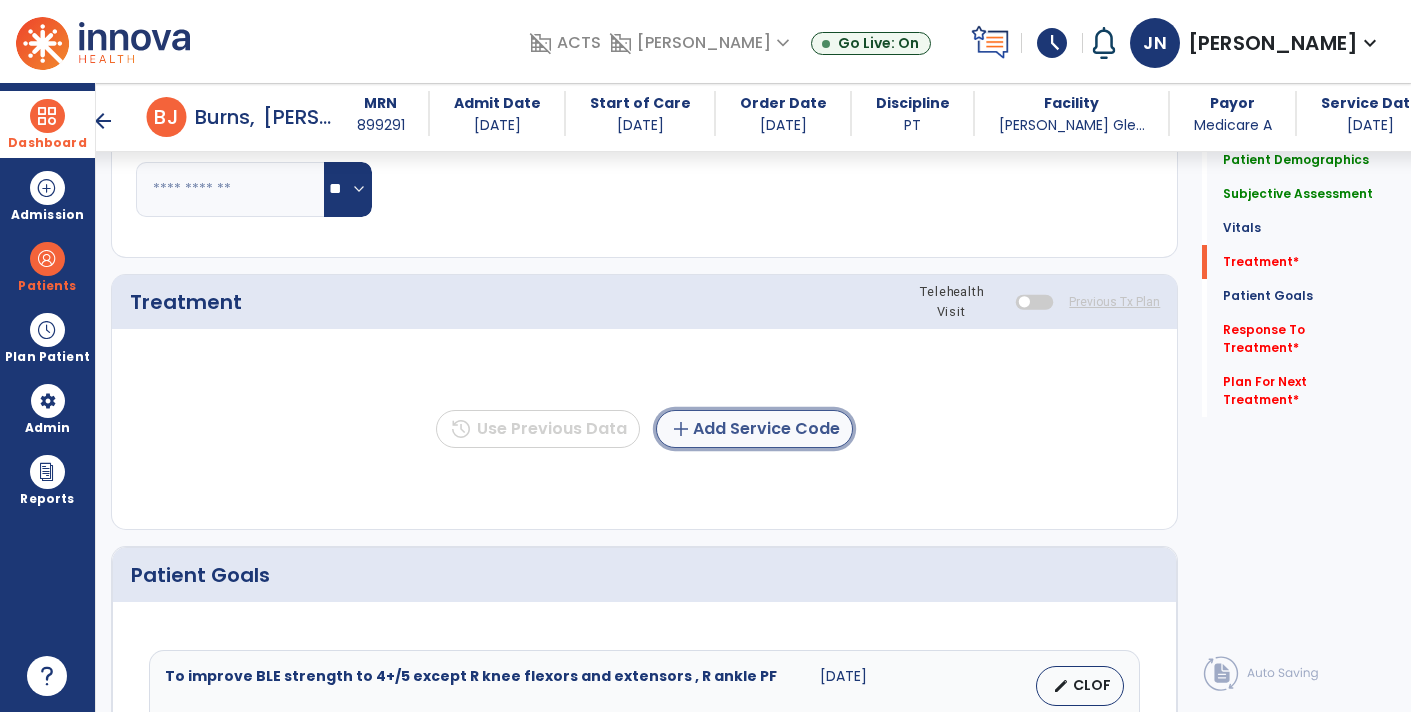 click on "add  Add Service Code" 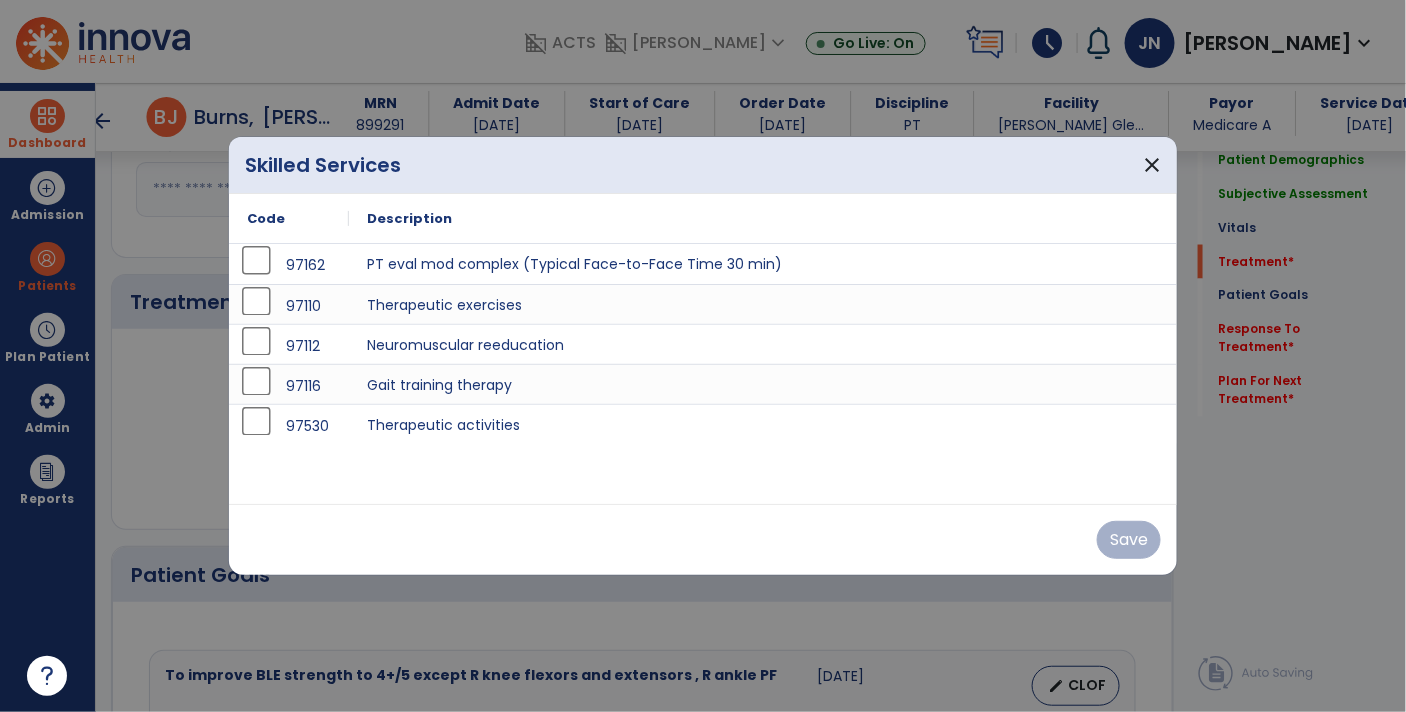 scroll, scrollTop: 975, scrollLeft: 0, axis: vertical 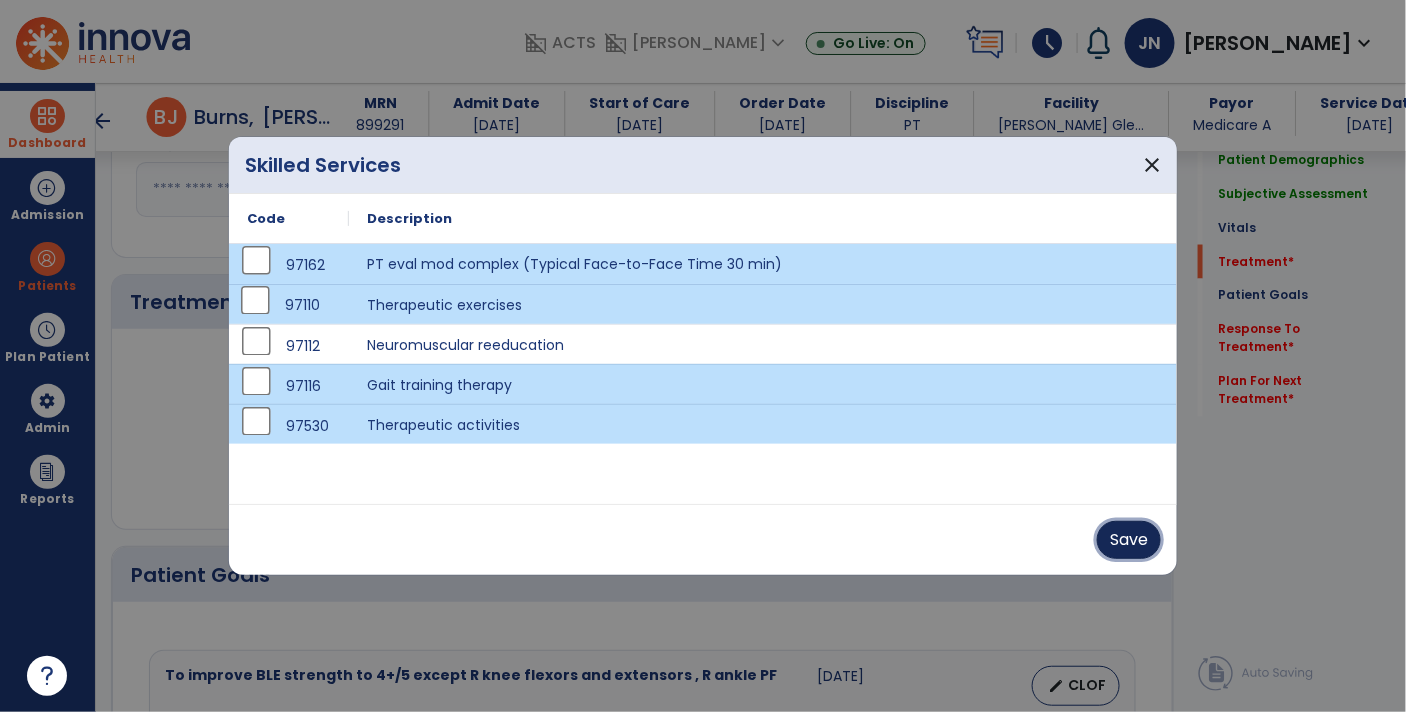 click on "Save" at bounding box center (1129, 540) 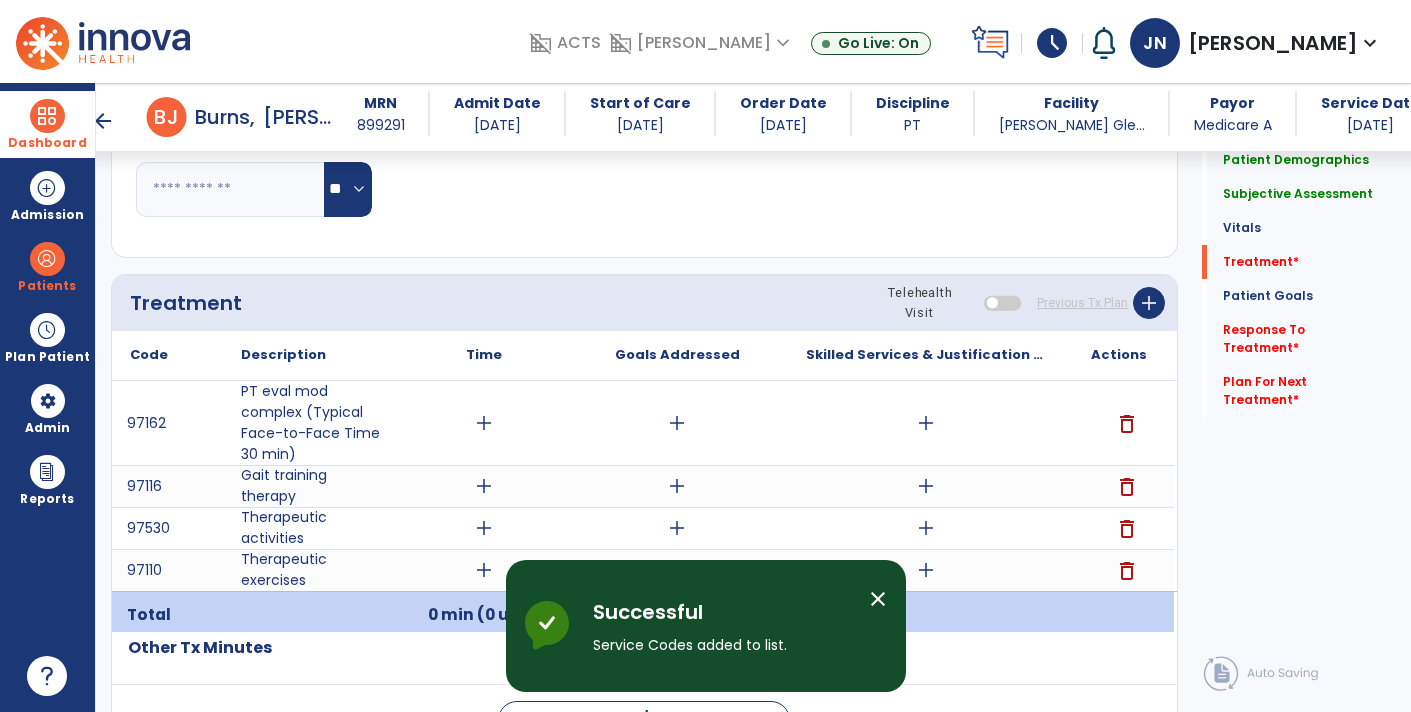 click on "add" at bounding box center (484, 423) 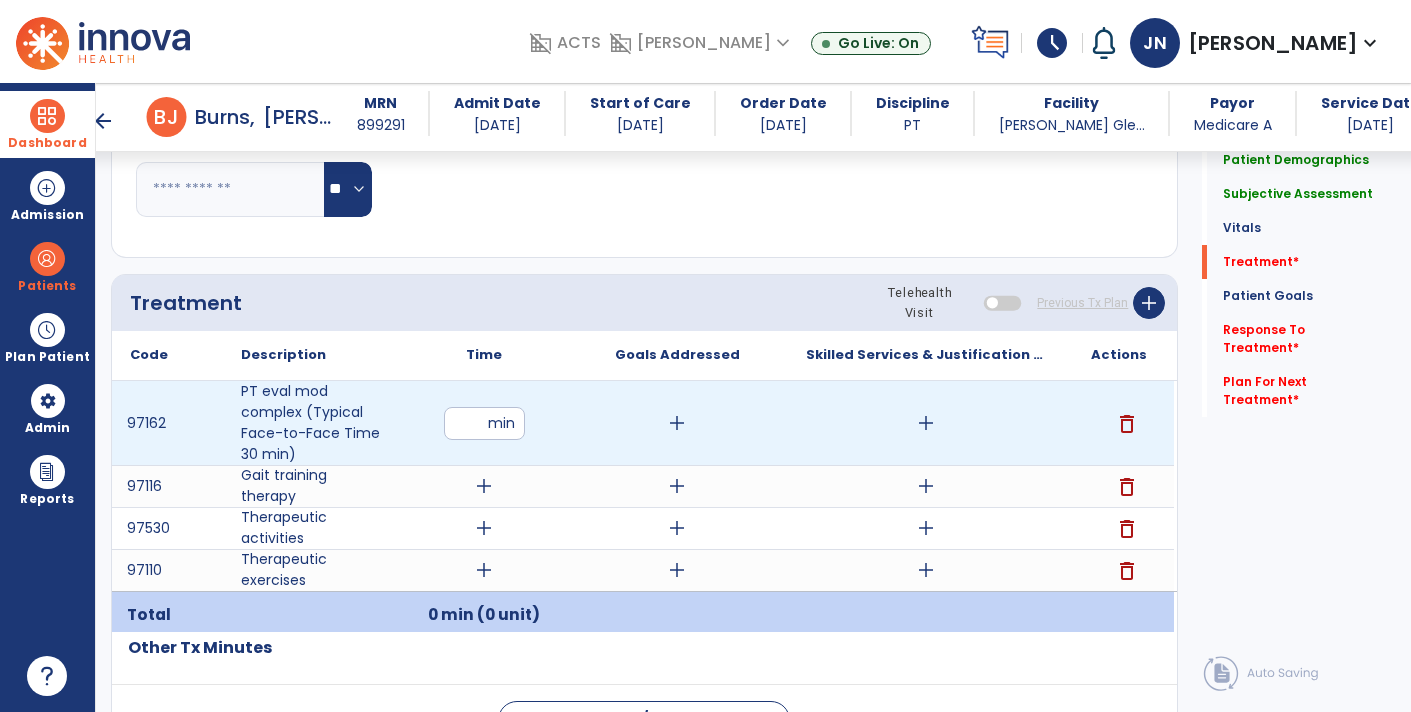 type on "**" 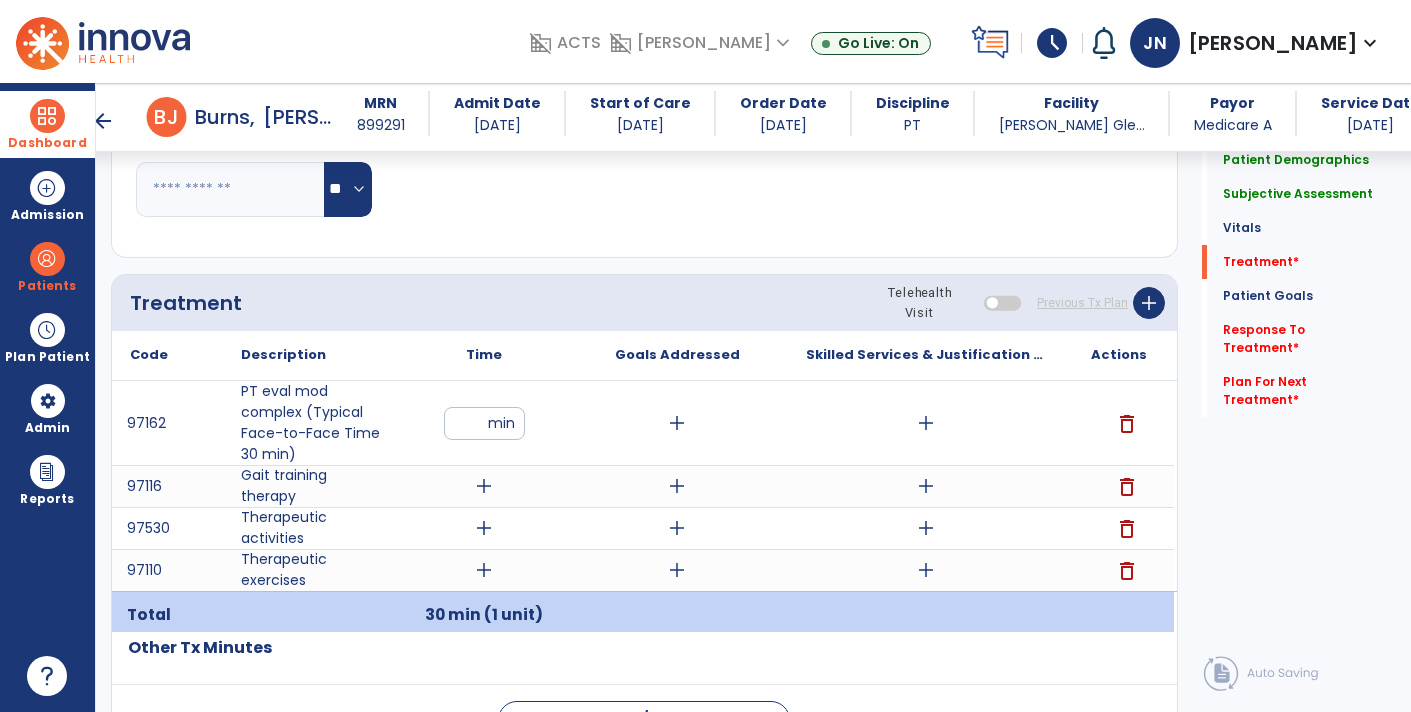 click on "add" at bounding box center [926, 423] 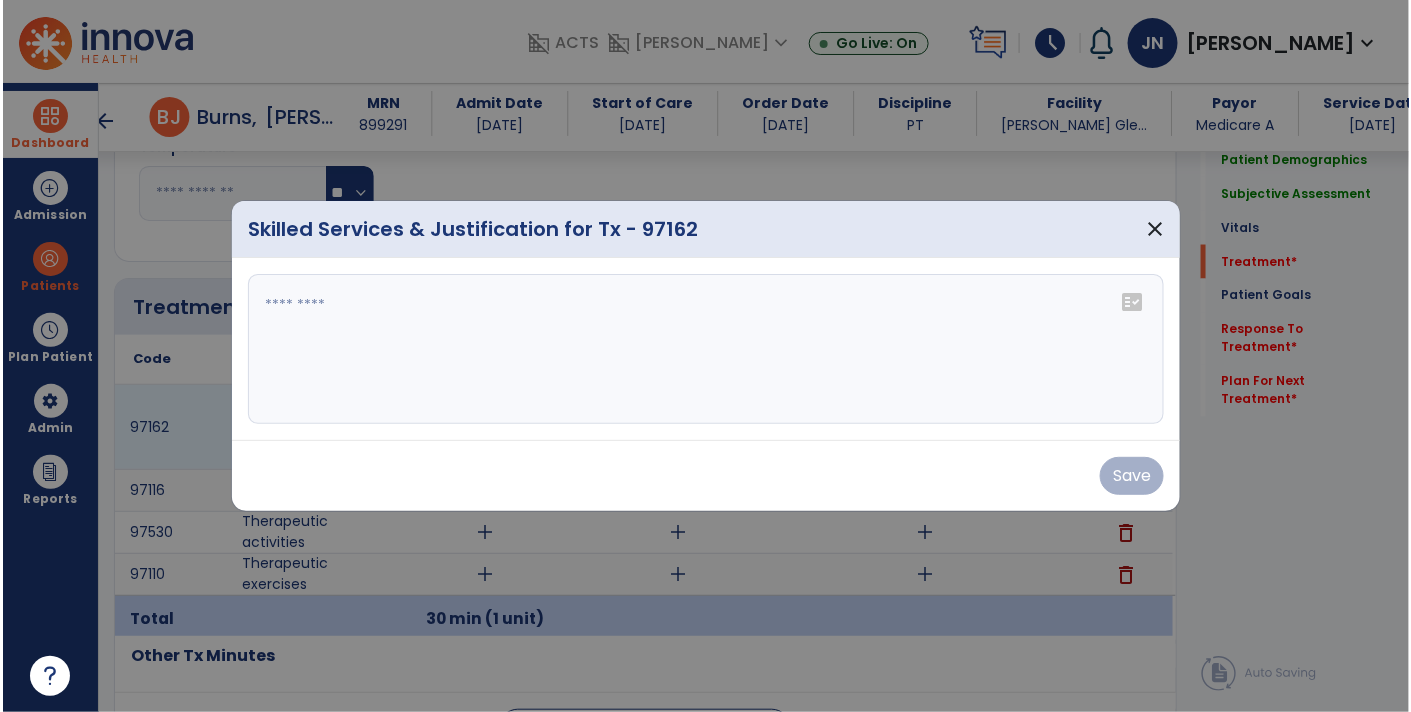 scroll, scrollTop: 975, scrollLeft: 0, axis: vertical 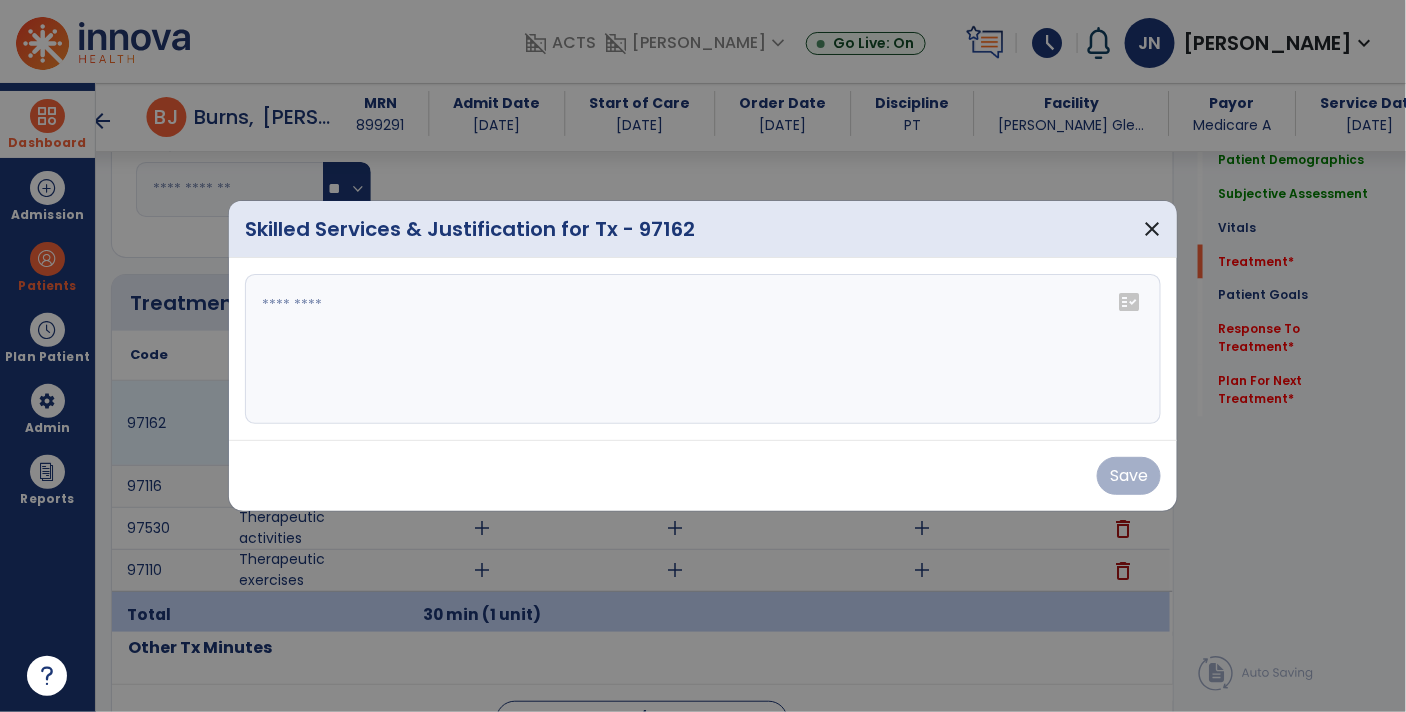 click at bounding box center (703, 349) 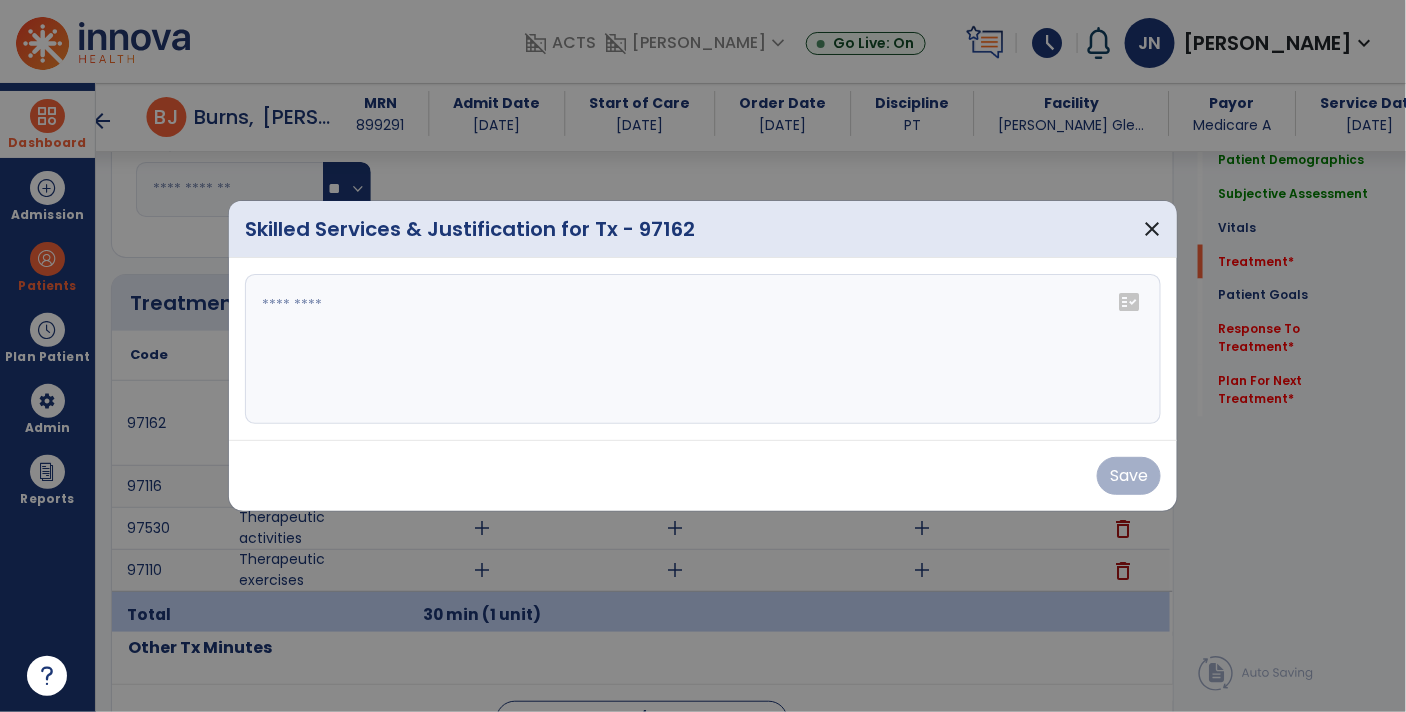 click at bounding box center [703, 349] 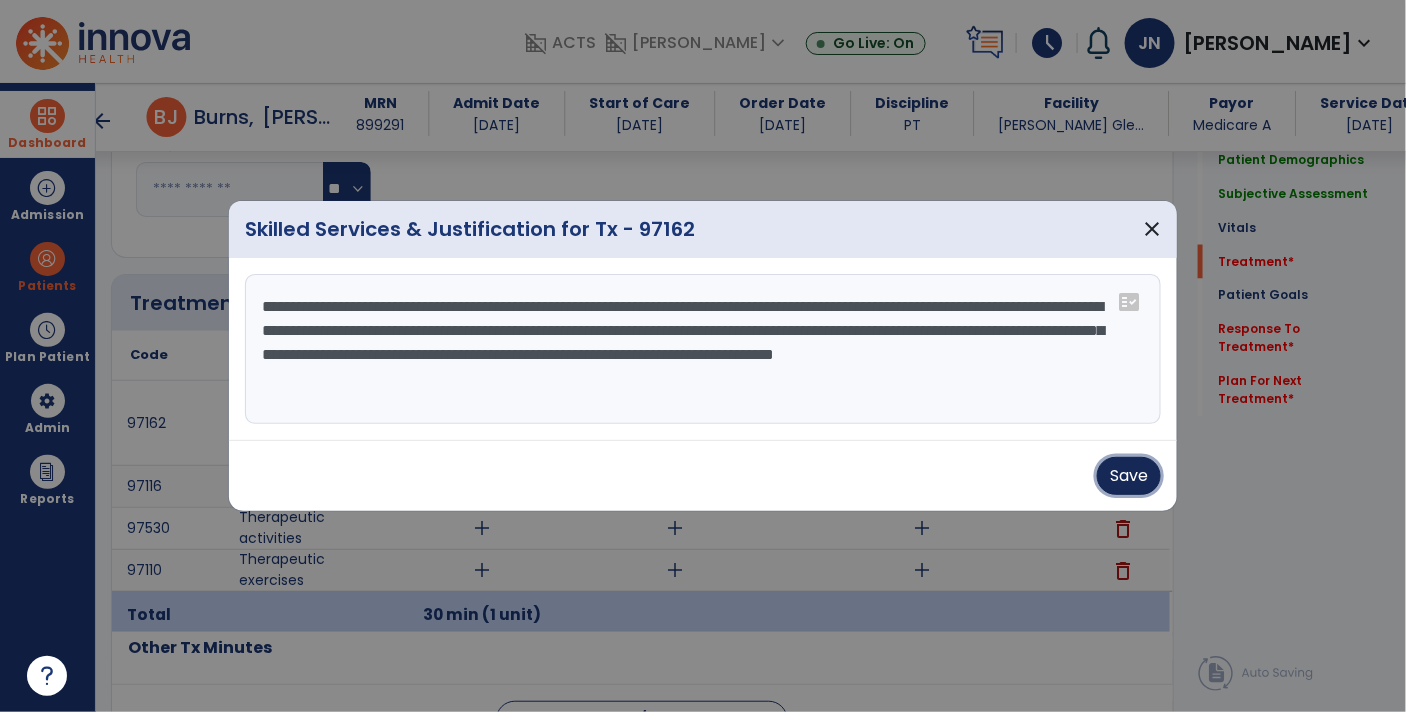 click on "Save" at bounding box center [1129, 476] 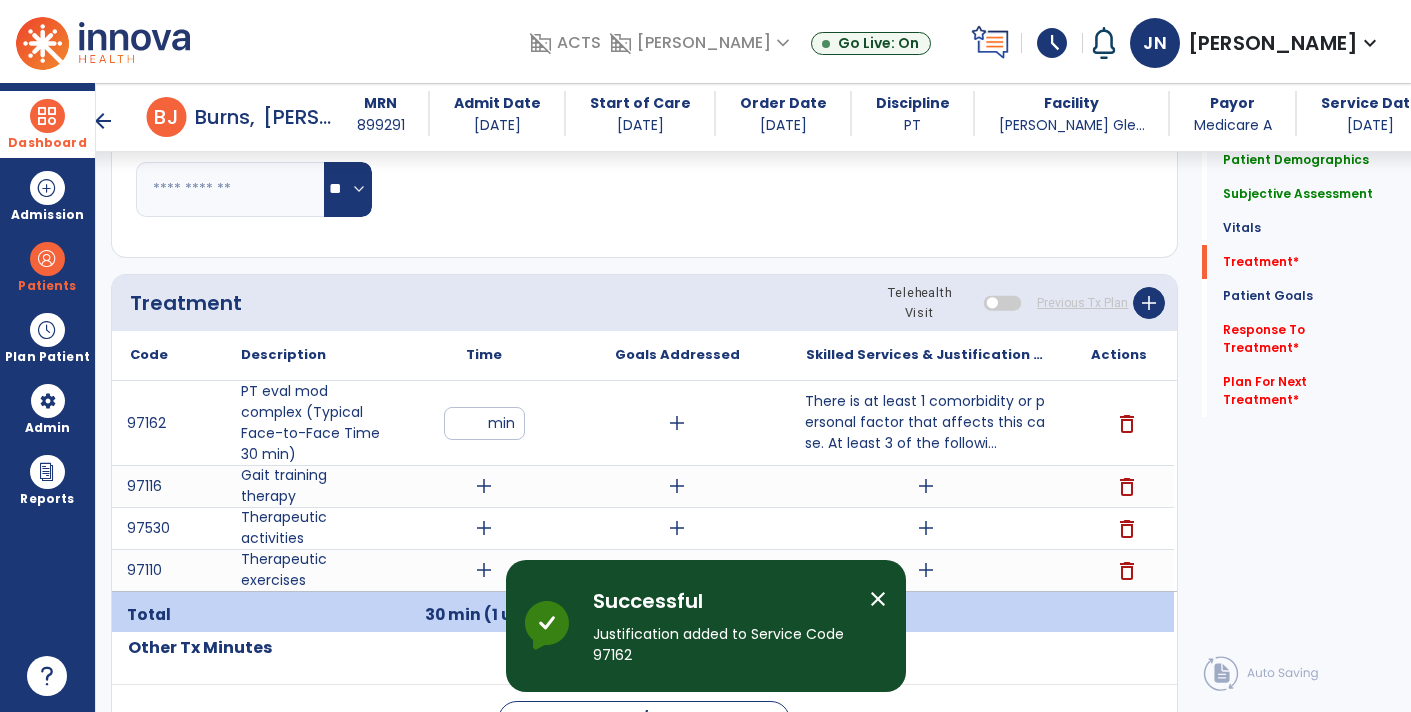 click on "close" at bounding box center (878, 599) 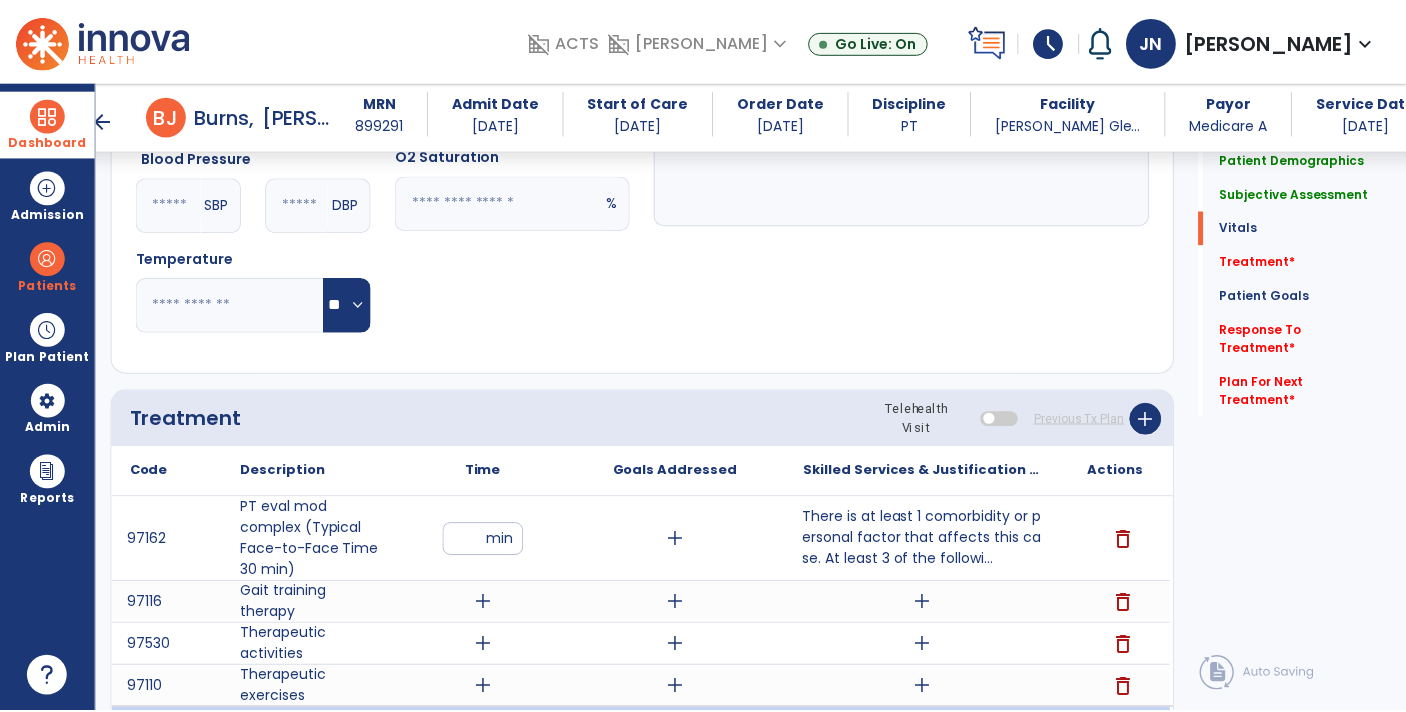 scroll, scrollTop: 856, scrollLeft: 0, axis: vertical 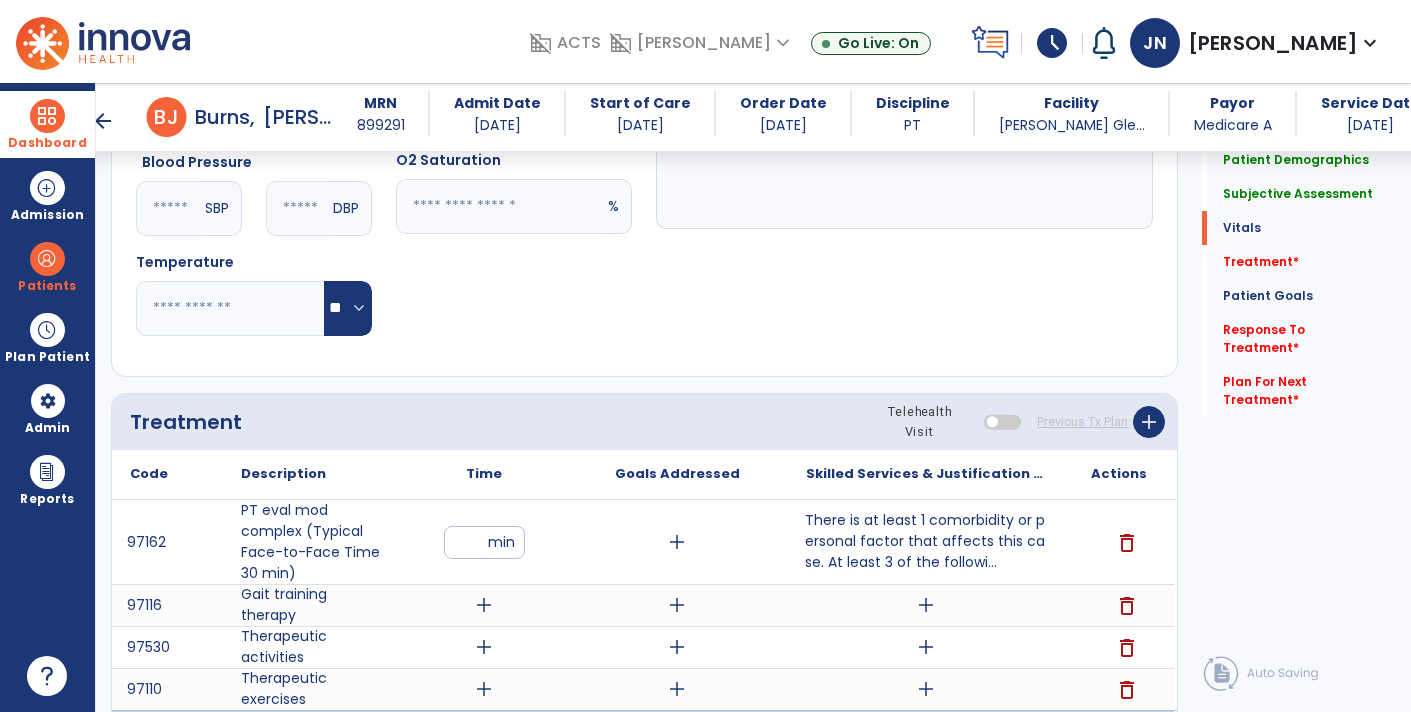 click on "add" at bounding box center [926, 605] 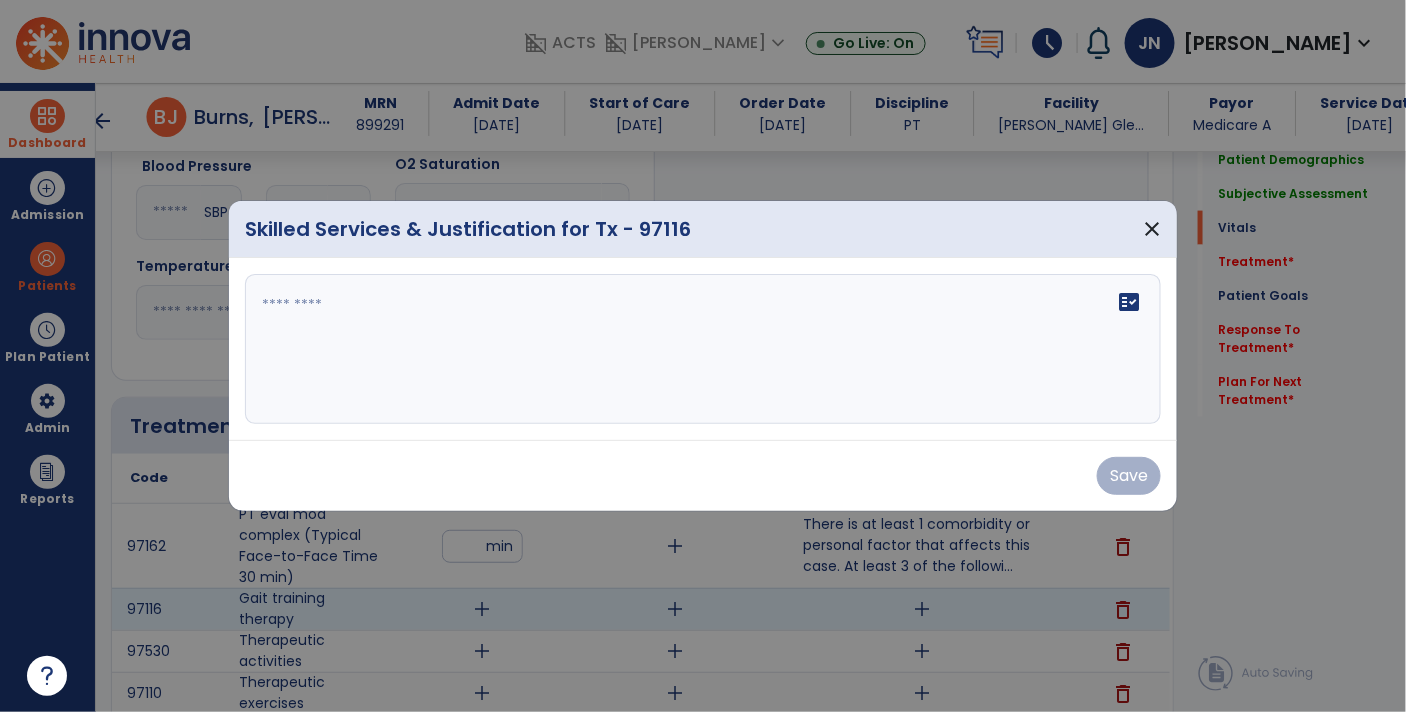 scroll, scrollTop: 856, scrollLeft: 0, axis: vertical 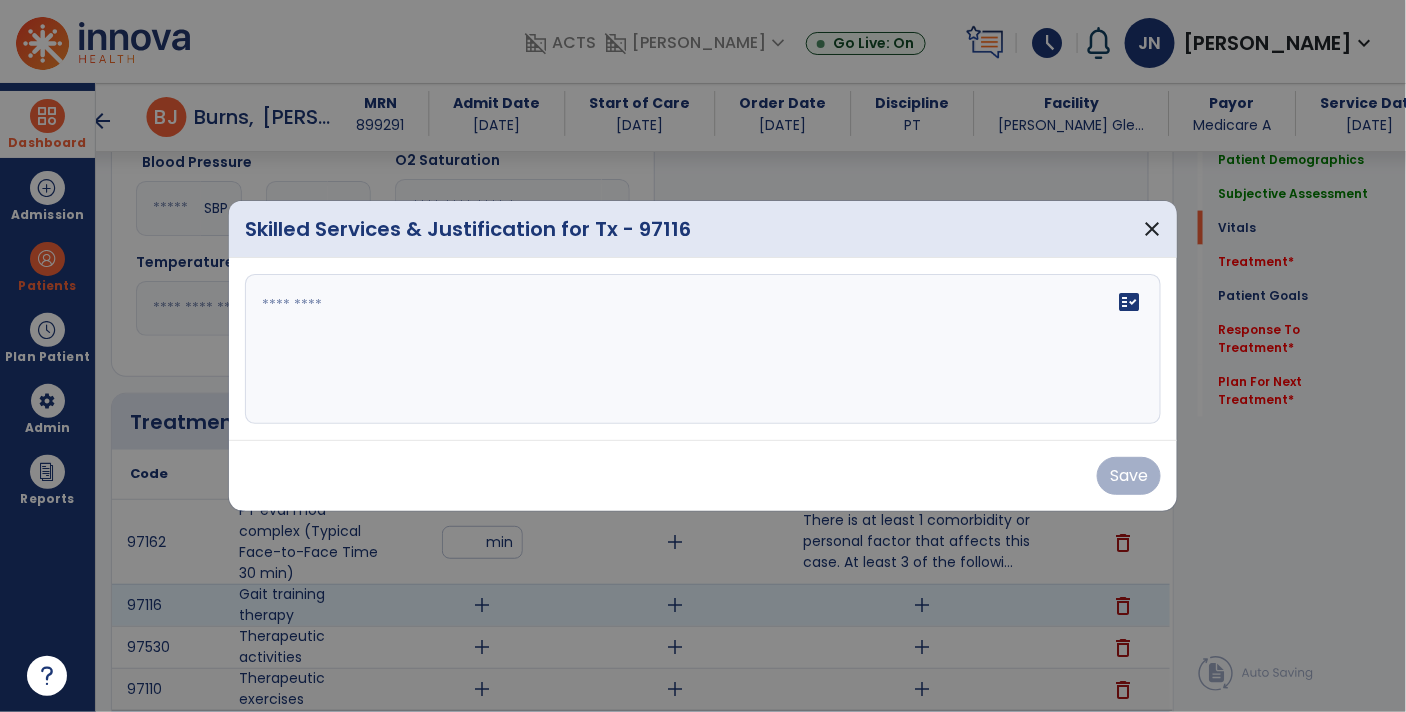 click on "fact_check" at bounding box center [703, 349] 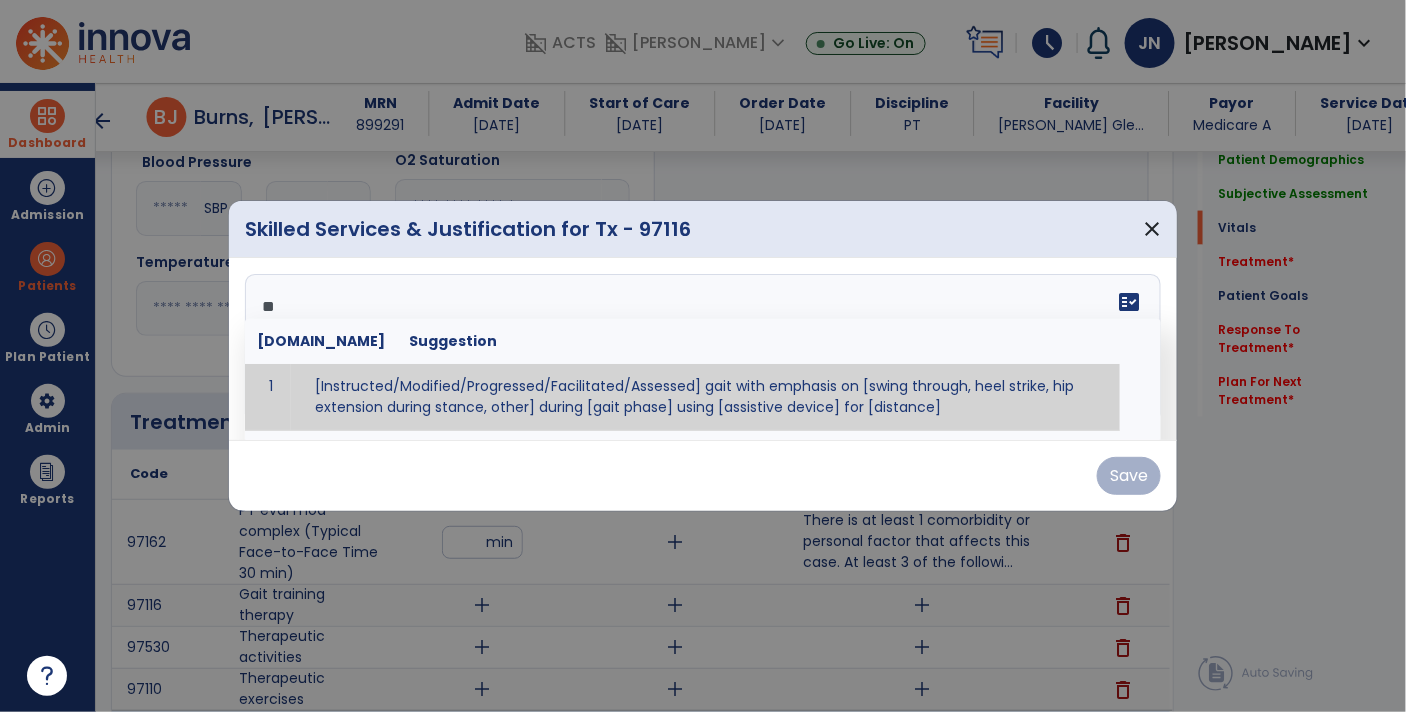 type on "***" 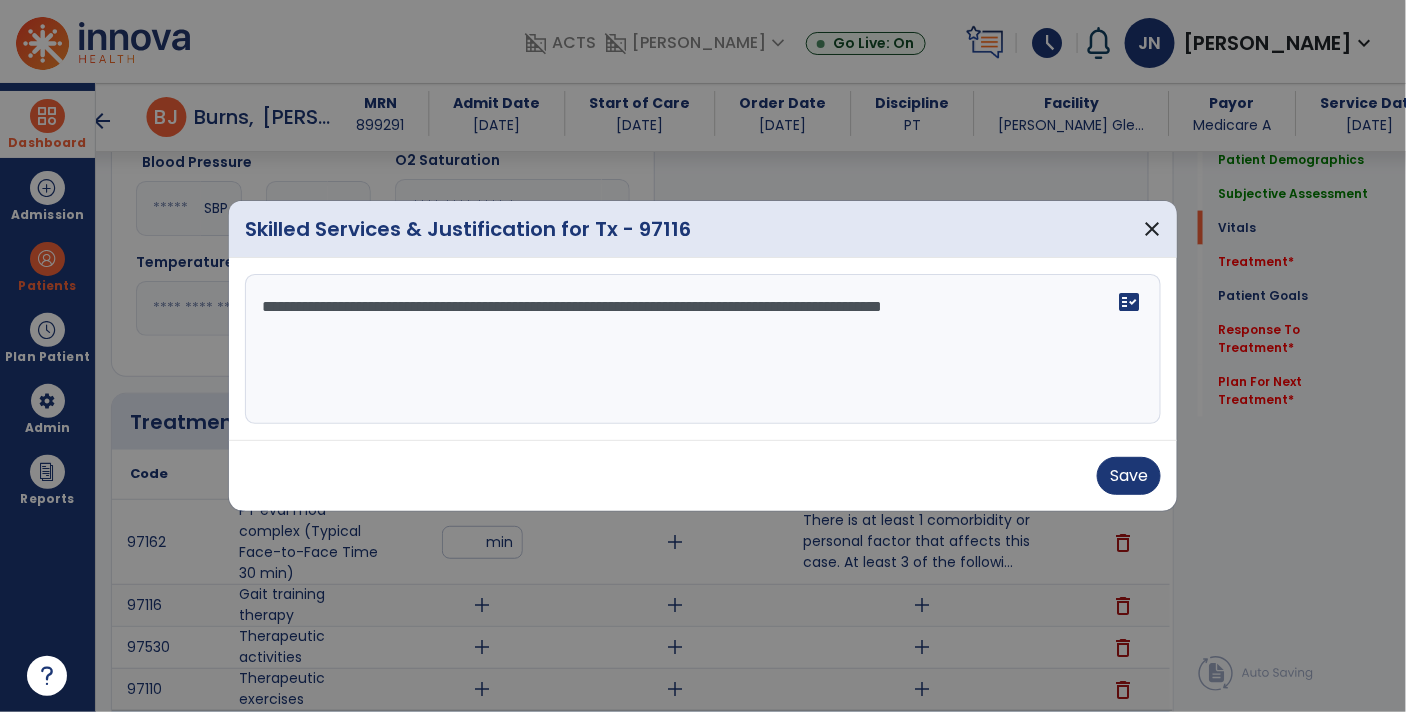 click on "**********" at bounding box center (703, 349) 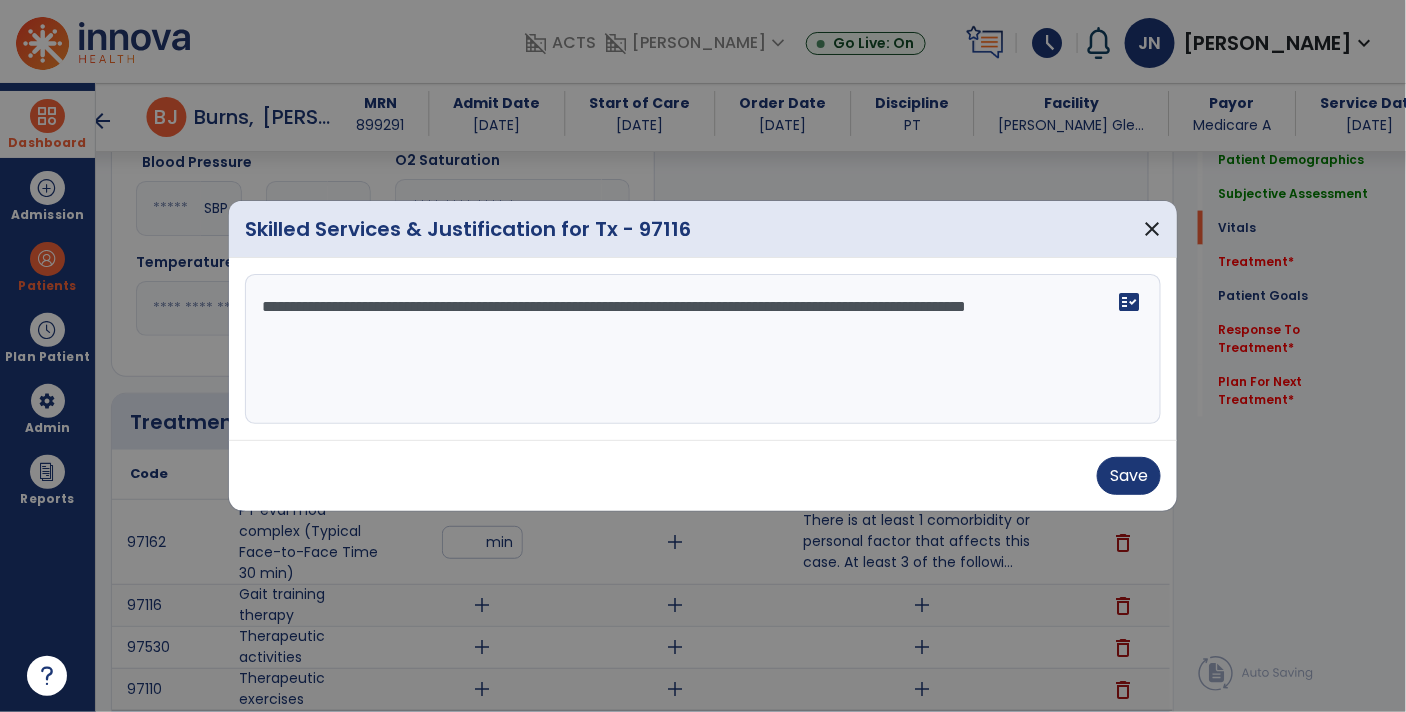 click on "**********" at bounding box center (703, 349) 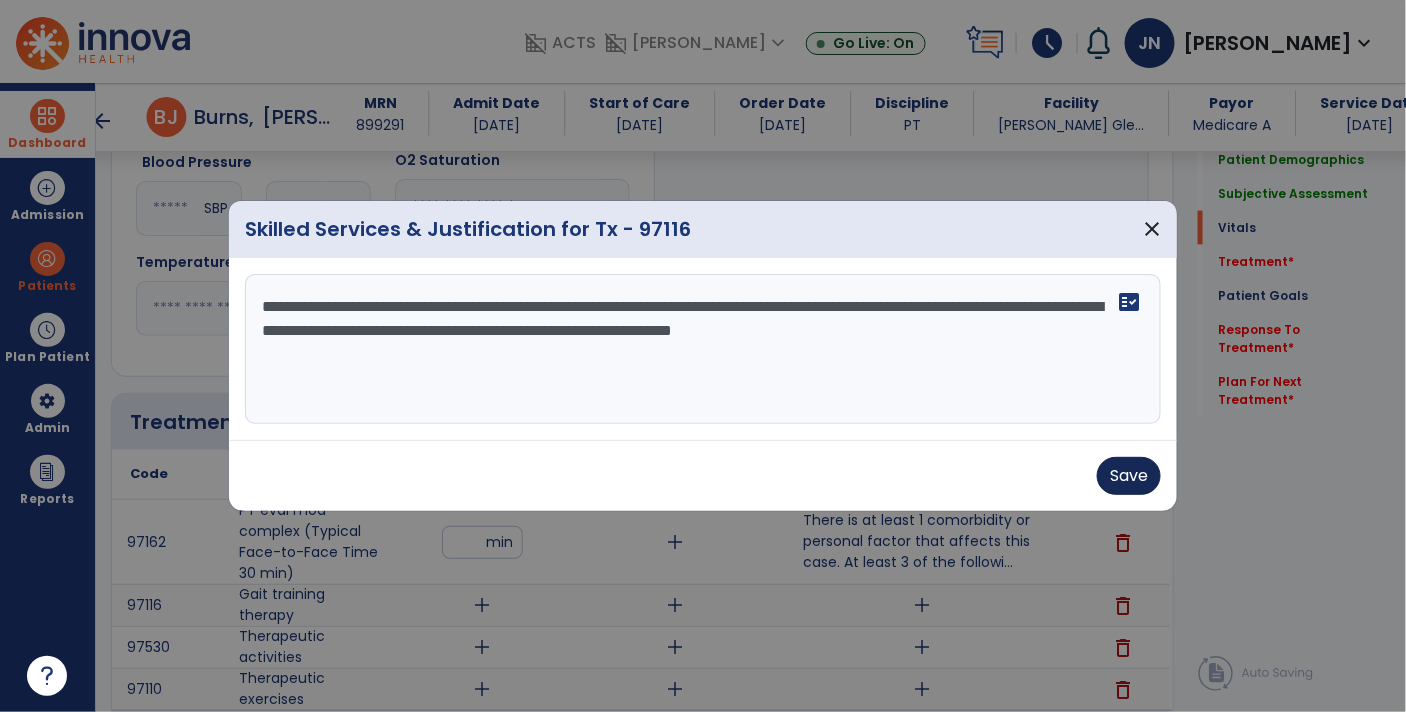 type on "**********" 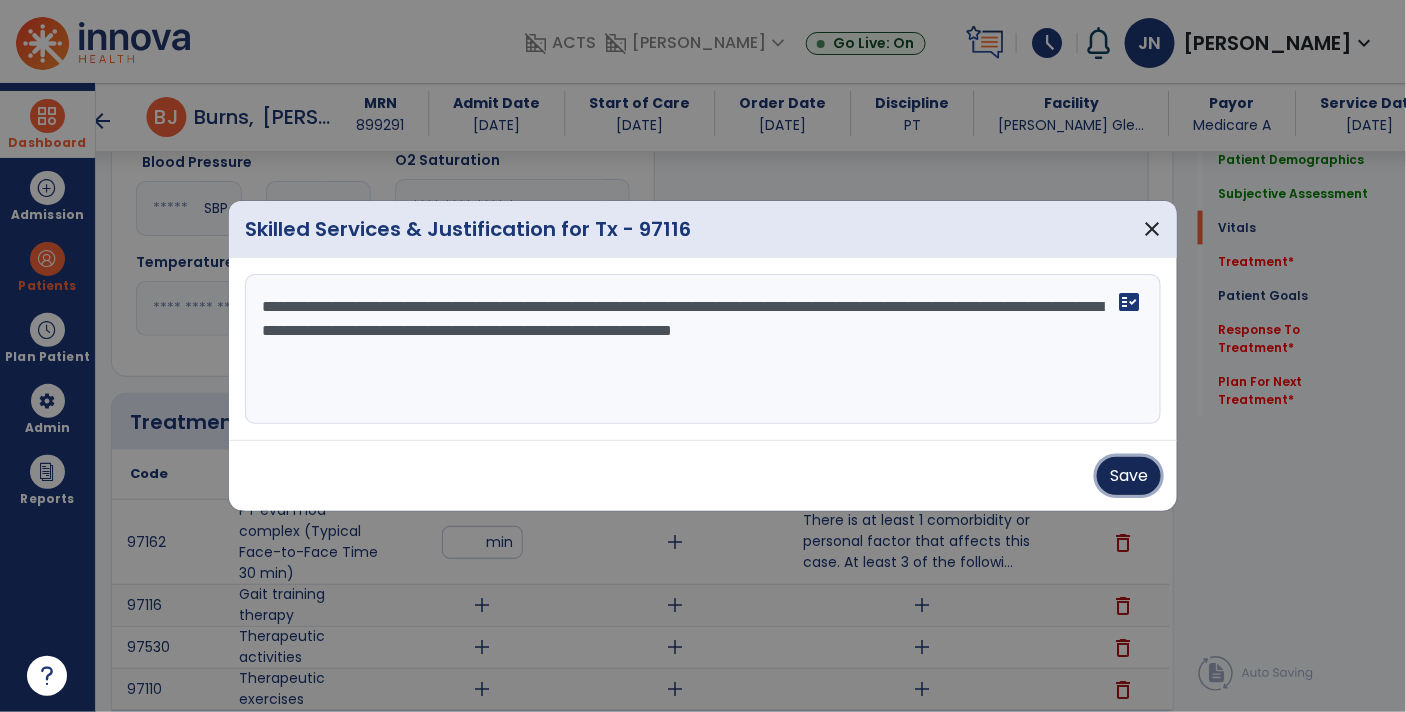 click on "Save" at bounding box center (1129, 476) 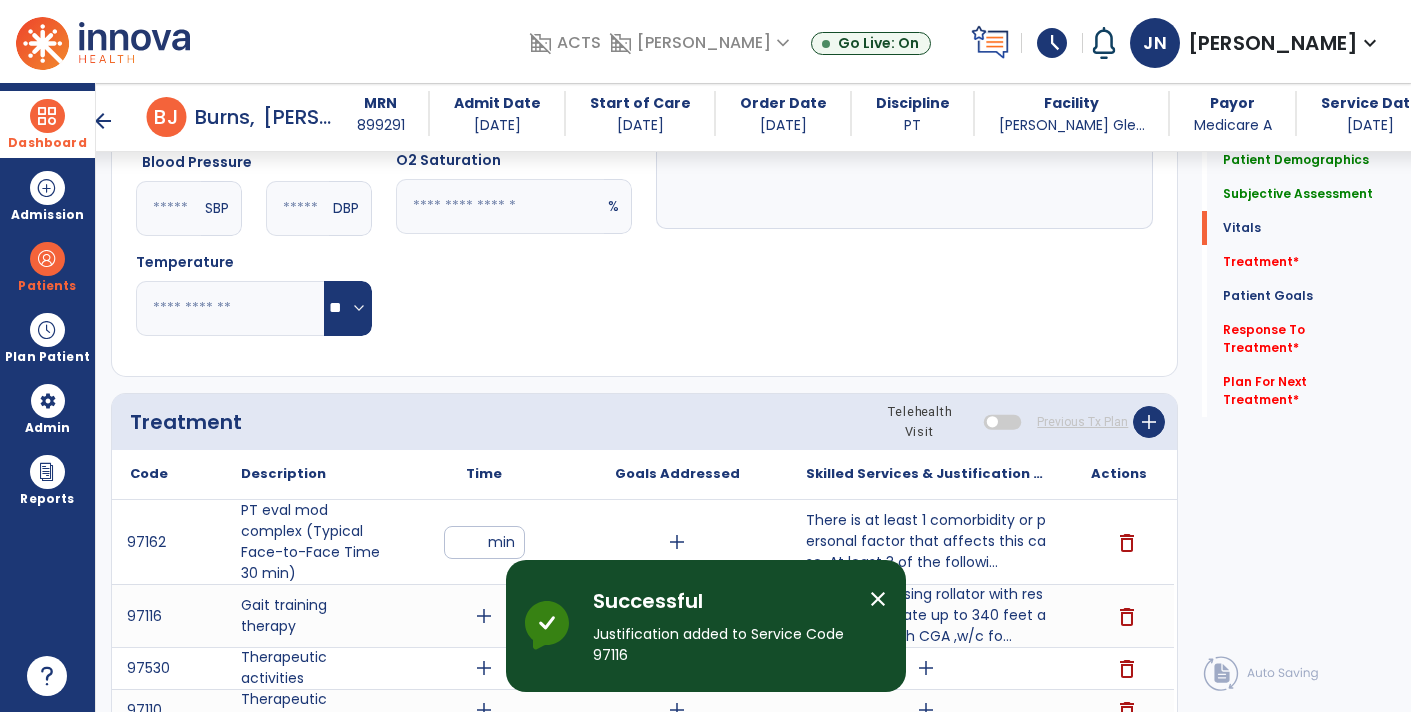 click on "close" at bounding box center (878, 599) 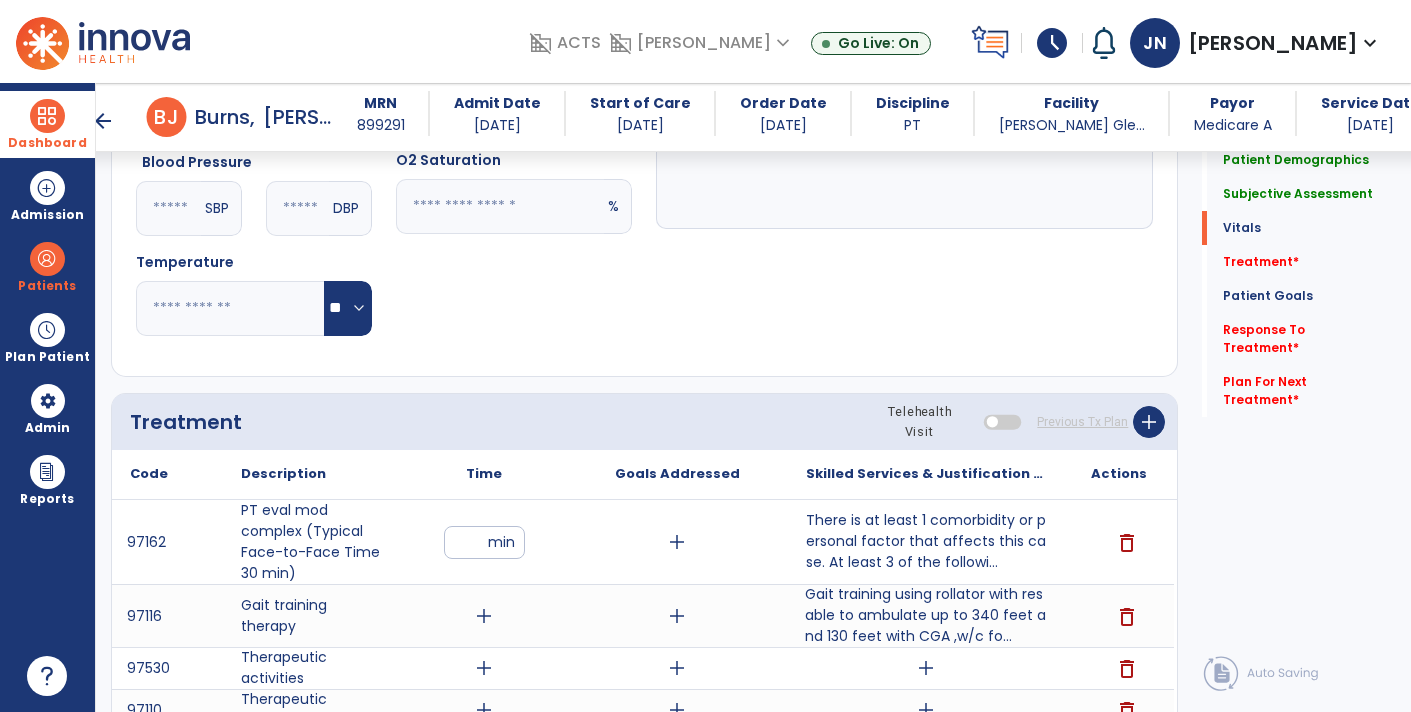 click on "add" at bounding box center [926, 668] 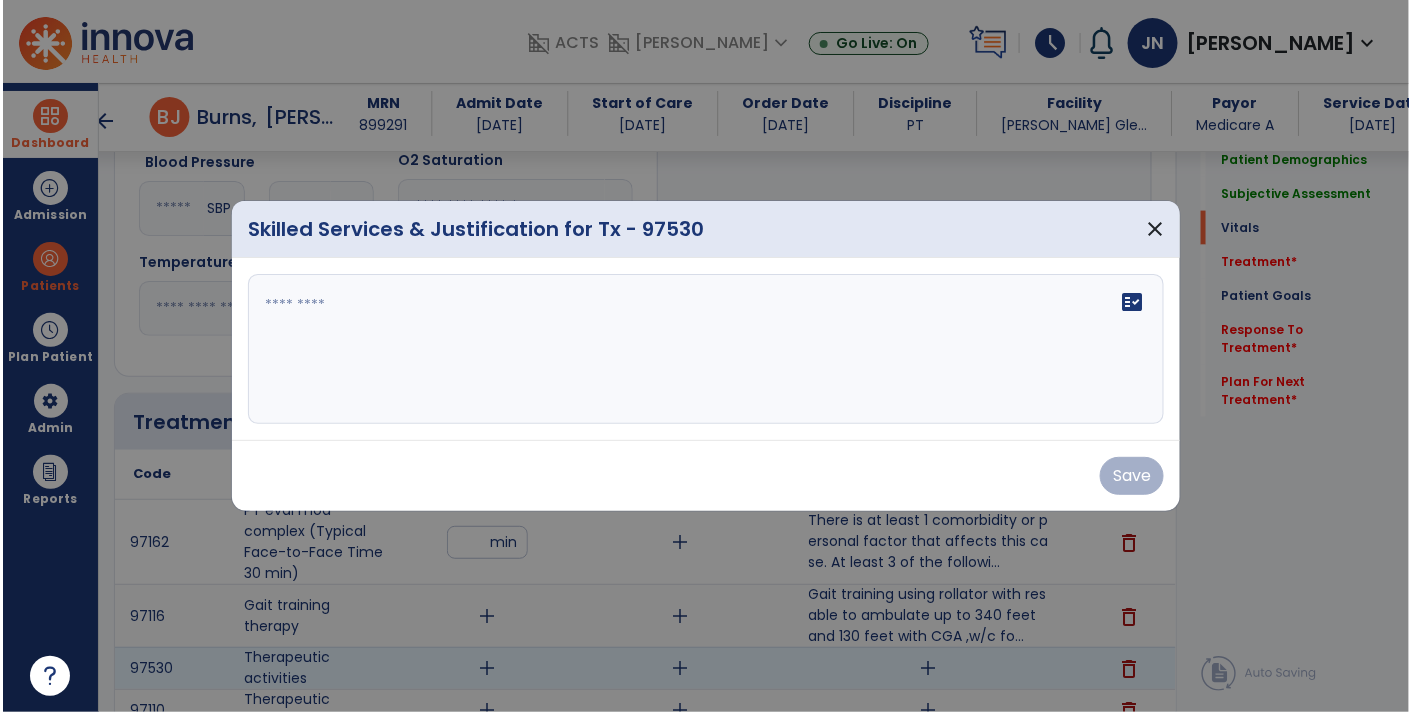 scroll, scrollTop: 856, scrollLeft: 0, axis: vertical 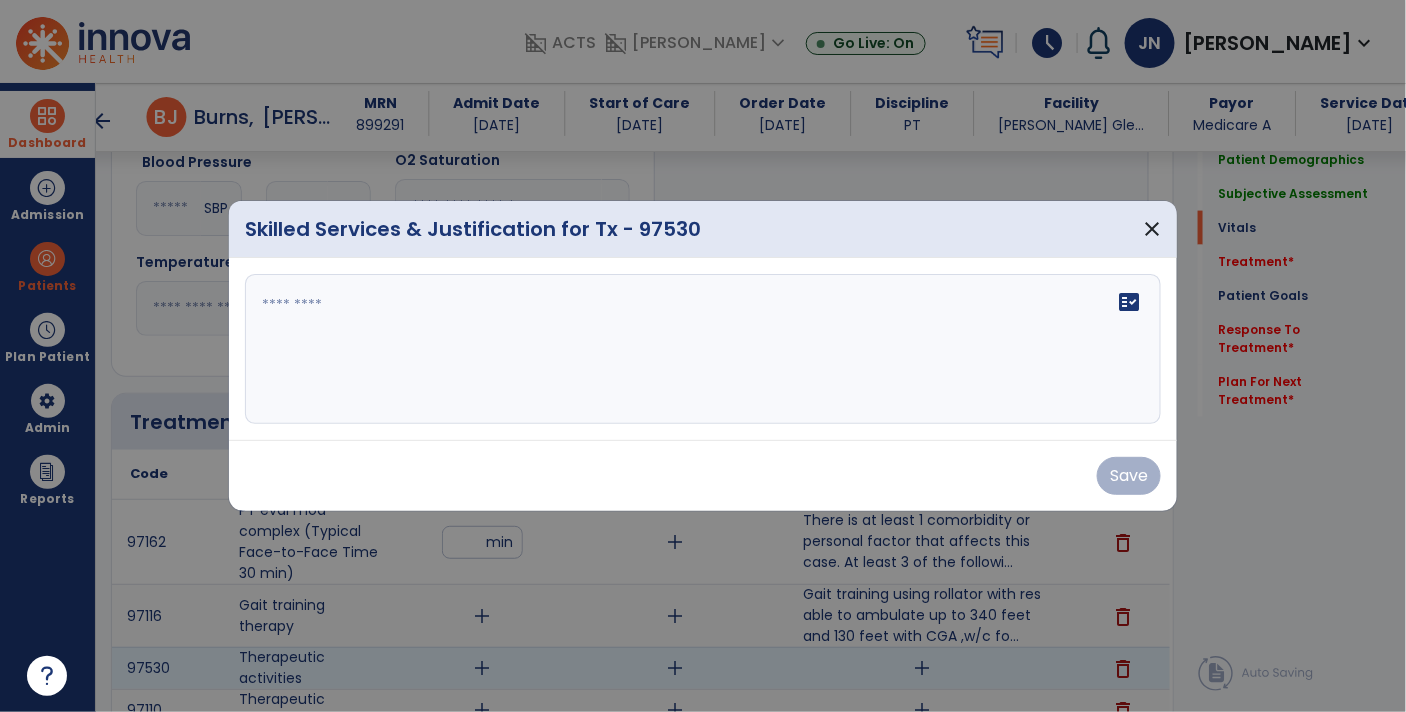 click on "fact_check" at bounding box center [703, 349] 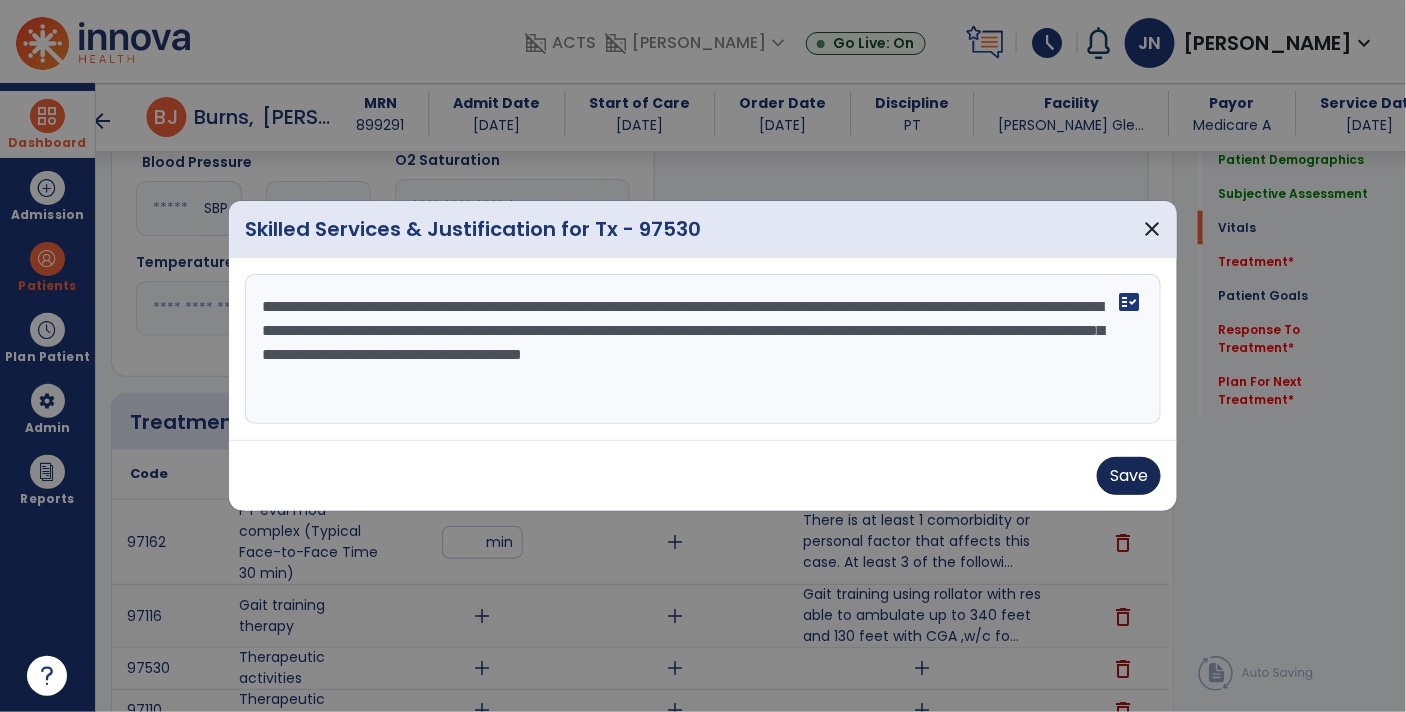 type on "**********" 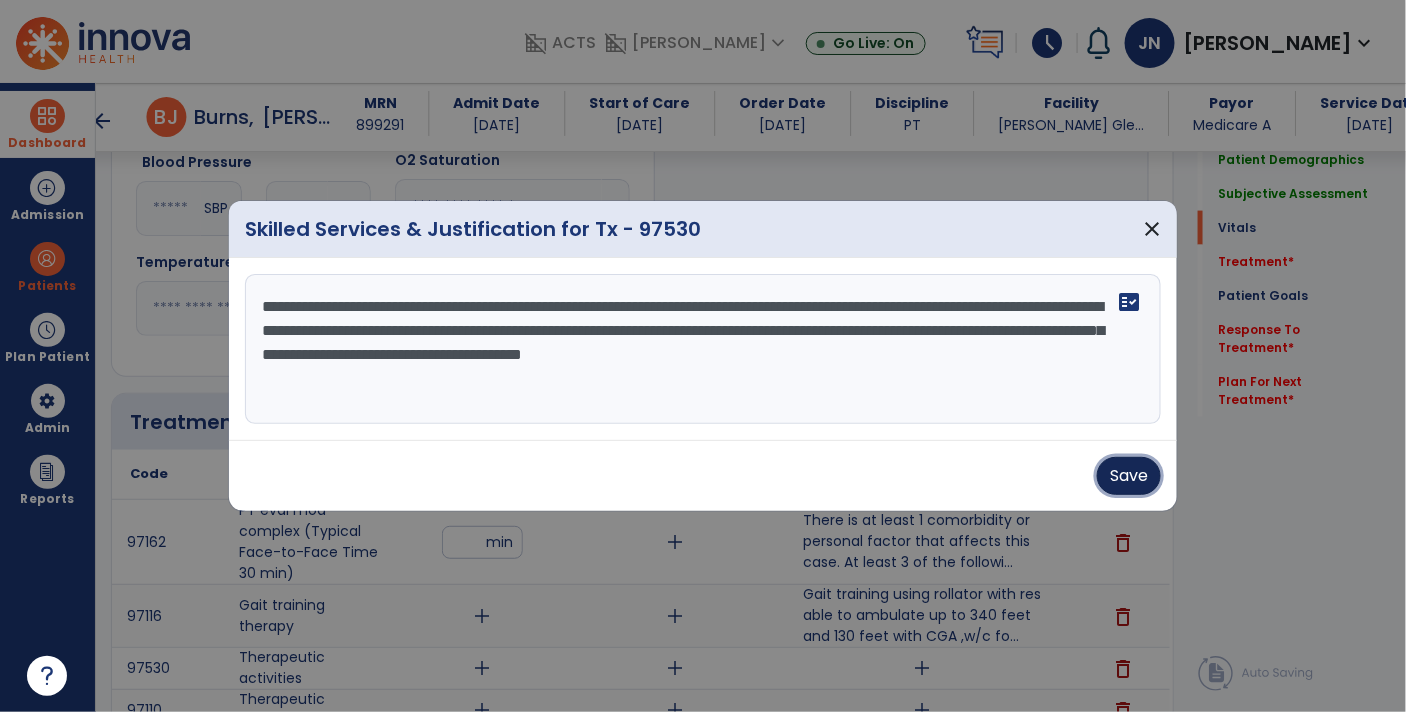 click on "Save" at bounding box center (1129, 476) 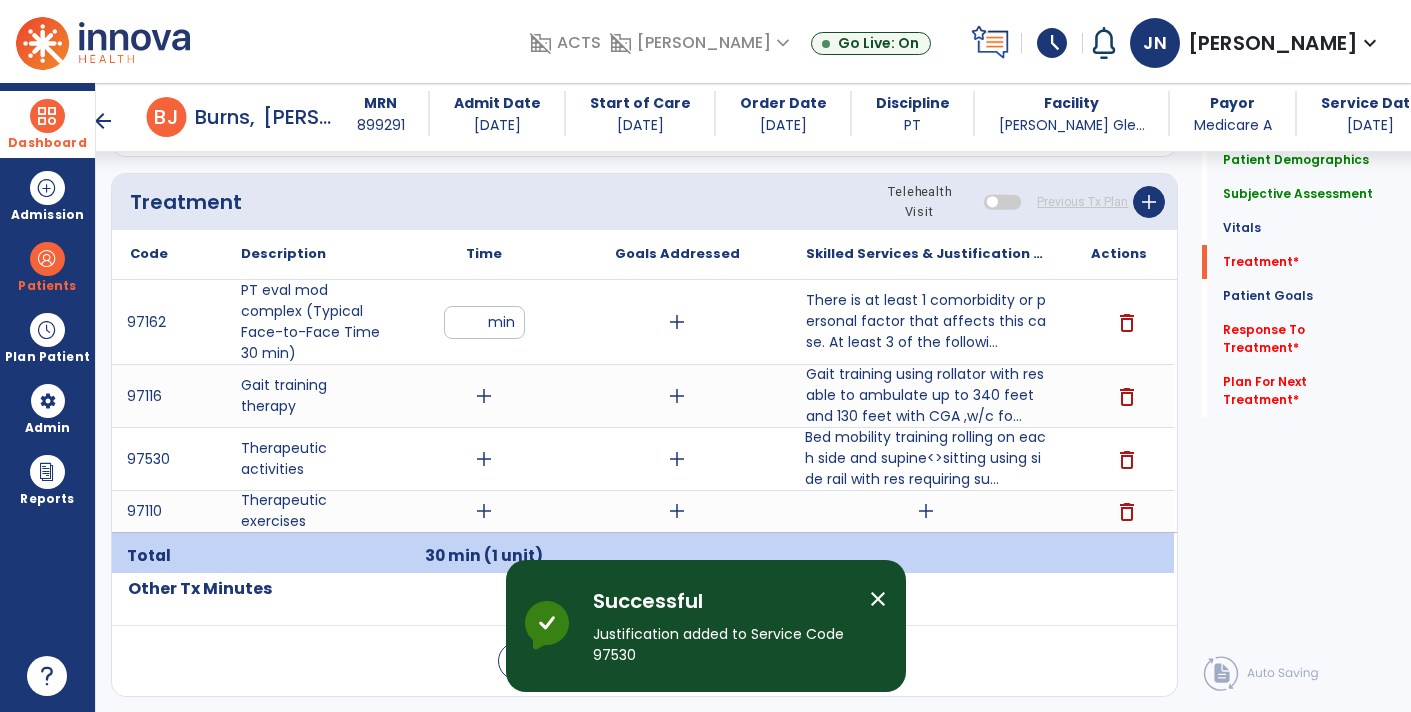 click on "add" at bounding box center [926, 511] 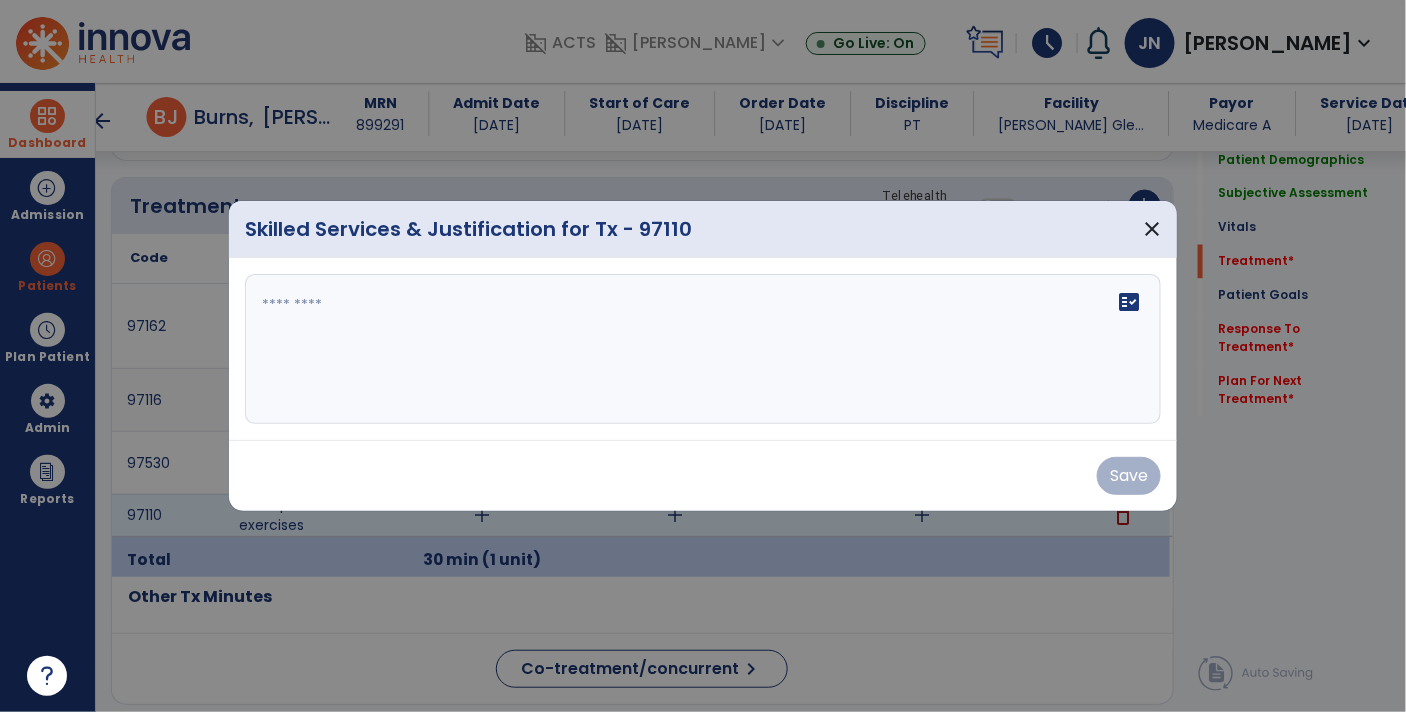 scroll, scrollTop: 1076, scrollLeft: 0, axis: vertical 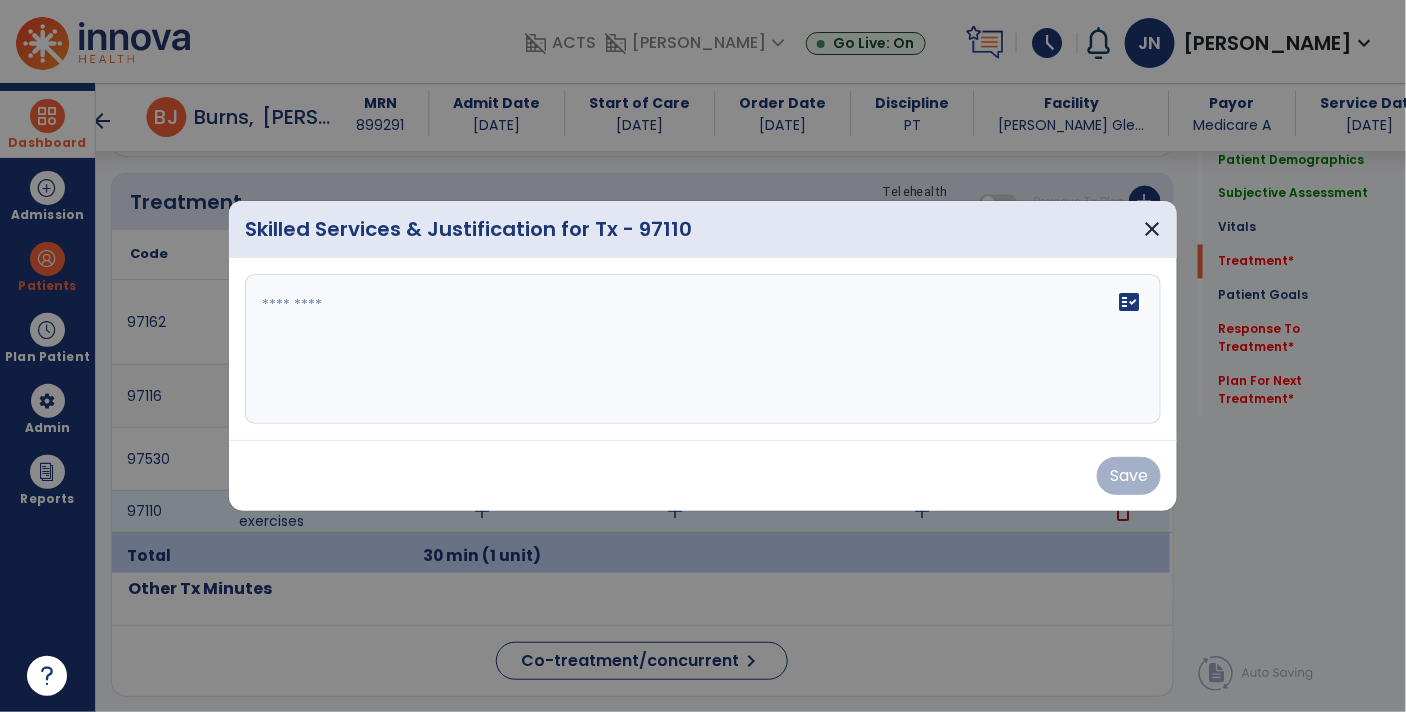 click on "fact_check" at bounding box center [703, 349] 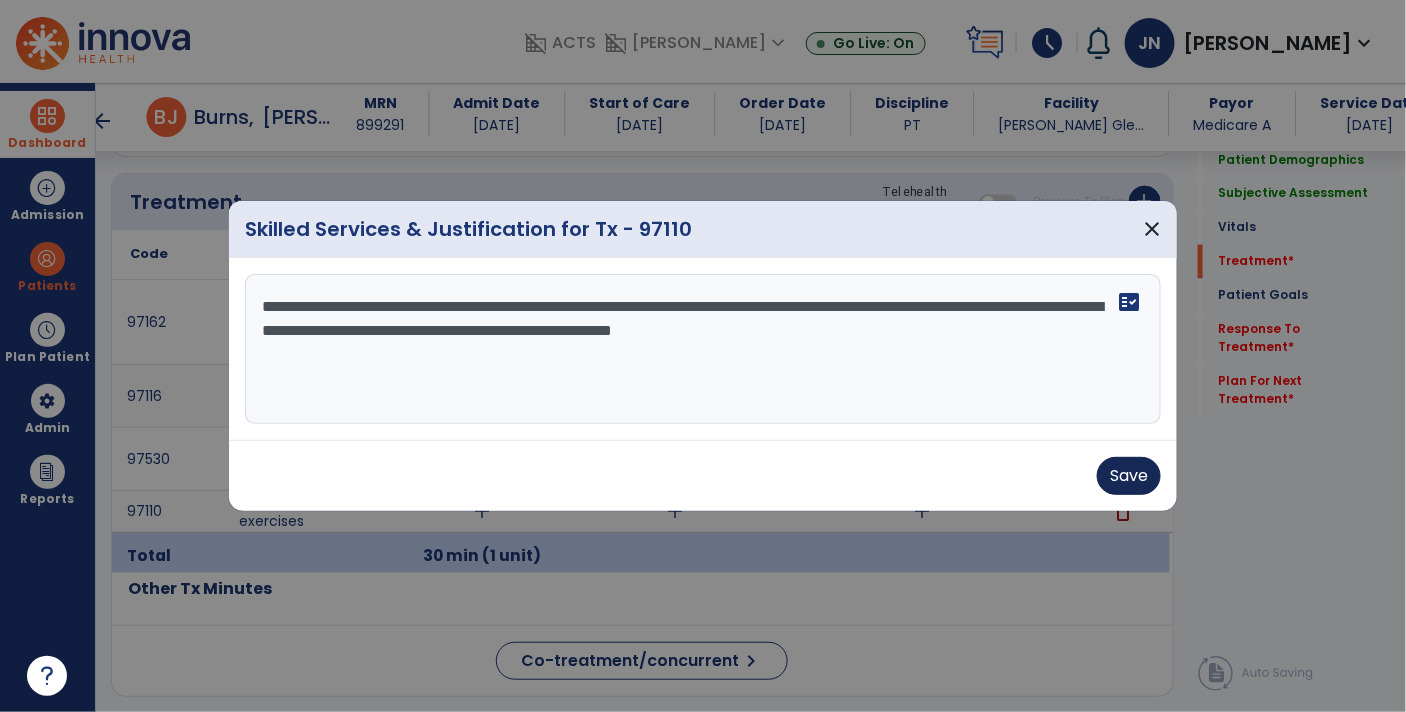 type on "**********" 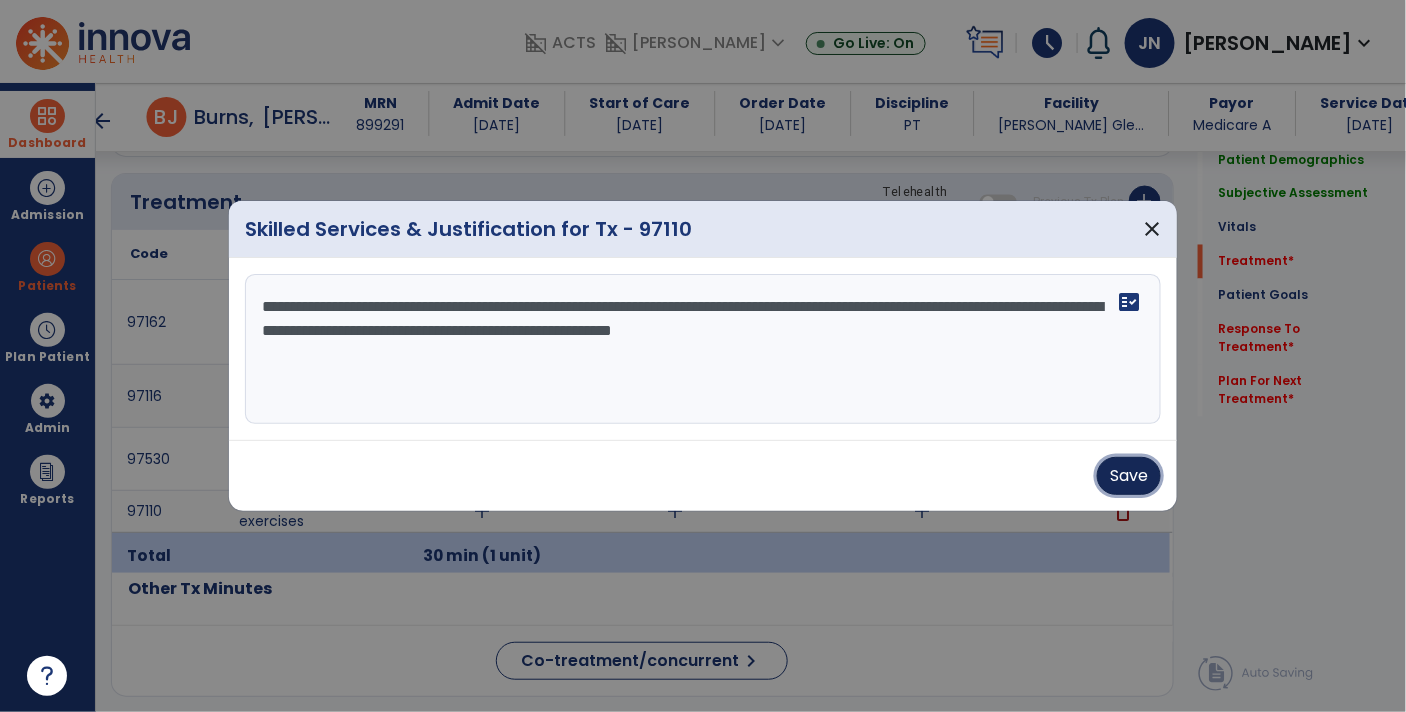 click on "Save" at bounding box center [1129, 476] 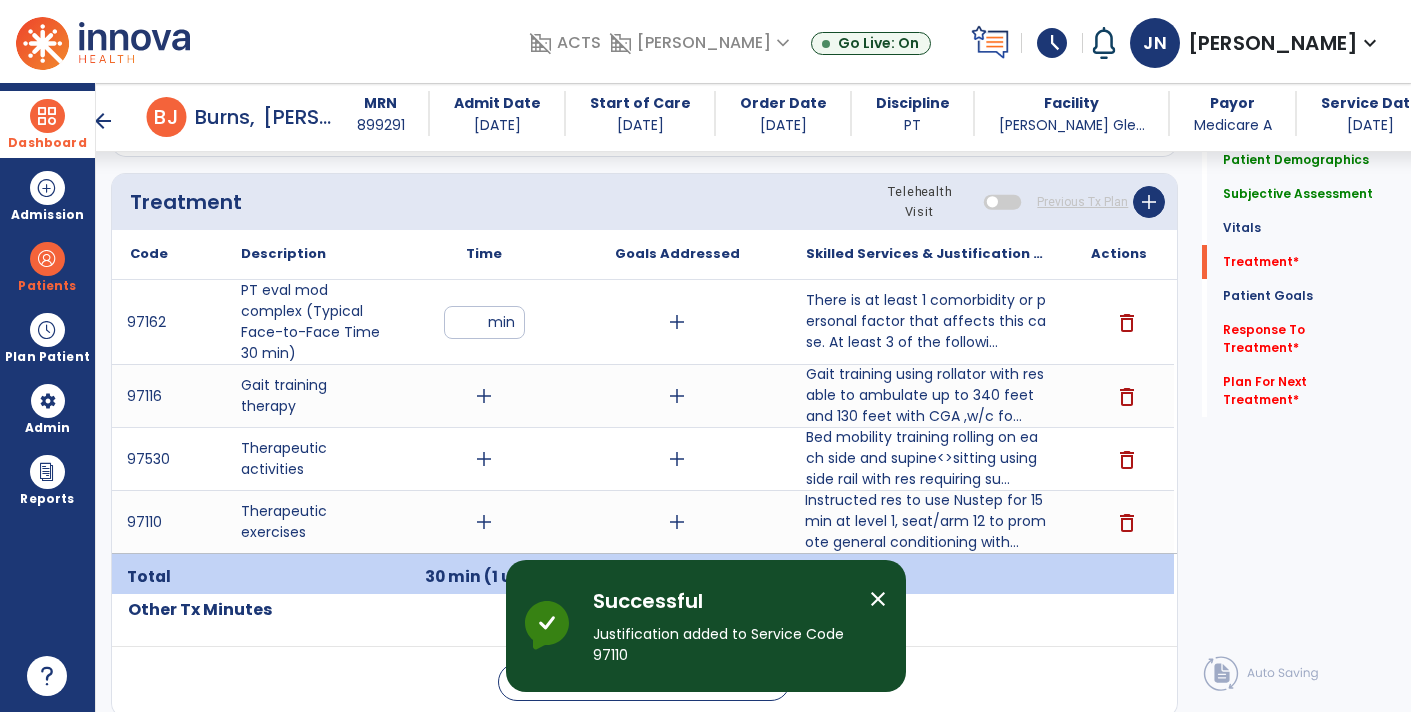 click on "add" at bounding box center (484, 522) 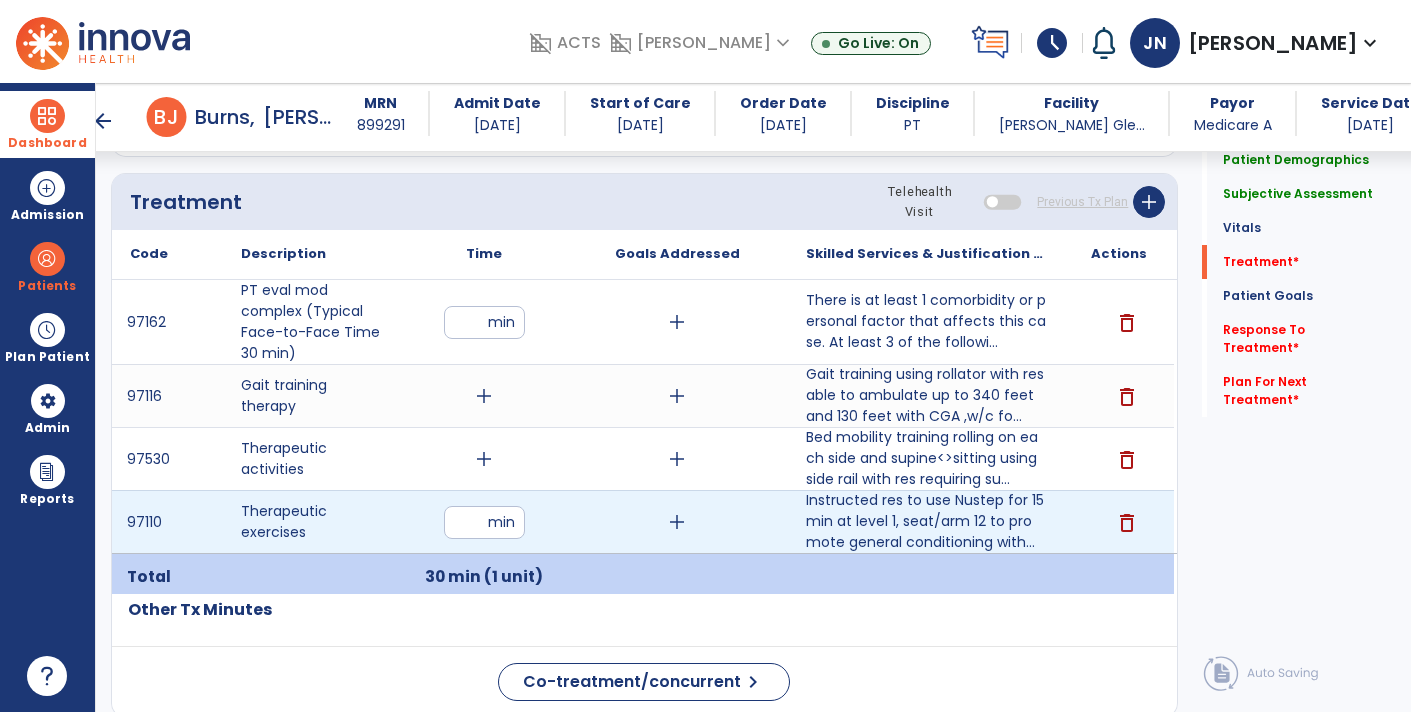 type on "**" 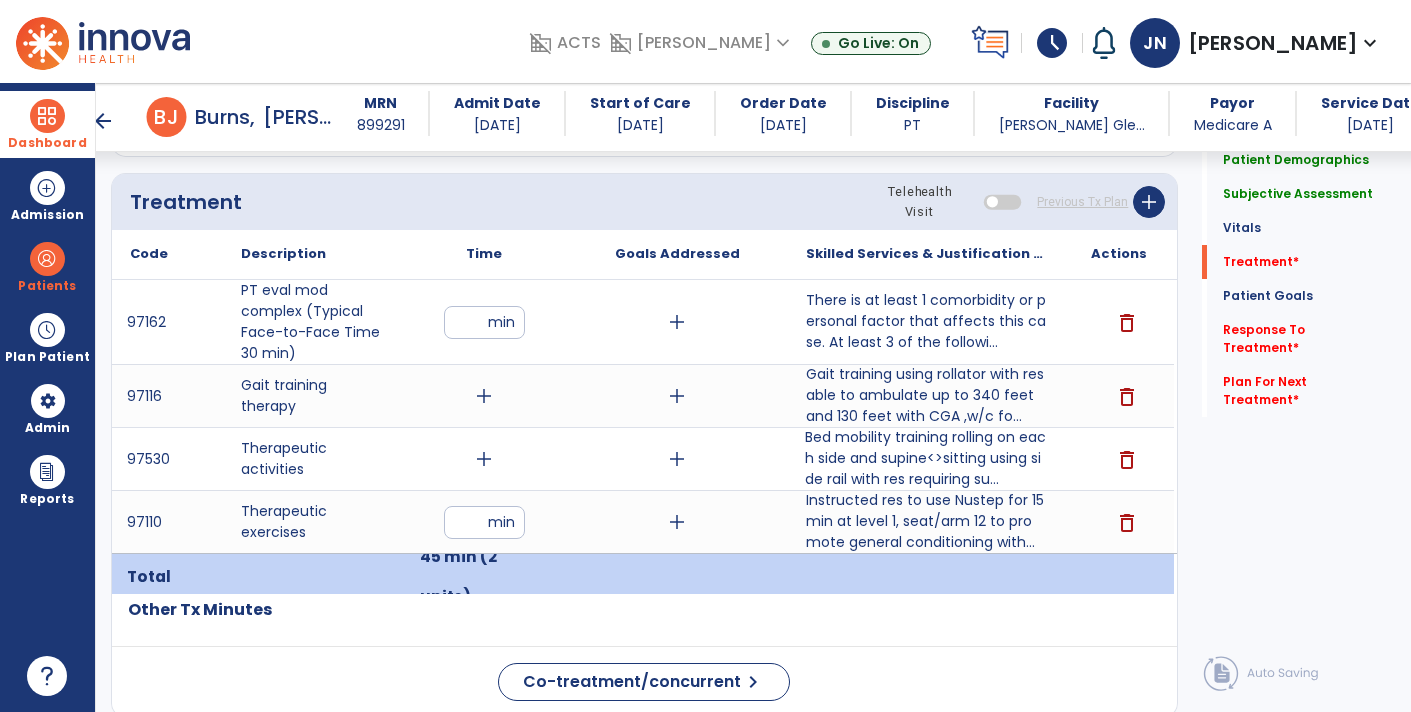 click on "Bed mobility training rolling on each side and supine<>sitting using side rail with res requiring su..." at bounding box center (926, 458) 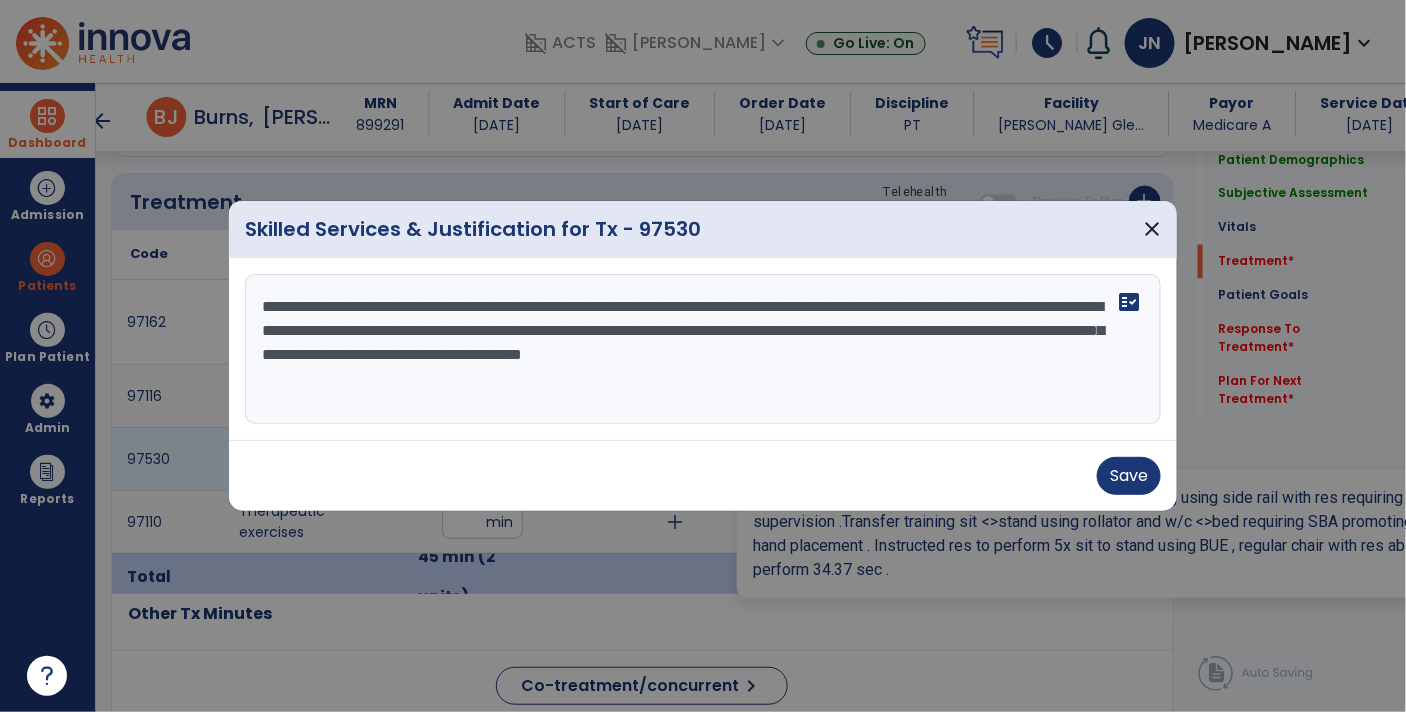 scroll, scrollTop: 1076, scrollLeft: 0, axis: vertical 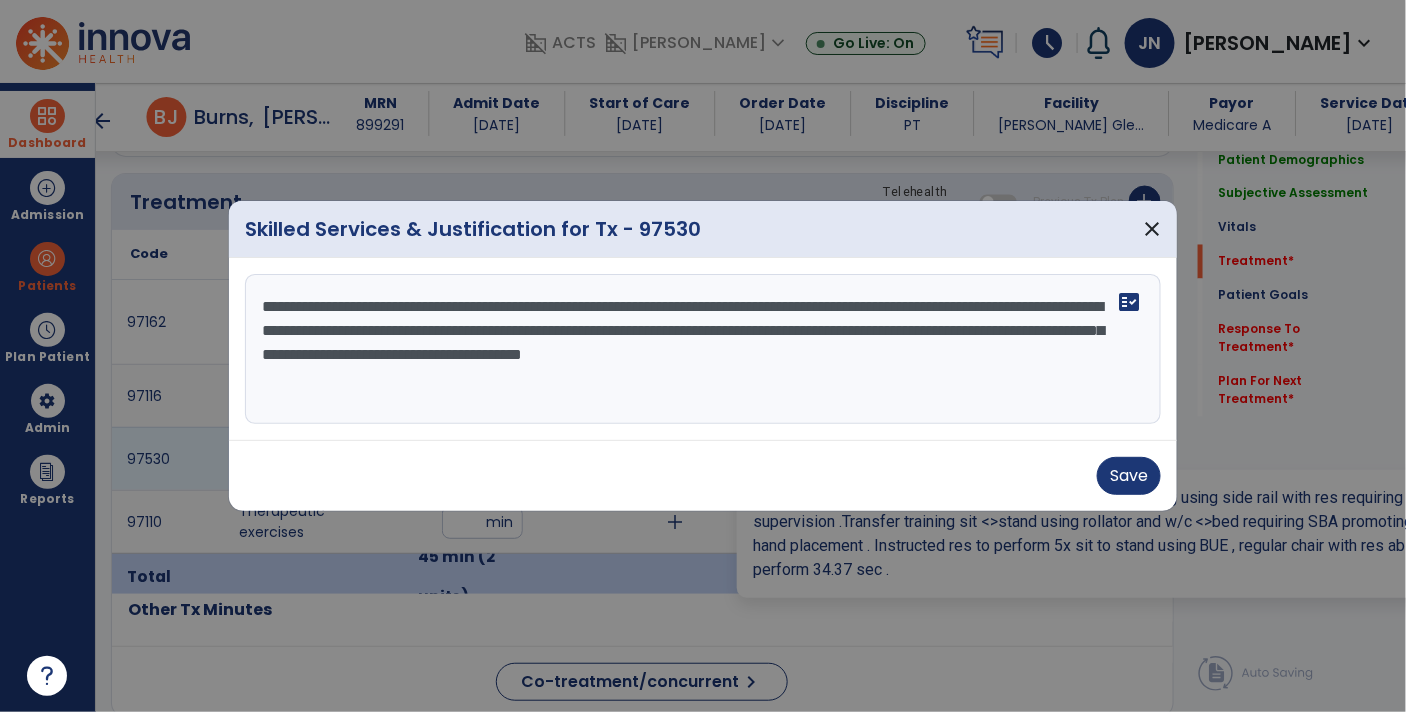 click on "**********" at bounding box center [703, 349] 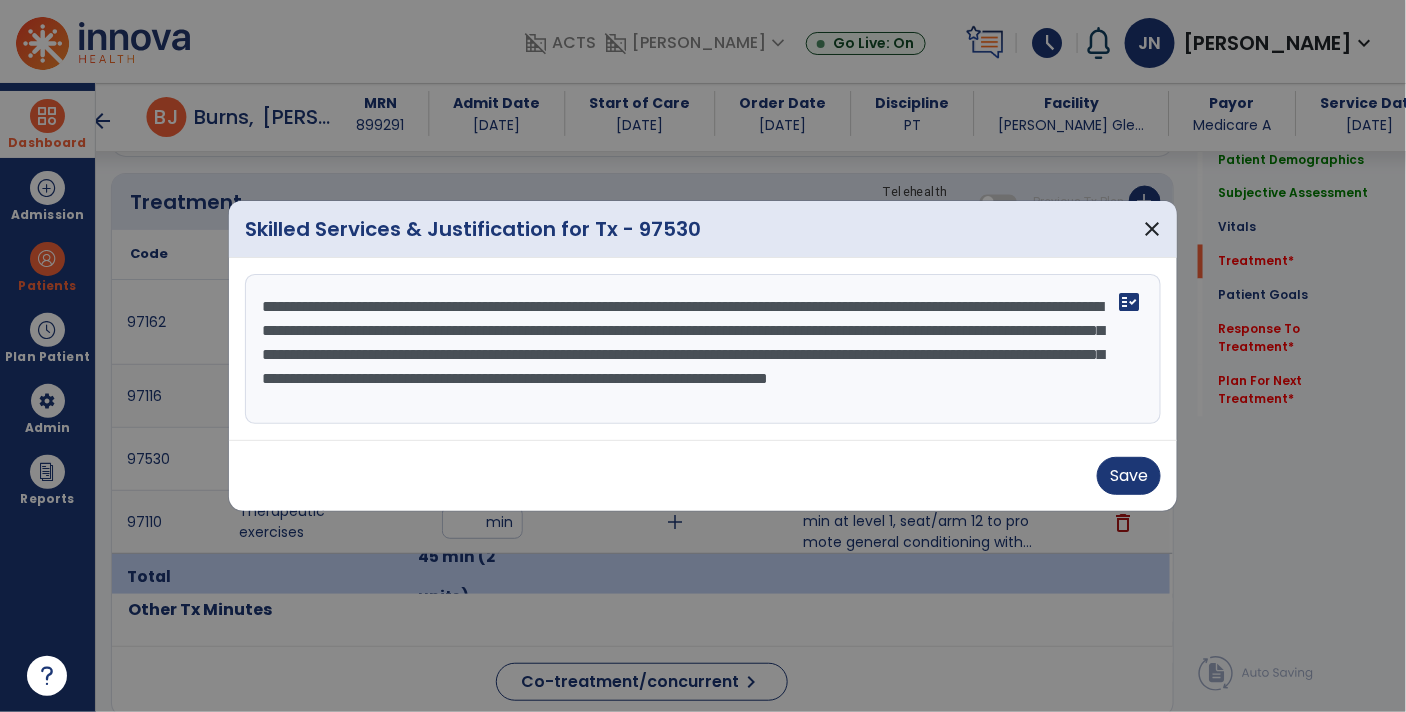 type on "**********" 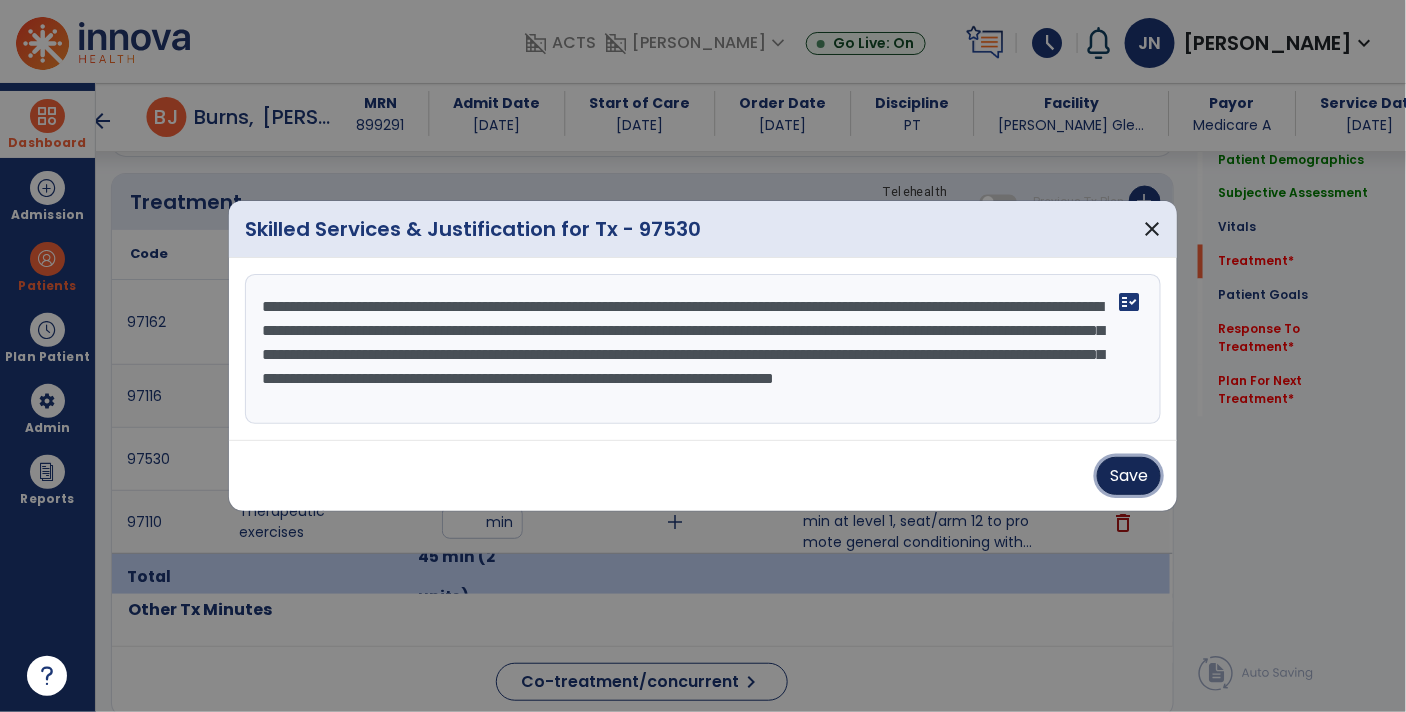 click on "Save" at bounding box center (1129, 476) 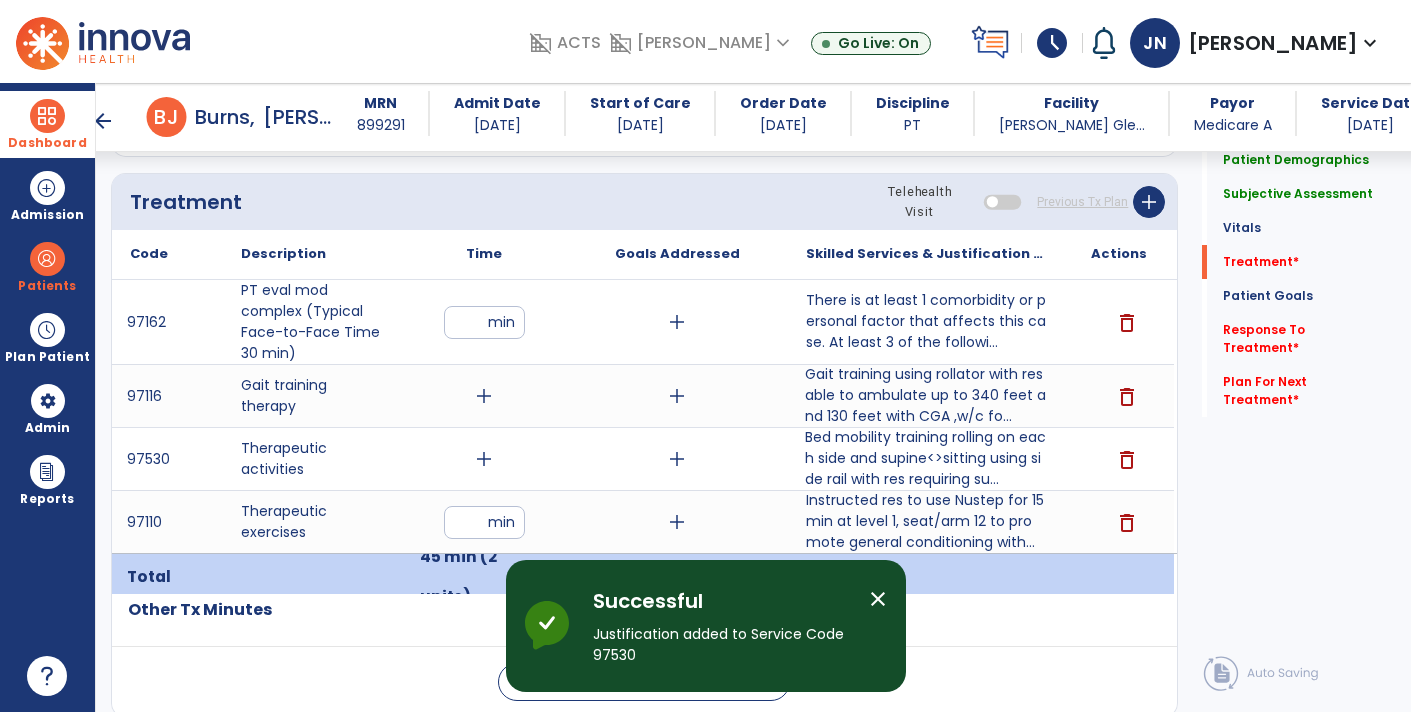click on "Gait training using rollator with res able to ambulate up to 340 feet and 130 feet  with CGA ,w/c fo..." at bounding box center [926, 395] 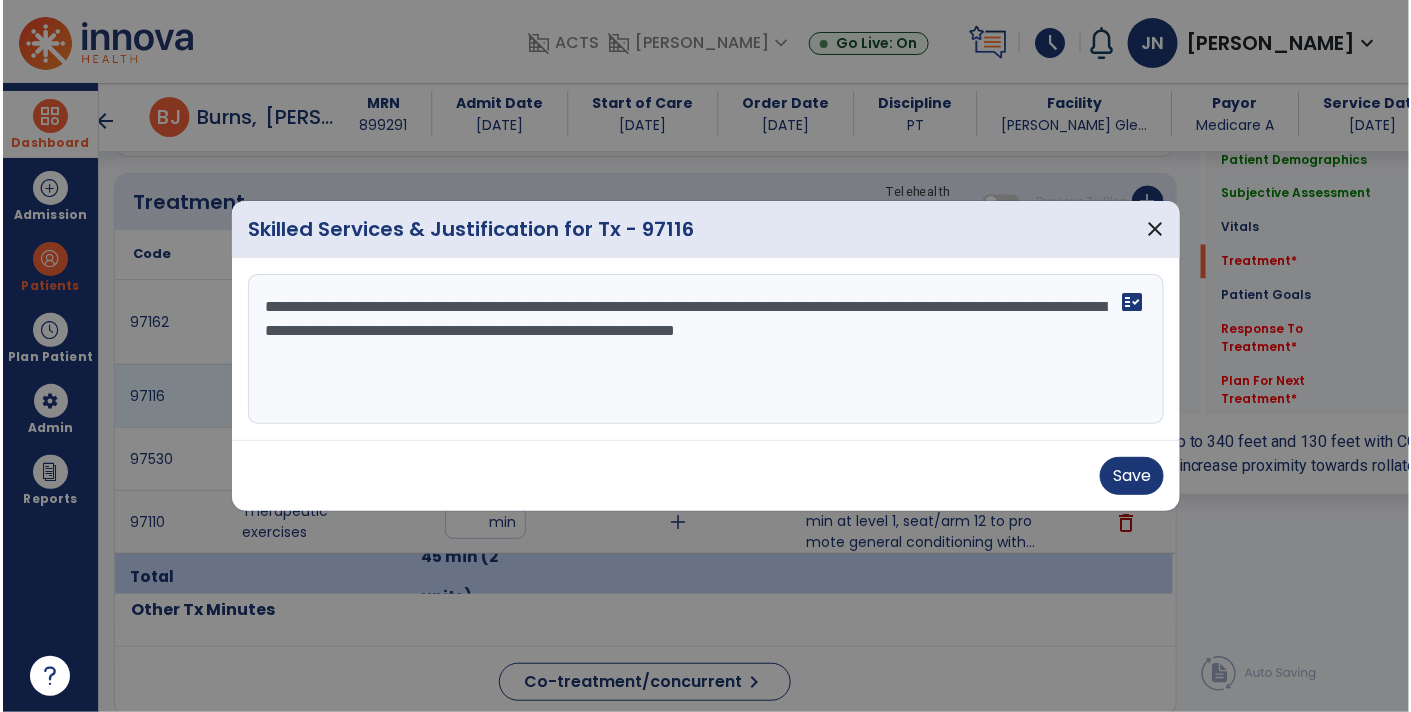scroll, scrollTop: 1076, scrollLeft: 0, axis: vertical 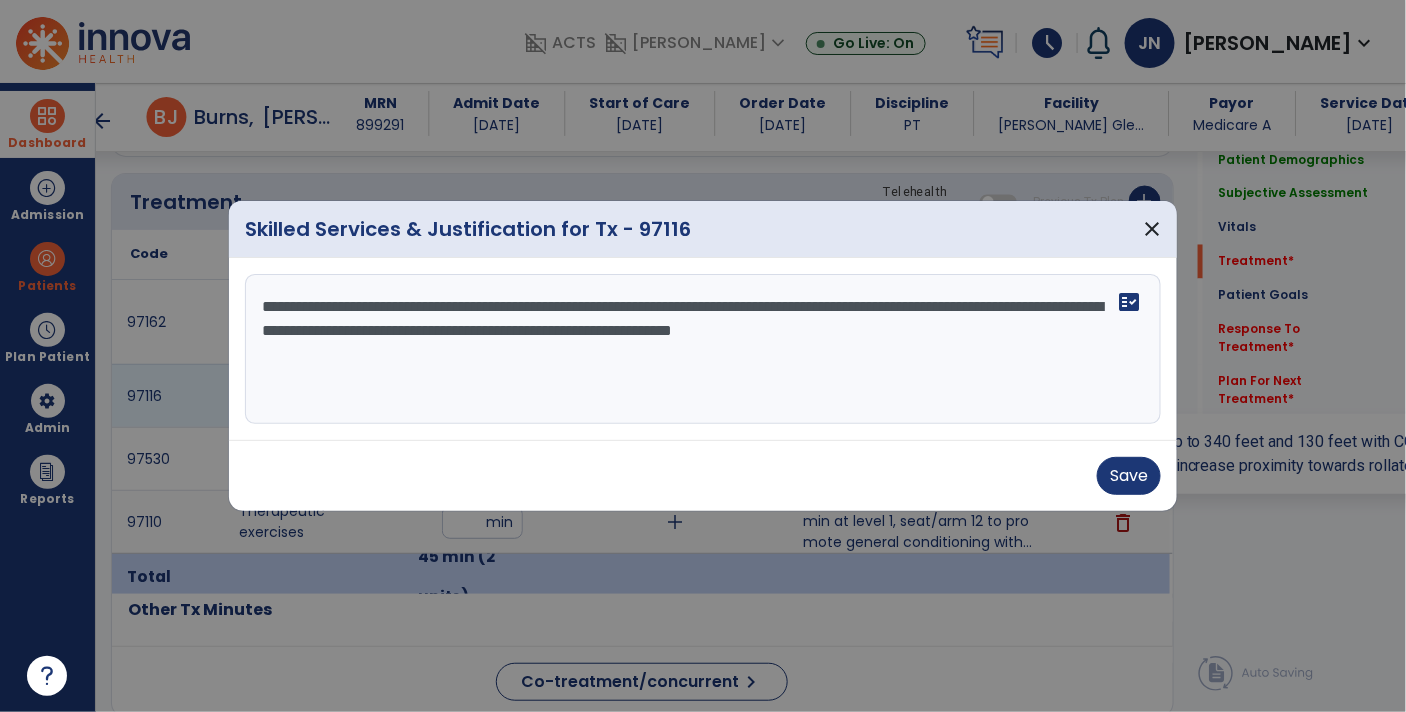 click on "**********" at bounding box center (703, 349) 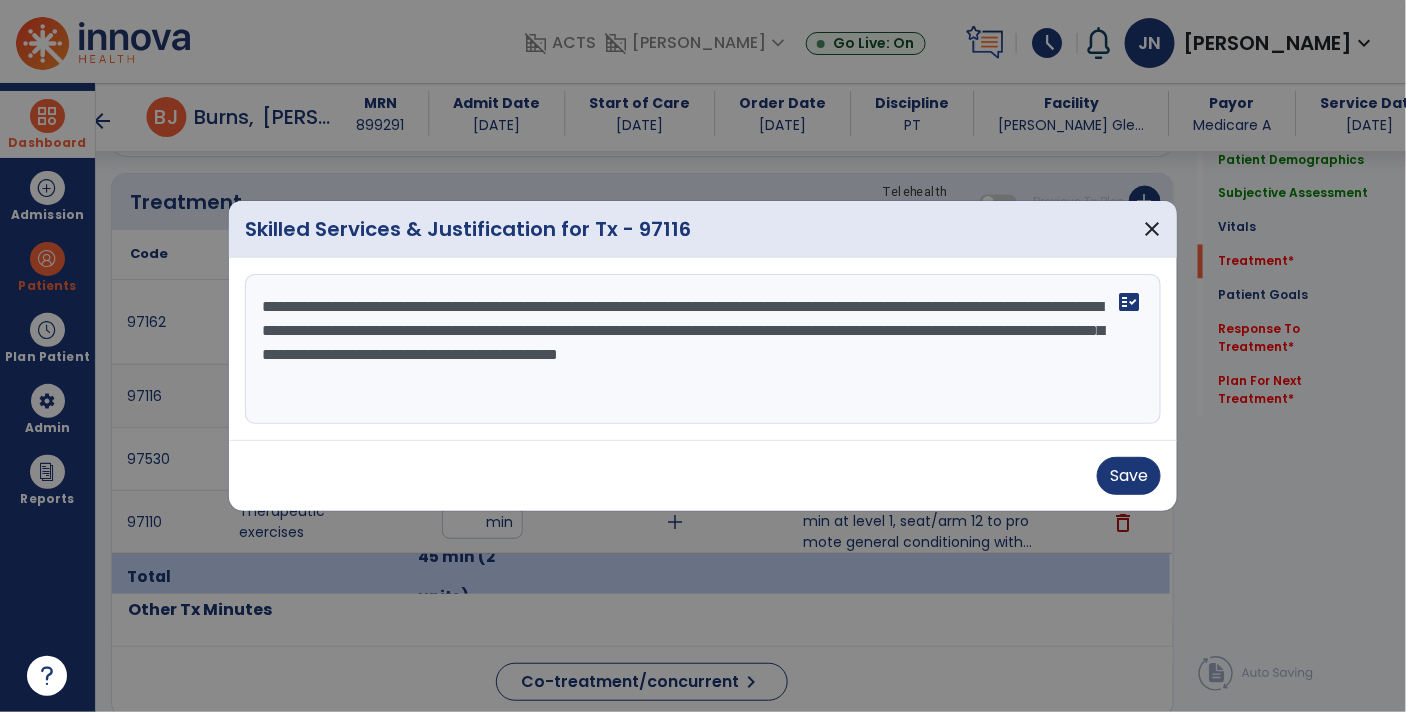 type on "**********" 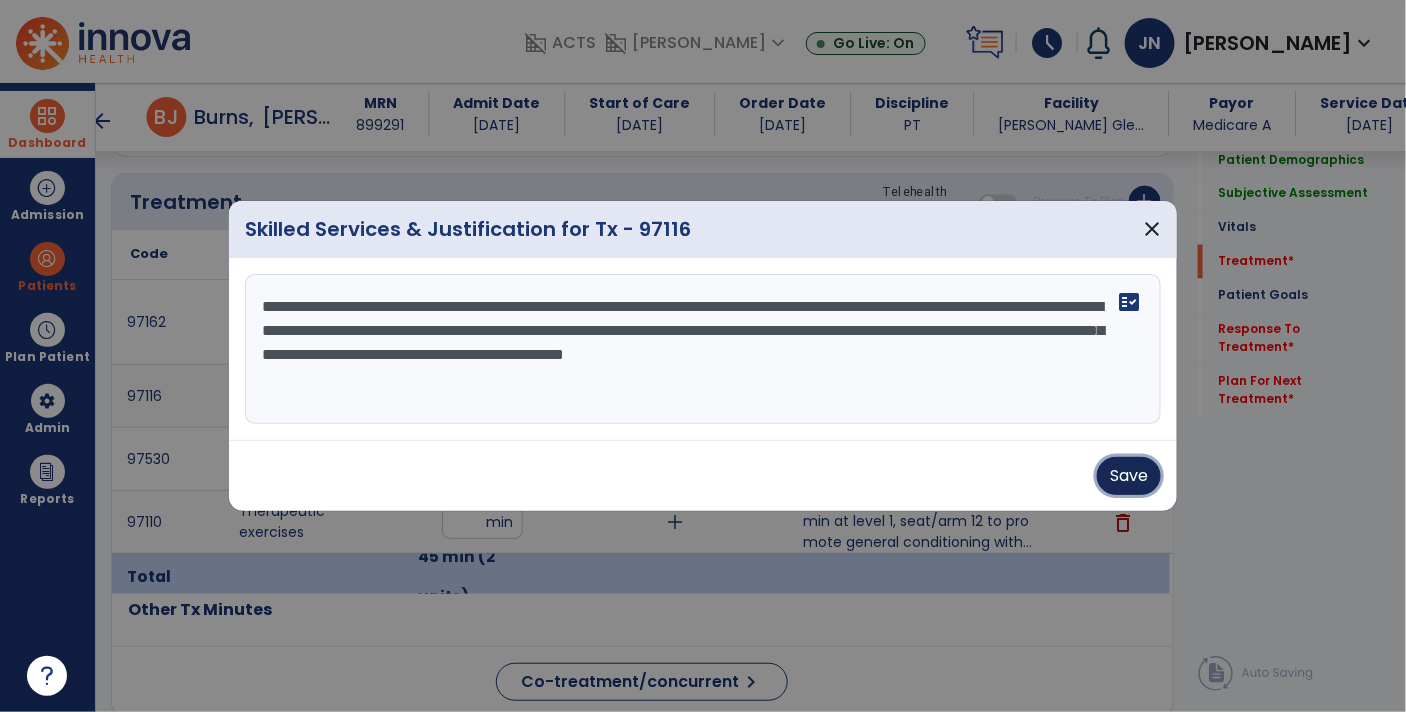 click on "Save" at bounding box center (1129, 476) 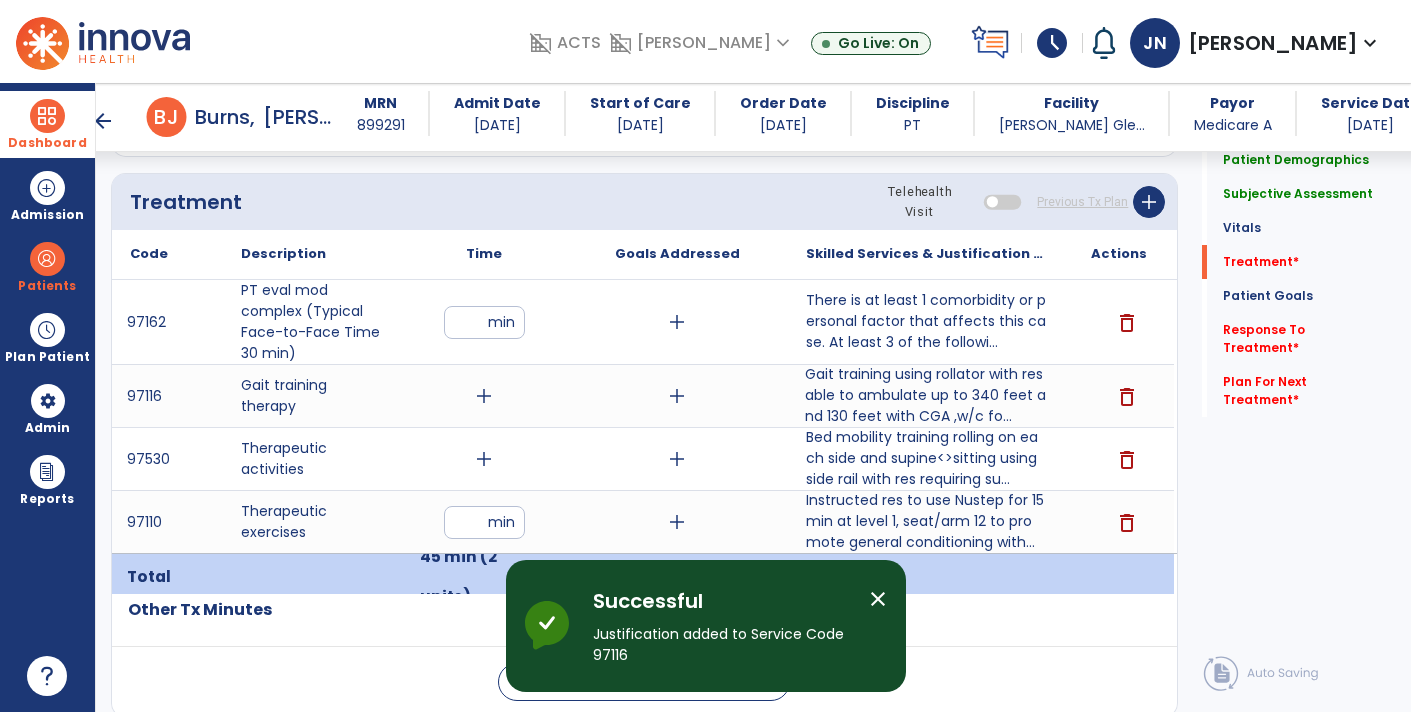 click on "add" at bounding box center (484, 459) 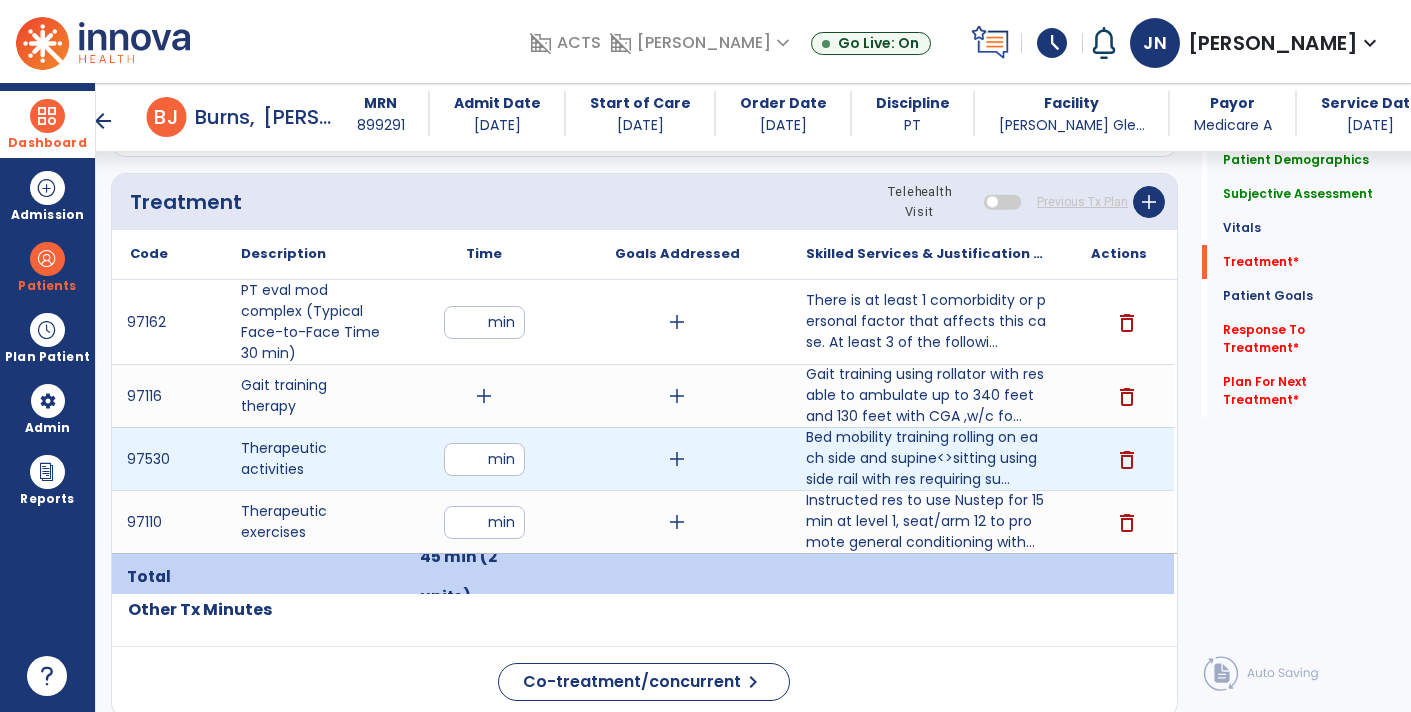 type on "**" 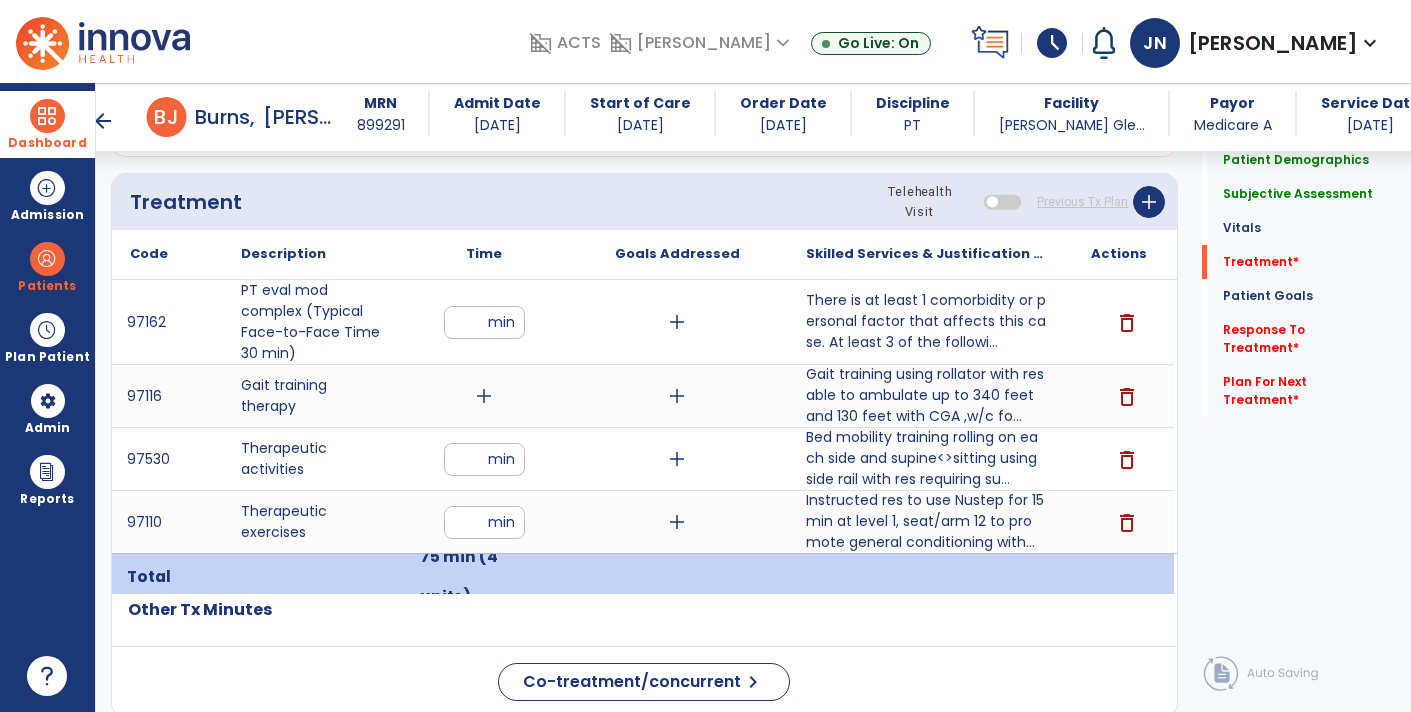 click on "add" at bounding box center [484, 396] 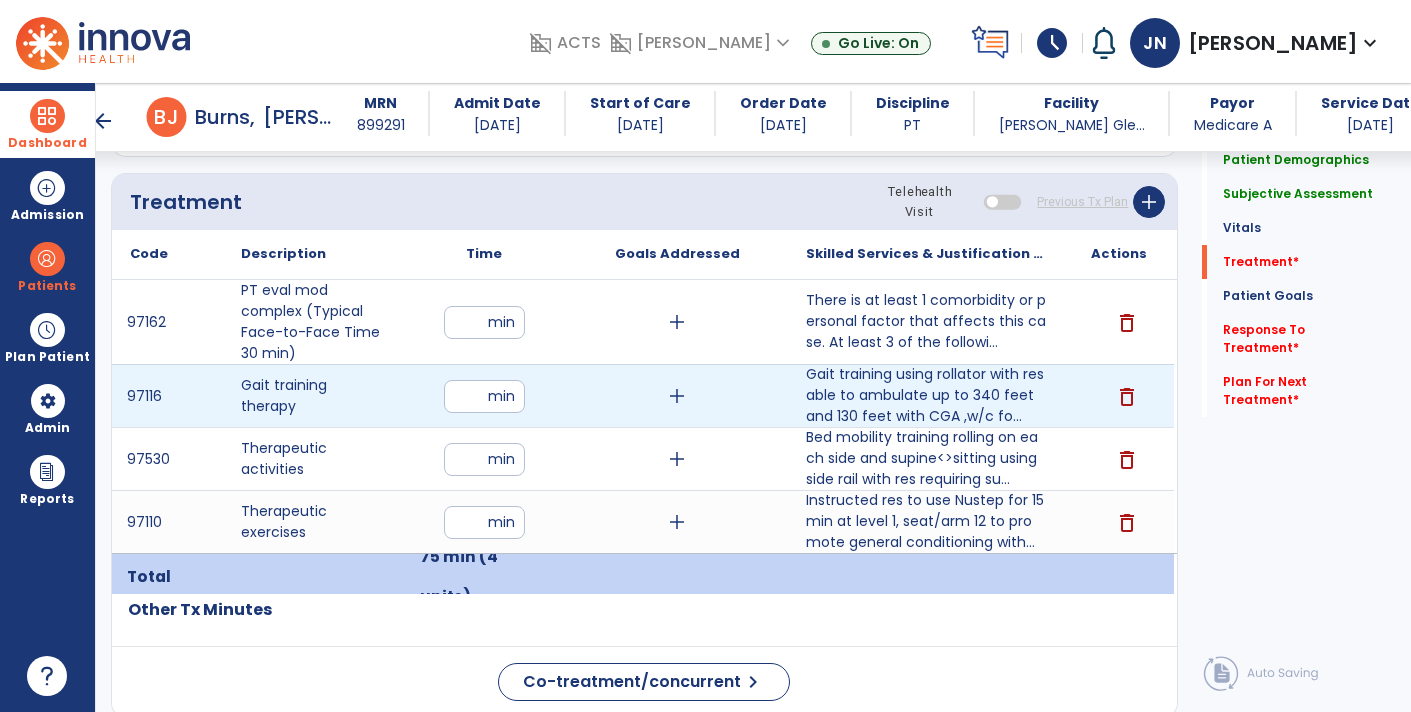type on "**" 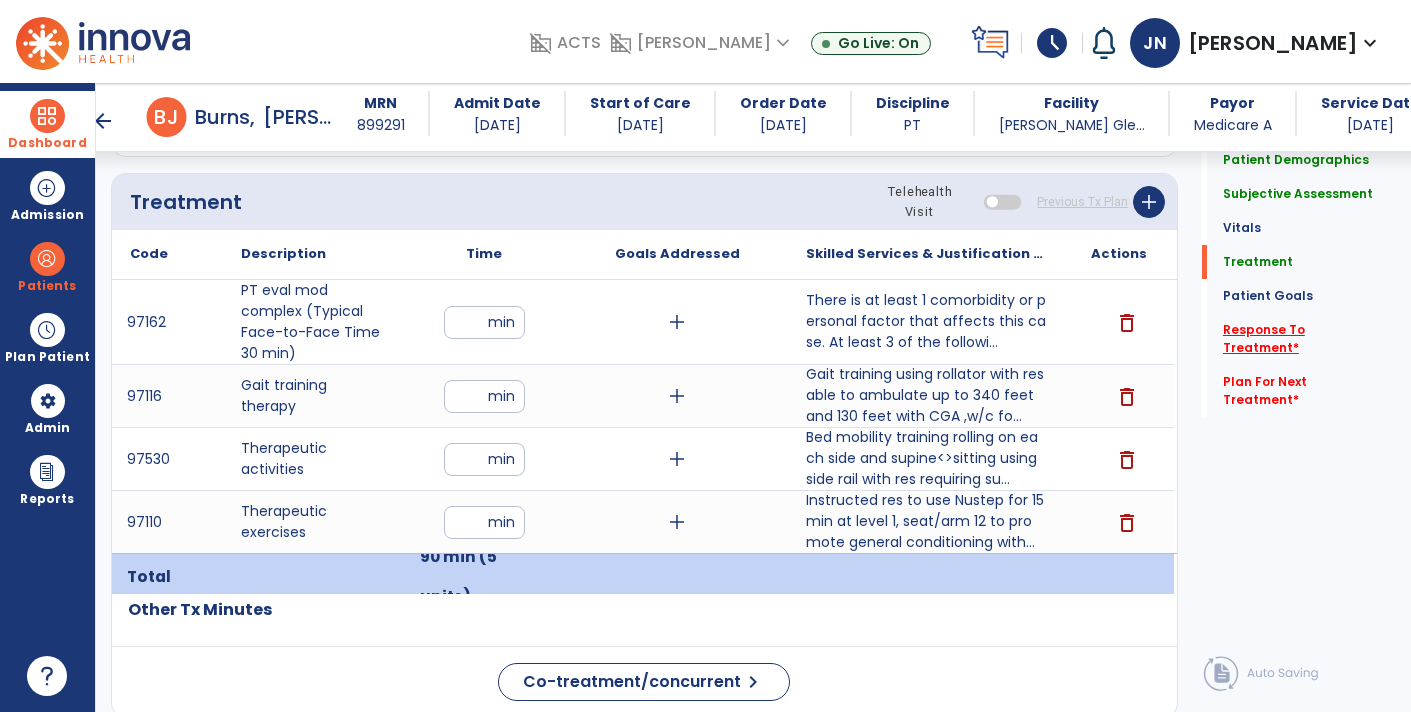 click on "Response To Treatment   *" 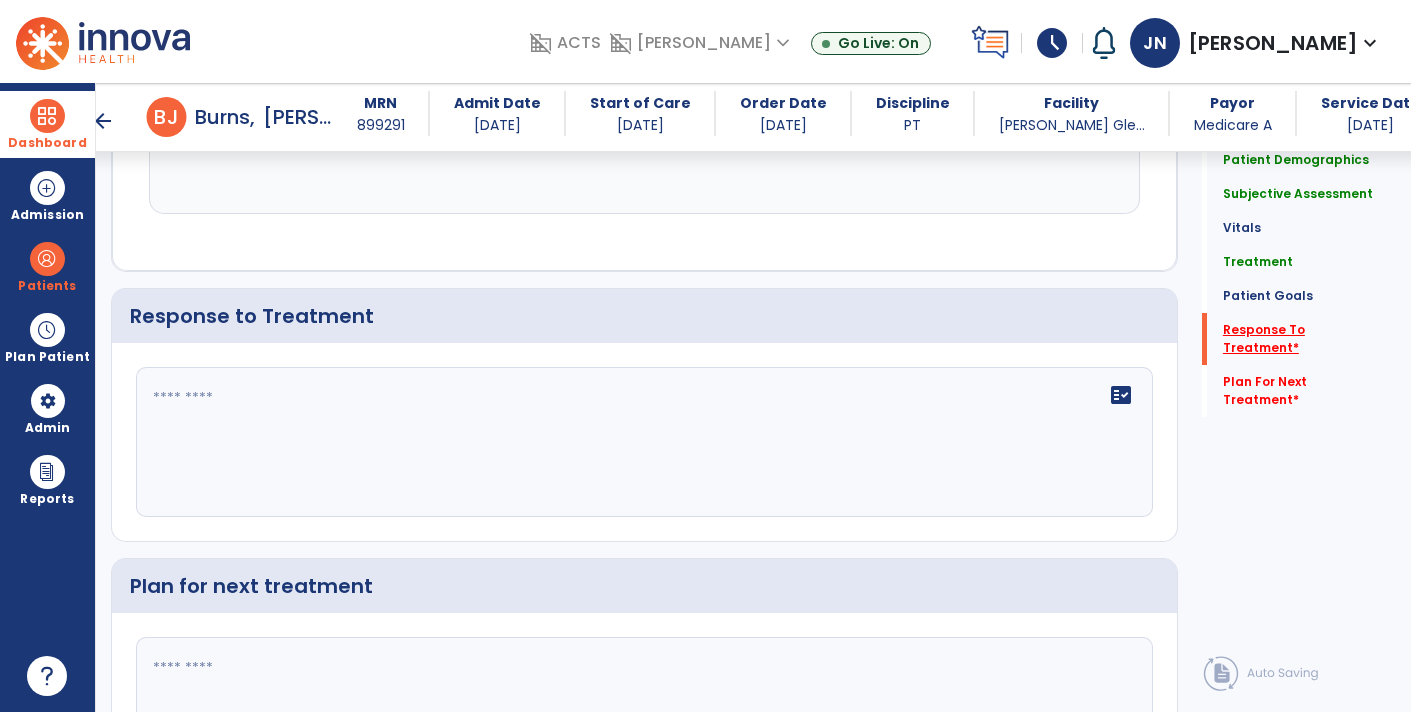 scroll, scrollTop: 2833, scrollLeft: 0, axis: vertical 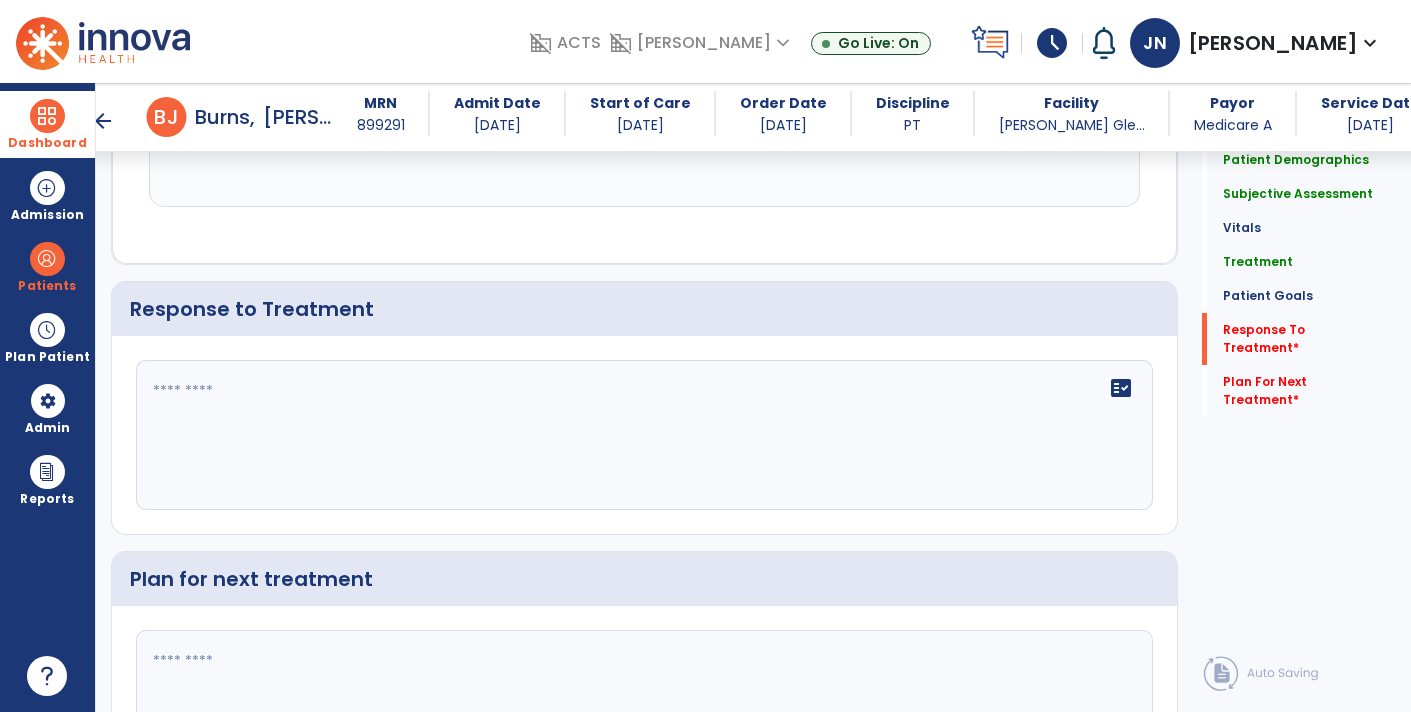 click 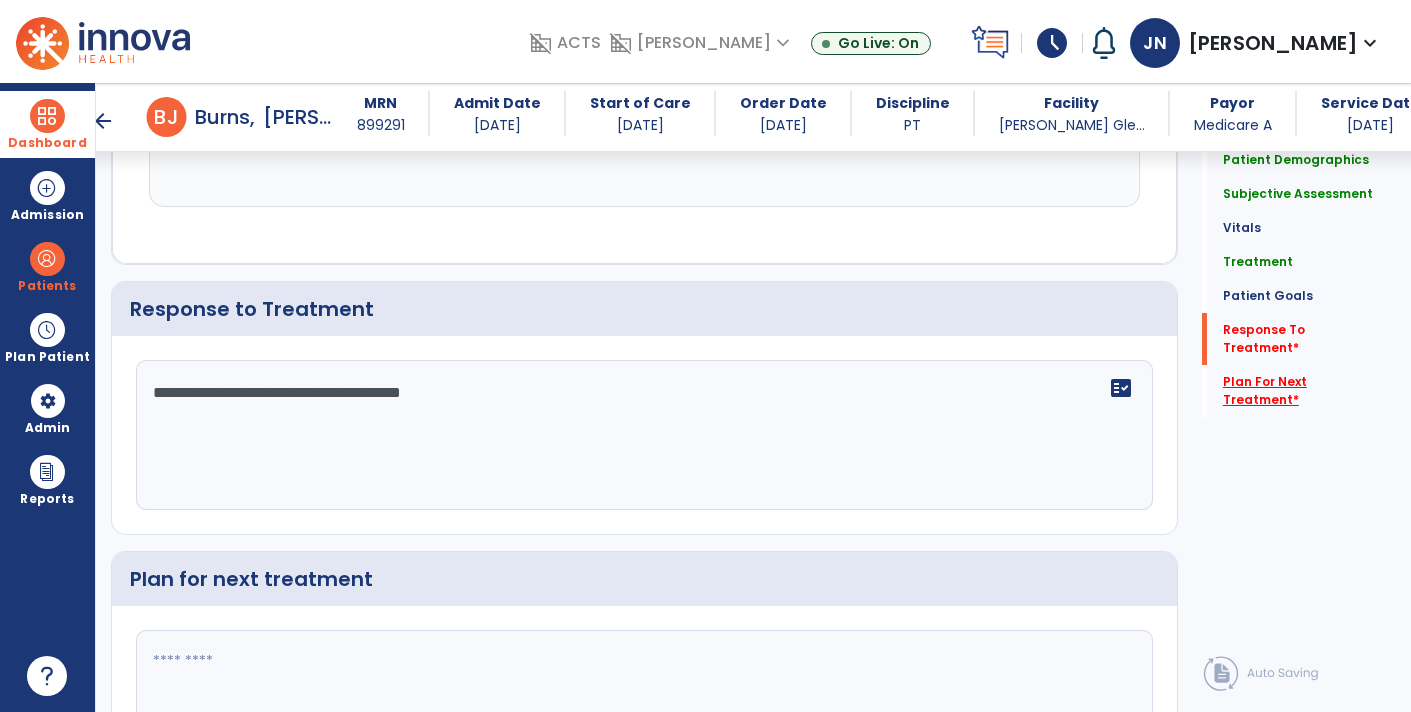 type on "**********" 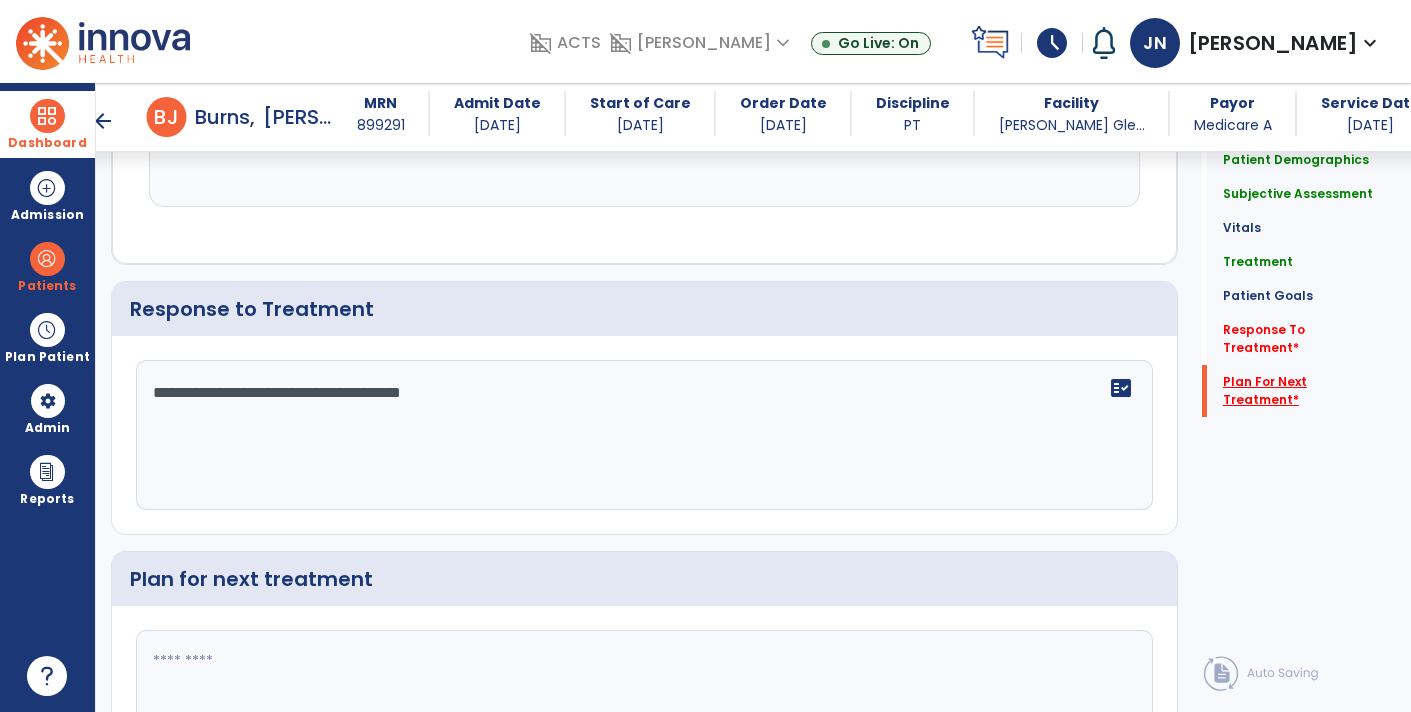 scroll, scrollTop: 2980, scrollLeft: 0, axis: vertical 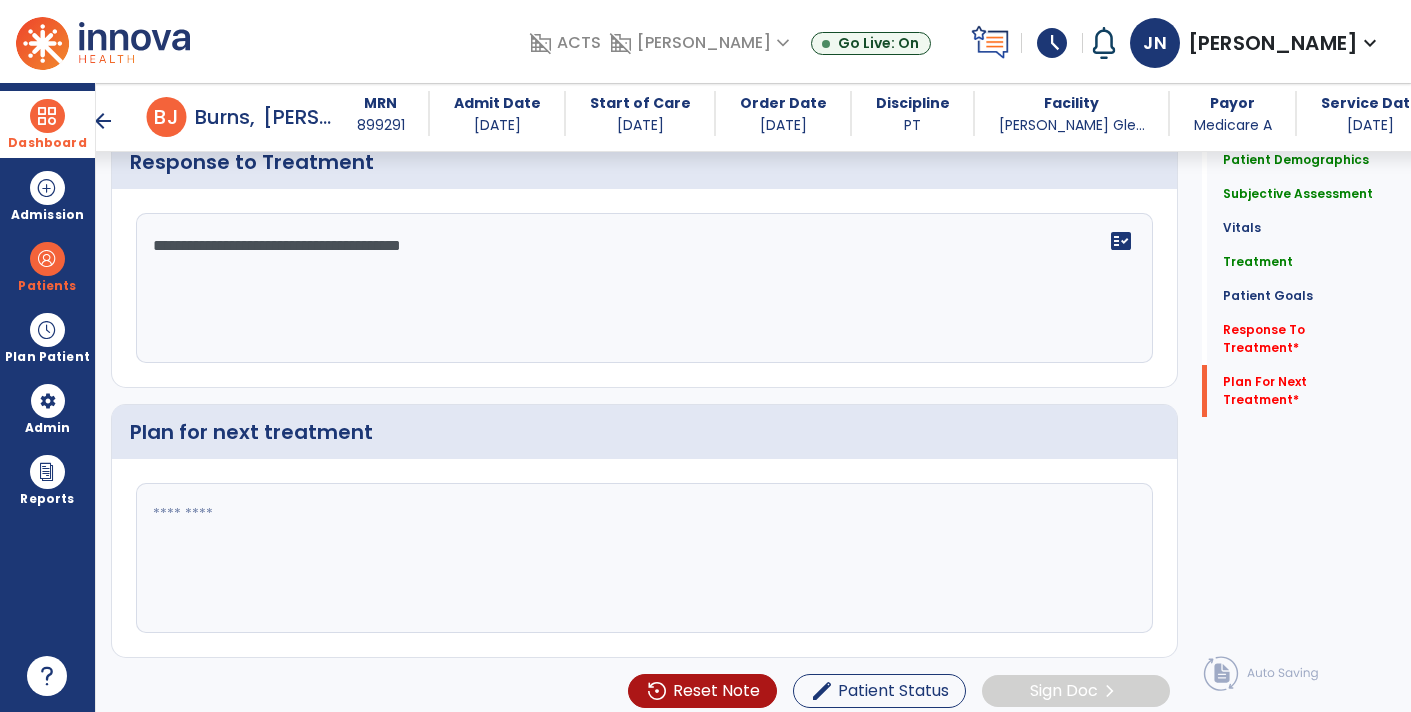 click 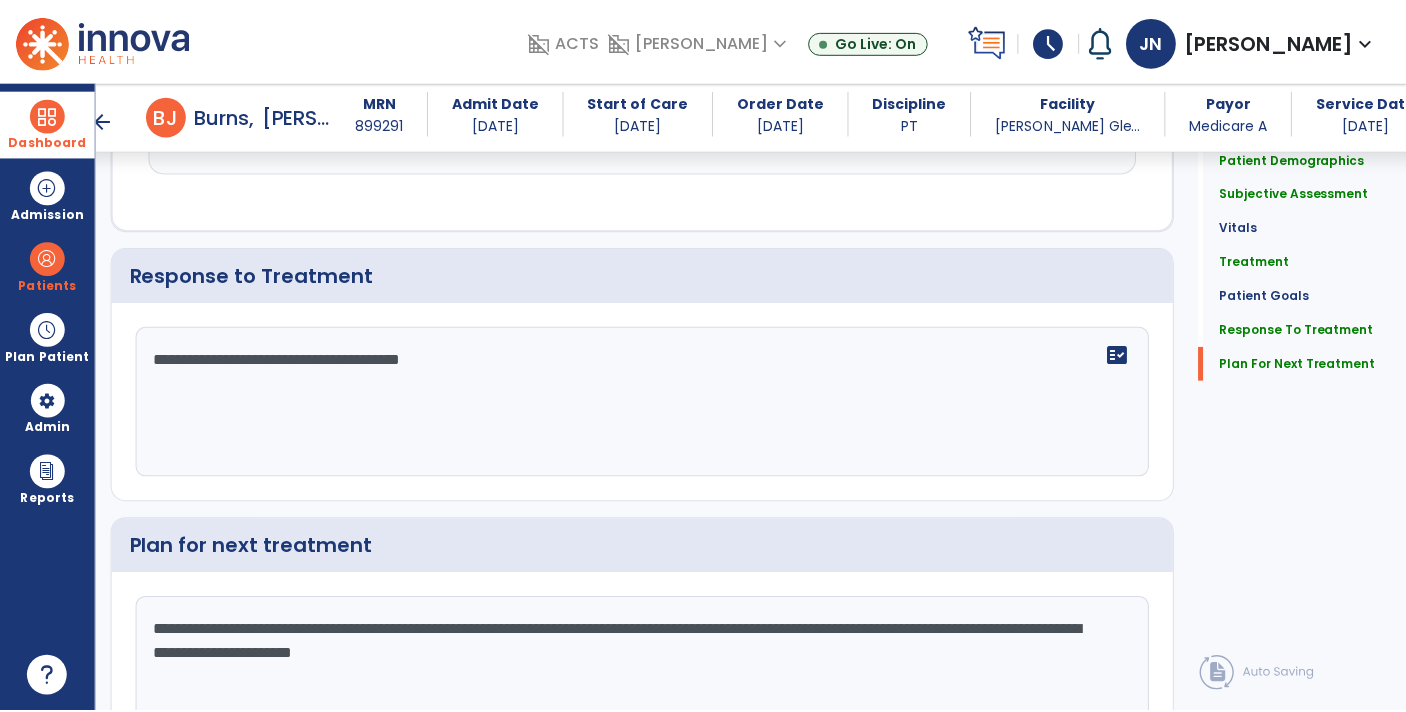 scroll, scrollTop: 2980, scrollLeft: 0, axis: vertical 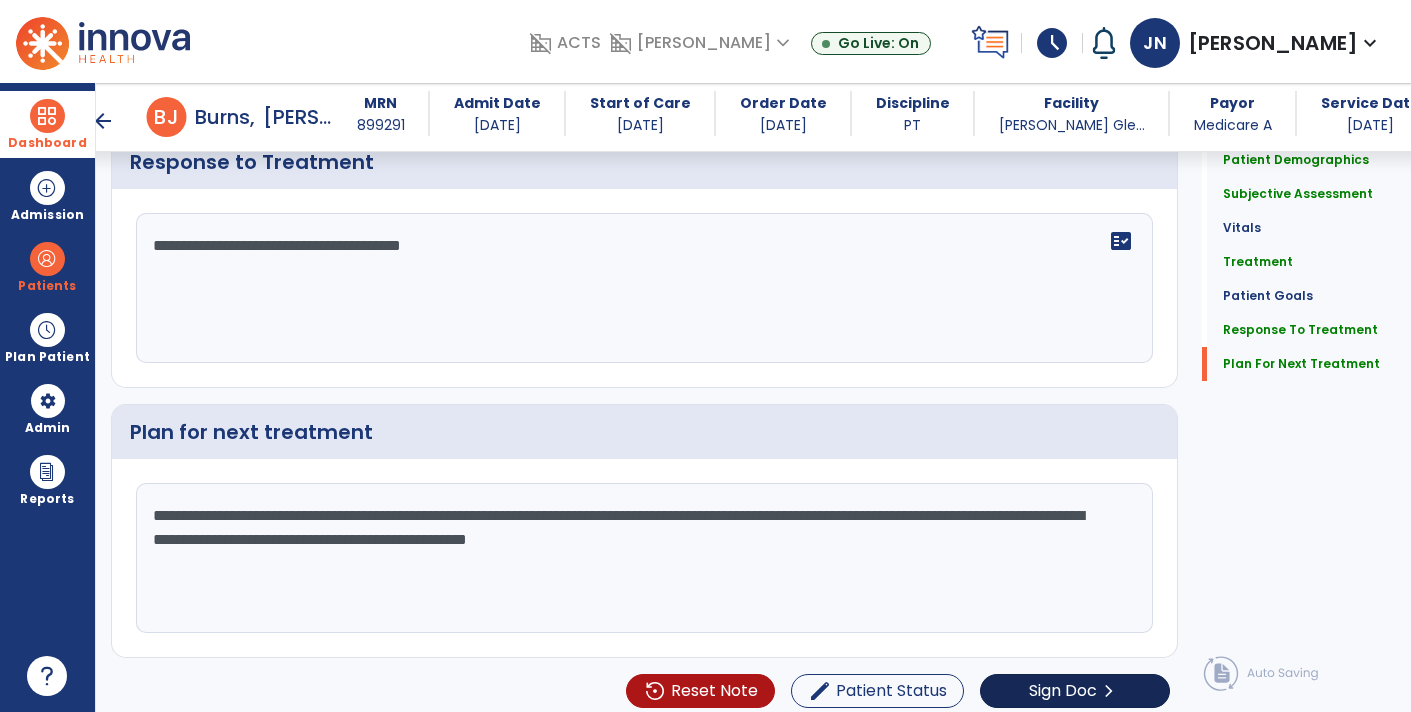 type on "**********" 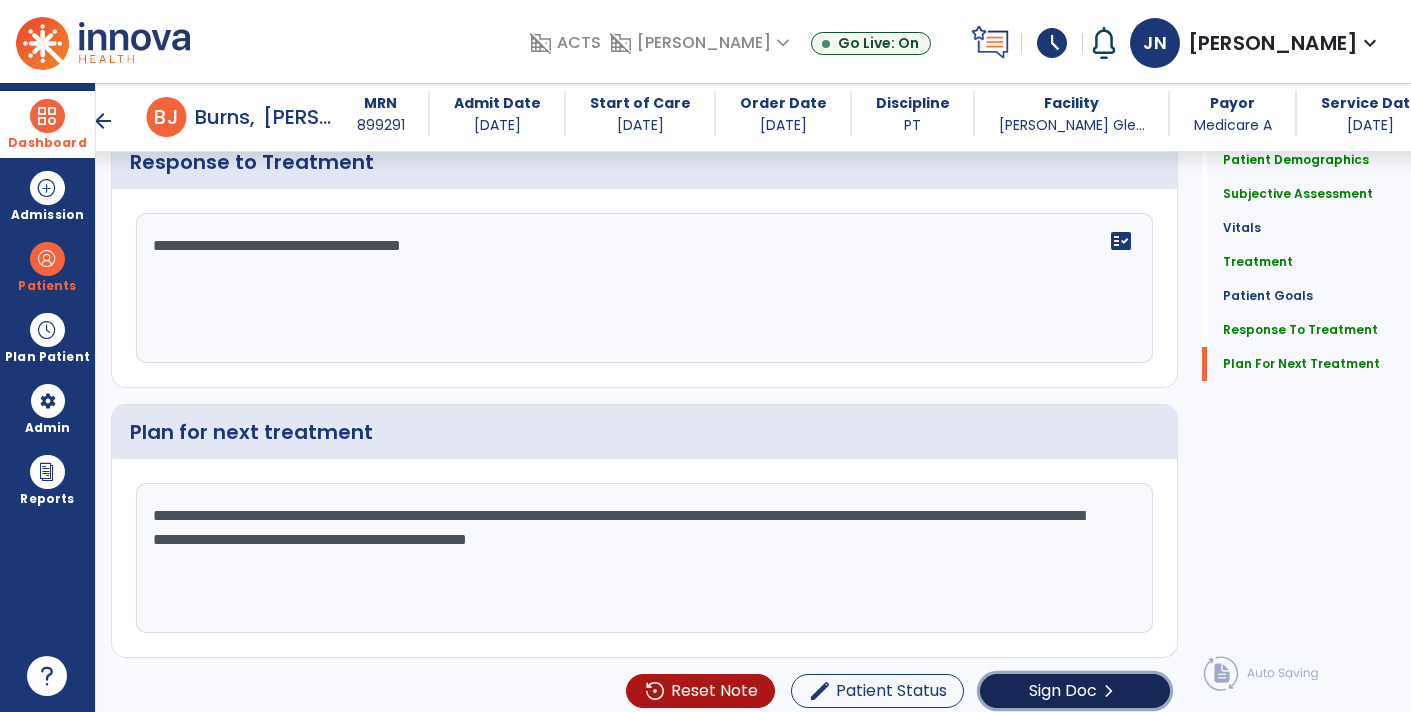 click on "Sign Doc" 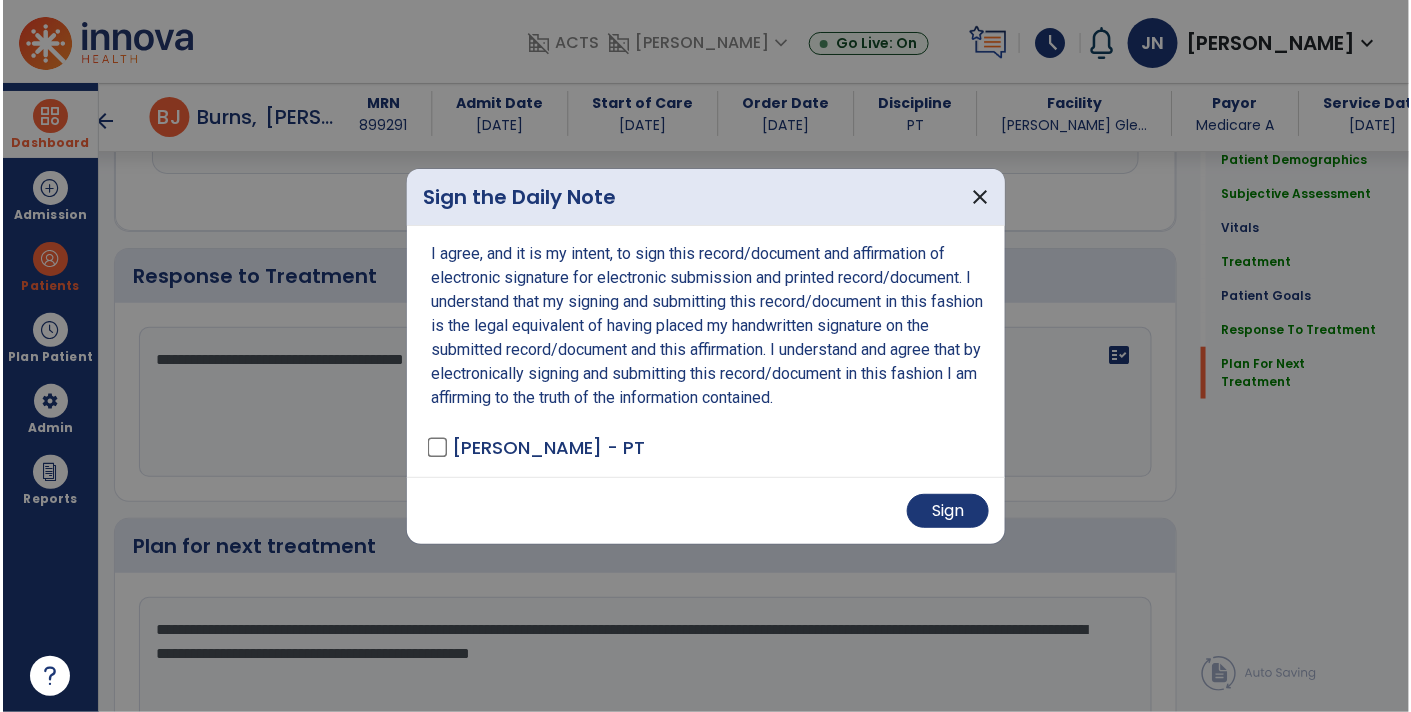 scroll, scrollTop: 2980, scrollLeft: 0, axis: vertical 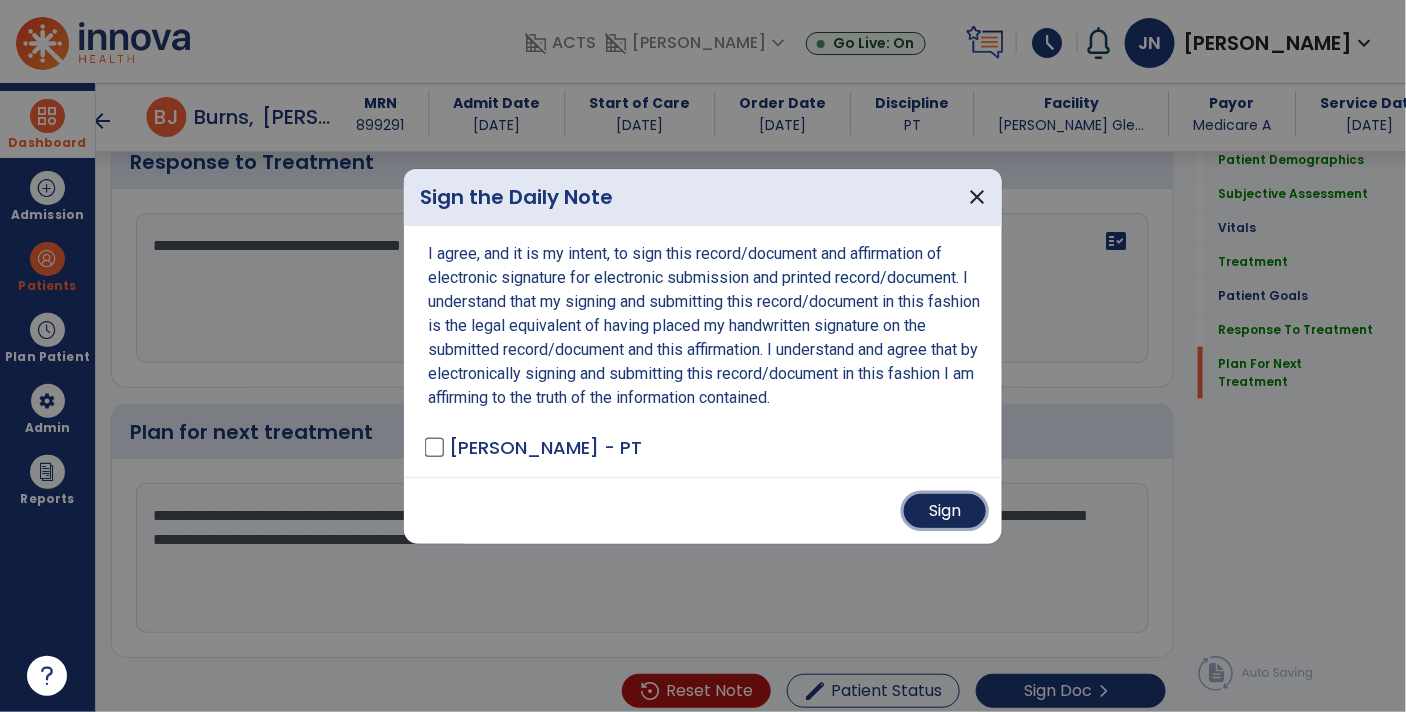 click on "Sign" at bounding box center [945, 511] 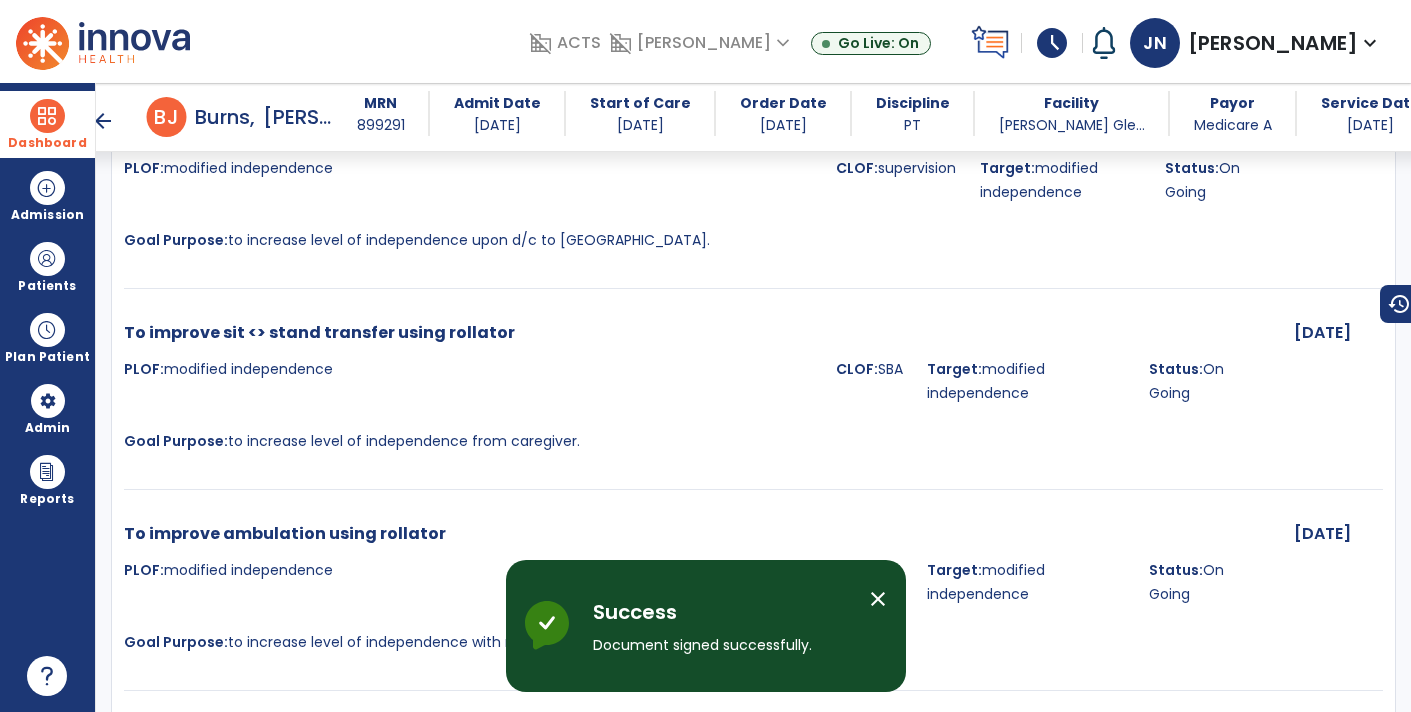 click on "Dashboard" at bounding box center (47, 143) 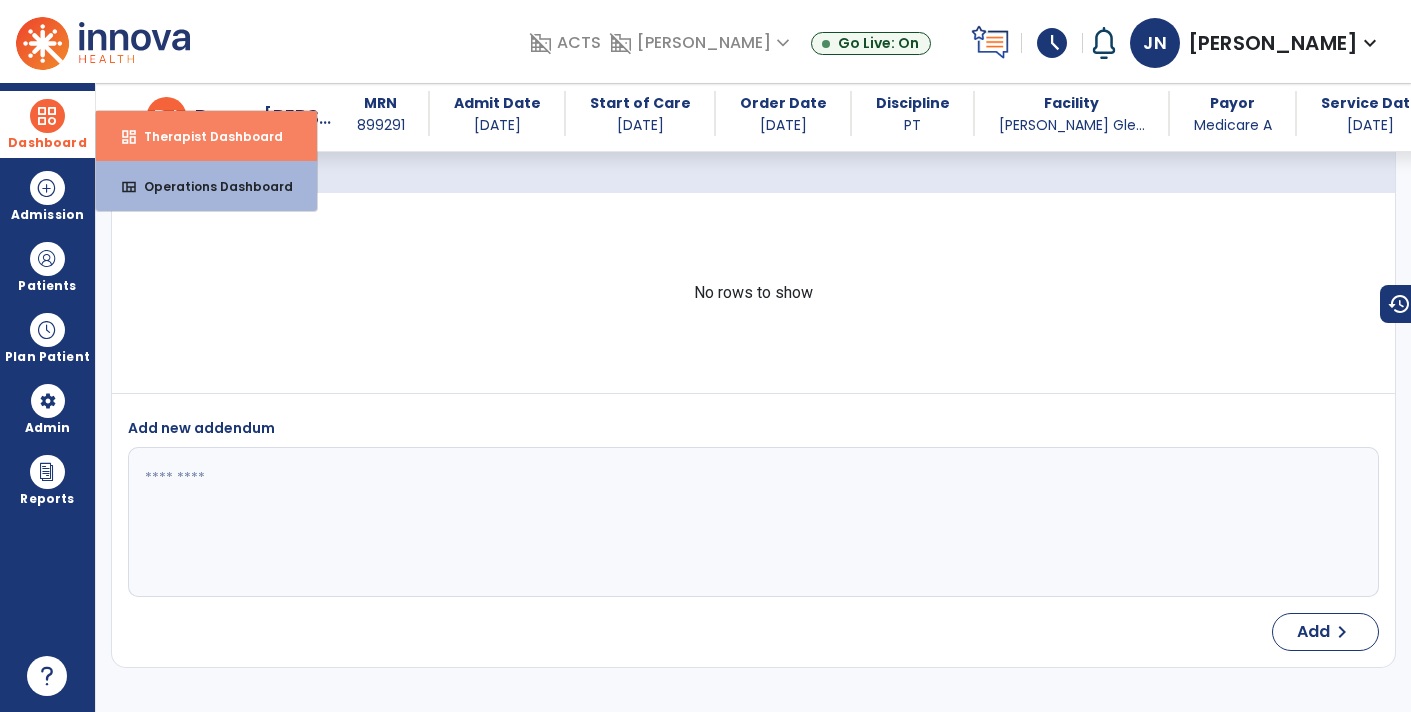 click on "Therapist Dashboard" at bounding box center (205, 136) 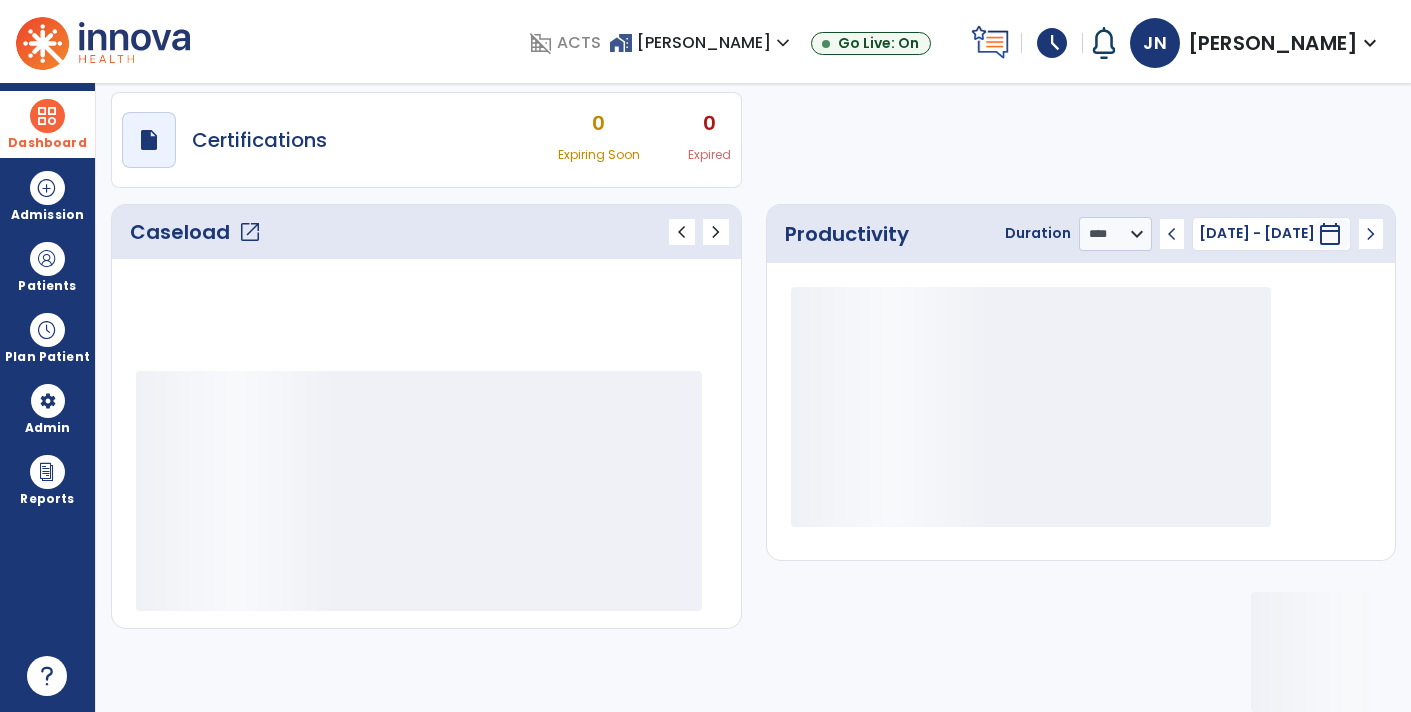 scroll, scrollTop: 162, scrollLeft: 0, axis: vertical 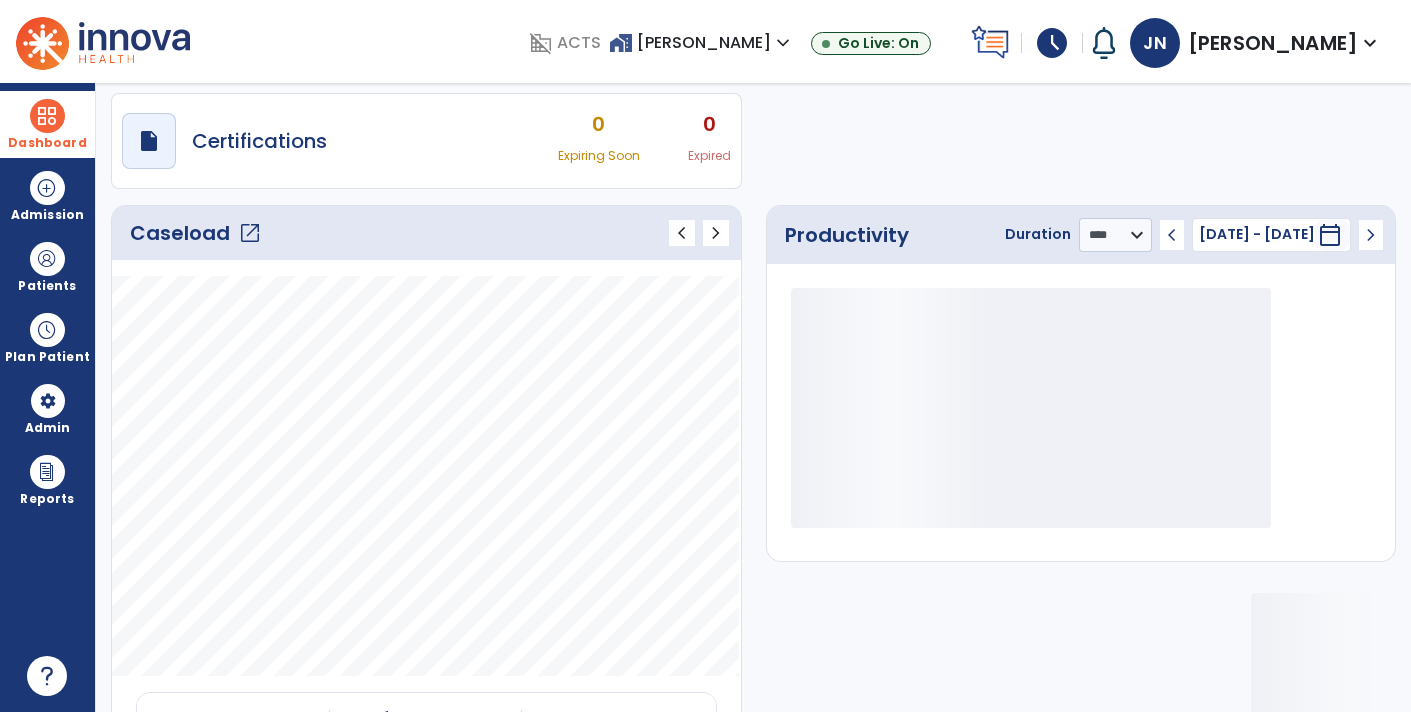 click on "open_in_new" 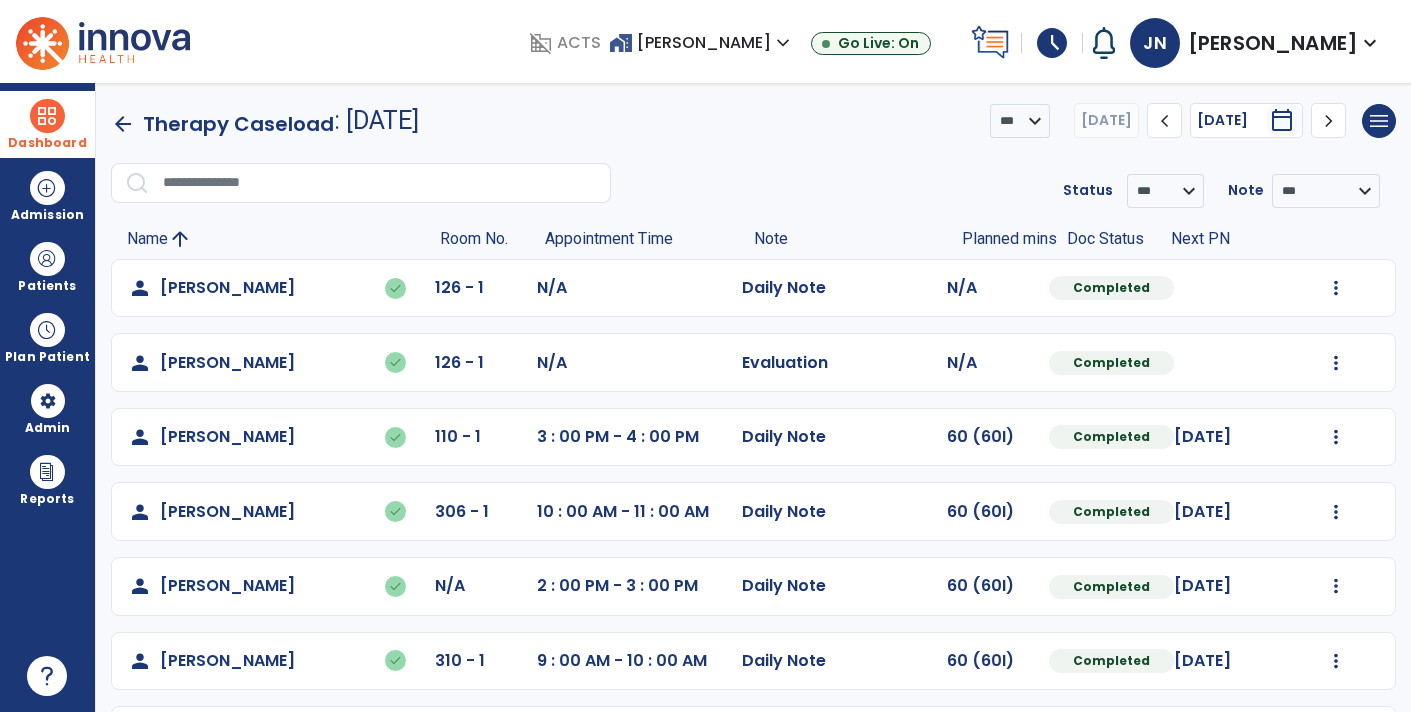 scroll, scrollTop: 72, scrollLeft: 0, axis: vertical 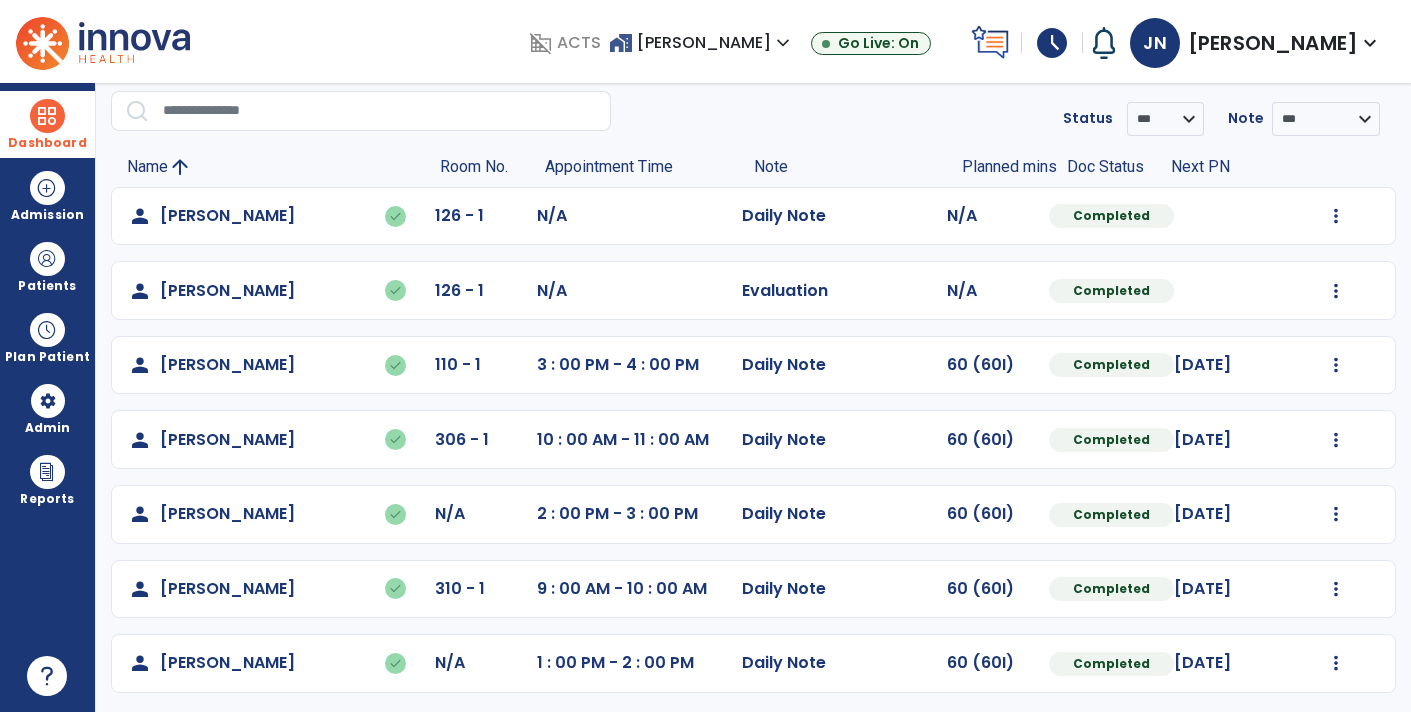 click on "schedule" at bounding box center [1052, 43] 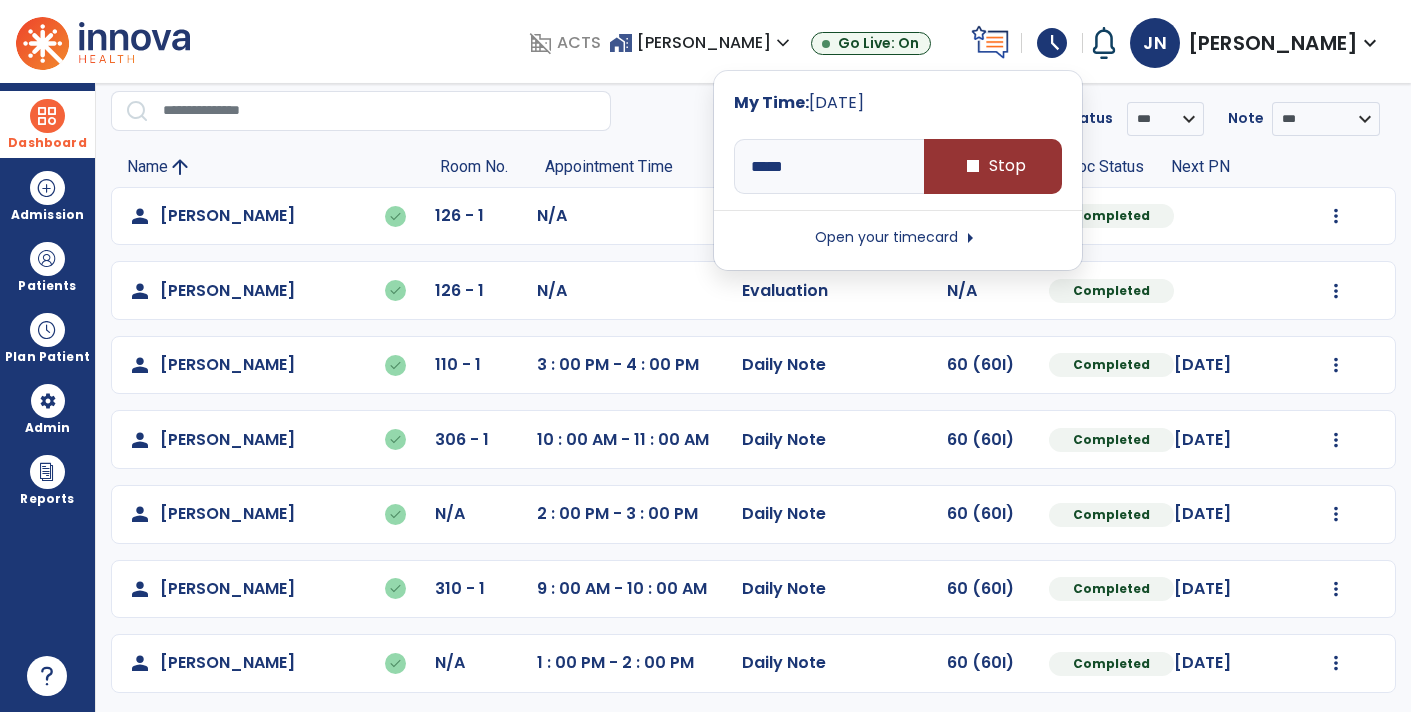 click on "stop  Stop" at bounding box center (993, 166) 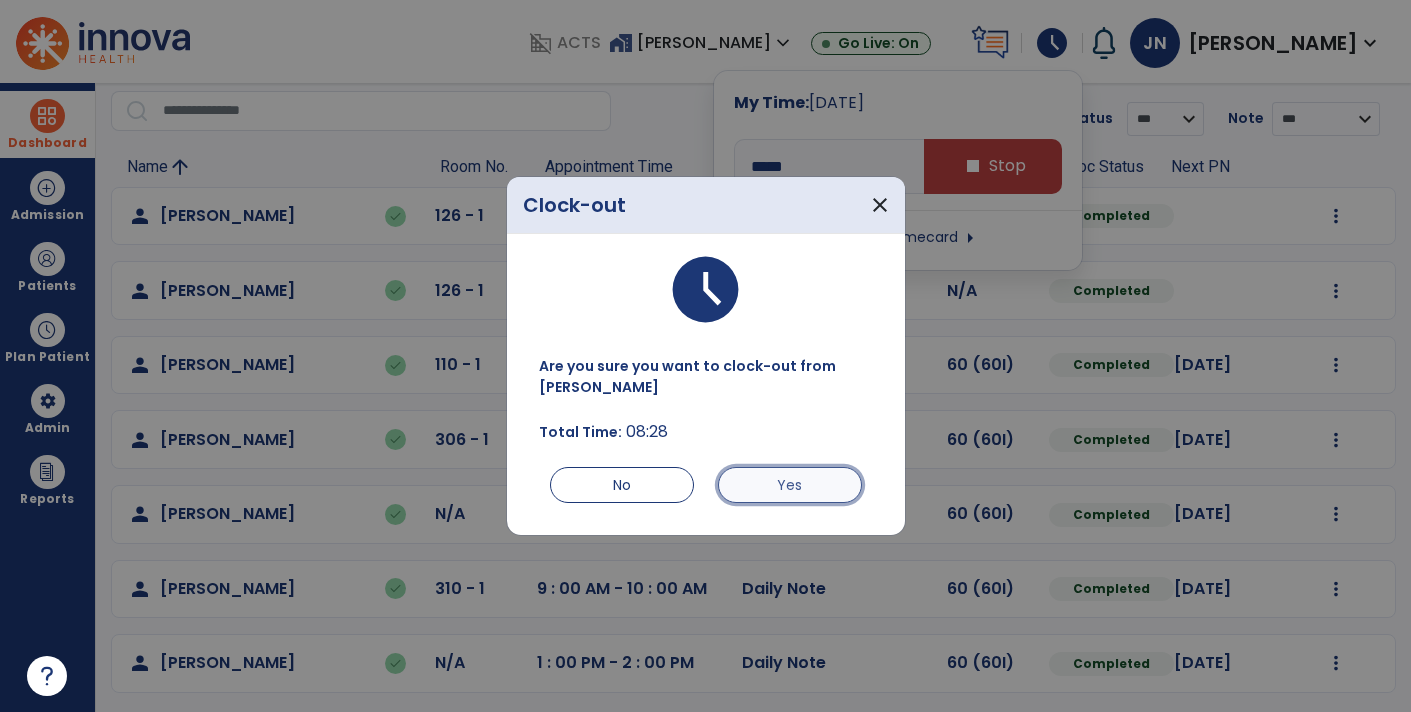 click on "Yes" at bounding box center (790, 485) 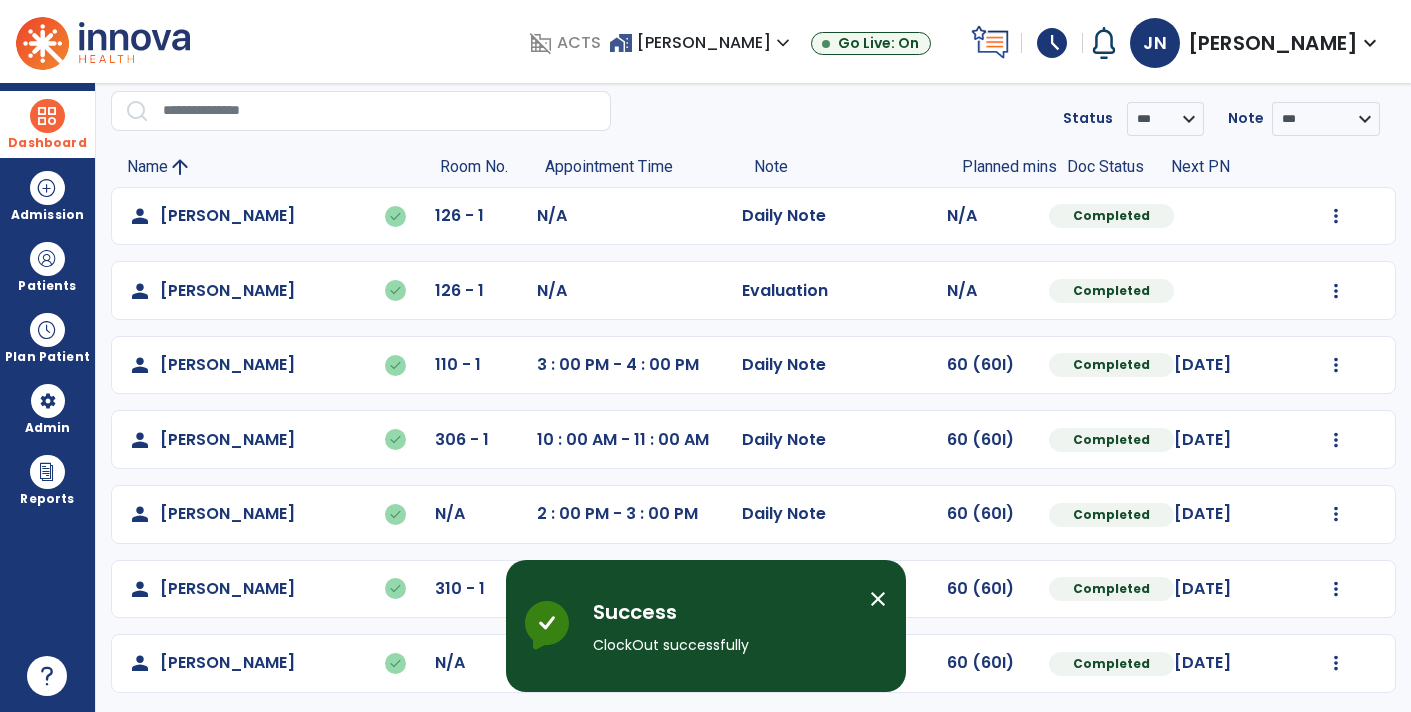 click on "Dashboard" at bounding box center [47, 124] 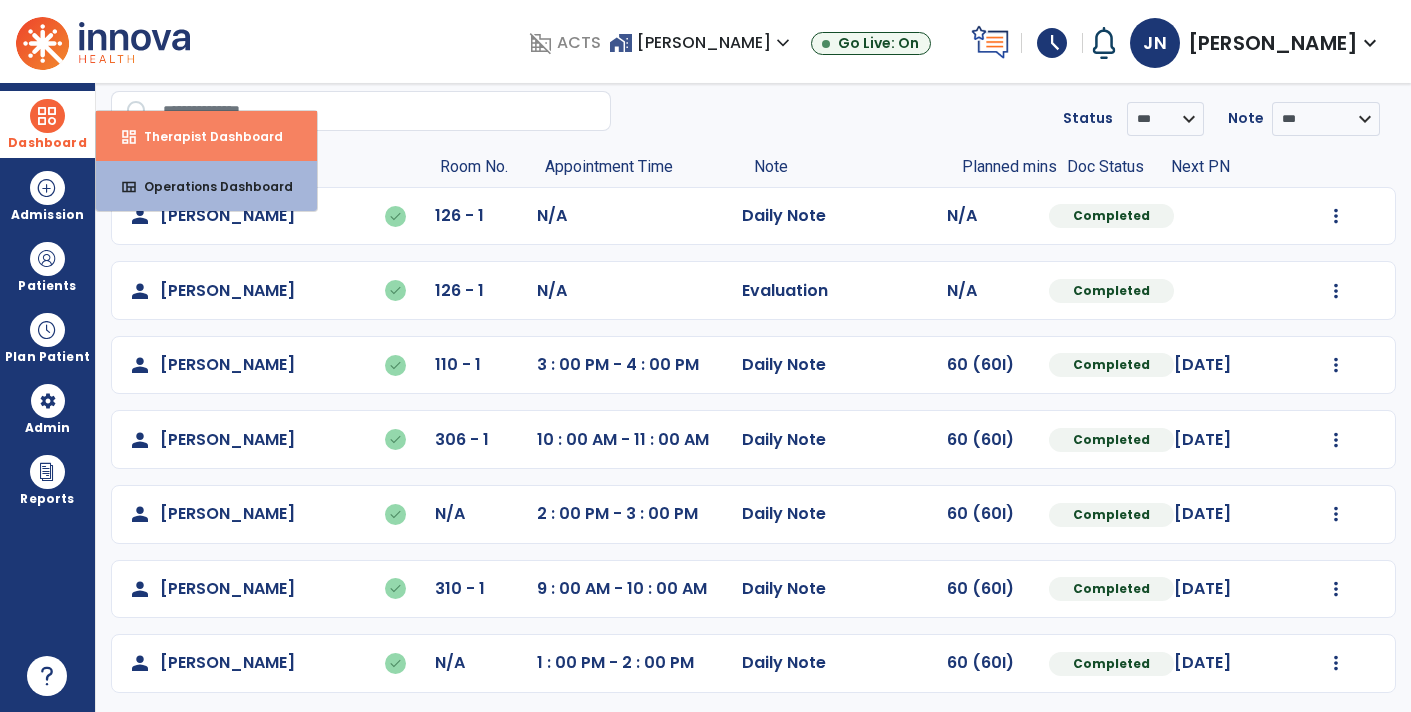 click on "Therapist Dashboard" at bounding box center [205, 136] 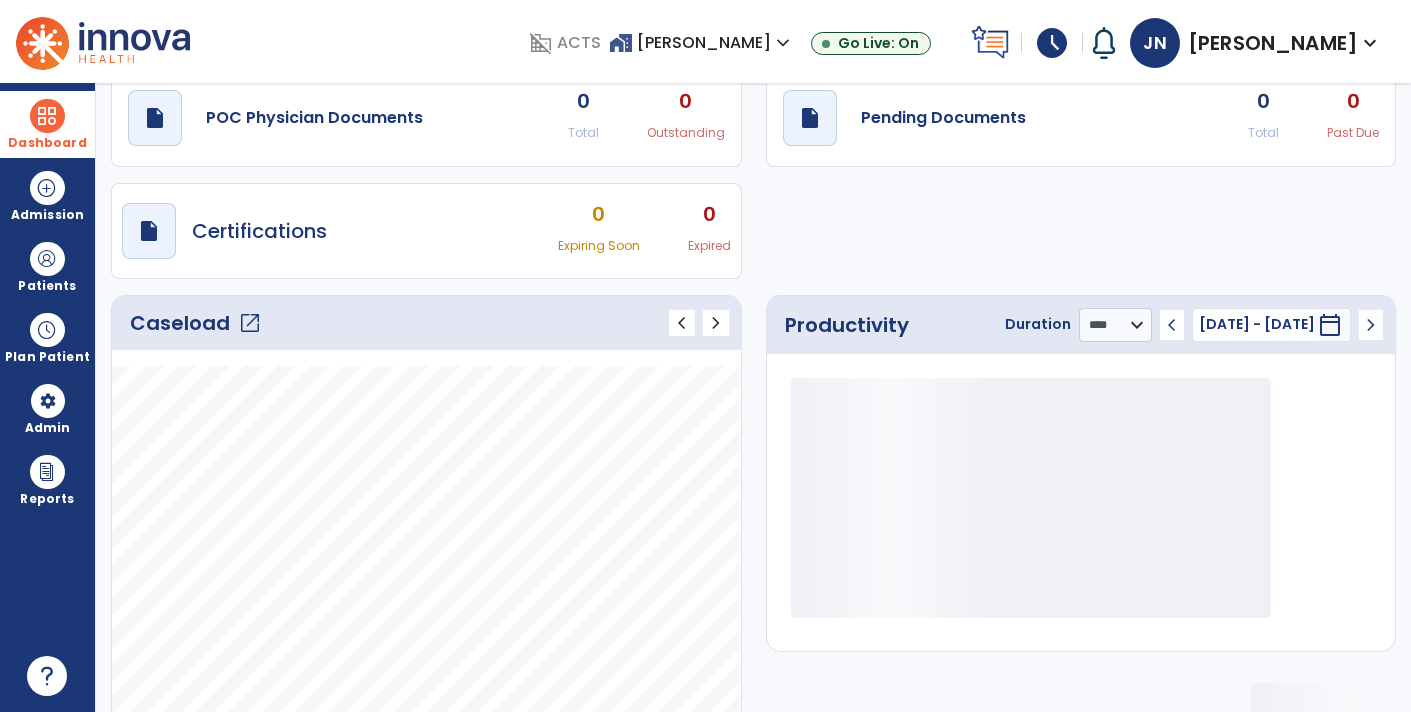 scroll, scrollTop: 162, scrollLeft: 0, axis: vertical 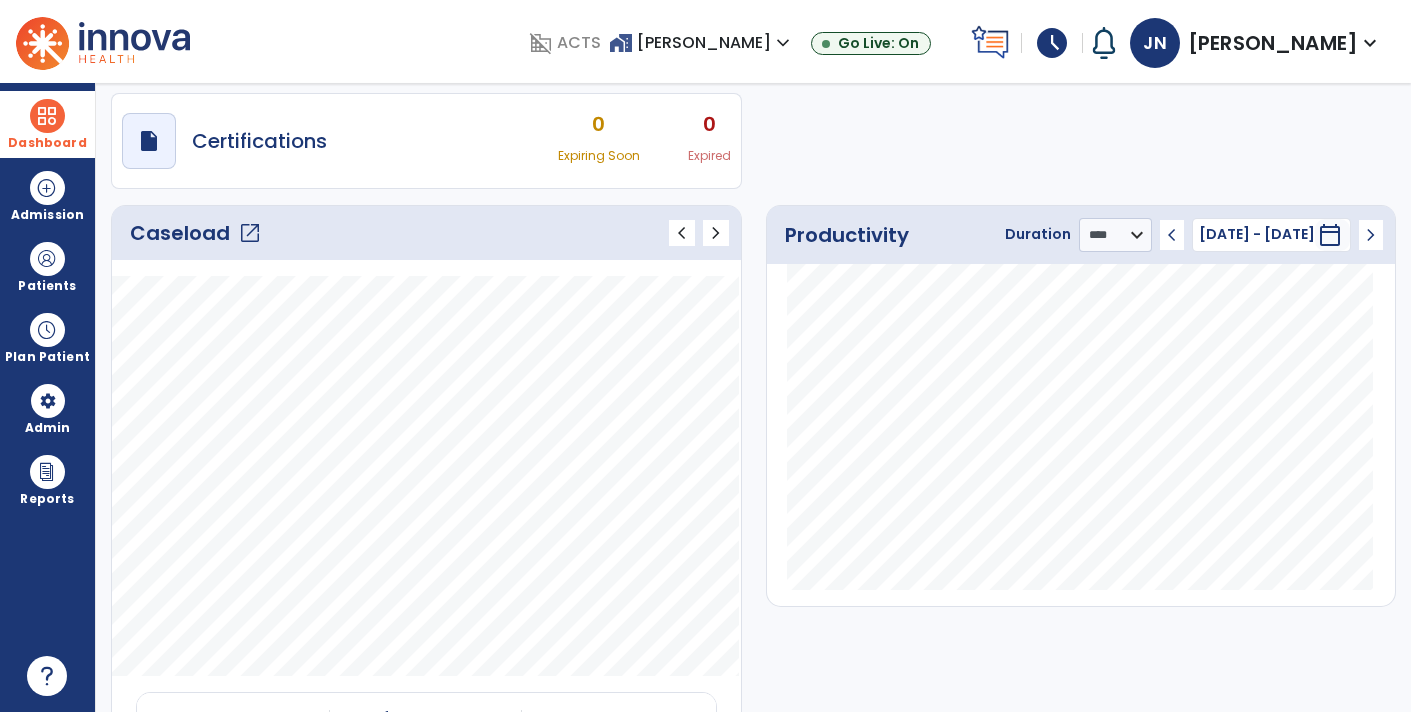 click on "calendar_today" at bounding box center (1330, 235) 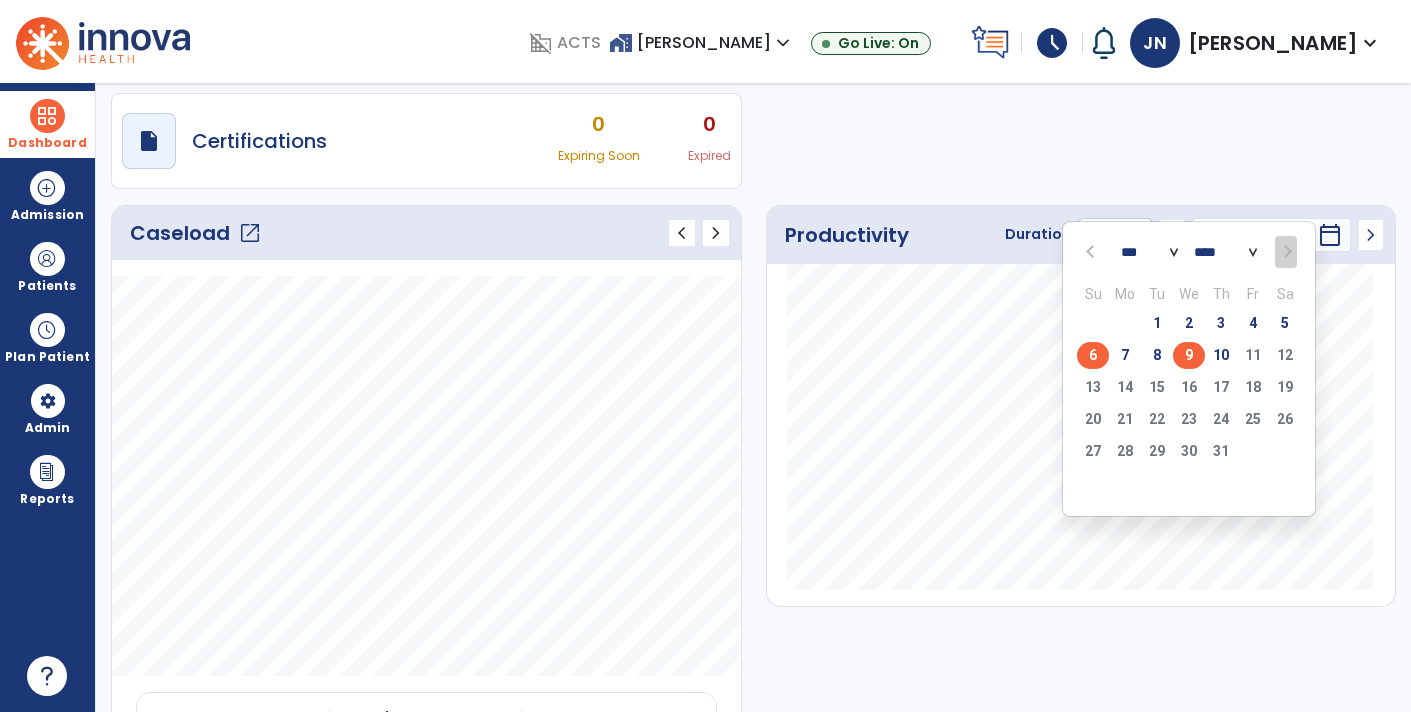 click on "9" at bounding box center [1189, 355] 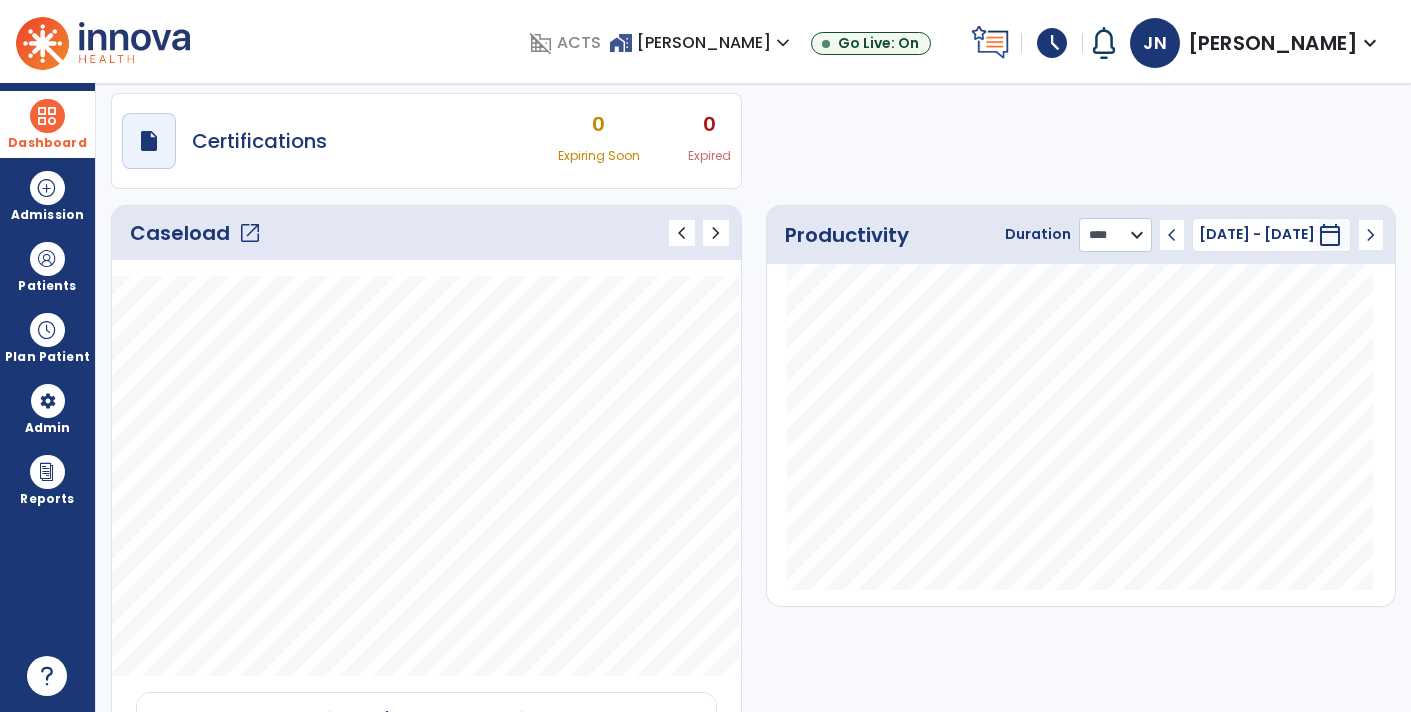 click on "******** **** ***" 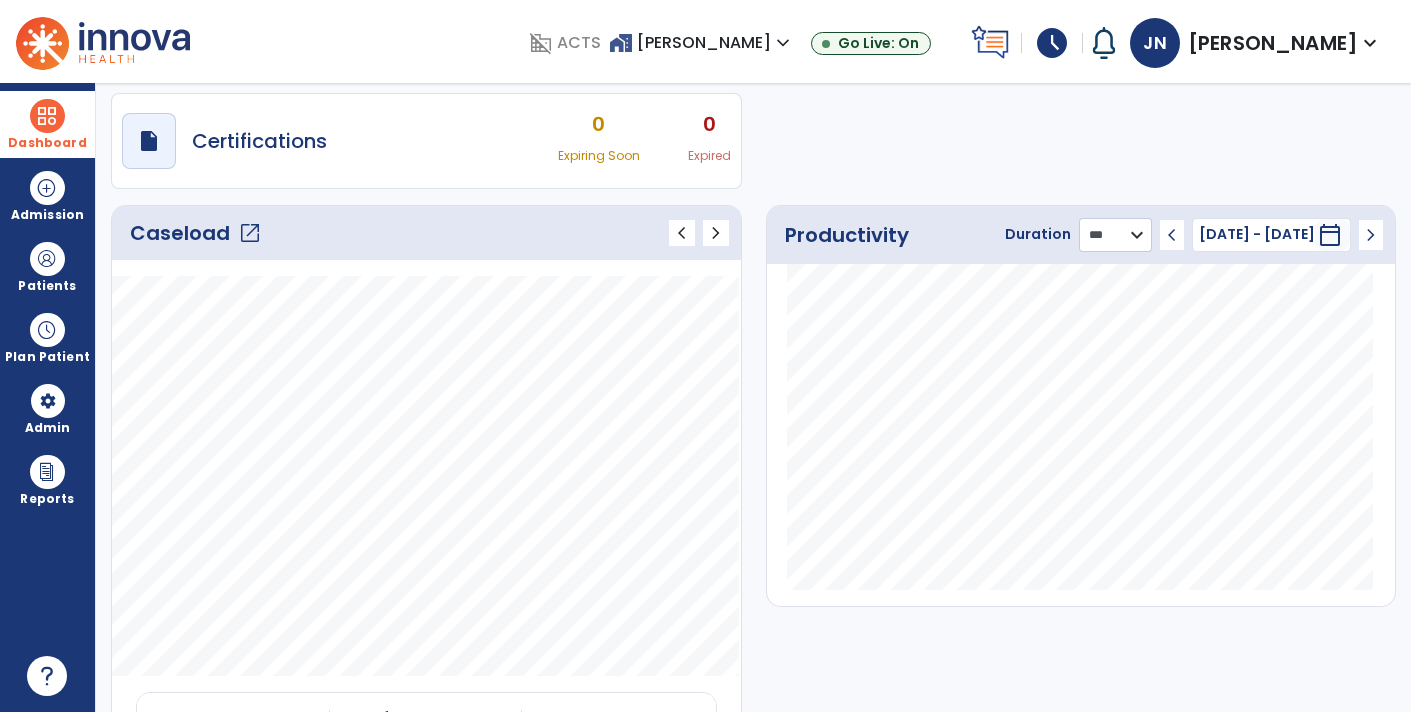 click on "******** **** ***" 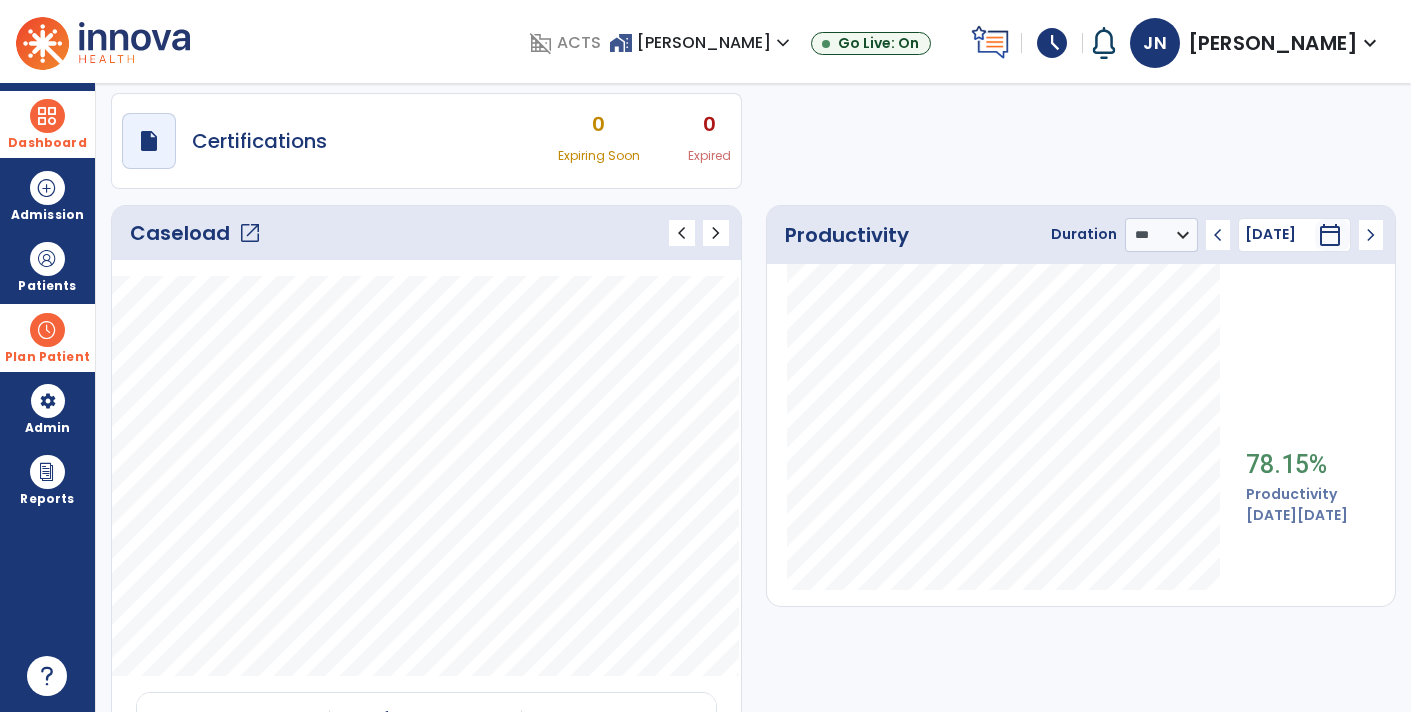 click at bounding box center (47, 330) 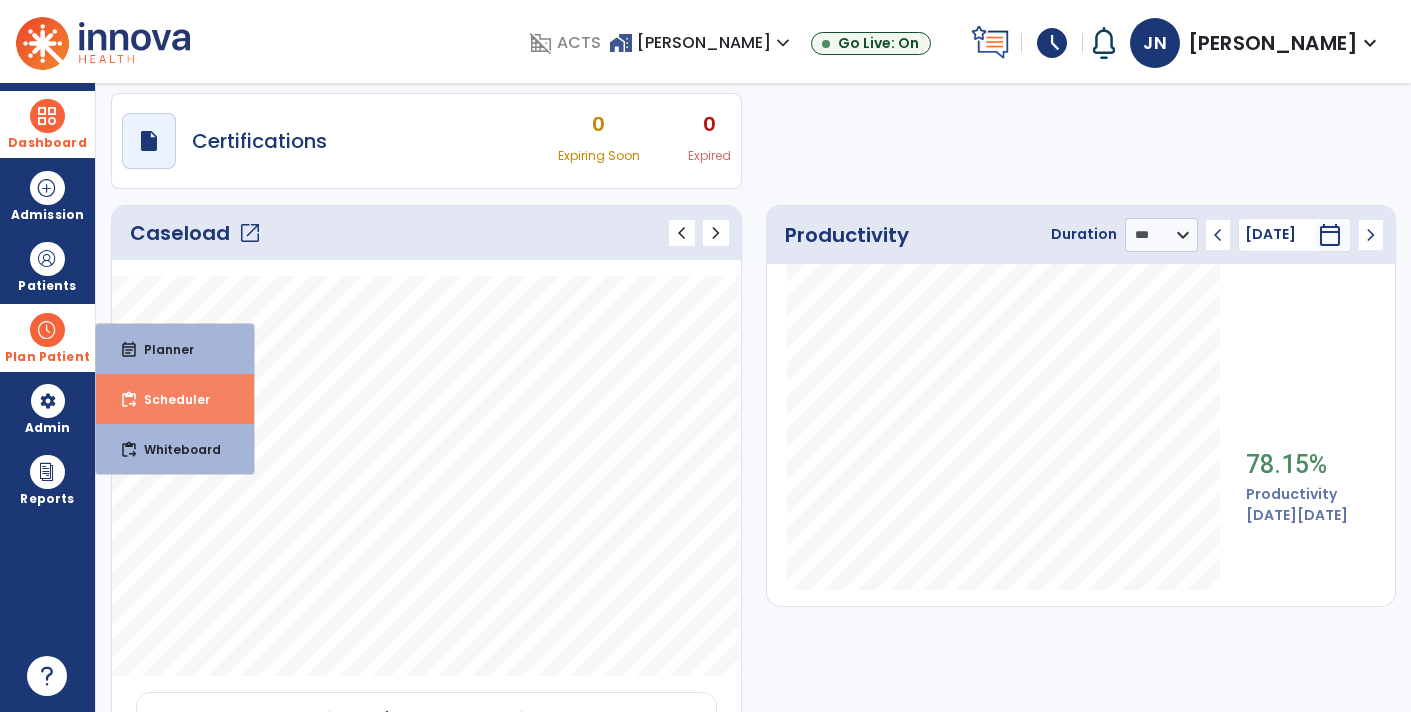 click on "content_paste_go  Scheduler" at bounding box center [175, 399] 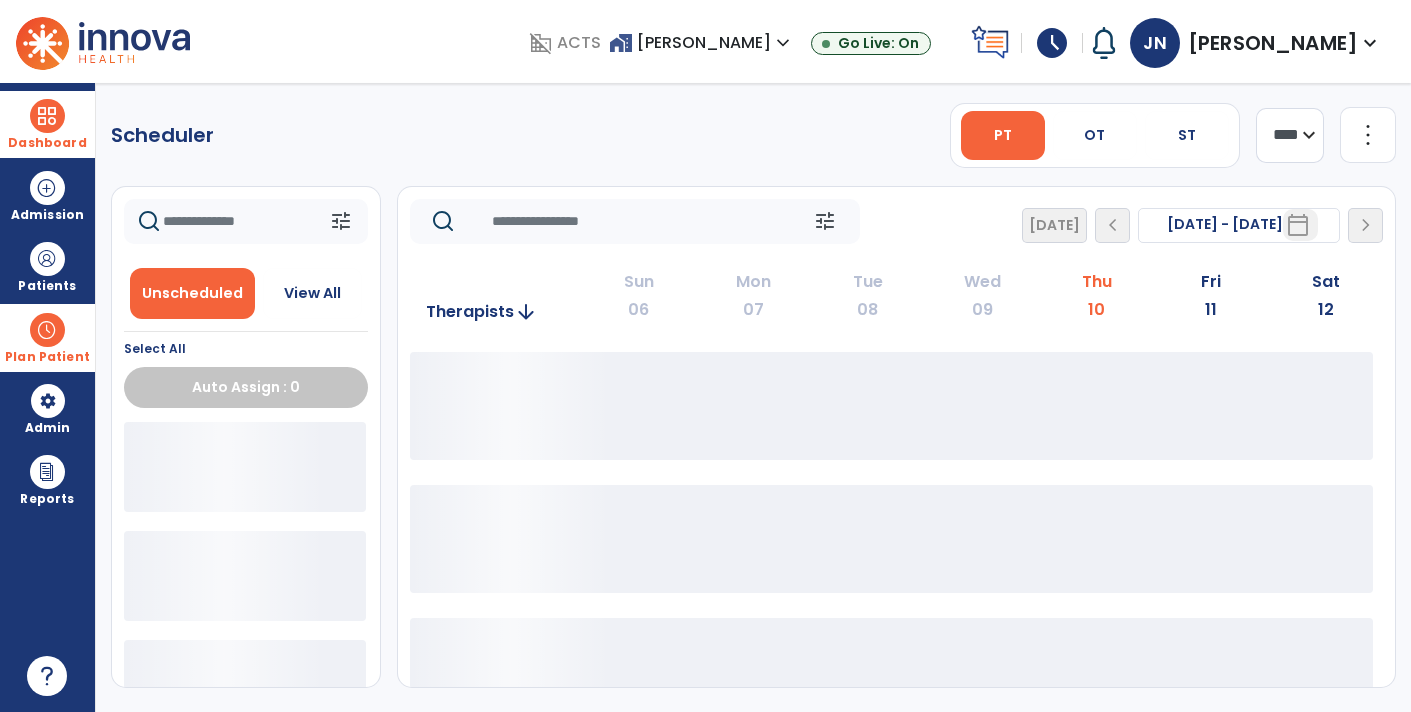 scroll, scrollTop: 0, scrollLeft: 0, axis: both 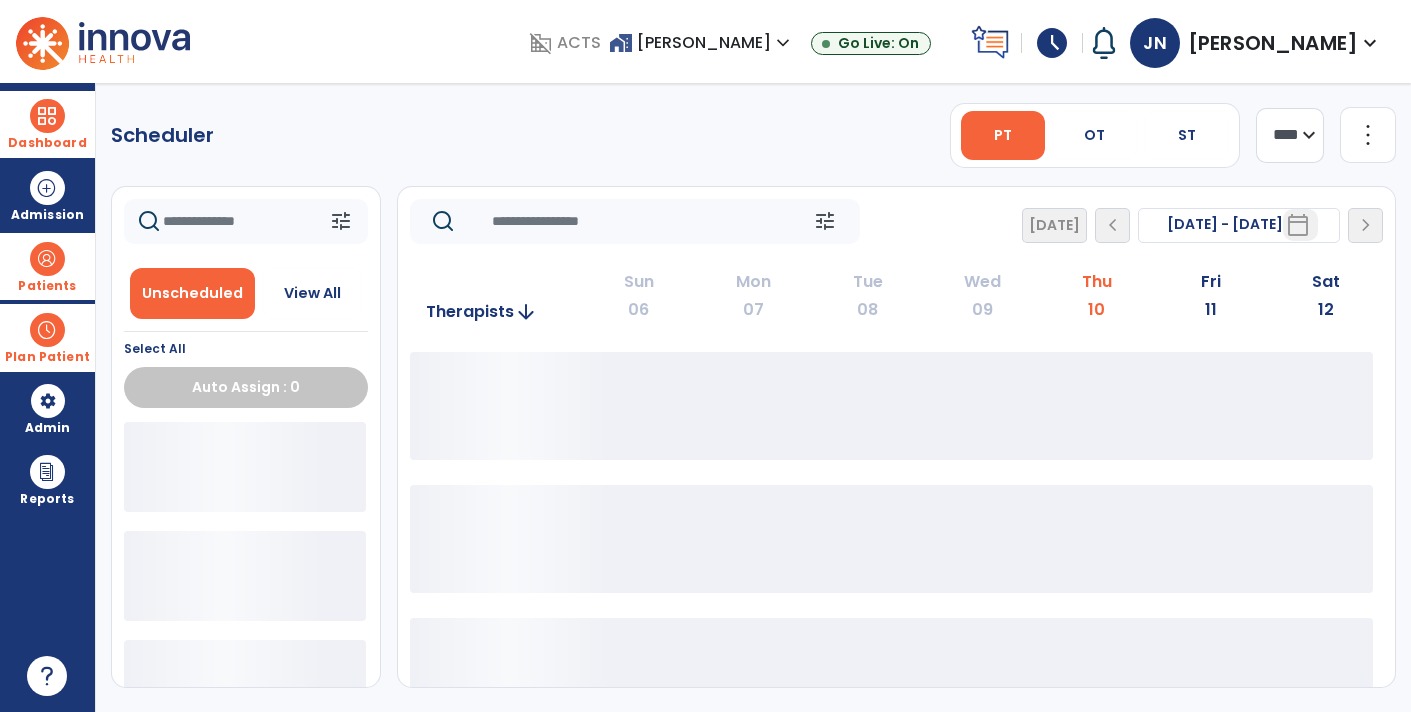 click at bounding box center (47, 259) 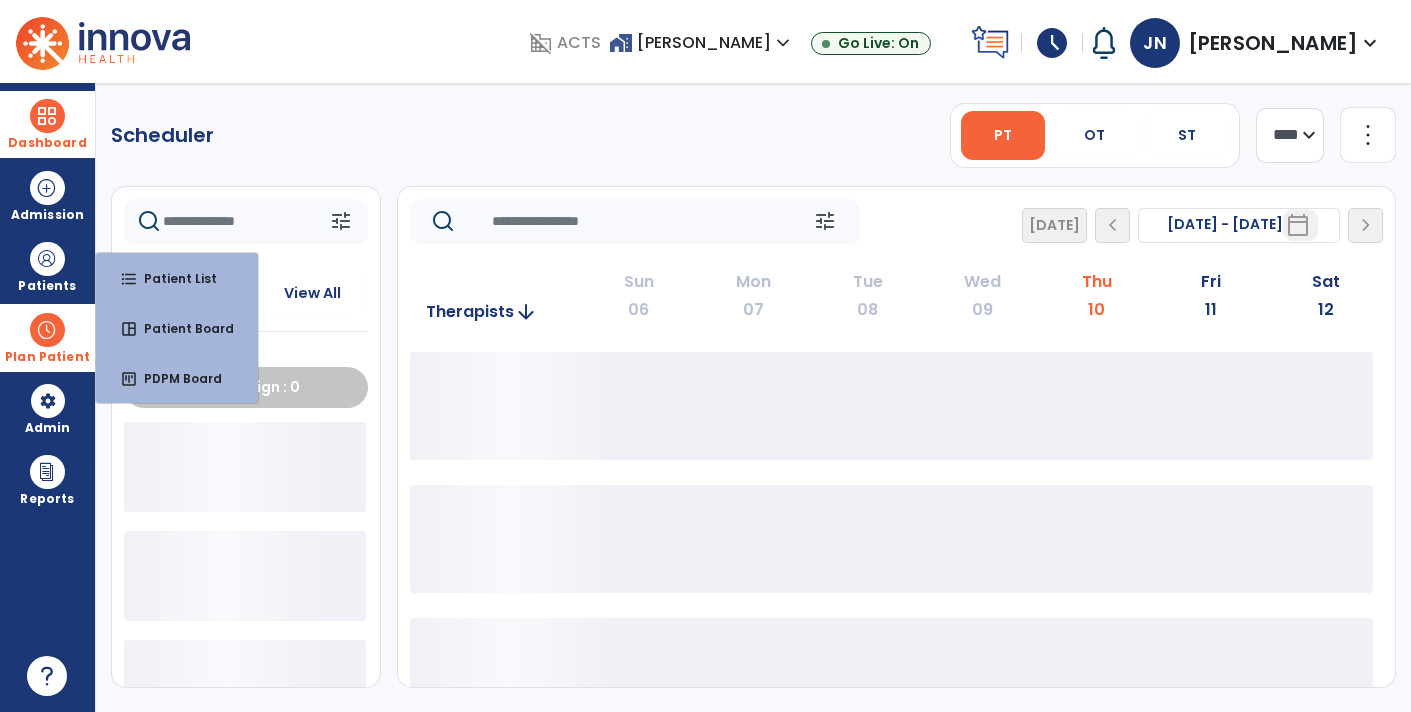 click on "Plan Patient" at bounding box center [47, 337] 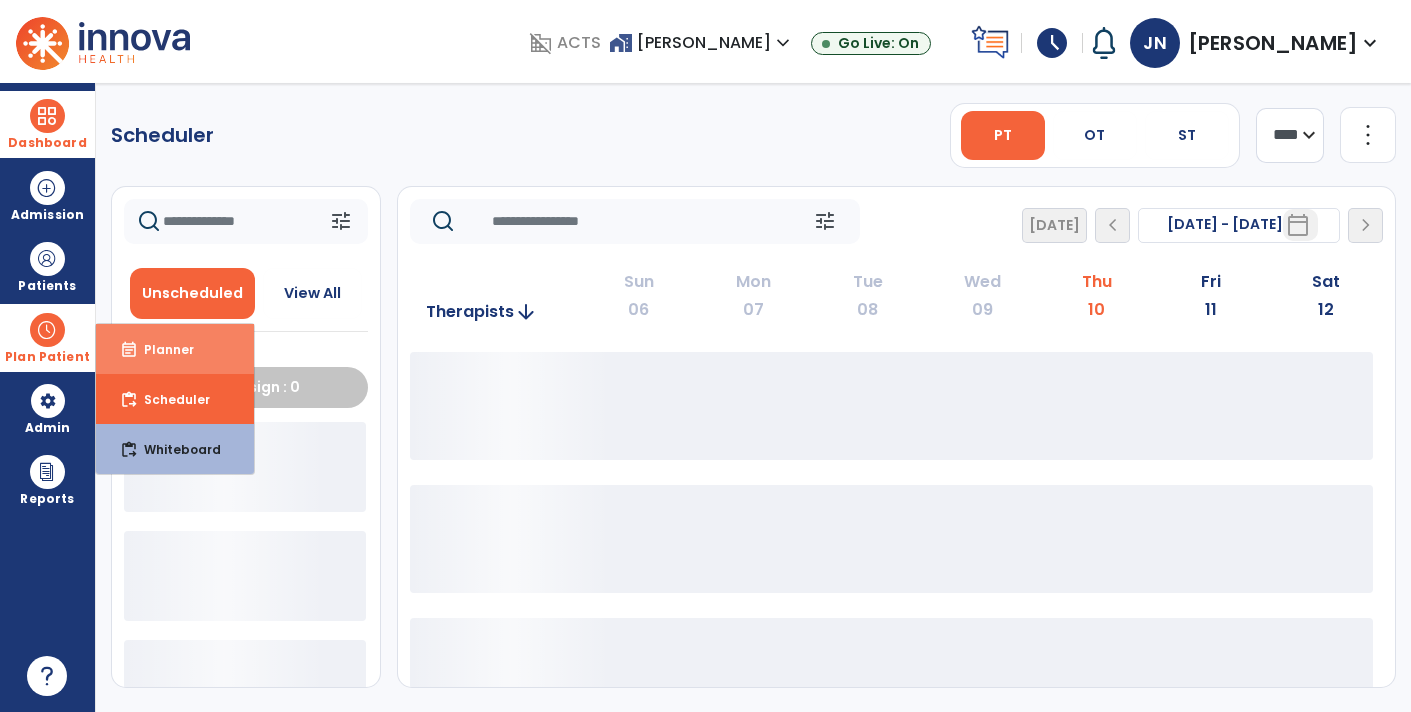 click on "Planner" at bounding box center [161, 349] 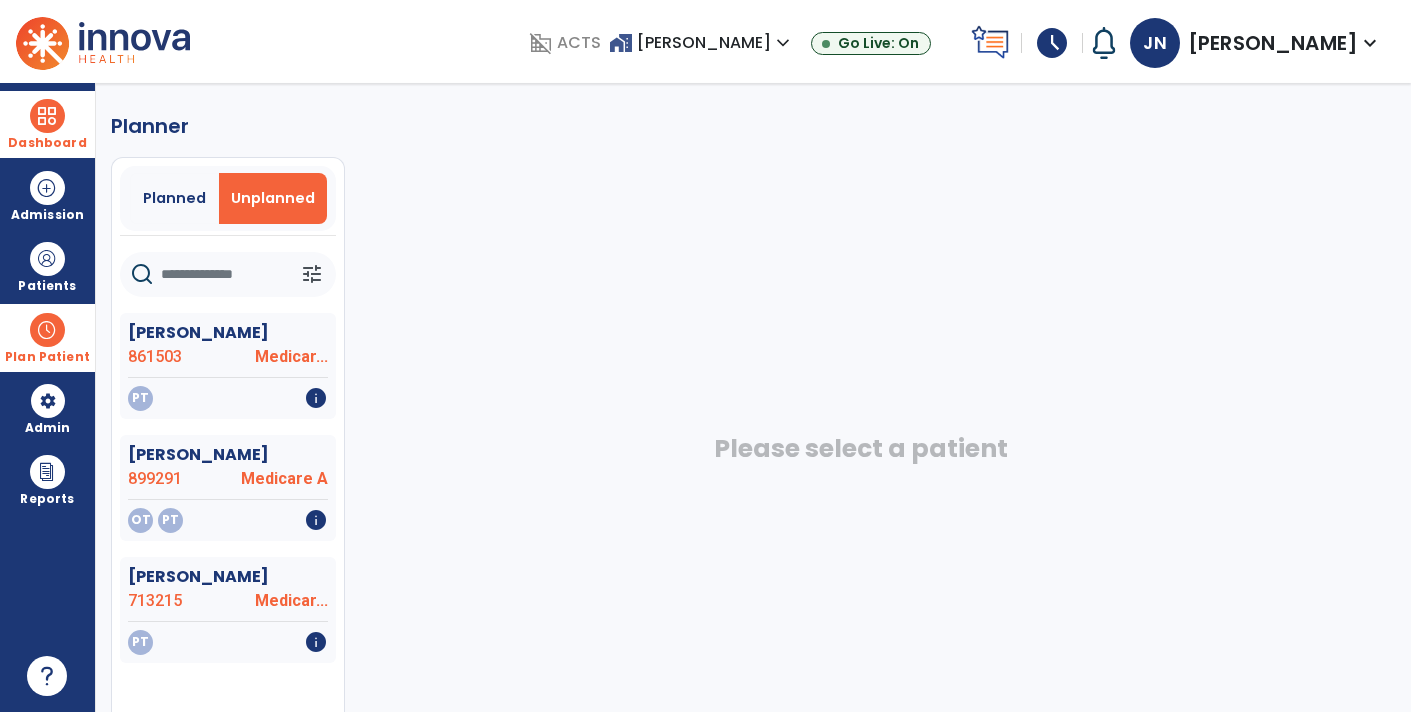 click on "Unplanned" at bounding box center [273, 198] 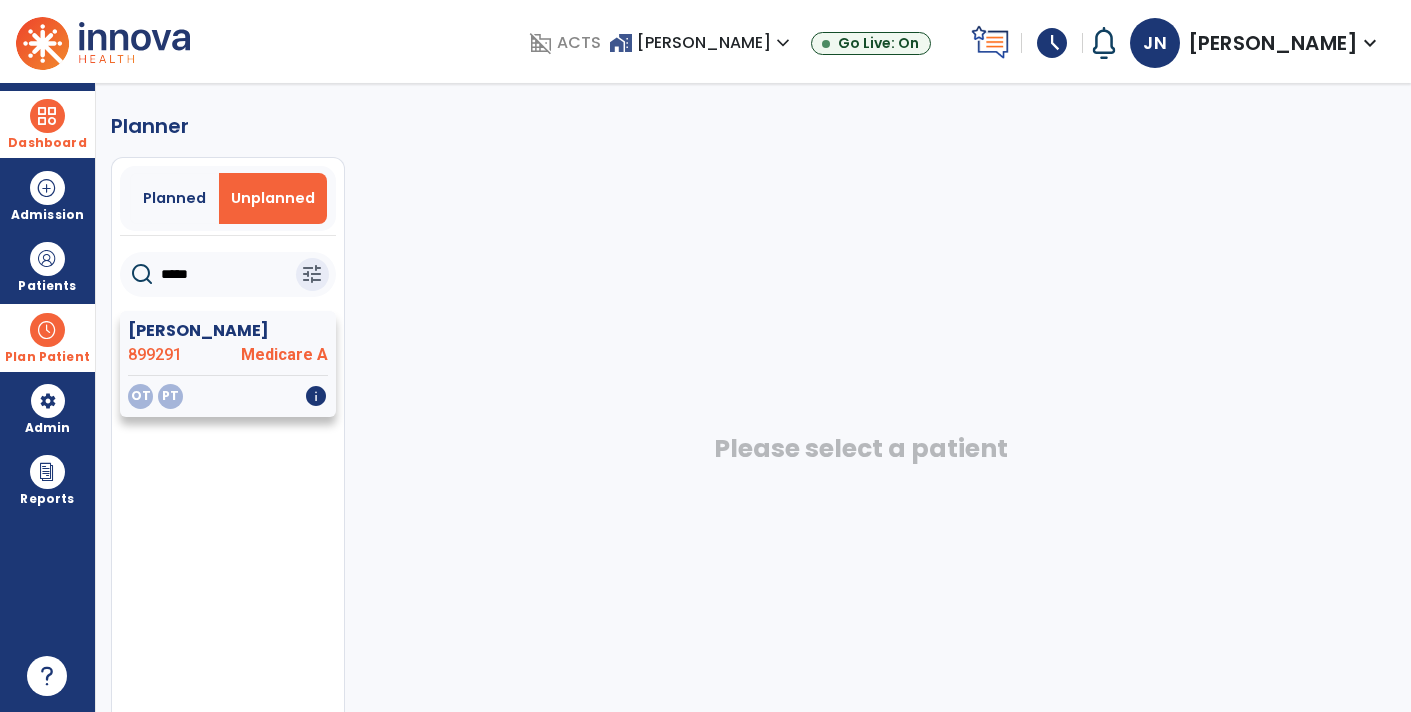 type on "*****" 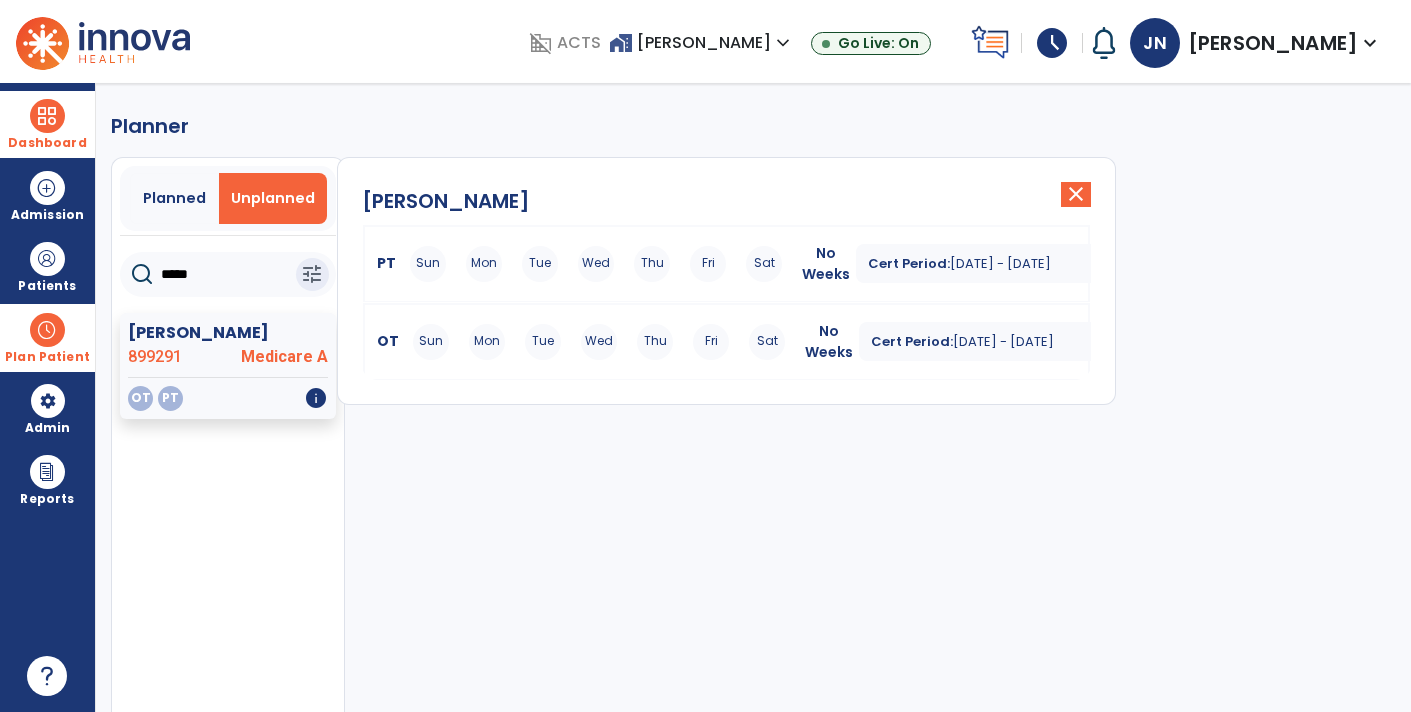 click on "Sun Mon Tue Wed Thu Fri Sat" at bounding box center [596, 264] 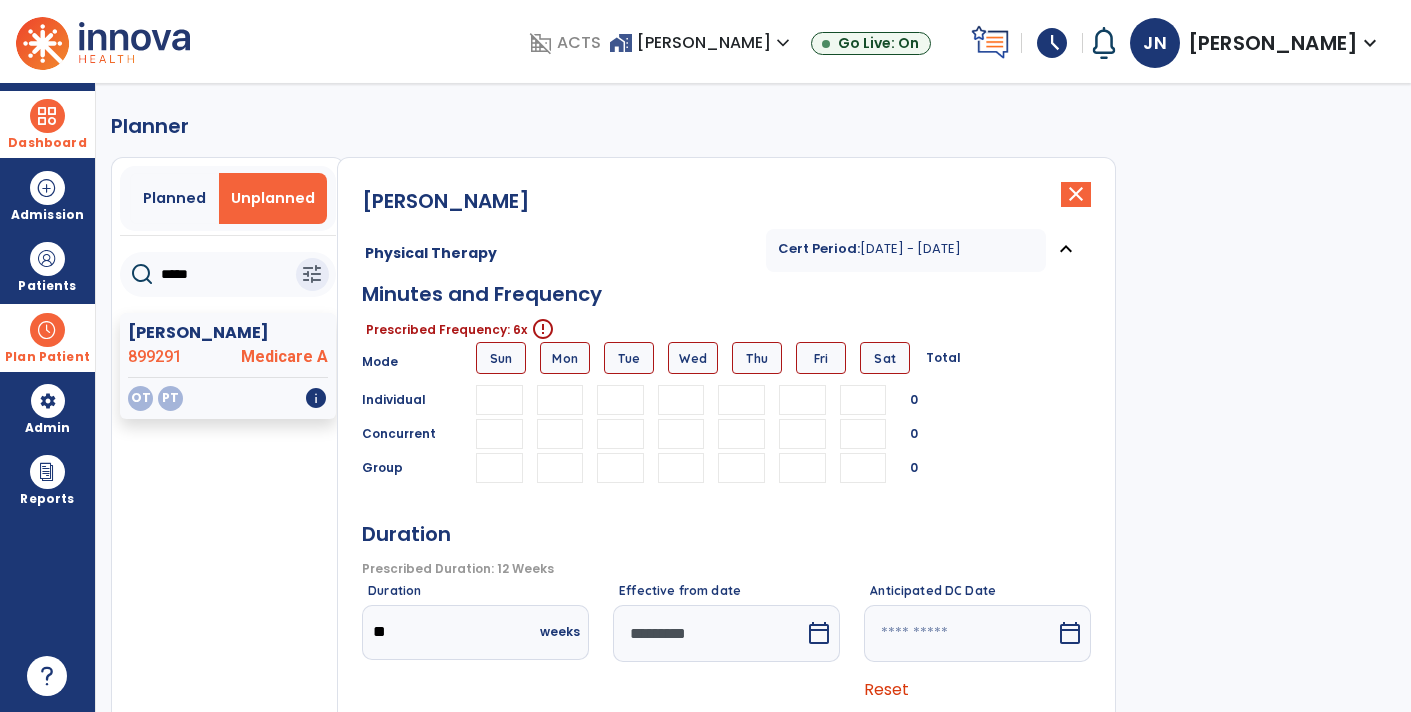 click at bounding box center [560, 400] 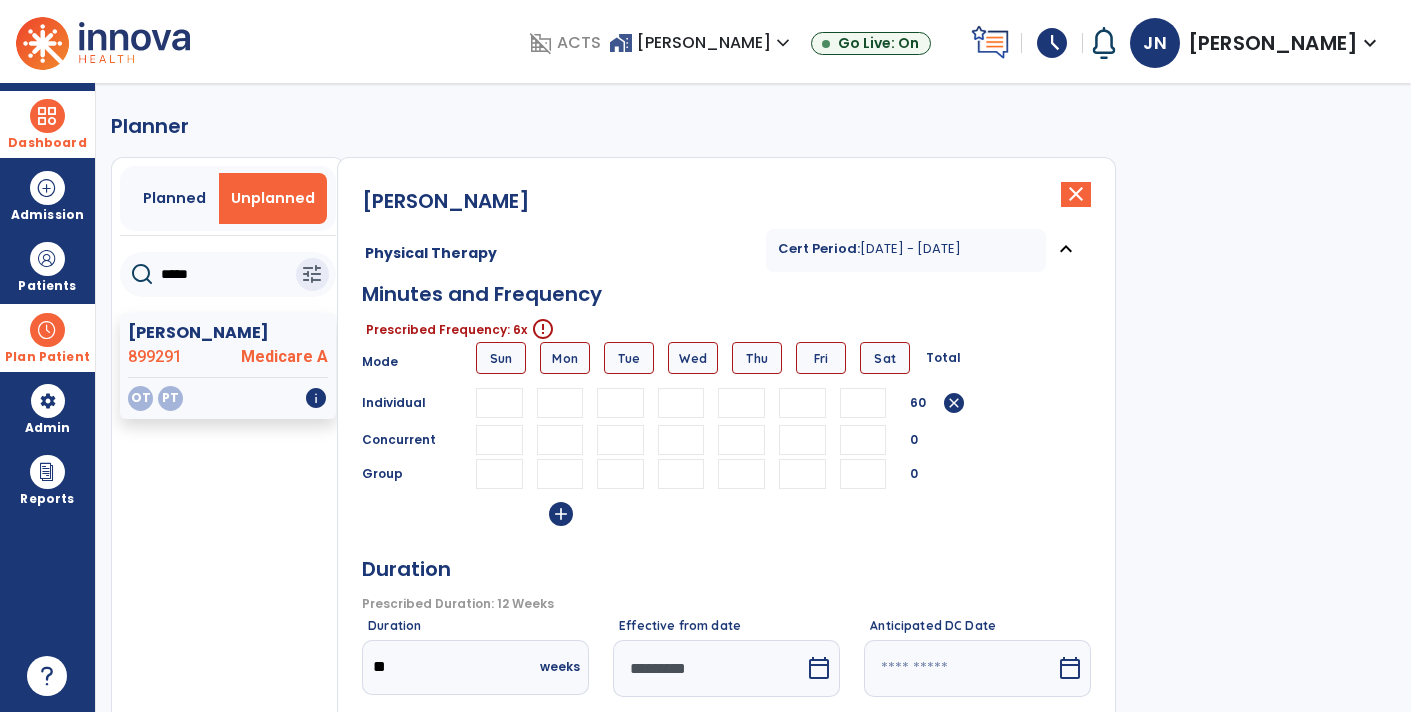 type on "**" 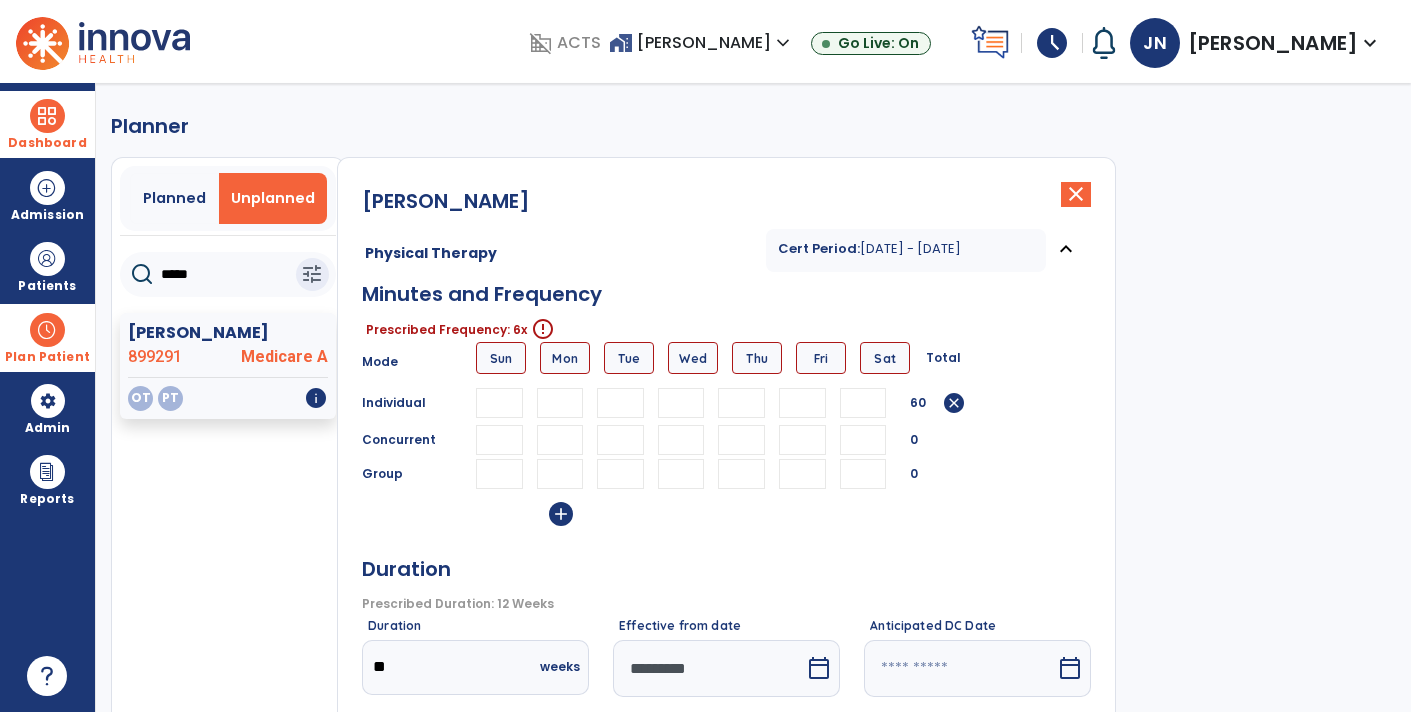 click at bounding box center [620, 403] 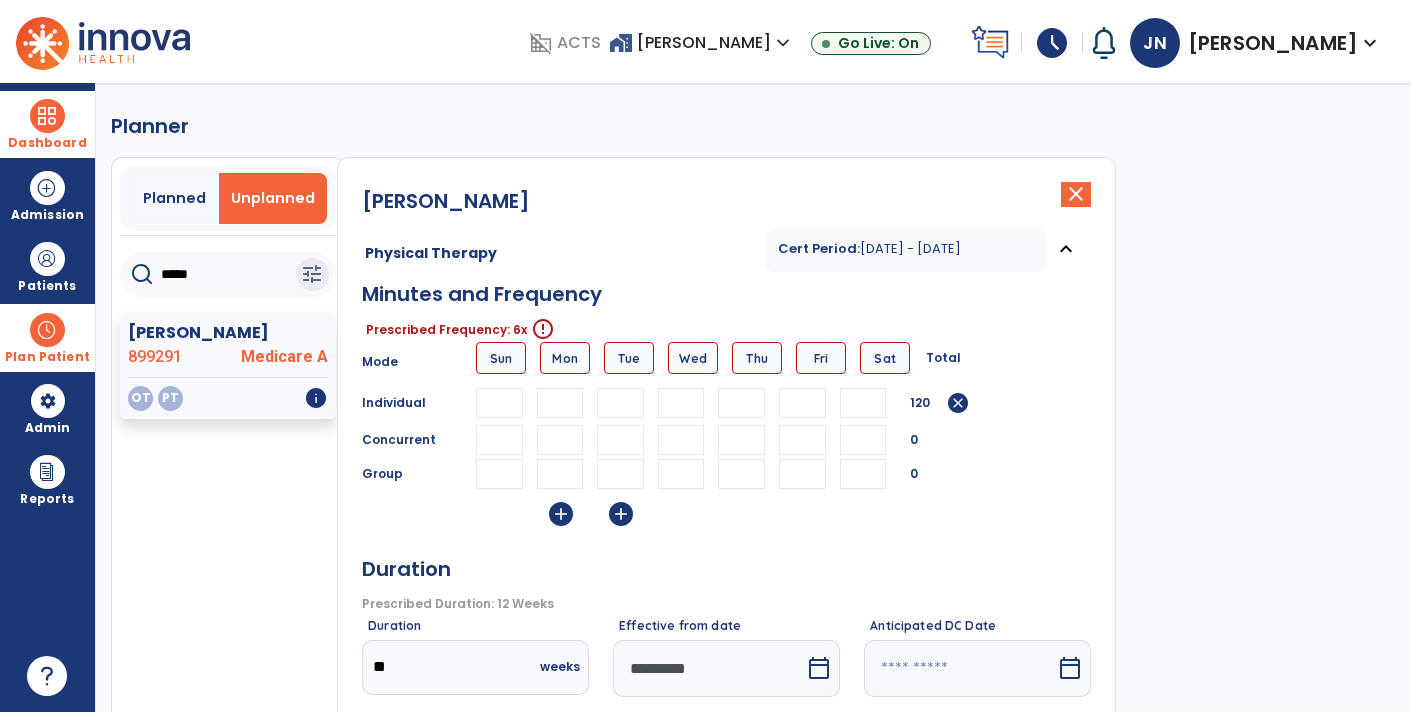type on "**" 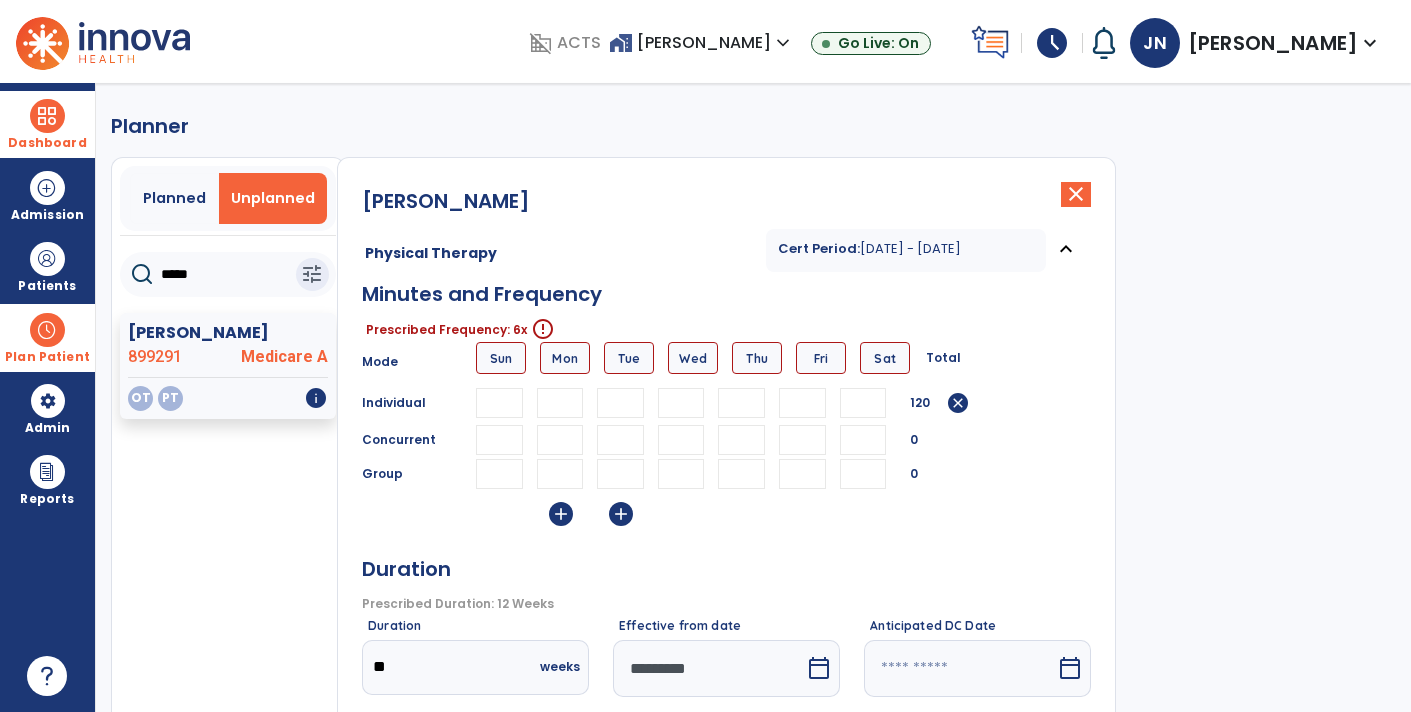 click at bounding box center (681, 403) 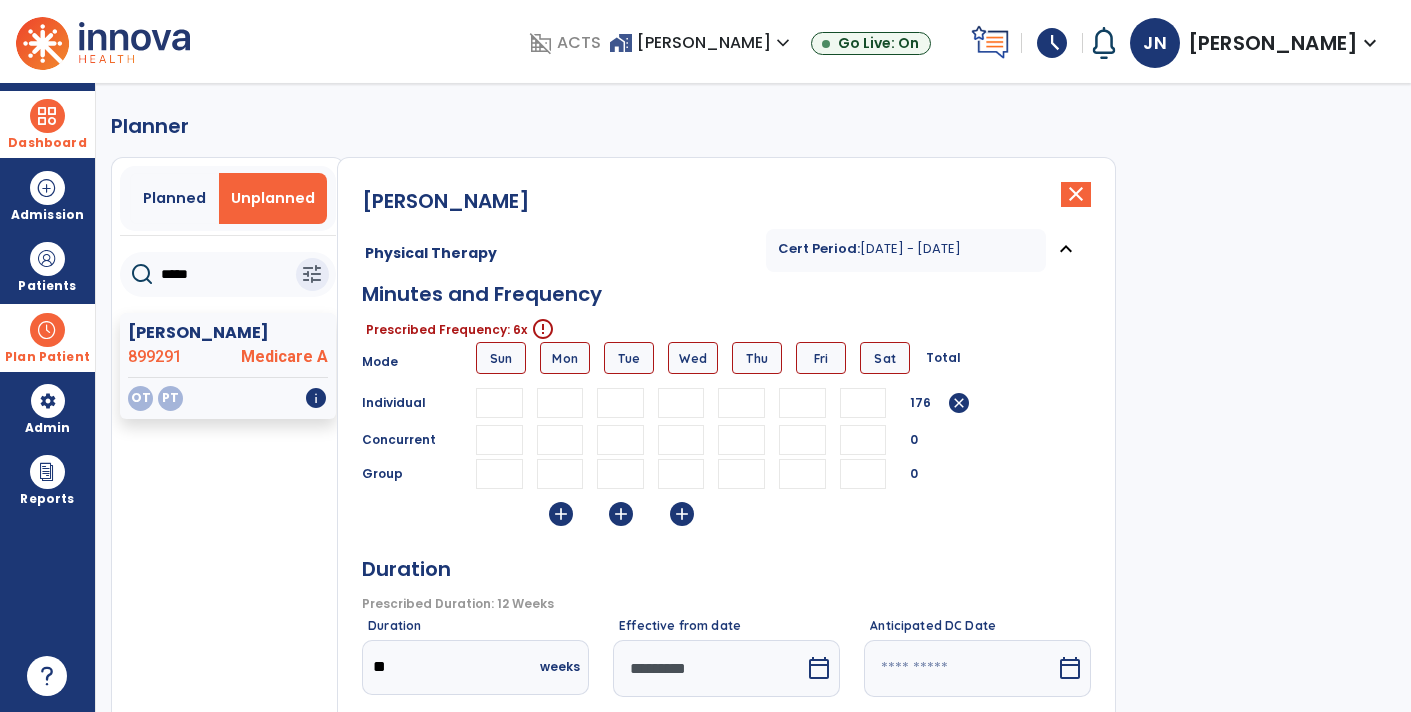 type on "*" 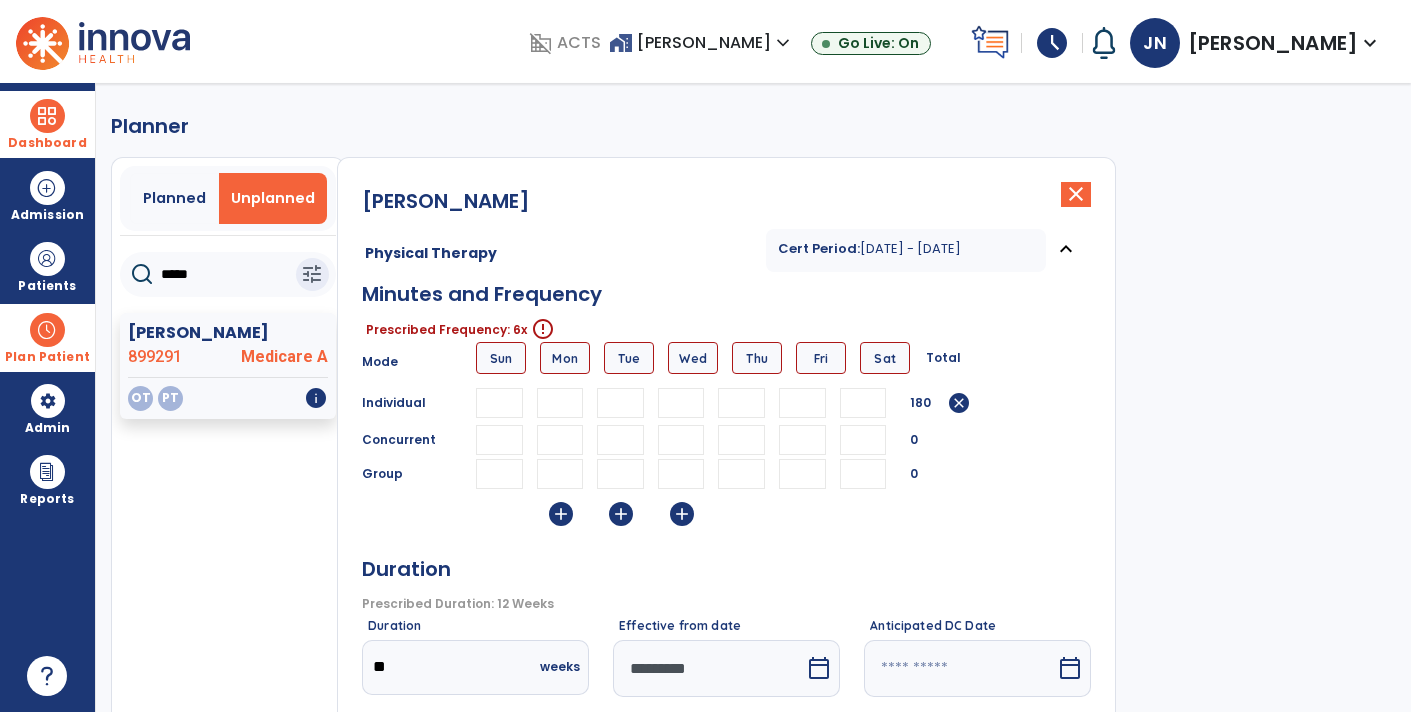 type on "**" 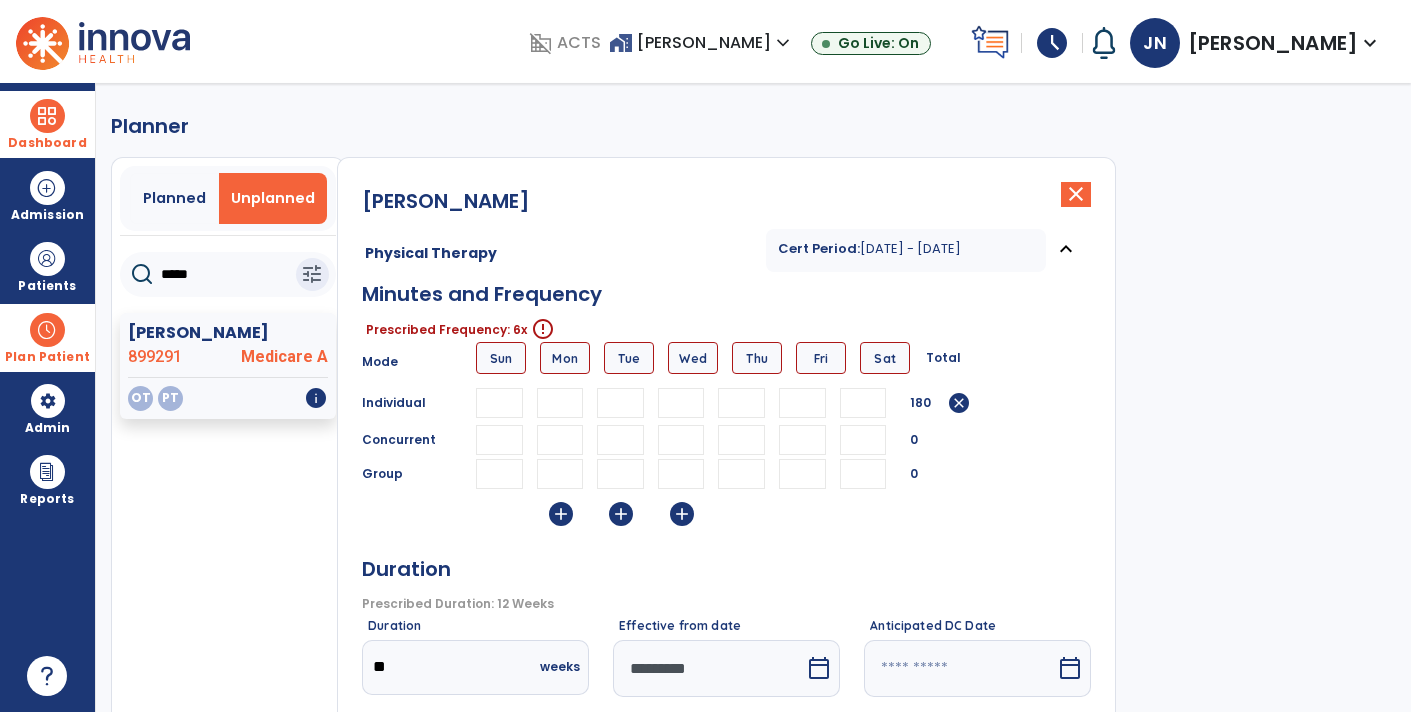 click at bounding box center (741, 403) 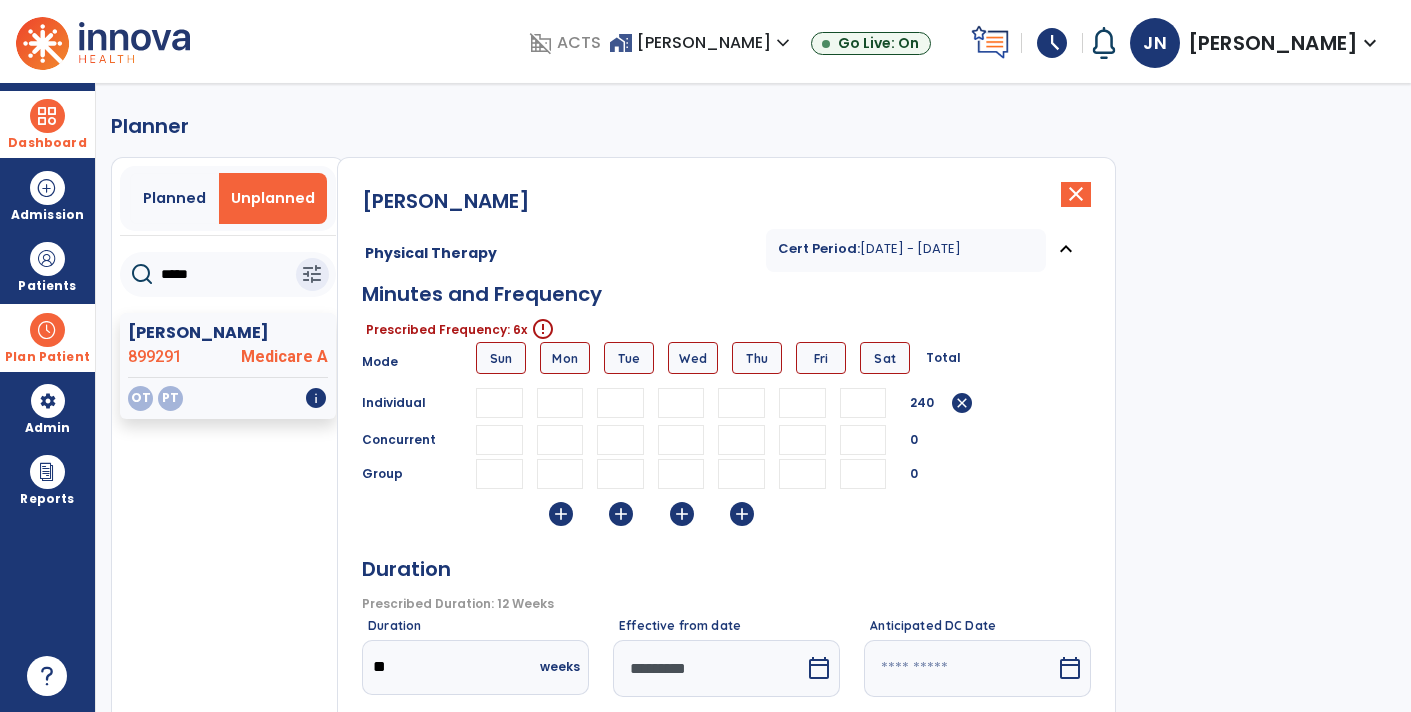 type on "**" 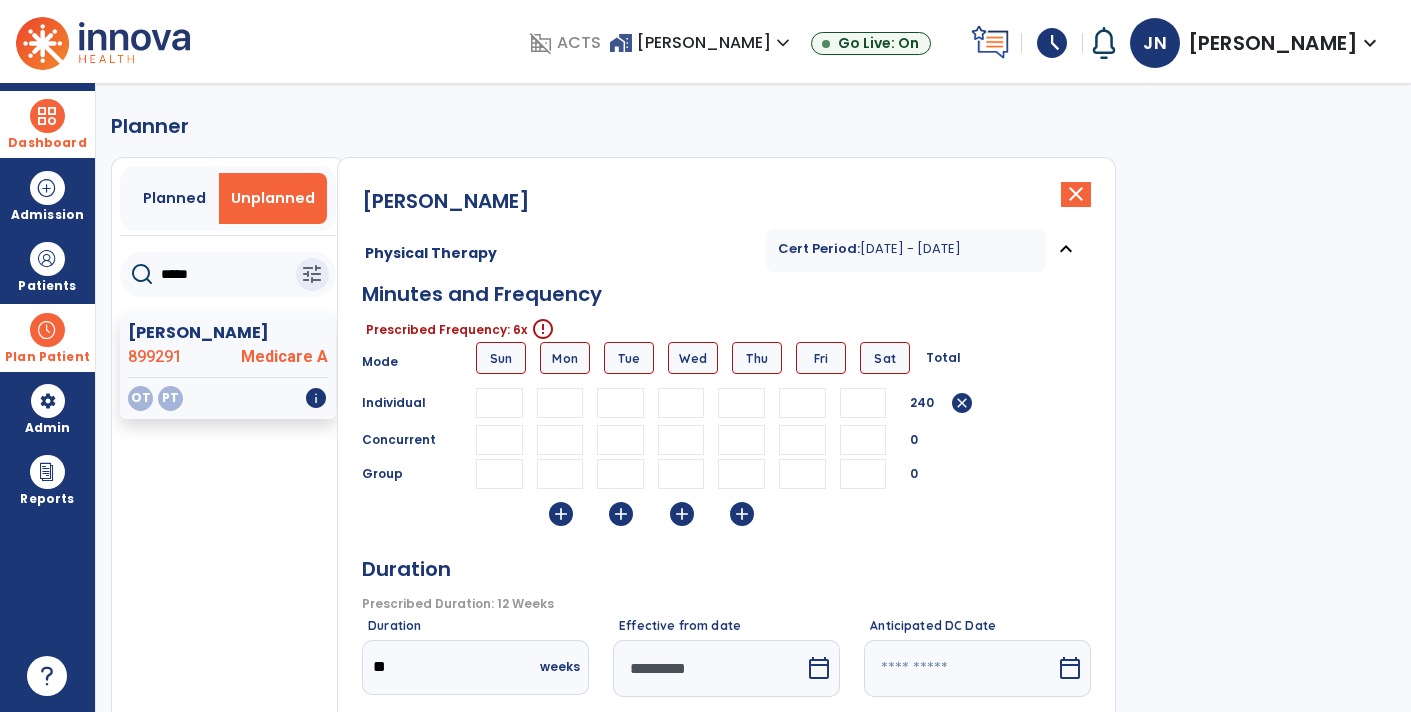 click at bounding box center [802, 403] 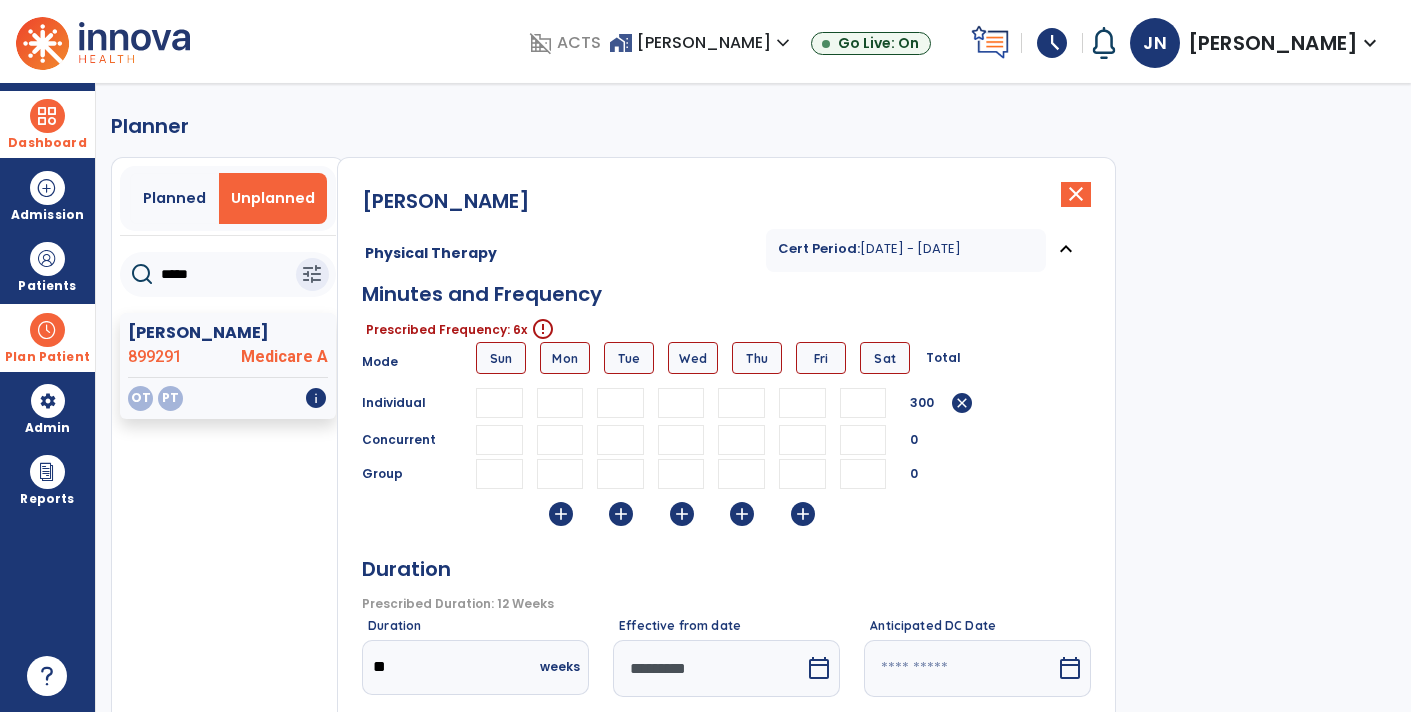 type on "**" 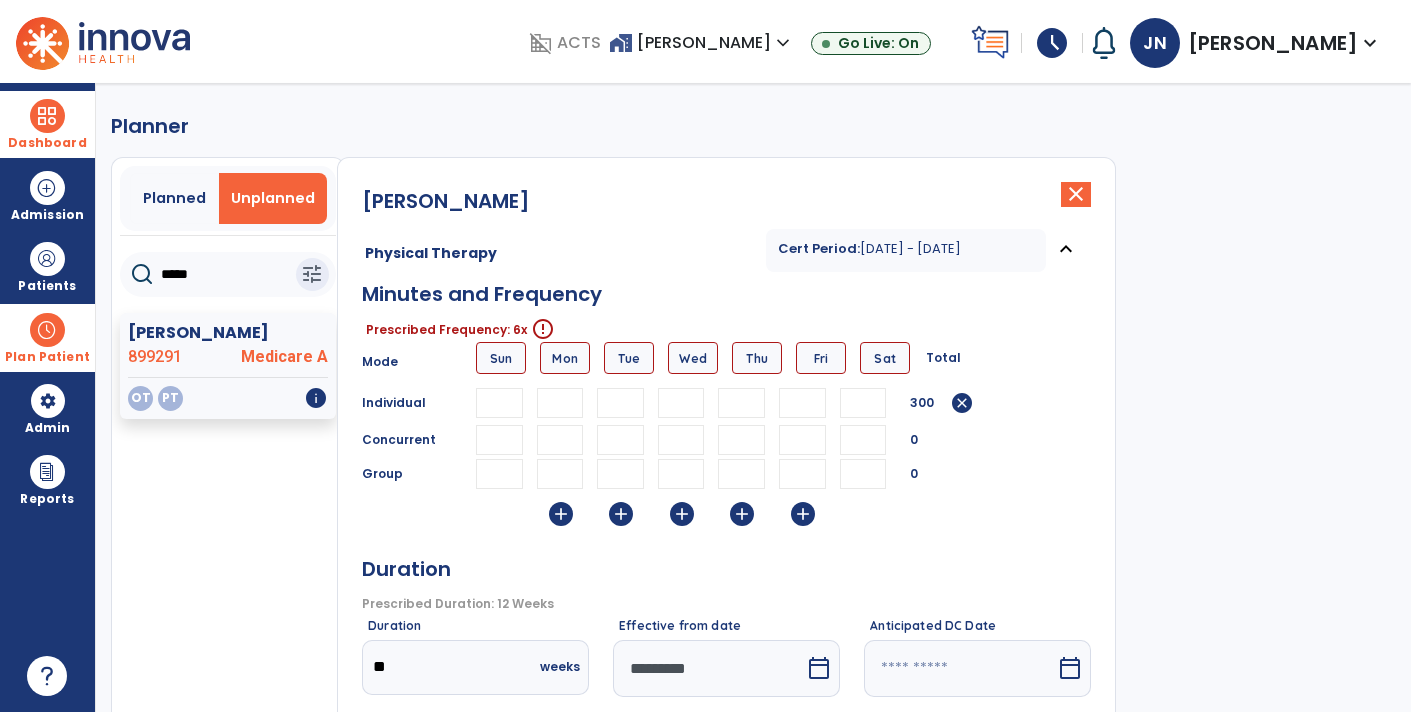 click at bounding box center (863, 403) 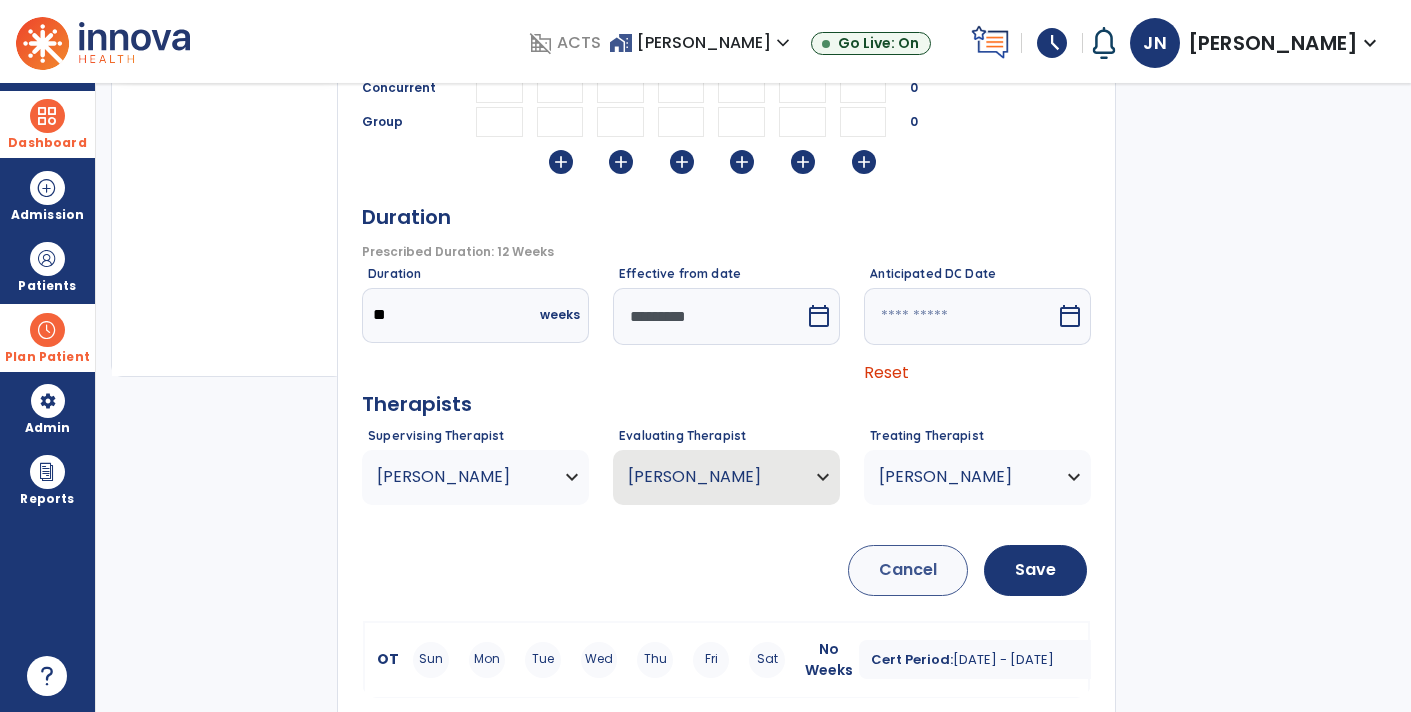 scroll, scrollTop: 359, scrollLeft: 0, axis: vertical 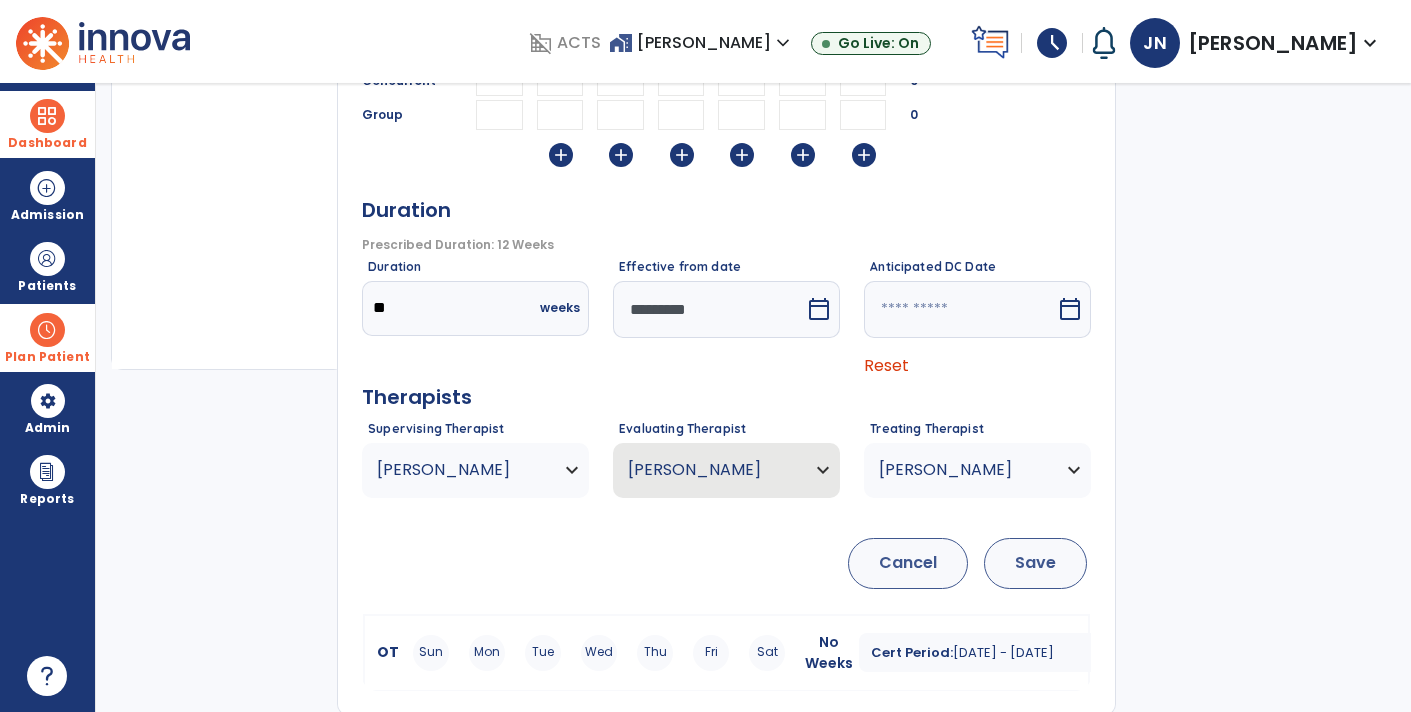 type on "**" 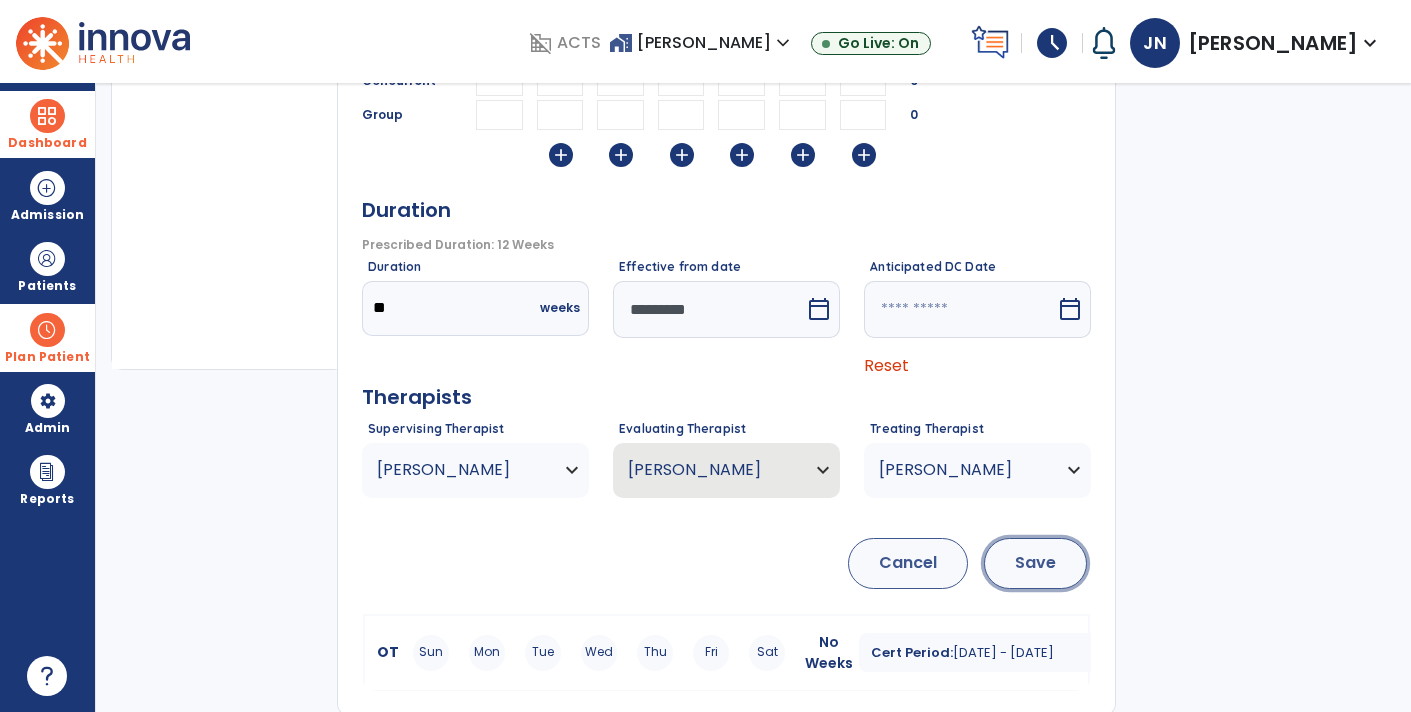 click on "Save" at bounding box center [1035, 563] 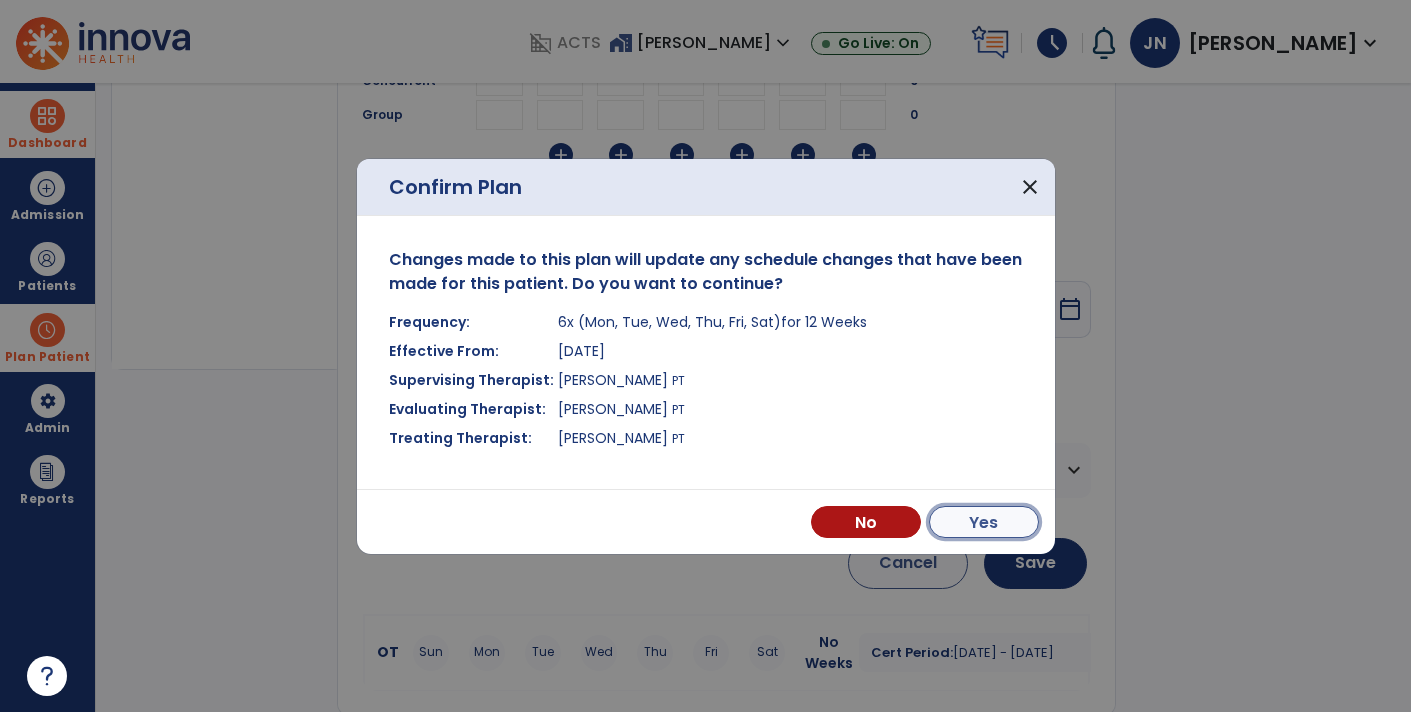 click on "Yes" at bounding box center [984, 522] 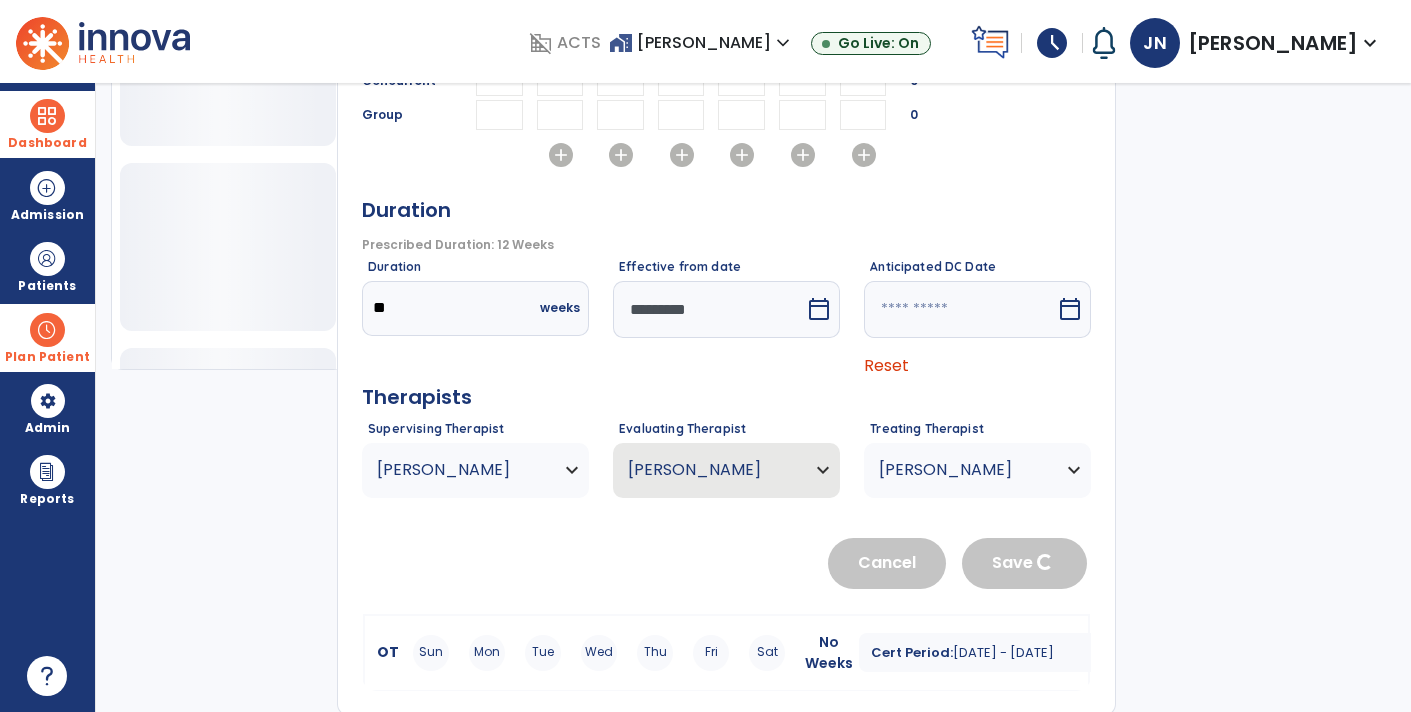 click on "Plan Patient" at bounding box center [47, 337] 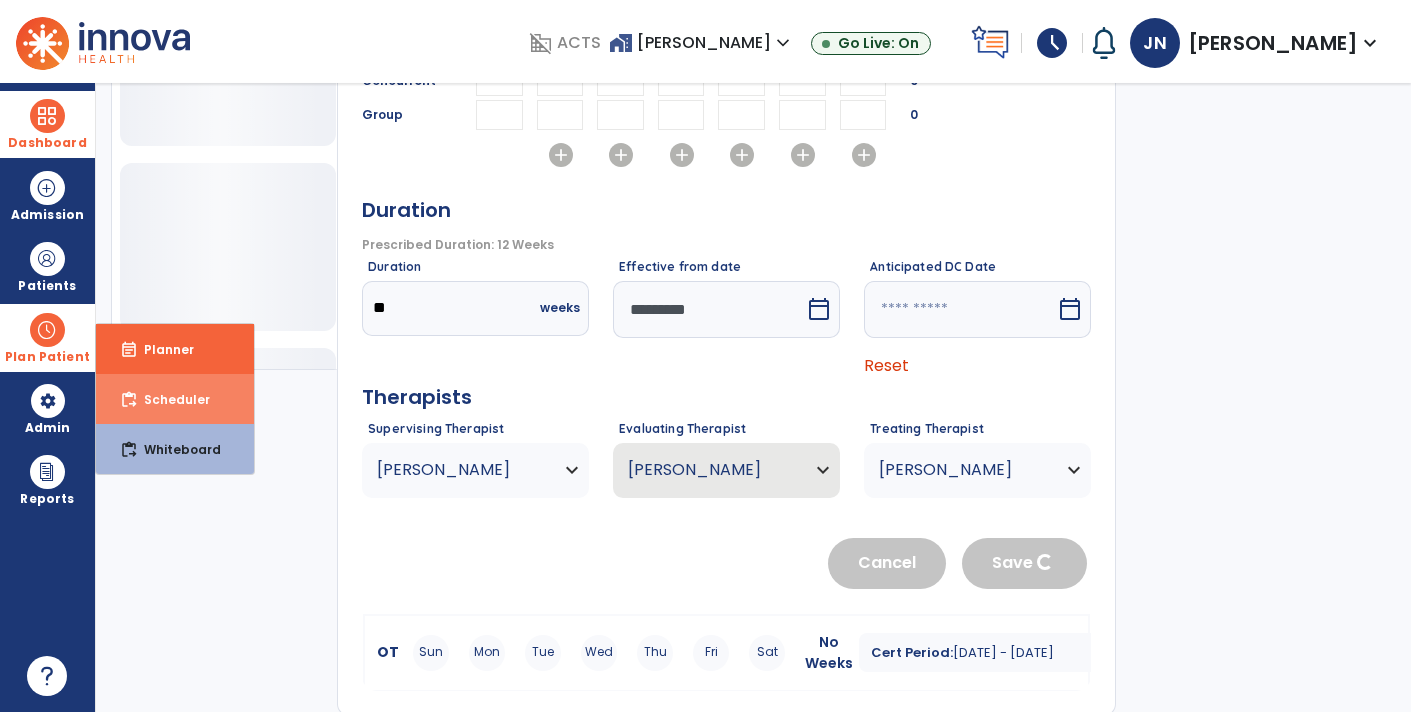 click on "Scheduler" at bounding box center [169, 399] 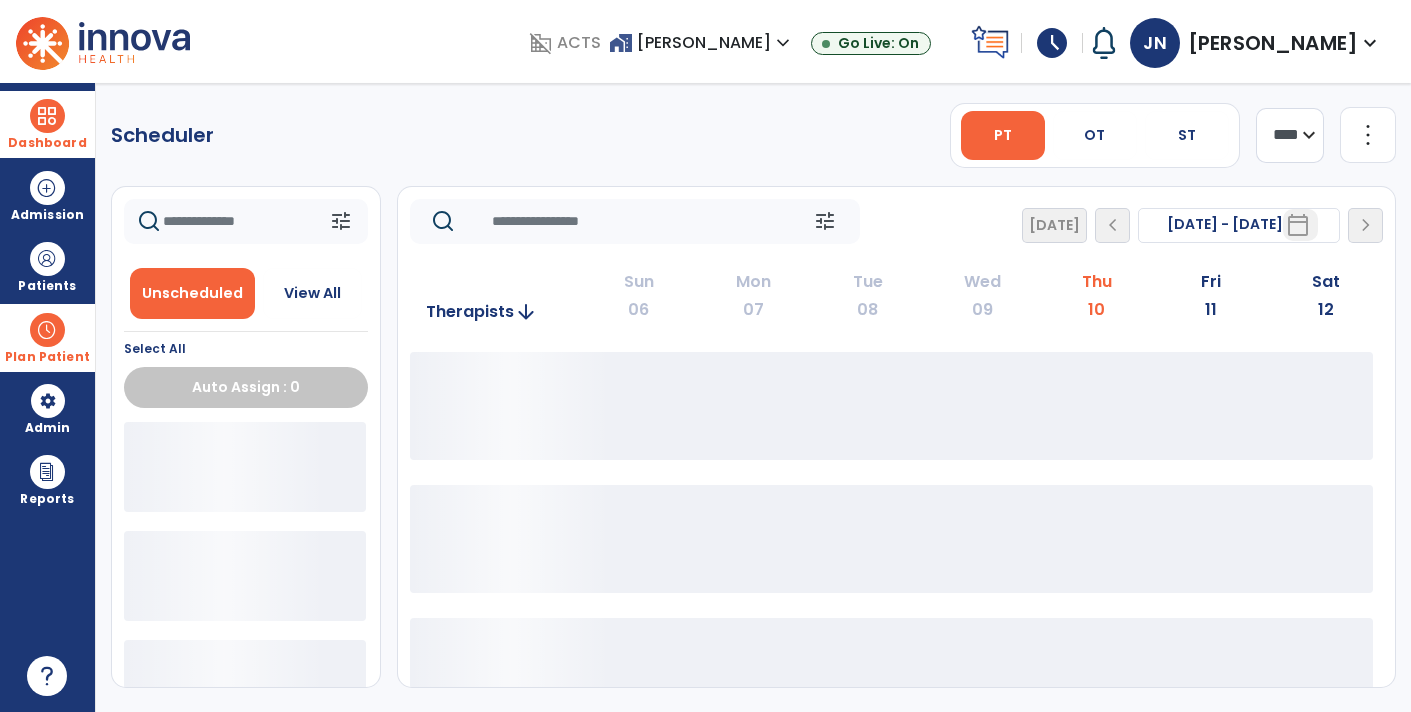 scroll, scrollTop: 0, scrollLeft: 0, axis: both 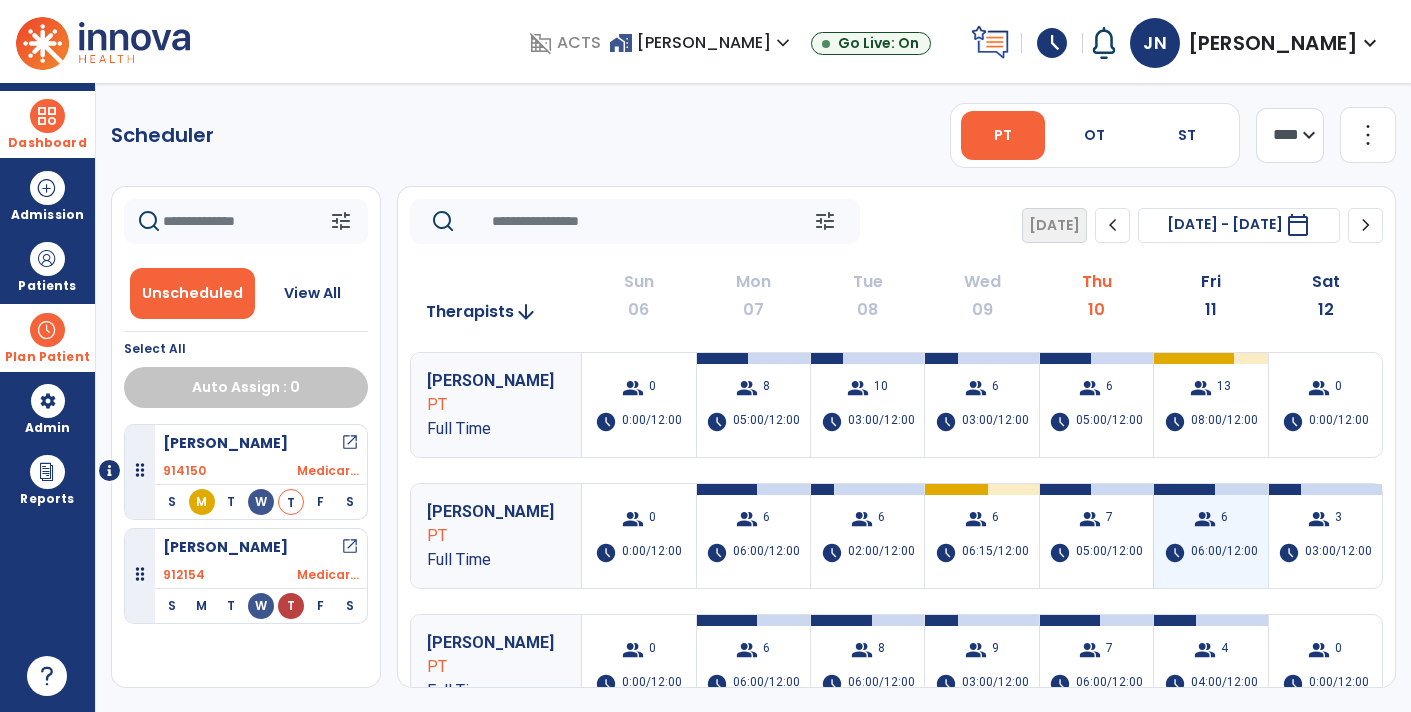 click on "06:00/12:00" at bounding box center (1224, 553) 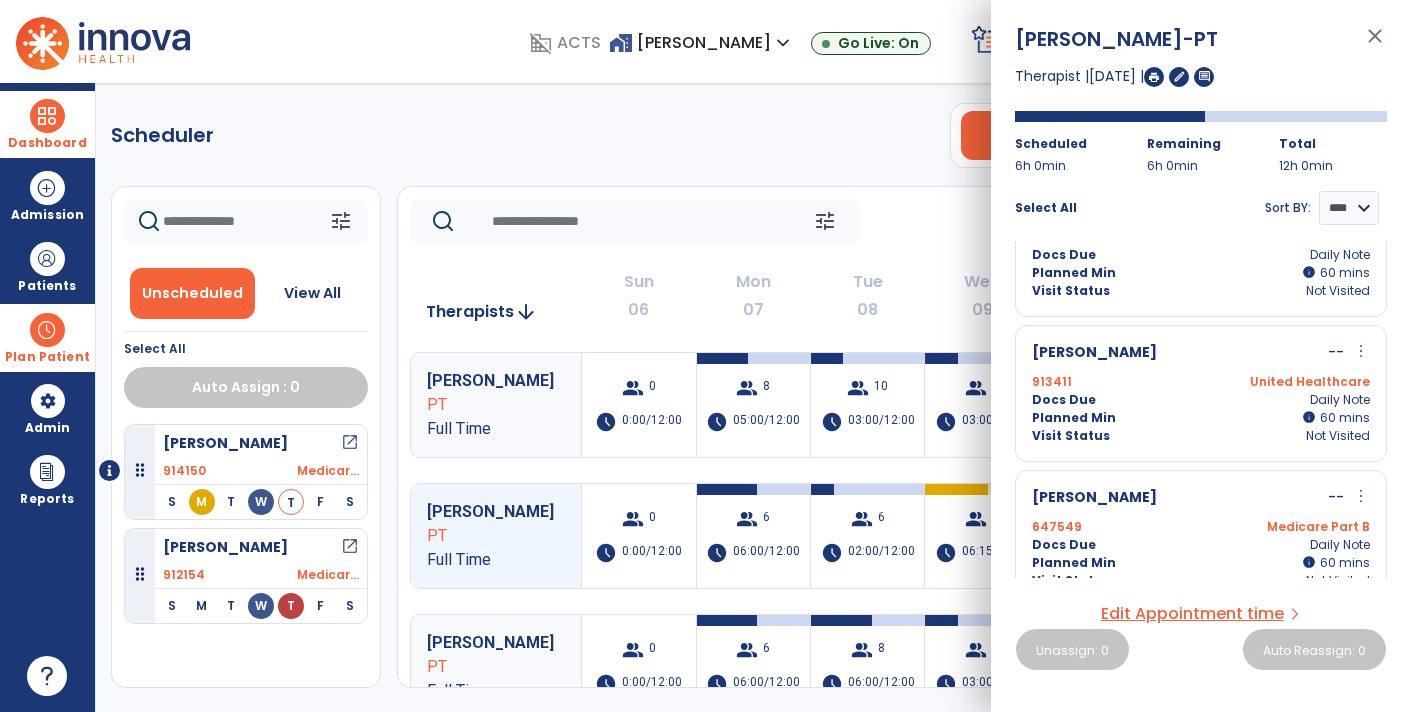 scroll, scrollTop: 526, scrollLeft: 0, axis: vertical 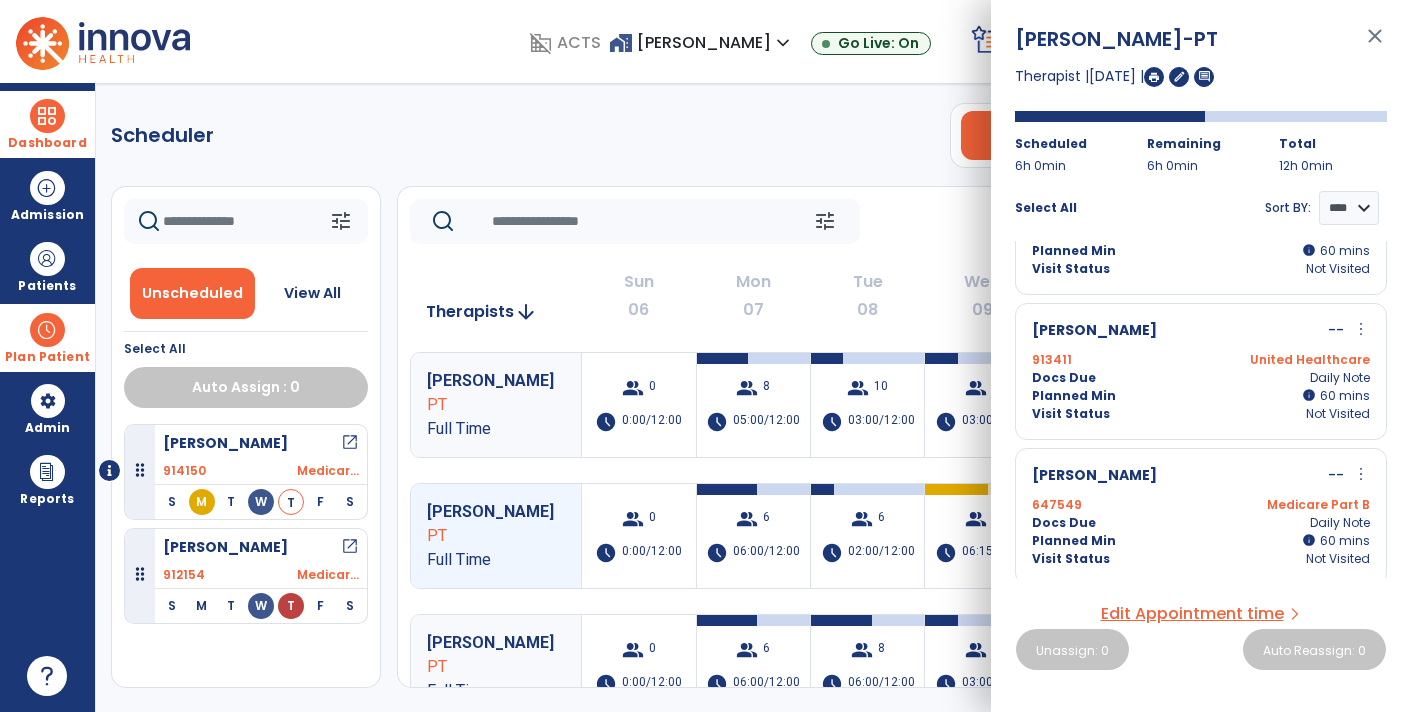 click on "close" at bounding box center [1375, 45] 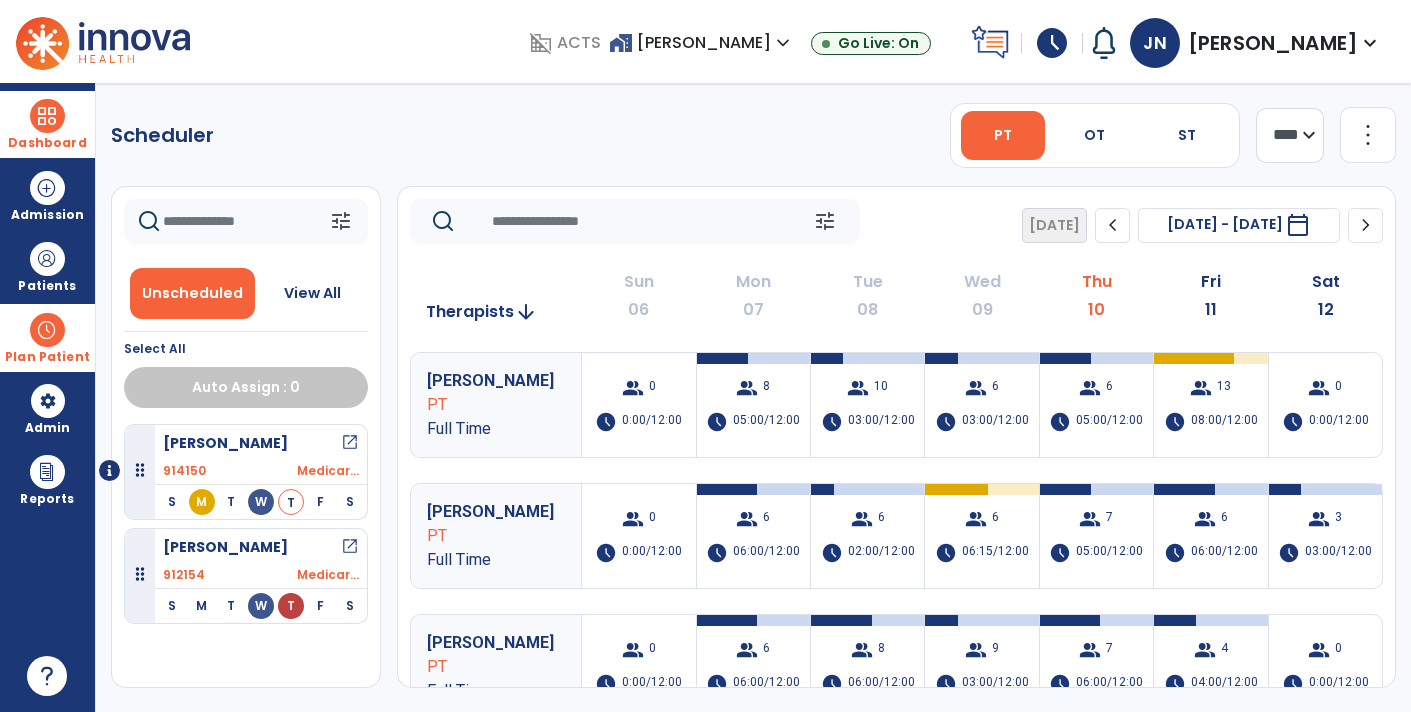 click at bounding box center (47, 330) 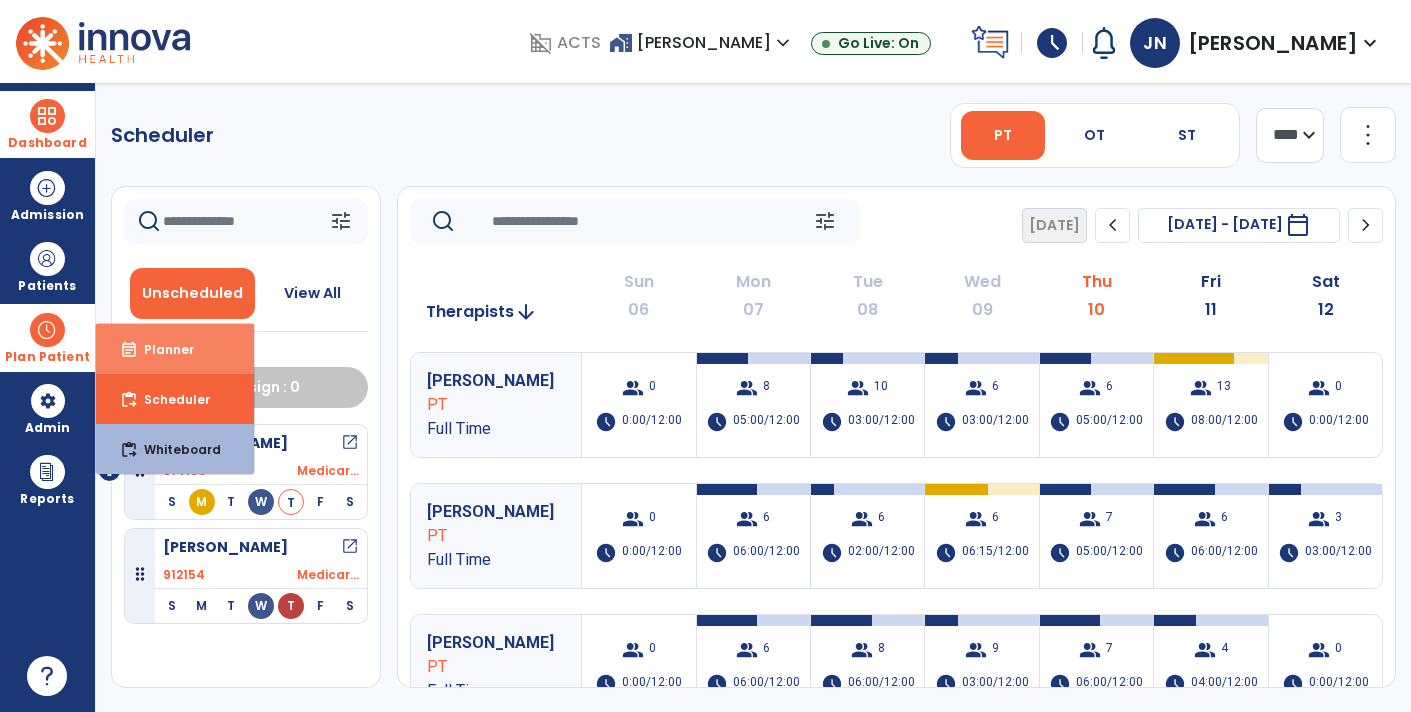 click on "event_note  Planner" at bounding box center [175, 349] 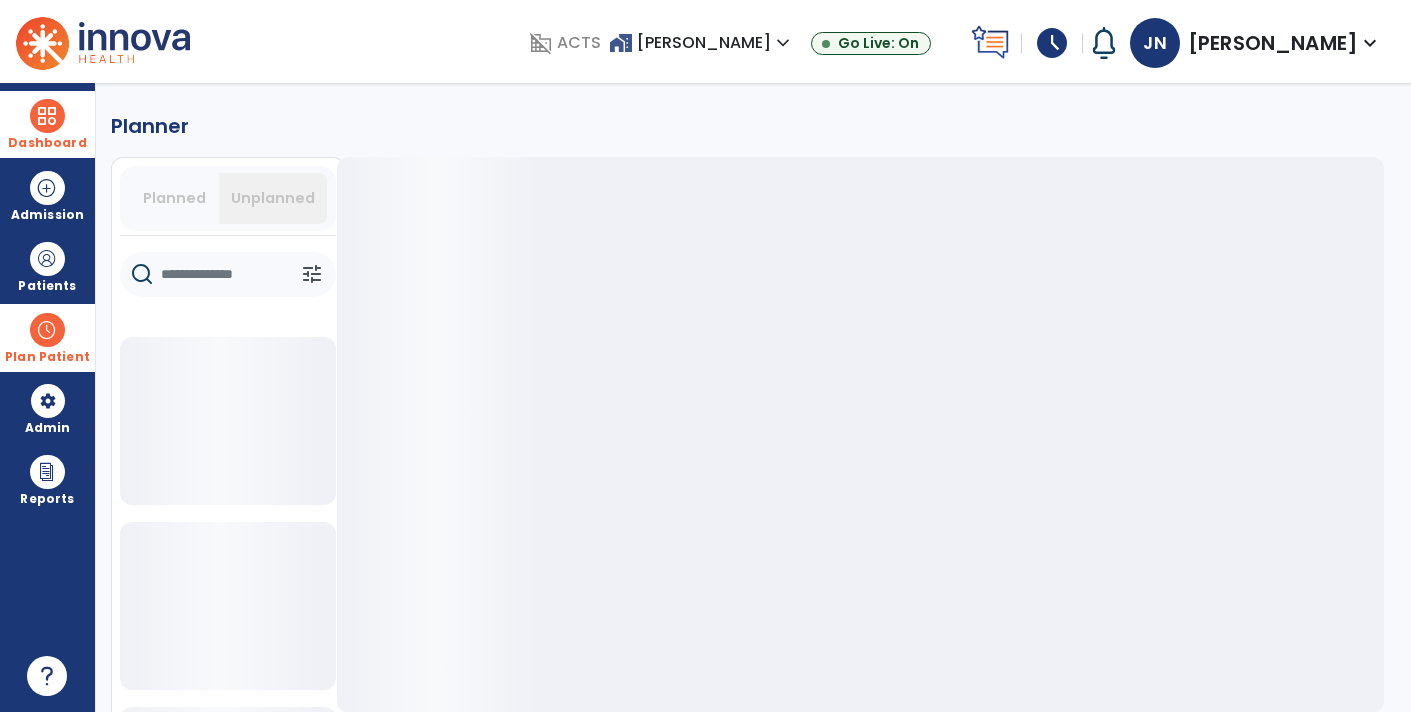 click 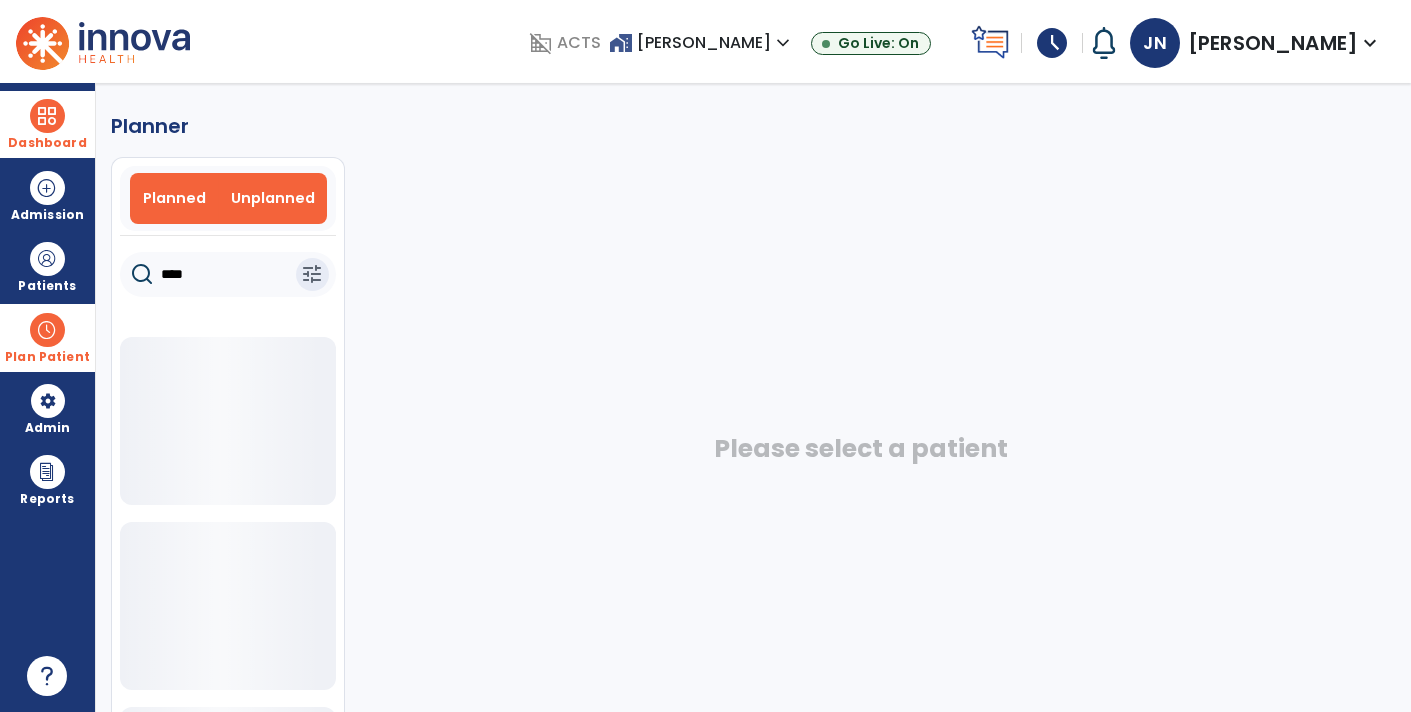 type on "****" 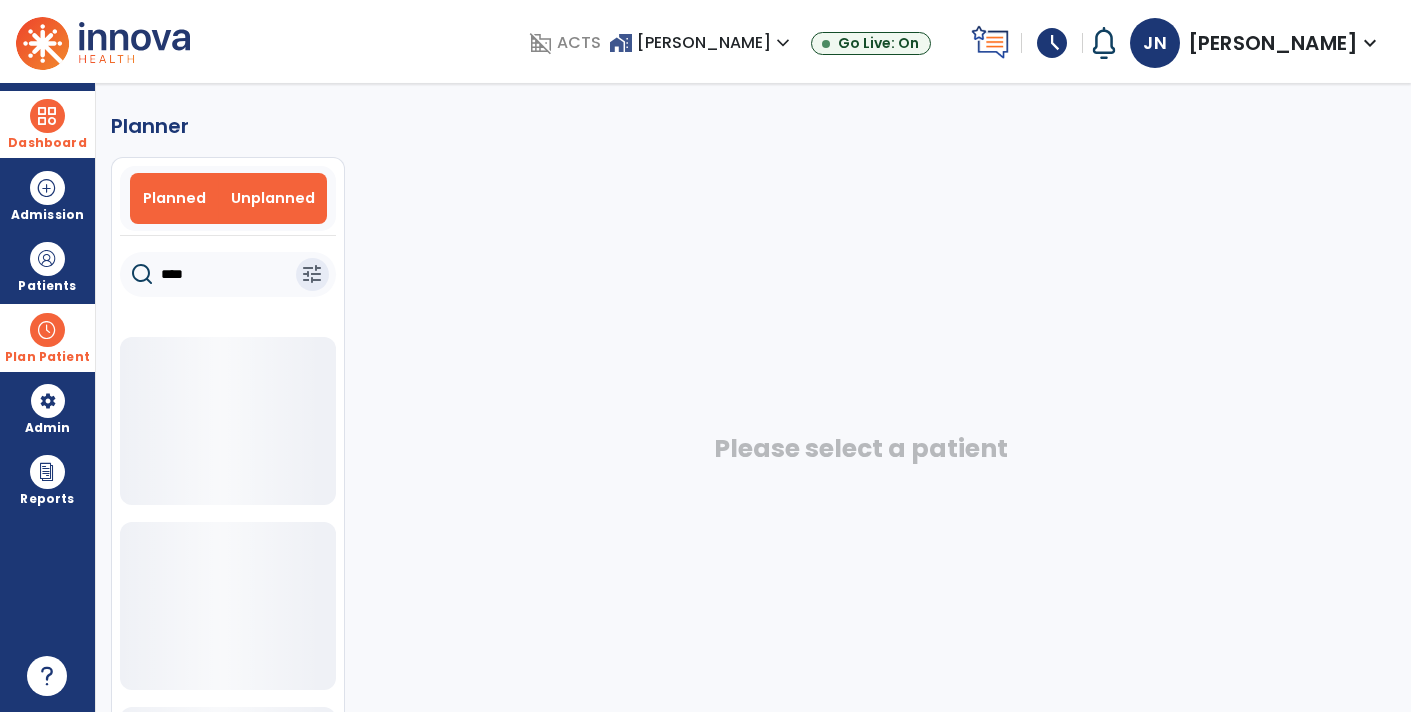 click on "Planned" at bounding box center (174, 198) 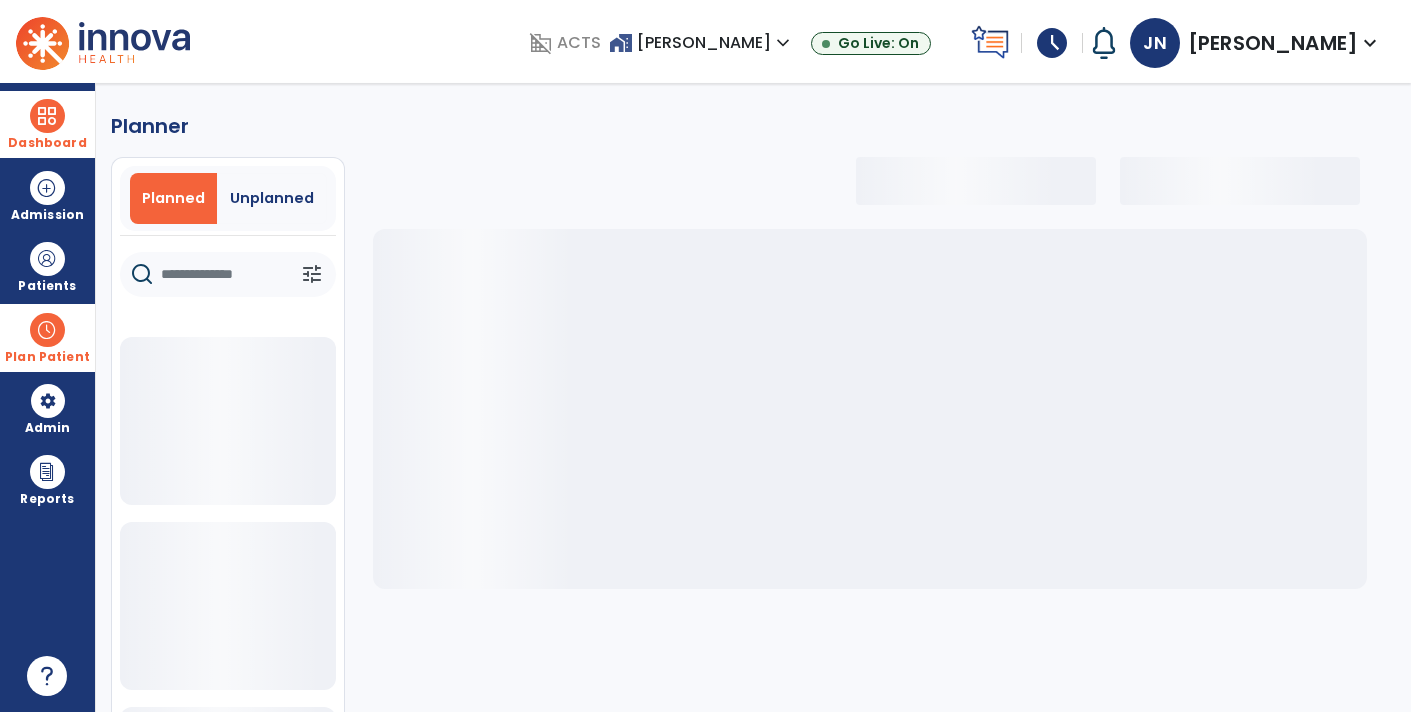 click 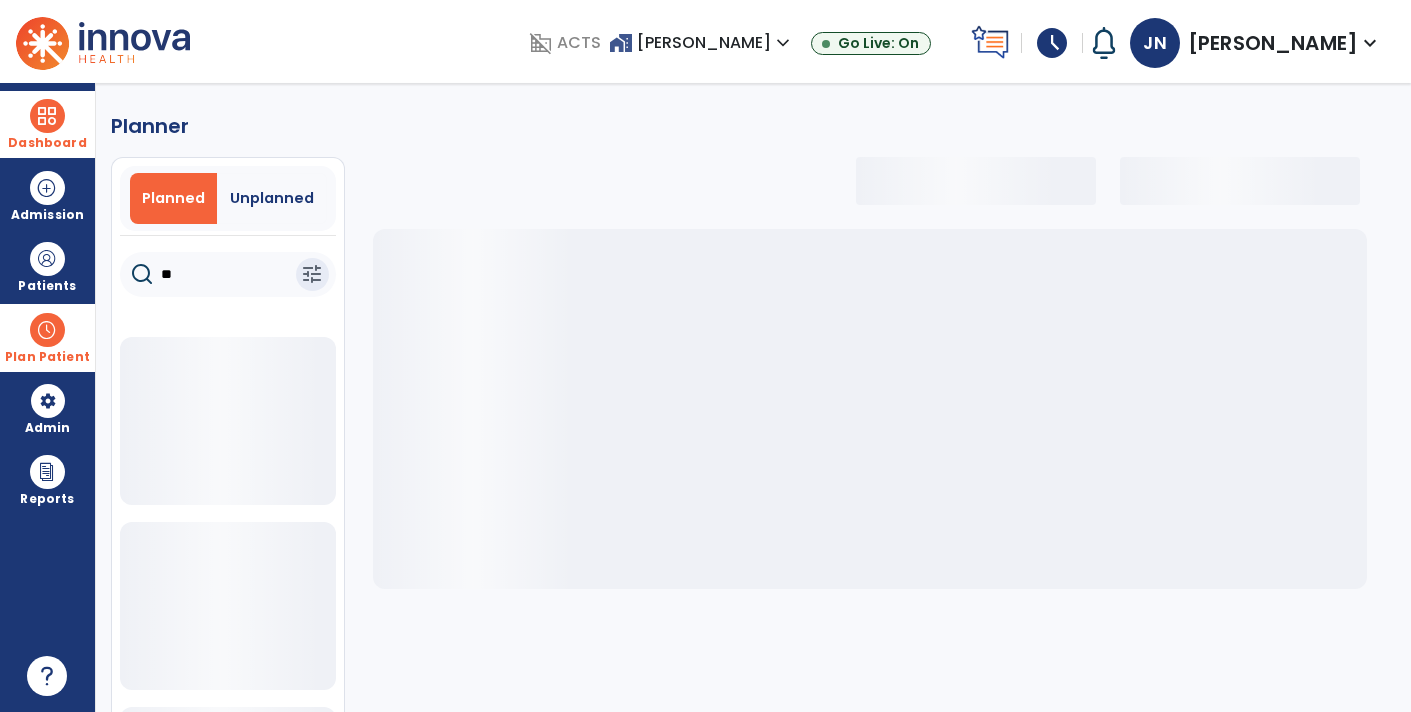 type on "***" 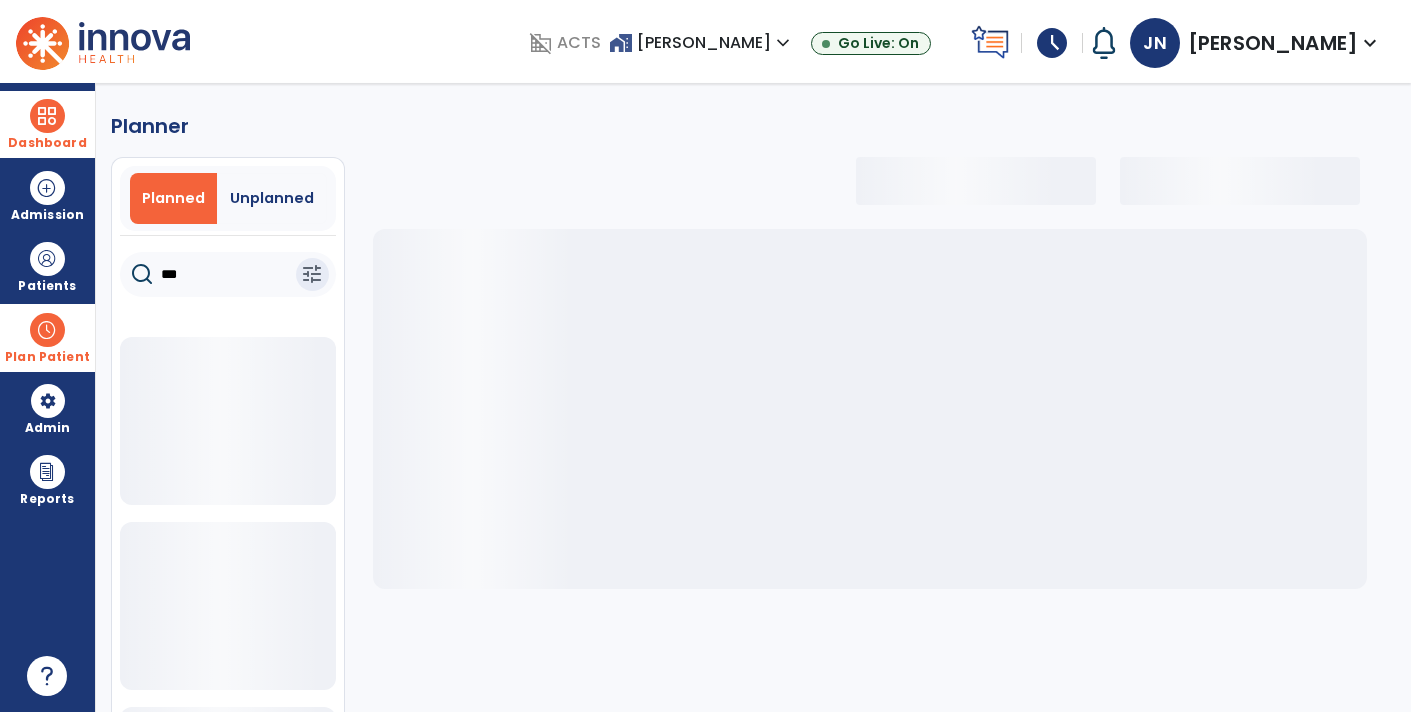select on "***" 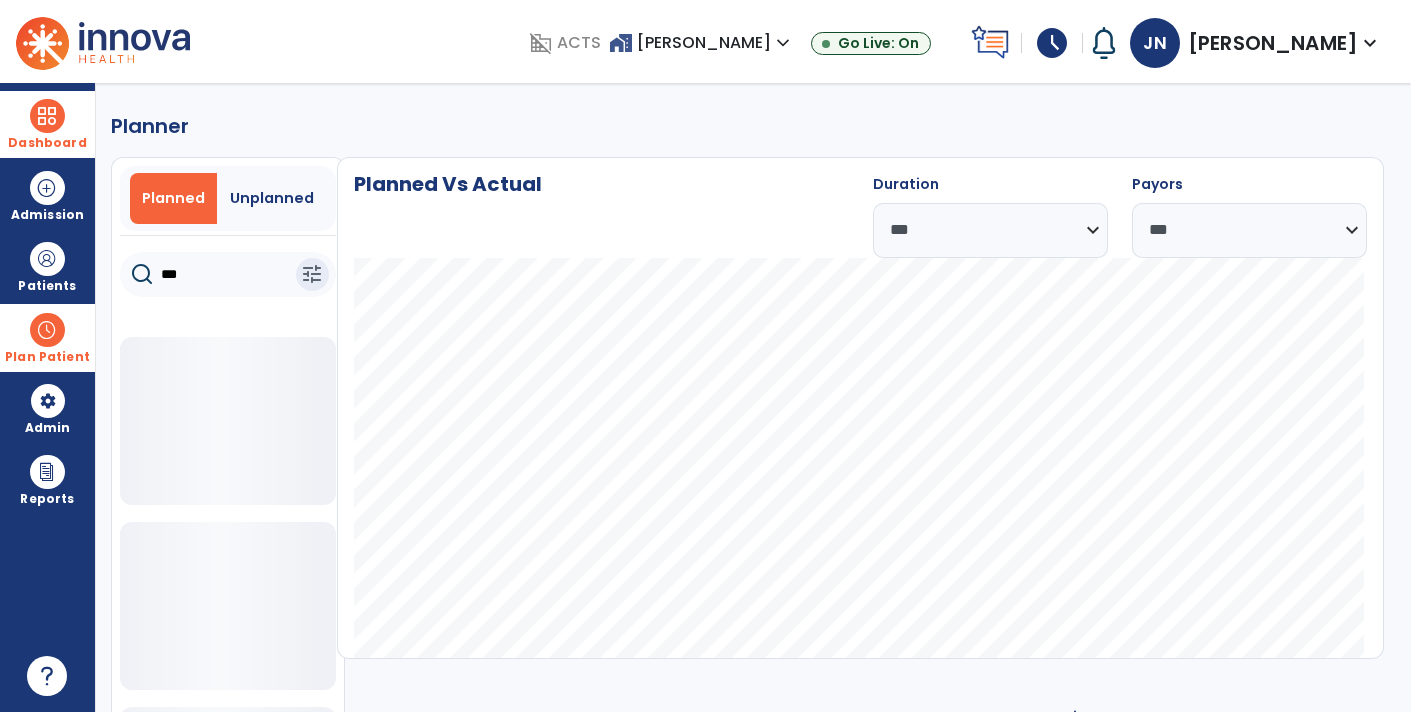 type on "****" 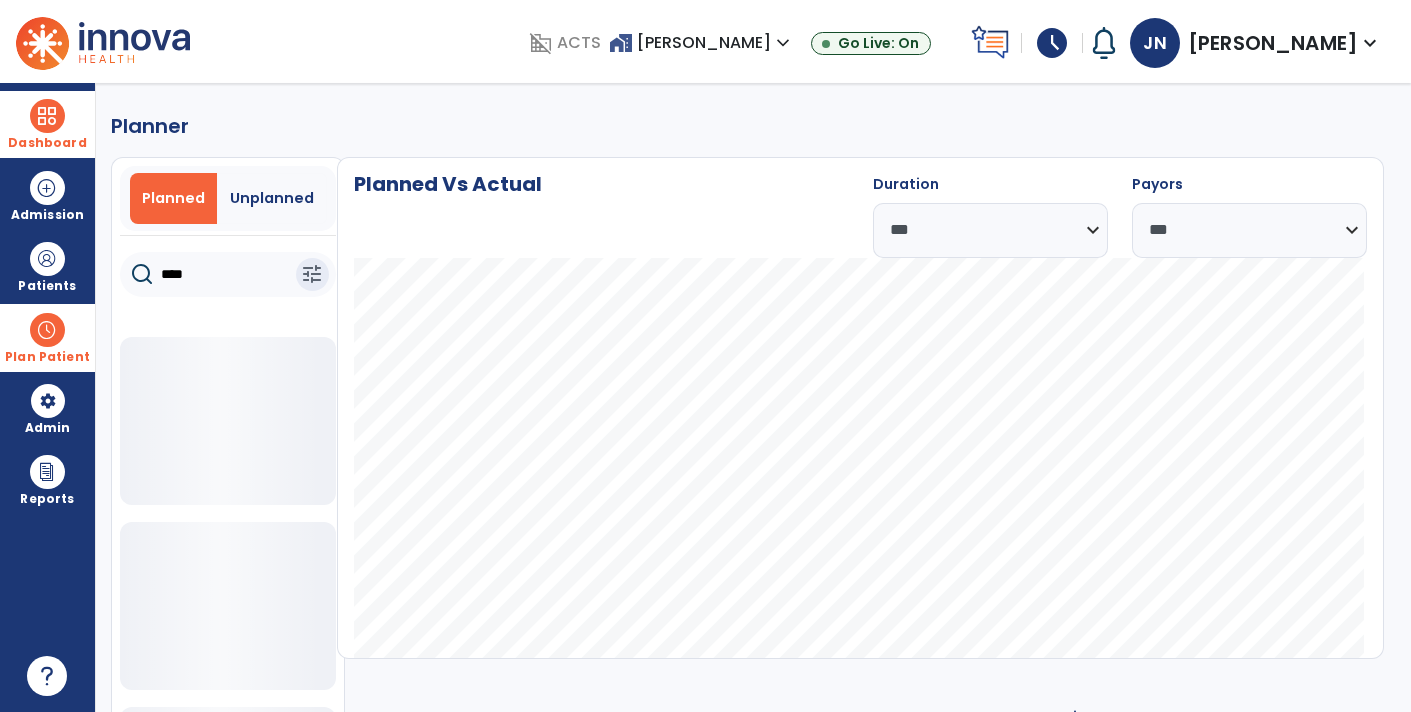 click on "****" 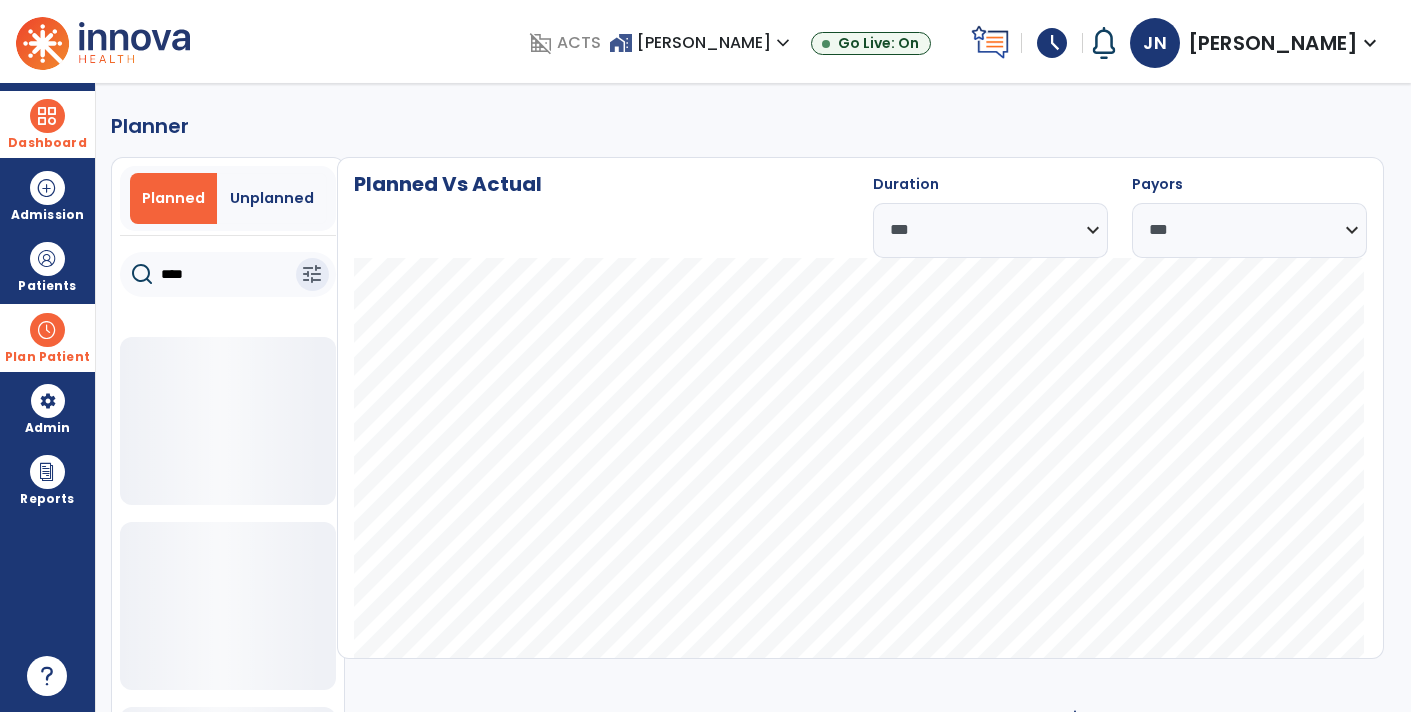 type 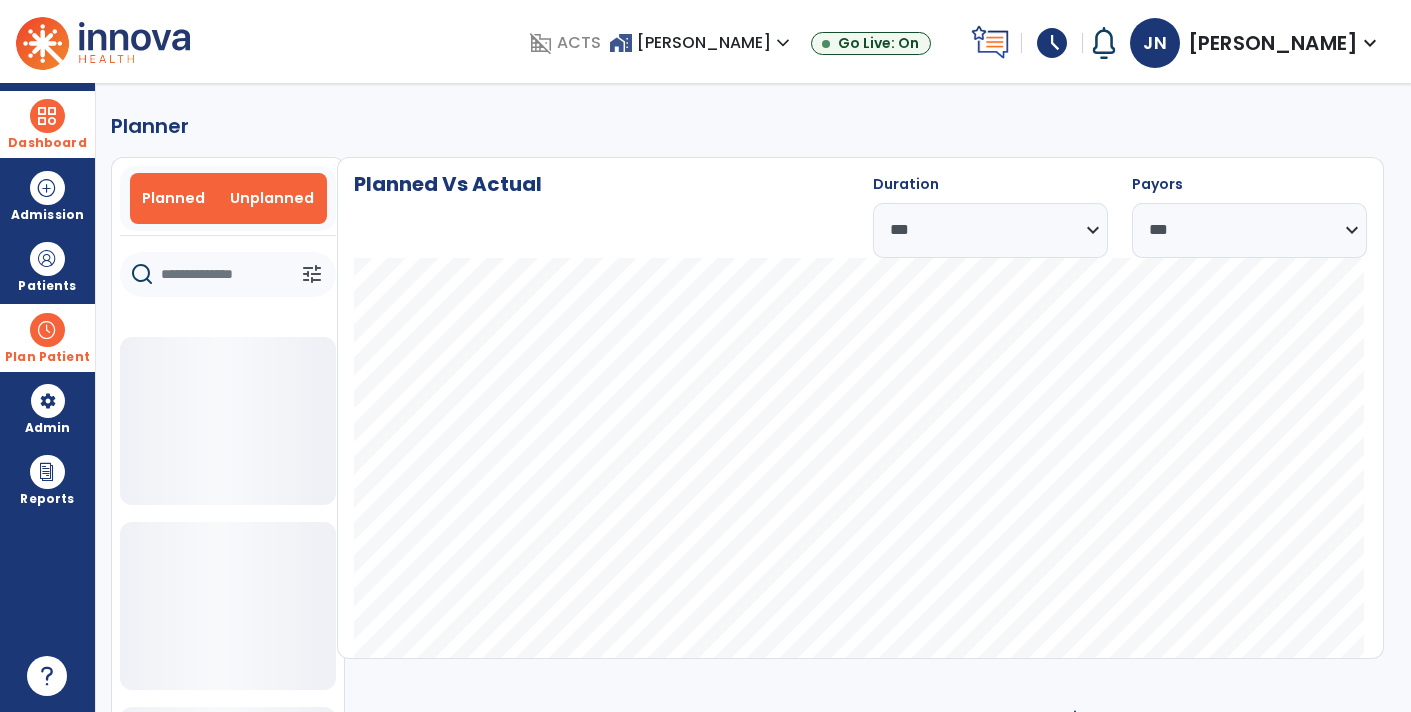 click on "Unplanned" at bounding box center (272, 198) 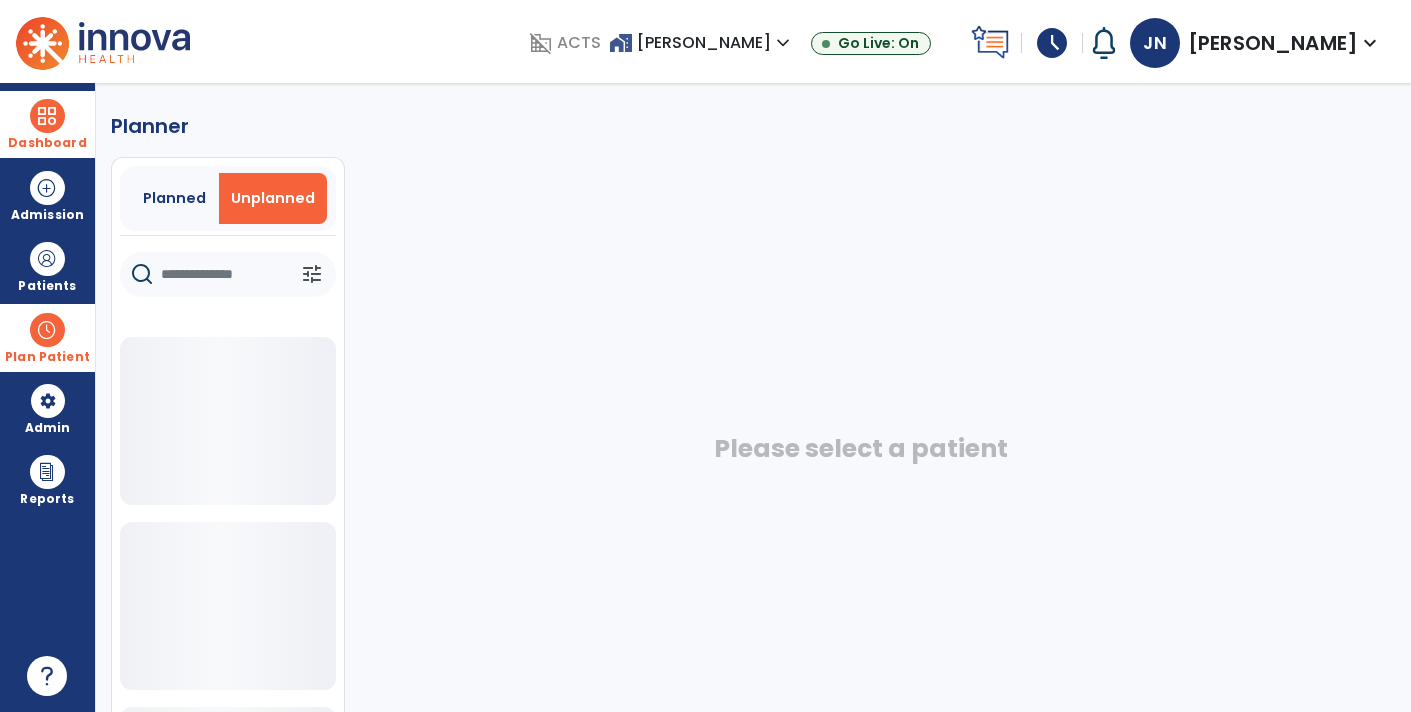 click 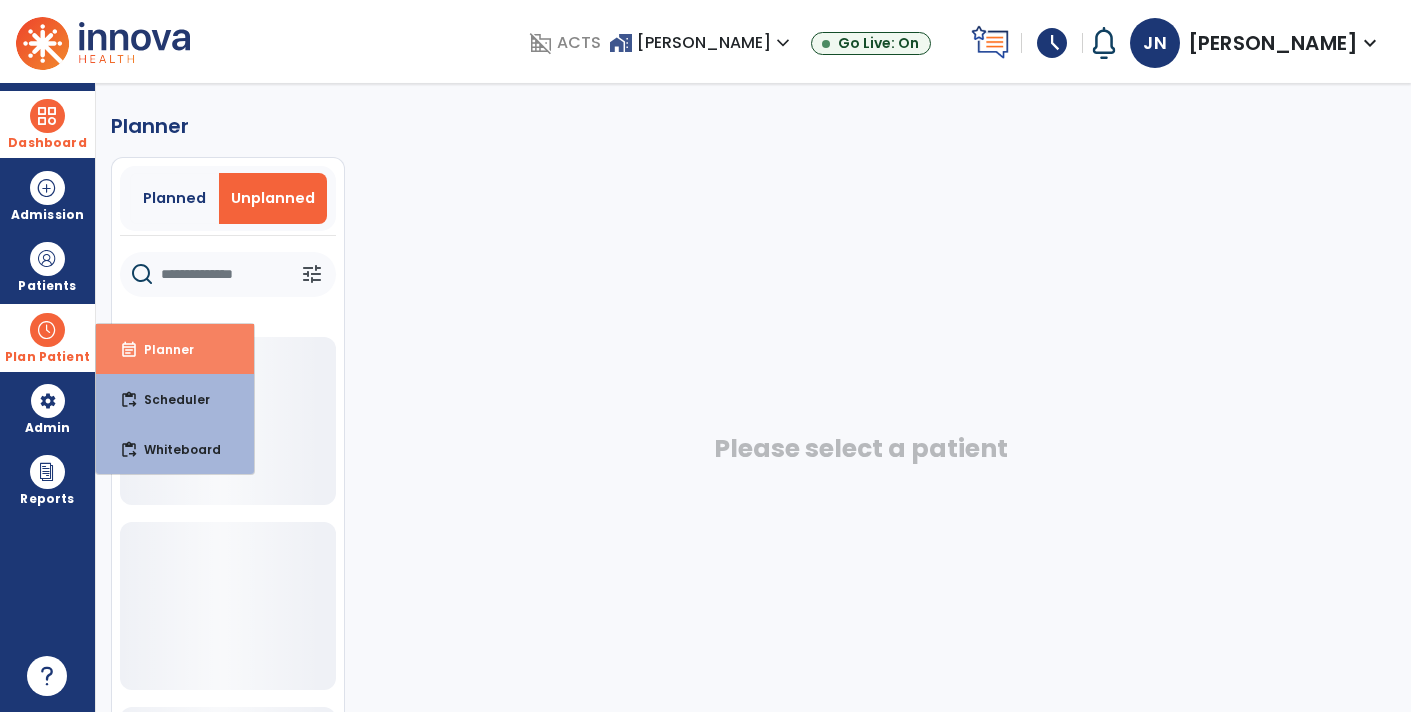click on "Planner" at bounding box center [161, 349] 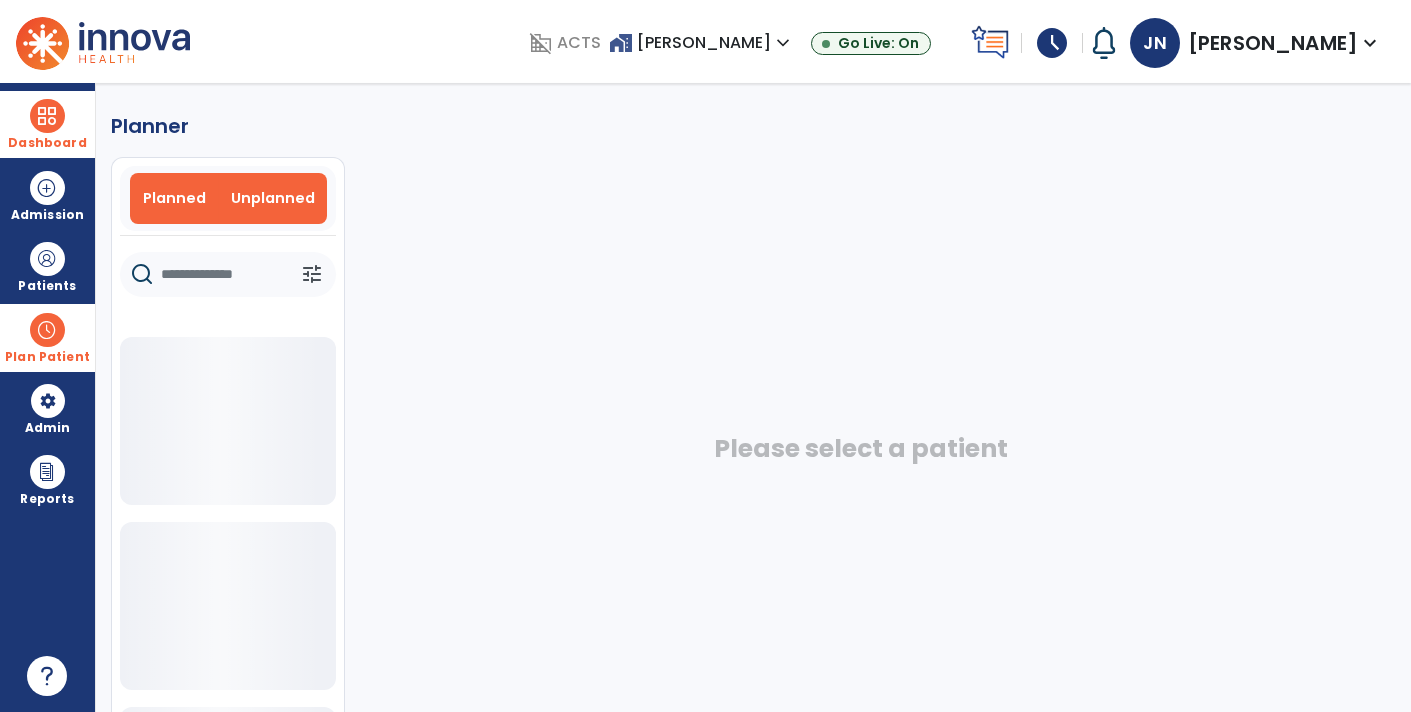 click on "Planned" at bounding box center [174, 198] 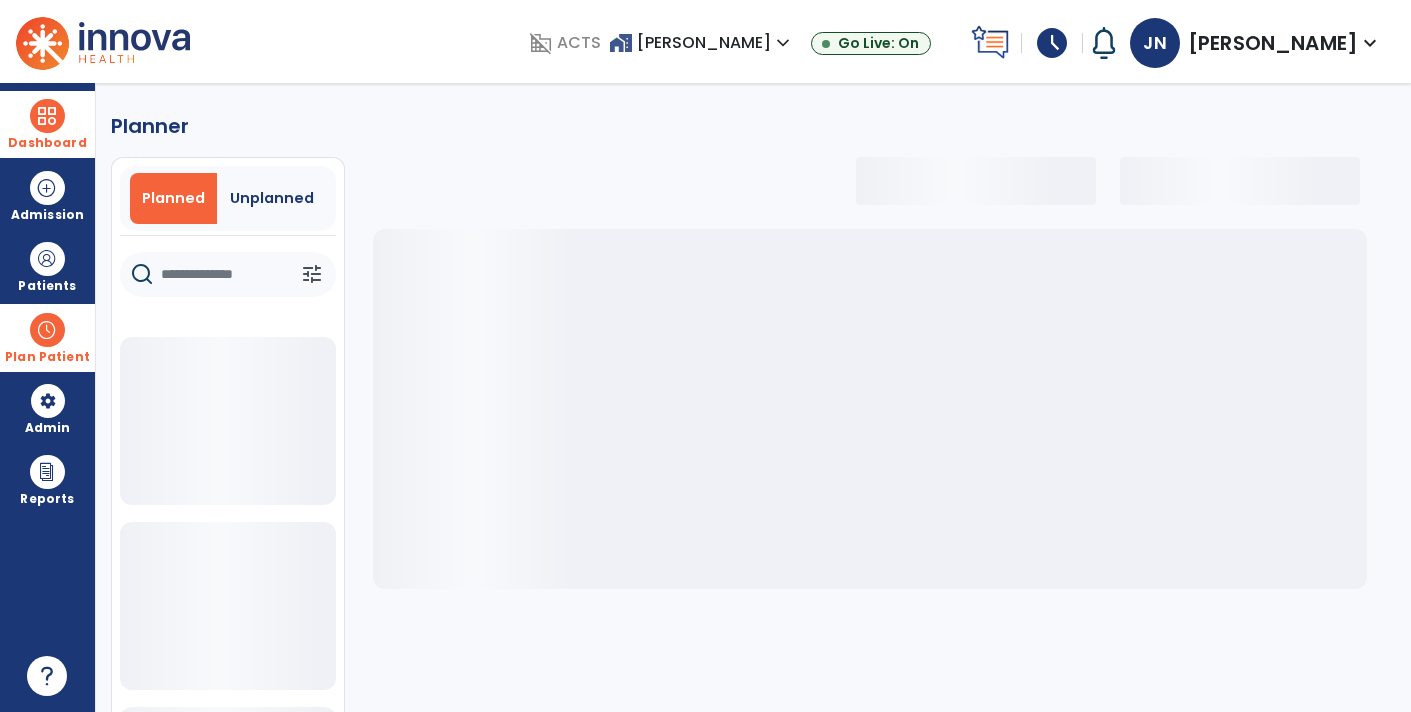 click 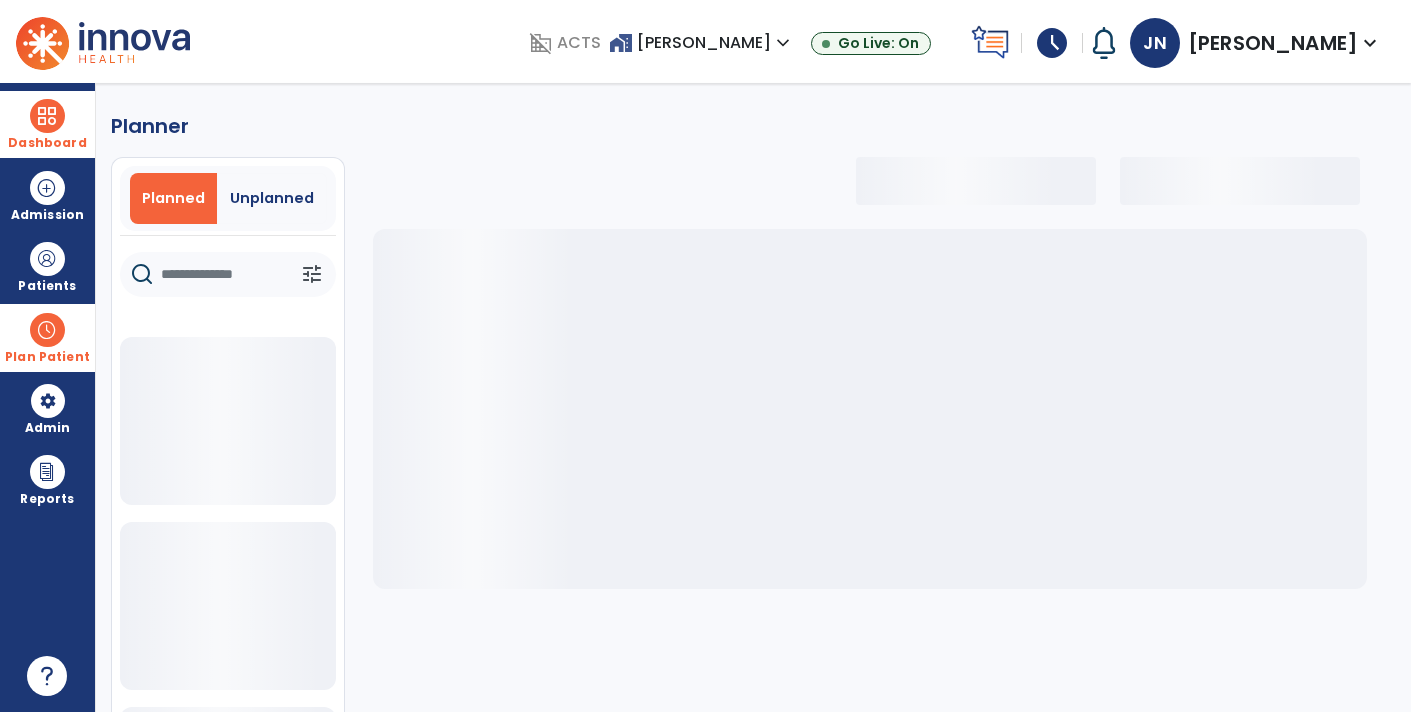 select on "***" 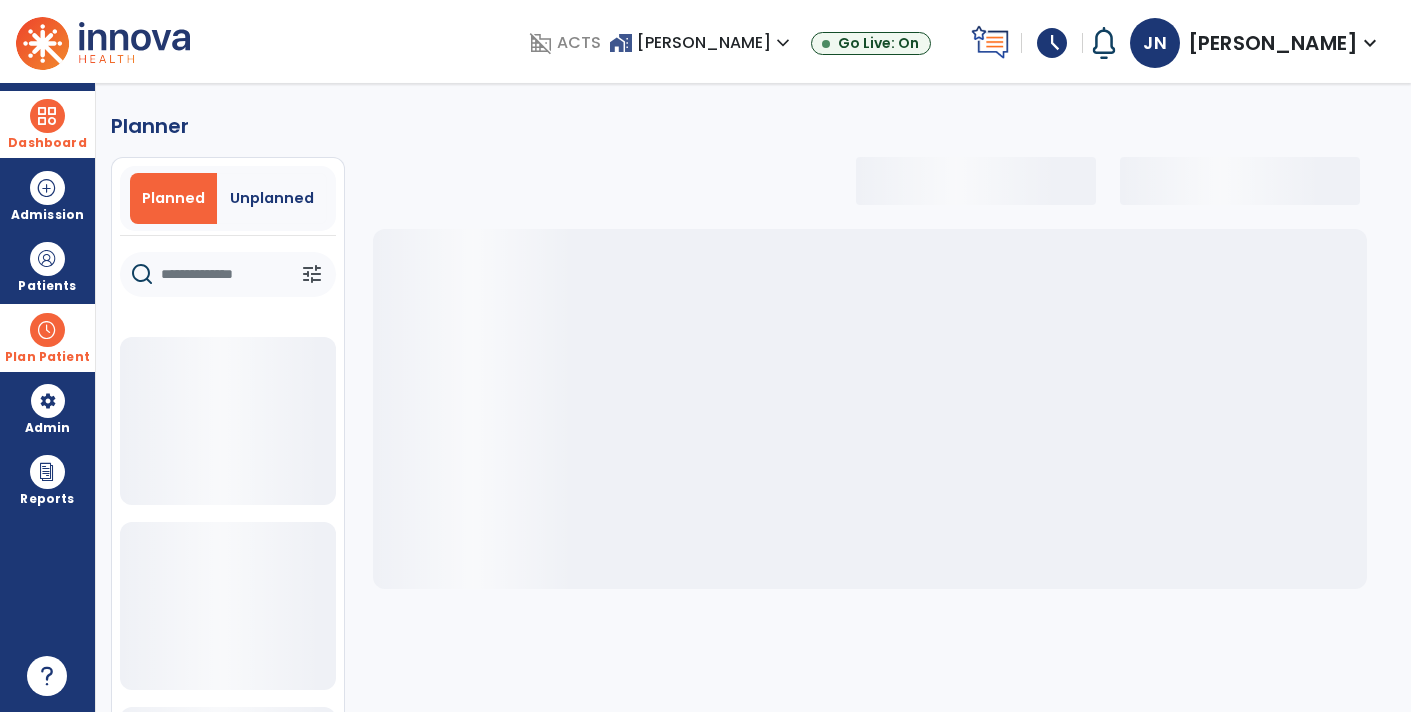 select on "***" 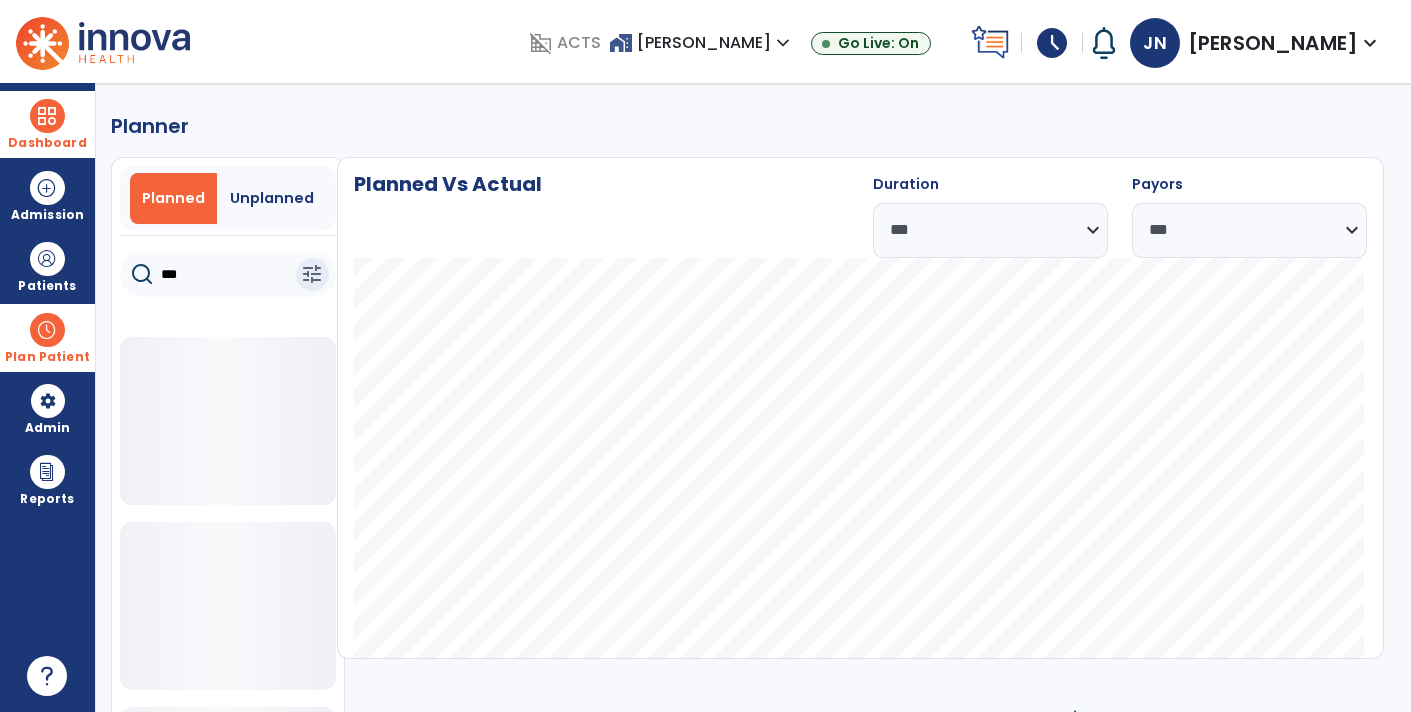 type on "****" 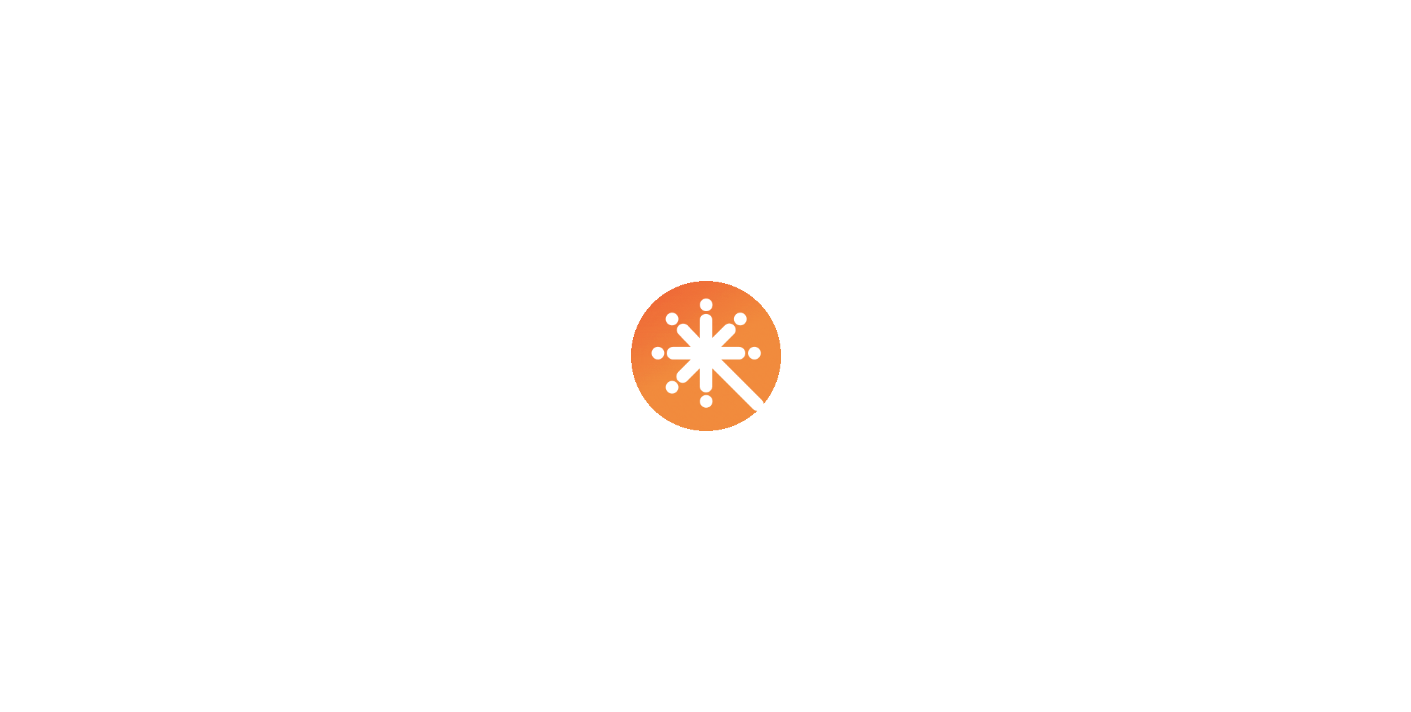 scroll, scrollTop: 0, scrollLeft: 0, axis: both 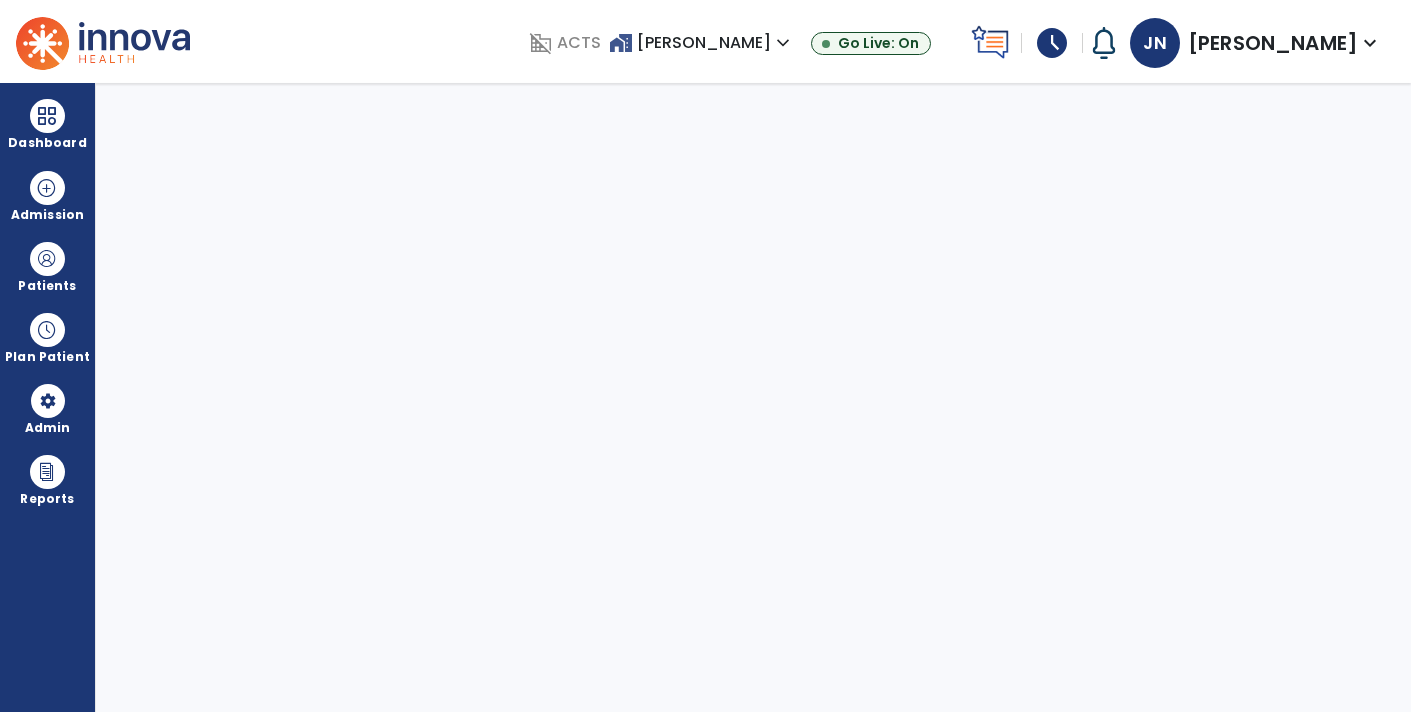 select on "****" 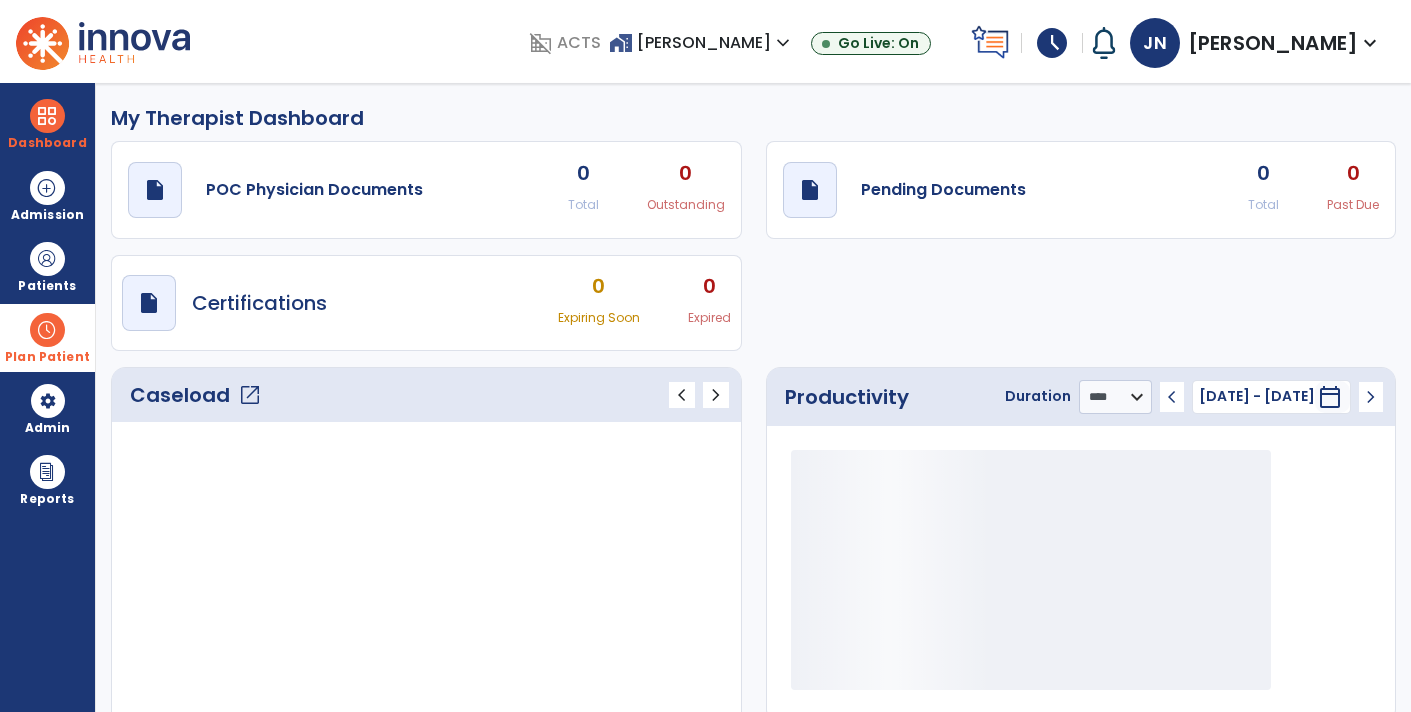 click at bounding box center (47, 330) 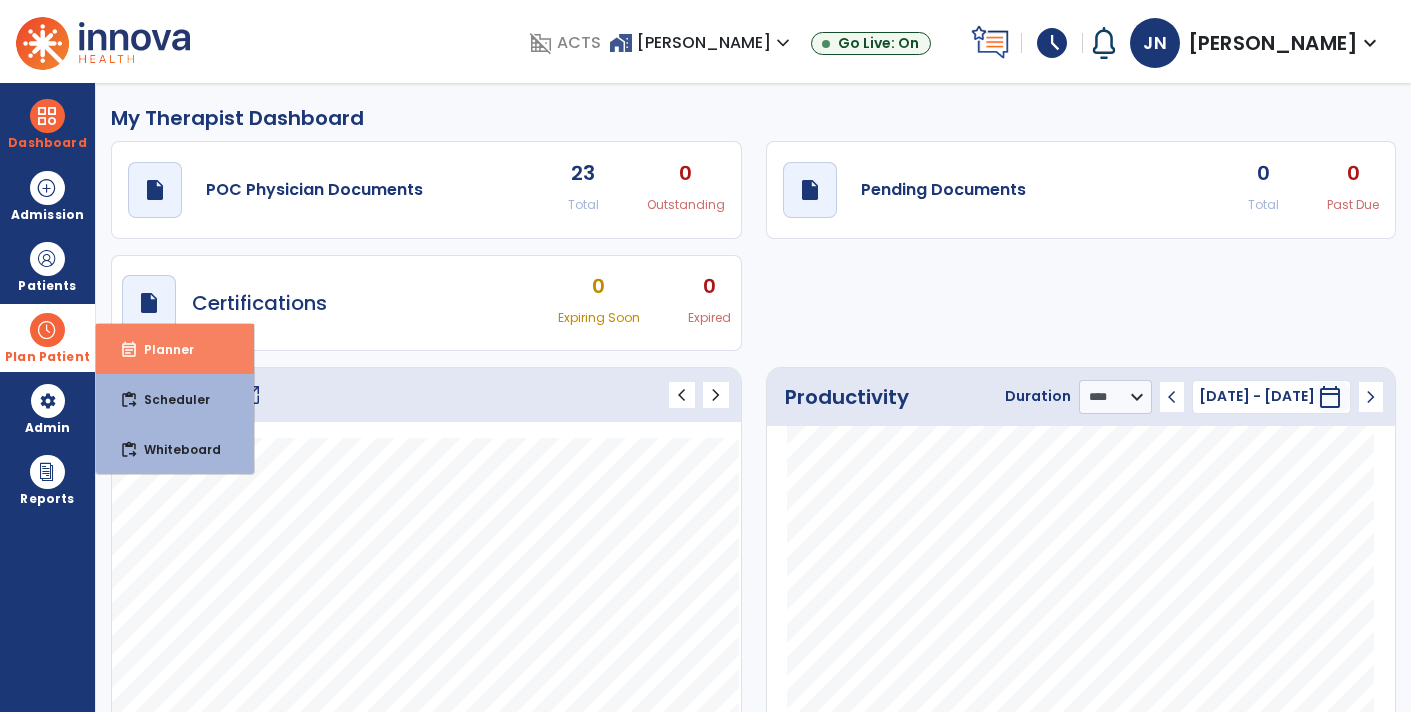 click on "event_note  Planner" at bounding box center (175, 349) 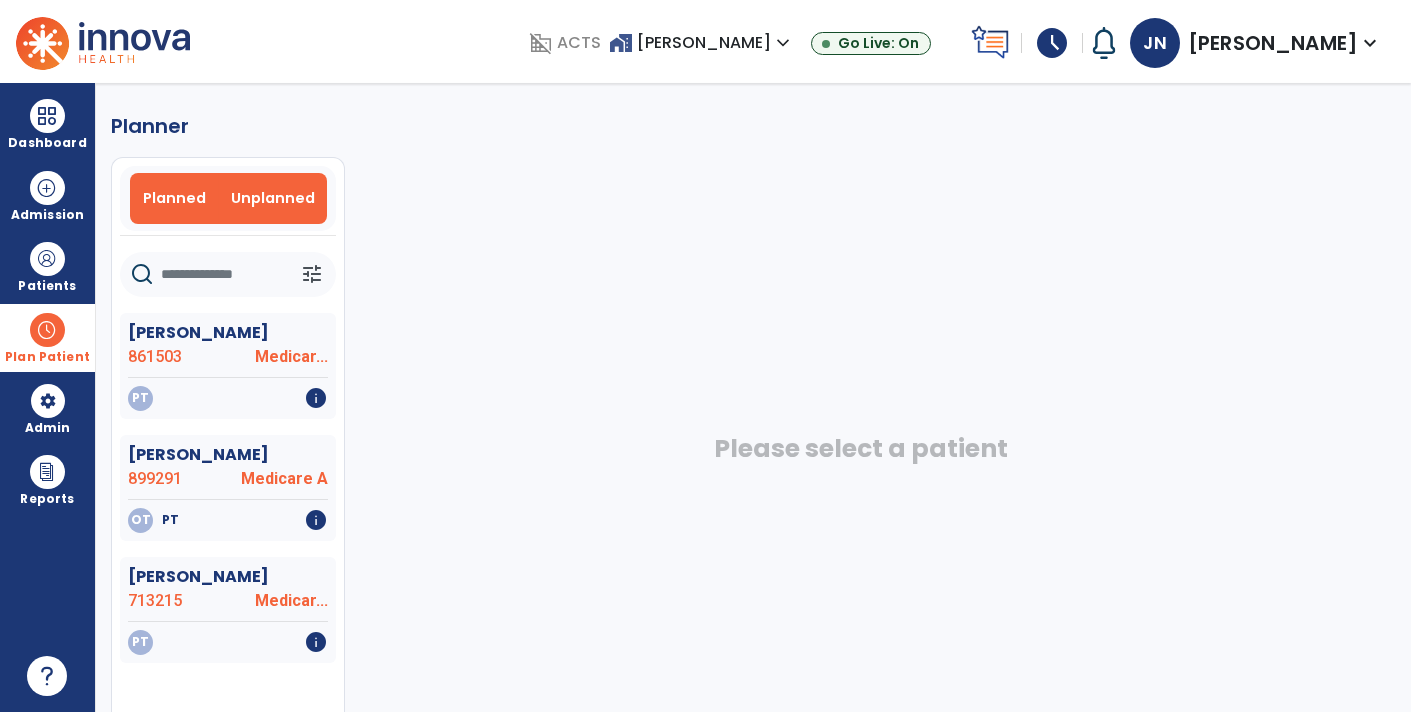 click on "Planned" at bounding box center (174, 198) 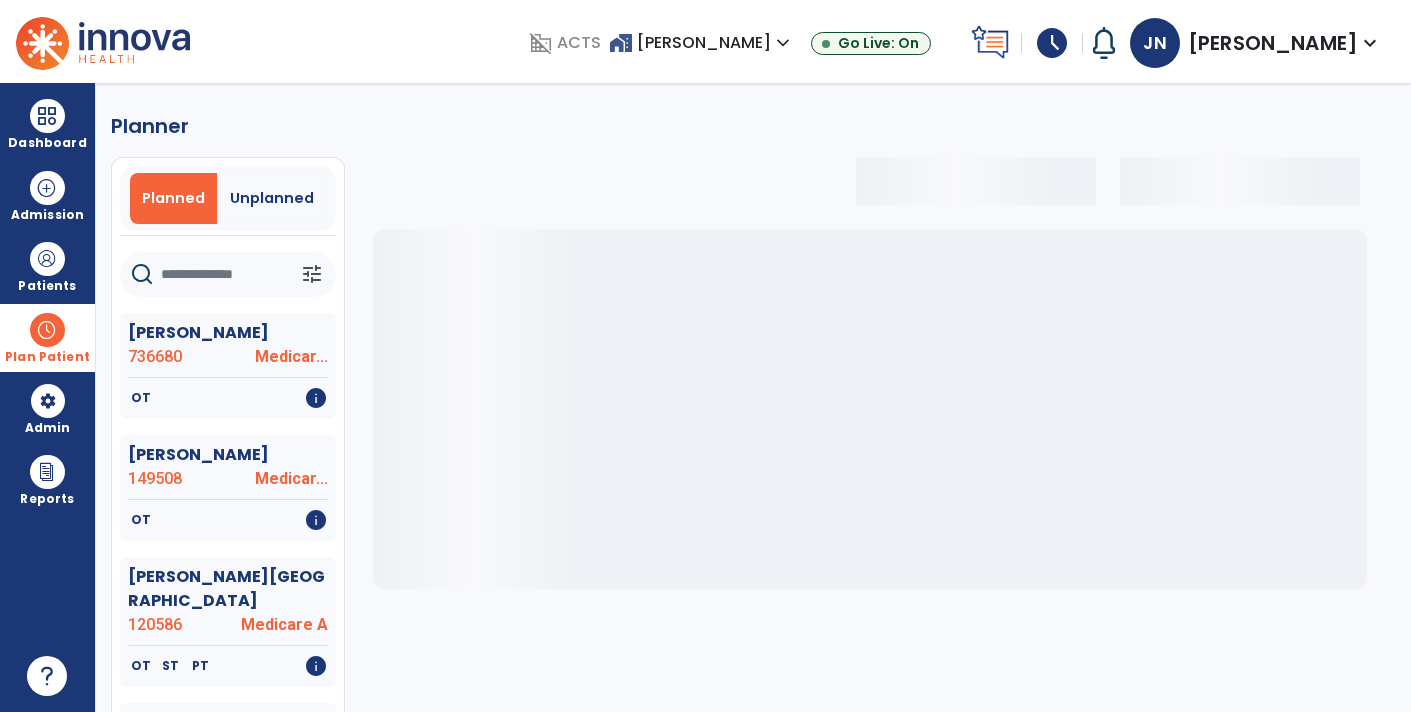 click 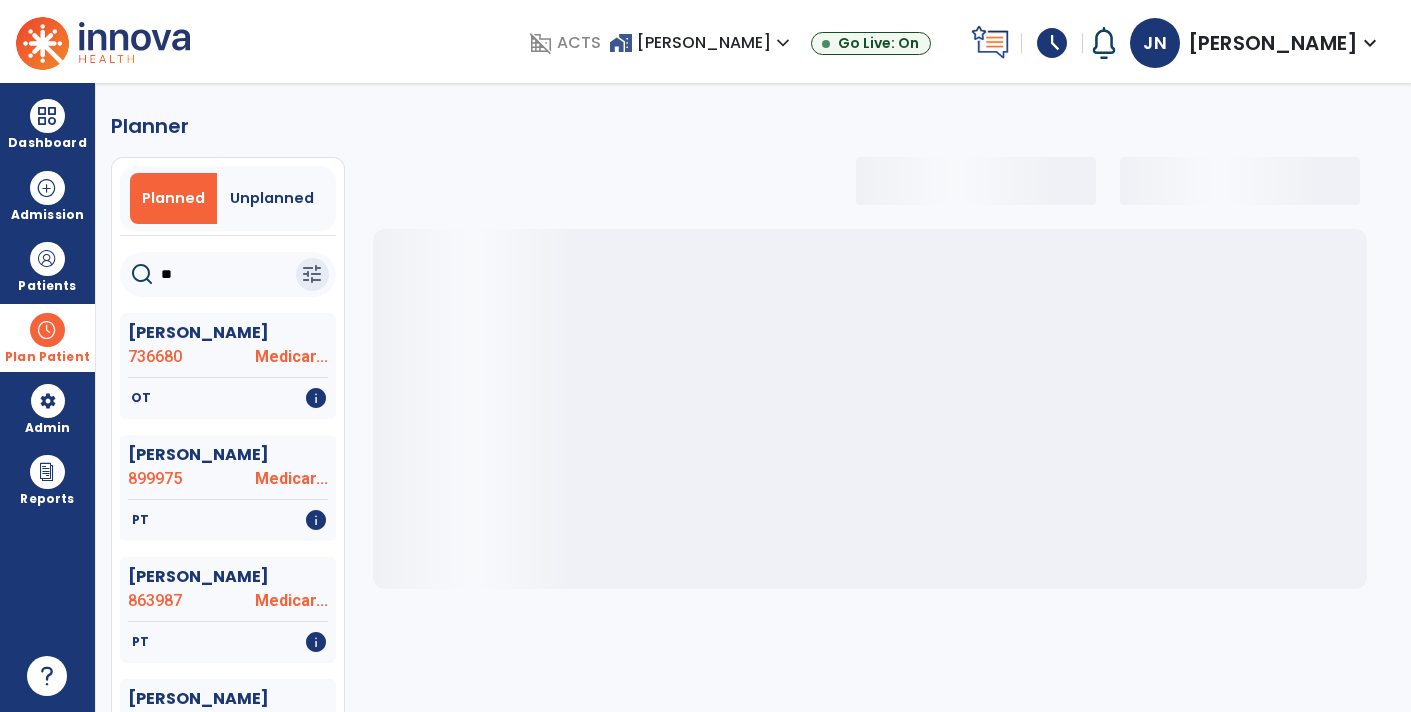 type on "***" 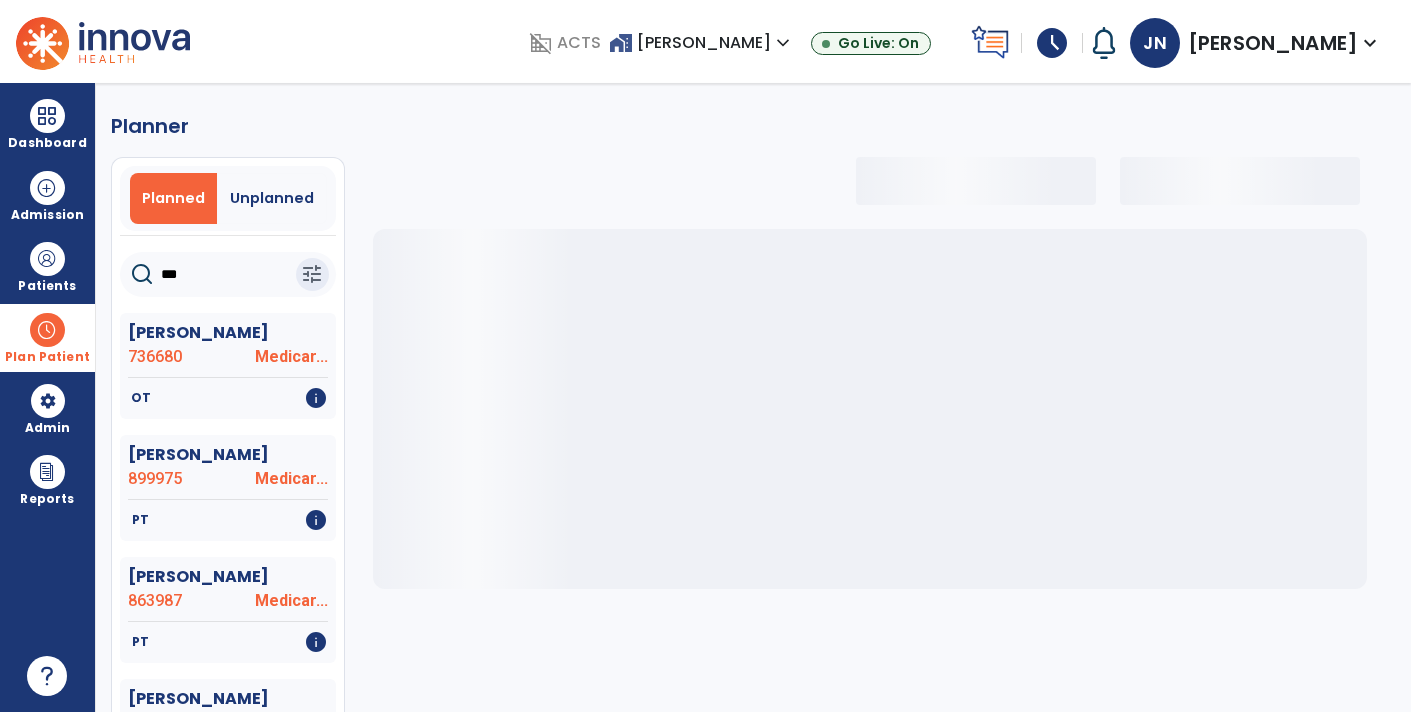select on "***" 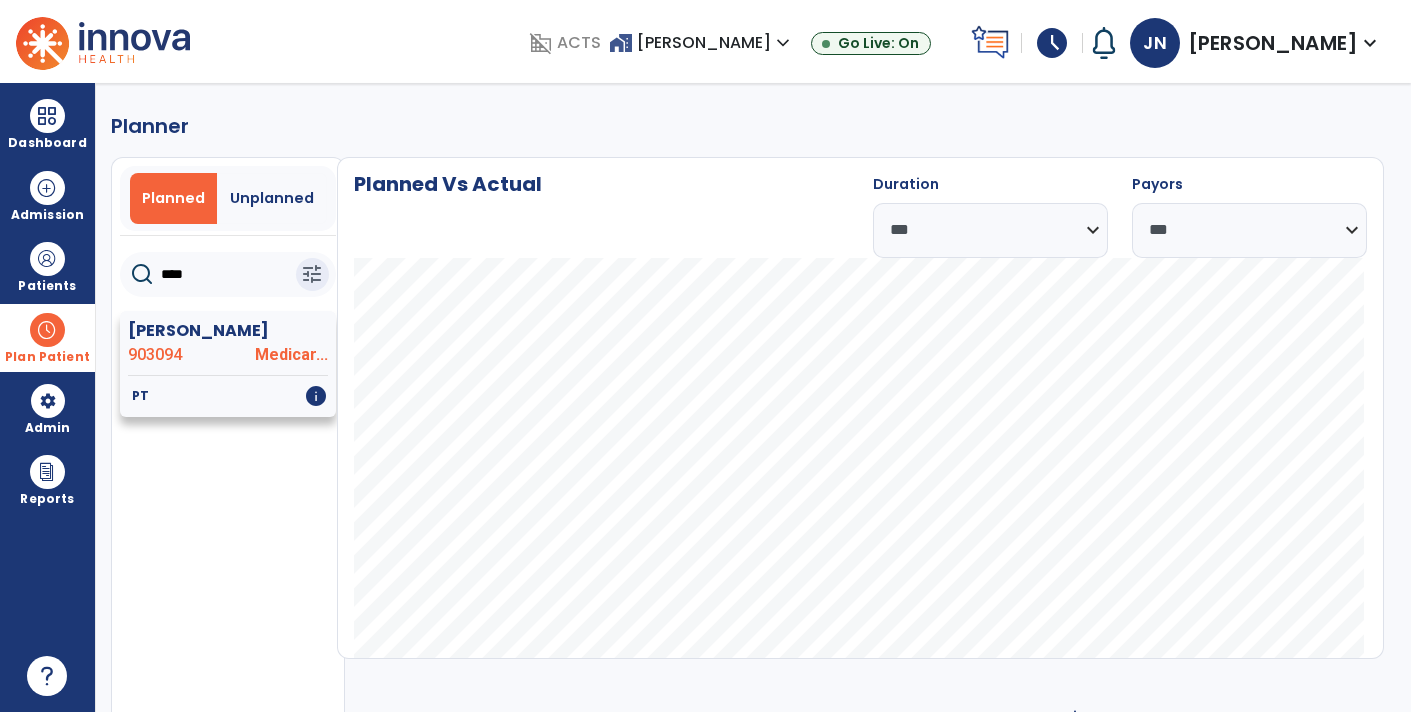 type on "****" 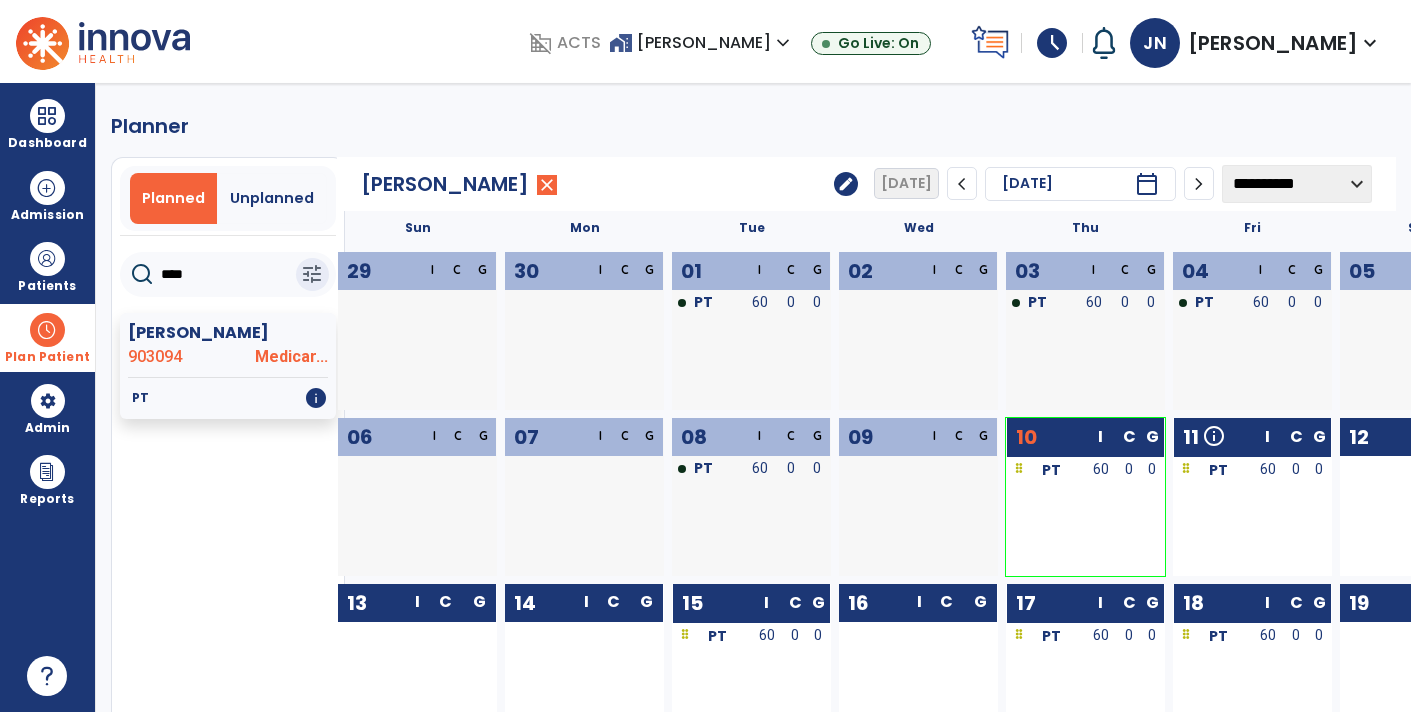 click on "edit" 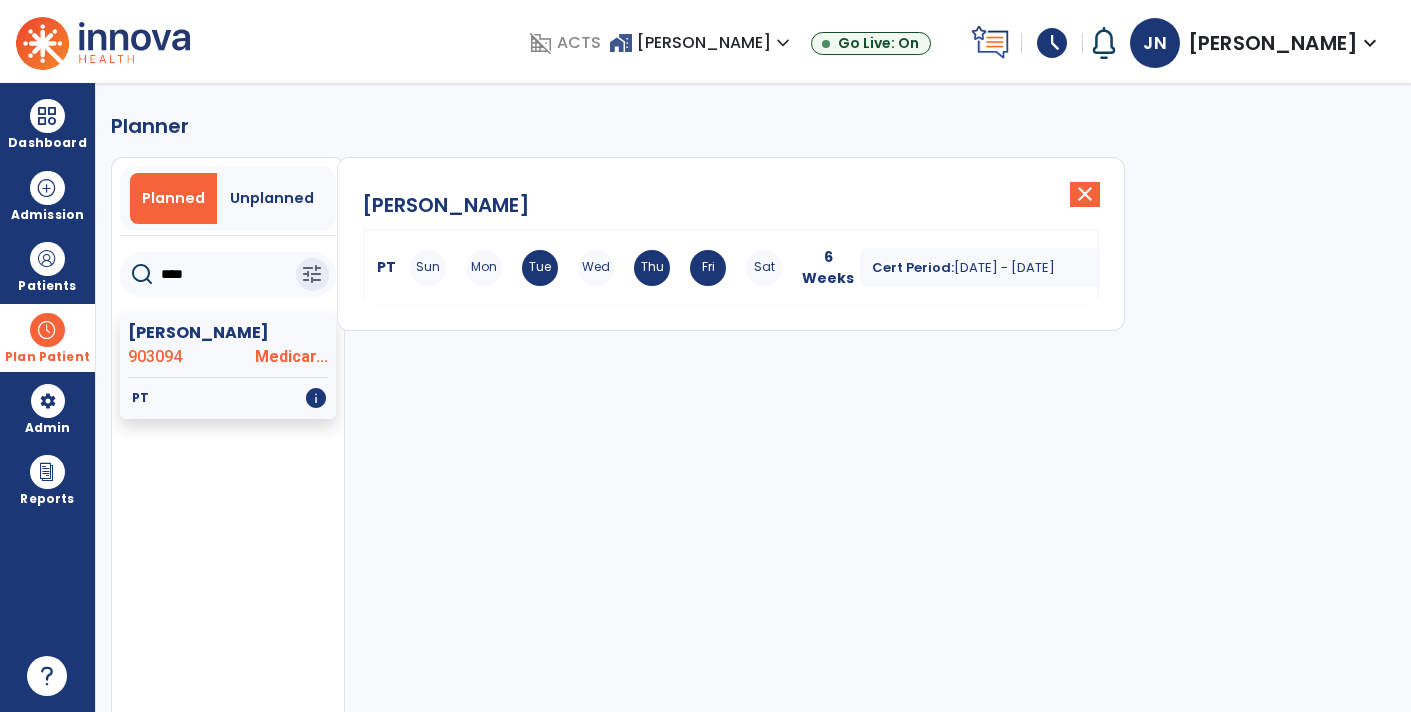 click on "Sun Mon Tue Wed Thu Fri Sat" at bounding box center (596, 268) 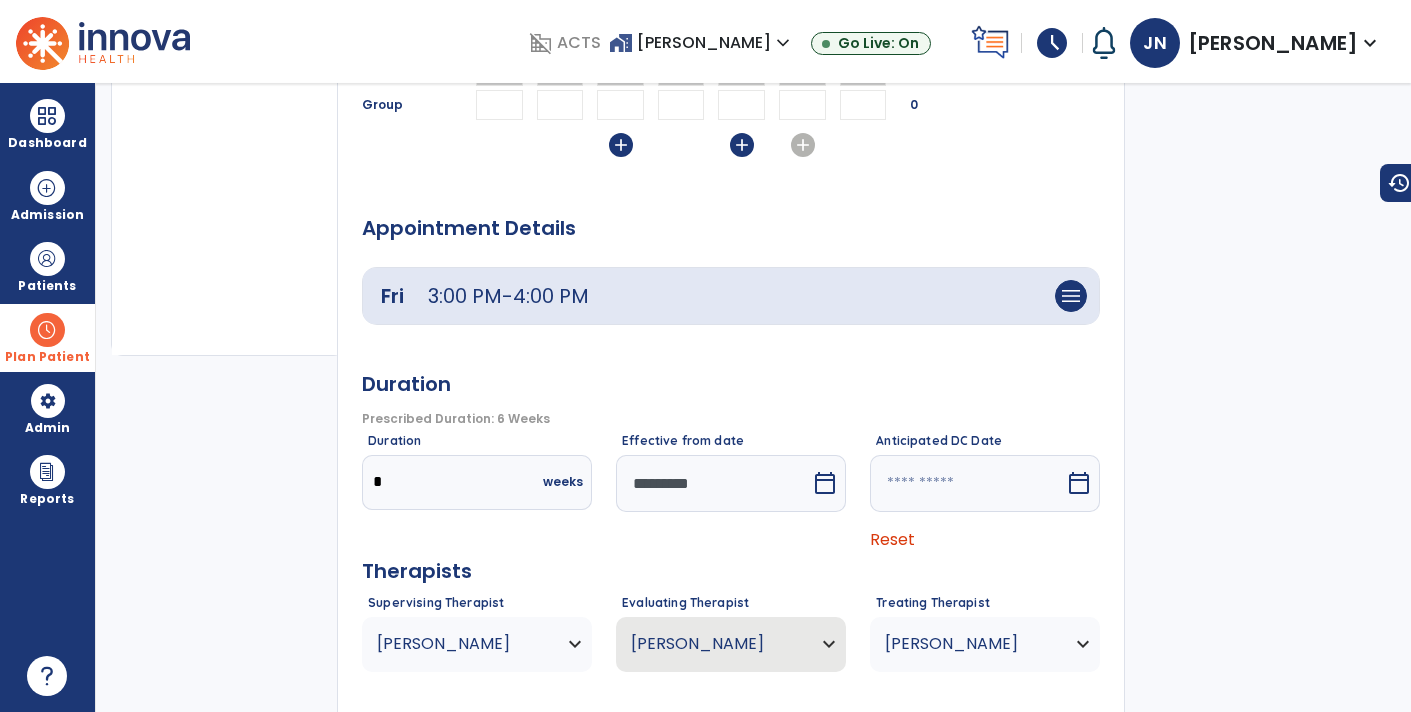 scroll, scrollTop: 469, scrollLeft: 0, axis: vertical 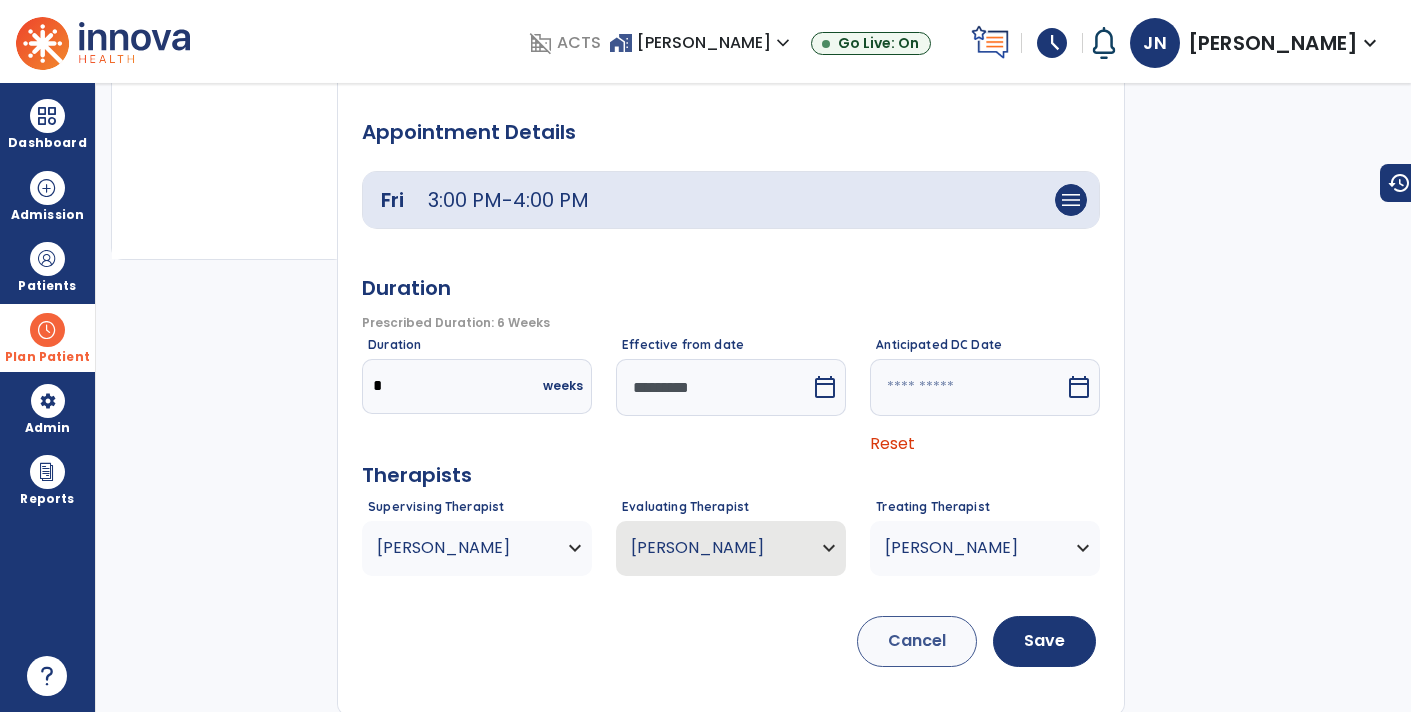 click on "[PERSON_NAME]" at bounding box center (464, 548) 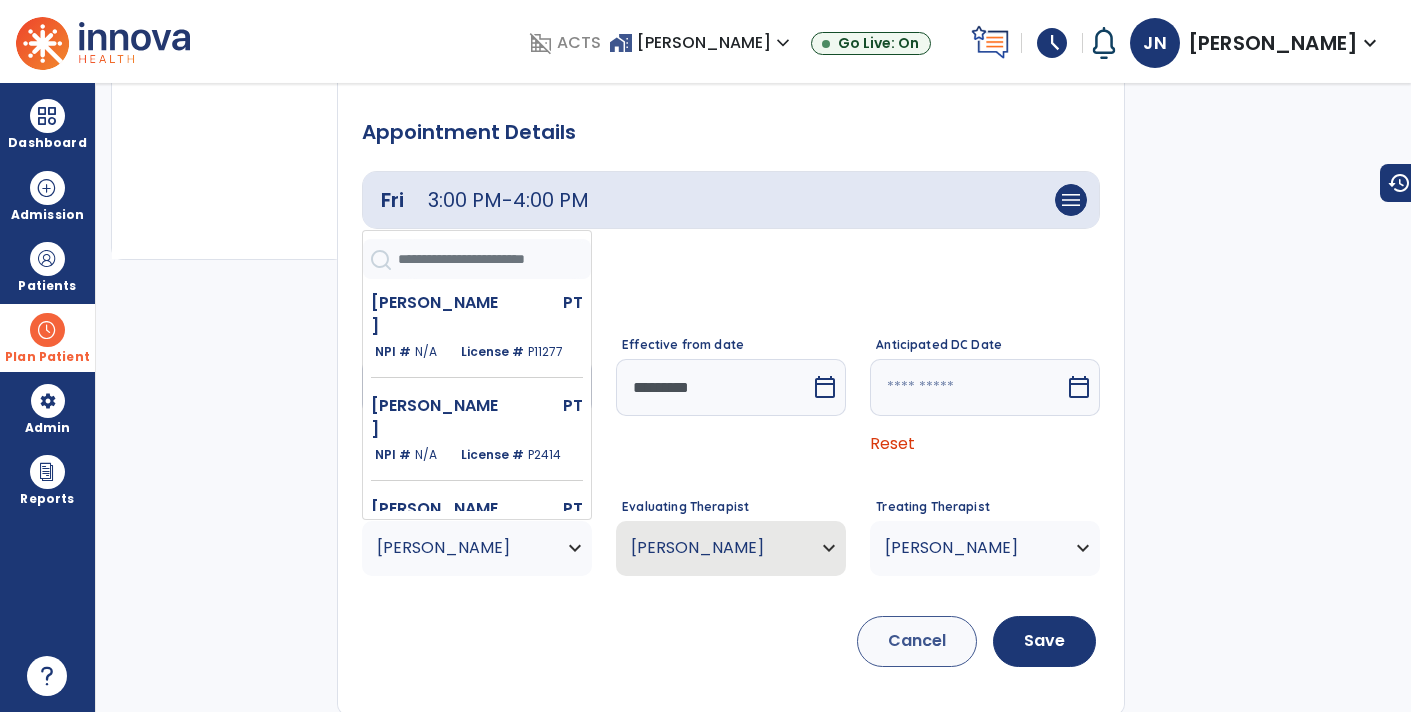 click at bounding box center [494, 259] 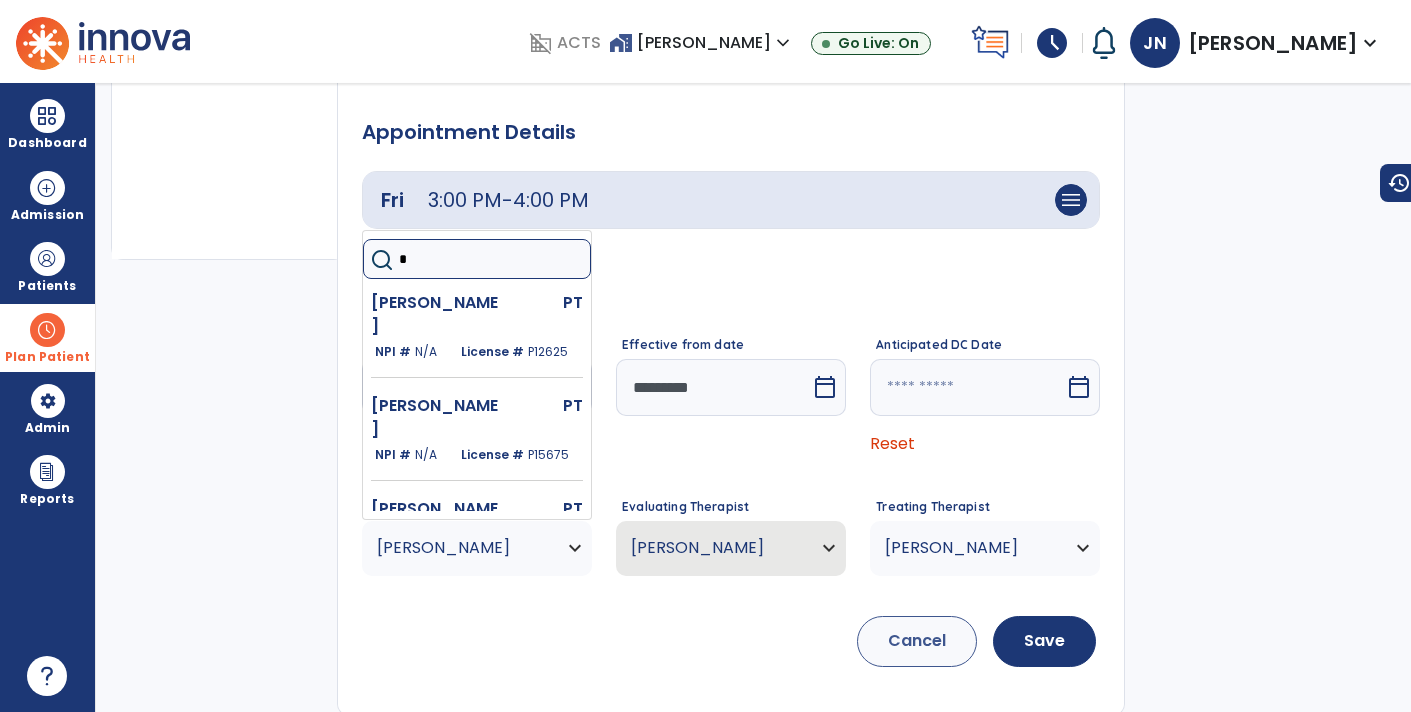 type on "**" 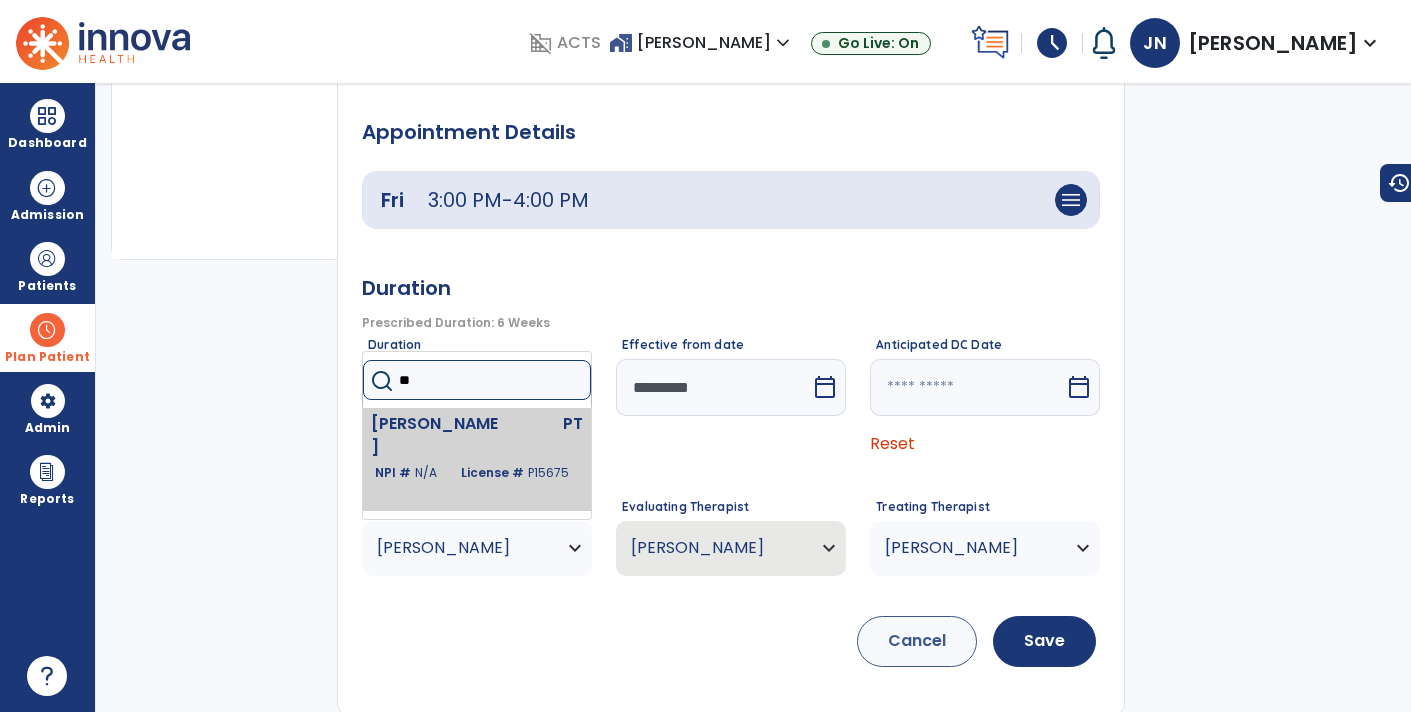 click on "[PERSON_NAME]" at bounding box center [437, 436] 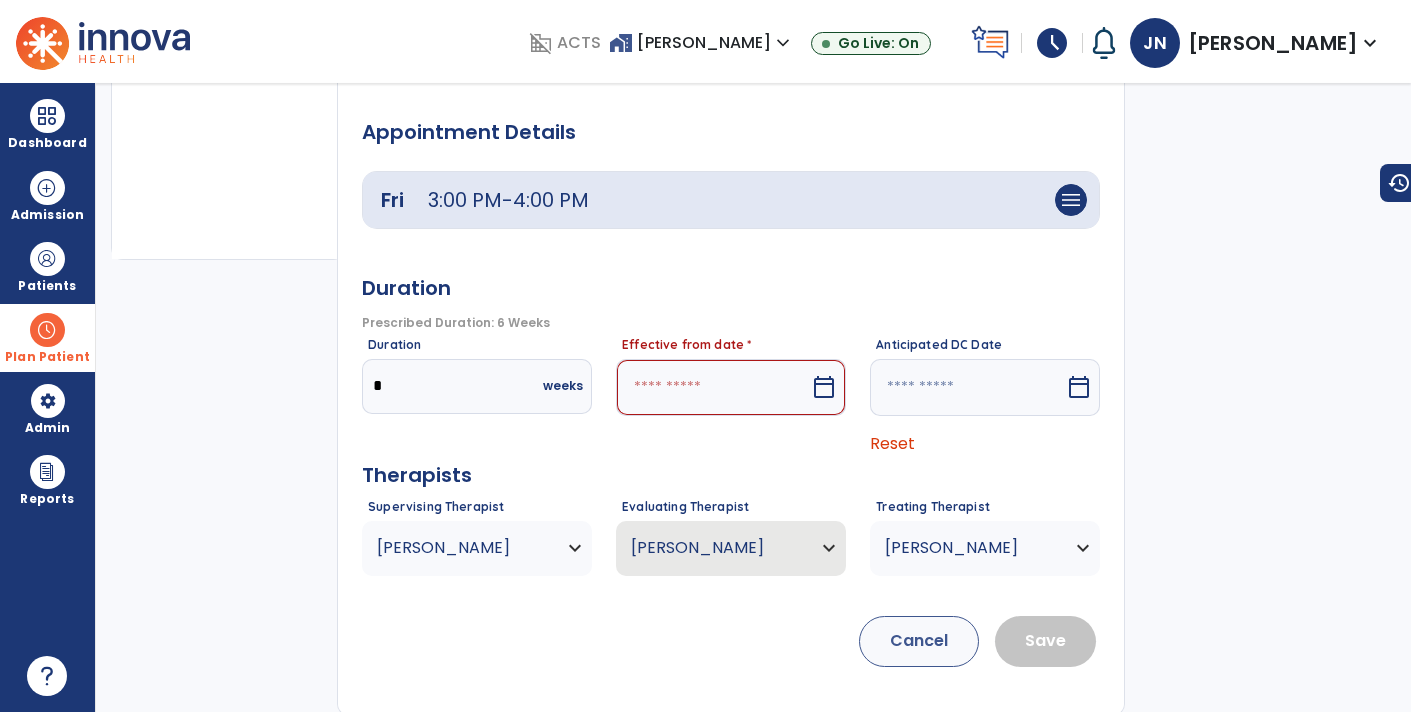 click at bounding box center [713, 387] 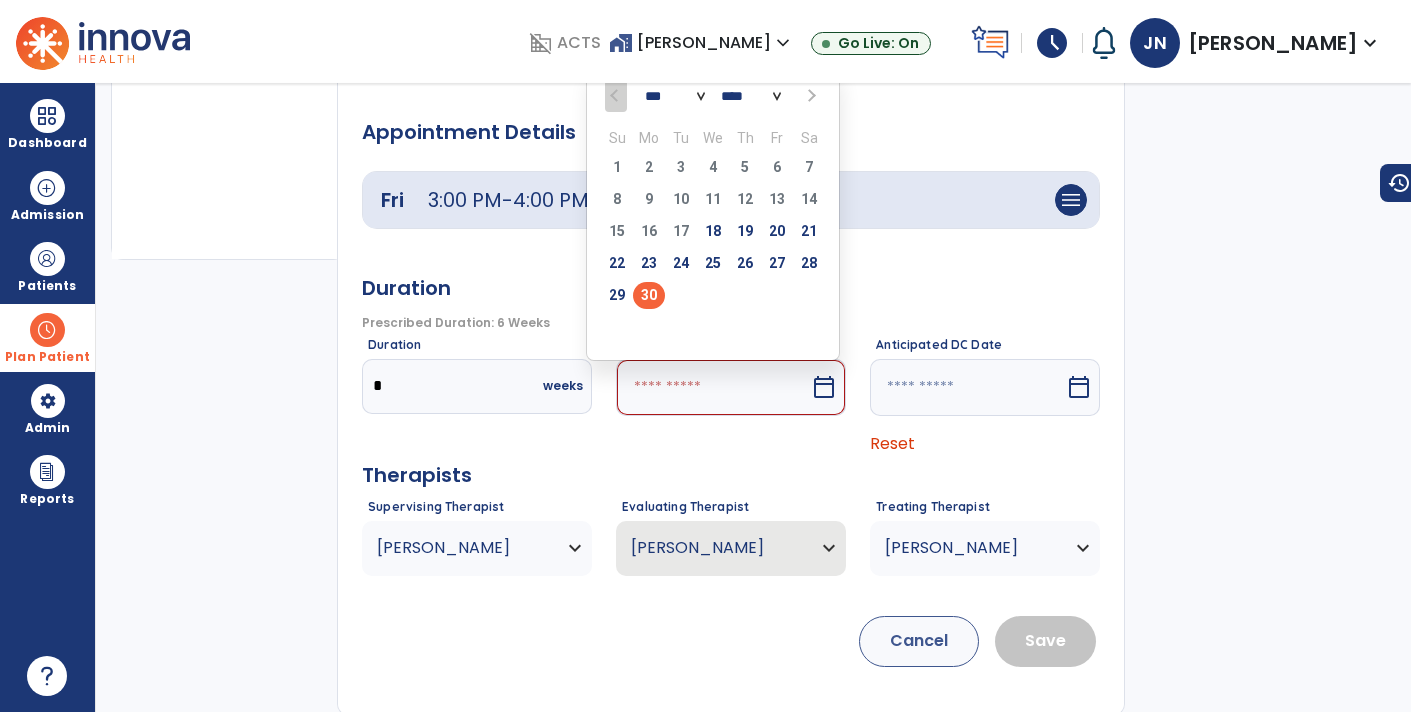click on "*** ***" at bounding box center [675, 96] 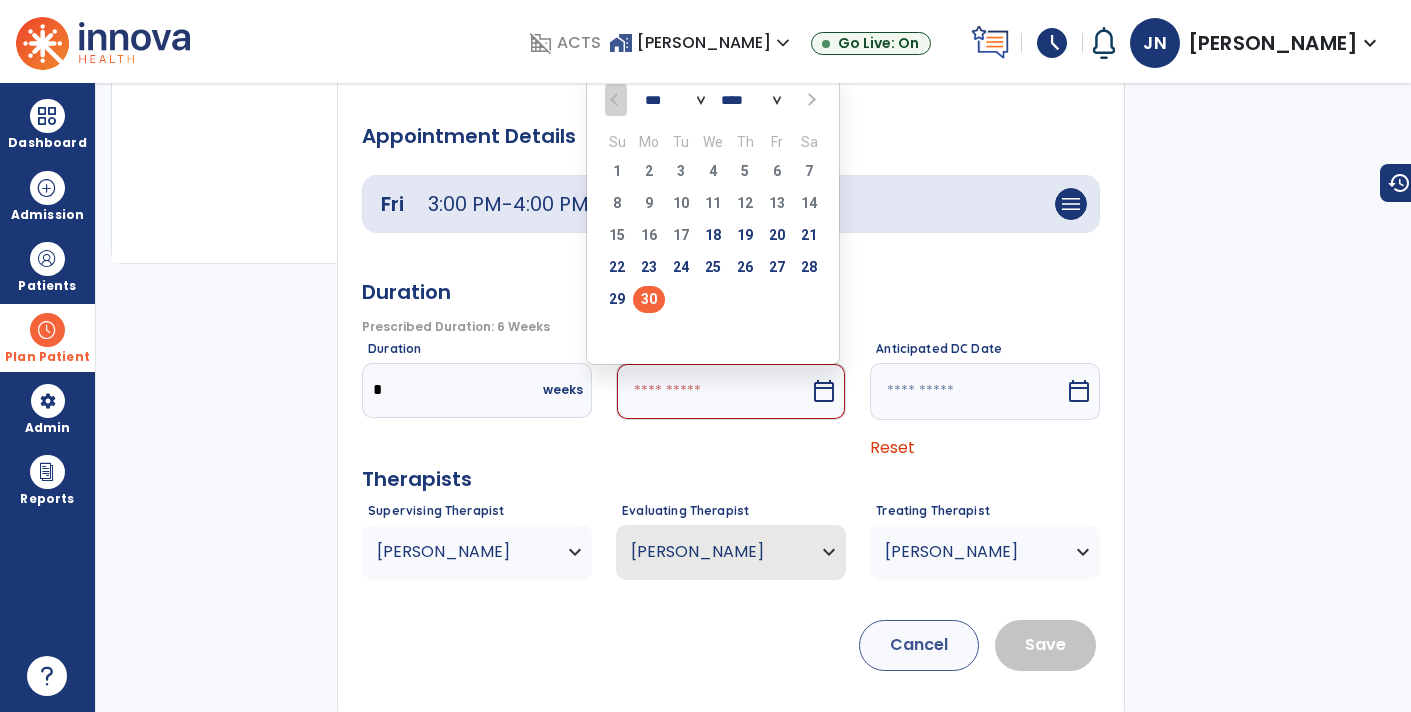 select on "*" 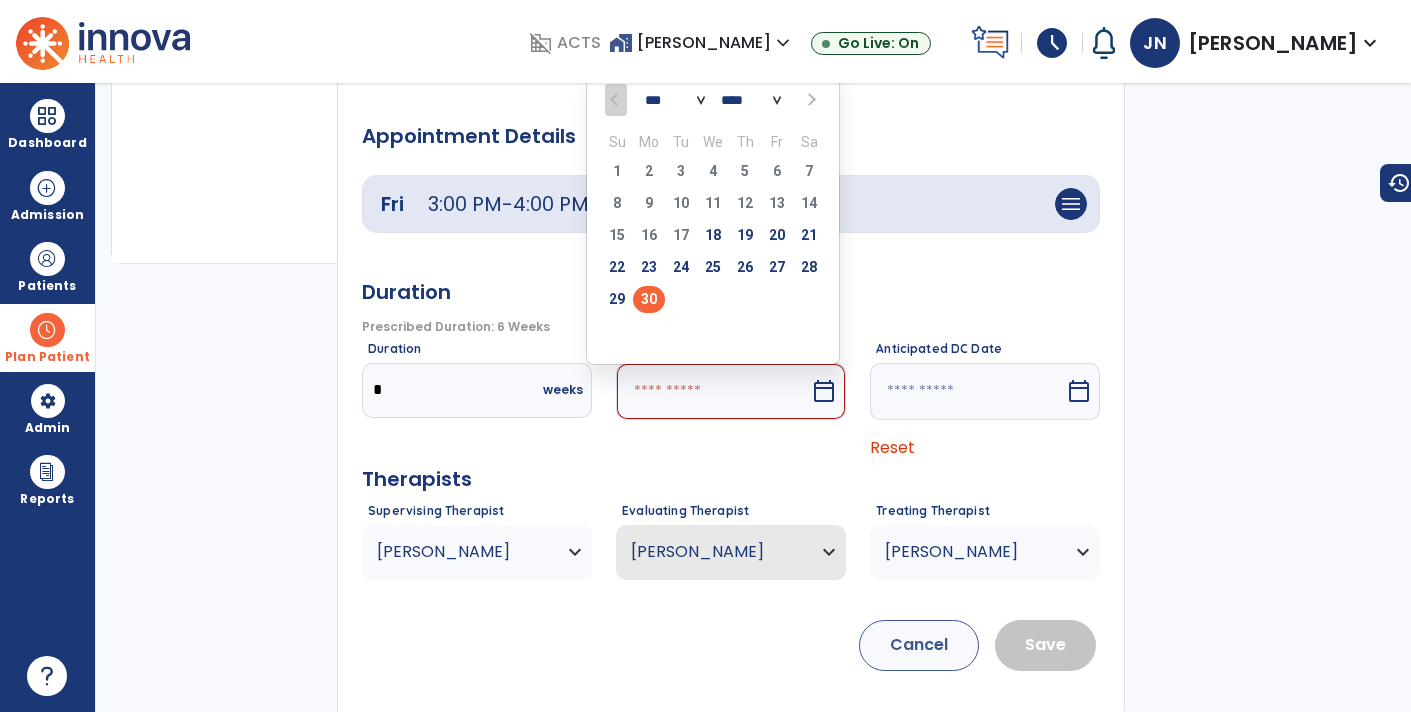 click on "*** ***" at bounding box center (675, 100) 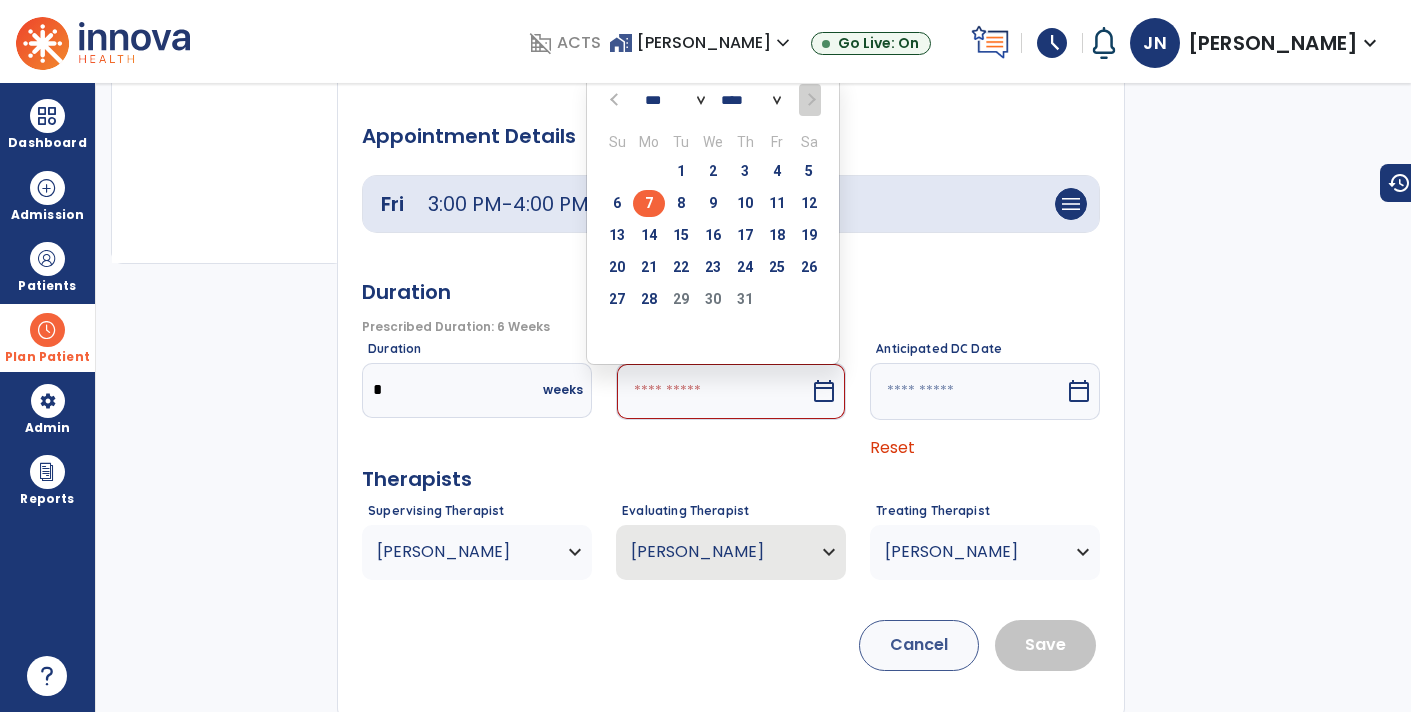 click on "7" at bounding box center (649, 203) 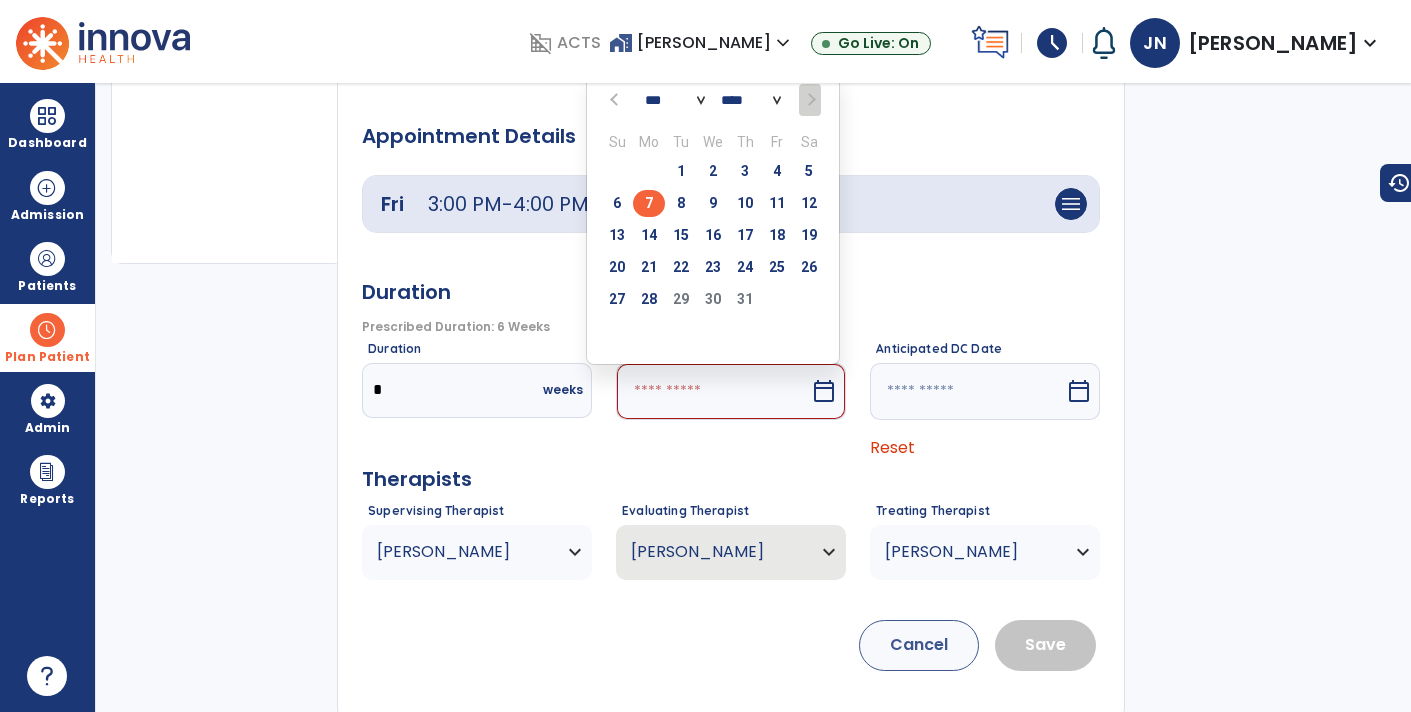 type on "********" 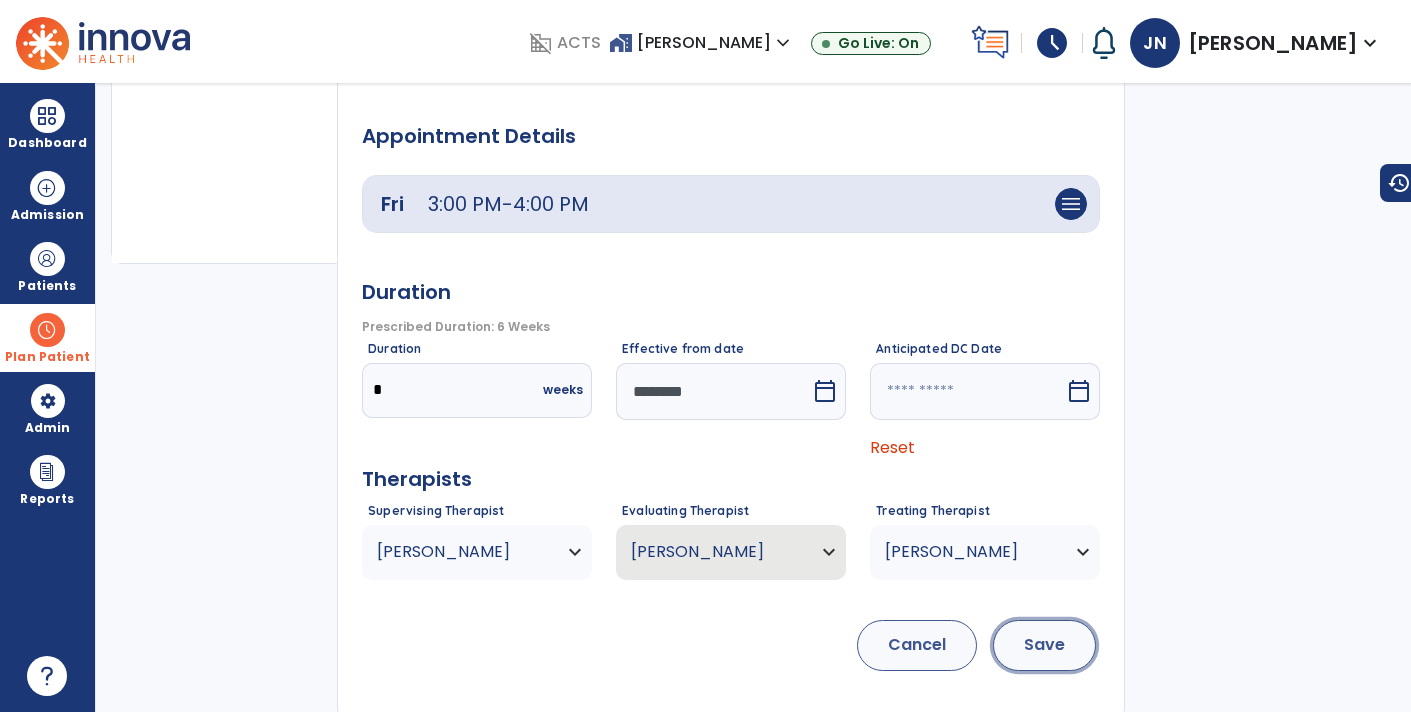 click on "Save" at bounding box center [1044, 645] 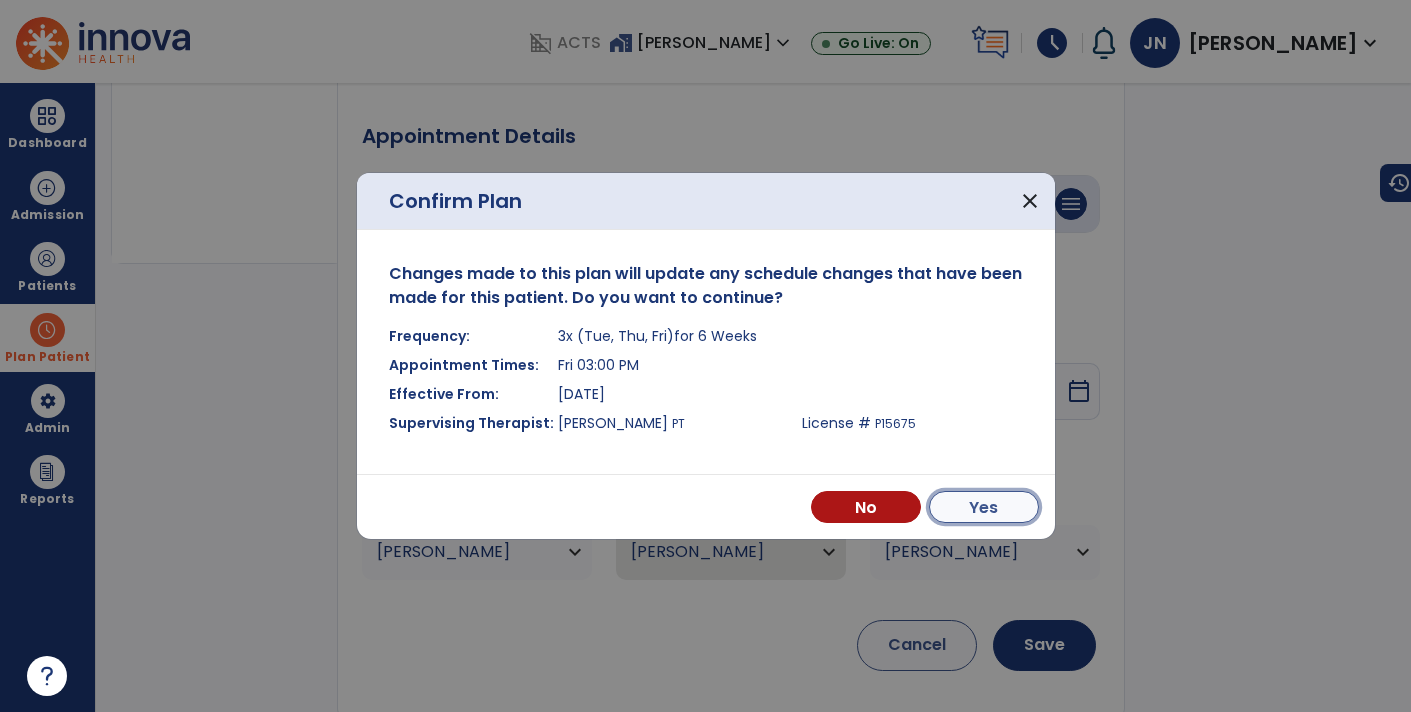 click on "Yes" at bounding box center (984, 507) 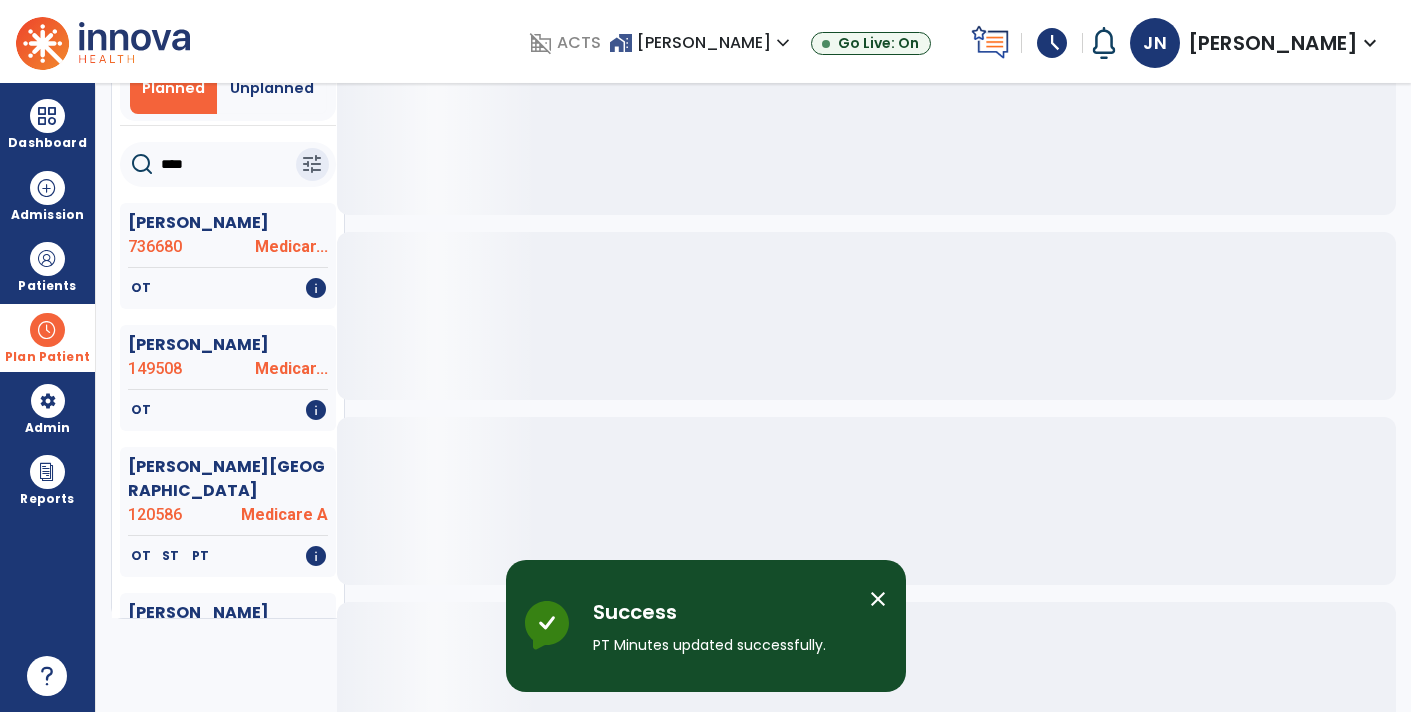 scroll, scrollTop: 0, scrollLeft: 0, axis: both 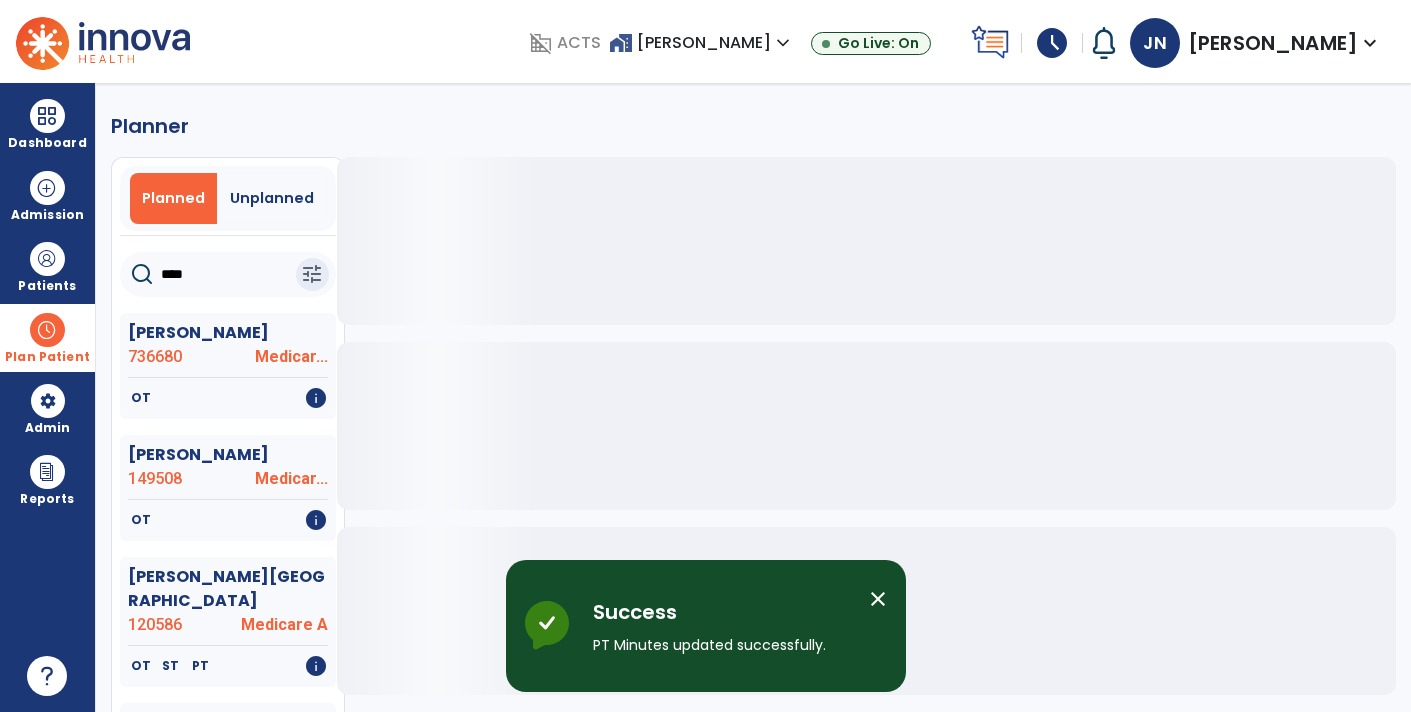 click on "close" at bounding box center [878, 599] 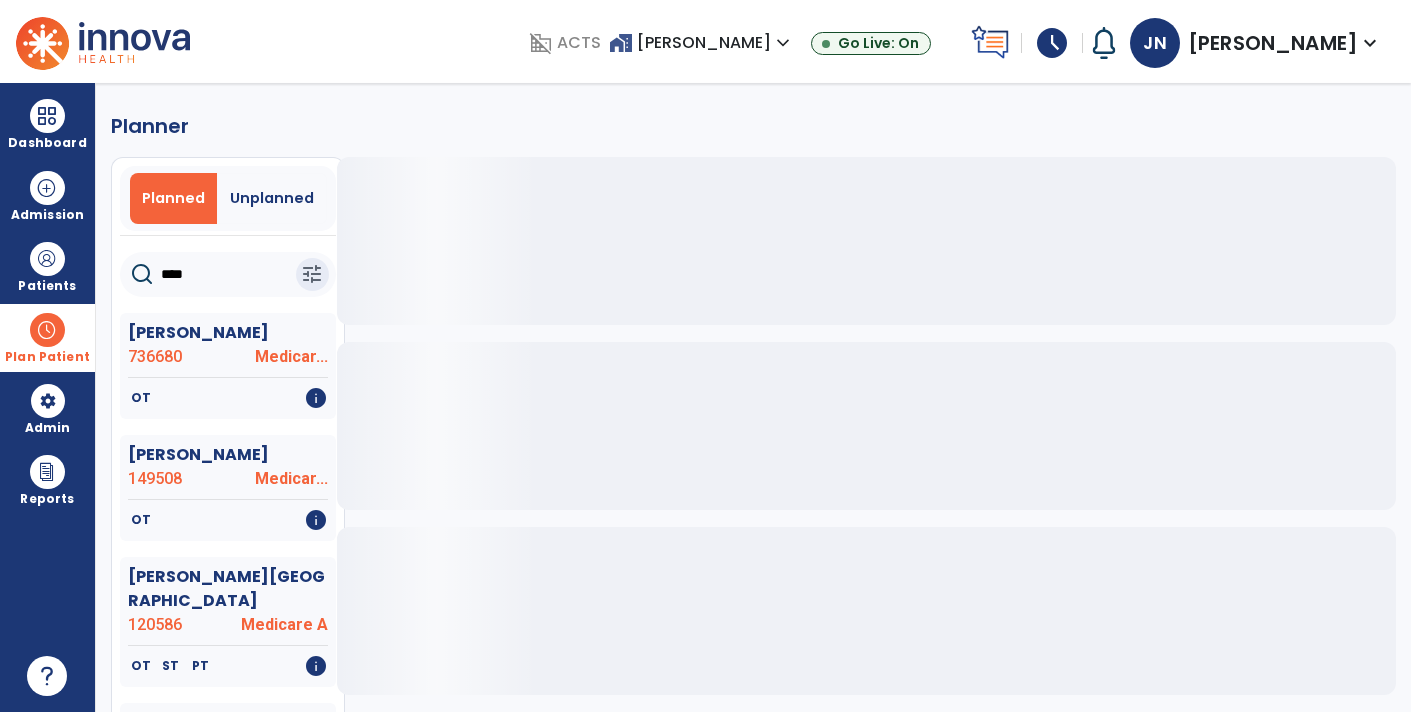 click at bounding box center [47, 330] 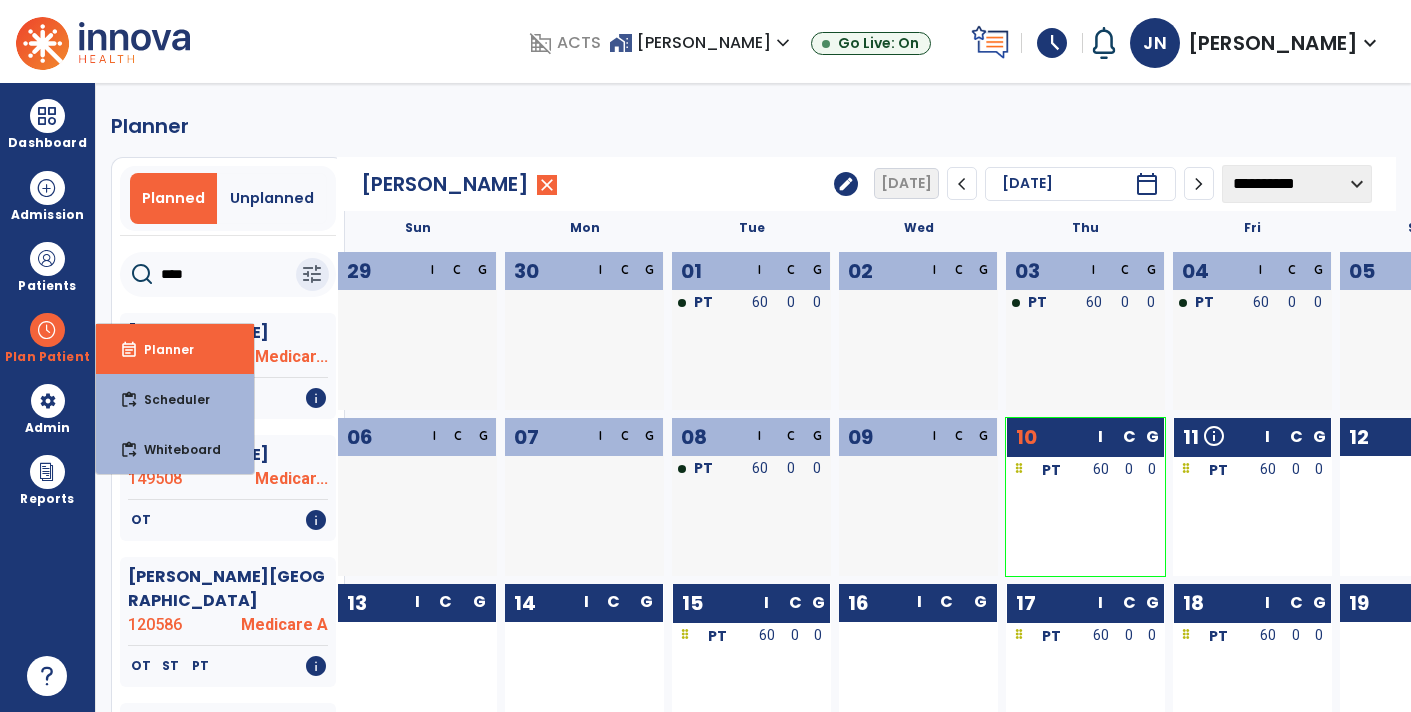 click on "edit" 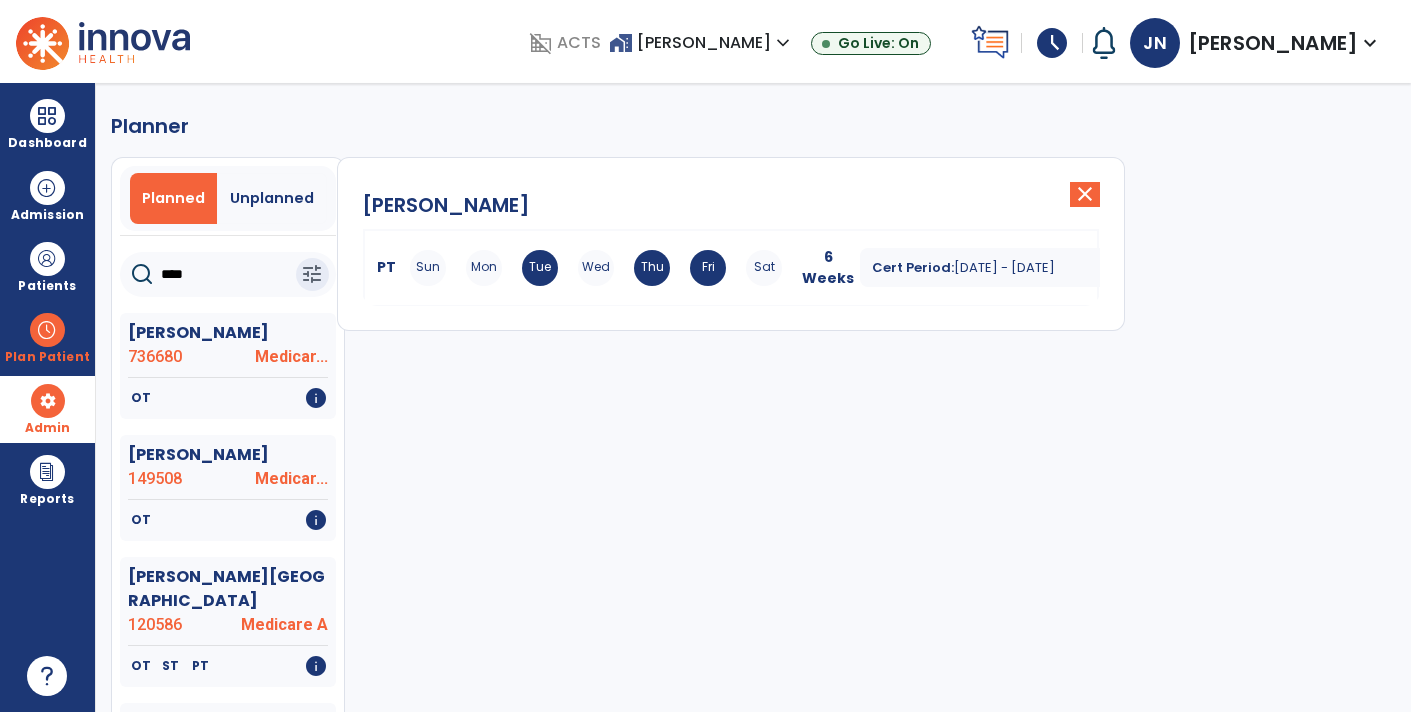 click at bounding box center [48, 401] 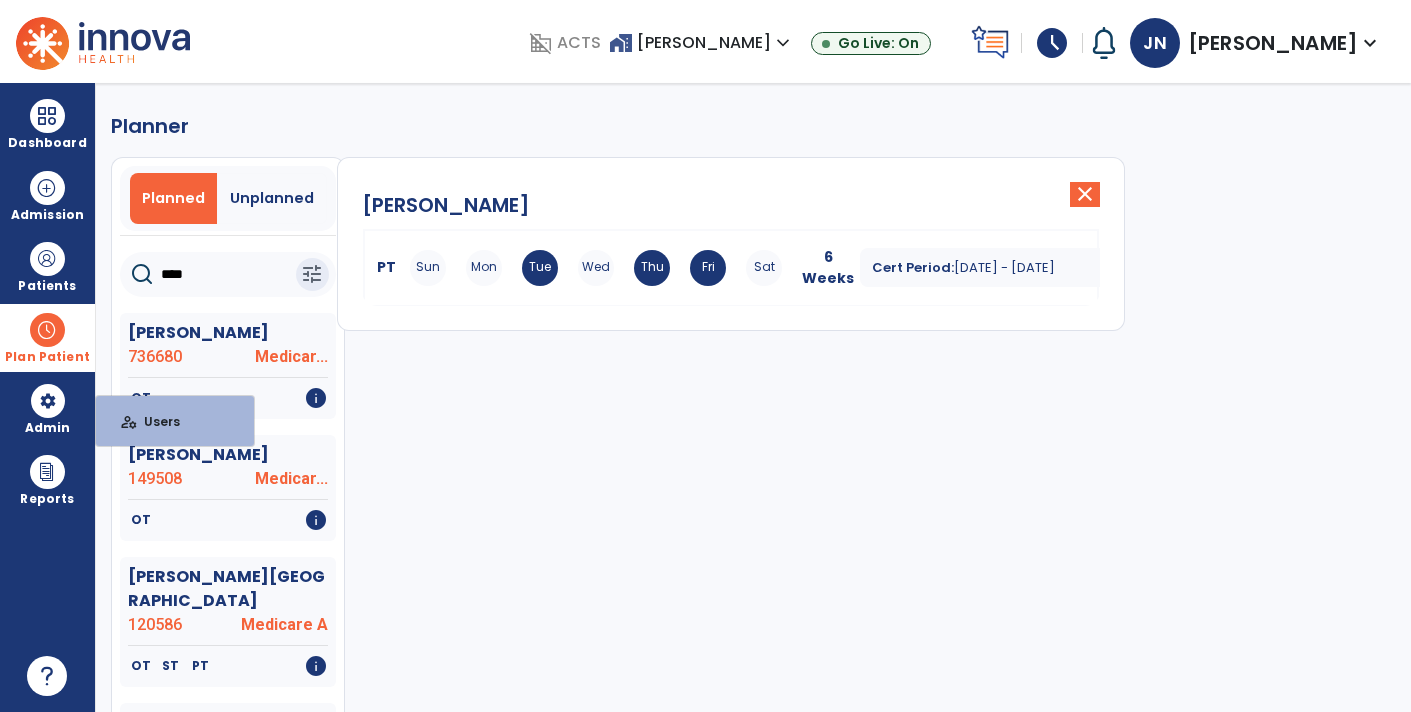 click on "Plan Patient" at bounding box center [47, 337] 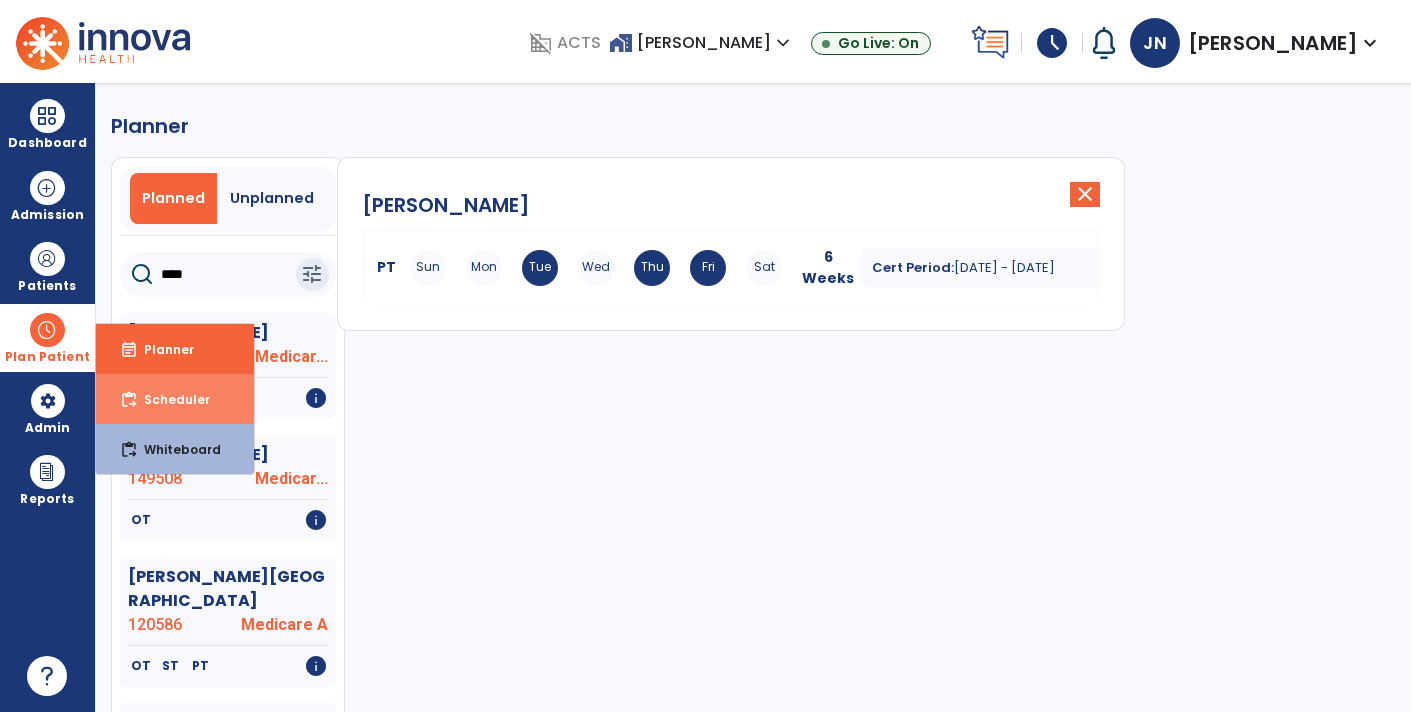click on "content_paste_go  Scheduler" at bounding box center (175, 399) 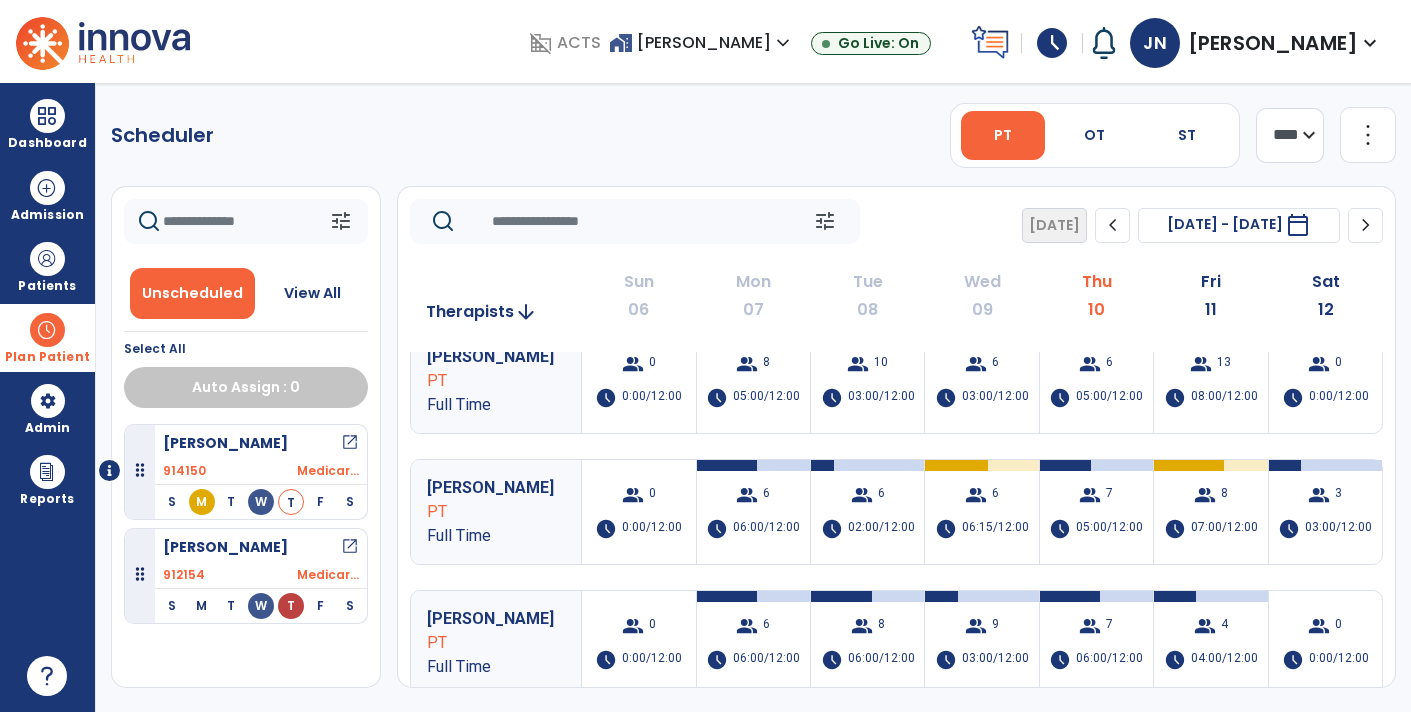 scroll, scrollTop: 21, scrollLeft: 0, axis: vertical 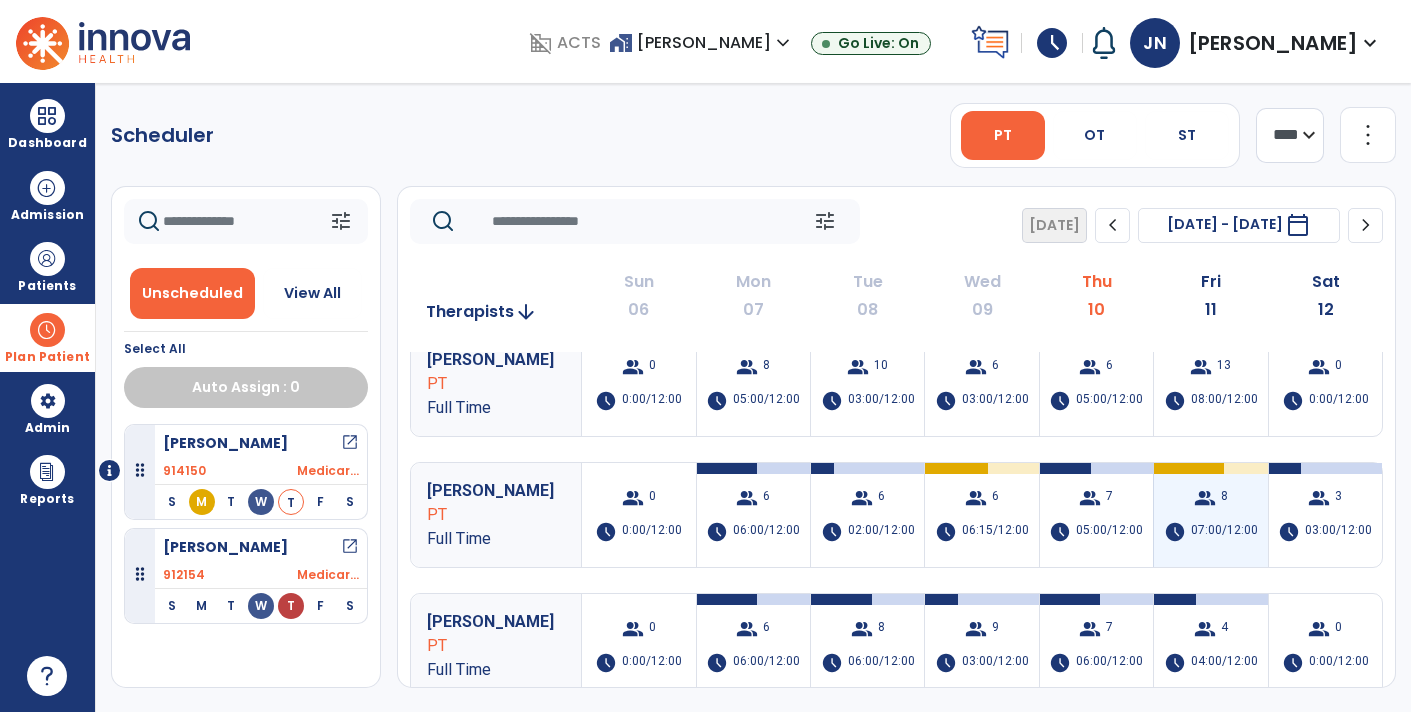 click on "group  8  schedule  07:00/12:00" at bounding box center (1210, 515) 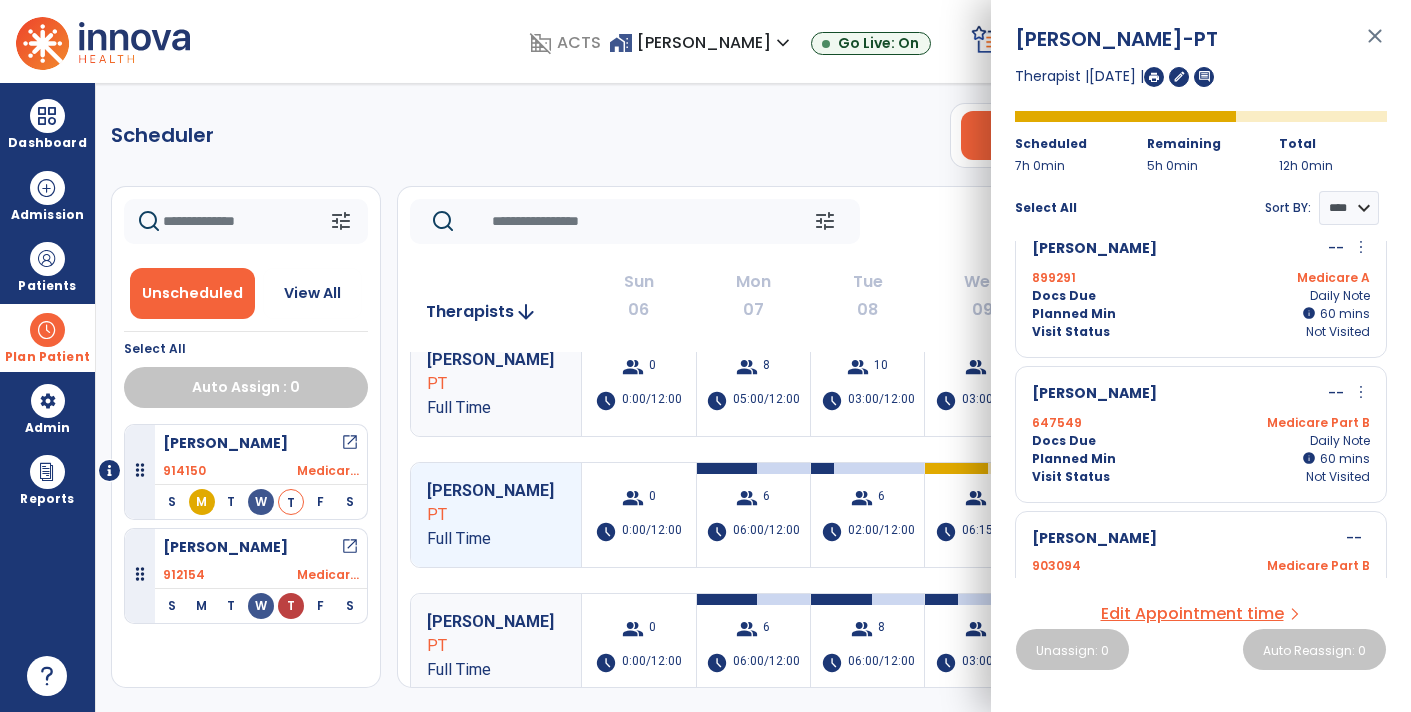 scroll, scrollTop: 812, scrollLeft: 0, axis: vertical 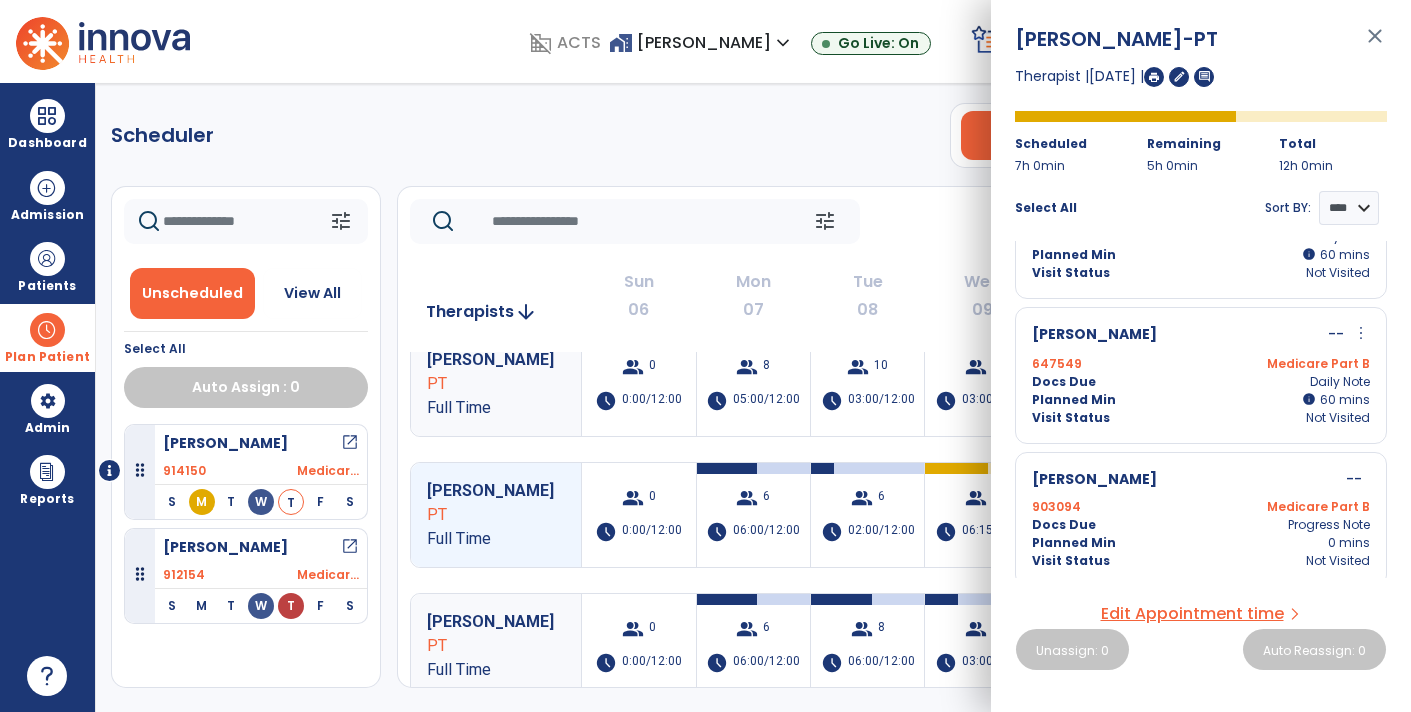 click on "Edit Appointment time" at bounding box center (1192, 614) 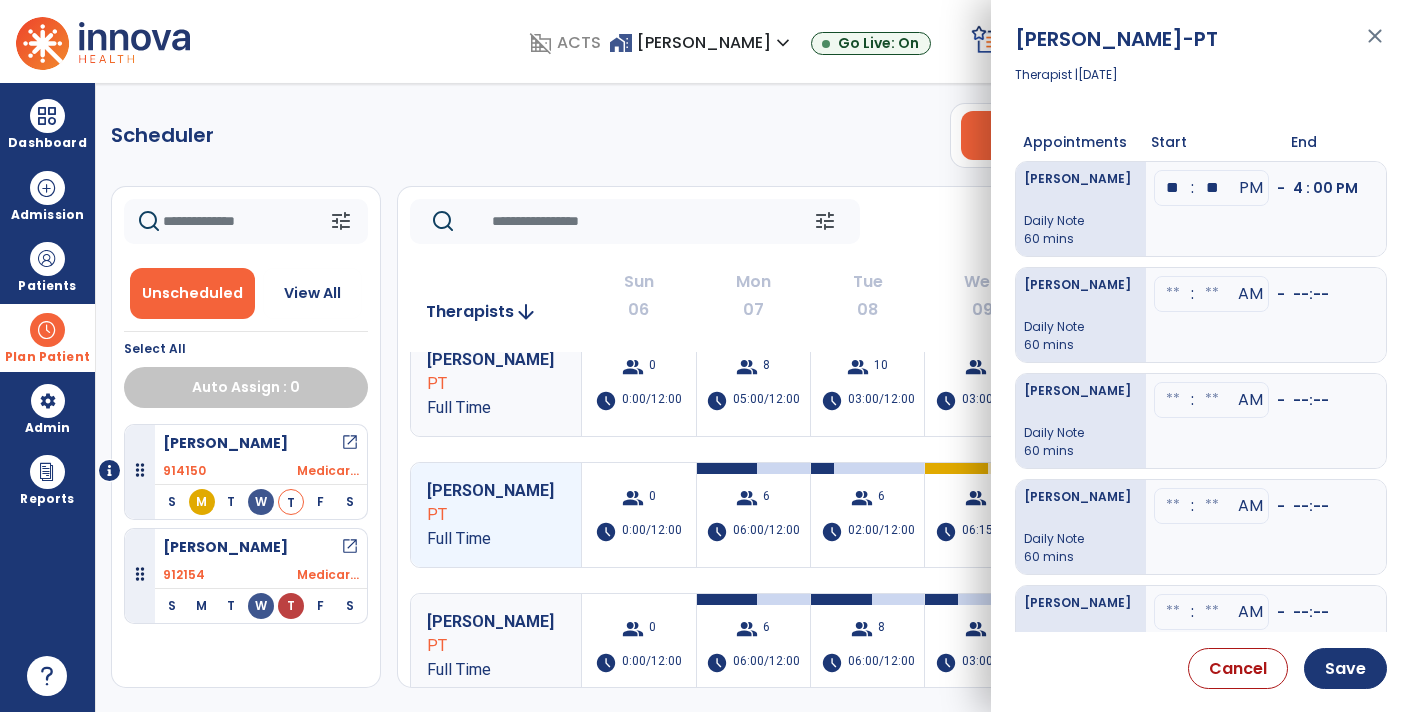 click on "**" at bounding box center [1173, 188] 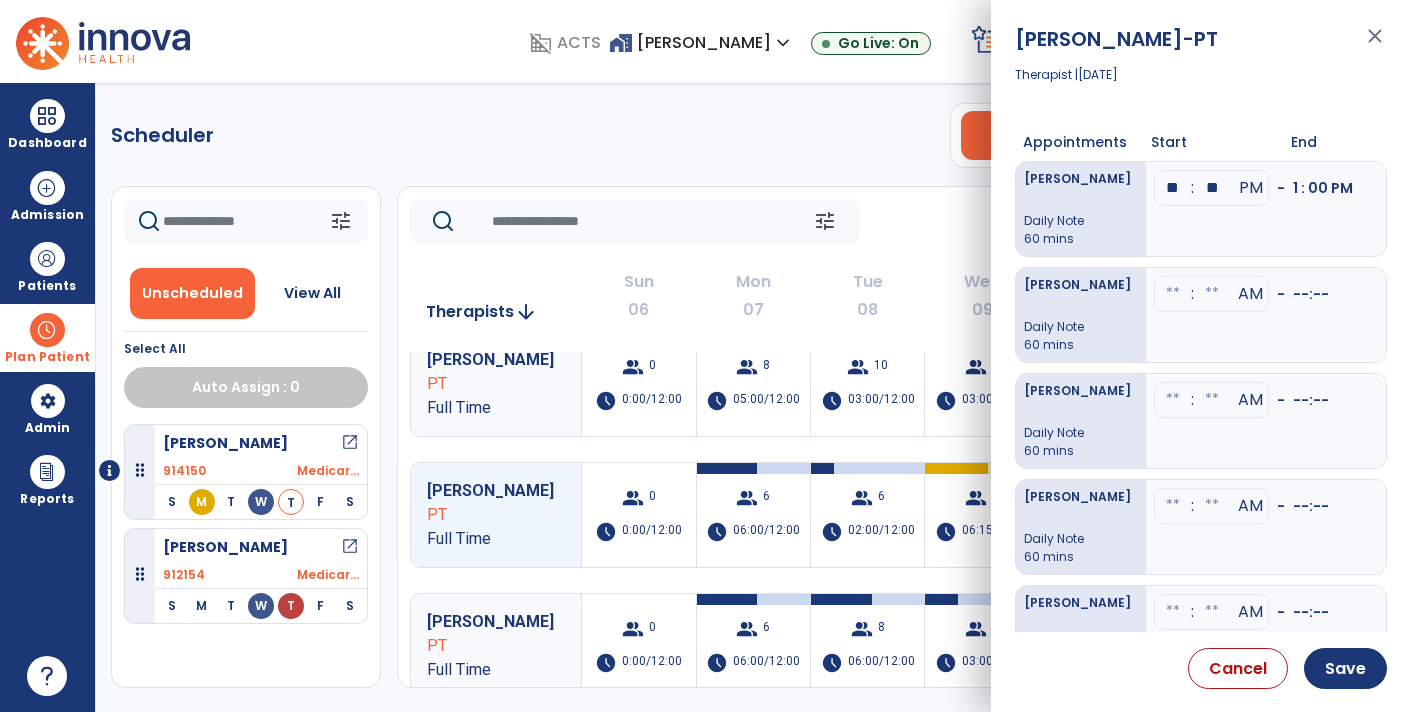 click on "**" at bounding box center (1173, 188) 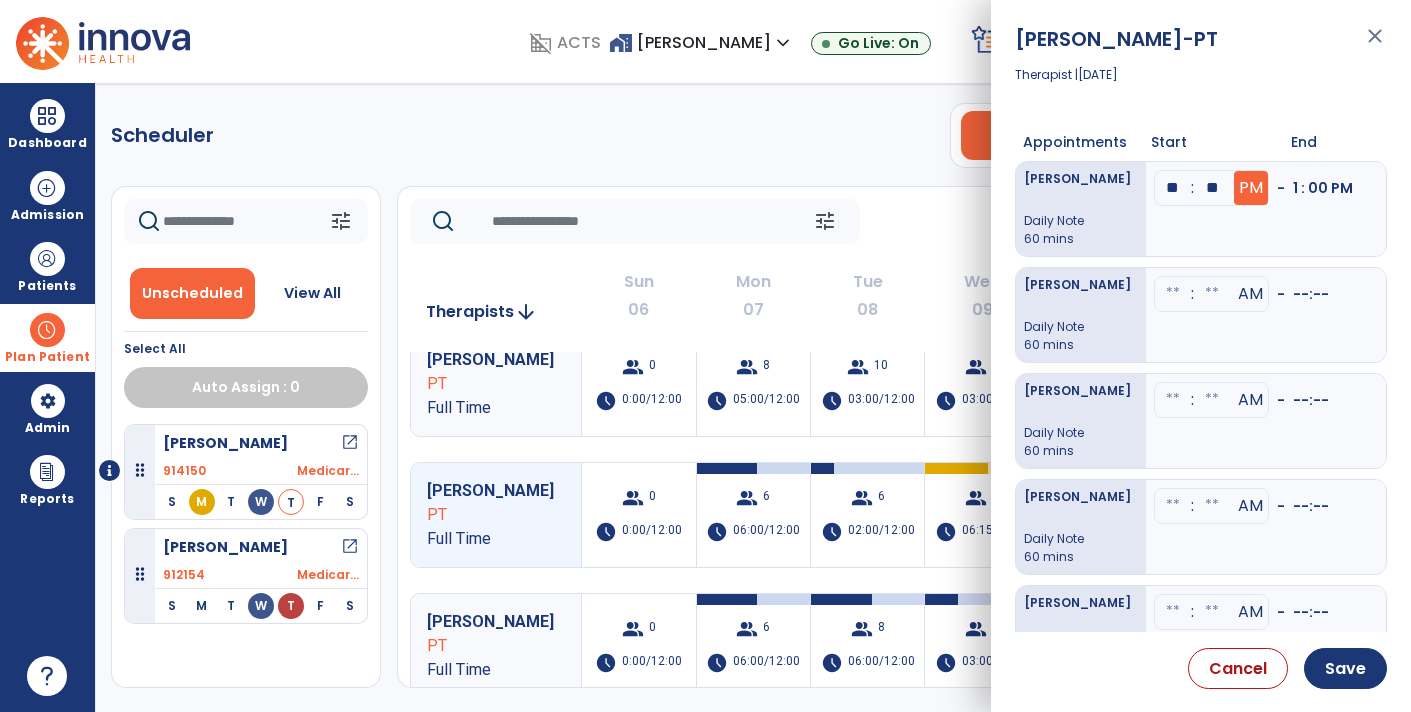 type on "**" 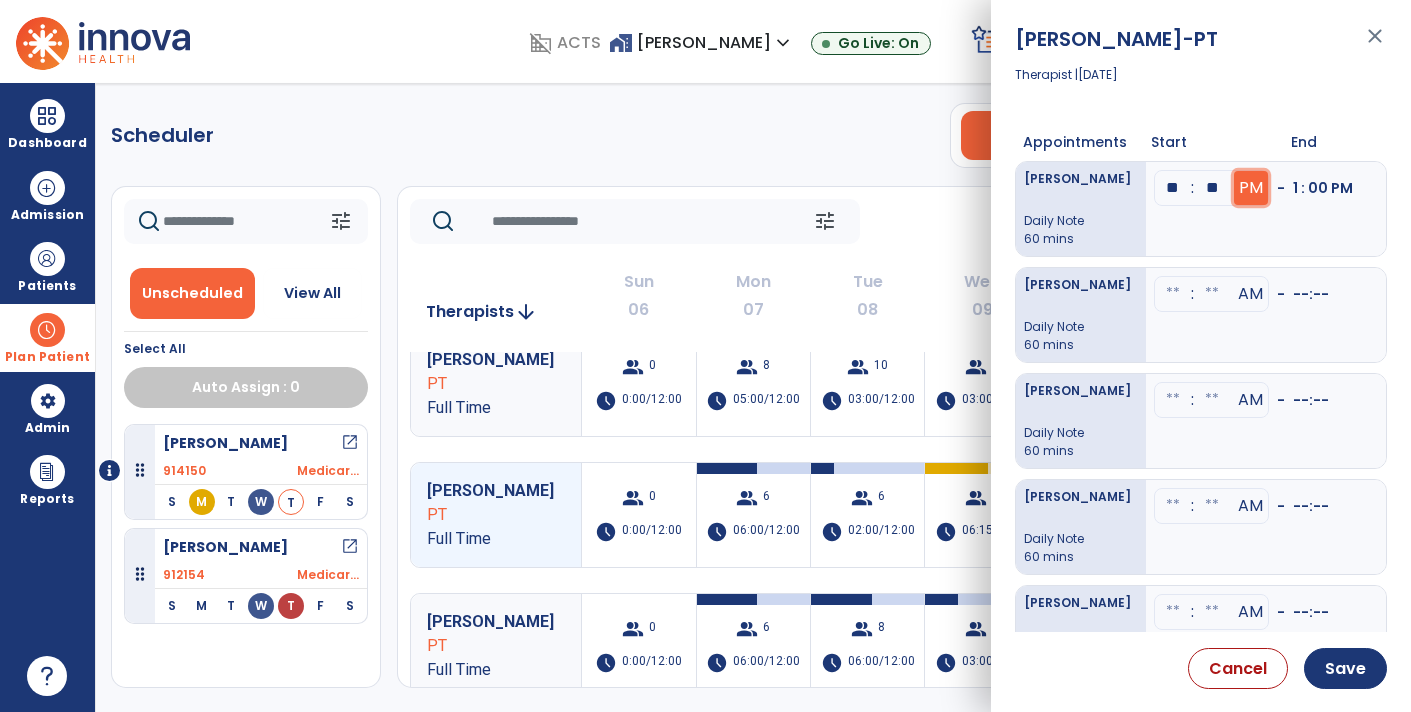 click on "PM" at bounding box center (1251, 188) 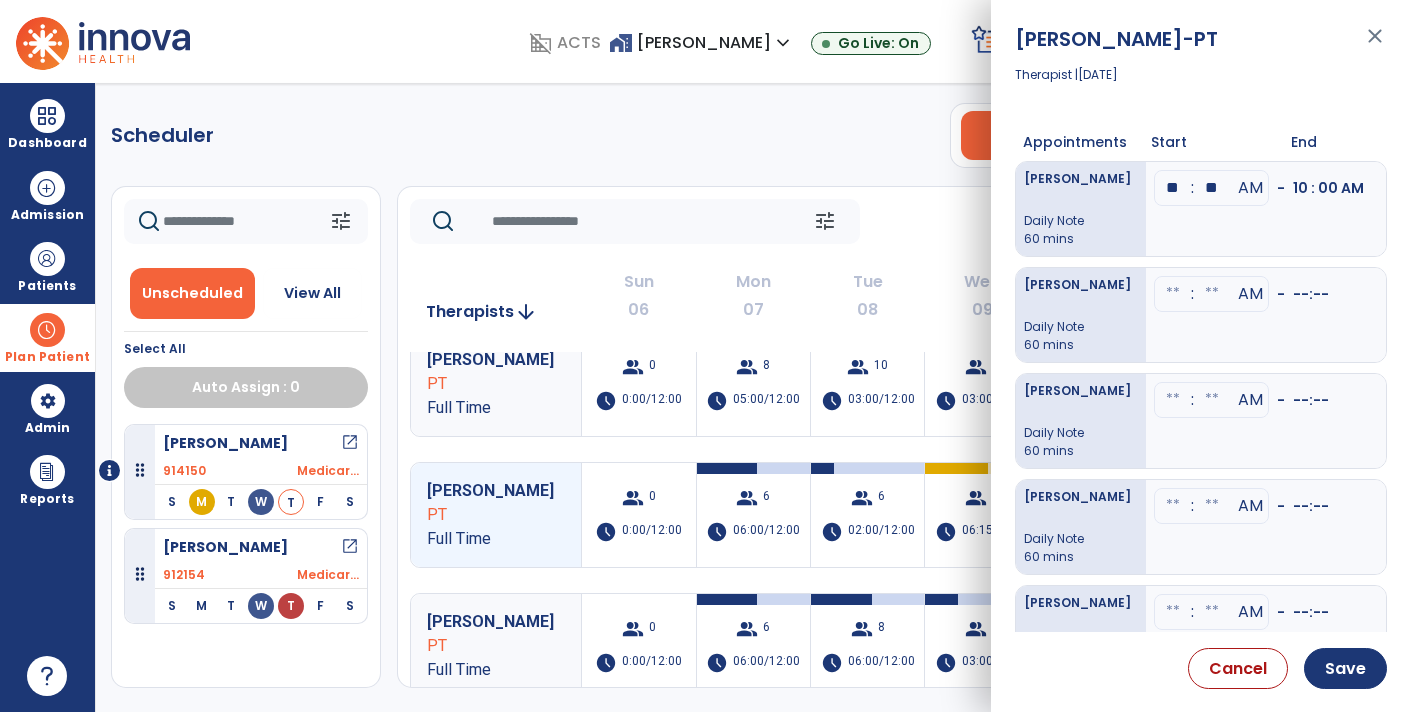 click at bounding box center (1212, 294) 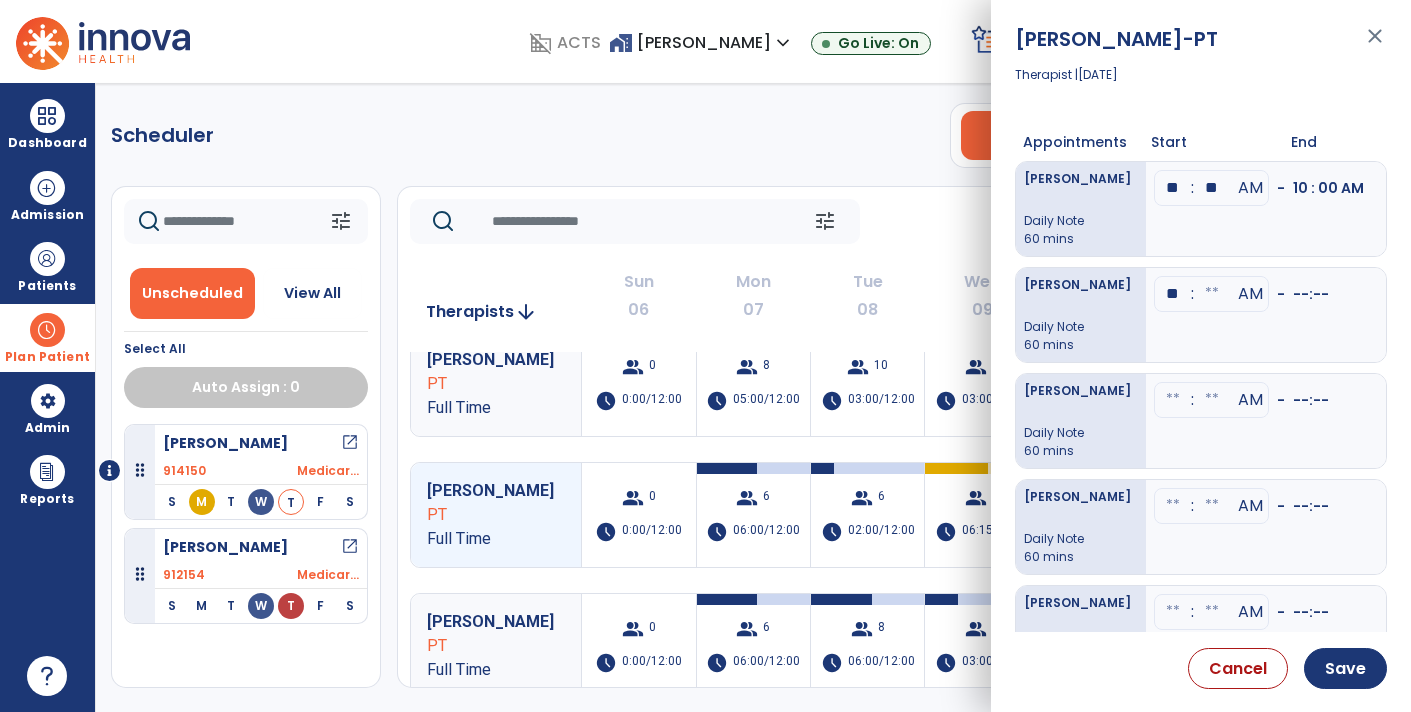 type on "**" 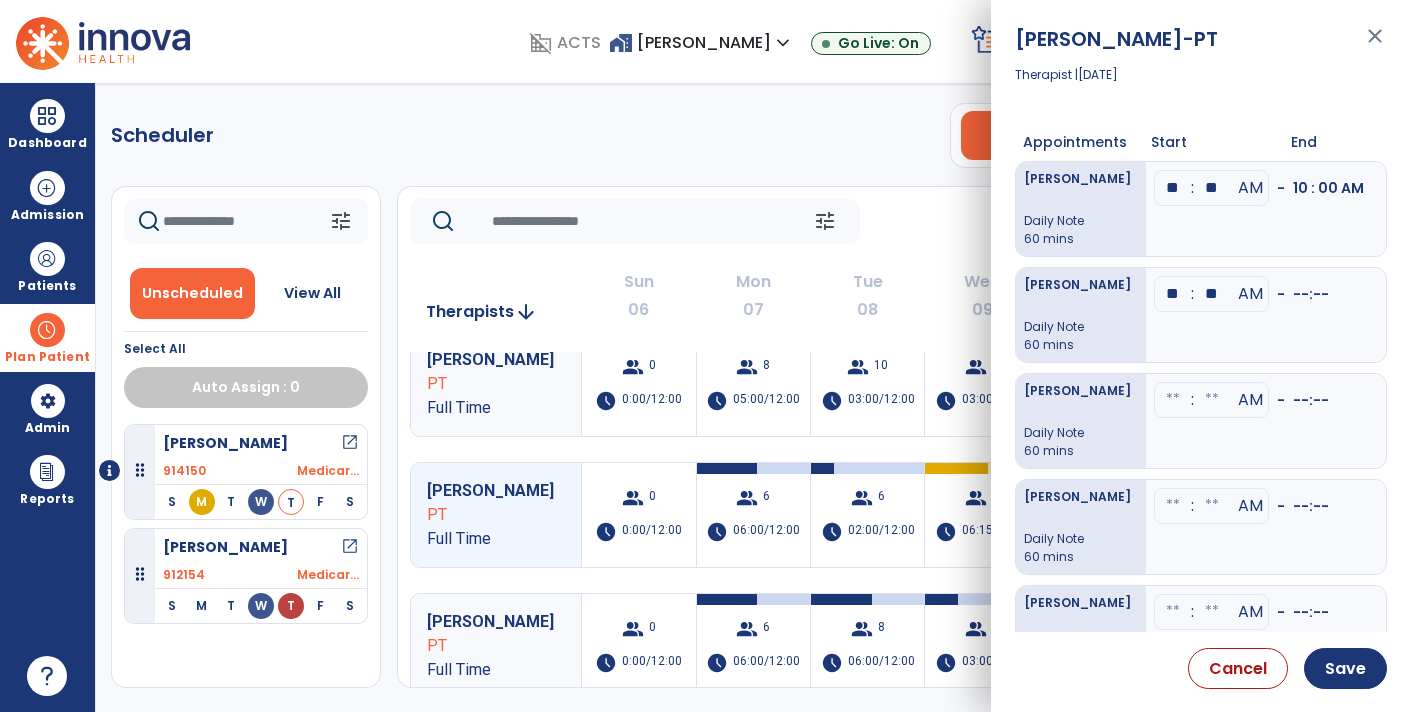 type on "**" 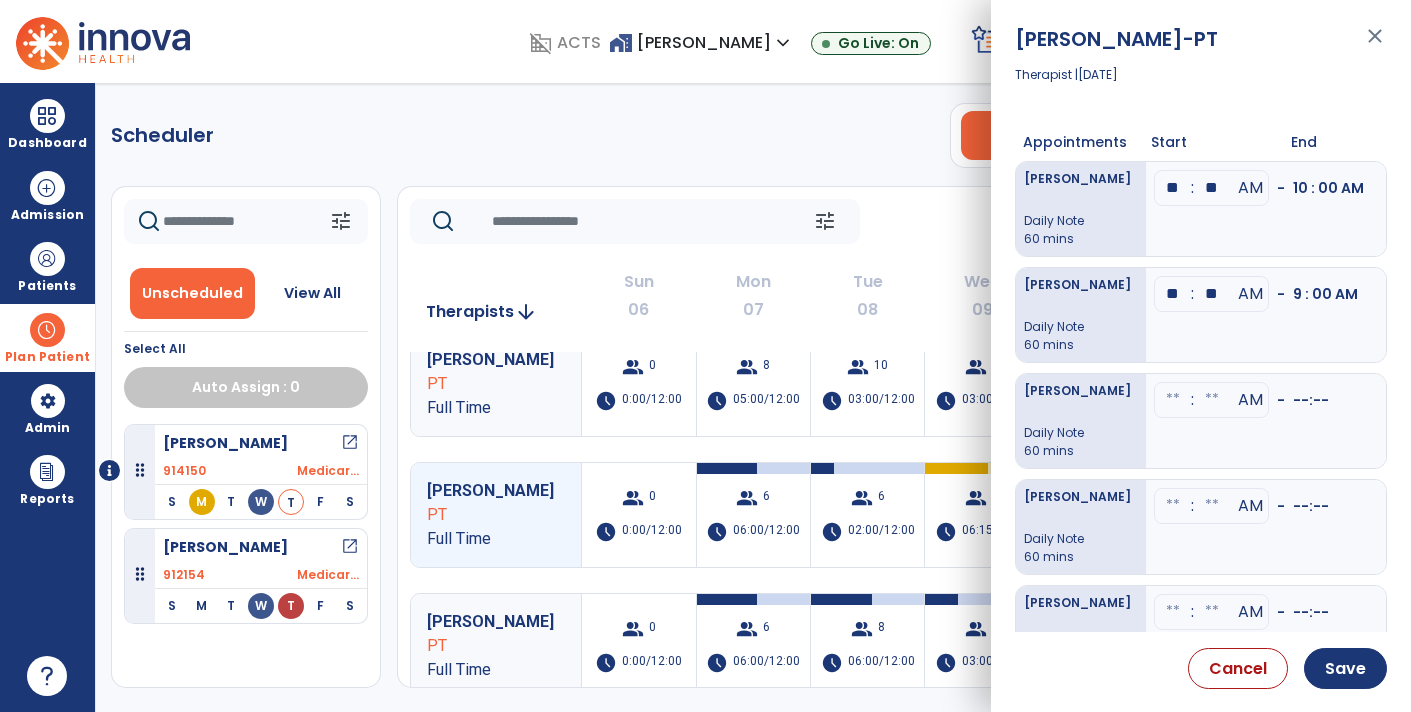click at bounding box center (1173, 400) 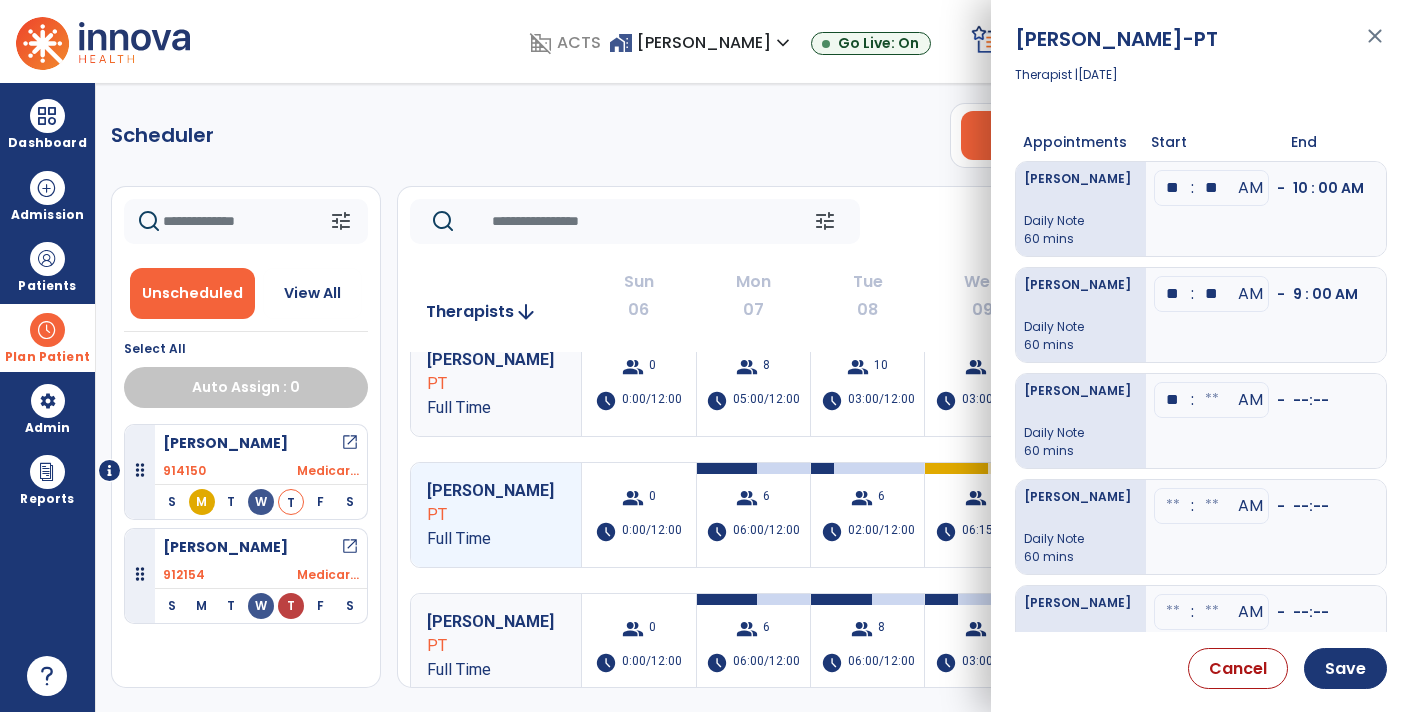 type on "**" 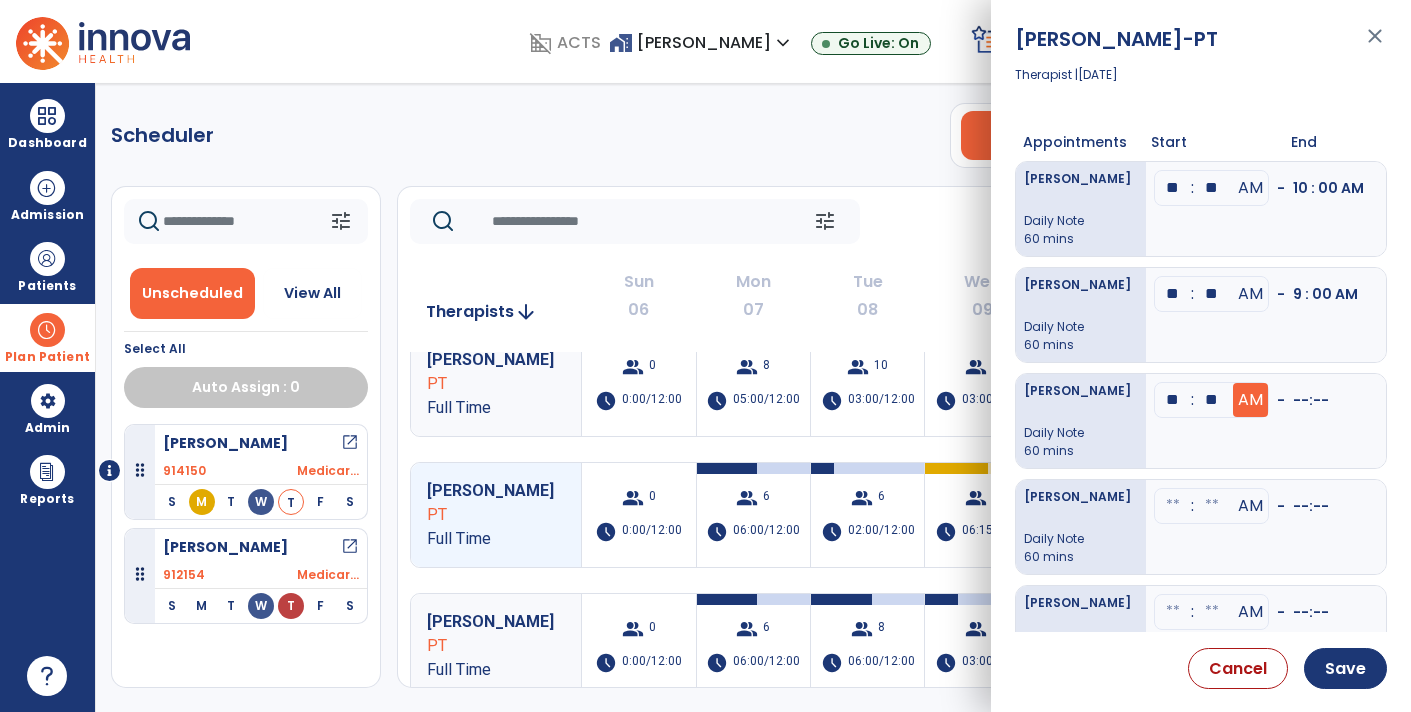 type on "**" 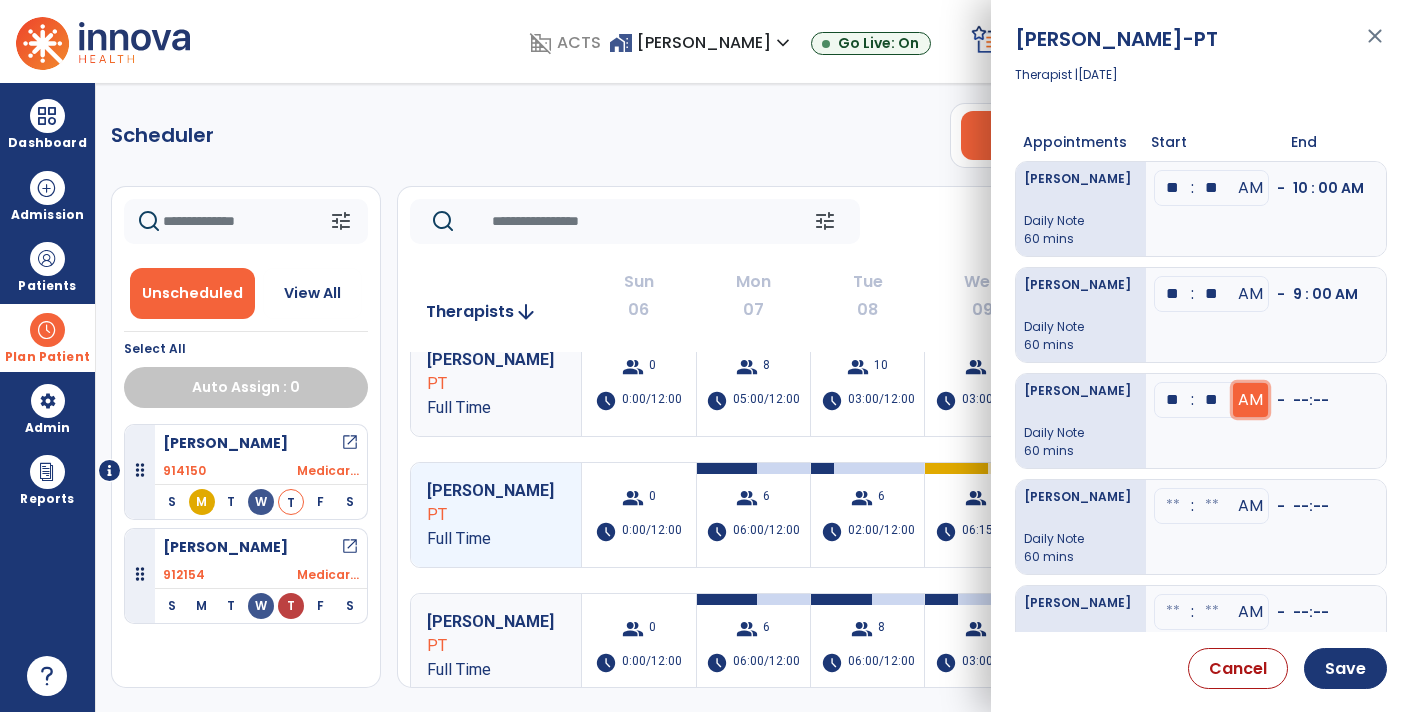 click on "AM" at bounding box center (1250, 188) 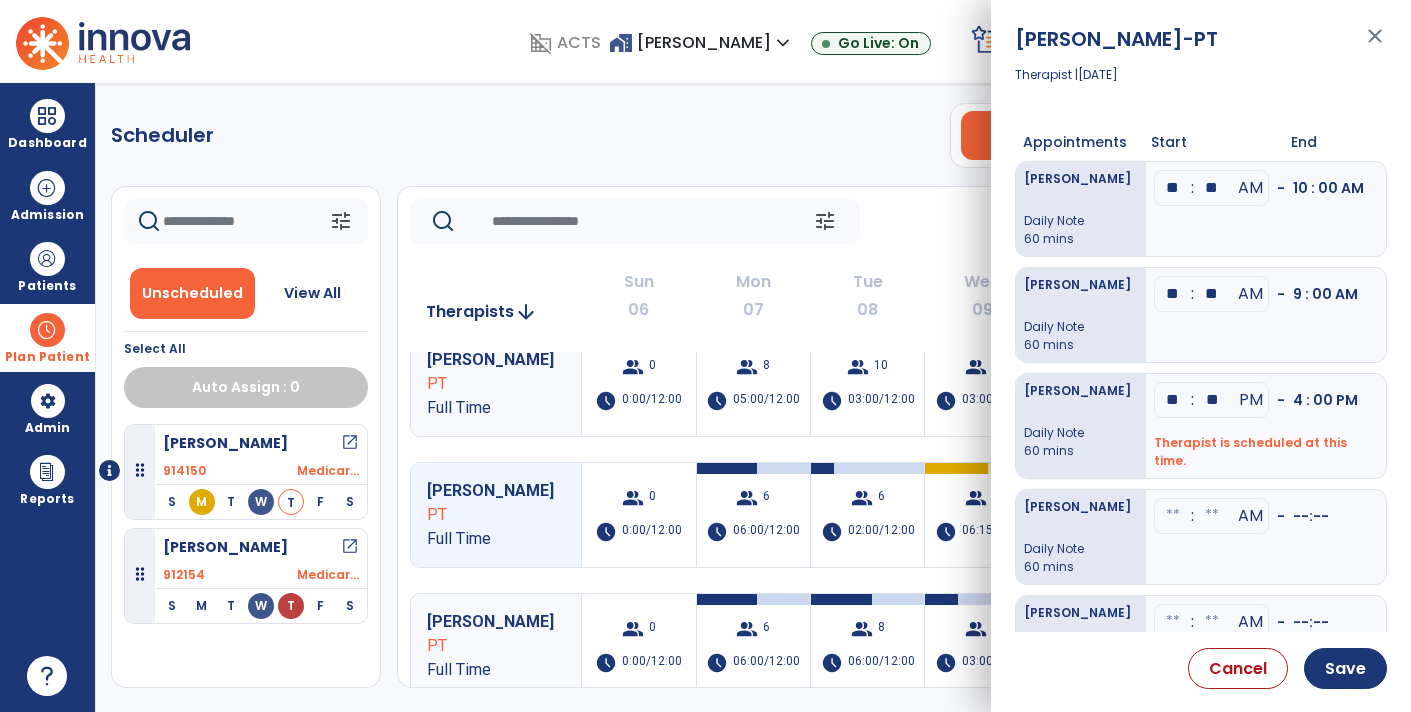 click at bounding box center (1173, 516) 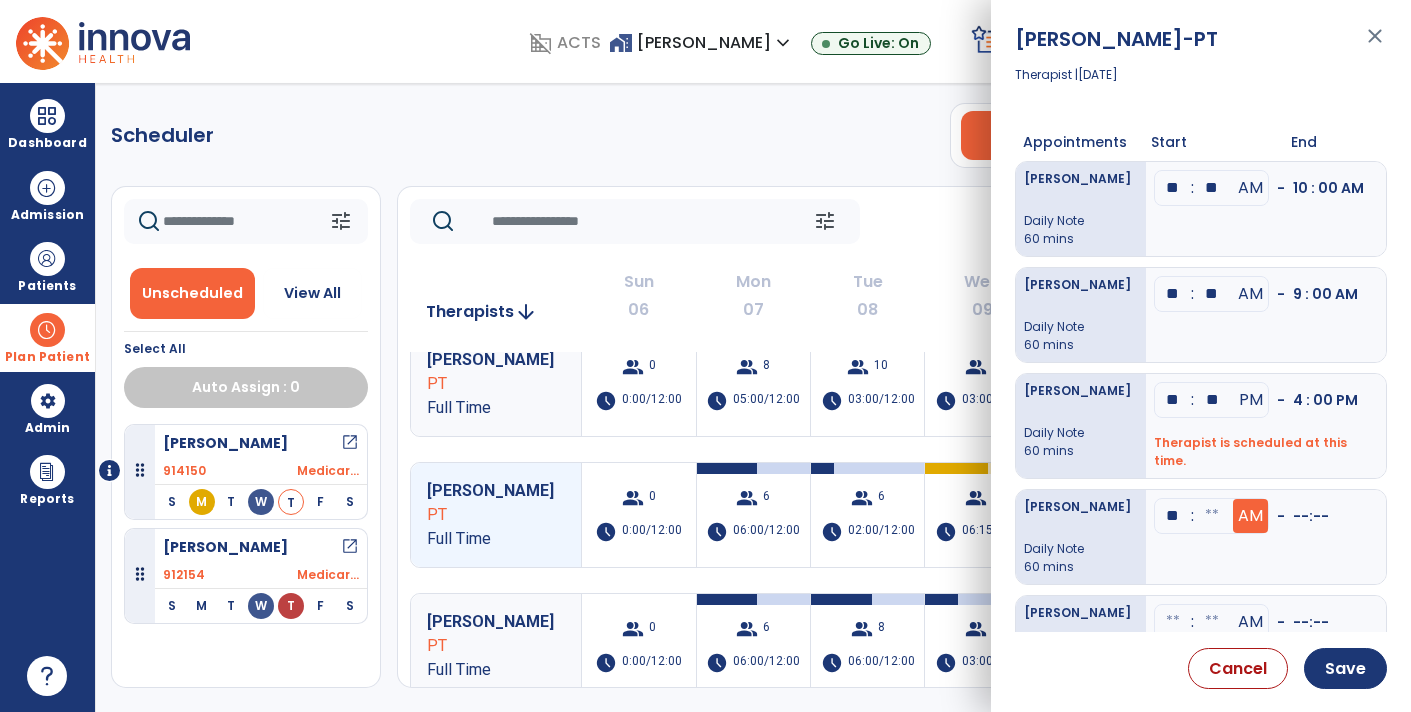 type on "**" 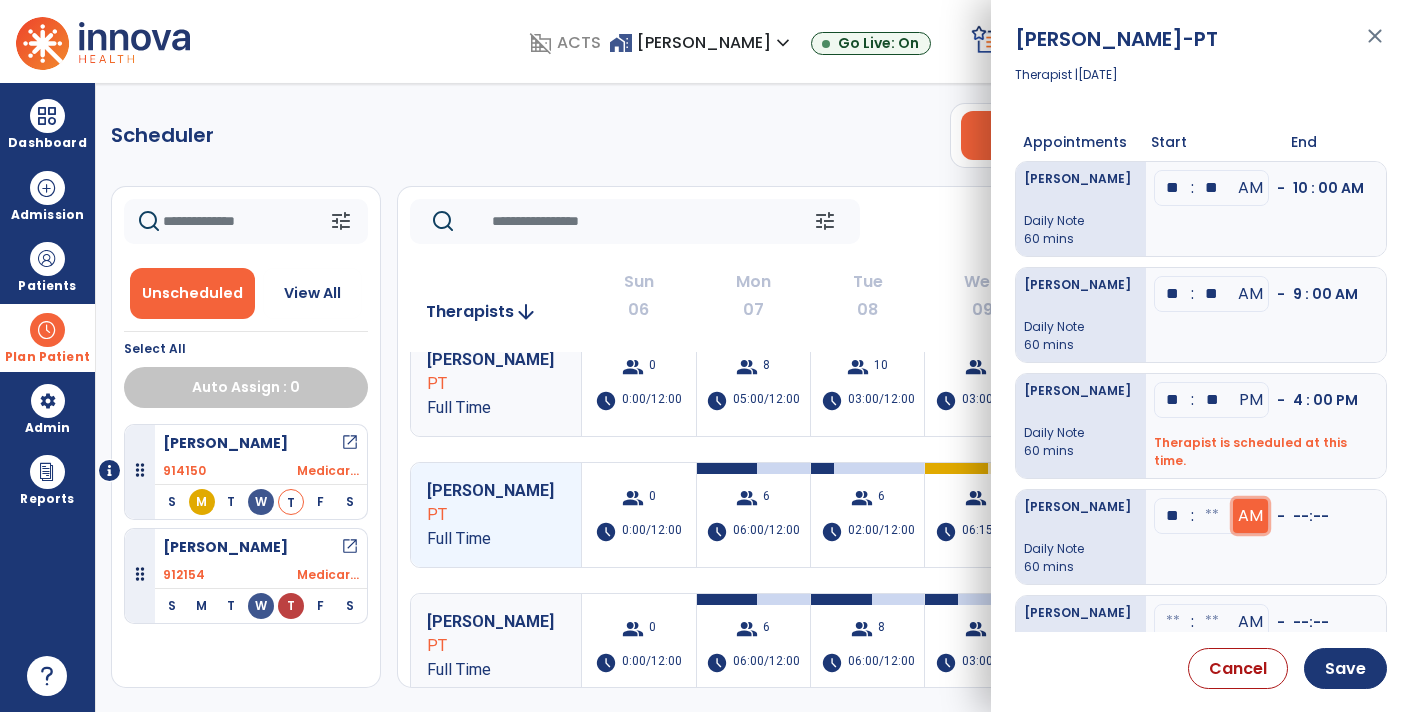 click on "AM" at bounding box center (1250, 516) 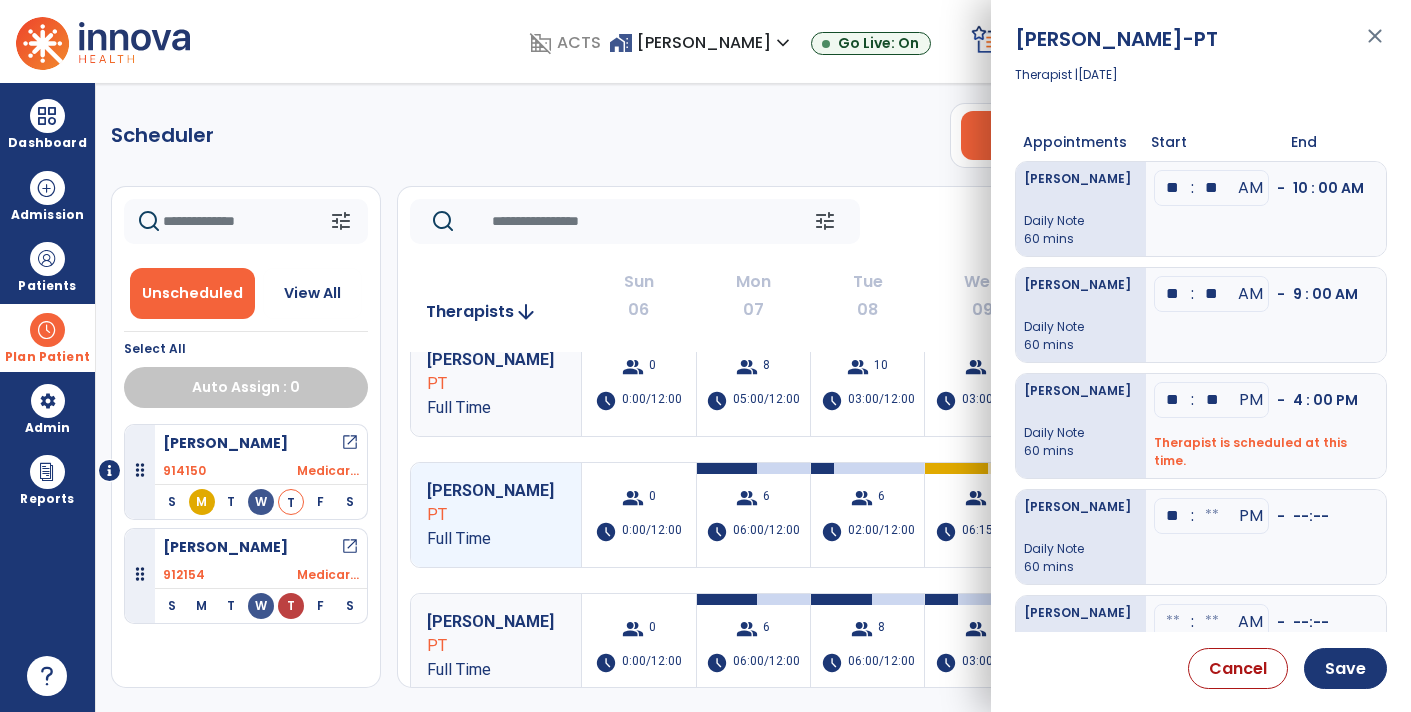 click at bounding box center [1212, 188] 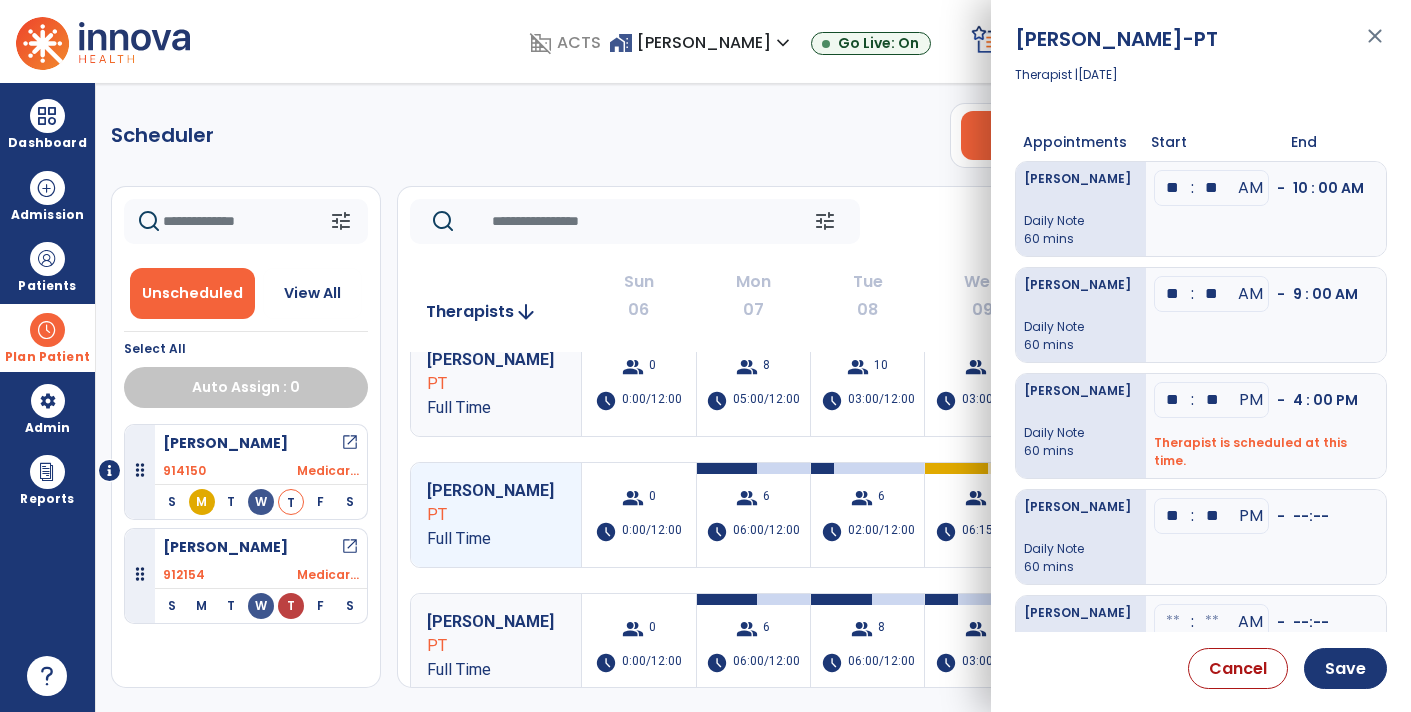 type on "**" 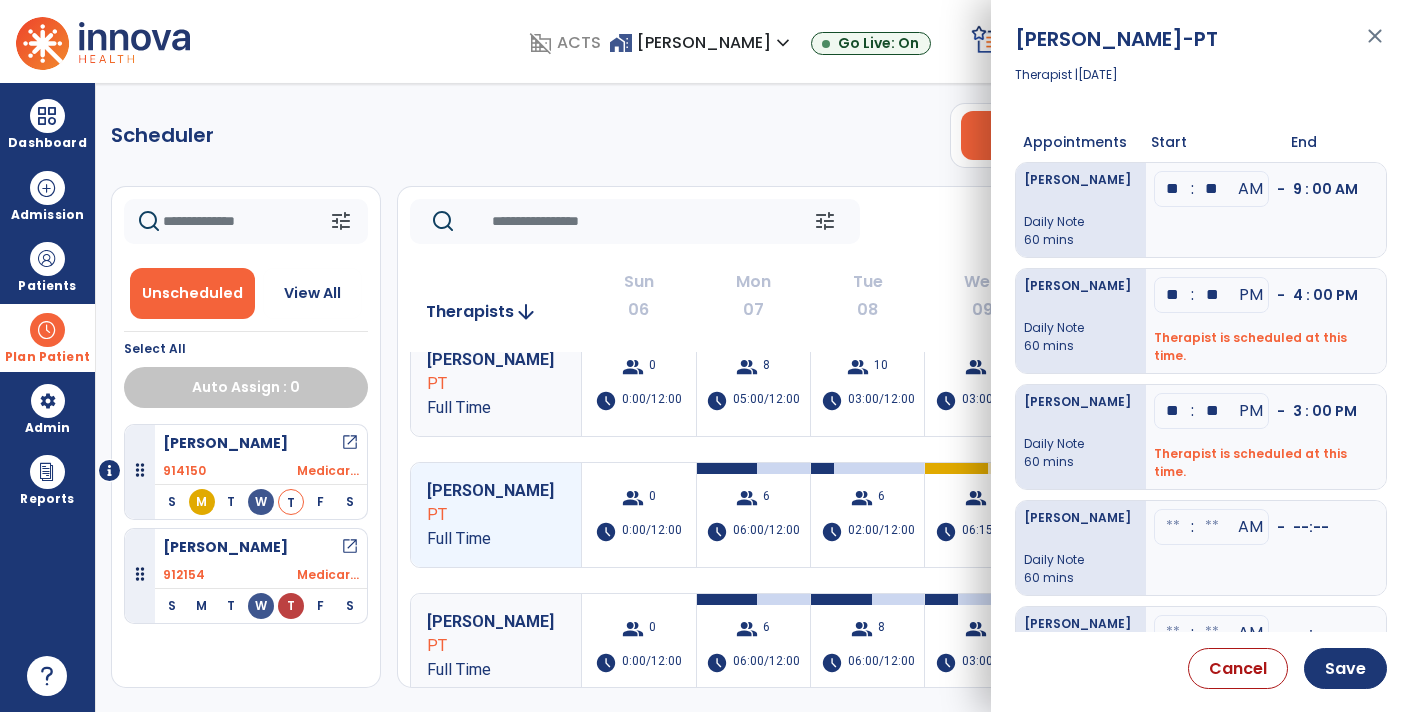 scroll, scrollTop: 105, scrollLeft: 0, axis: vertical 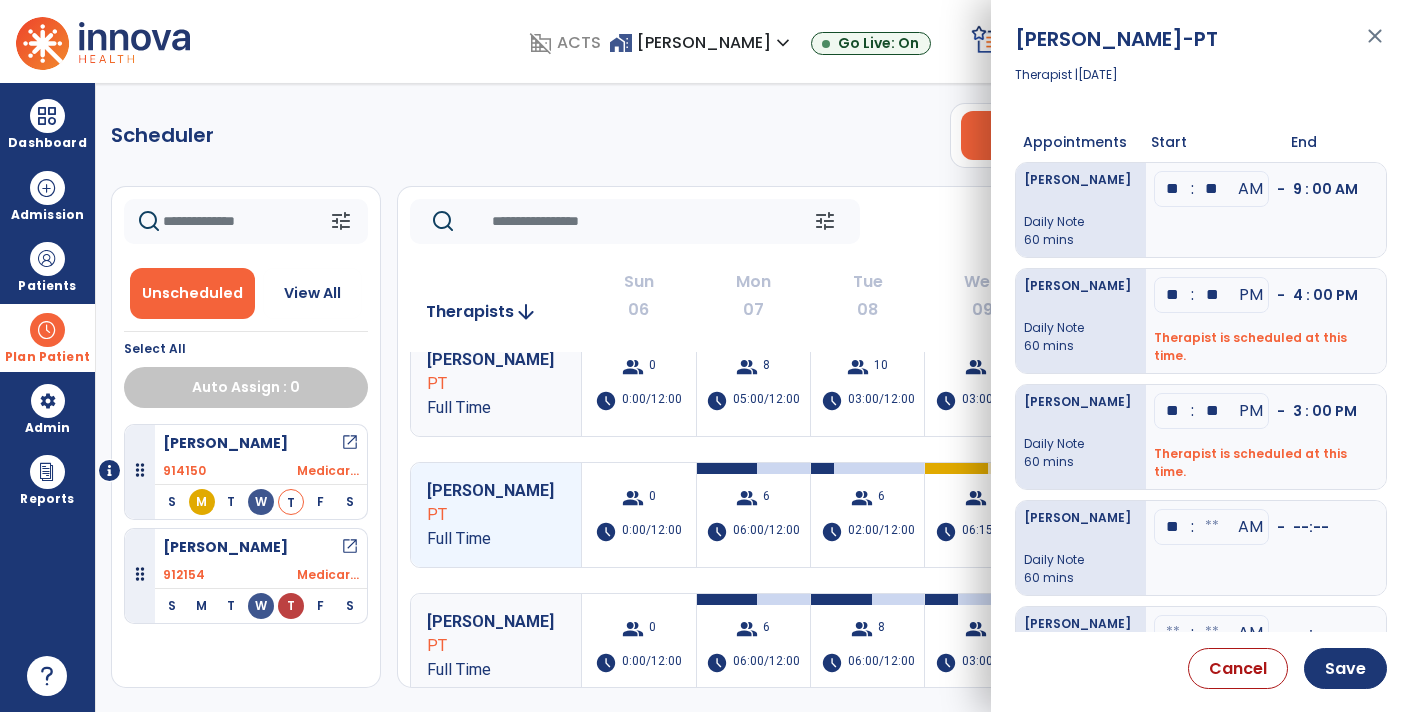 type on "**" 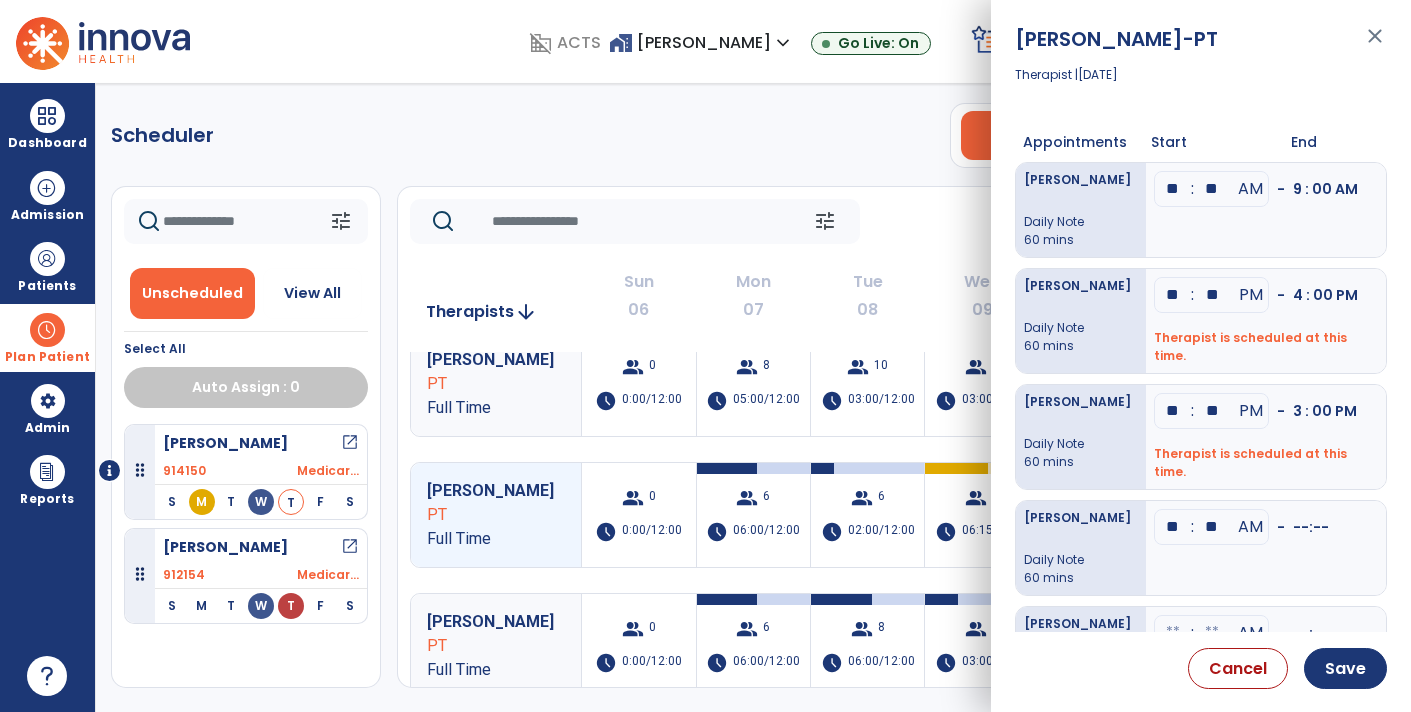 type on "**" 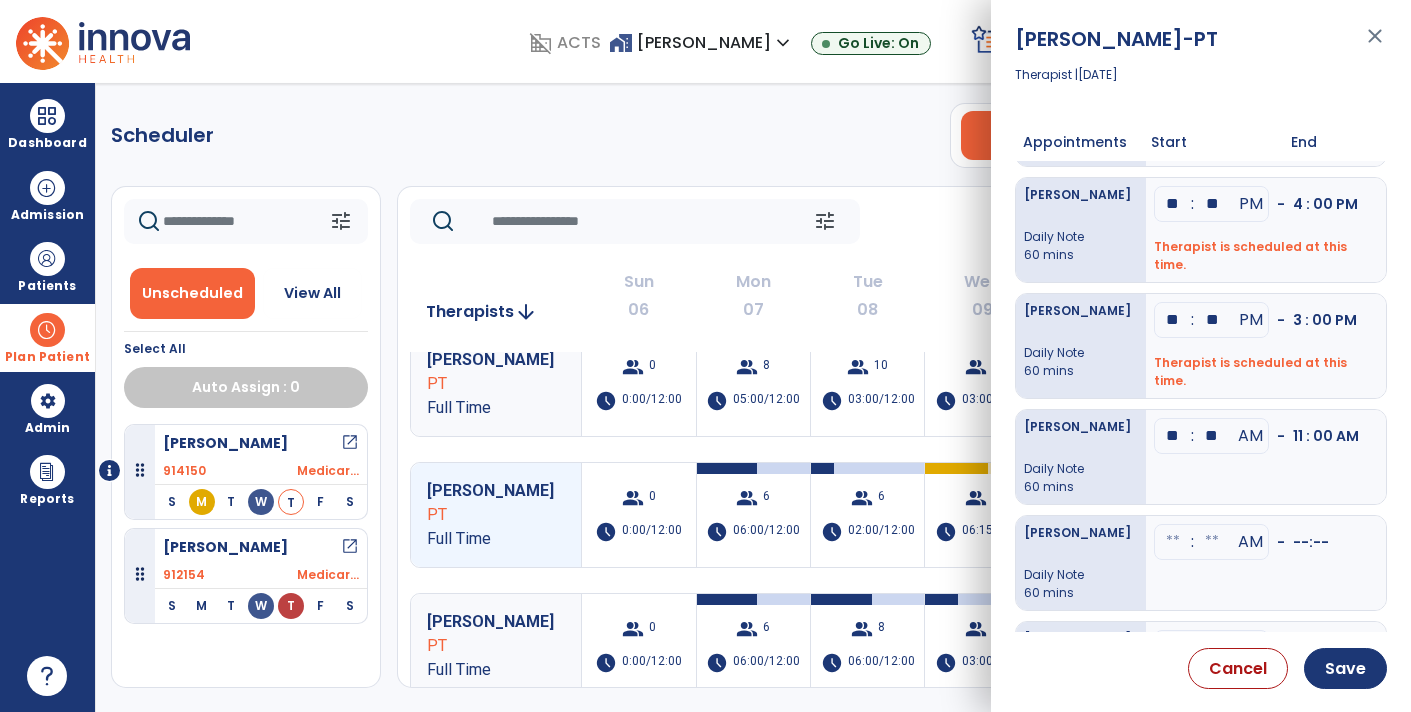 scroll, scrollTop: 197, scrollLeft: 0, axis: vertical 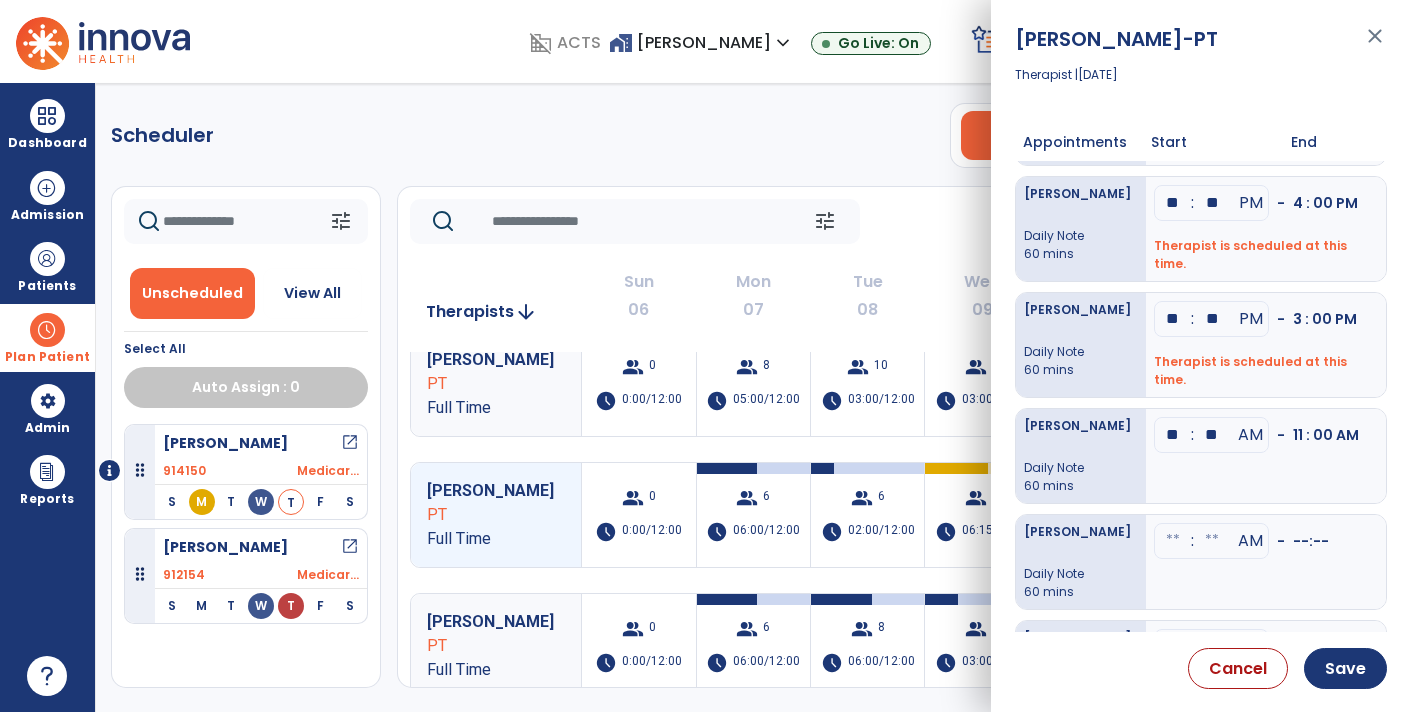 click at bounding box center [1173, 541] 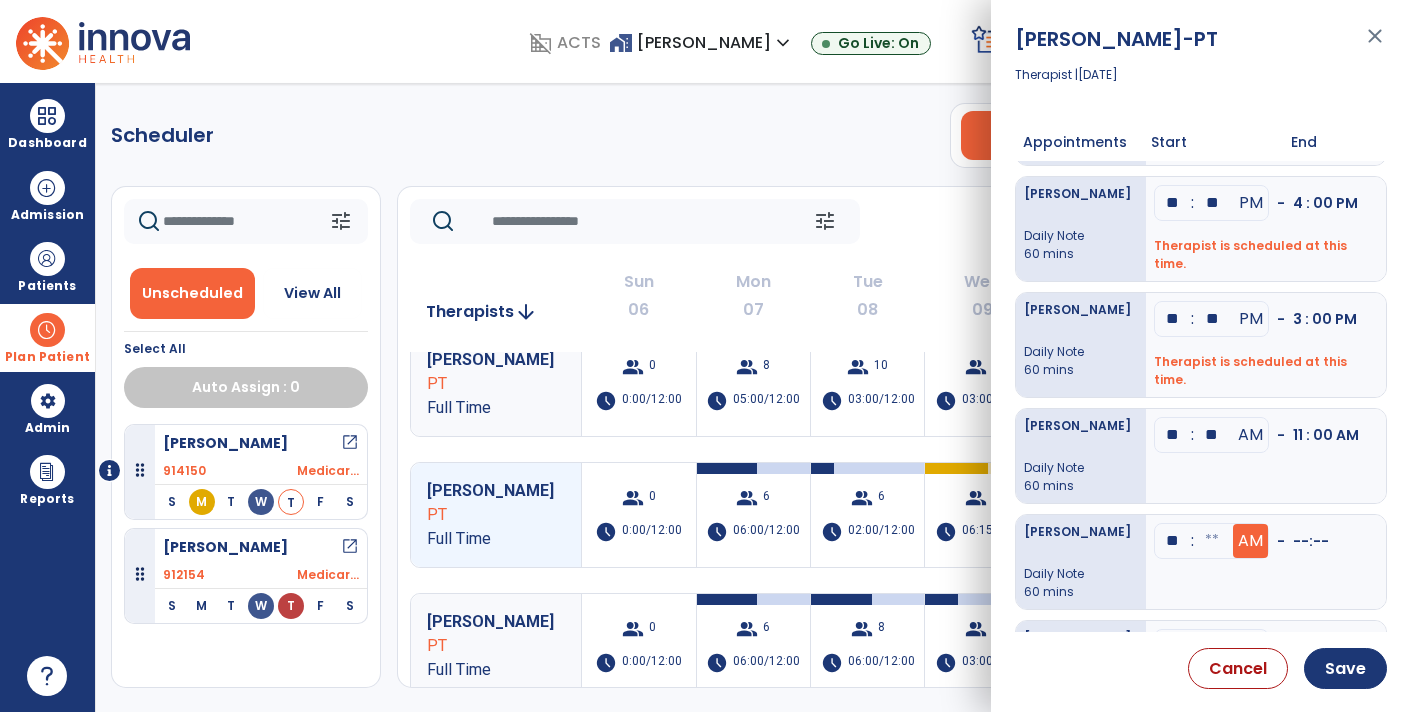 type on "**" 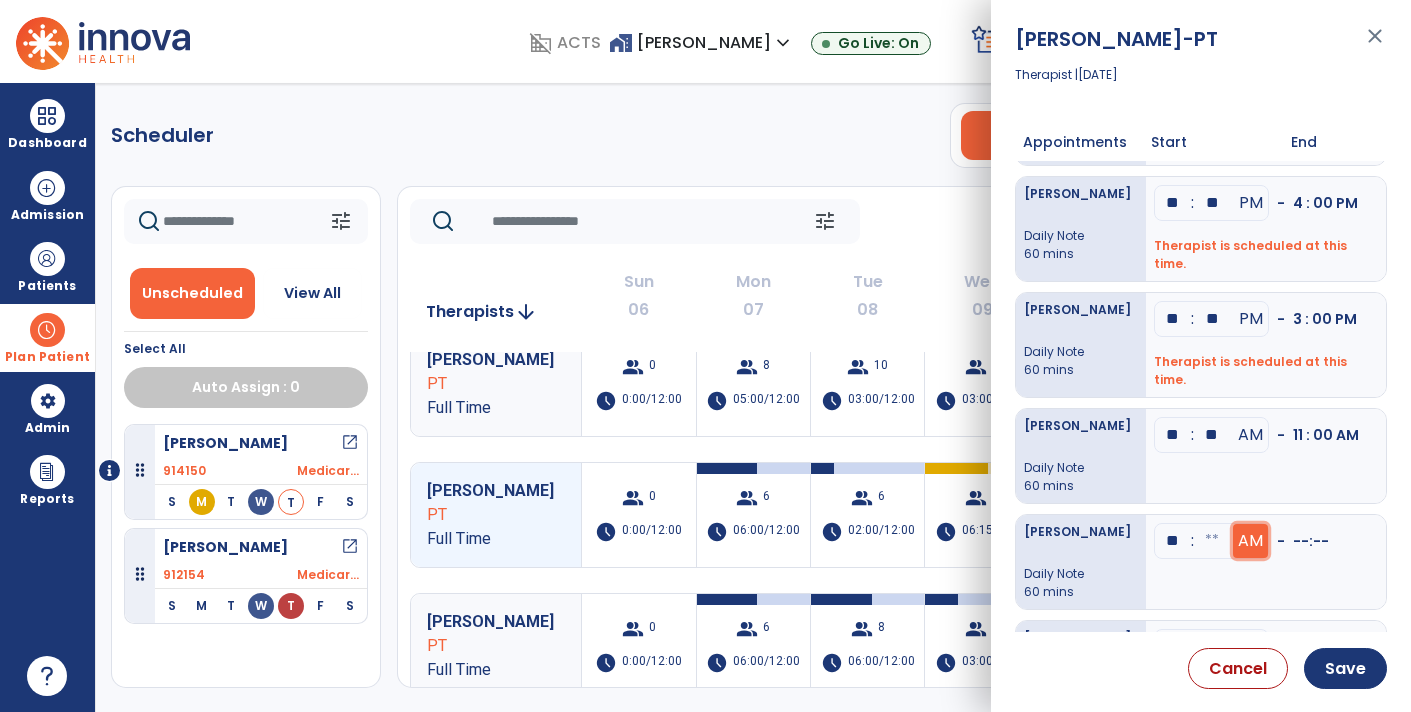 click on "AM" at bounding box center [1250, 541] 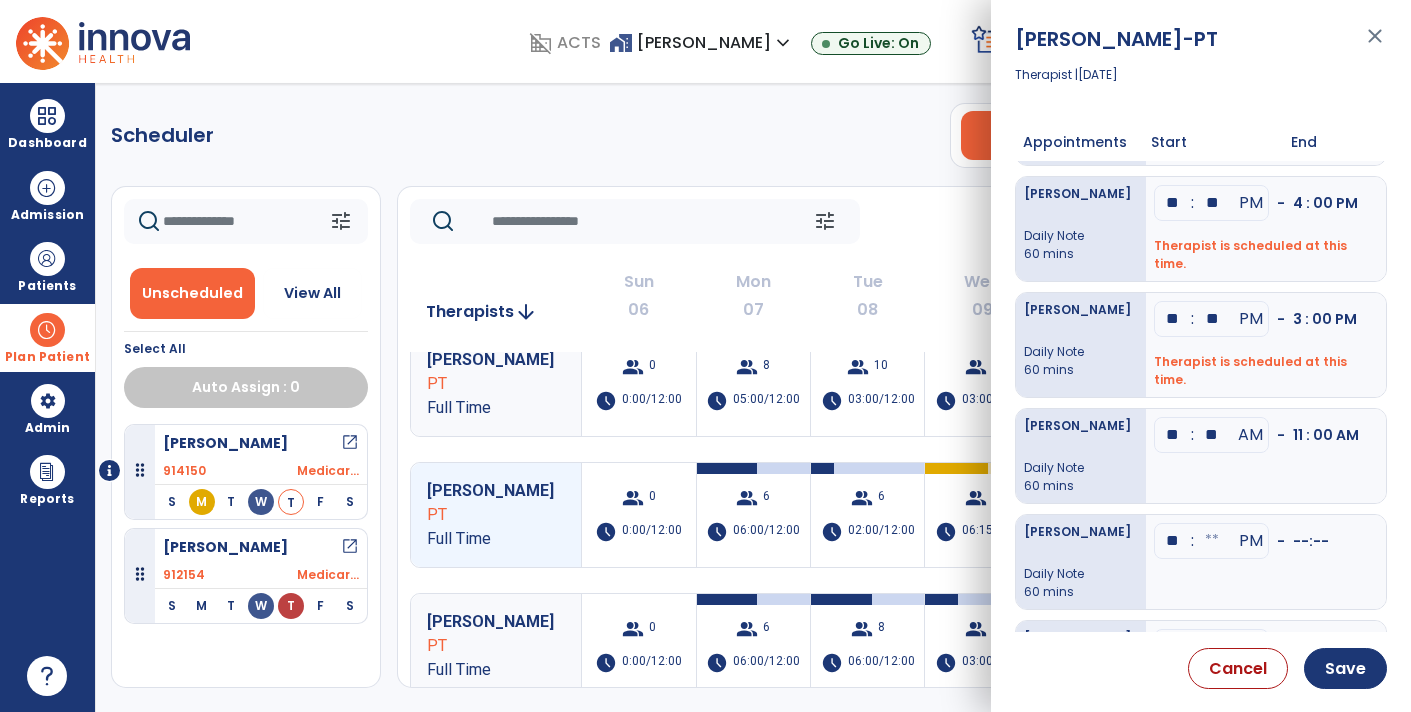 click at bounding box center (1212, -9) 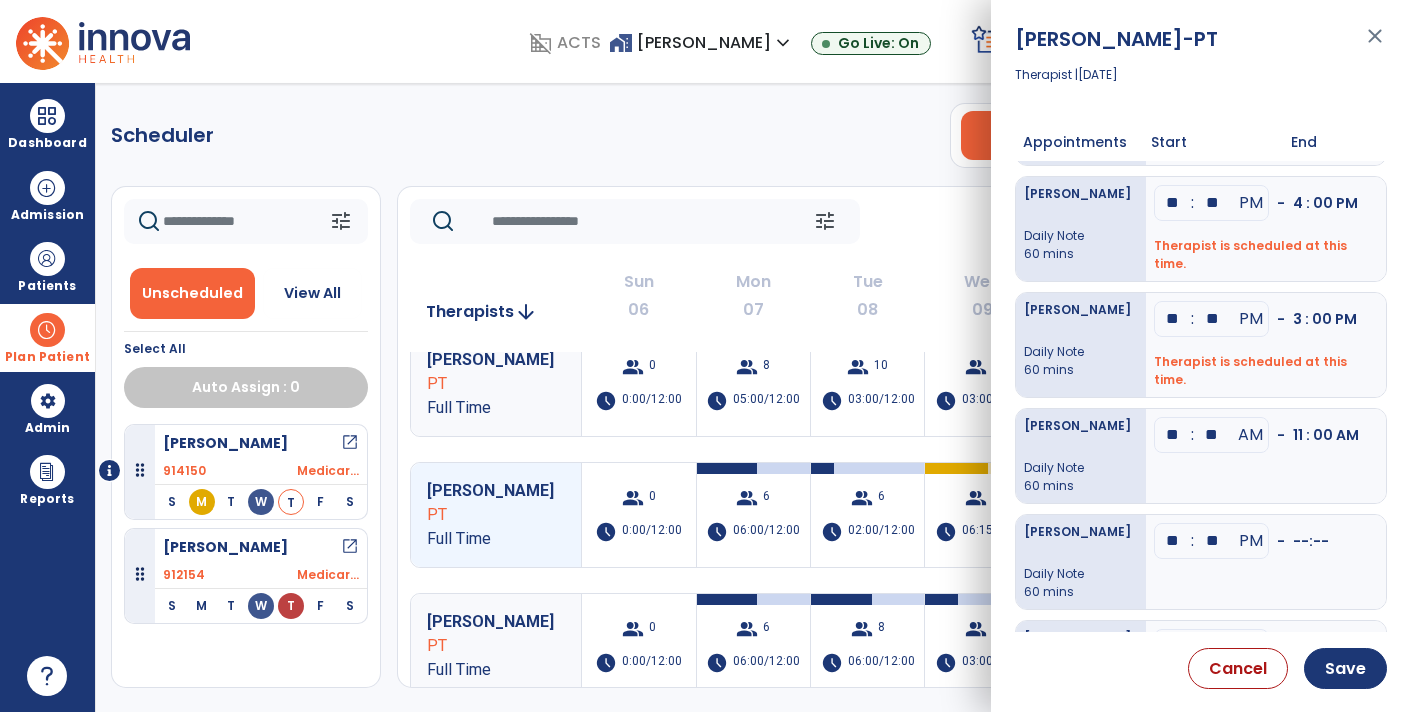 type on "**" 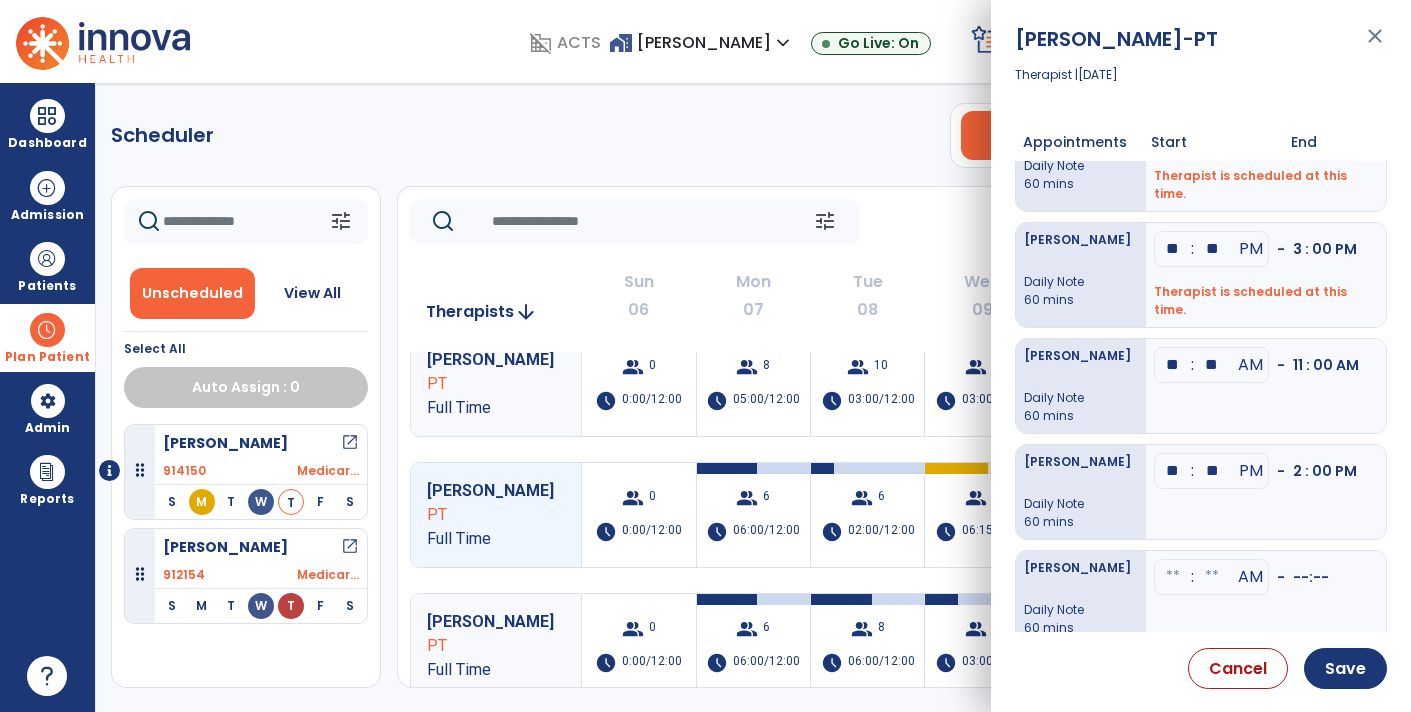 scroll, scrollTop: 263, scrollLeft: 0, axis: vertical 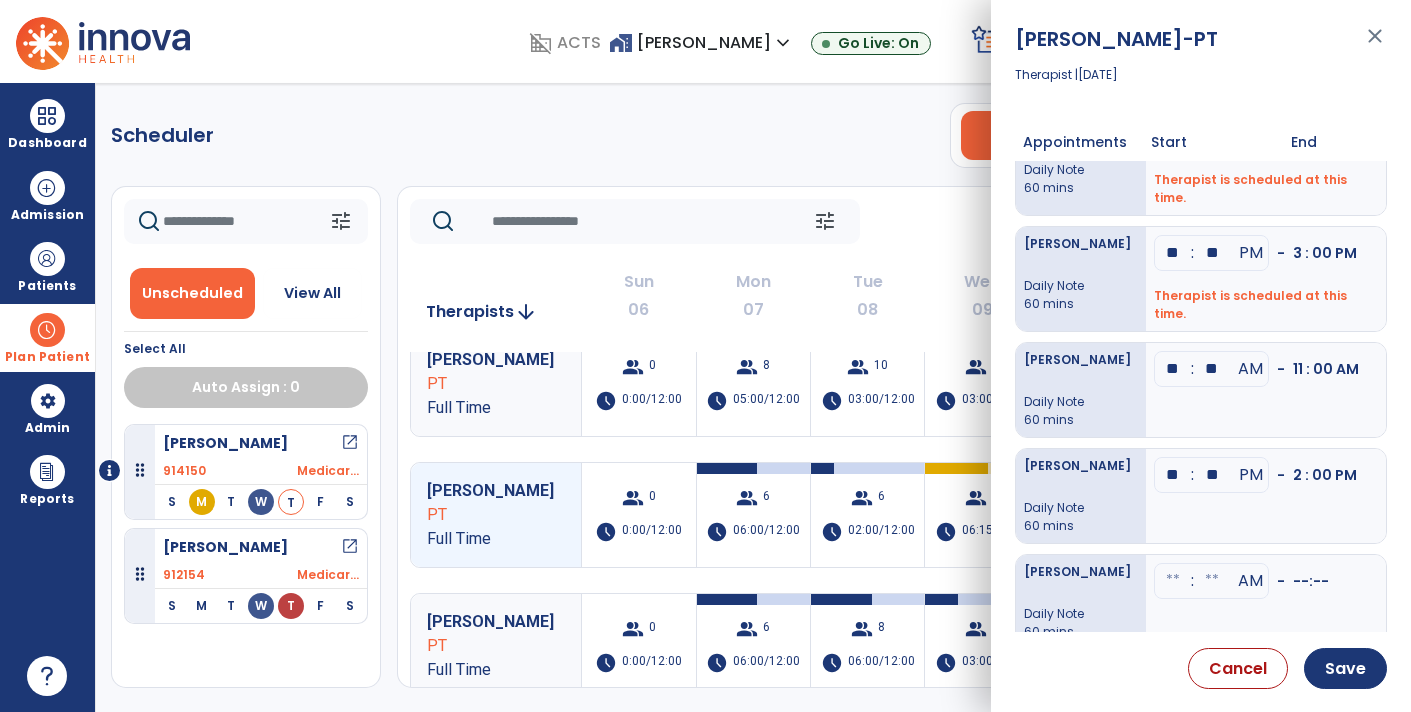 click at bounding box center (1173, 581) 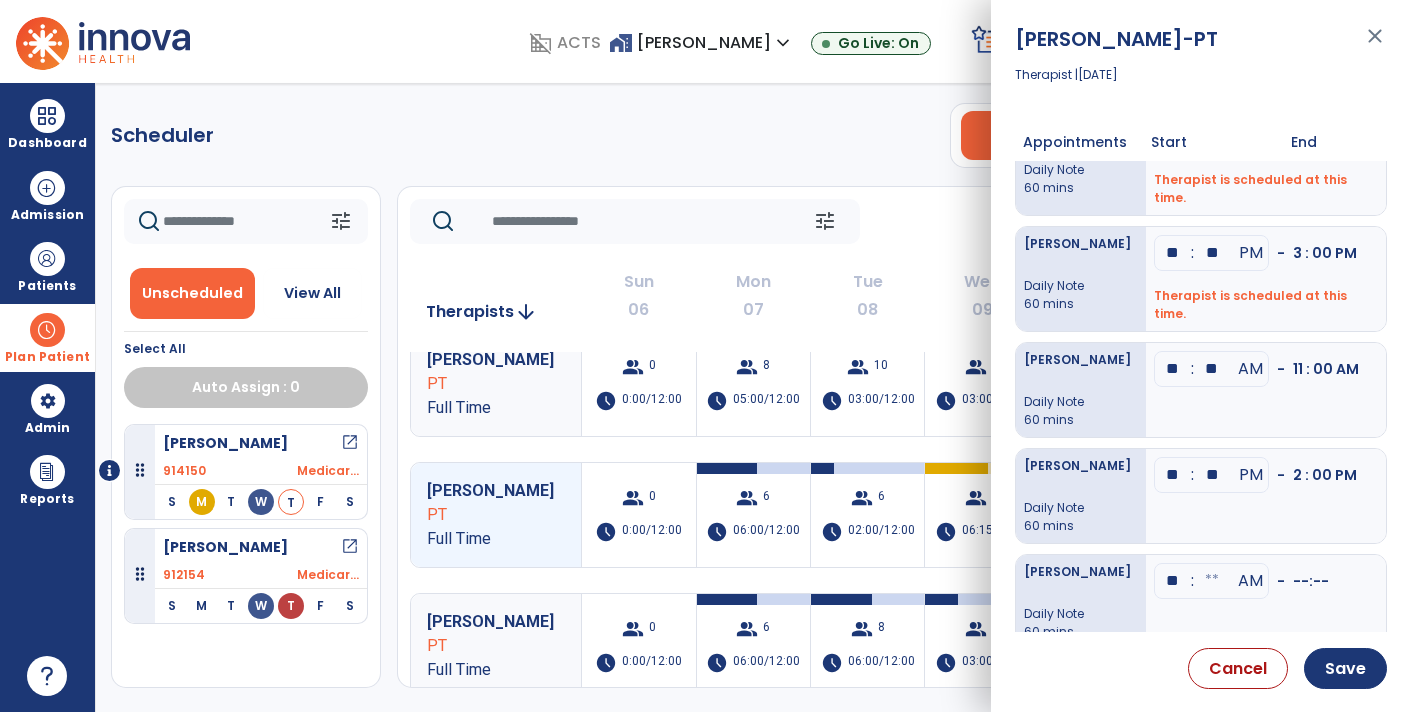 type on "**" 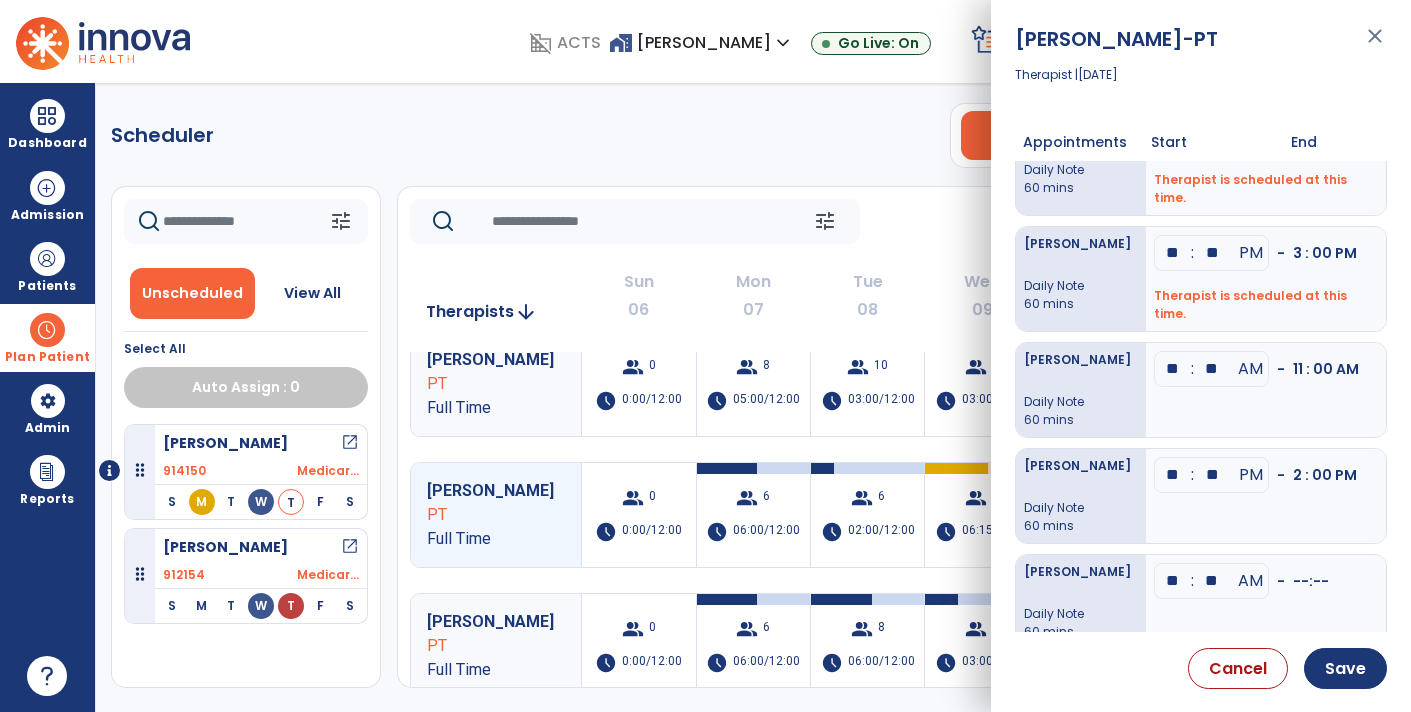 type on "**" 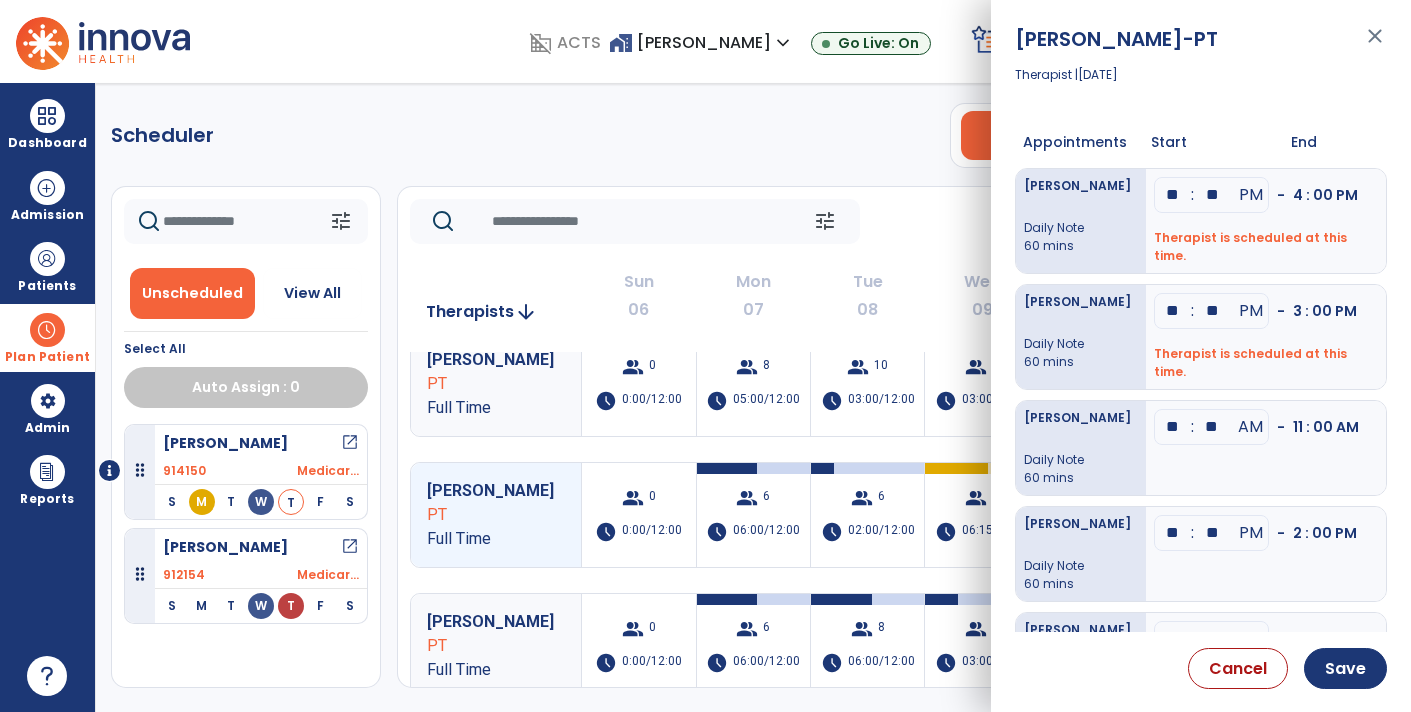 scroll, scrollTop: 267, scrollLeft: 0, axis: vertical 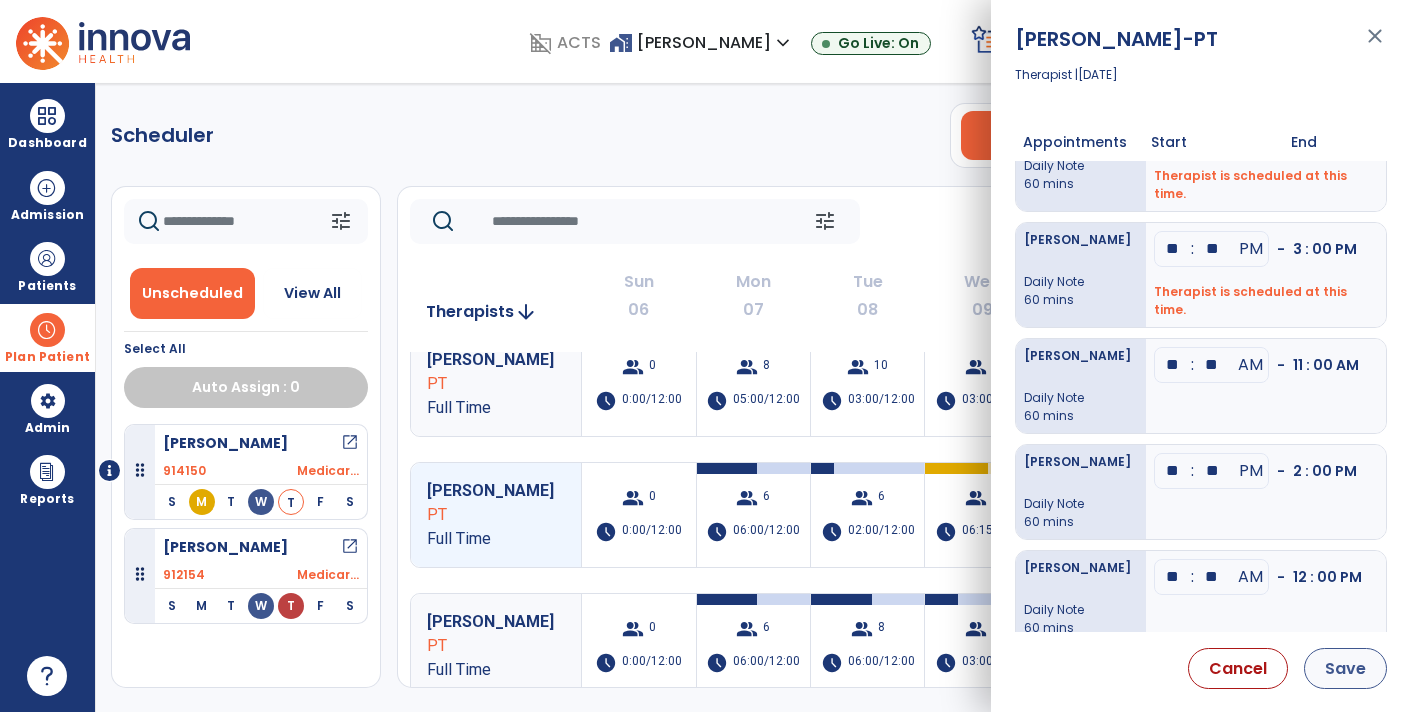 click on "Save" at bounding box center (1345, 668) 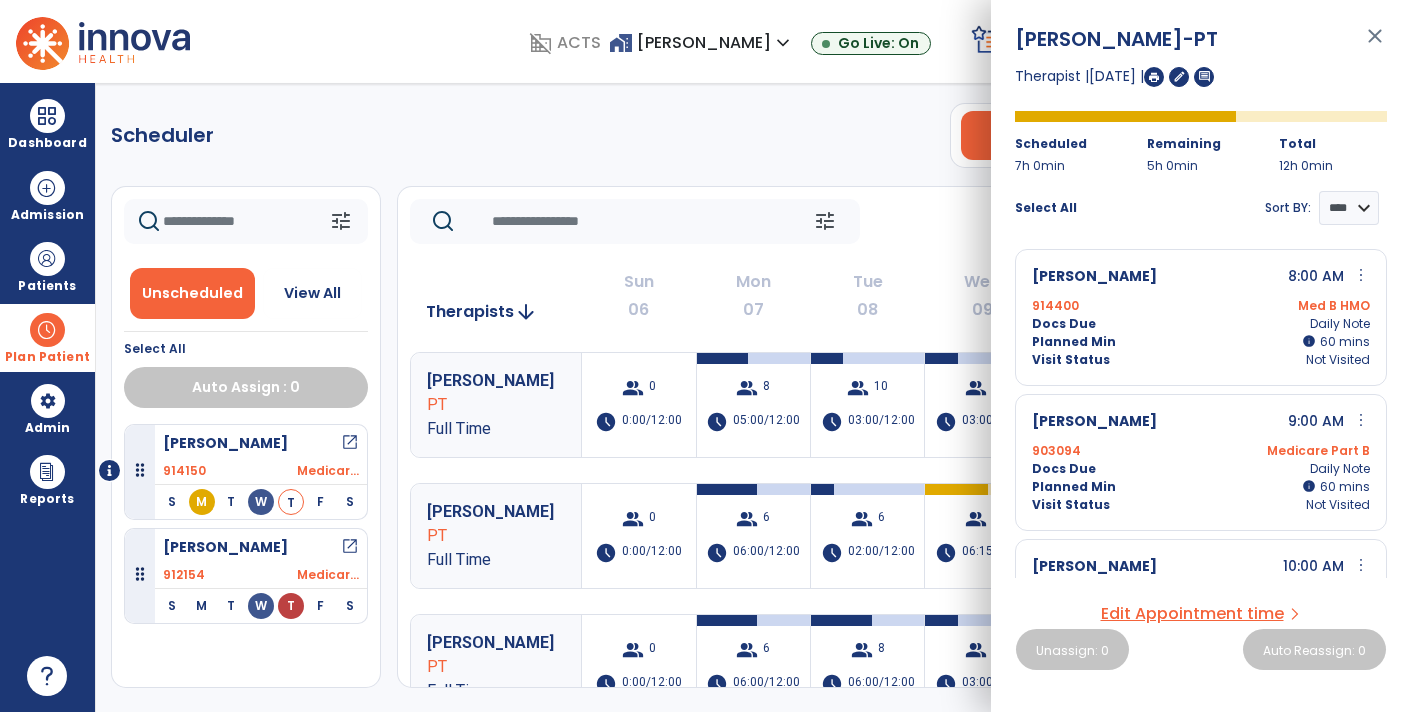 click on "close" at bounding box center (1375, 45) 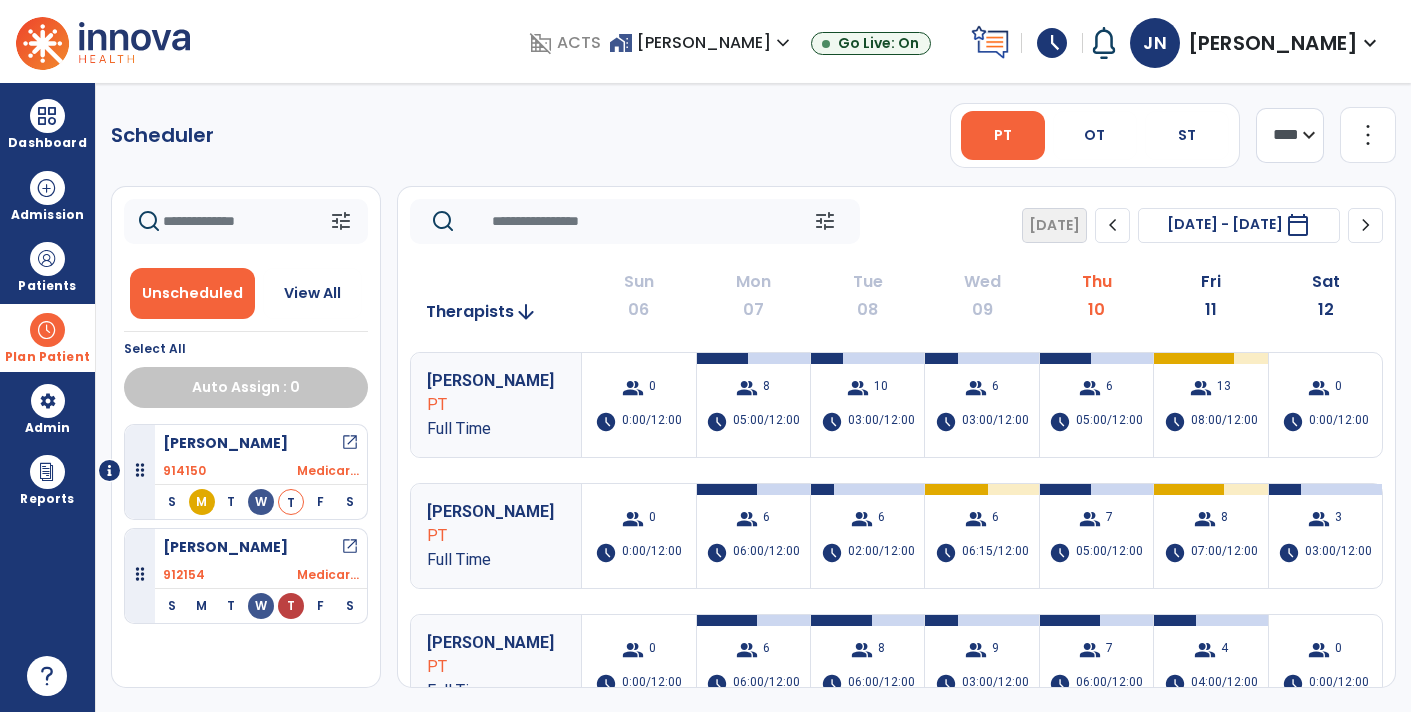 click on "more_vert" 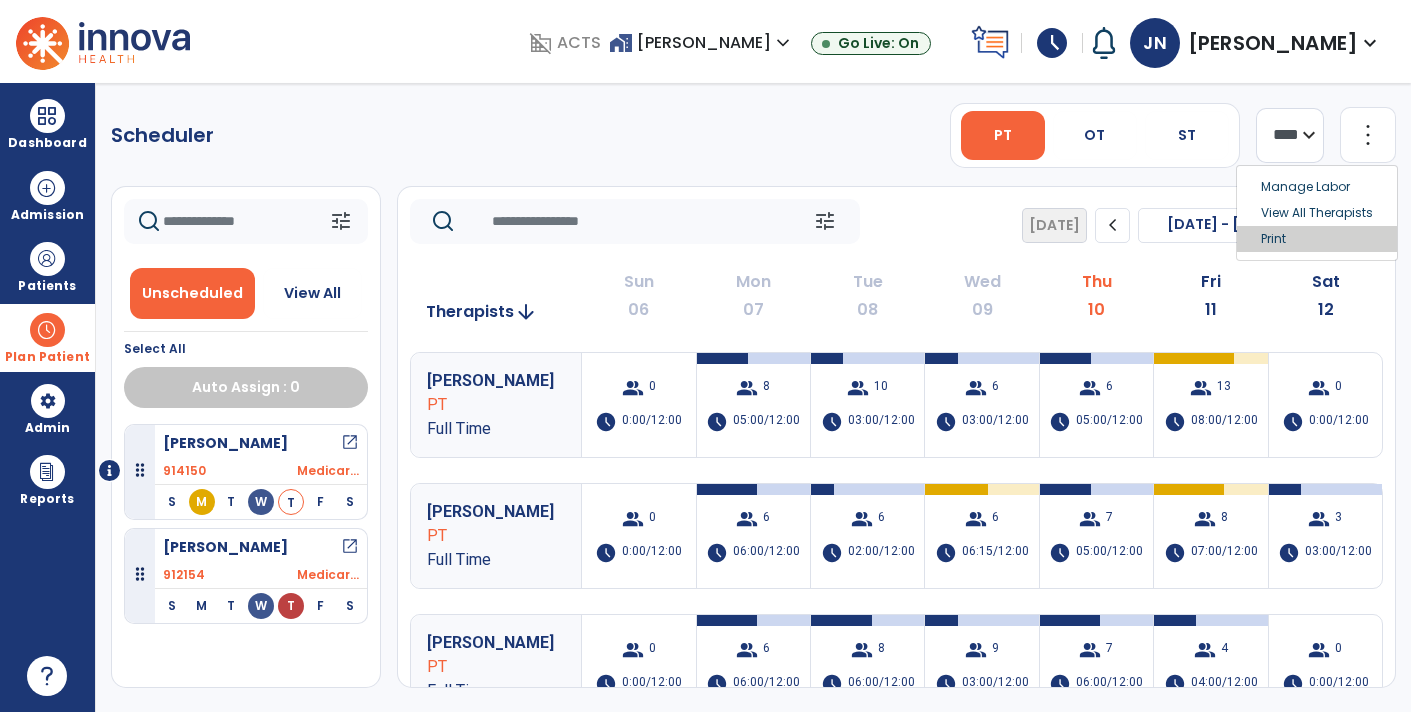 click on "Print" at bounding box center [1317, 239] 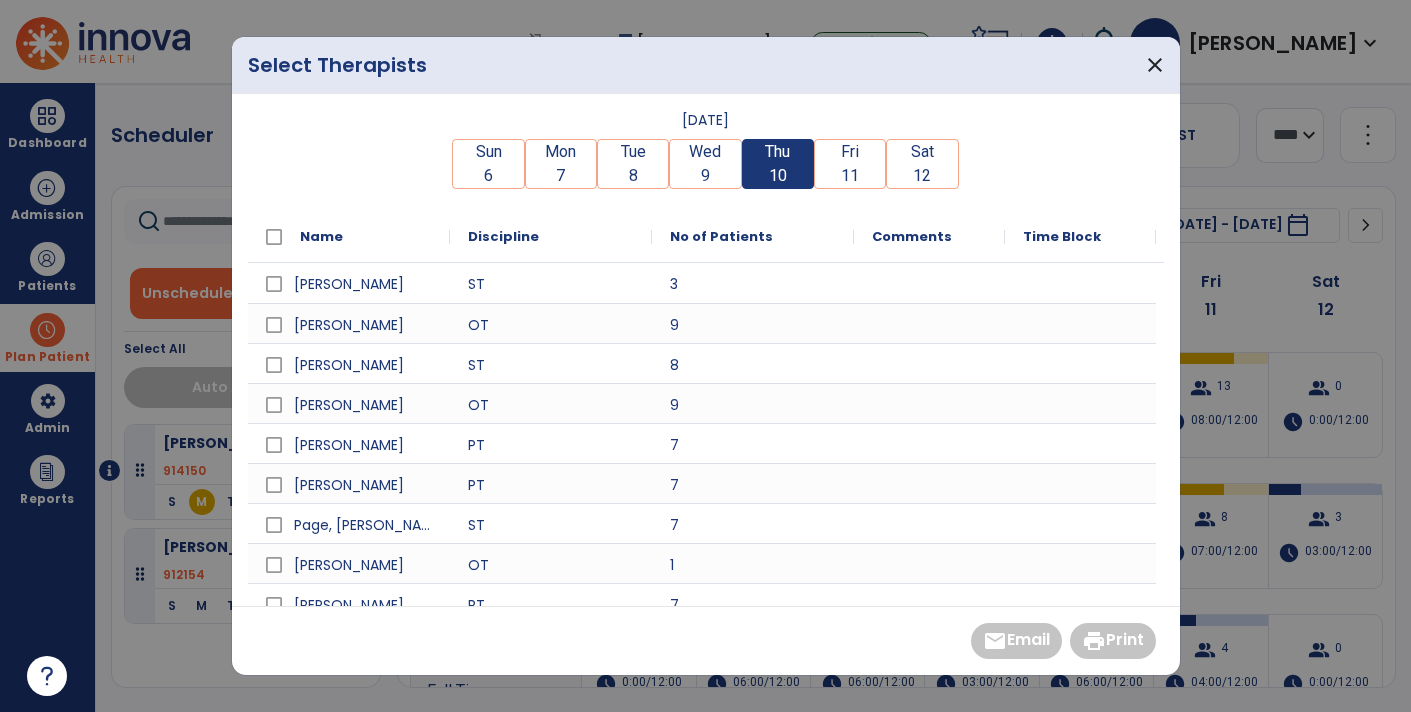 click on "11" at bounding box center (850, 176) 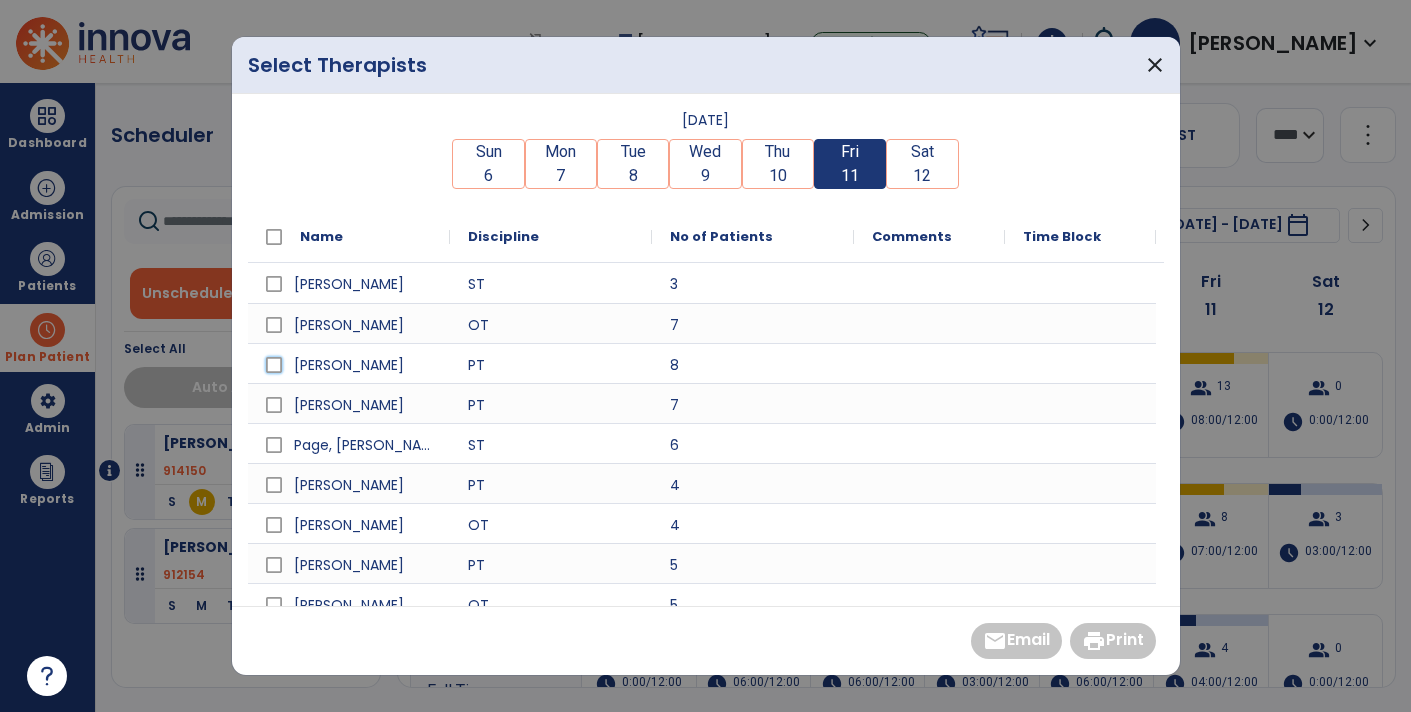 click at bounding box center (274, 365) 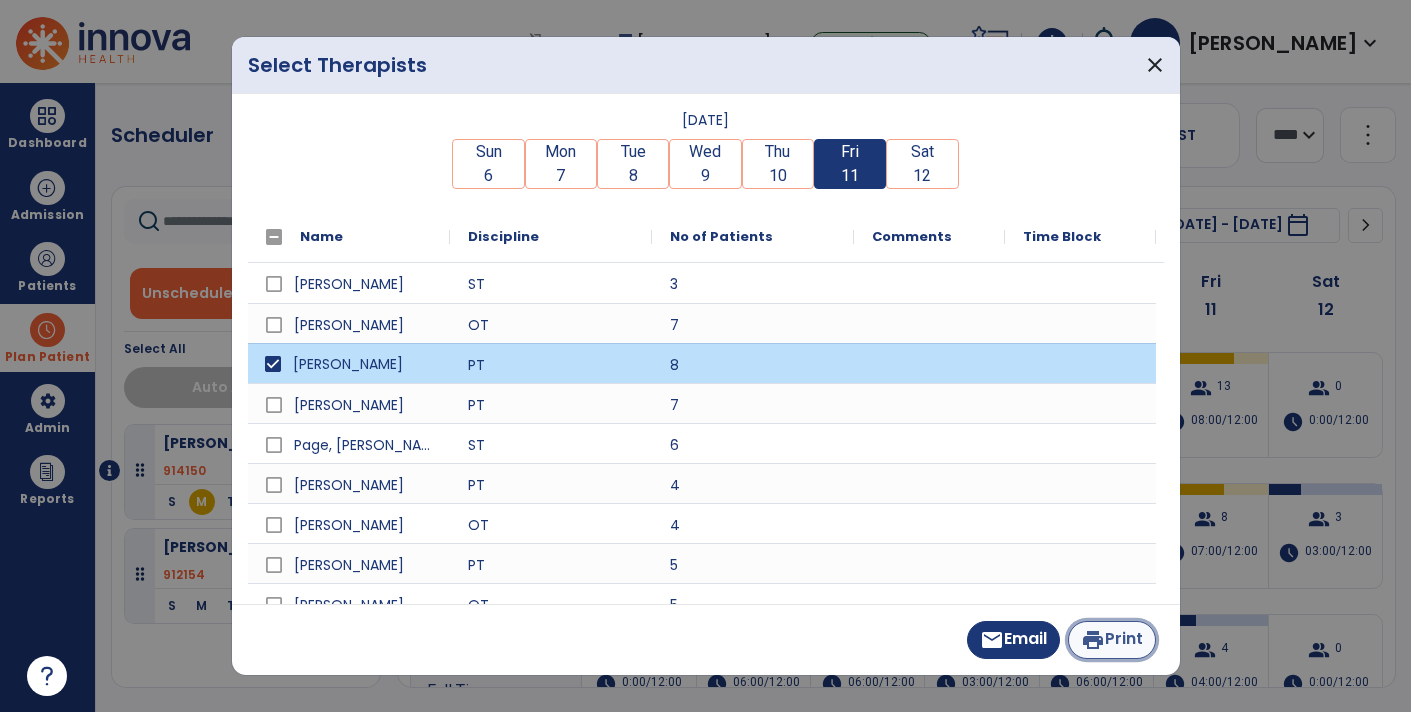 click on "print  Print" at bounding box center [1112, 640] 